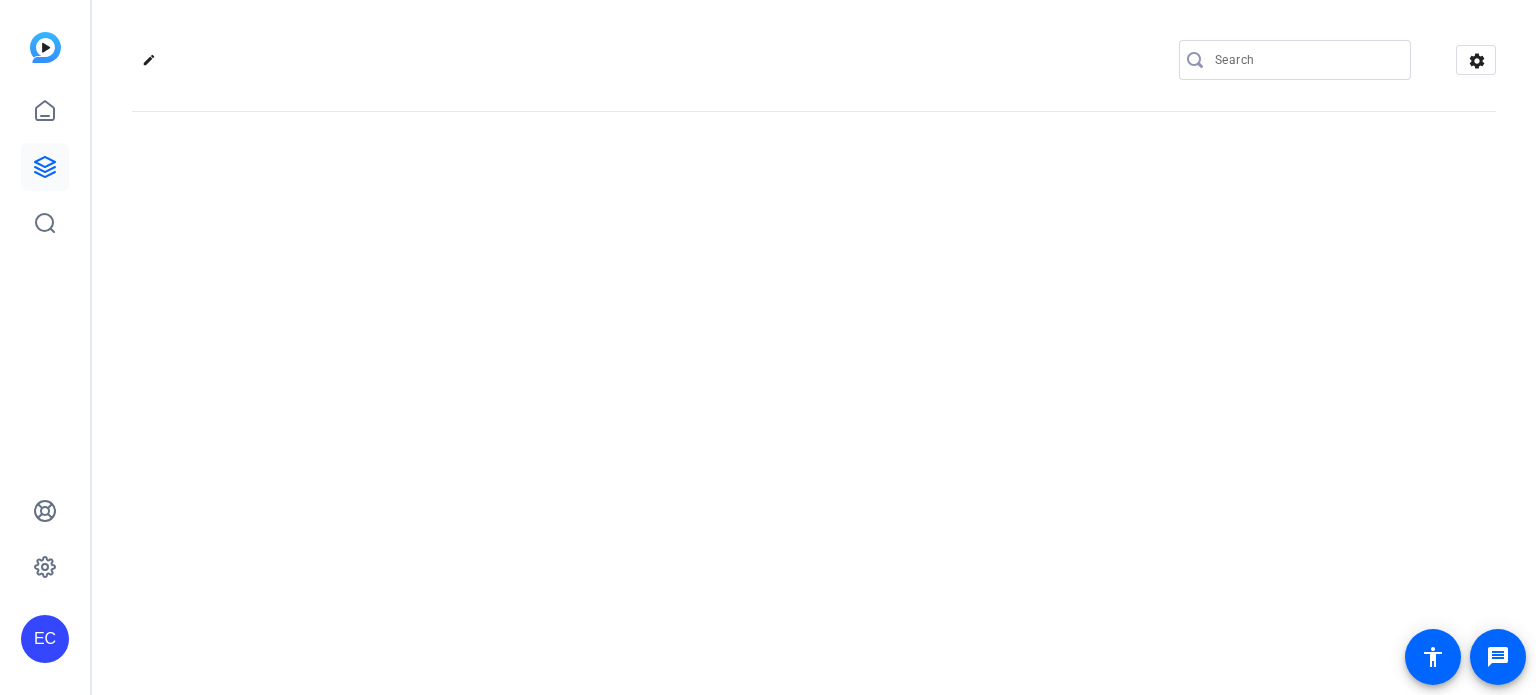 scroll, scrollTop: 0, scrollLeft: 0, axis: both 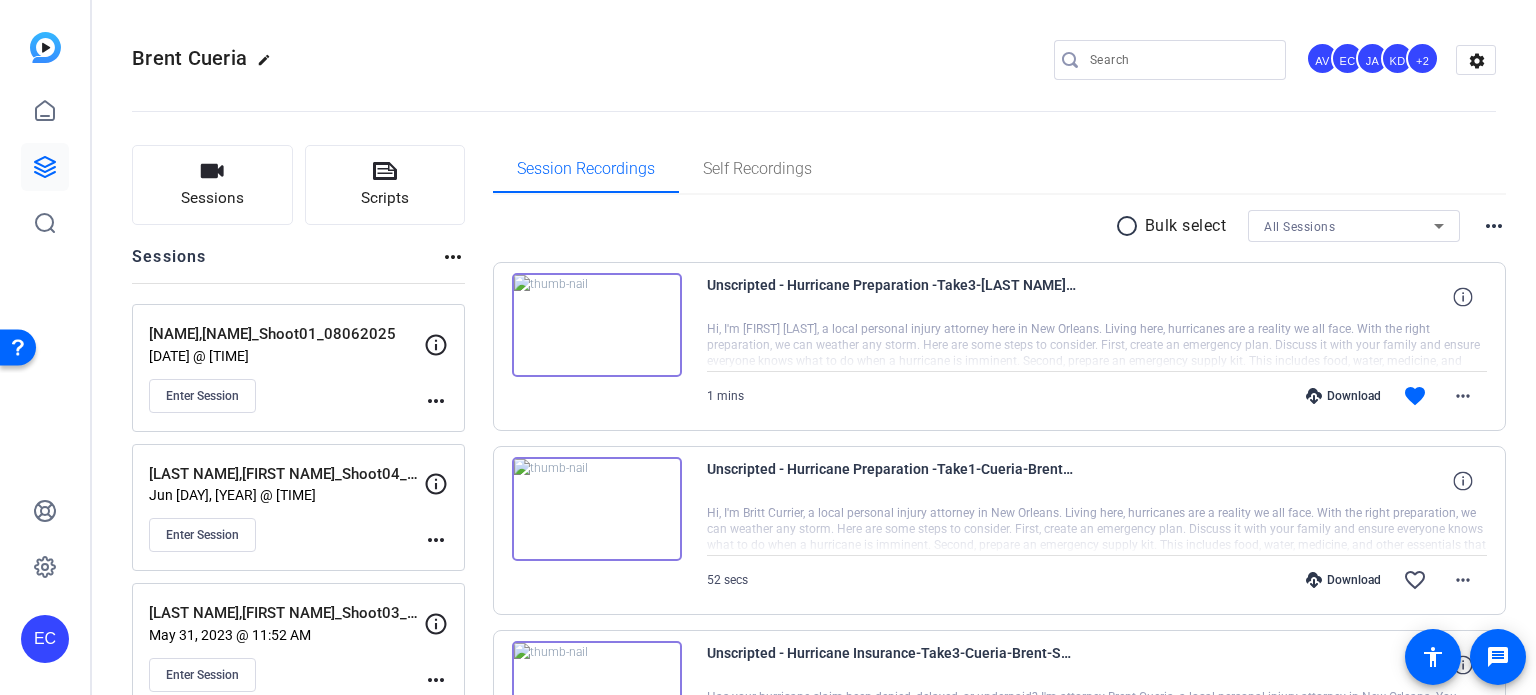 click 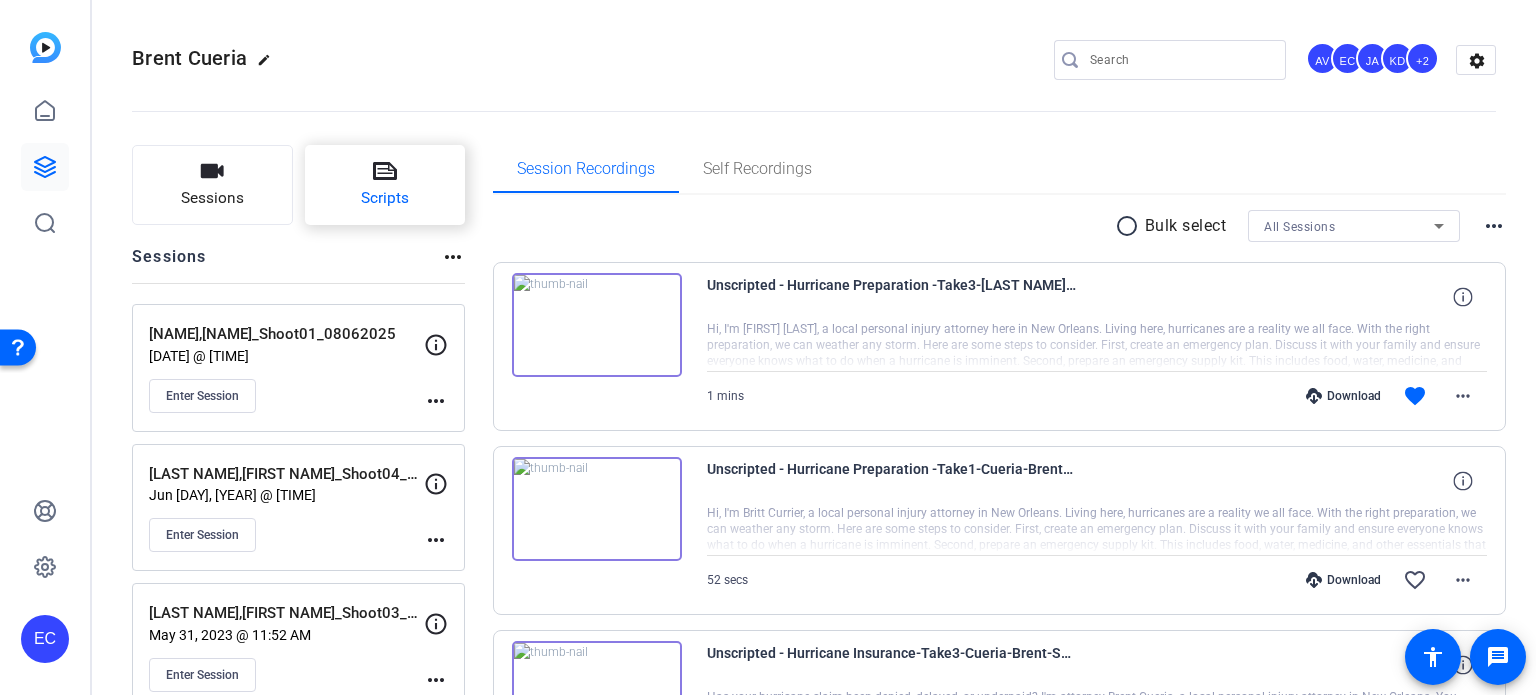 click 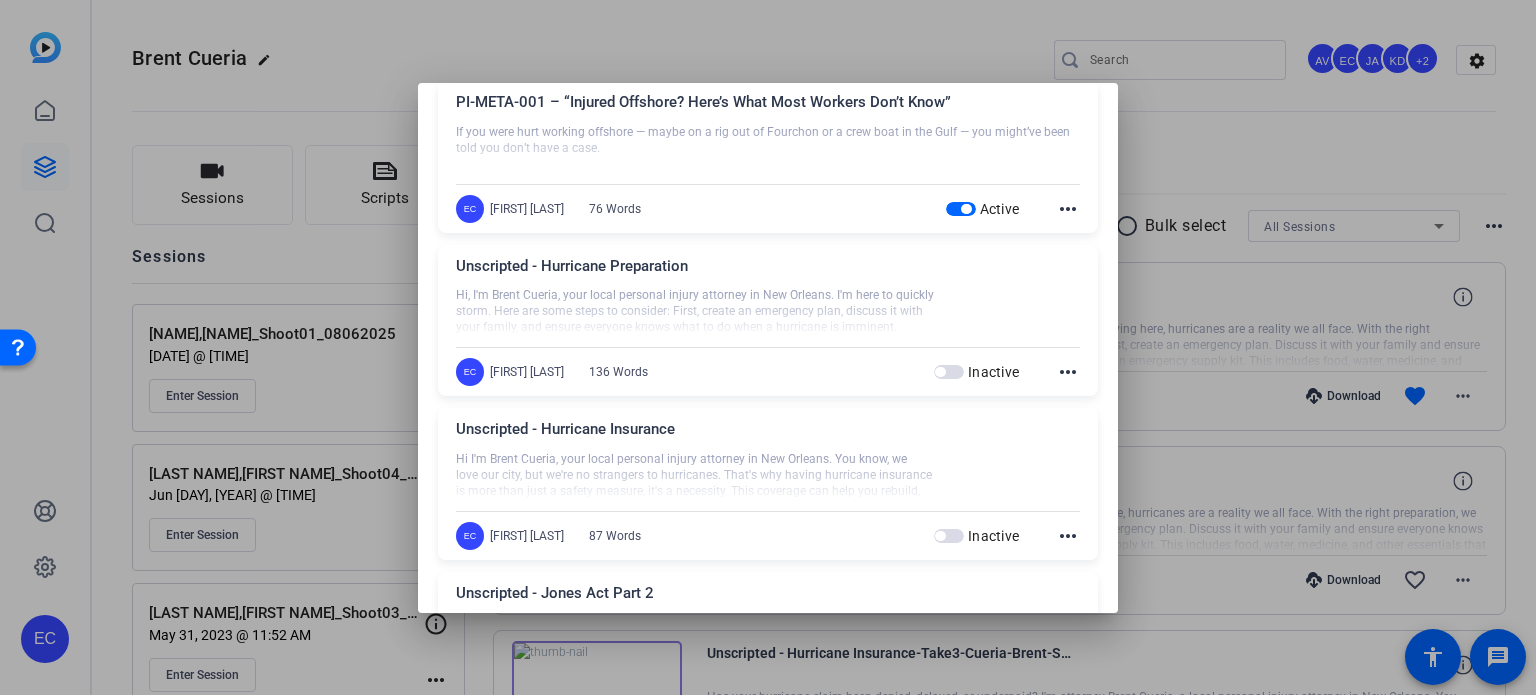 scroll, scrollTop: 1400, scrollLeft: 0, axis: vertical 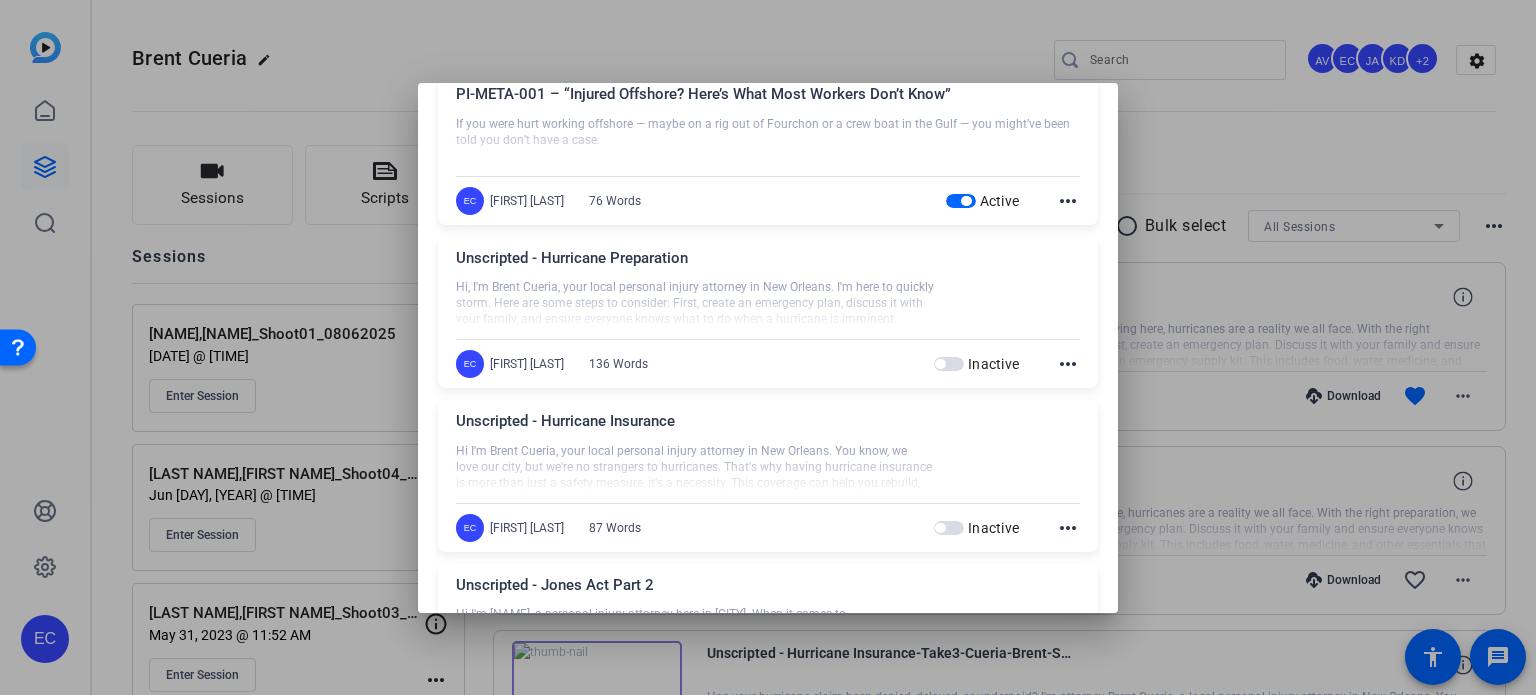 click at bounding box center (768, 347) 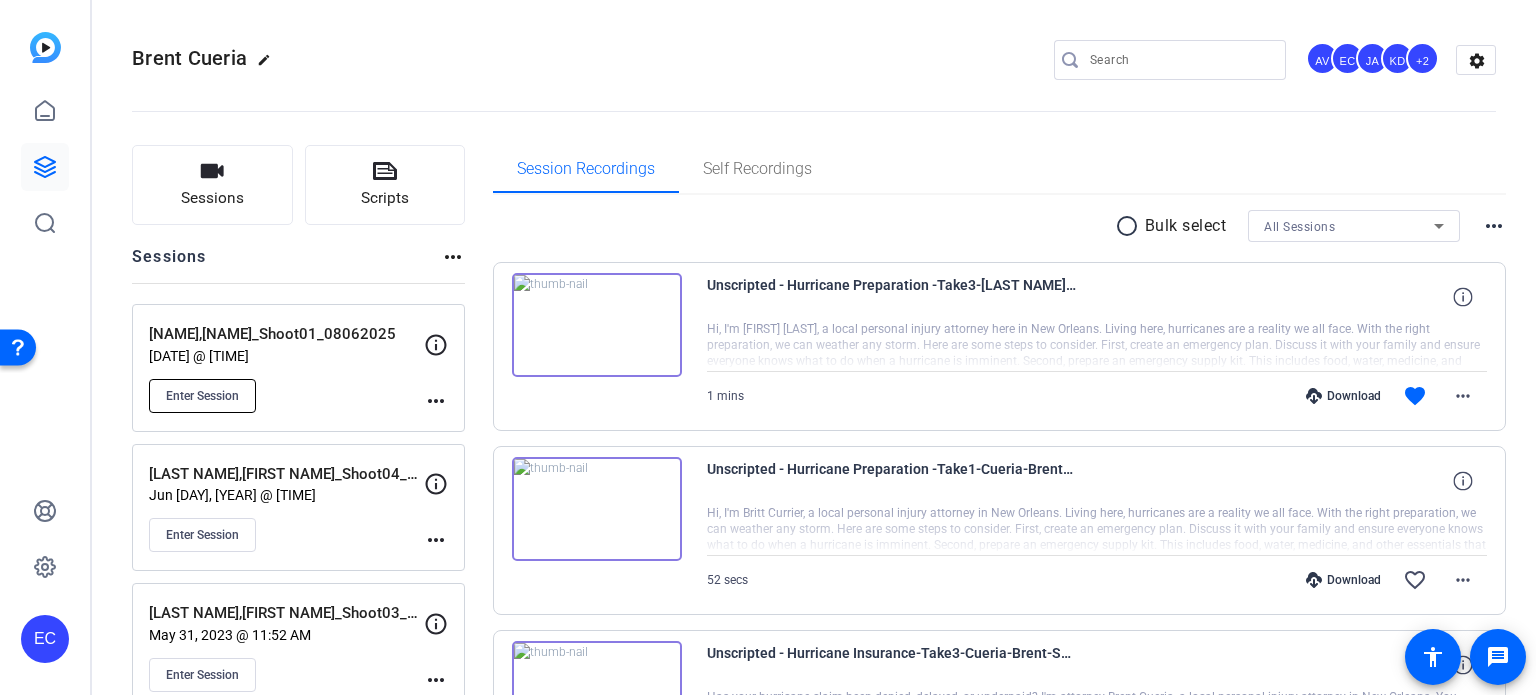 click on "Enter Session" 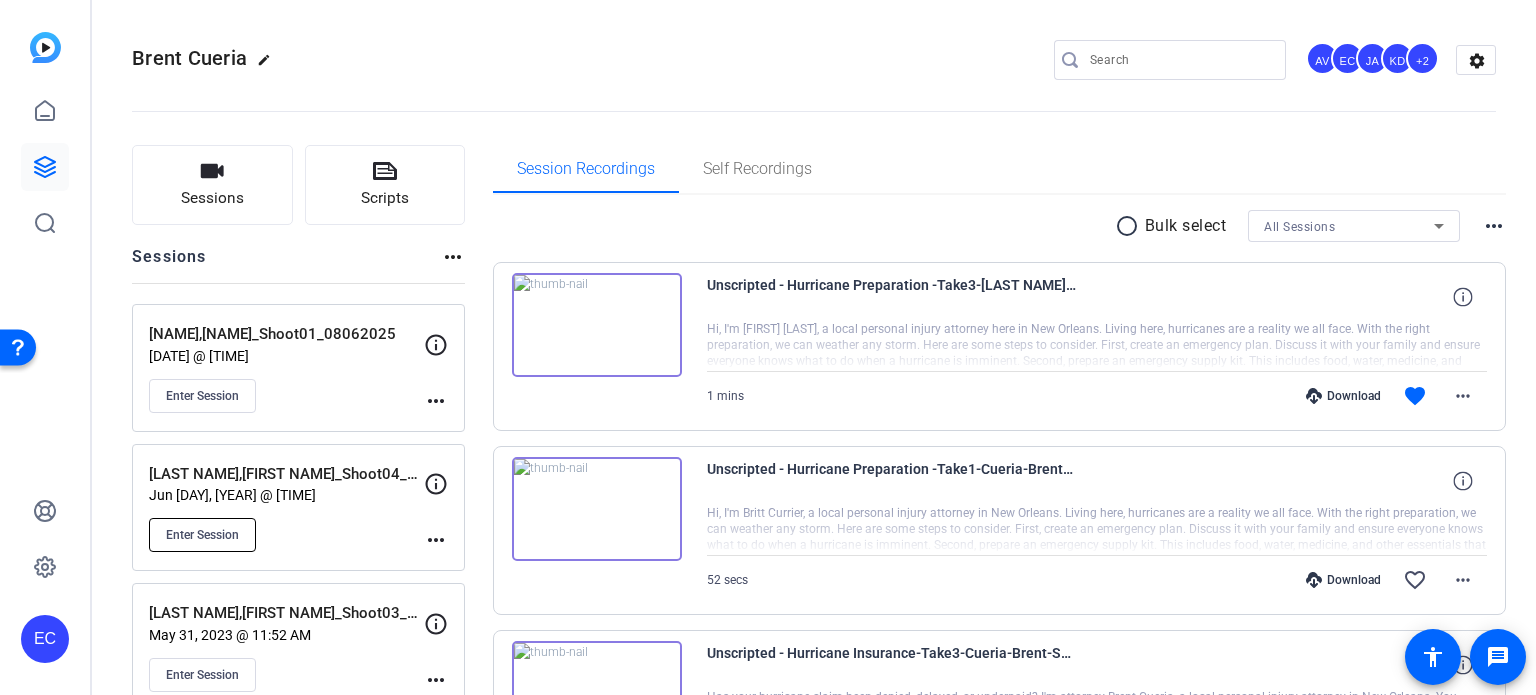 click on "Enter Session" 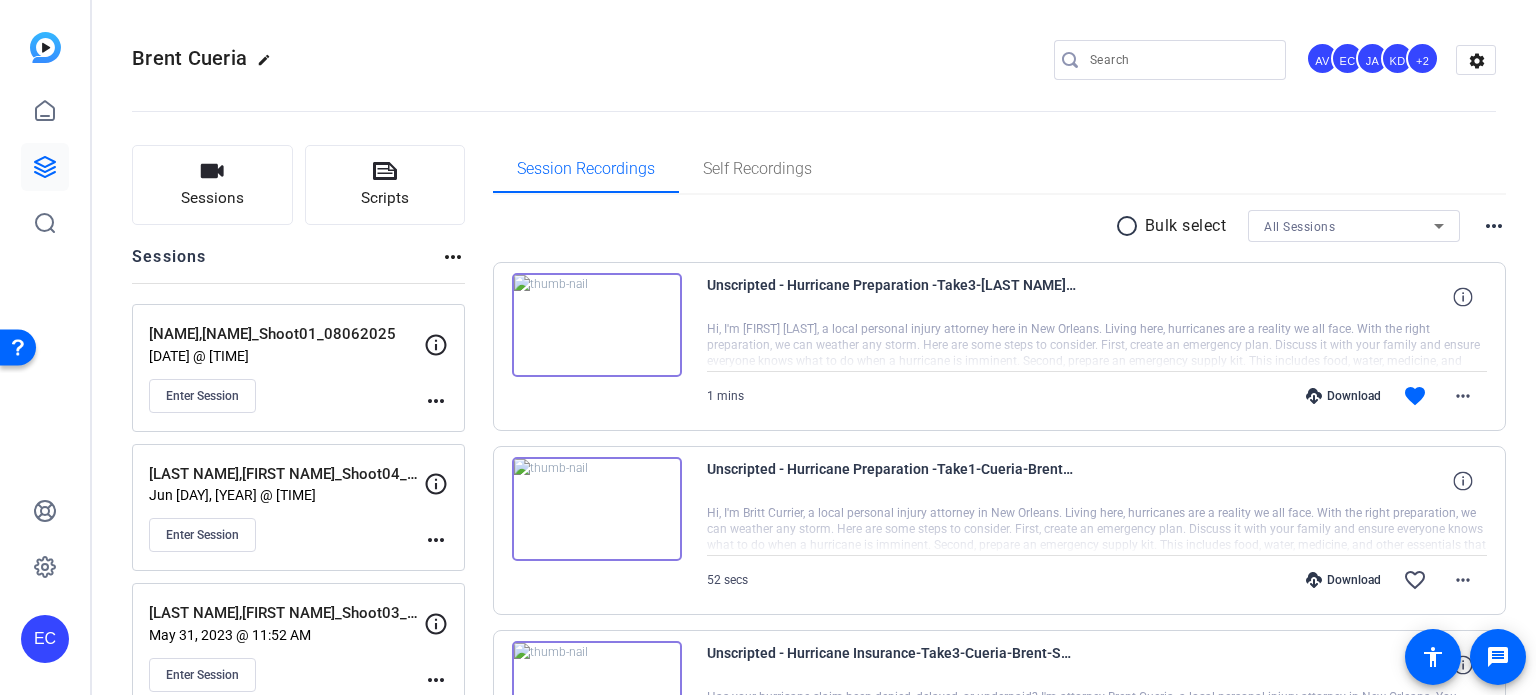 click on "more_horiz" 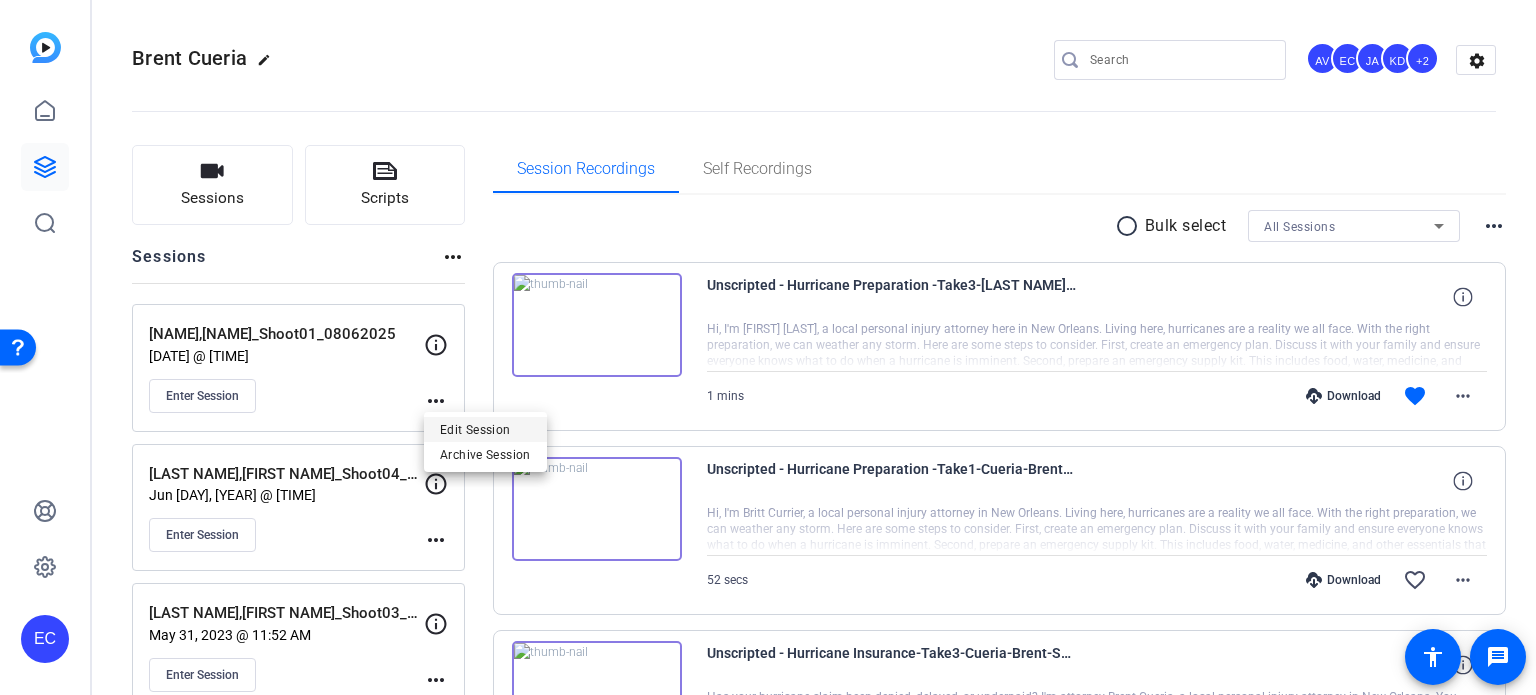 click on "Edit Session" at bounding box center (485, 429) 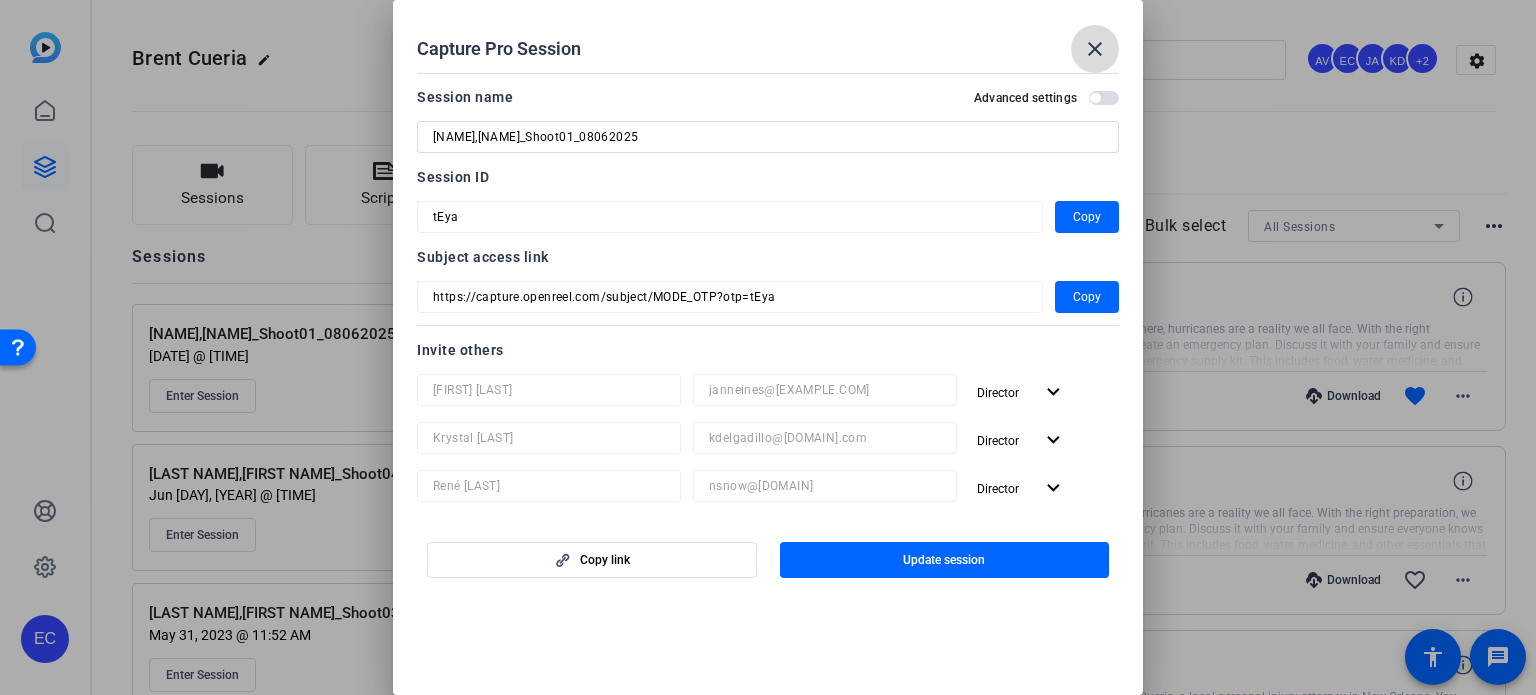 click on "close" at bounding box center (1095, 49) 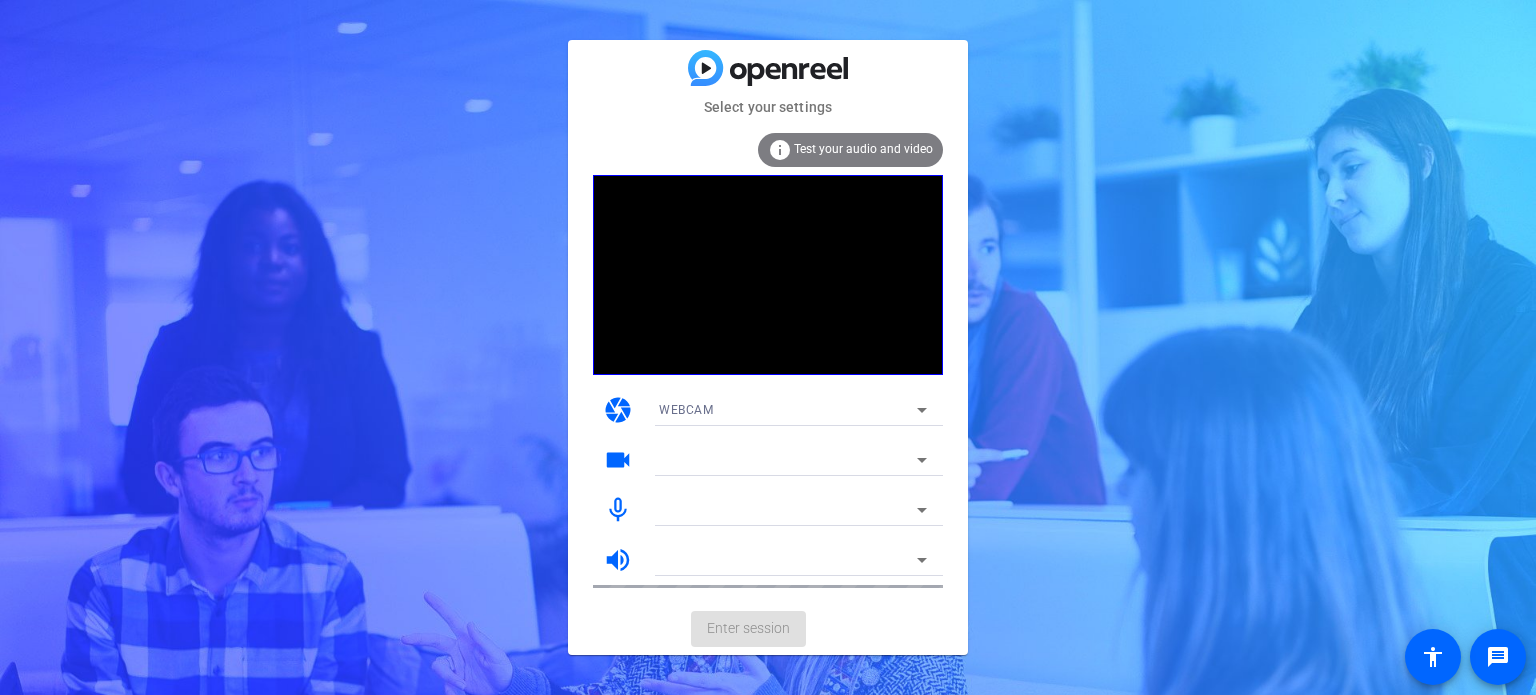 scroll, scrollTop: 0, scrollLeft: 0, axis: both 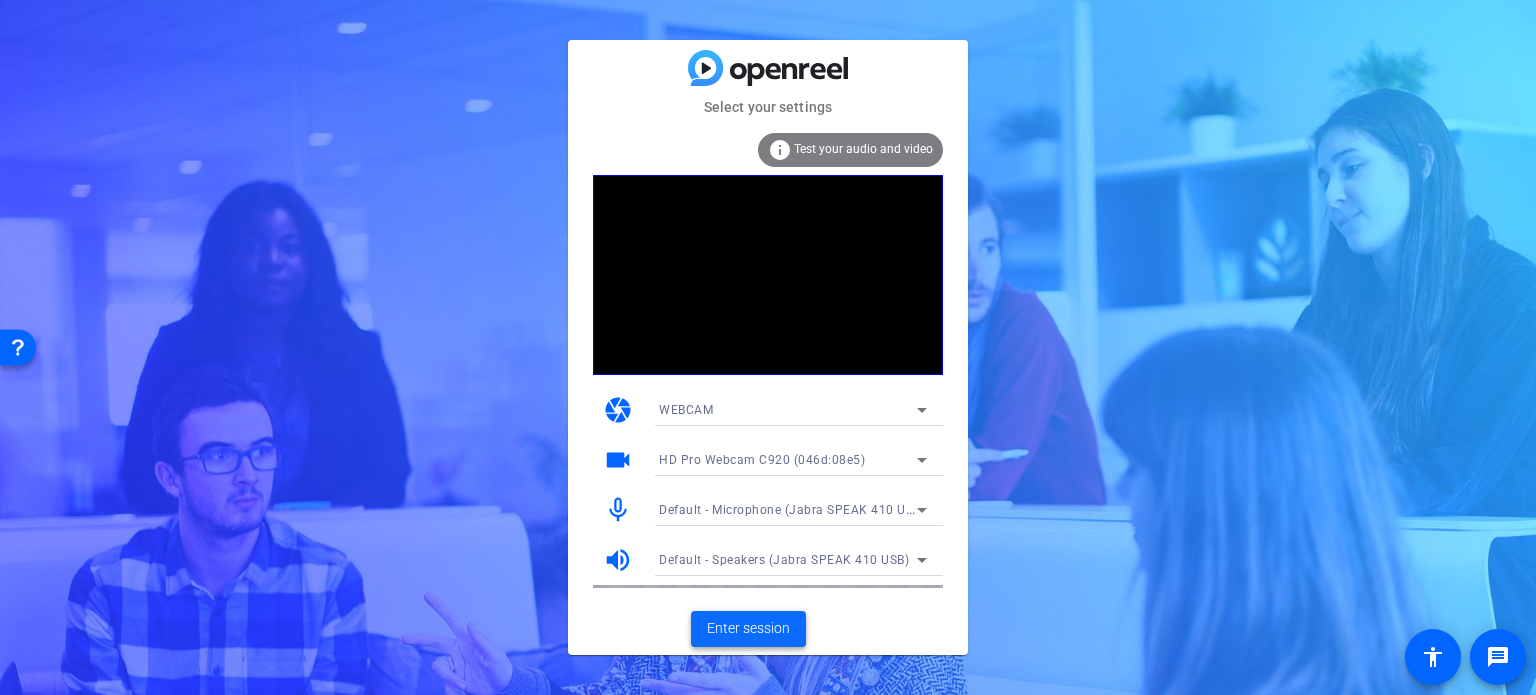 click on "Enter session" 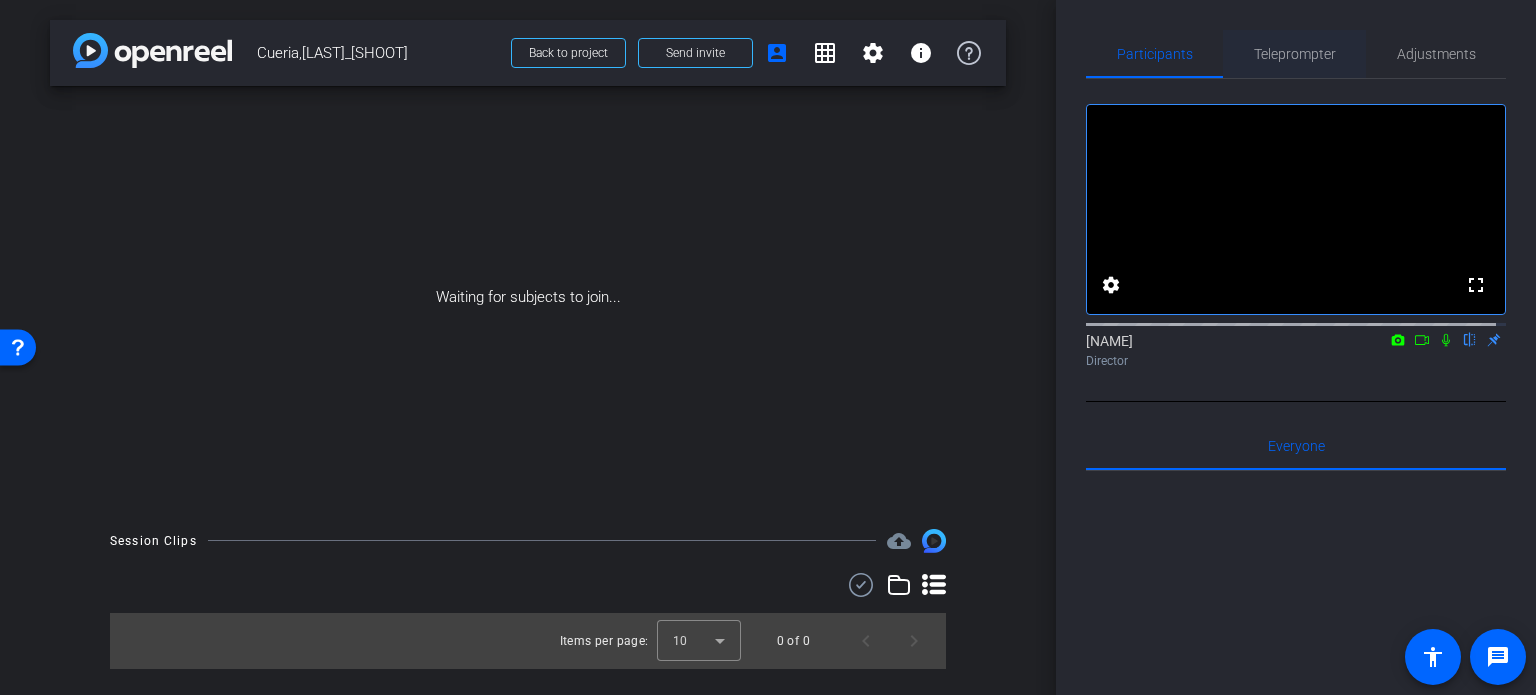 click on "Teleprompter" at bounding box center [1295, 54] 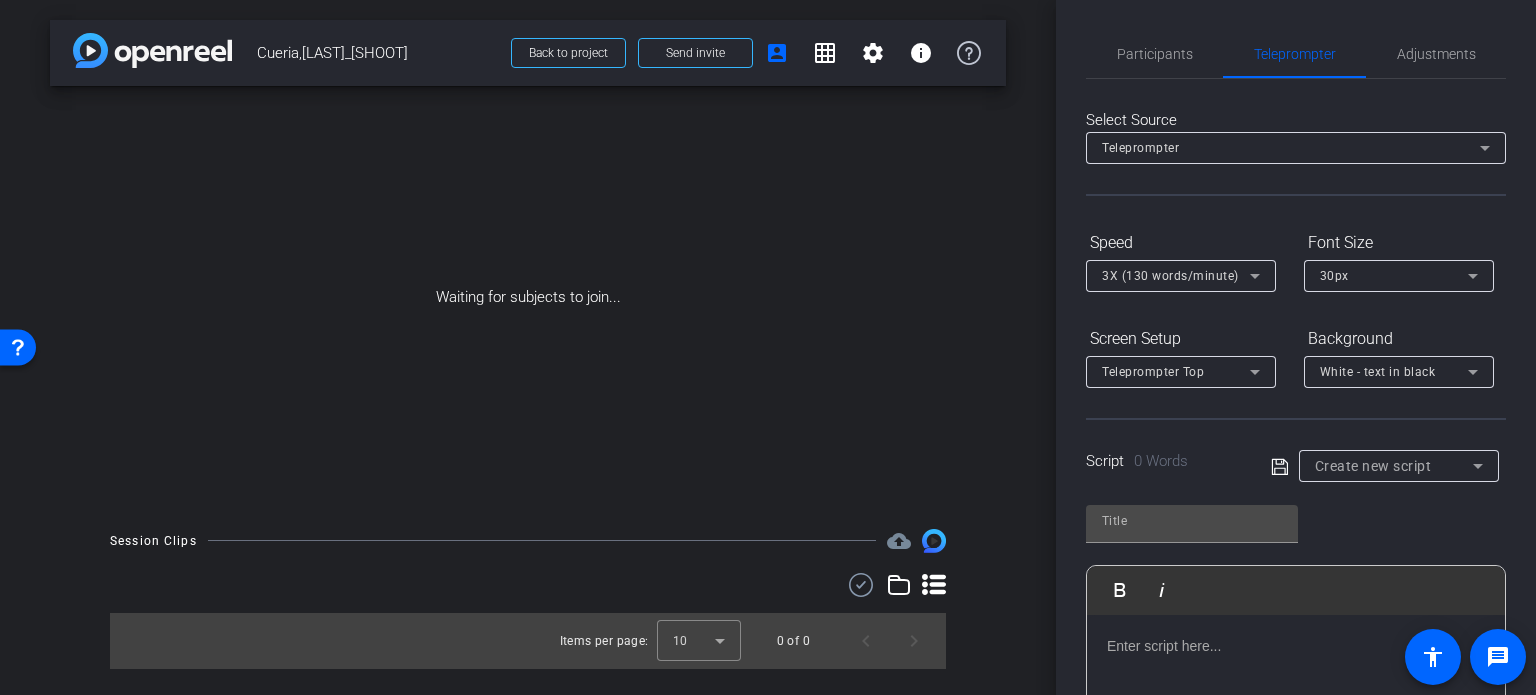 click on "Create new script" at bounding box center [1373, 466] 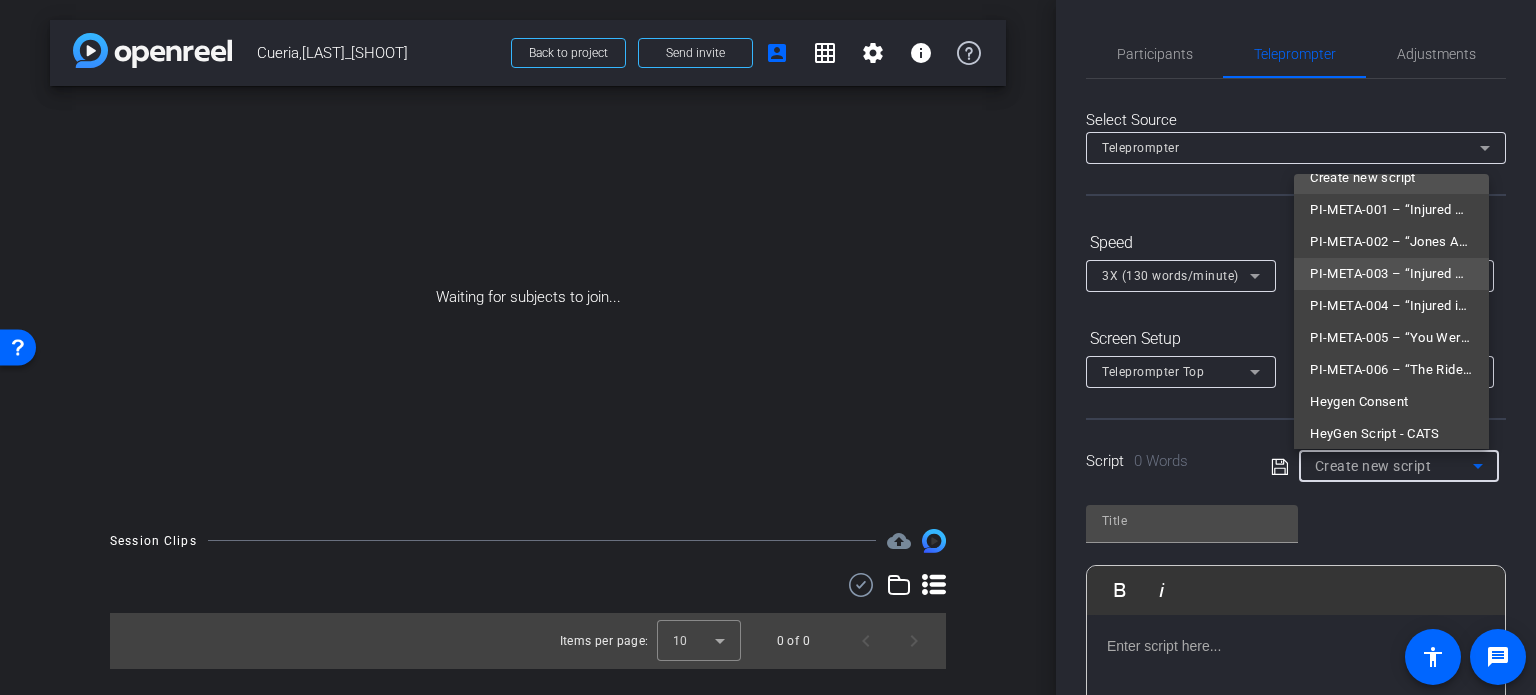 scroll, scrollTop: 0, scrollLeft: 0, axis: both 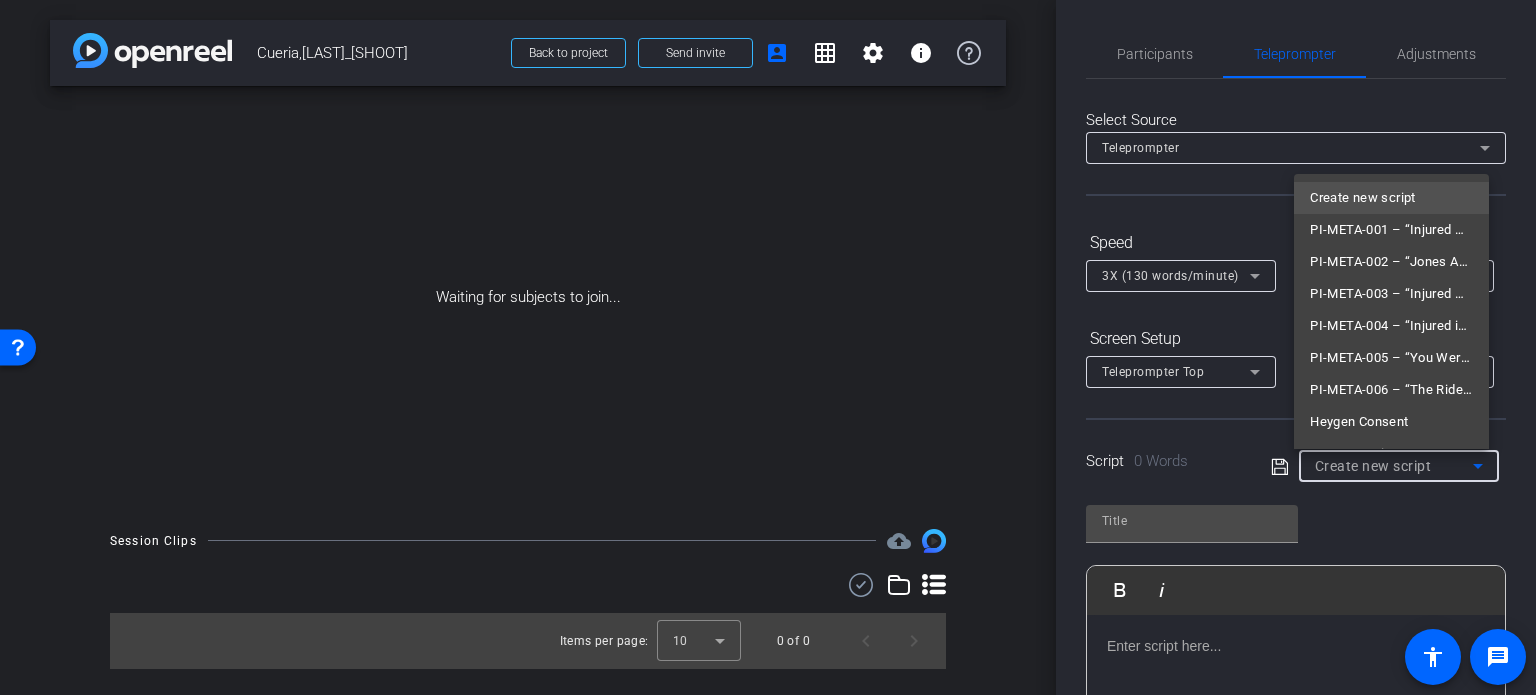 click at bounding box center [768, 347] 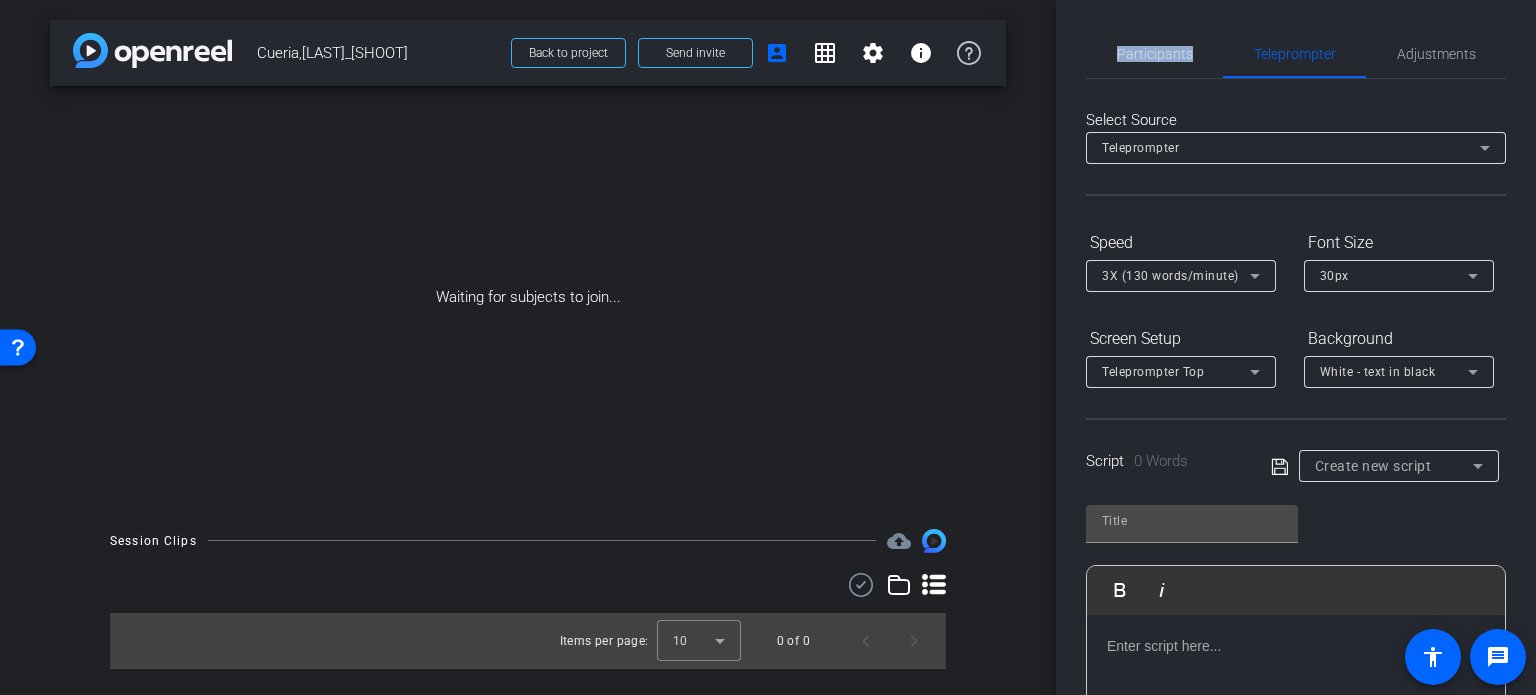 click on "Participants" at bounding box center [1155, 54] 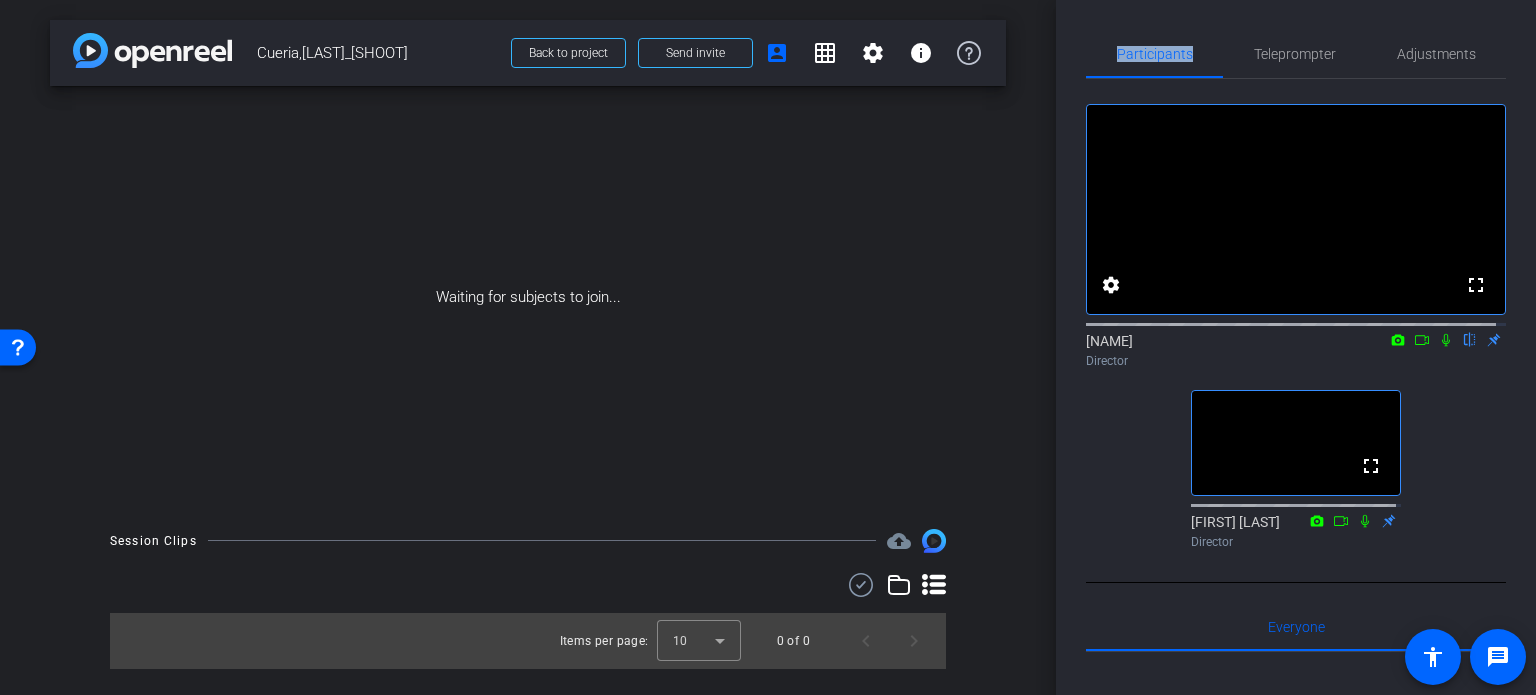 click 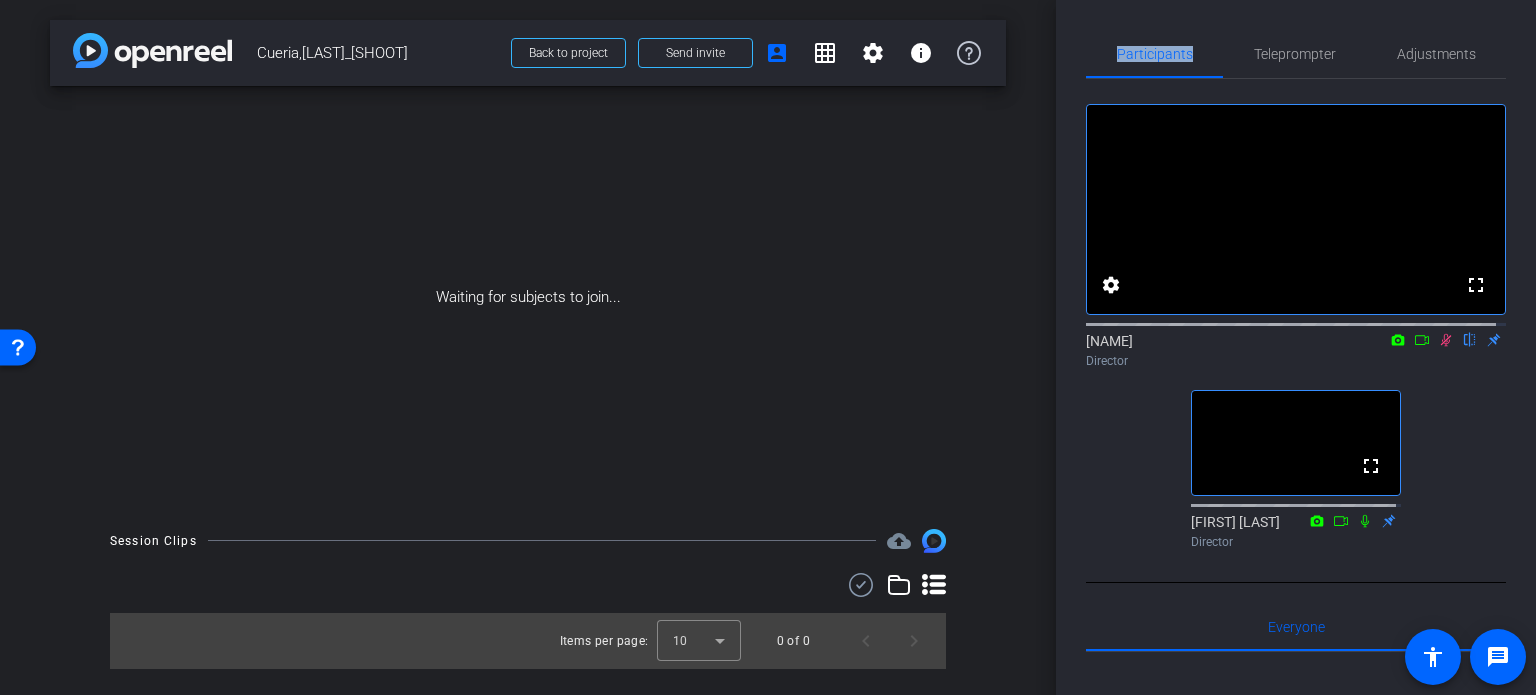 click 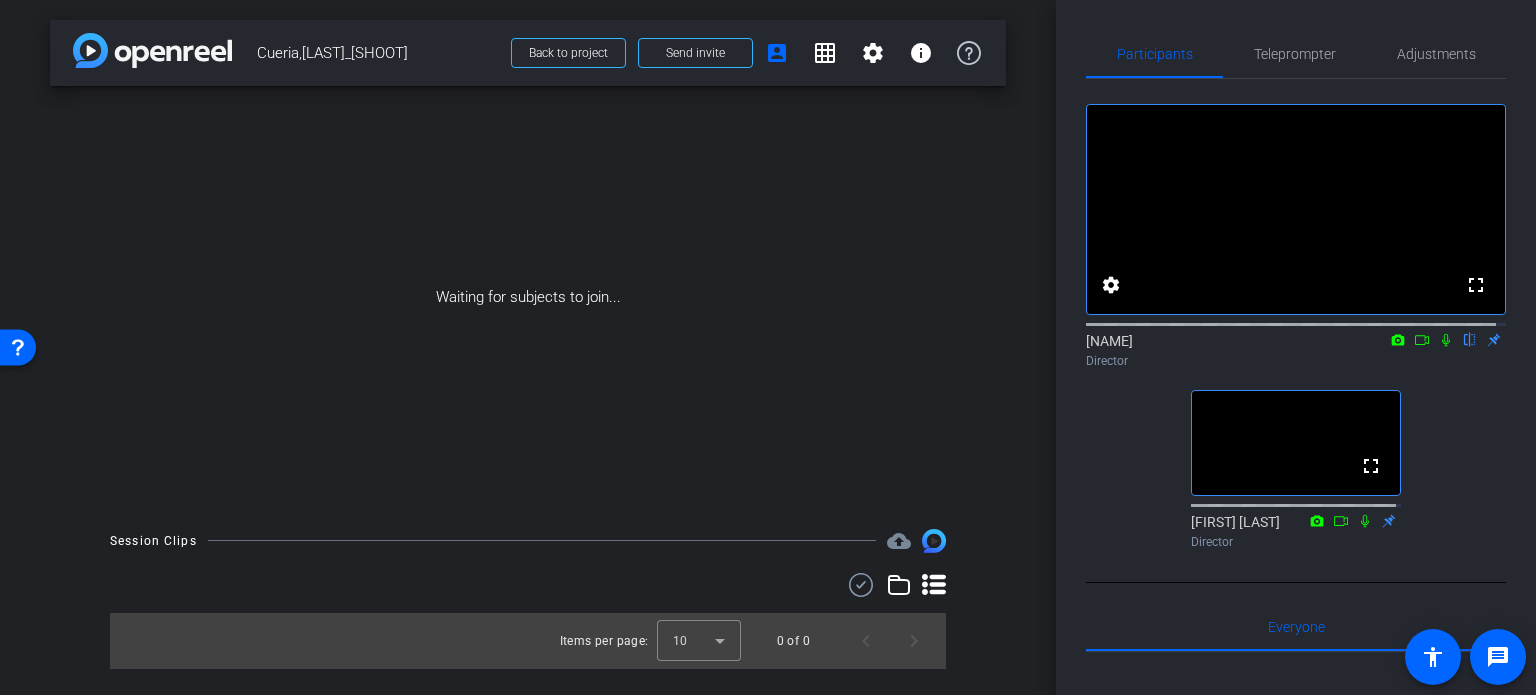 click on "arrow_back  Cueria,Brent_Shoot01_08062025   Back to project   Send invite  account_box grid_on settings info
Waiting for subjects to join...  Session Clips   cloud_upload
Items per page:  10  0 of 0" at bounding box center (528, 347) 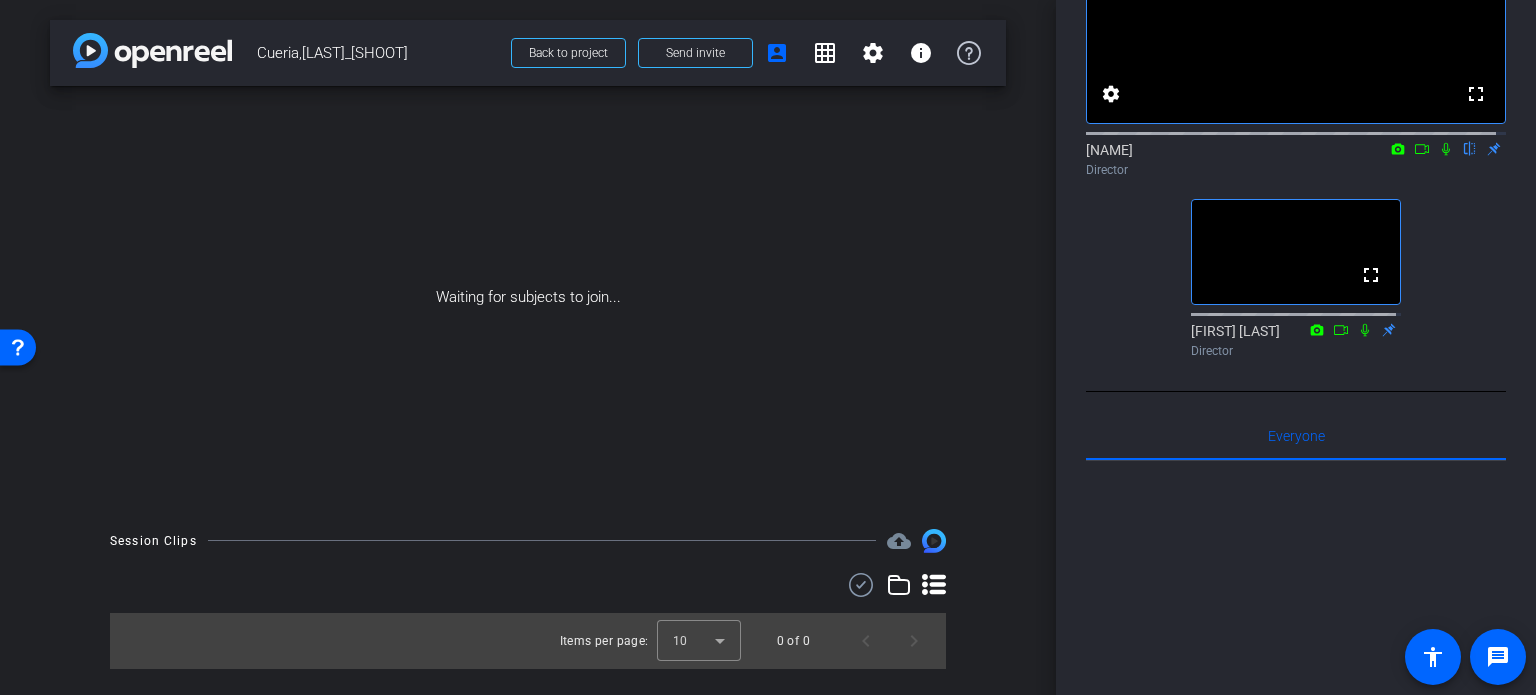 scroll, scrollTop: 44, scrollLeft: 0, axis: vertical 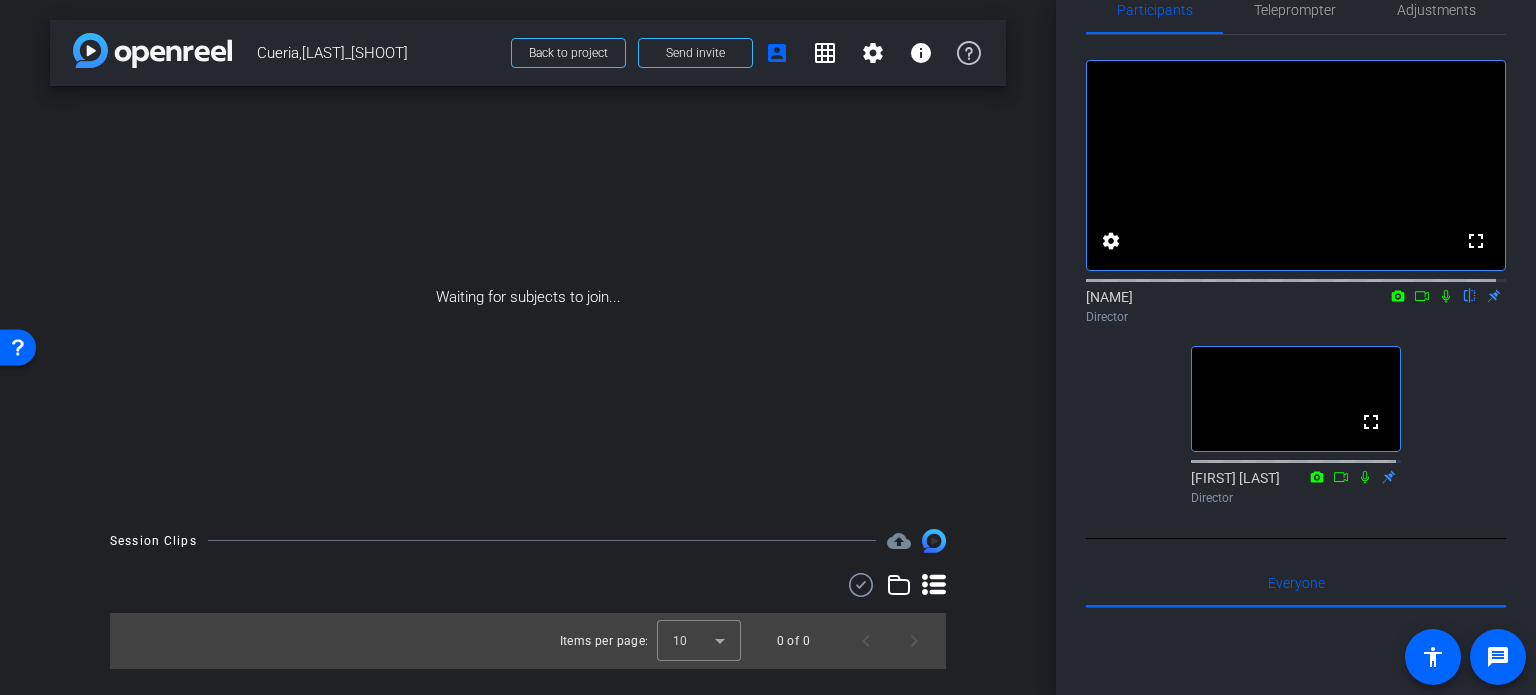 click 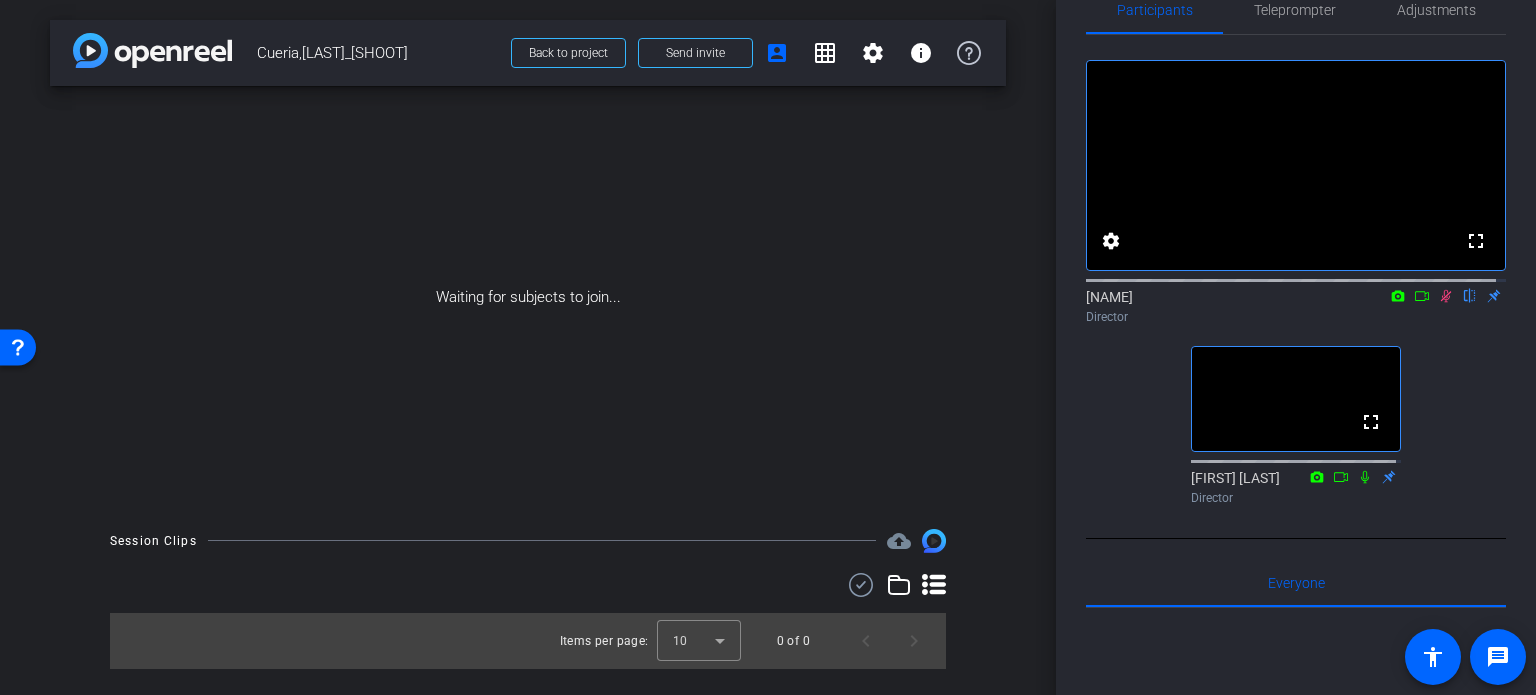 click 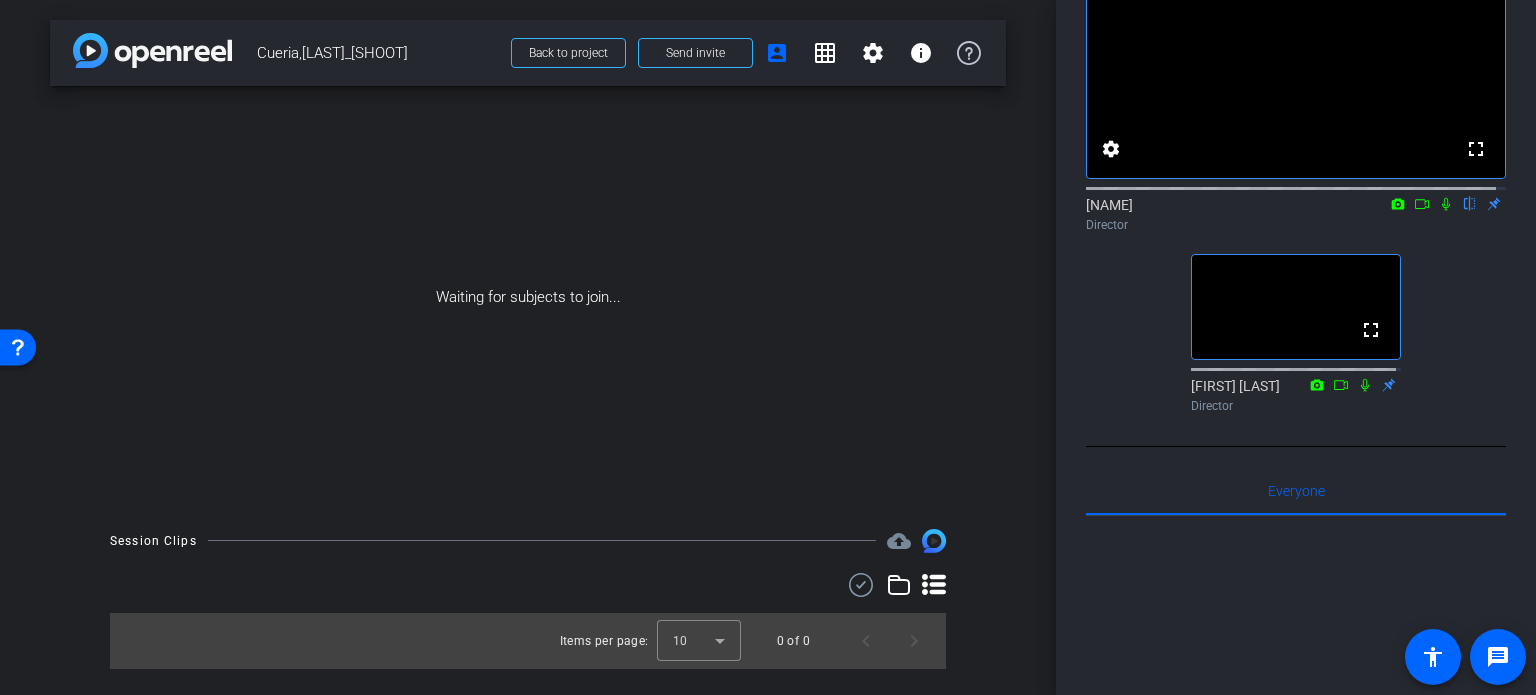 scroll, scrollTop: 0, scrollLeft: 0, axis: both 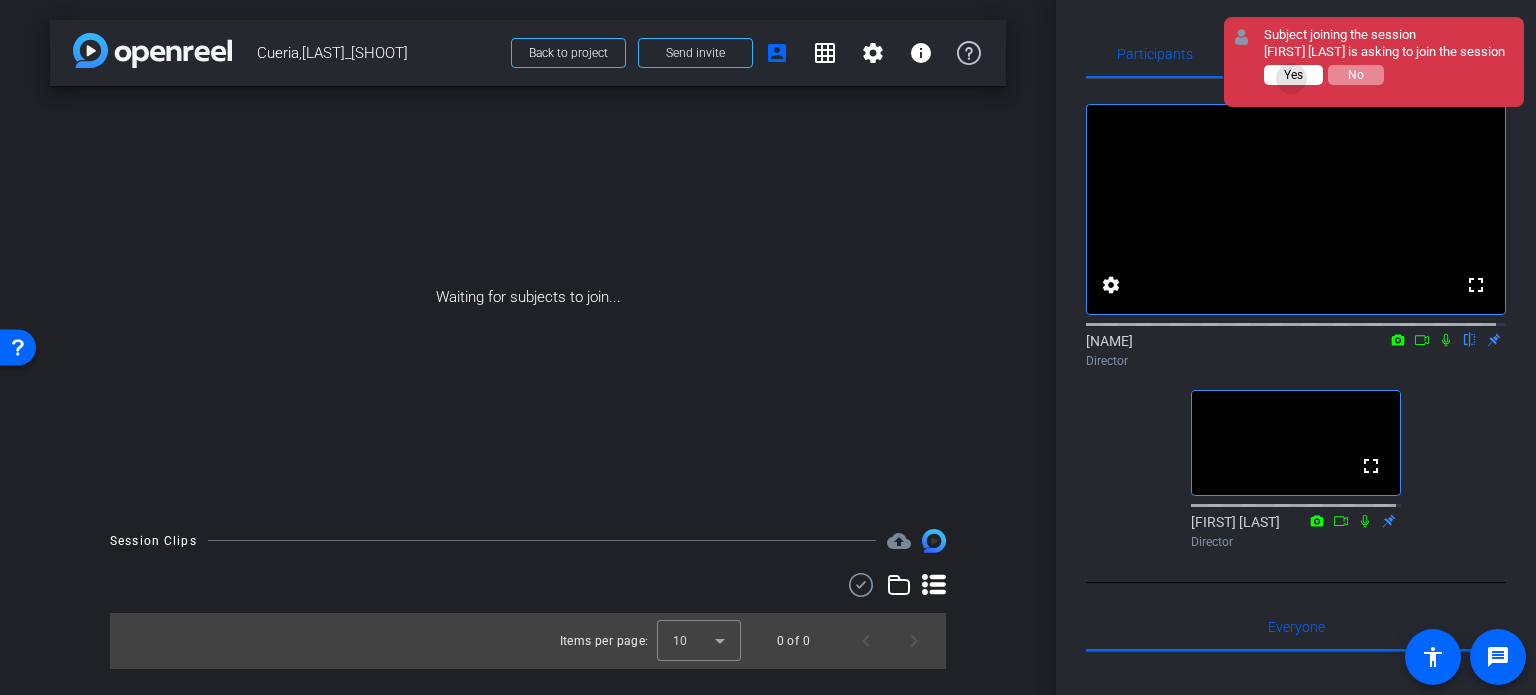 click on "Yes" at bounding box center (1293, 75) 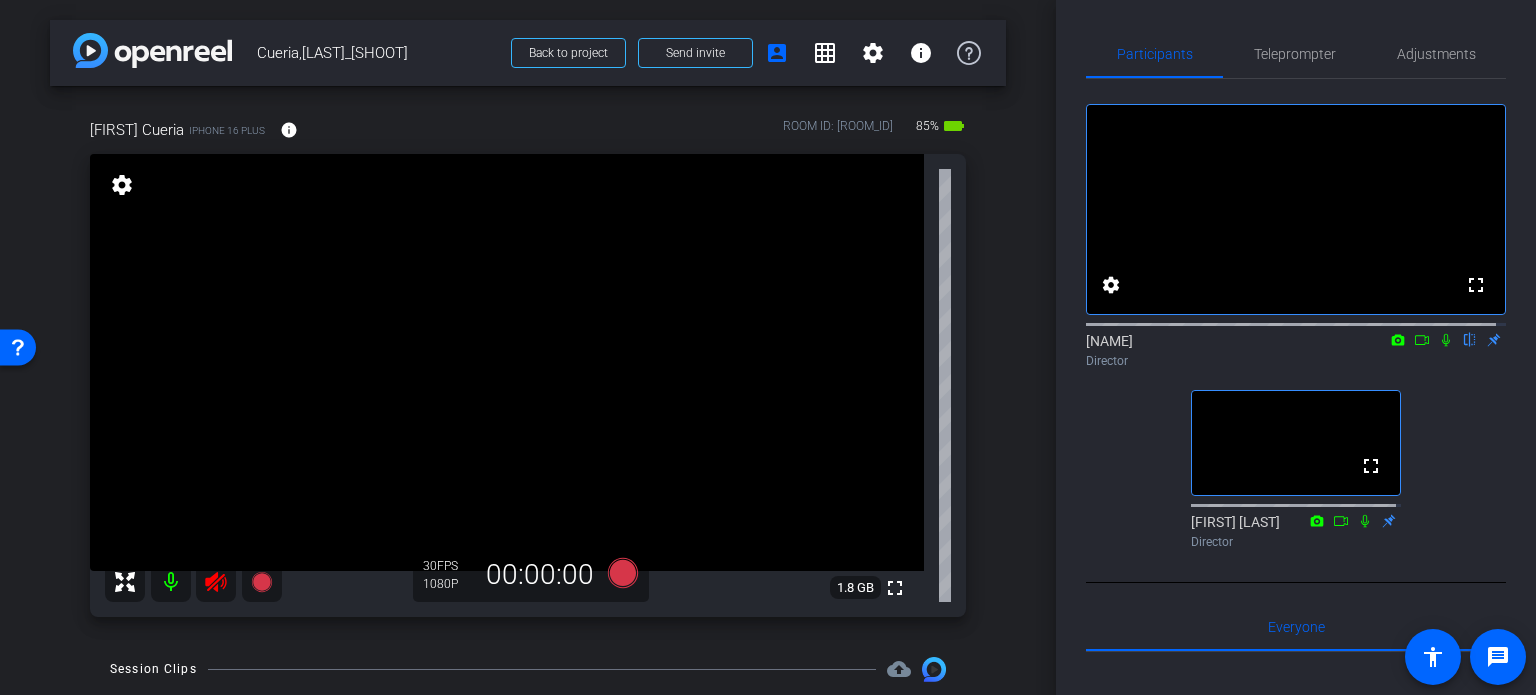 click 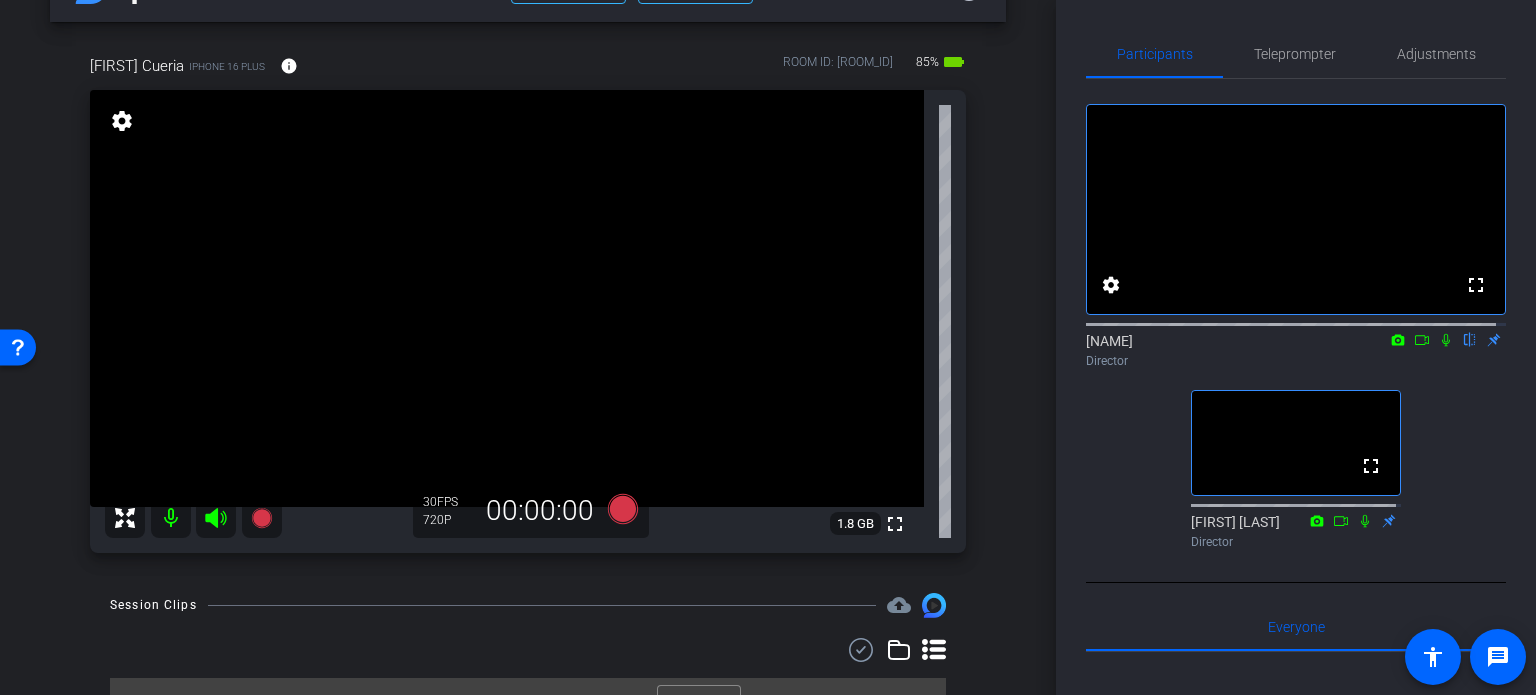 scroll, scrollTop: 100, scrollLeft: 0, axis: vertical 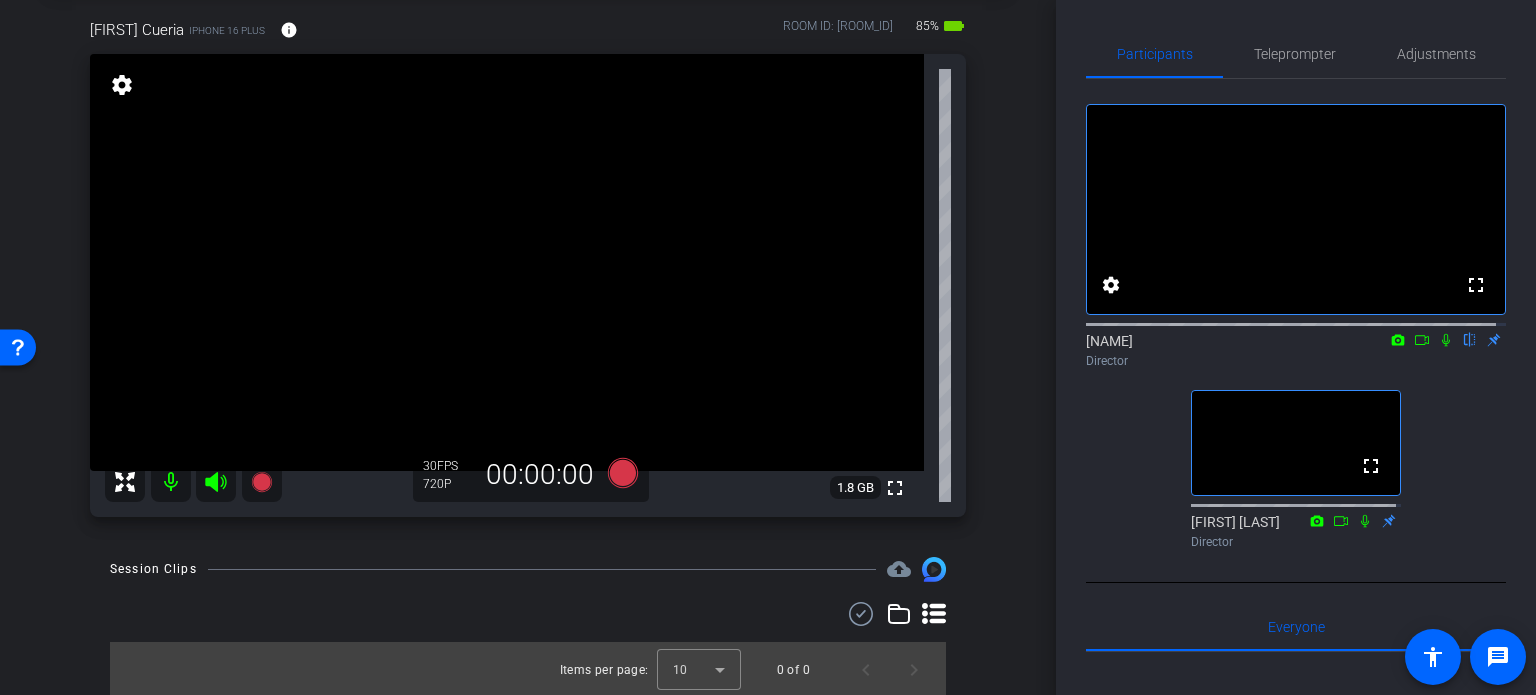 click 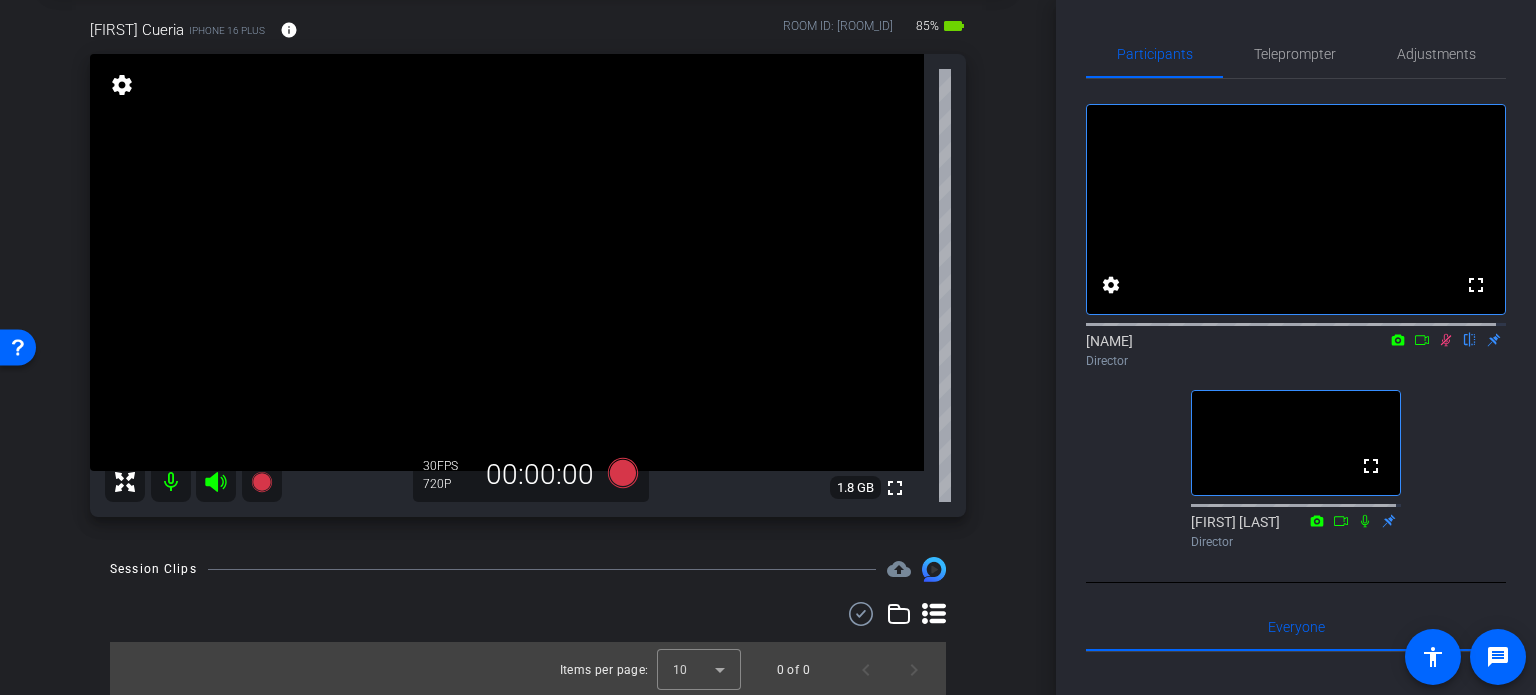 click 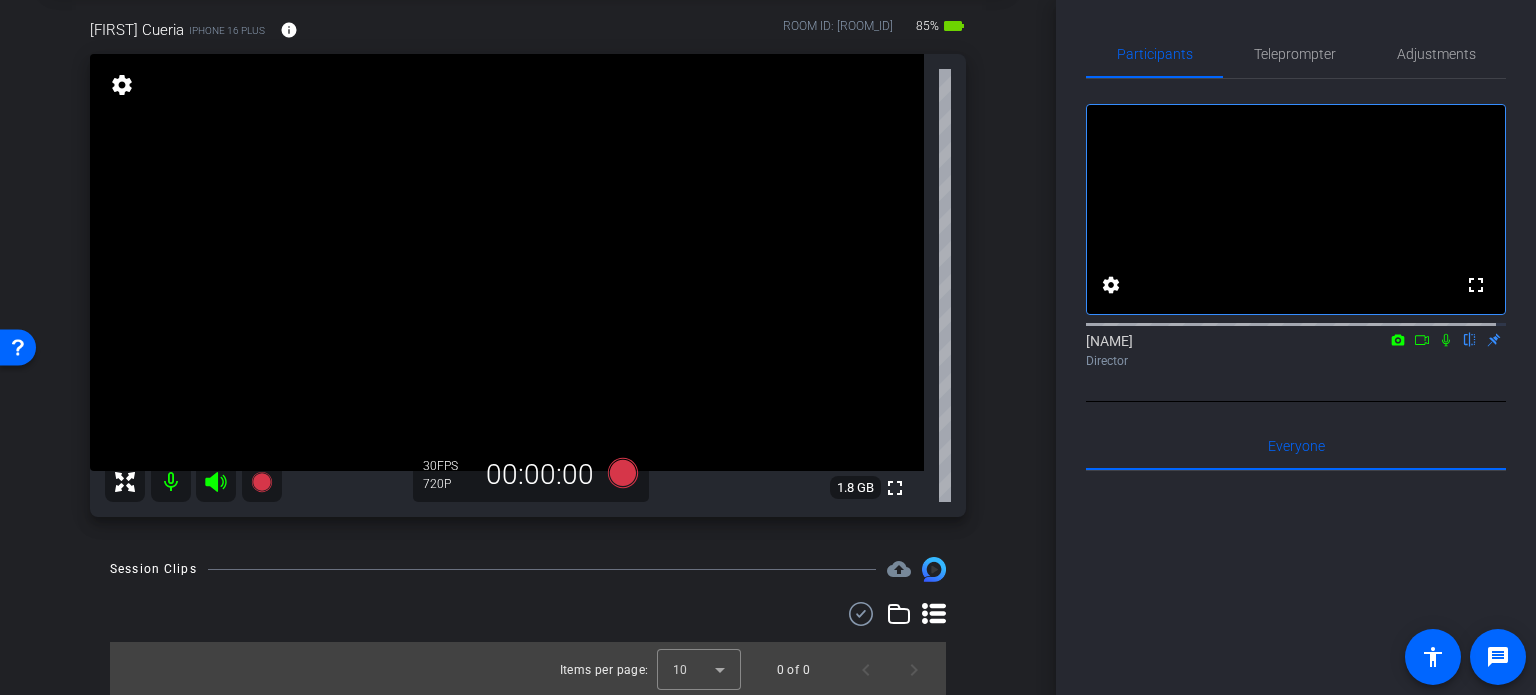 click on "Brent Cueria iPhone 16 Plus info ROOM ID: 219903207 85% battery_std fullscreen settings  1.8 GB
30 FPS  720P   00:00:00" at bounding box center (528, 261) 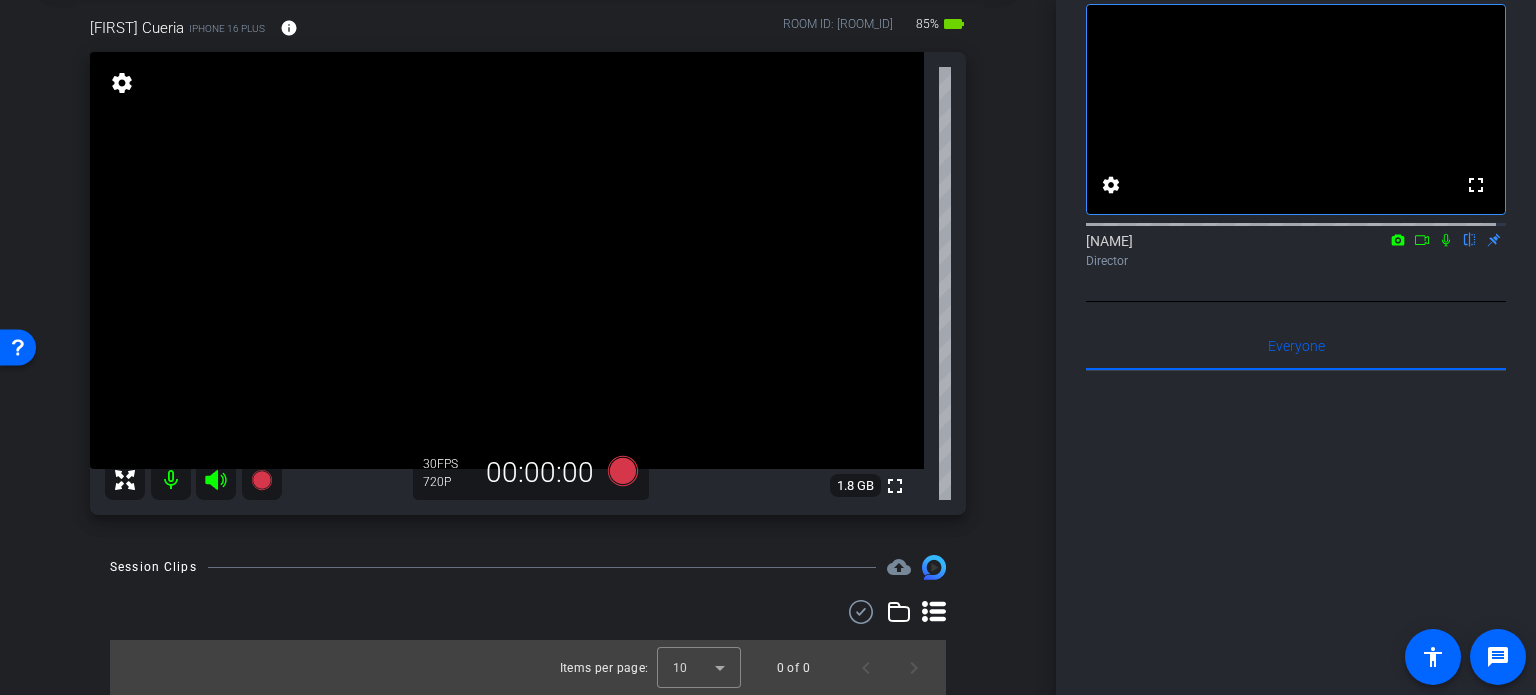 scroll, scrollTop: 0, scrollLeft: 0, axis: both 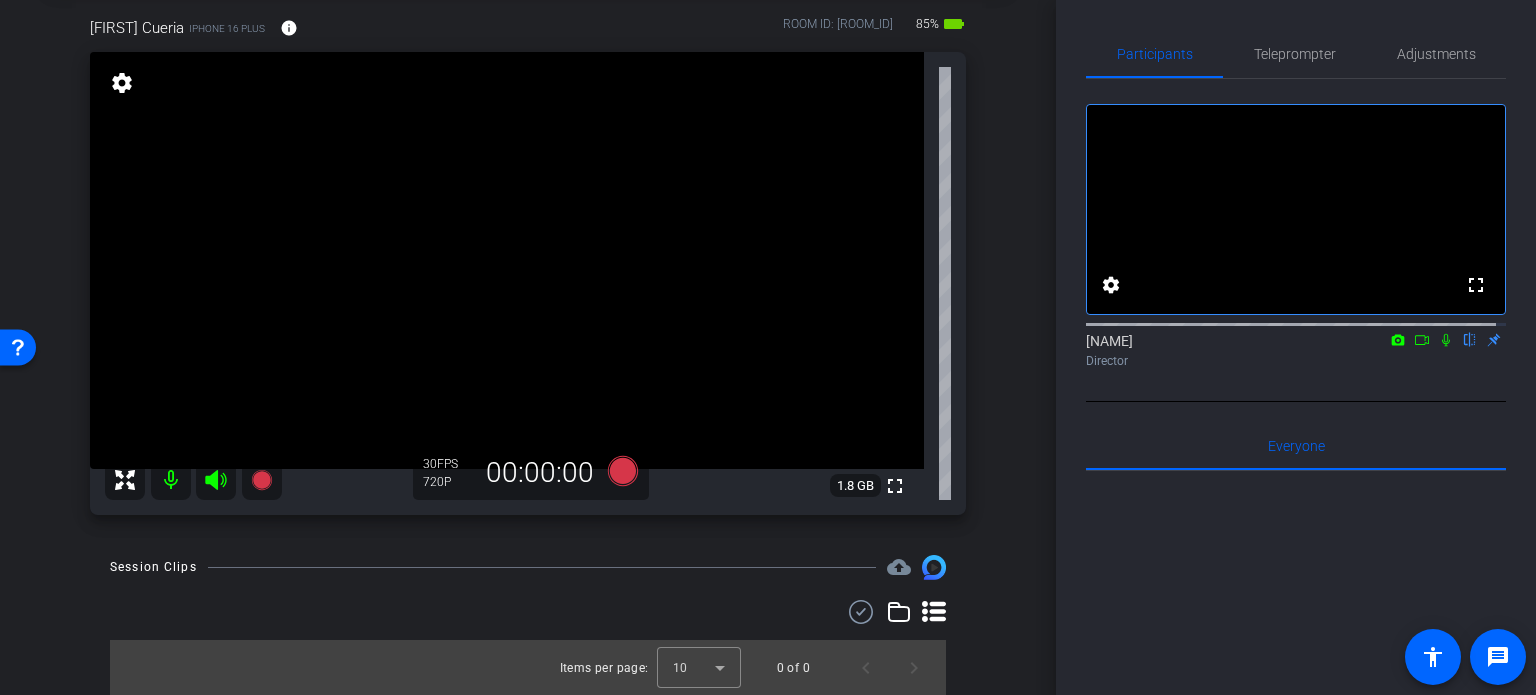 click on "arrow_back  Cueria,Brent_Shoot01_08062025   Back to project   Send invite  account_box grid_on settings info
Brent Cueria iPhone 16 Plus info ROOM ID: 219903207 85% battery_std fullscreen settings  1.8 GB
30 FPS  720P   00:00:00
Session Clips   cloud_upload
Items per page:  10  0 of 0" at bounding box center (528, 245) 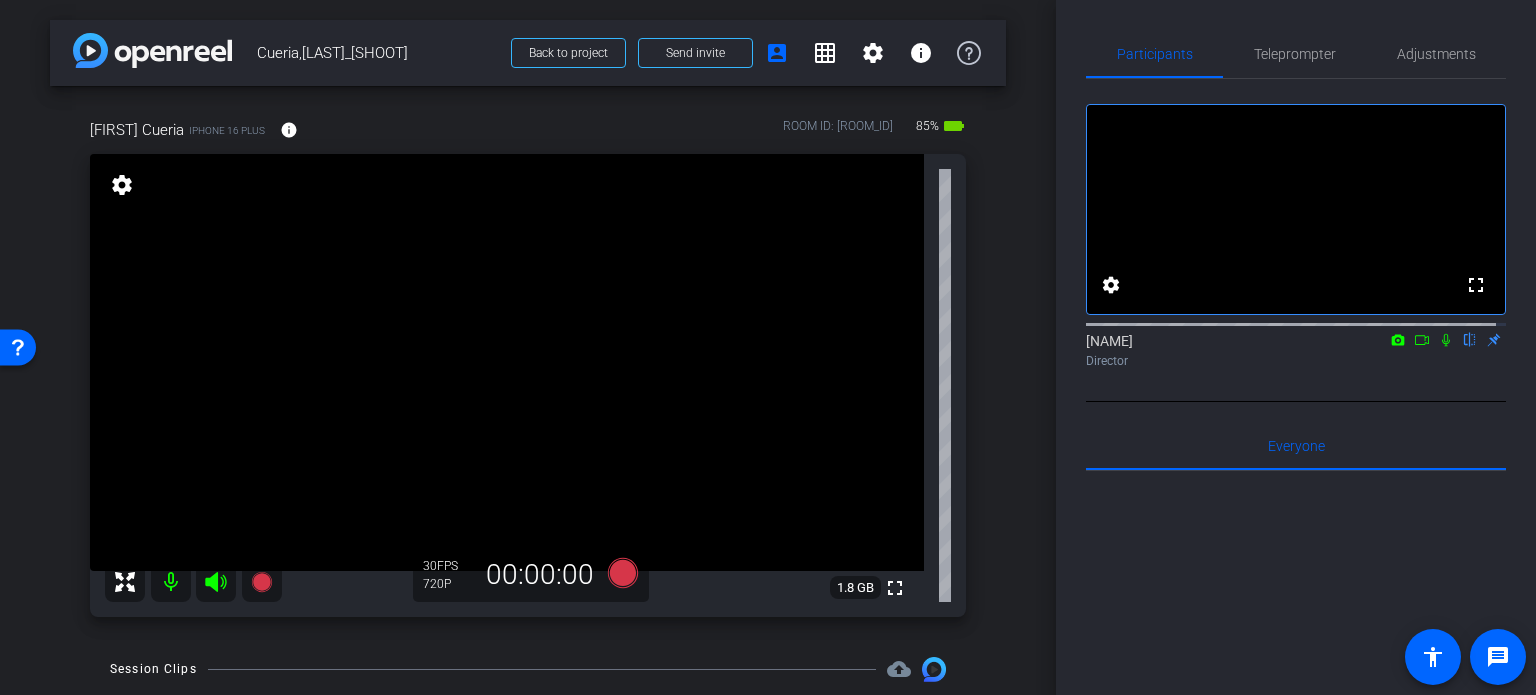 scroll, scrollTop: 100, scrollLeft: 0, axis: vertical 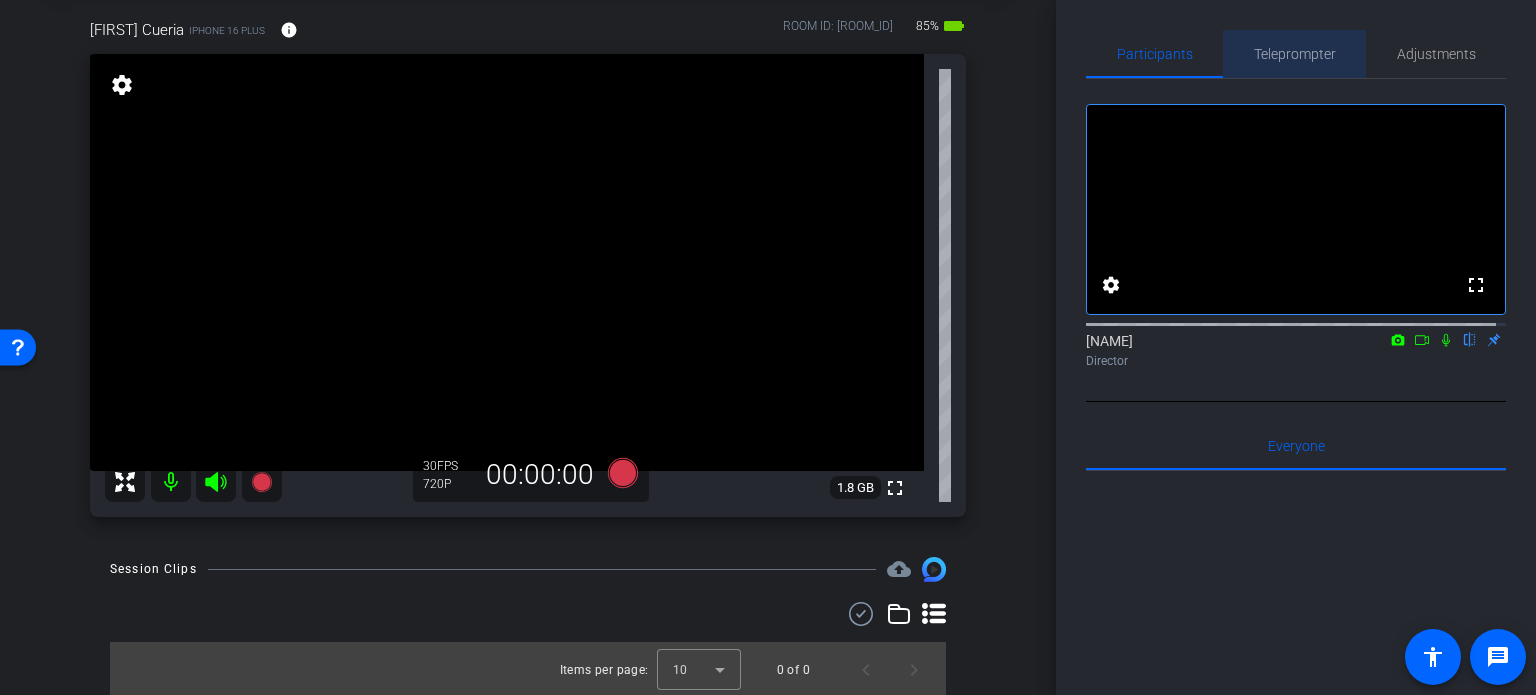 click on "Teleprompter" at bounding box center [1295, 54] 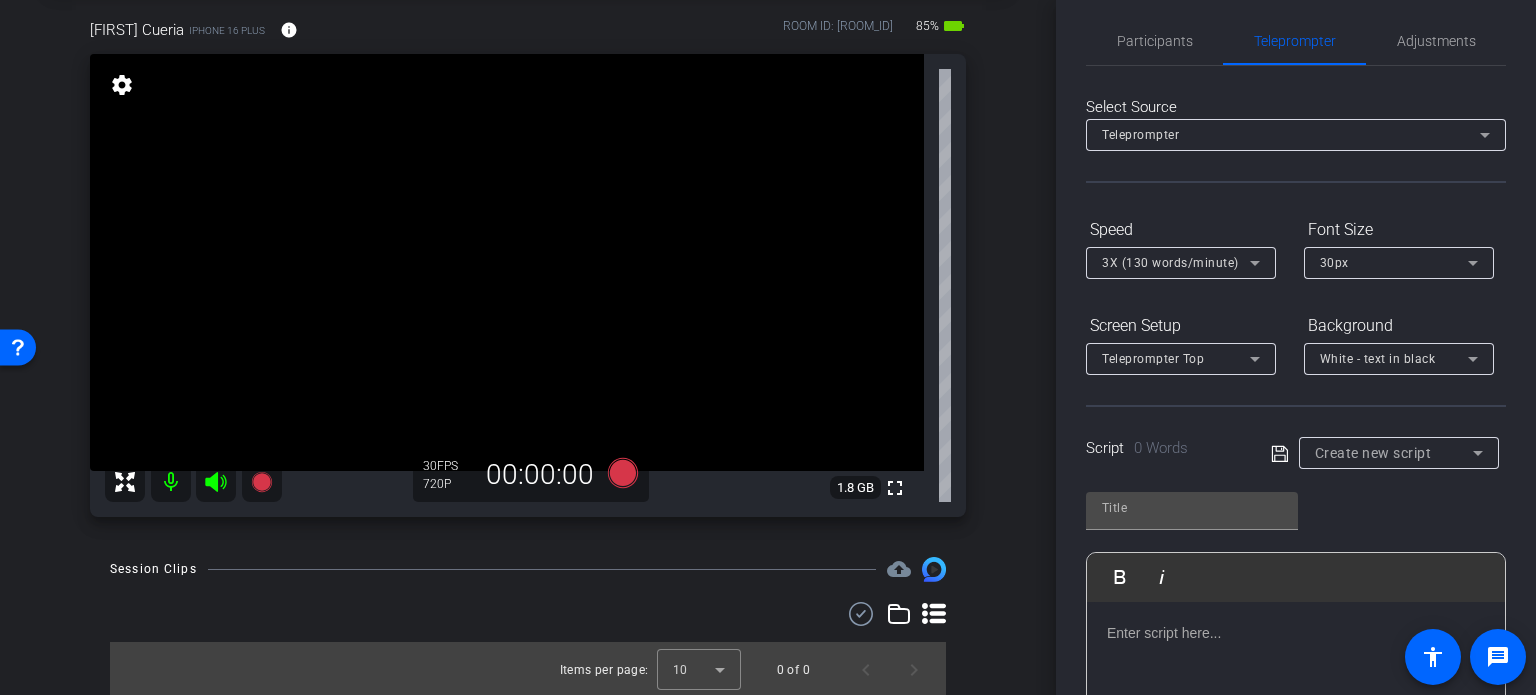 scroll, scrollTop: 0, scrollLeft: 0, axis: both 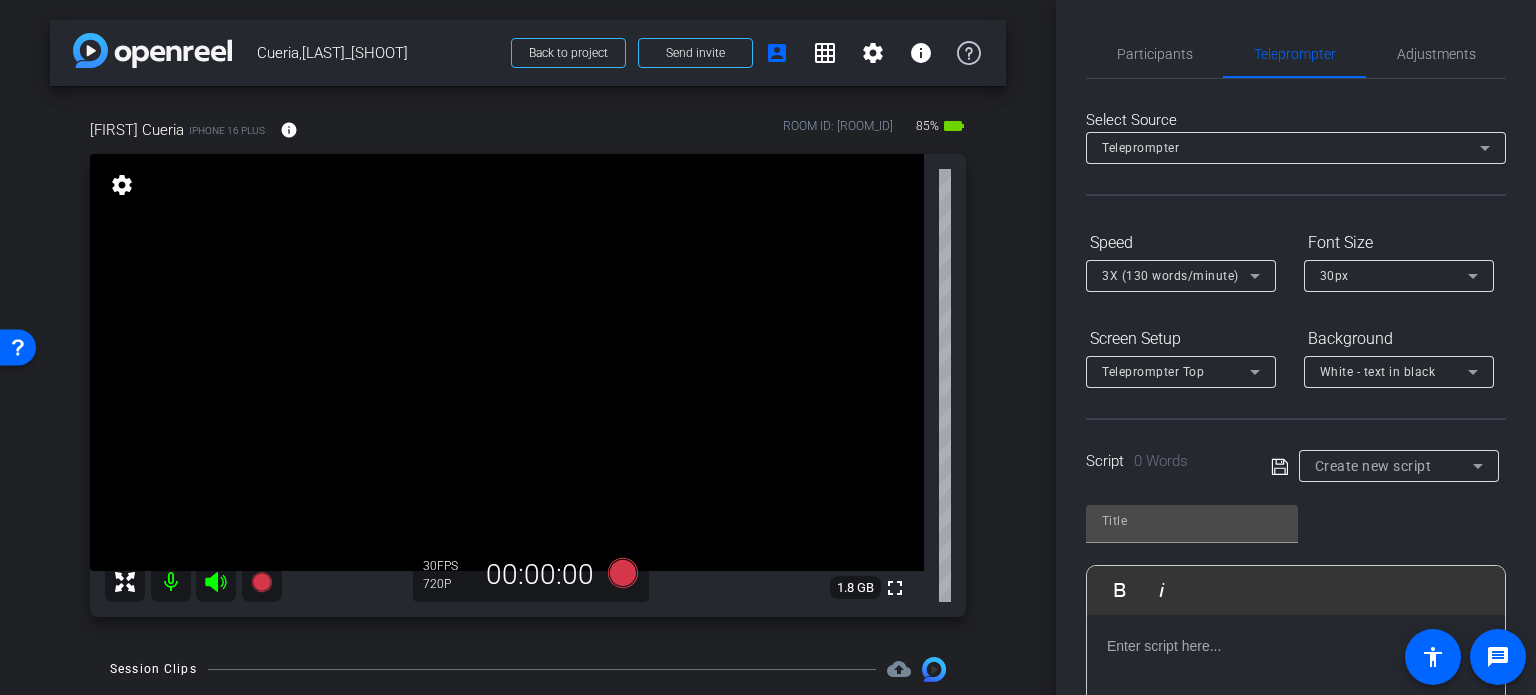 click on "Participants Teleprompter Adjustments settings  Erika Centeno
flip
Director   Everyone  0 Mark all read To: Everyone Mark all read Select Source Teleprompter Speed 3X (130 words/minute) Font Size 30px Screen Setup Teleprompter Top Background White - text in black  Script  0 Words
Create new script               Play        Play from this location               Play Selected        Play and display the selected text only Bold Italic Enter script here...
Play
Restart
Stop" 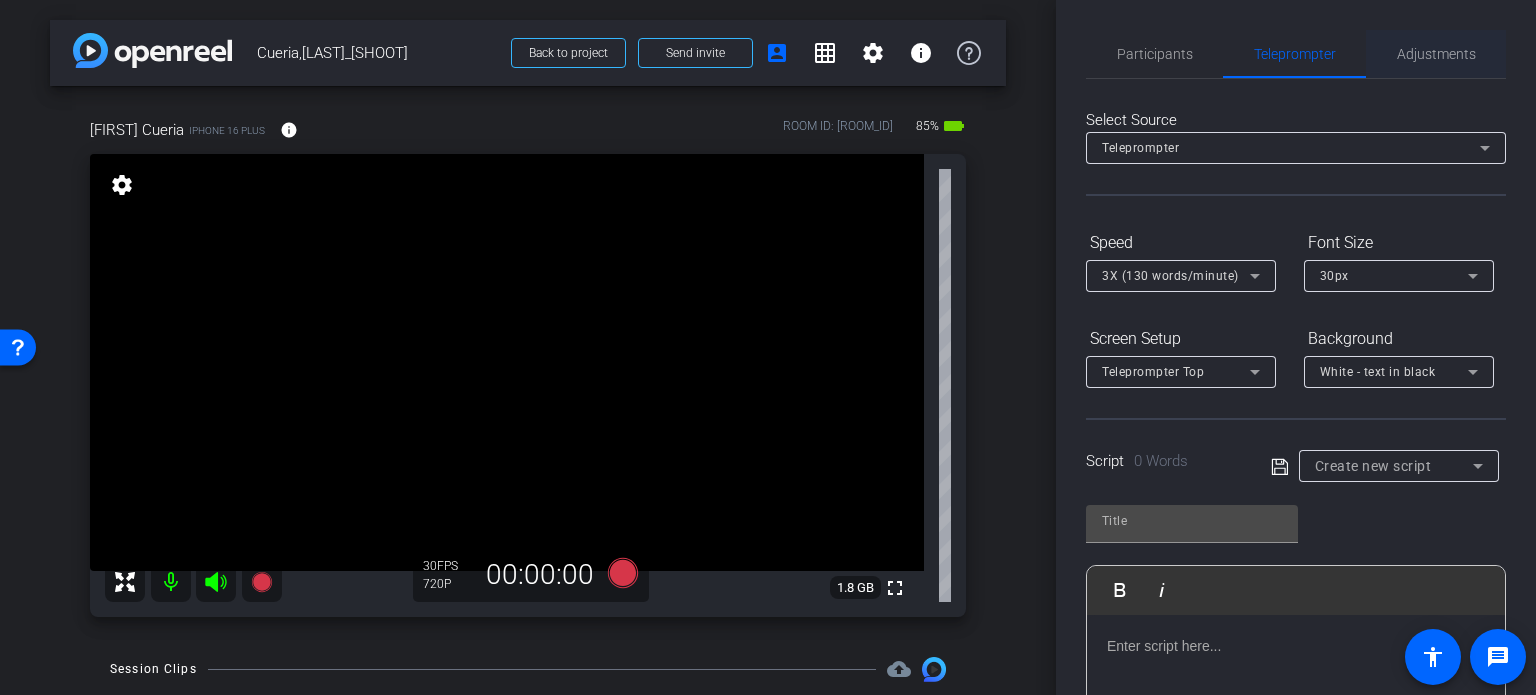 click on "Adjustments" at bounding box center [1436, 54] 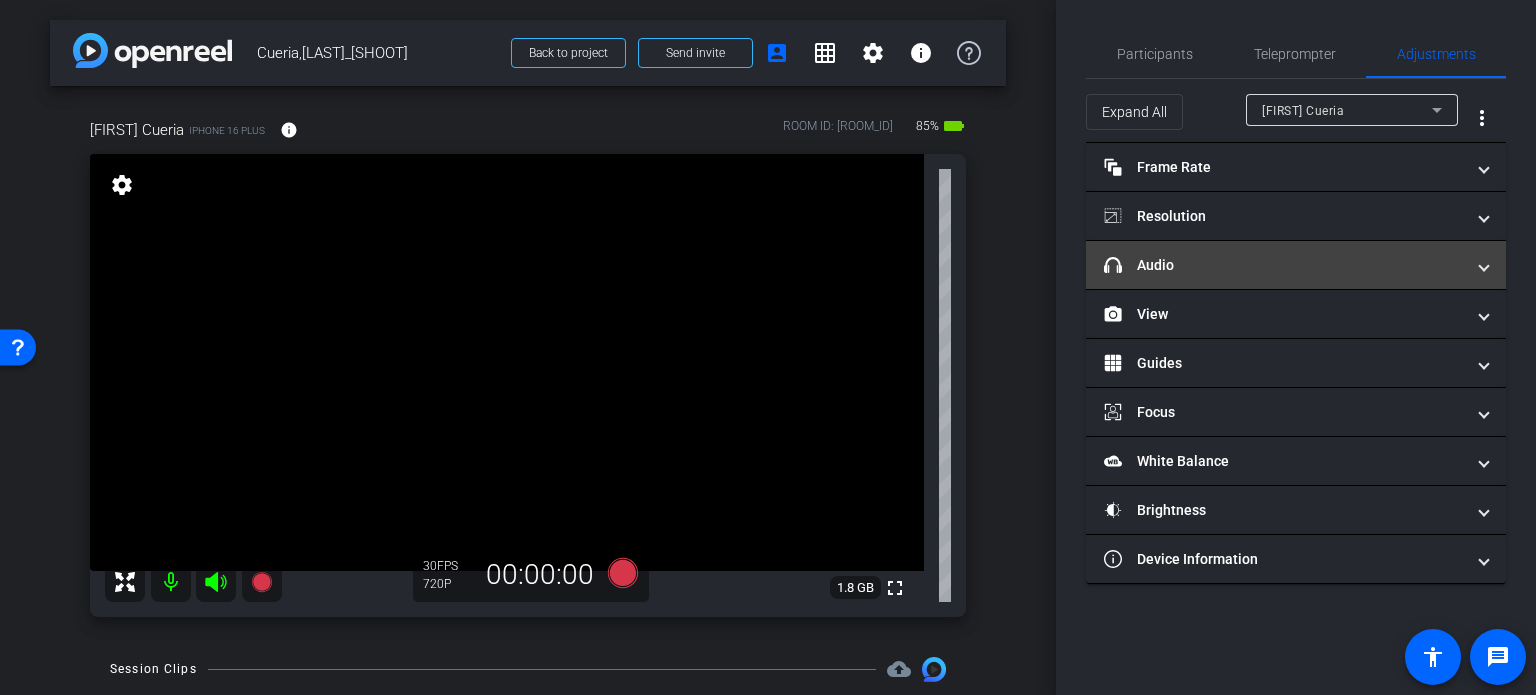click on "headphone icon
Audio" at bounding box center (1284, 265) 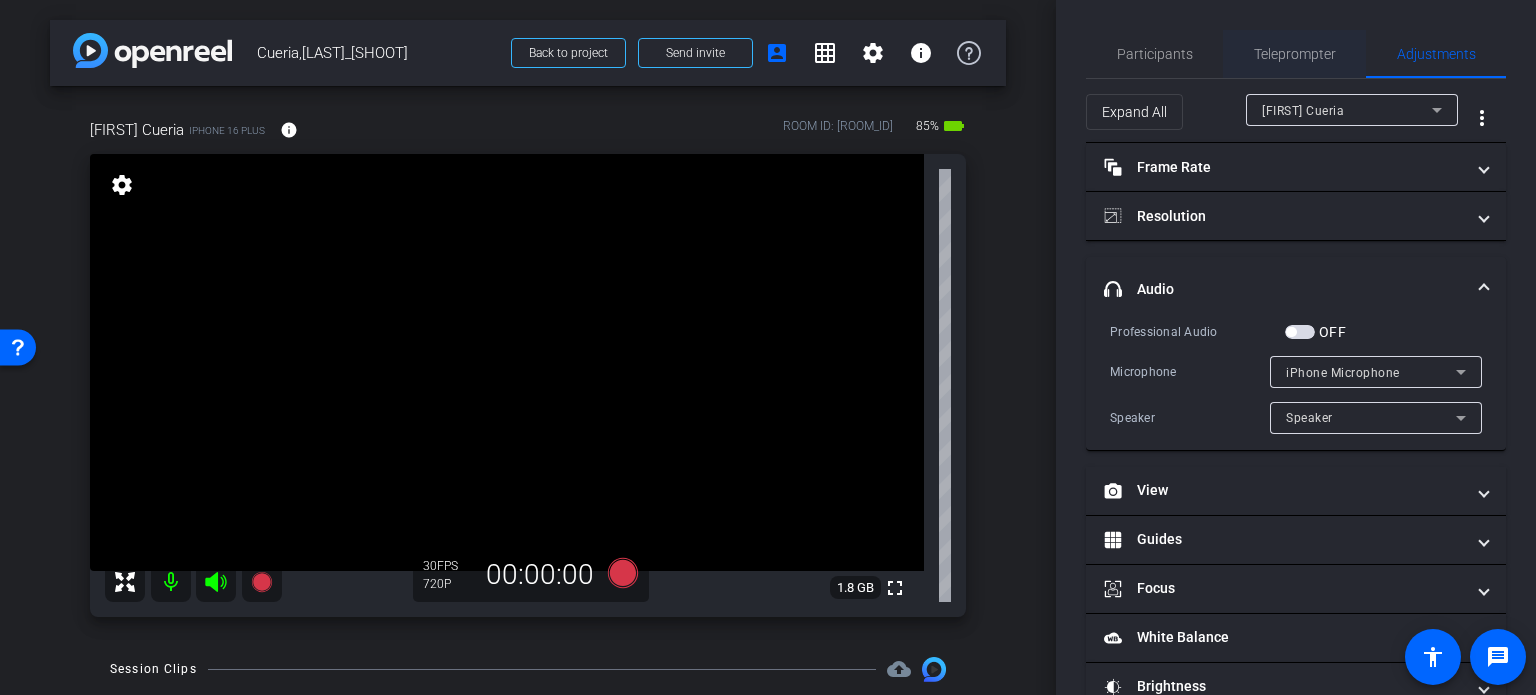 click on "Teleprompter" at bounding box center (1295, 54) 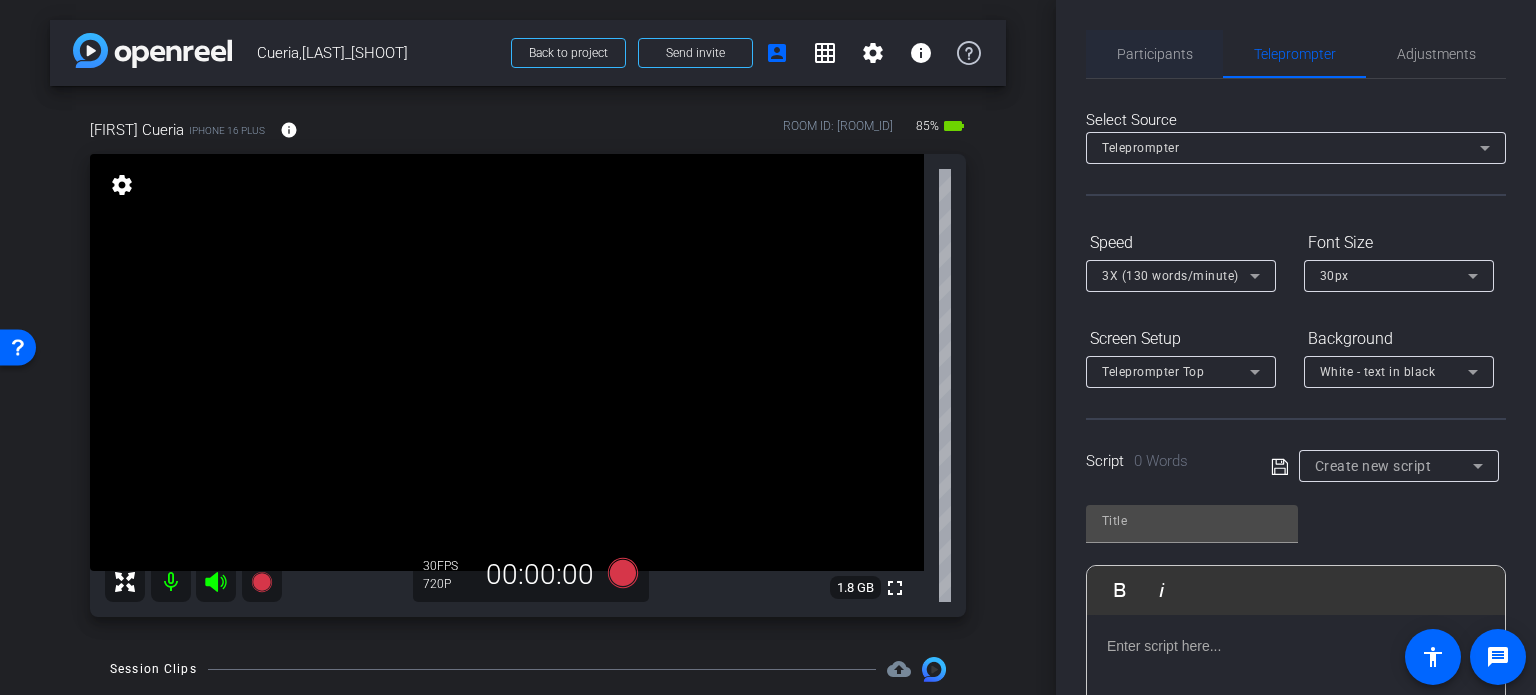 click on "Participants" at bounding box center [1155, 54] 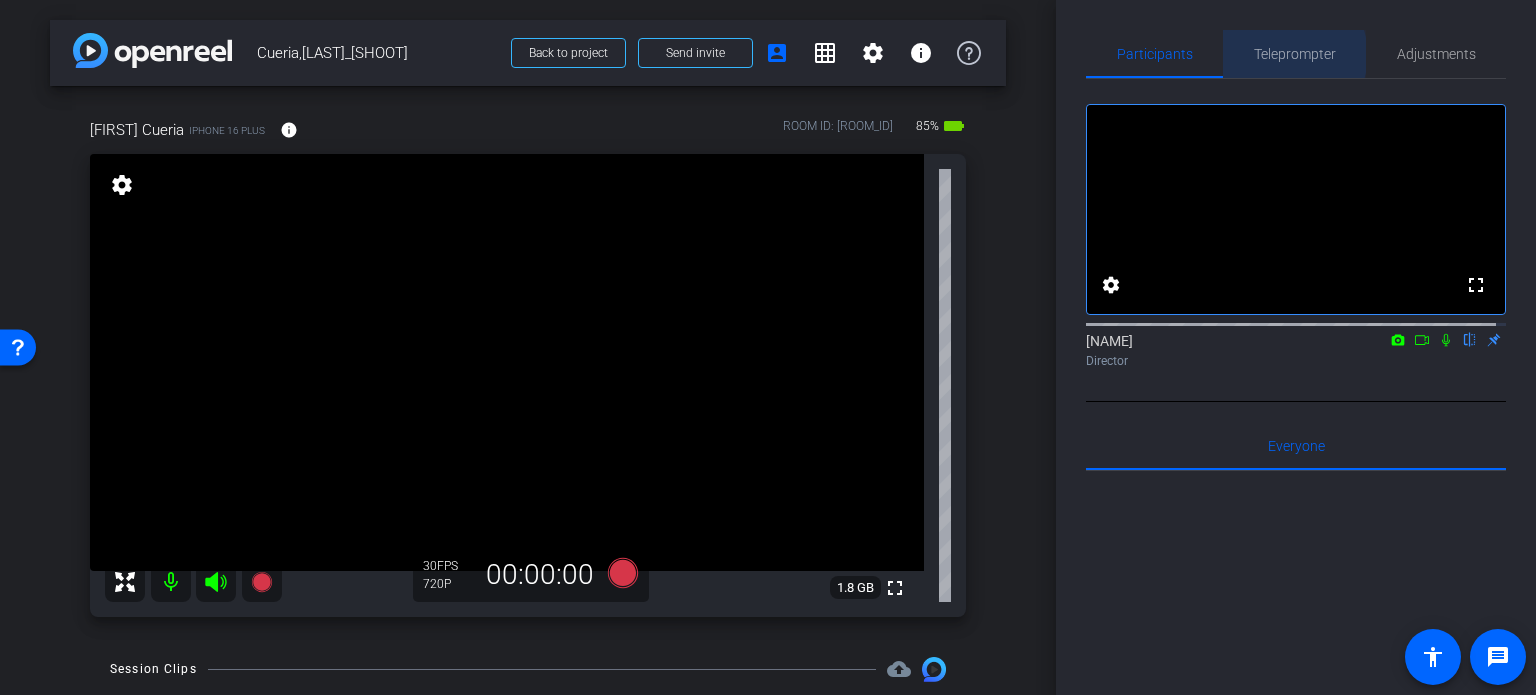 click on "Teleprompter" at bounding box center [1295, 54] 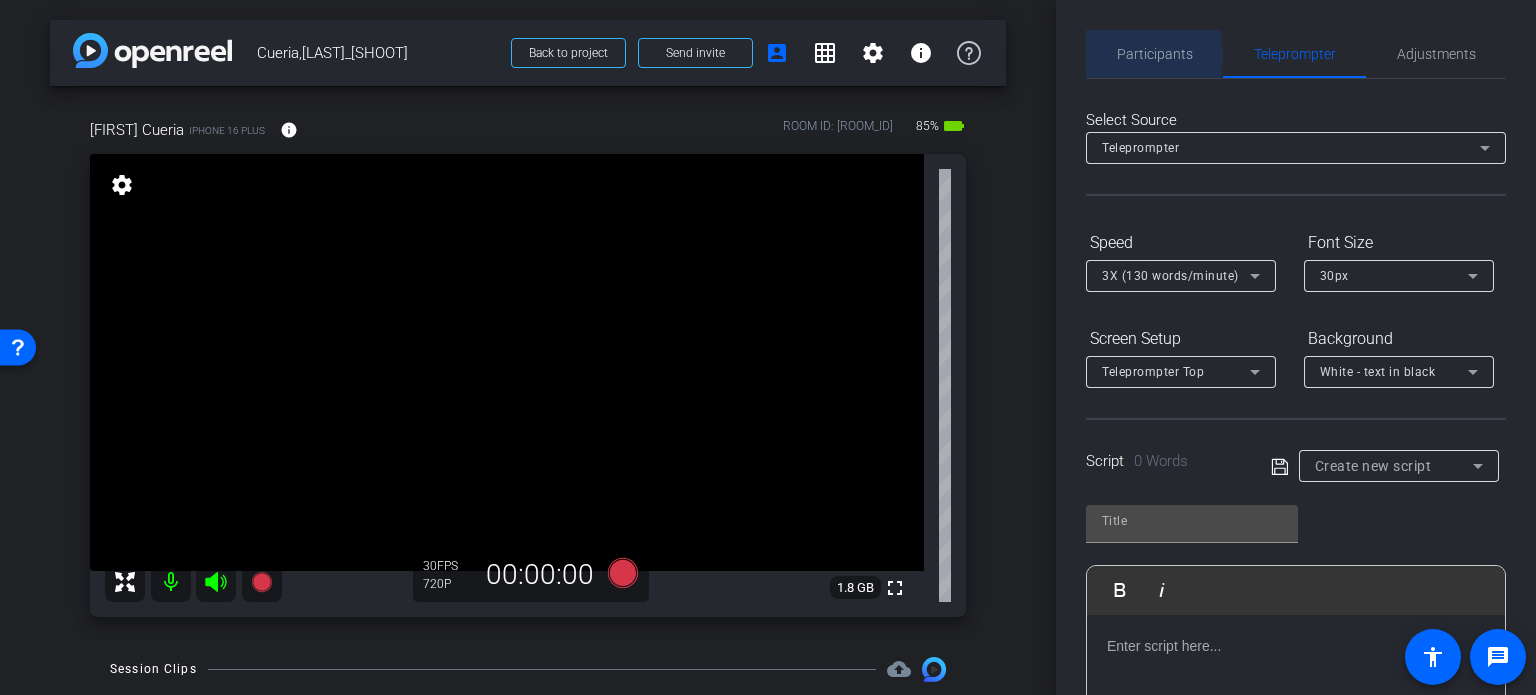 click on "Participants" at bounding box center (1155, 54) 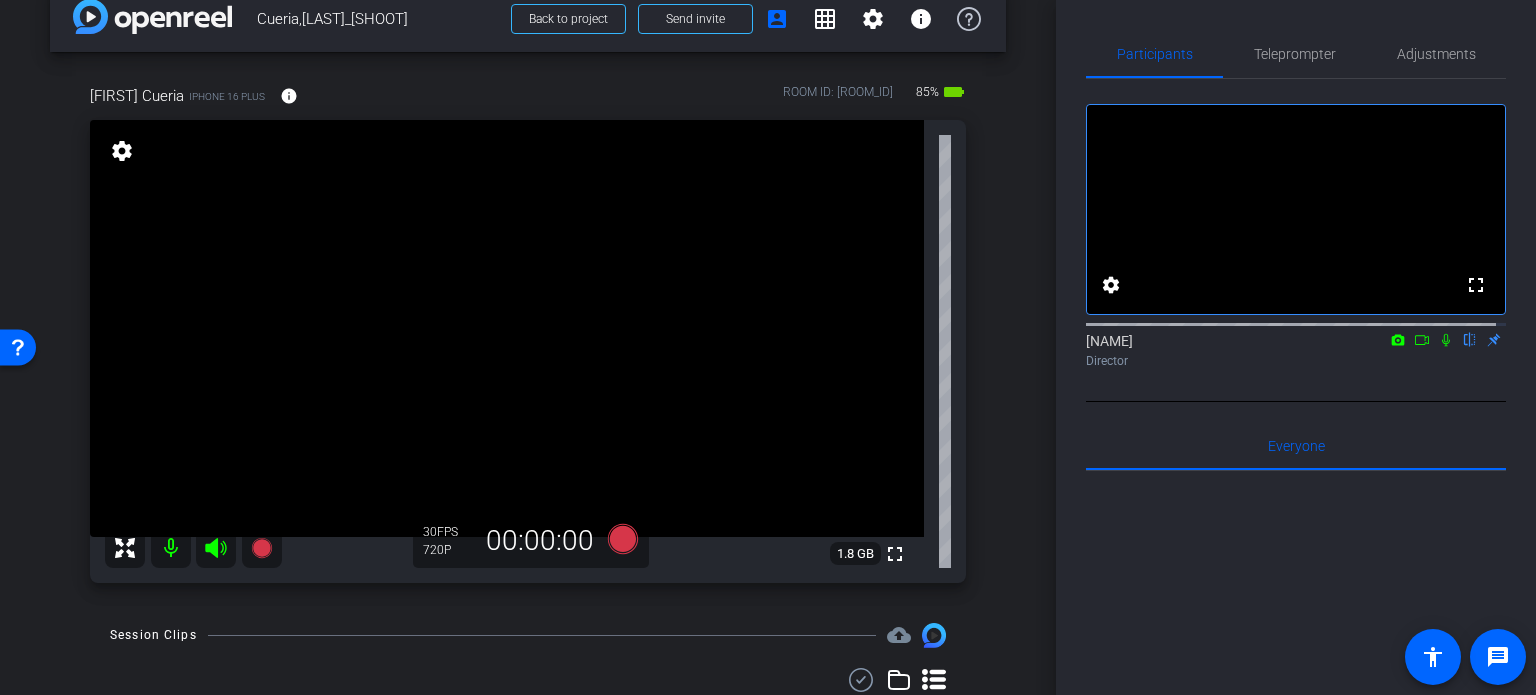 scroll, scrollTop: 0, scrollLeft: 0, axis: both 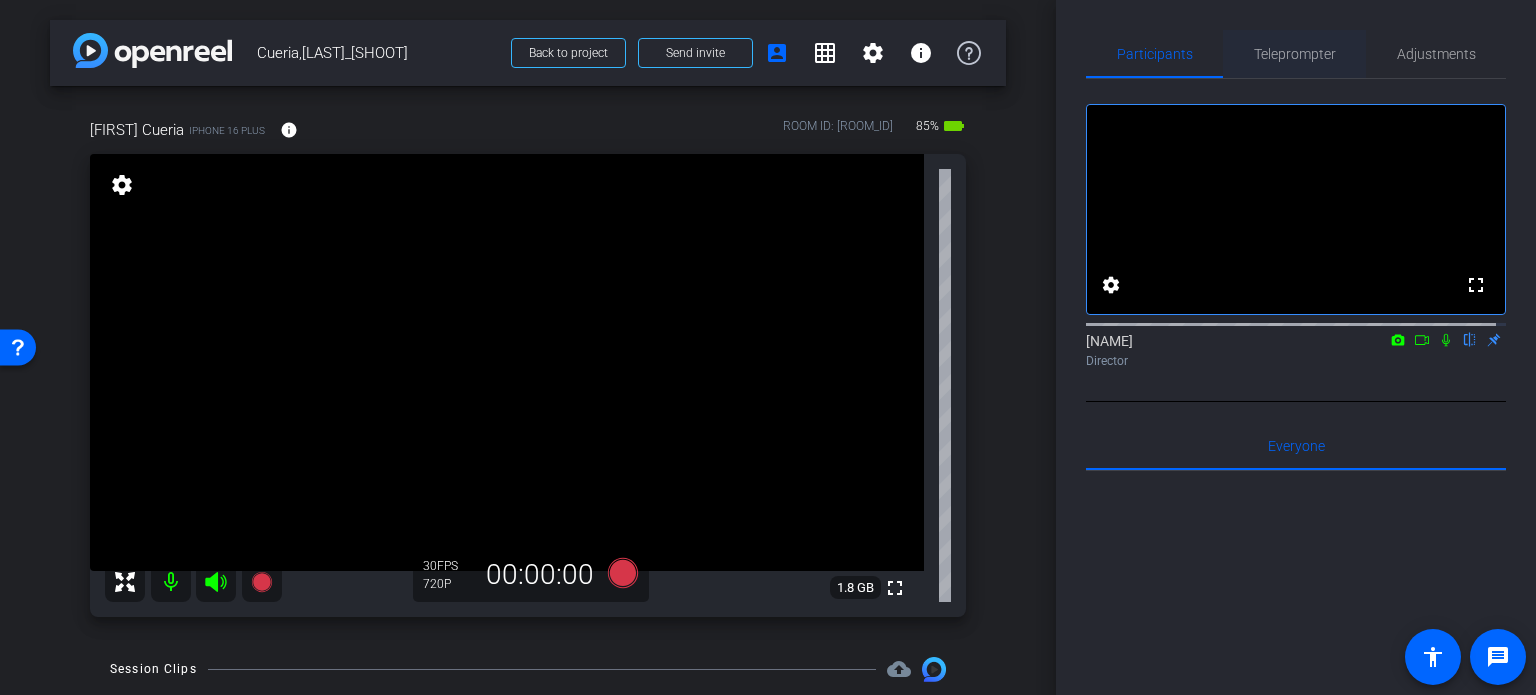 click on "Teleprompter" at bounding box center (1295, 54) 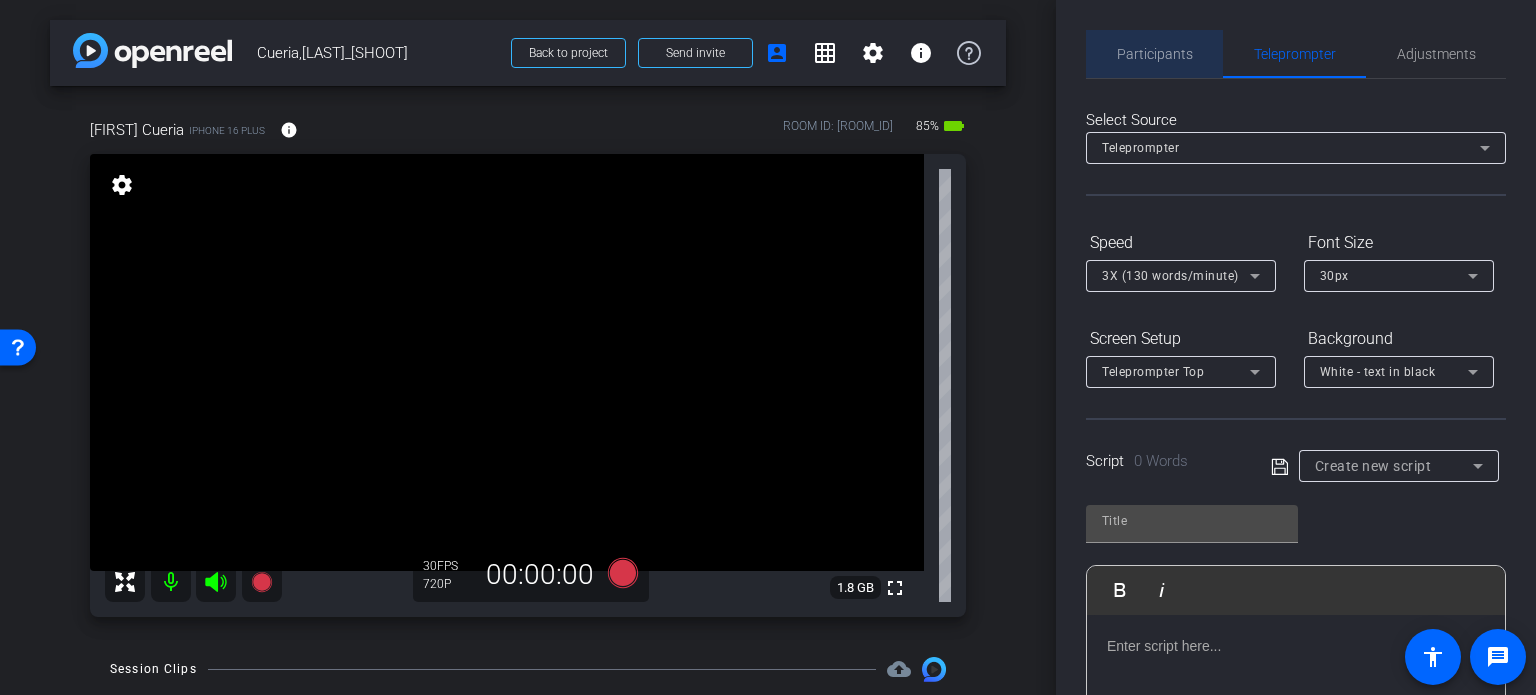 click on "Participants" at bounding box center (1155, 54) 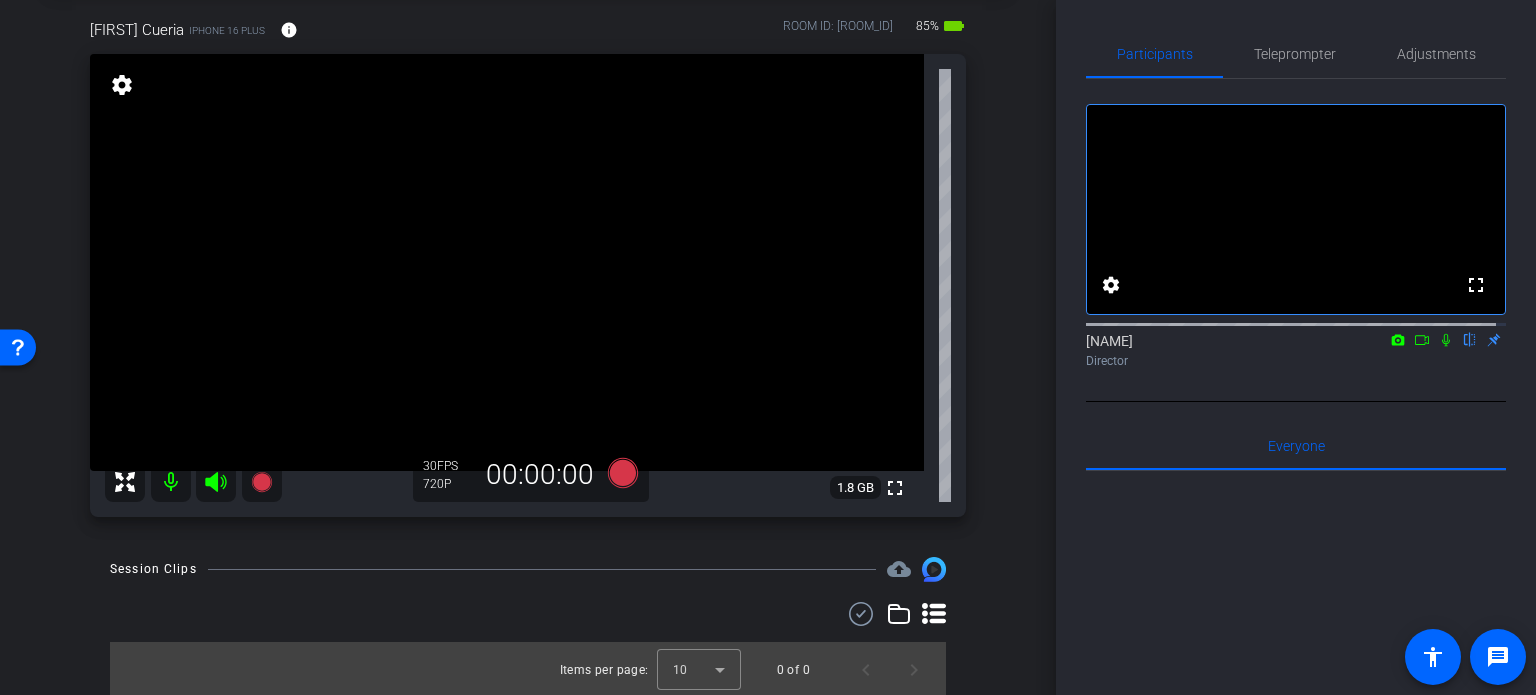 scroll, scrollTop: 0, scrollLeft: 0, axis: both 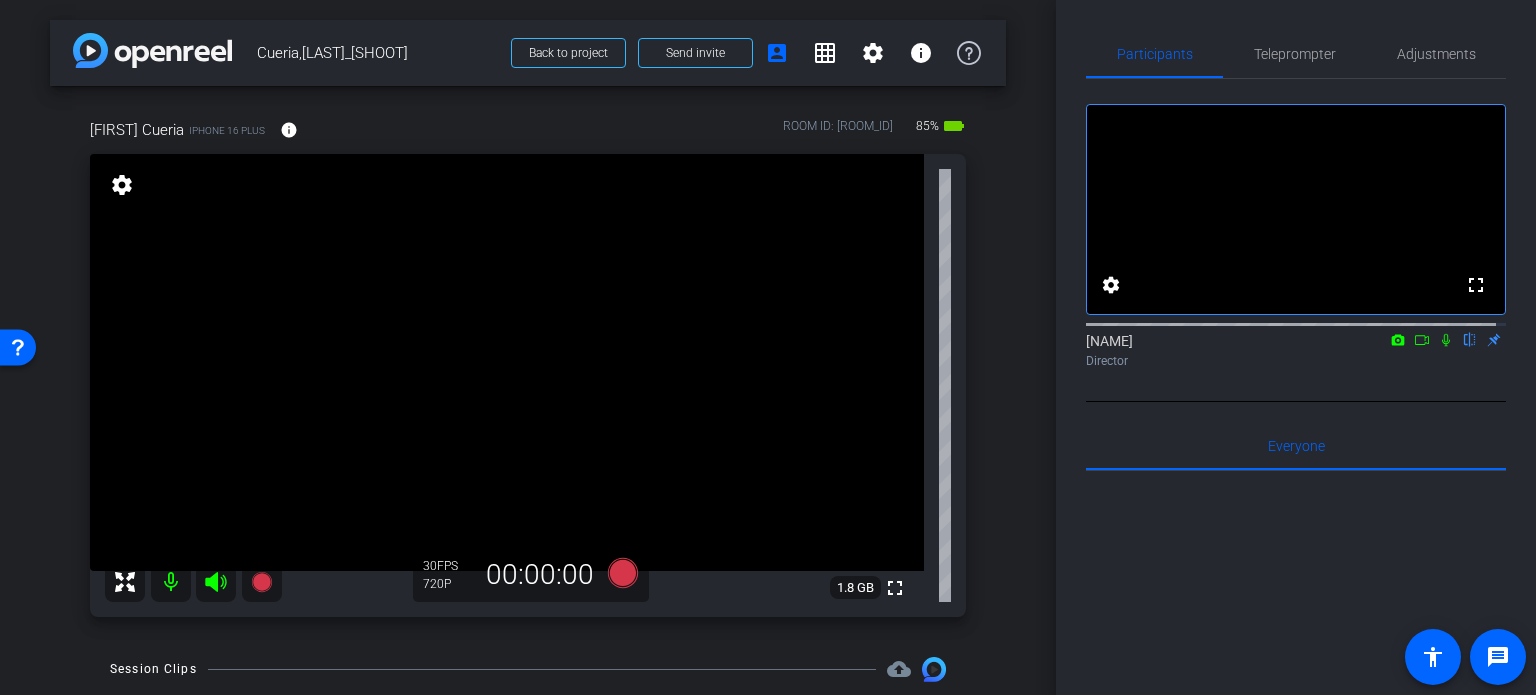 click on "arrow_back  Cueria,Brent_Shoot01_08062025   Back to project   Send invite  account_box grid_on settings info
Brent Cueria iPhone 16 Plus info ROOM ID: 219903207 85% battery_std fullscreen settings  1.8 GB
30 FPS  720P   00:00:00
Session Clips   cloud_upload
Items per page:  10  0 of 0" at bounding box center [528, 347] 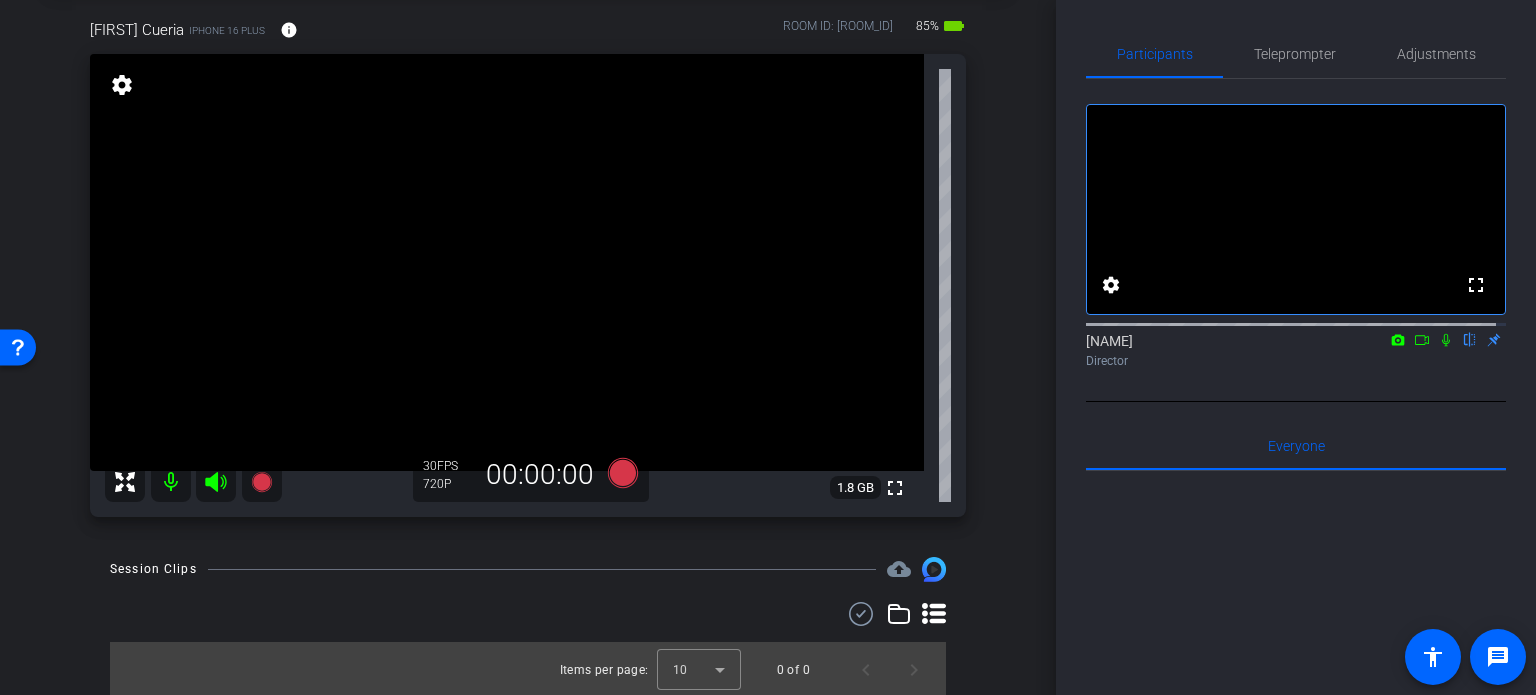scroll, scrollTop: 0, scrollLeft: 0, axis: both 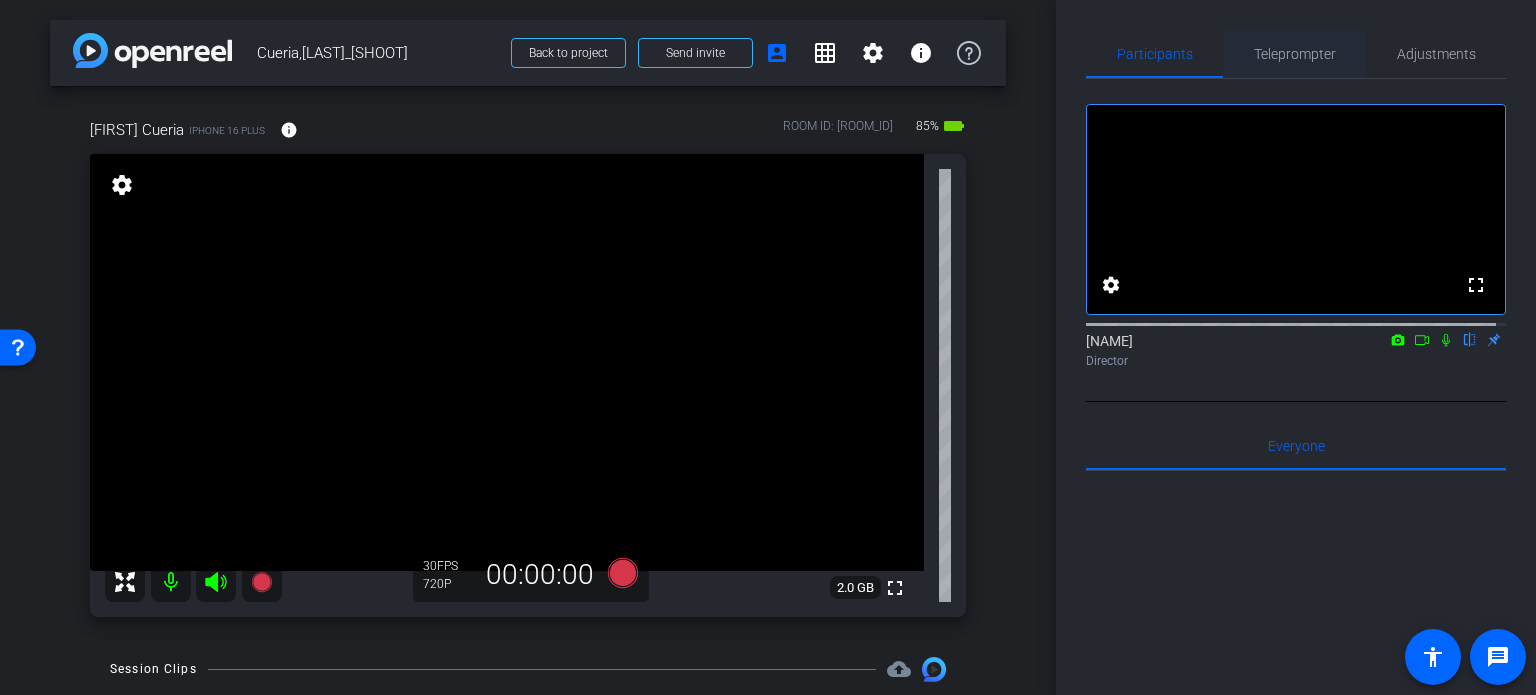 click on "Teleprompter" at bounding box center (1295, 54) 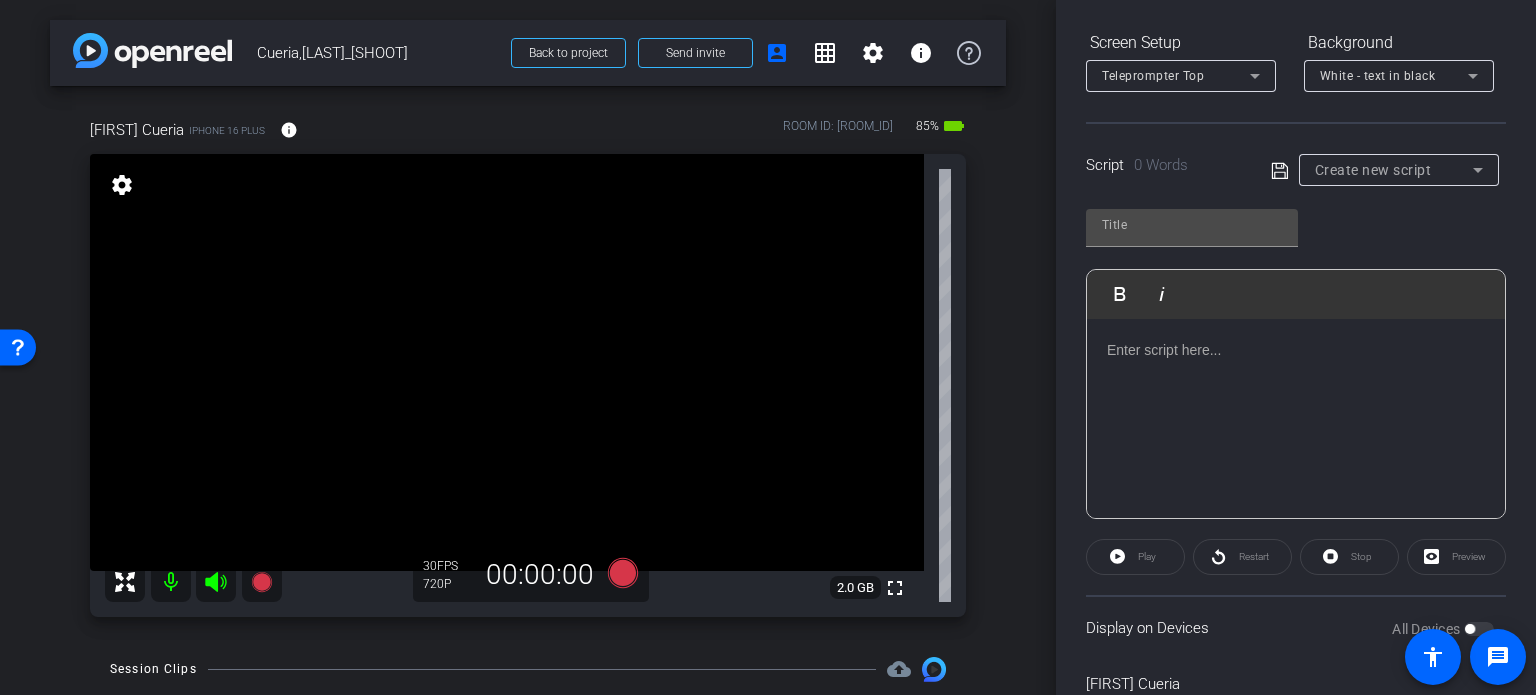 scroll, scrollTop: 300, scrollLeft: 0, axis: vertical 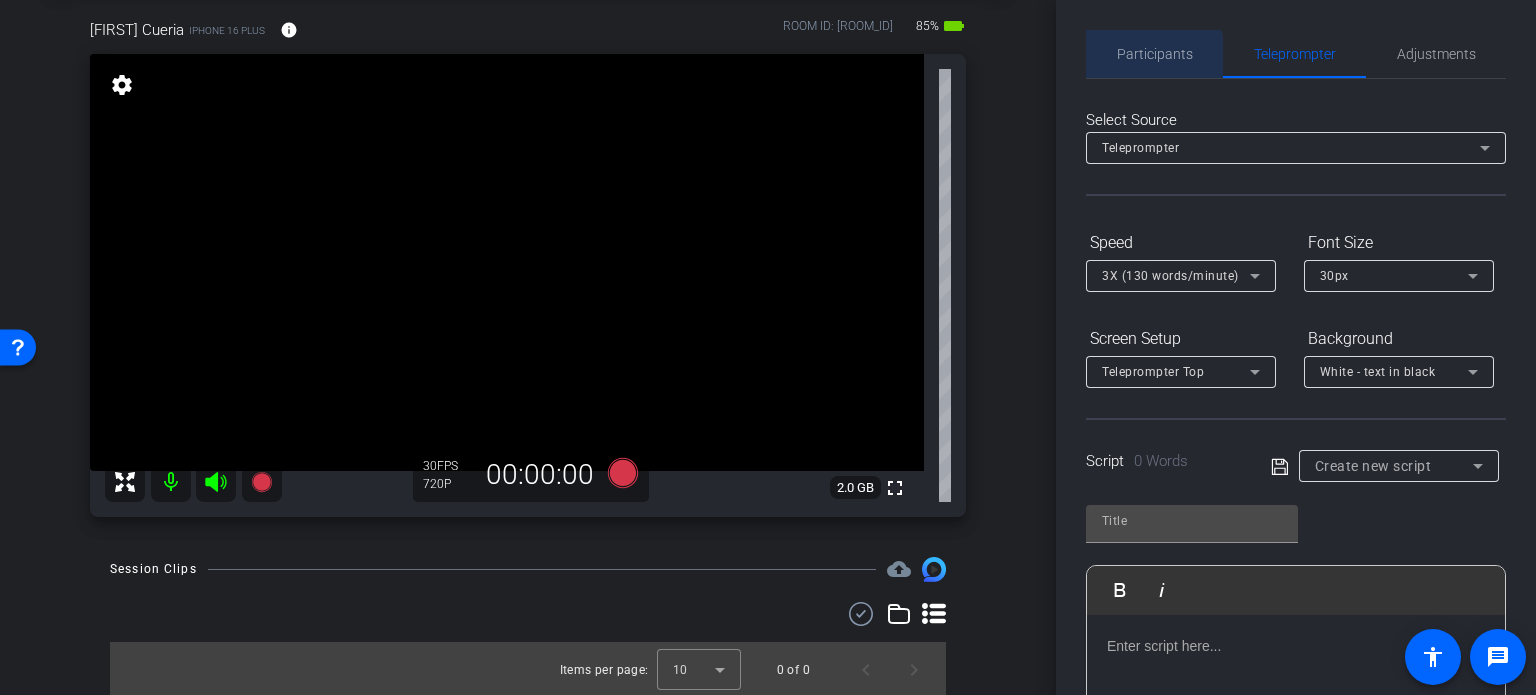 click on "Participants" at bounding box center [1155, 54] 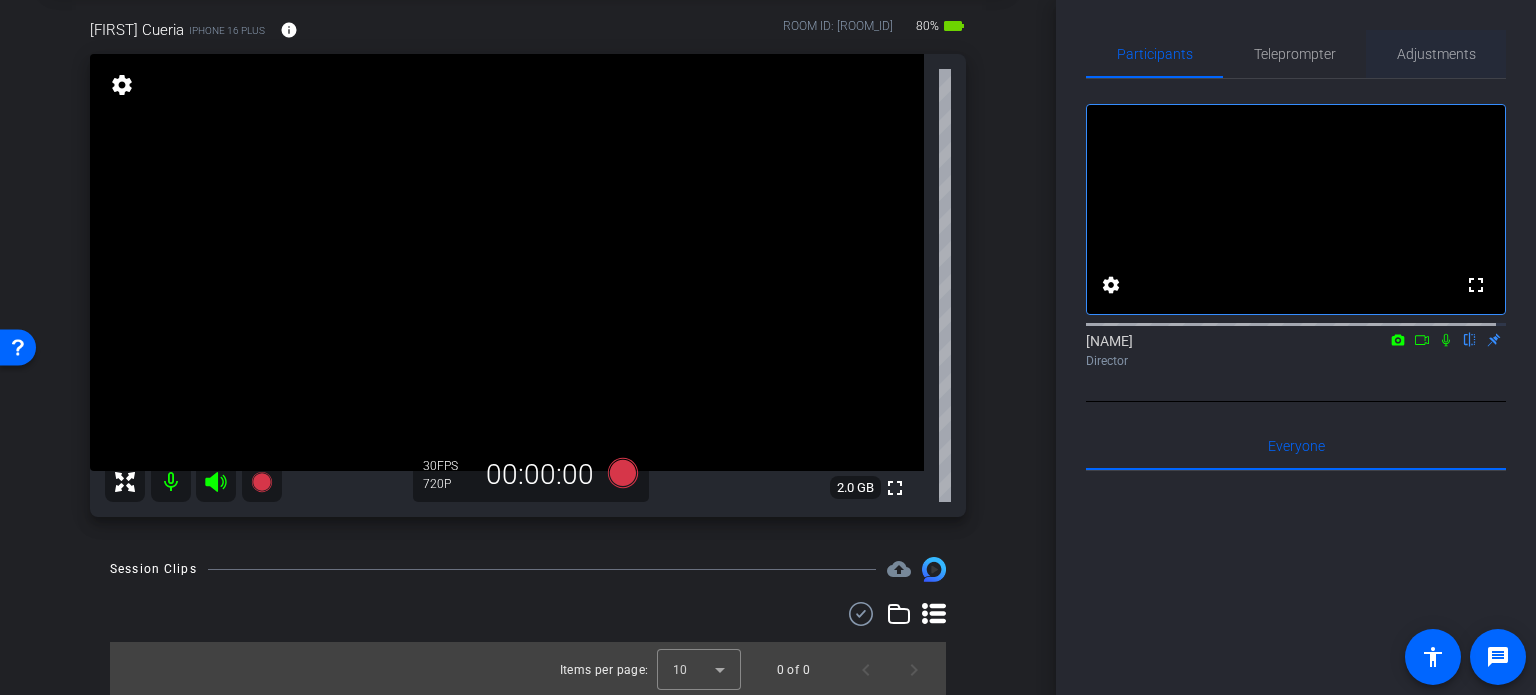 click on "Adjustments" at bounding box center [1436, 54] 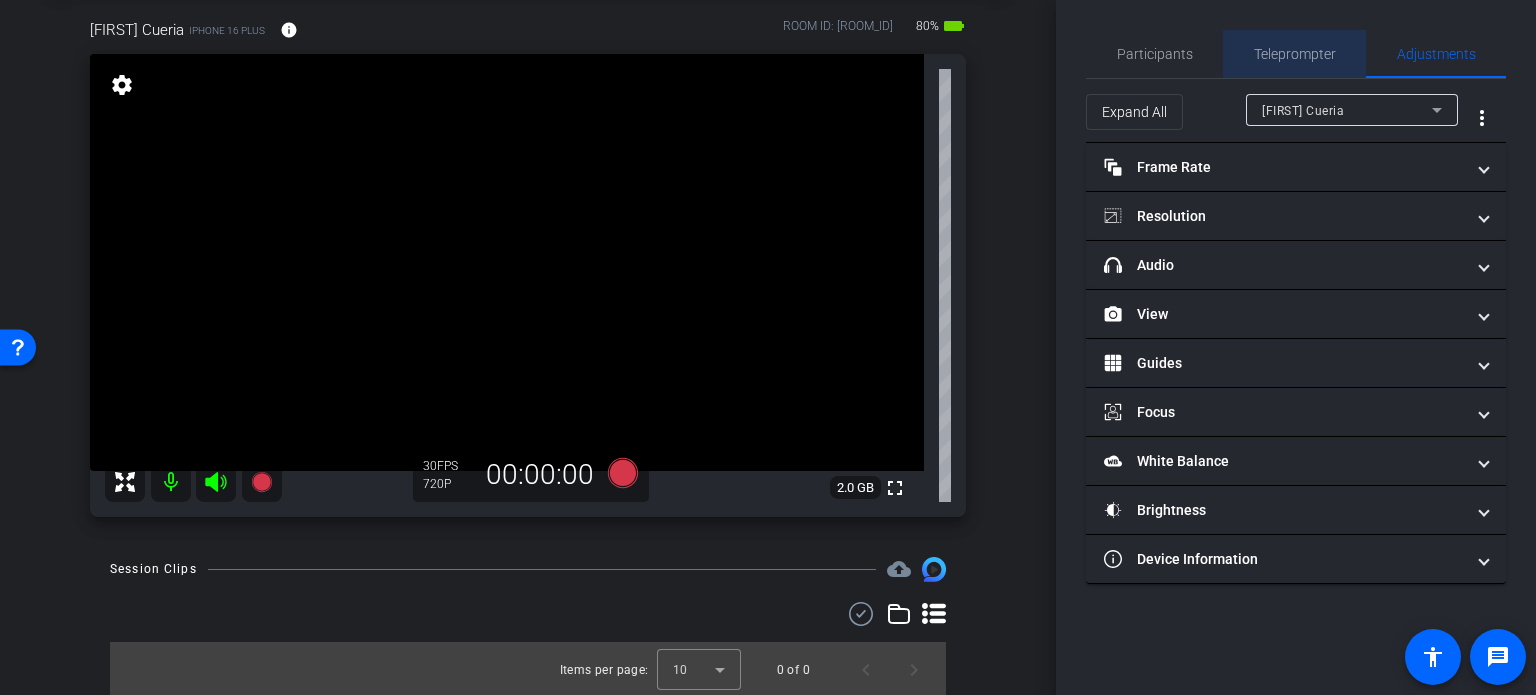click on "Teleprompter" at bounding box center (1295, 54) 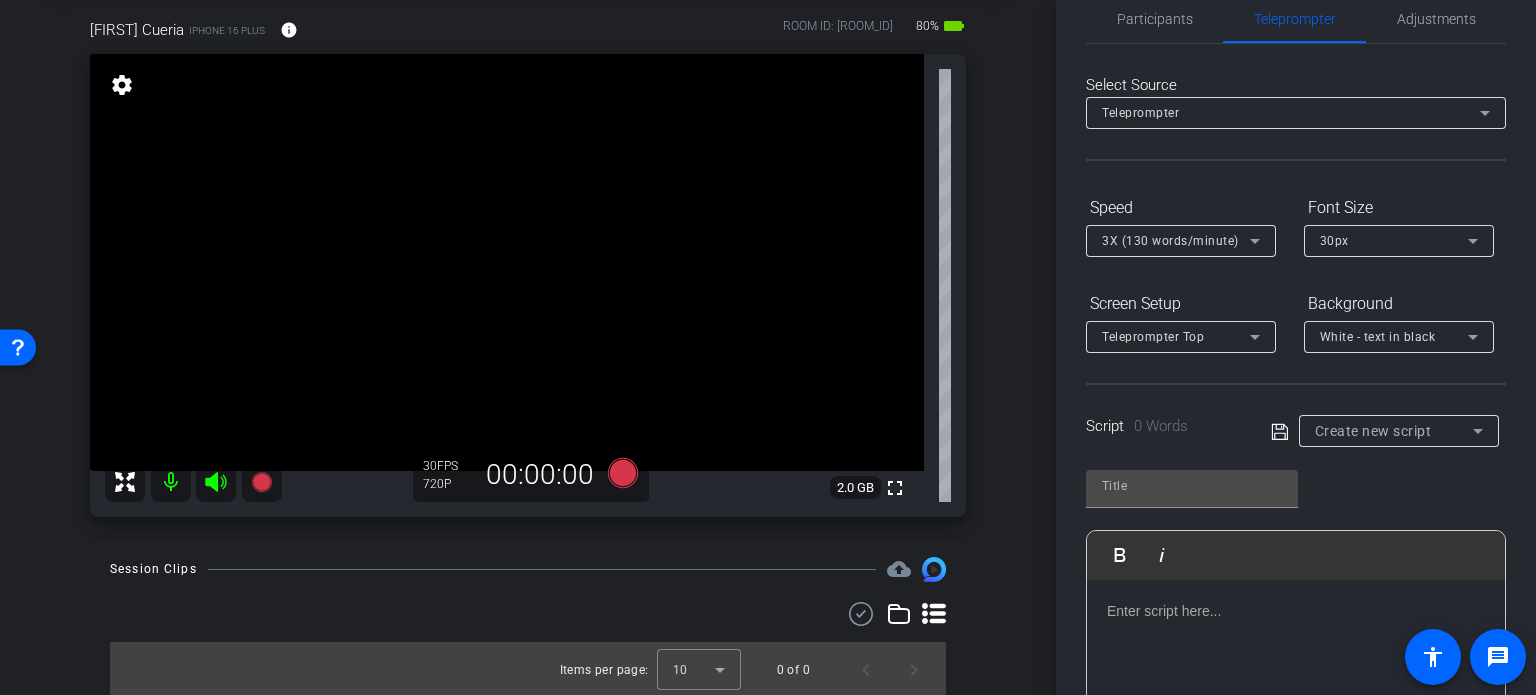 scroll, scrollTop: 0, scrollLeft: 0, axis: both 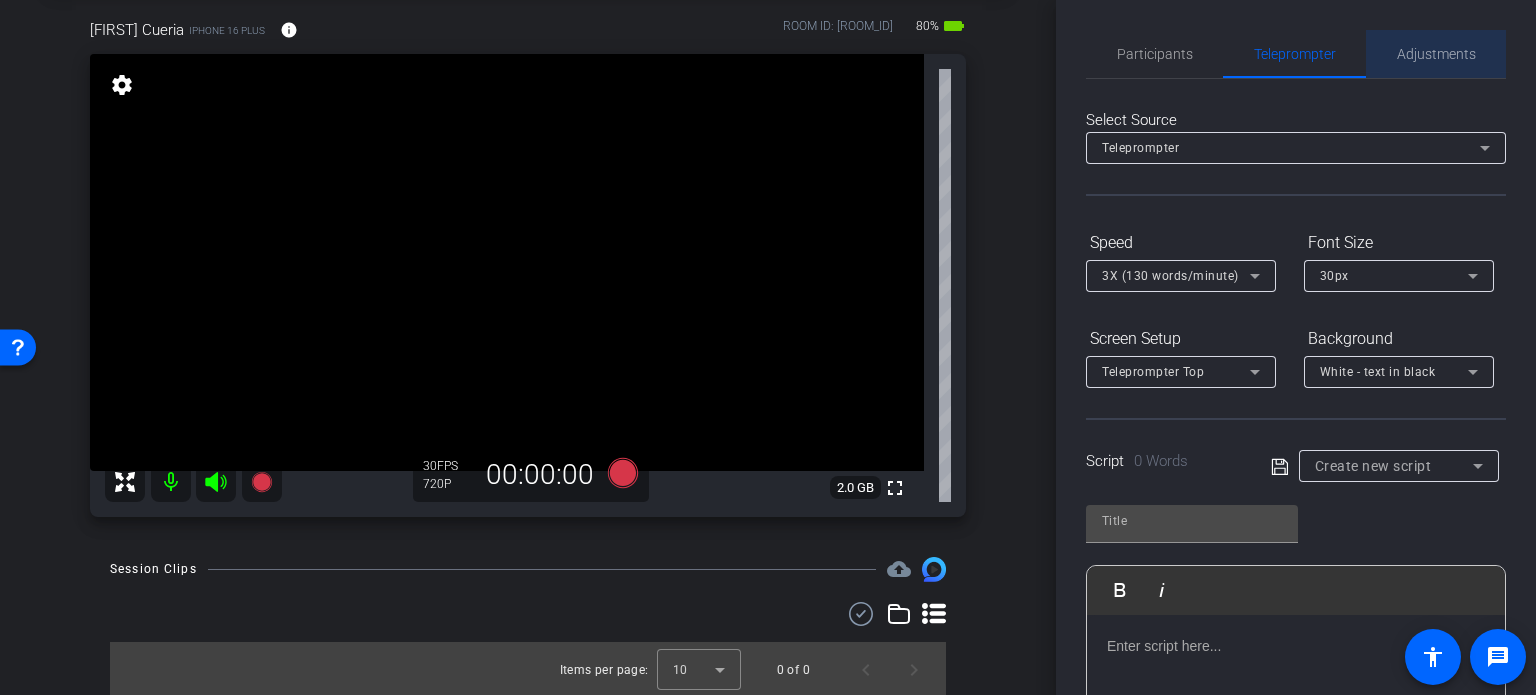 click on "Adjustments" at bounding box center (1436, 54) 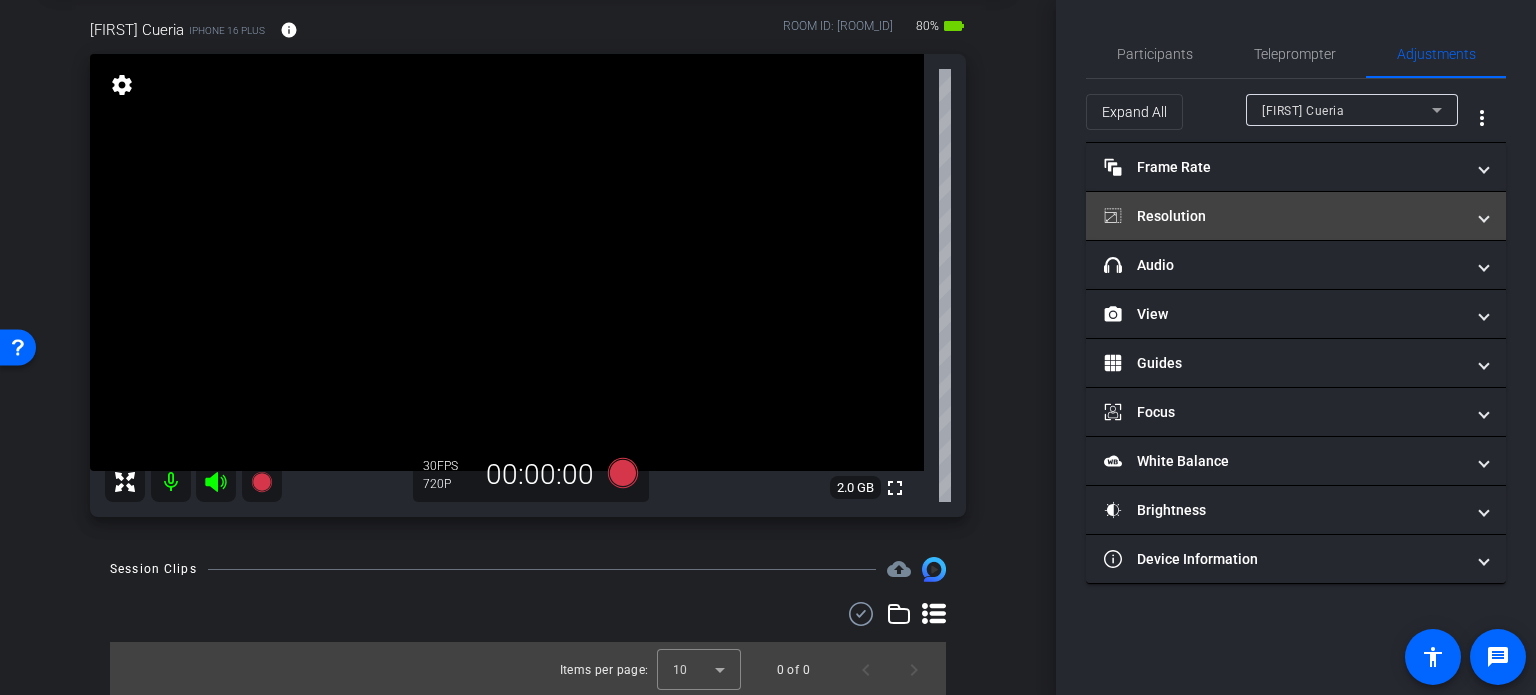 click on "Resolution" at bounding box center [1296, 216] 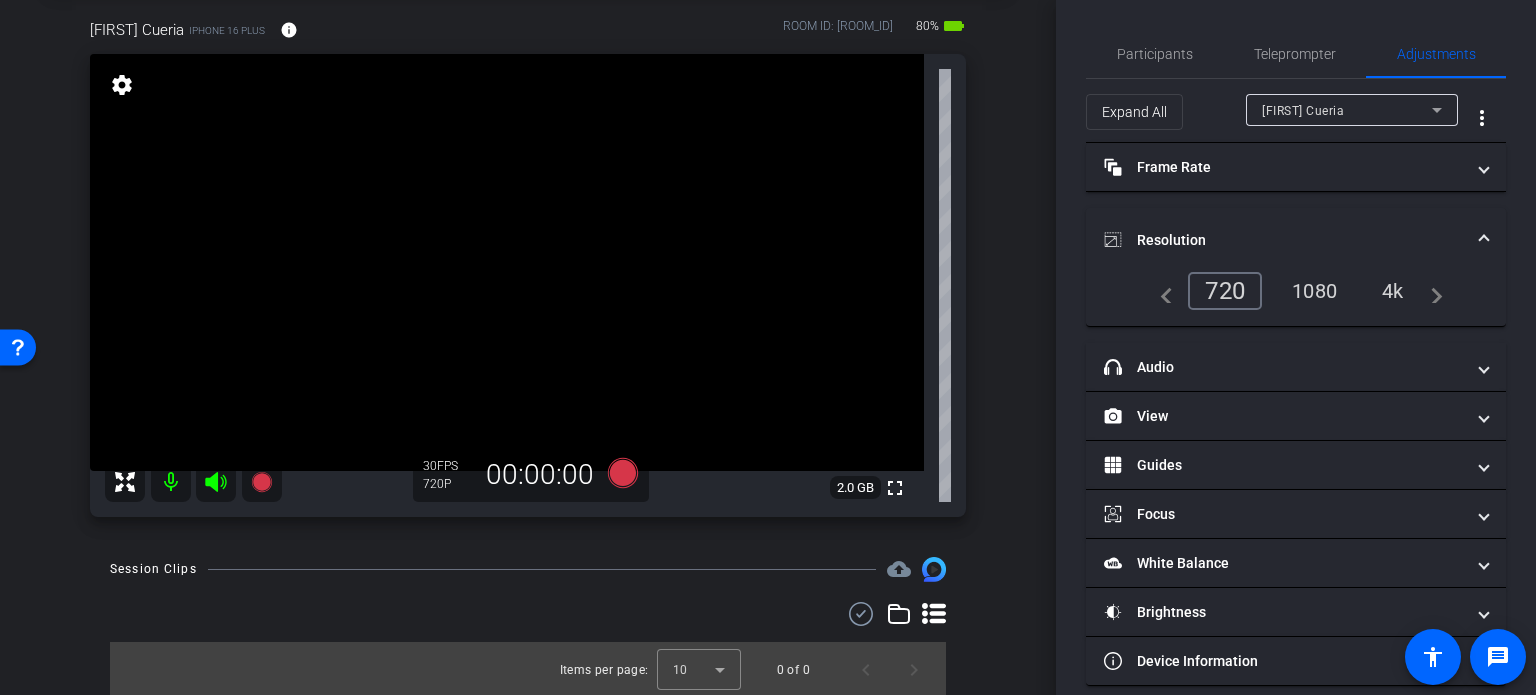 click on "4k" at bounding box center (1393, 291) 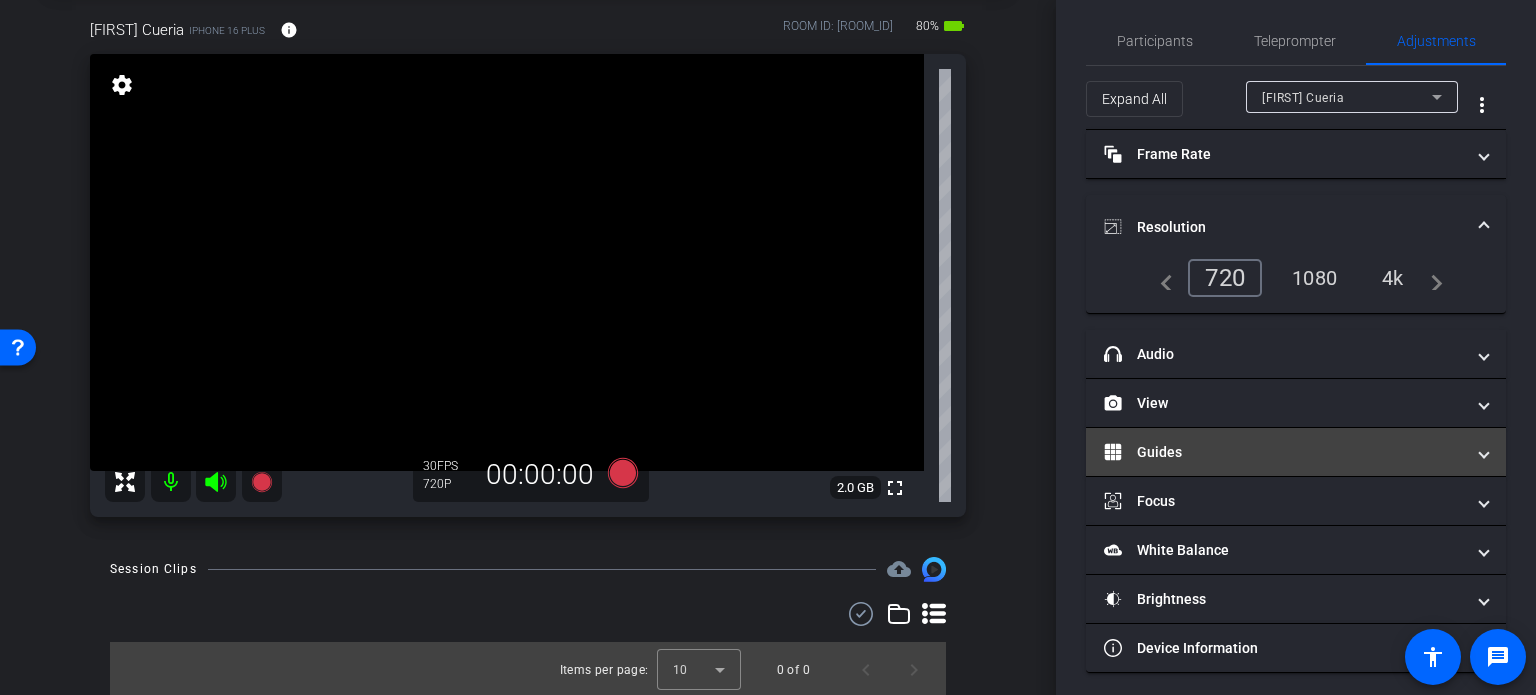 scroll, scrollTop: 17, scrollLeft: 0, axis: vertical 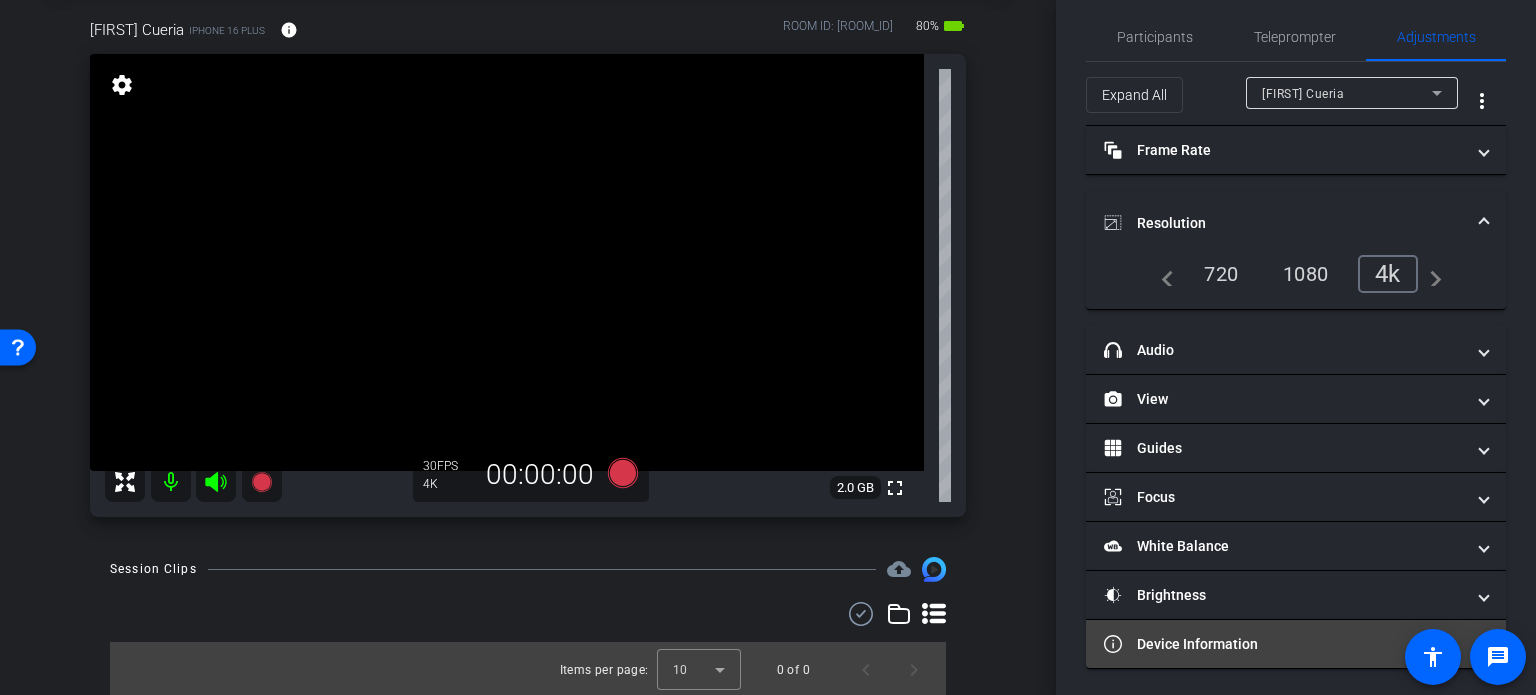 click on "Device Information" at bounding box center (1296, 644) 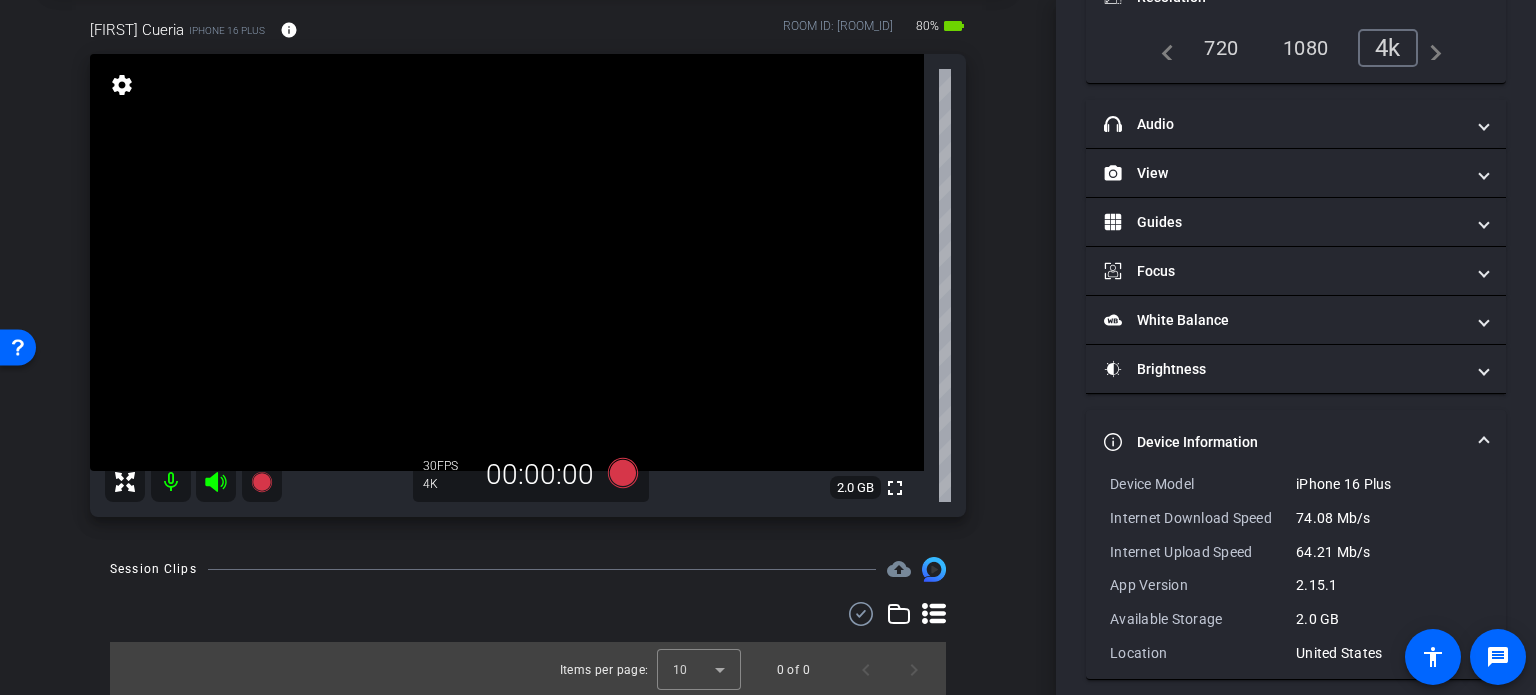 scroll, scrollTop: 254, scrollLeft: 0, axis: vertical 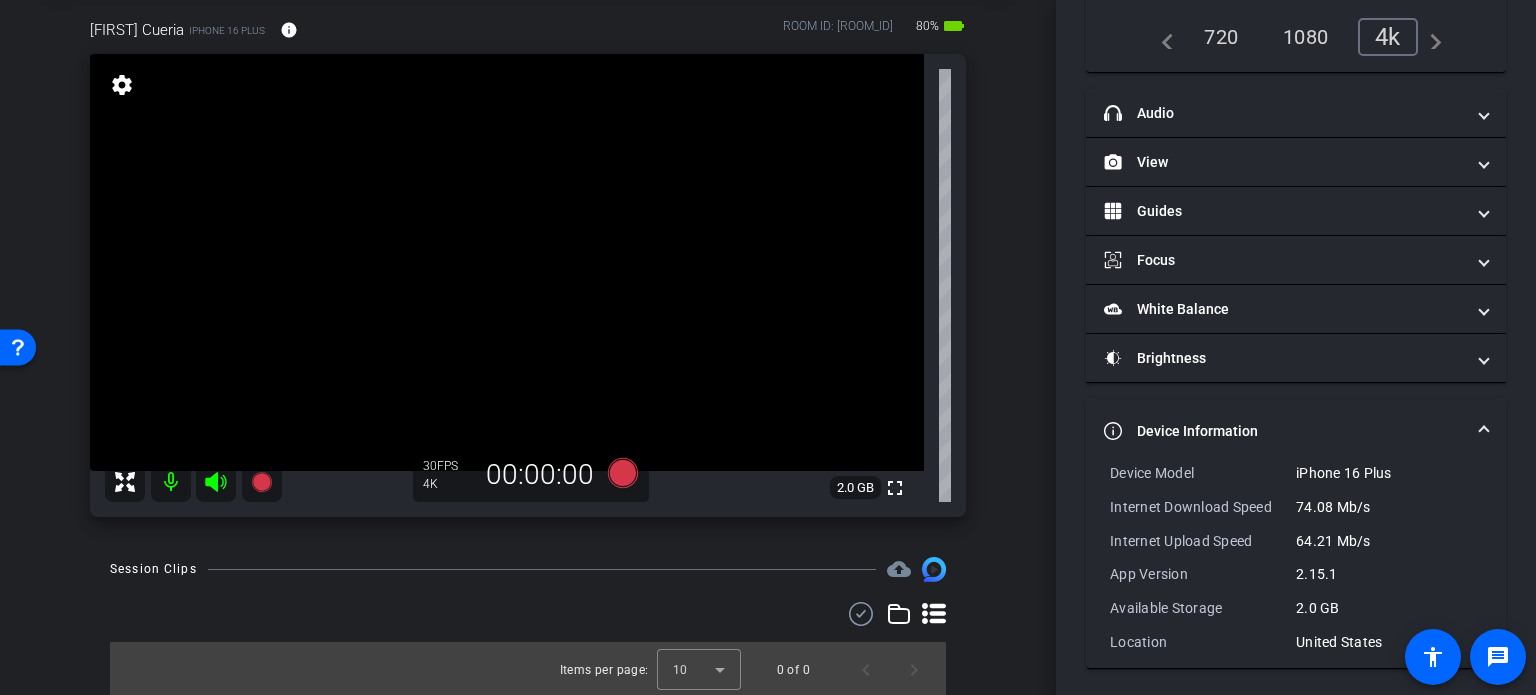 click on "Device Information" at bounding box center (1296, 431) 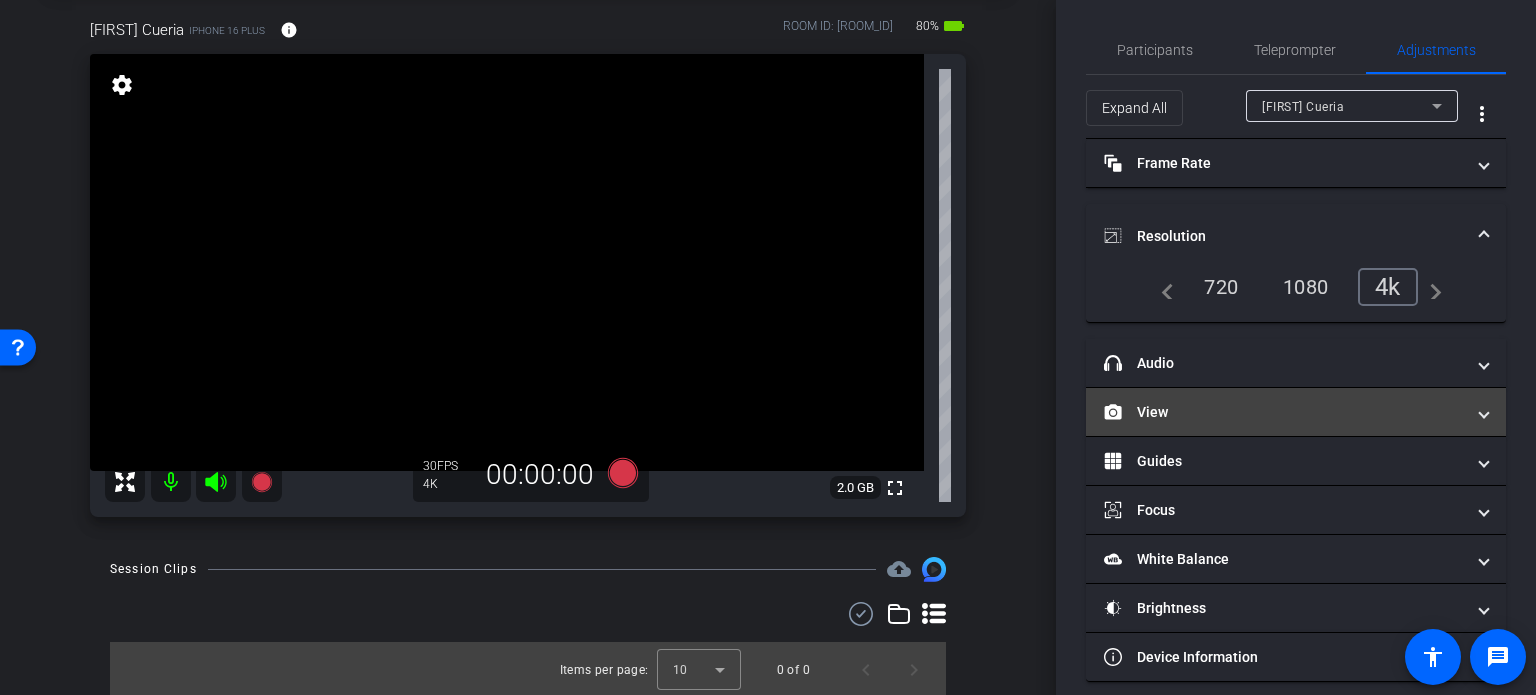 scroll, scrollTop: 0, scrollLeft: 0, axis: both 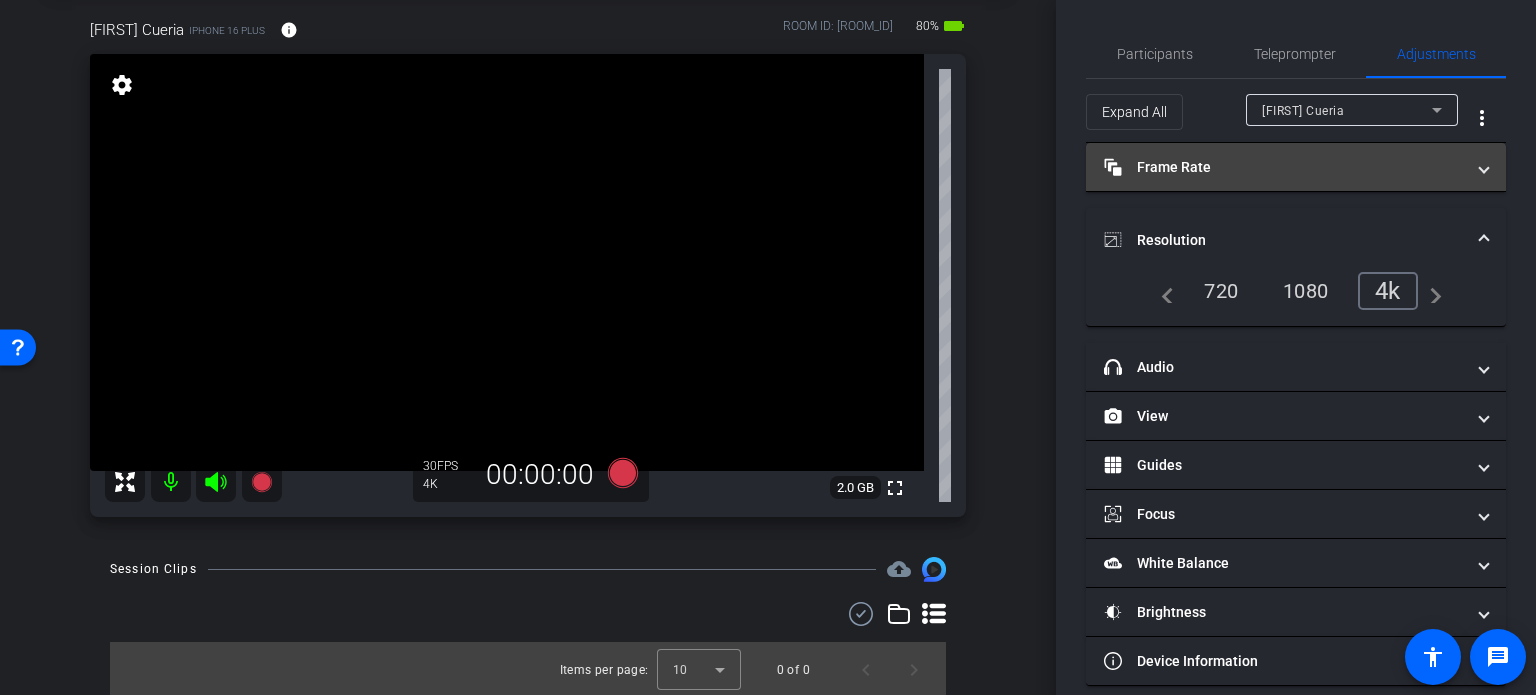 click on "Frame Rate
Frame Rate" at bounding box center [1296, 167] 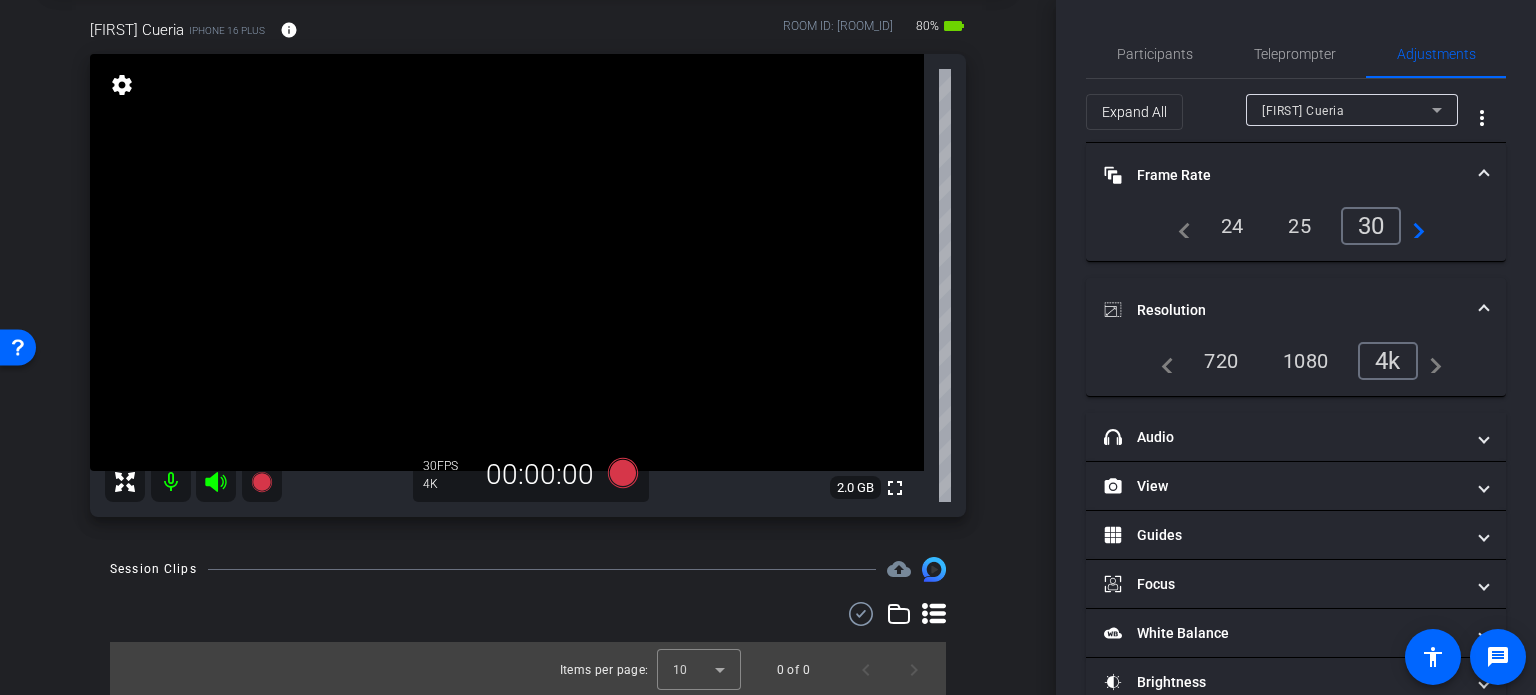 click on "navigate_next" at bounding box center [1413, 226] 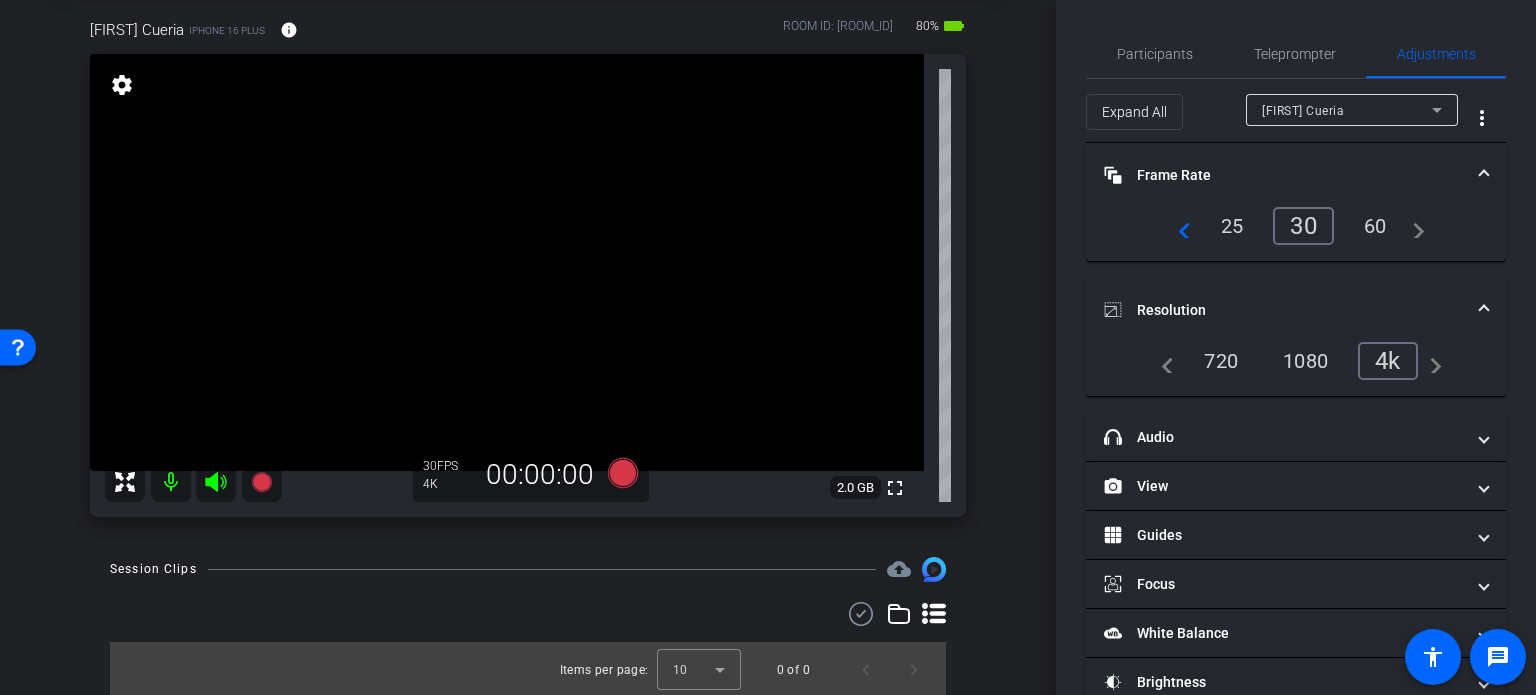 click on "60" at bounding box center [1375, 226] 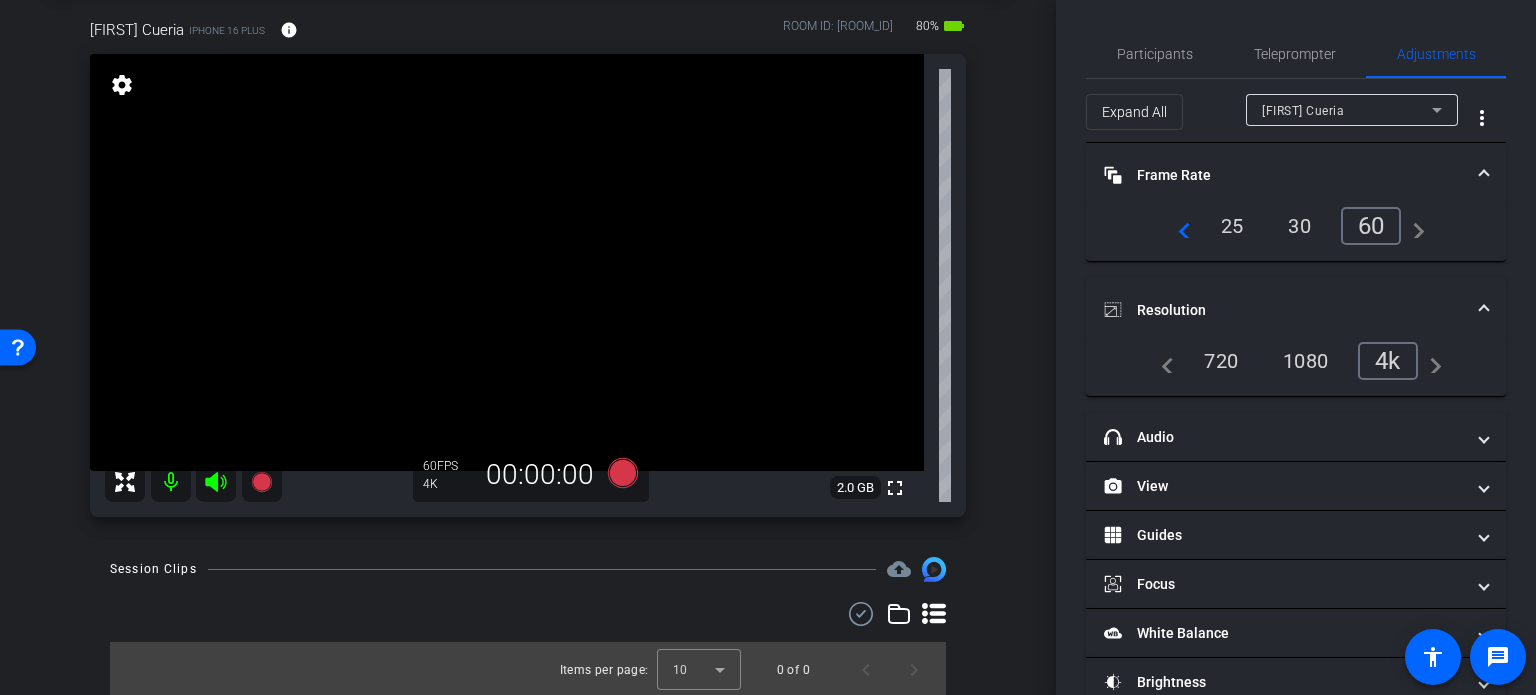 click on "Frame Rate
Frame Rate" at bounding box center [1296, 175] 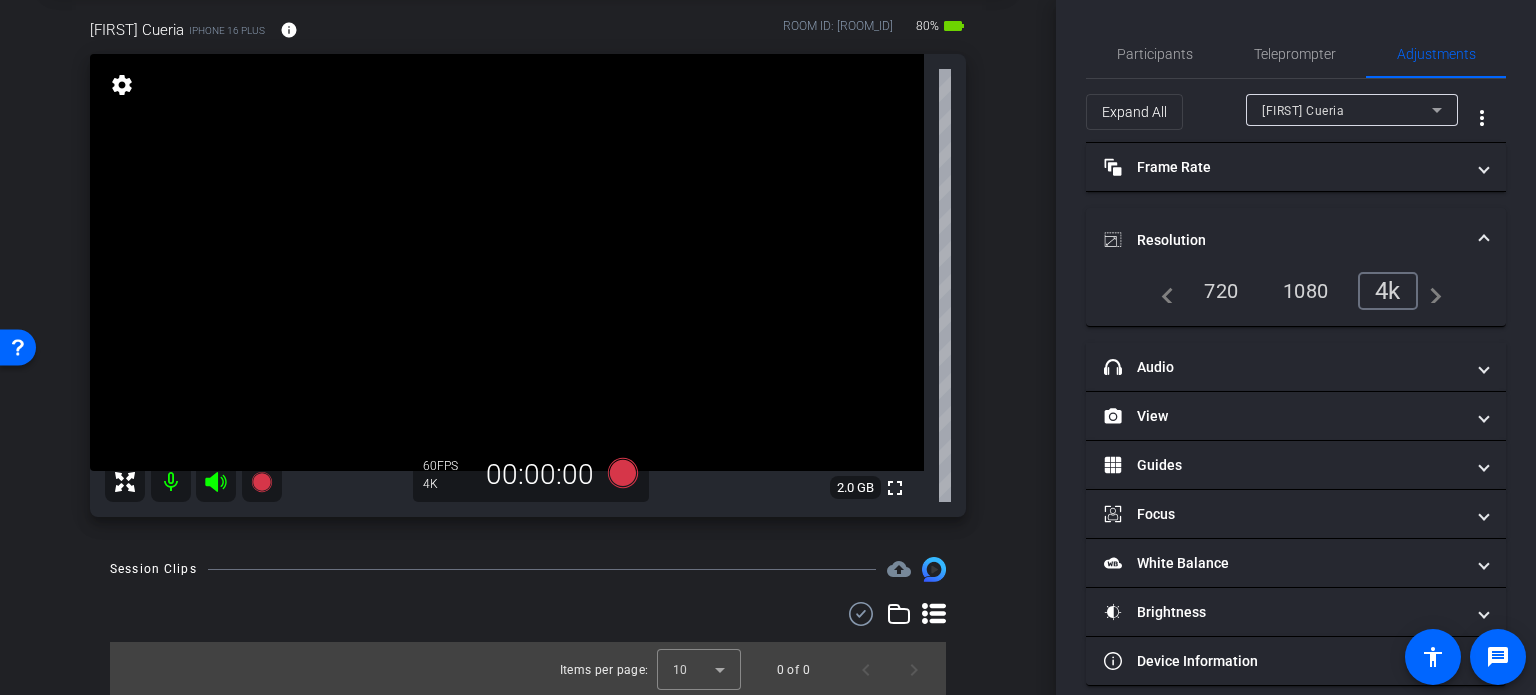 click on "Resolution" at bounding box center [1296, 240] 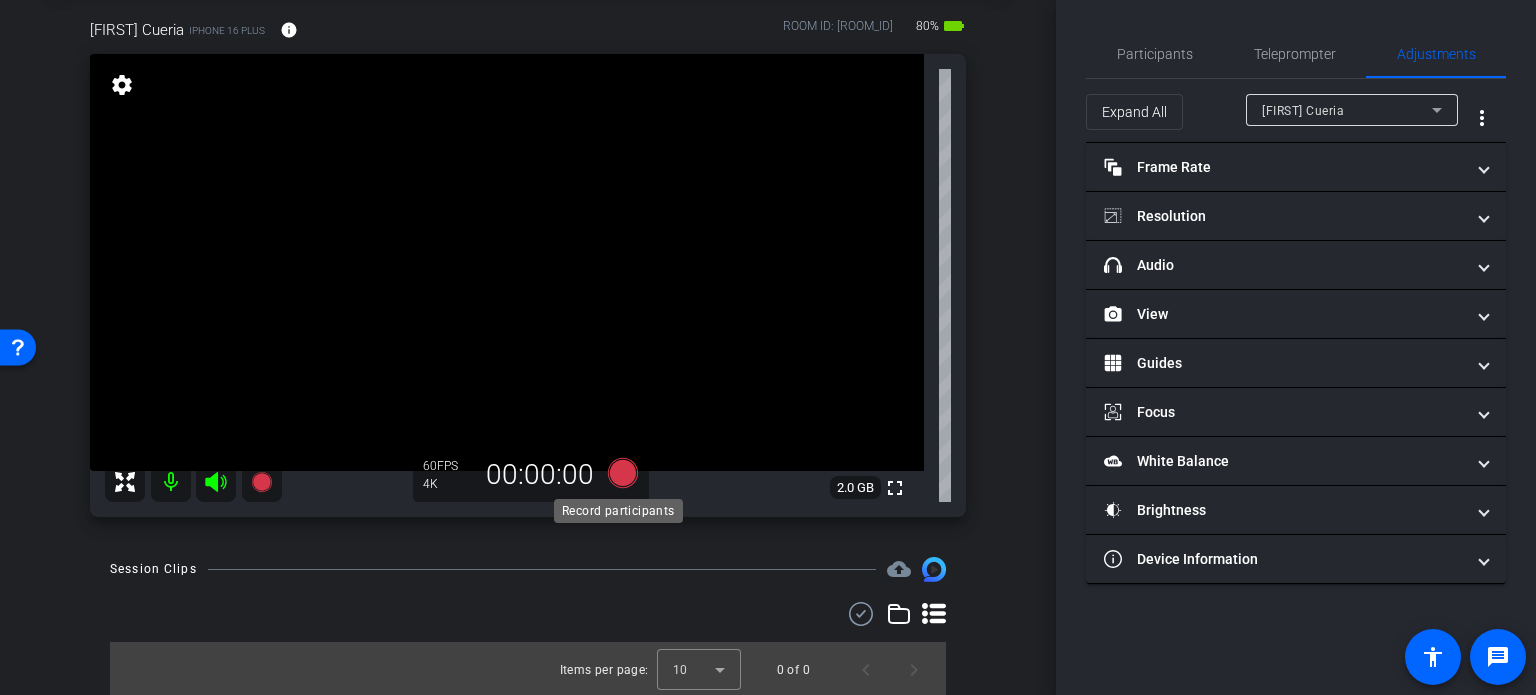 click 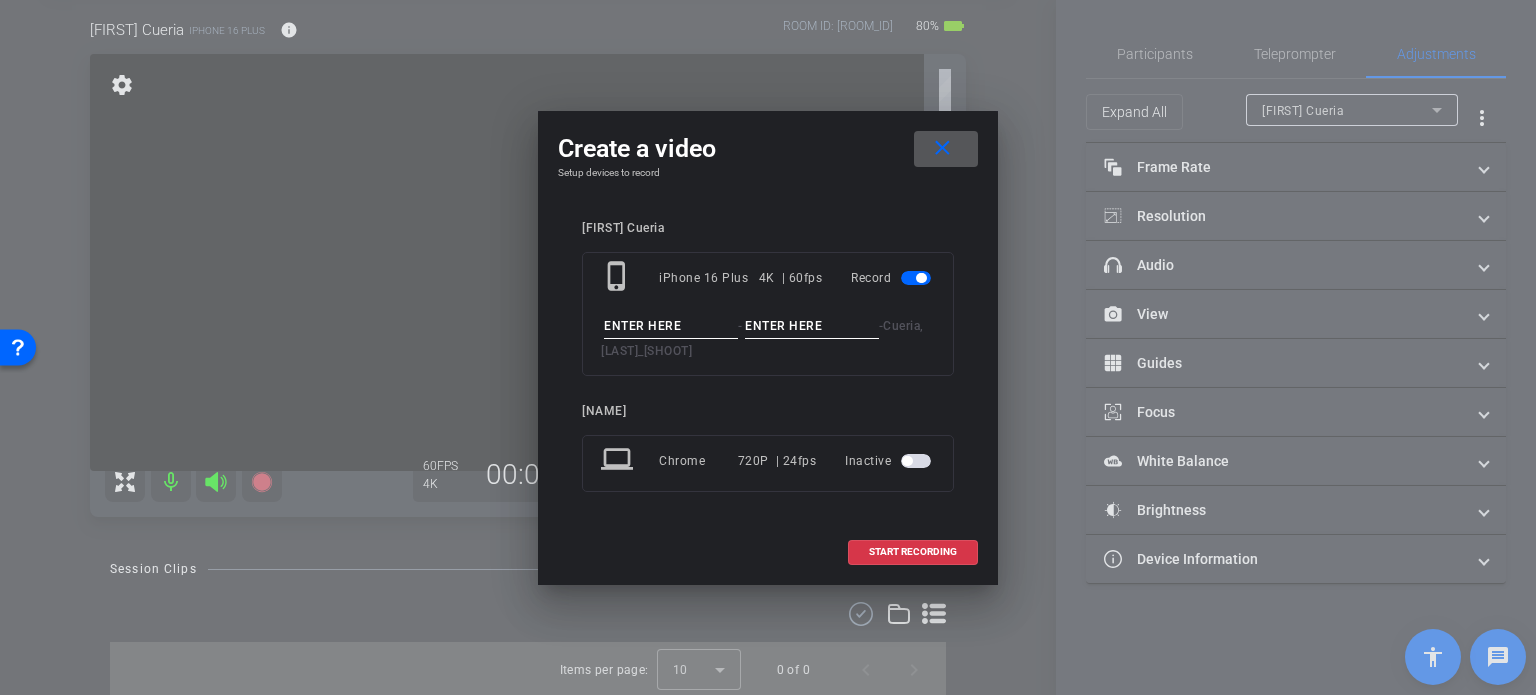 click at bounding box center [671, 326] 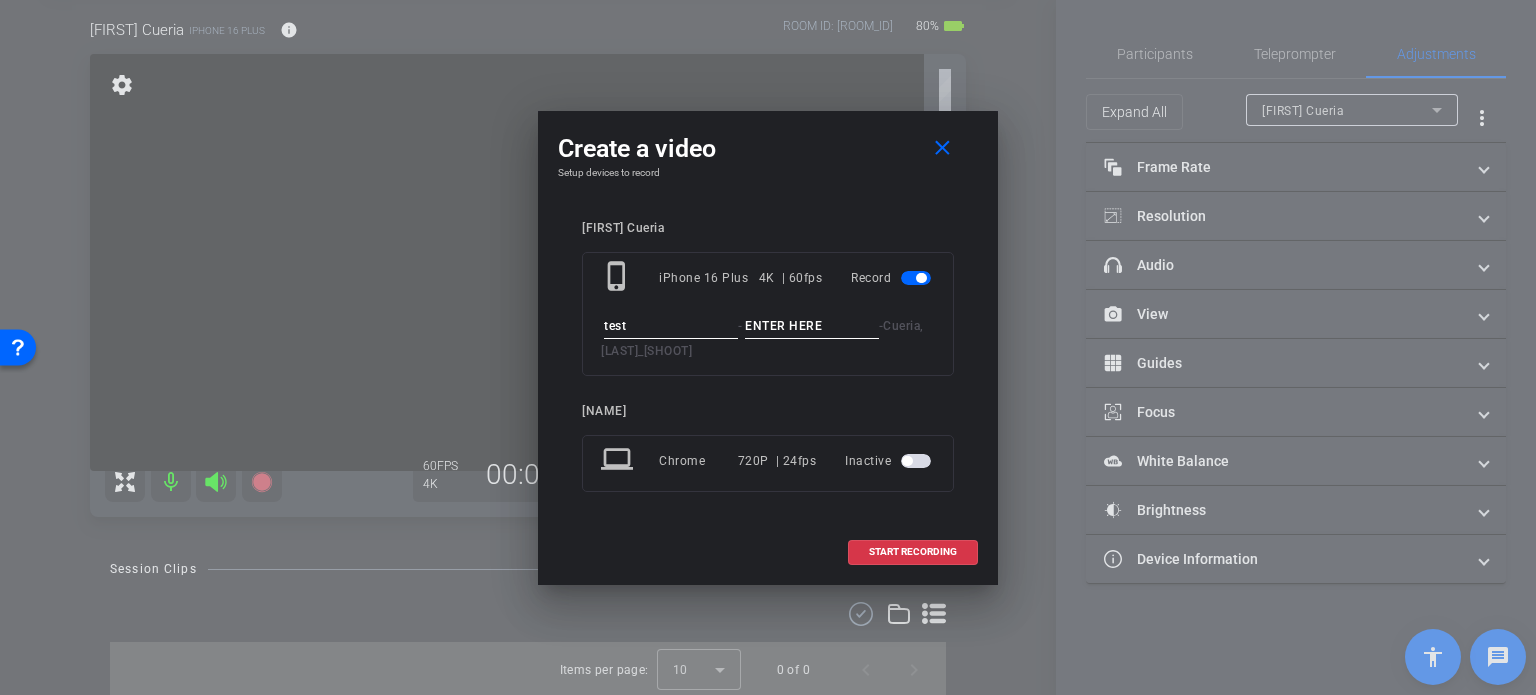 type on "test" 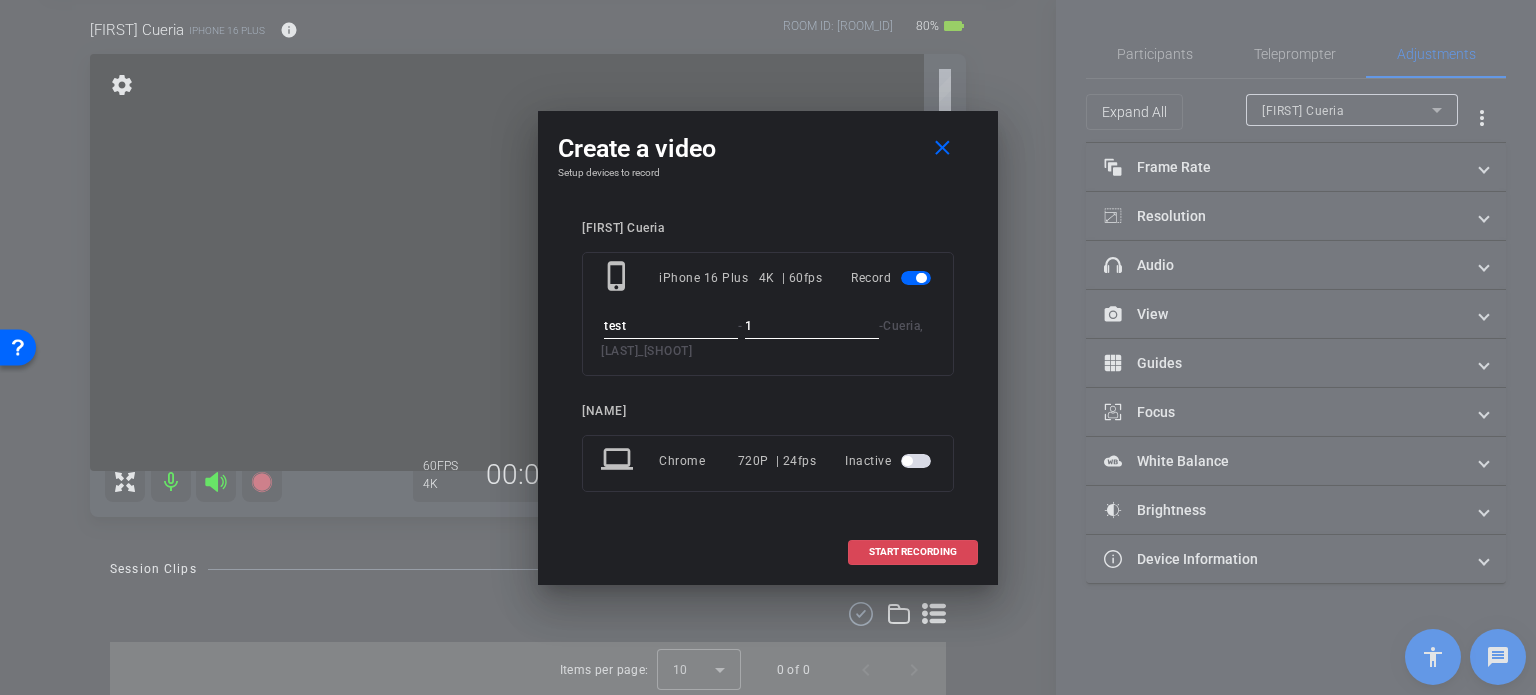 type on "1" 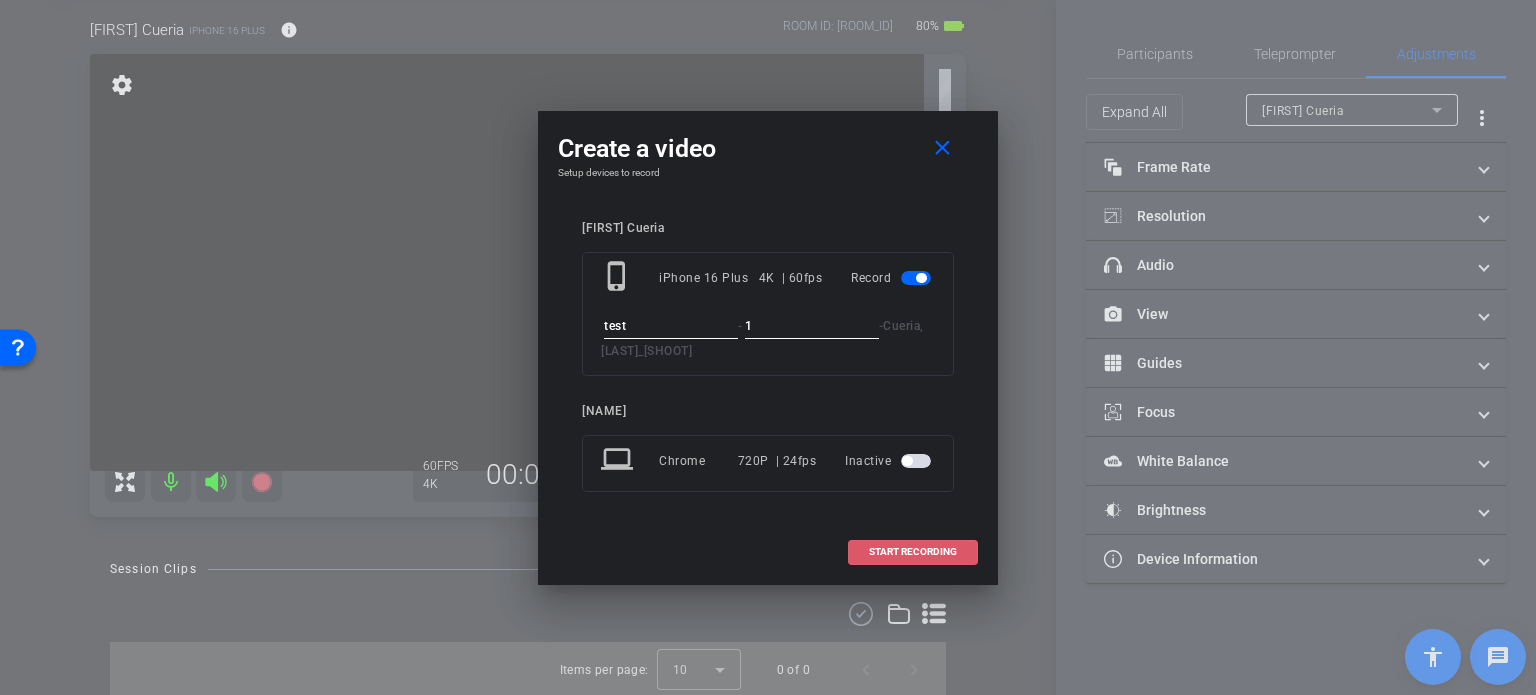 click at bounding box center [913, 552] 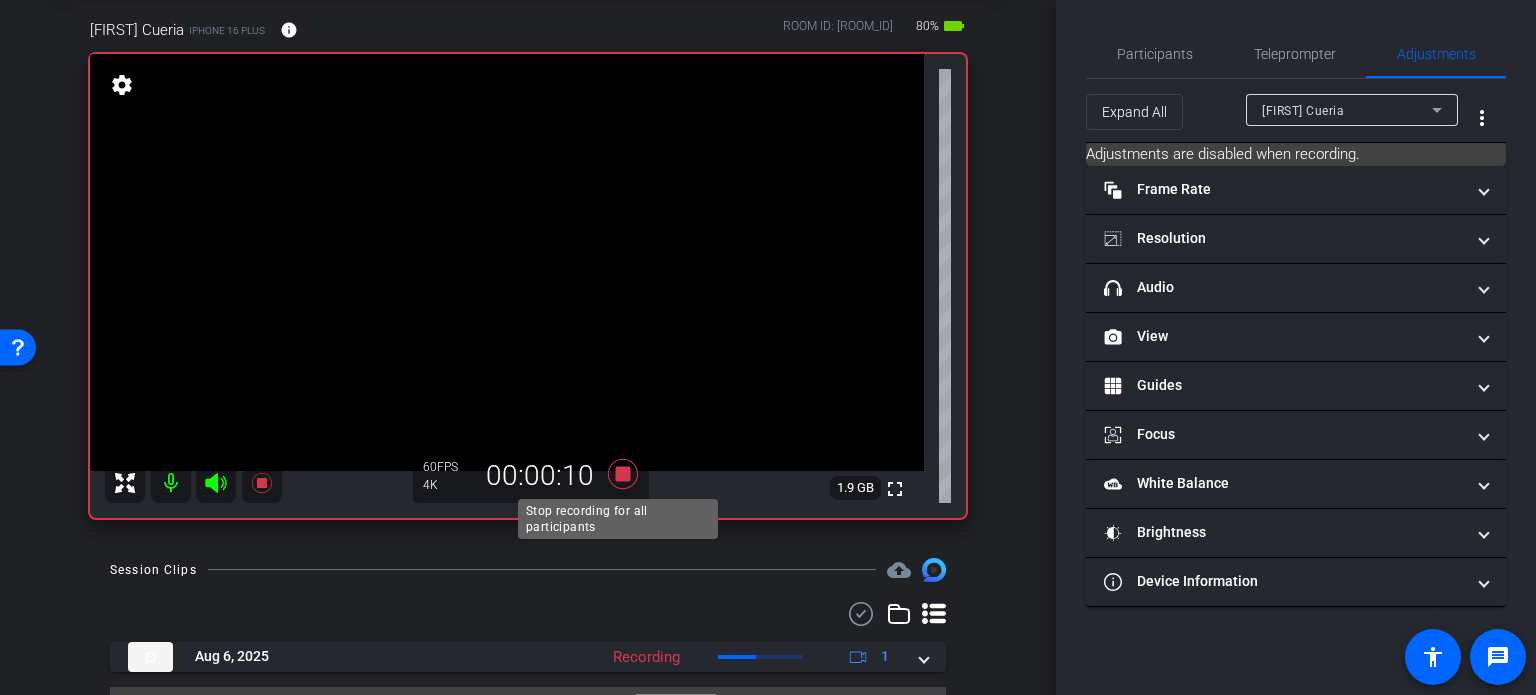 click 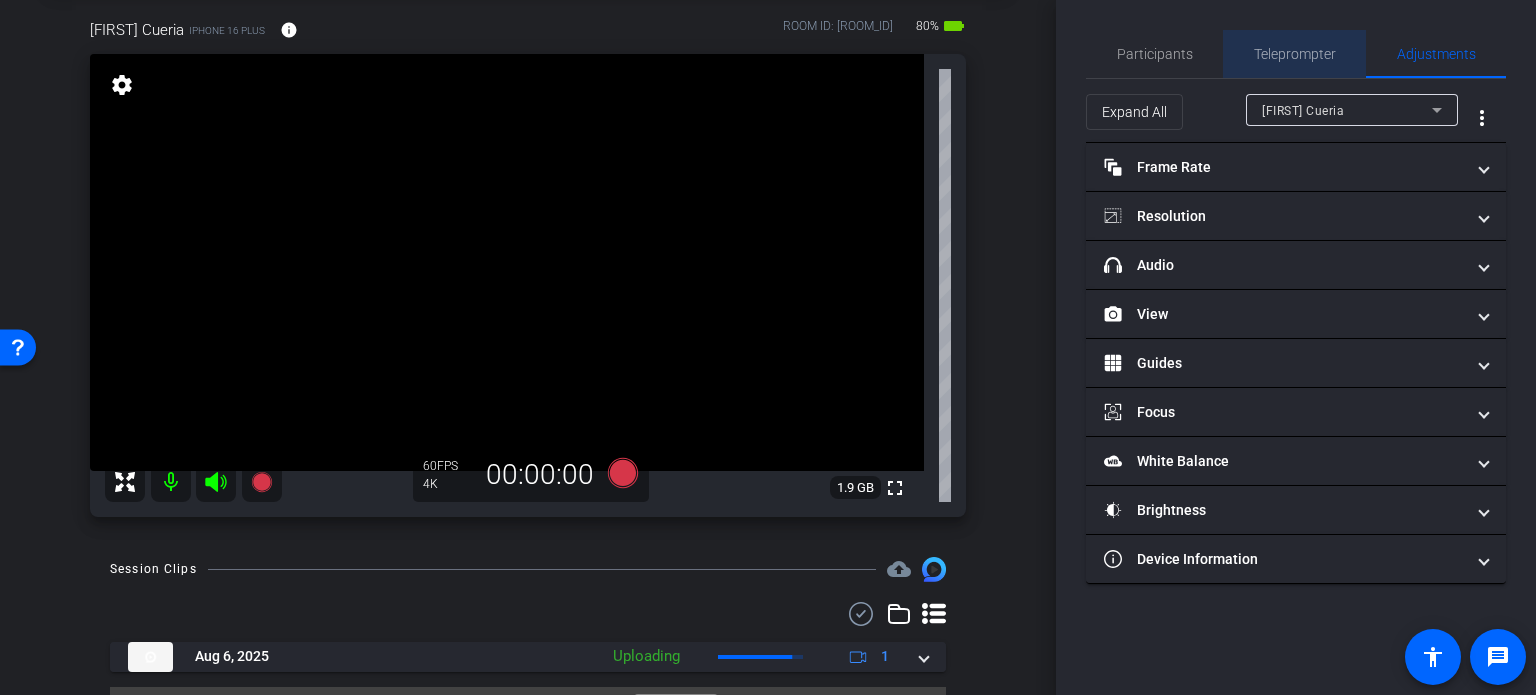 click on "Teleprompter" at bounding box center [1295, 54] 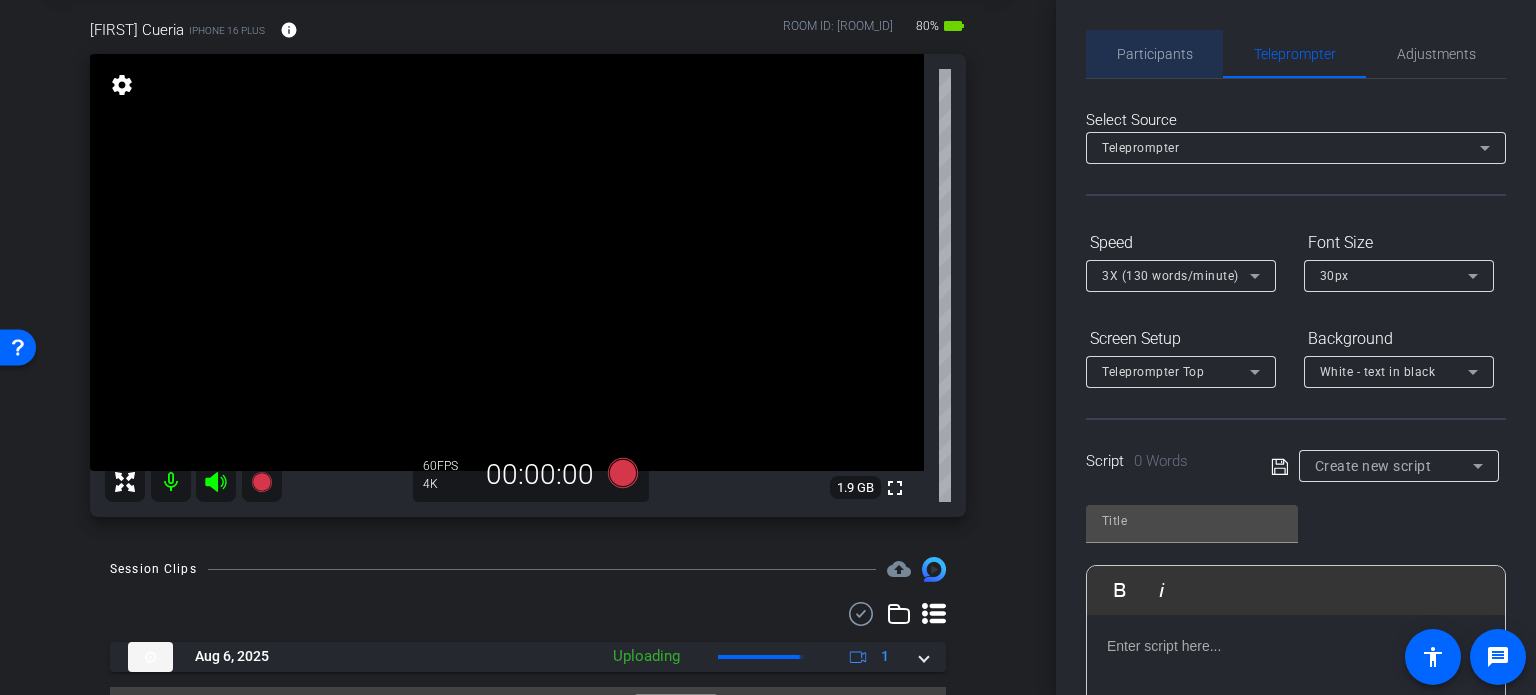 click on "Participants" at bounding box center (1155, 54) 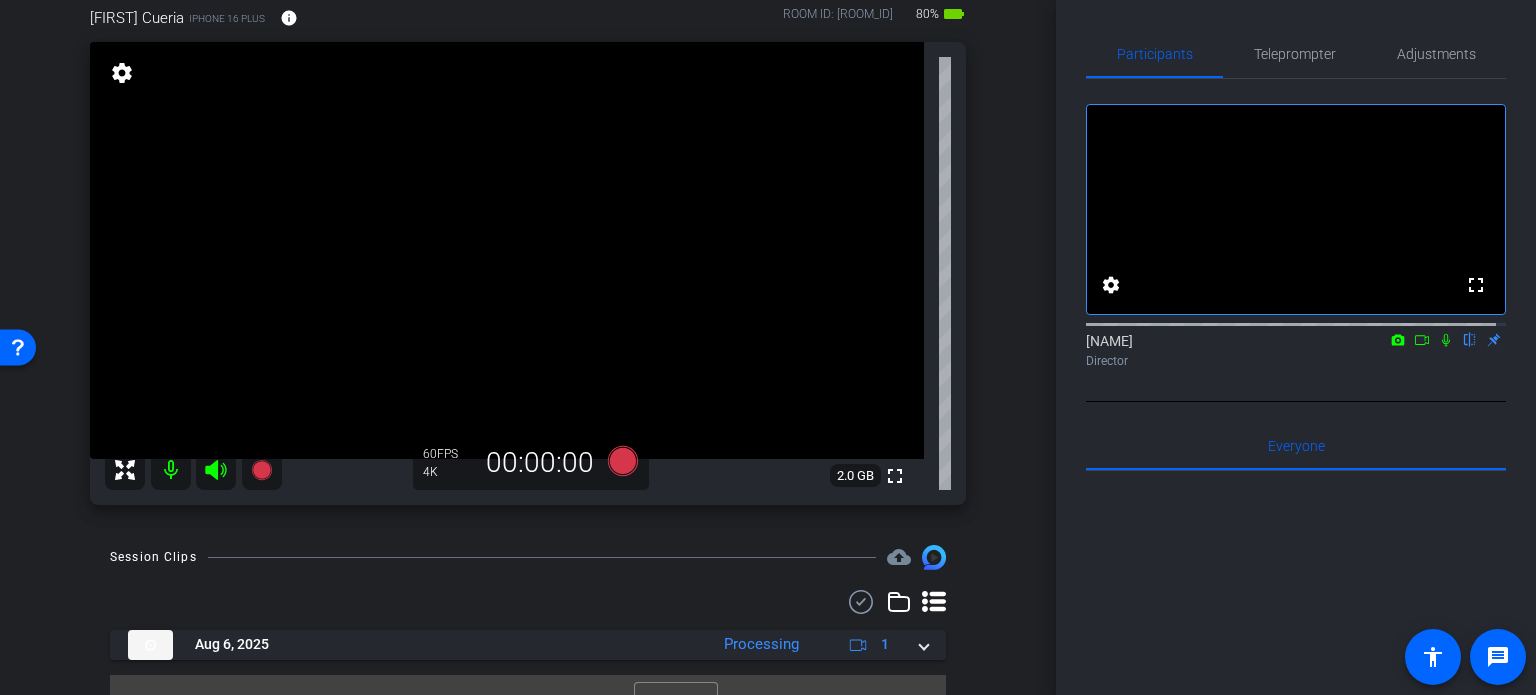 scroll, scrollTop: 147, scrollLeft: 0, axis: vertical 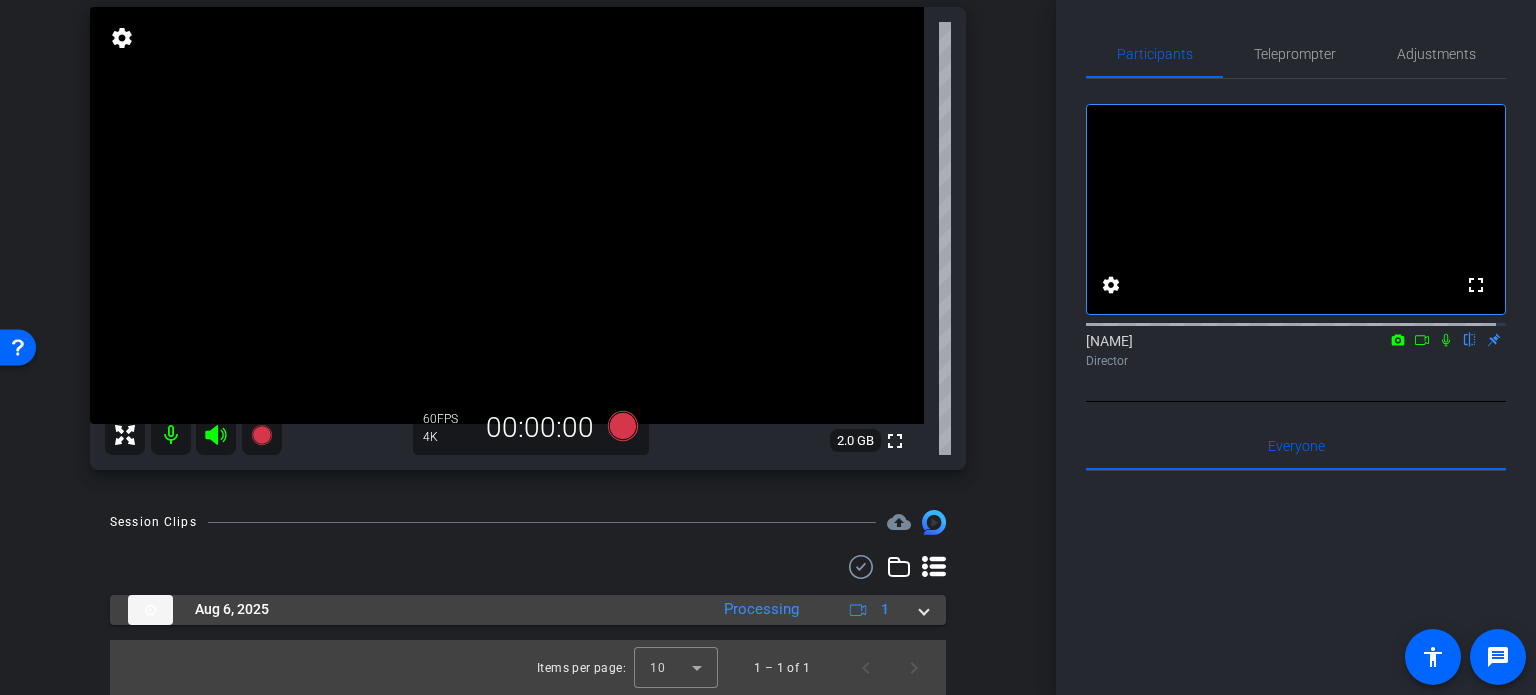 click at bounding box center [924, 609] 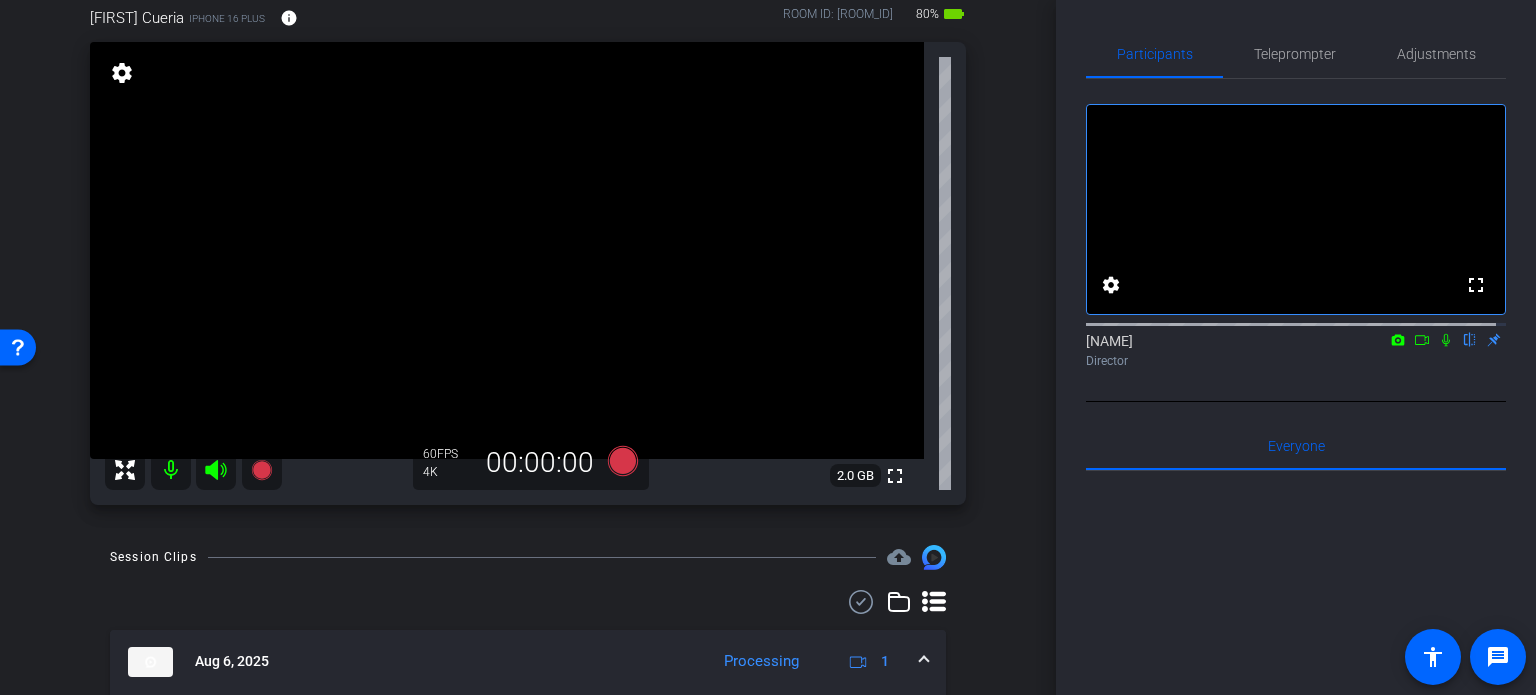 scroll, scrollTop: 147, scrollLeft: 0, axis: vertical 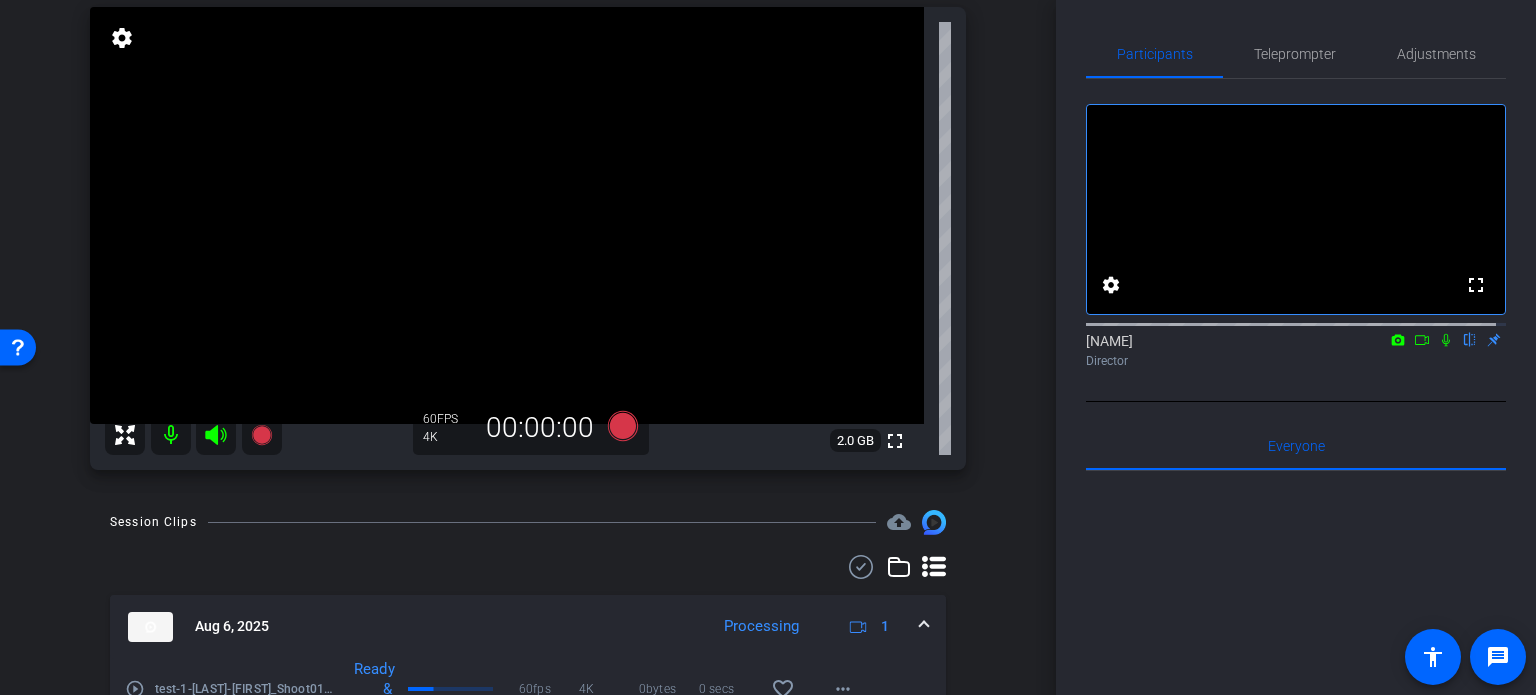 click on "play_circle_outline" at bounding box center [135, 689] 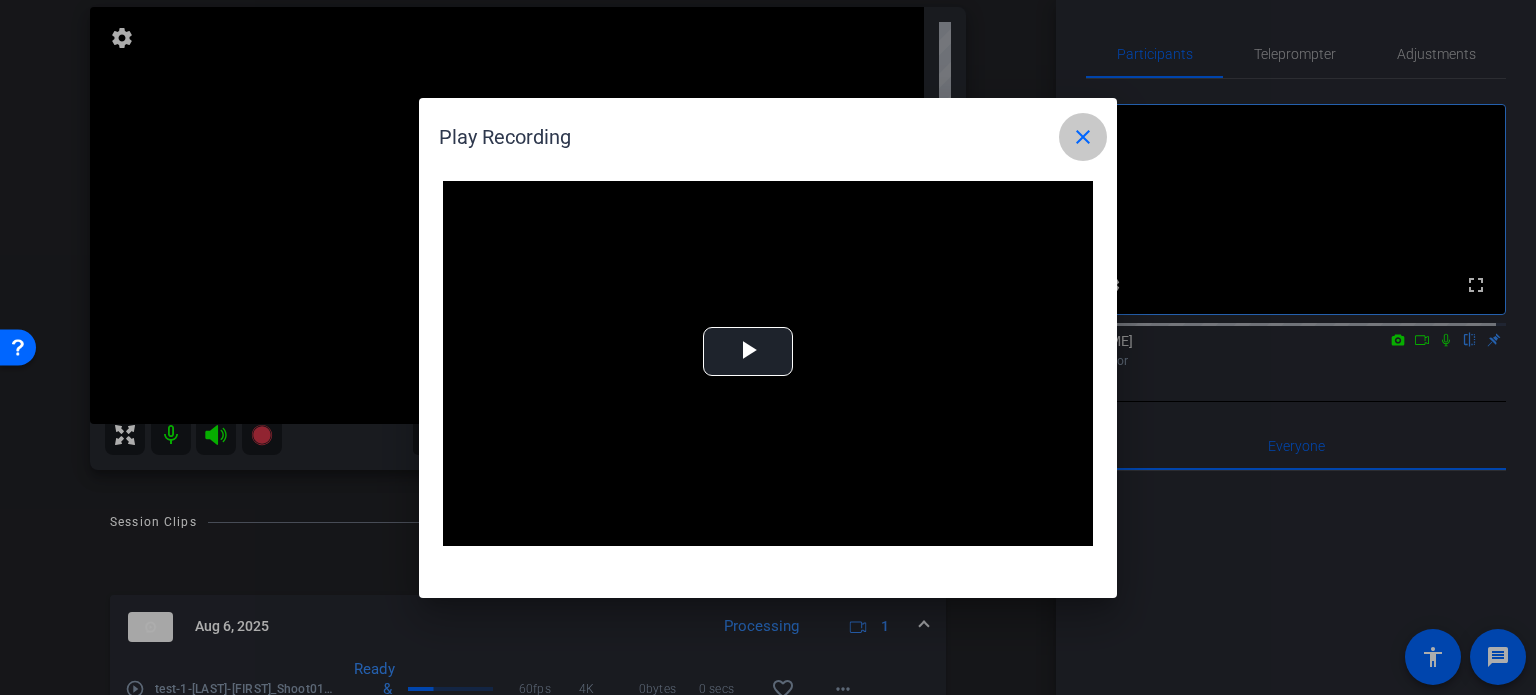 click on "close" at bounding box center [1083, 137] 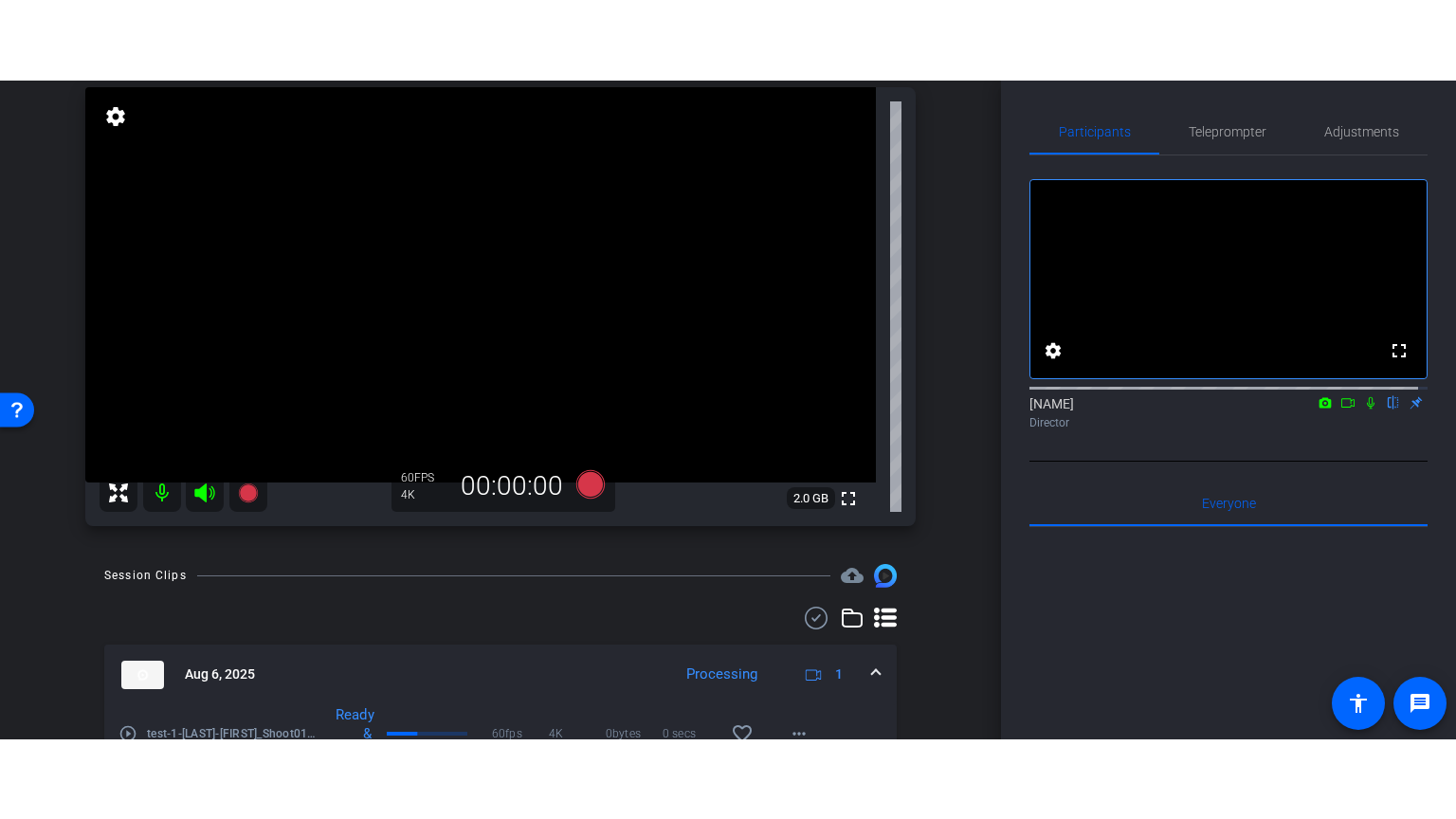 scroll, scrollTop: 234, scrollLeft: 0, axis: vertical 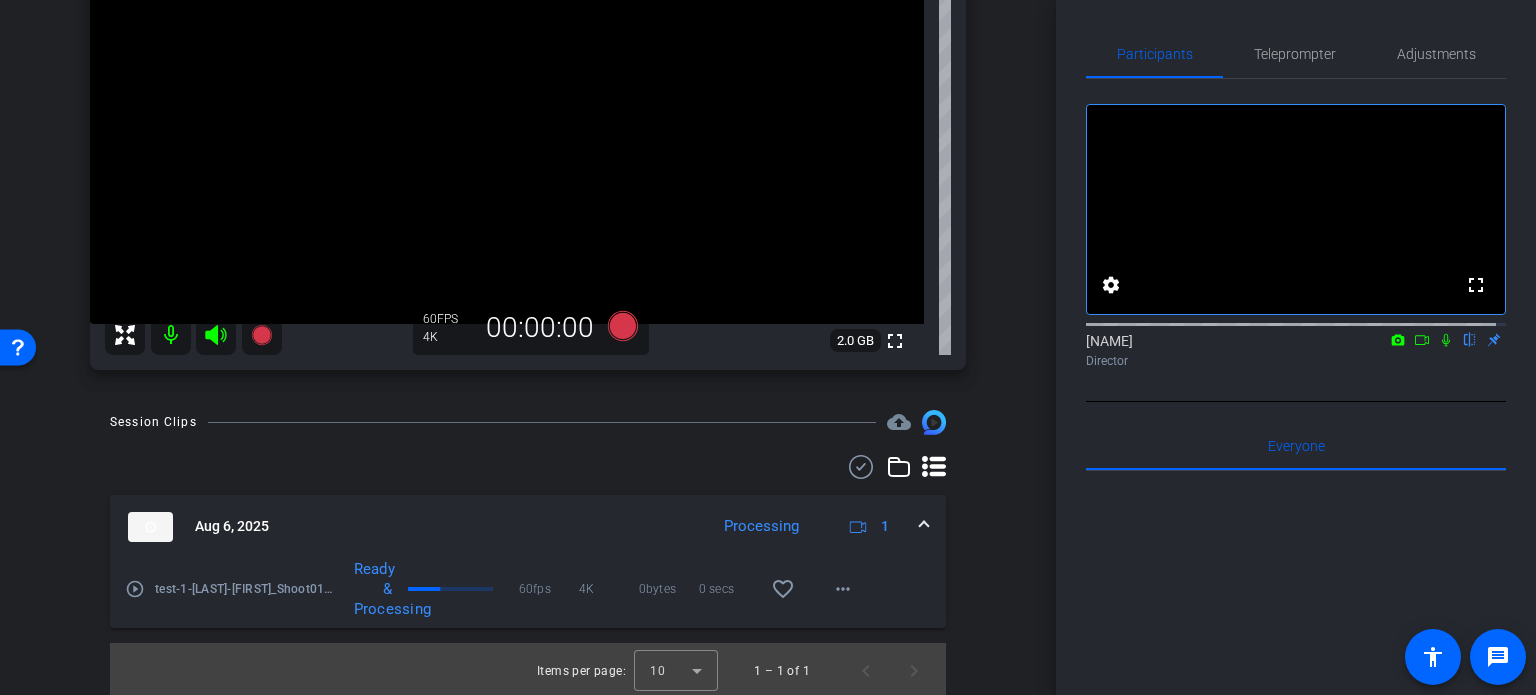 click on "play_circle_outline" at bounding box center (135, 589) 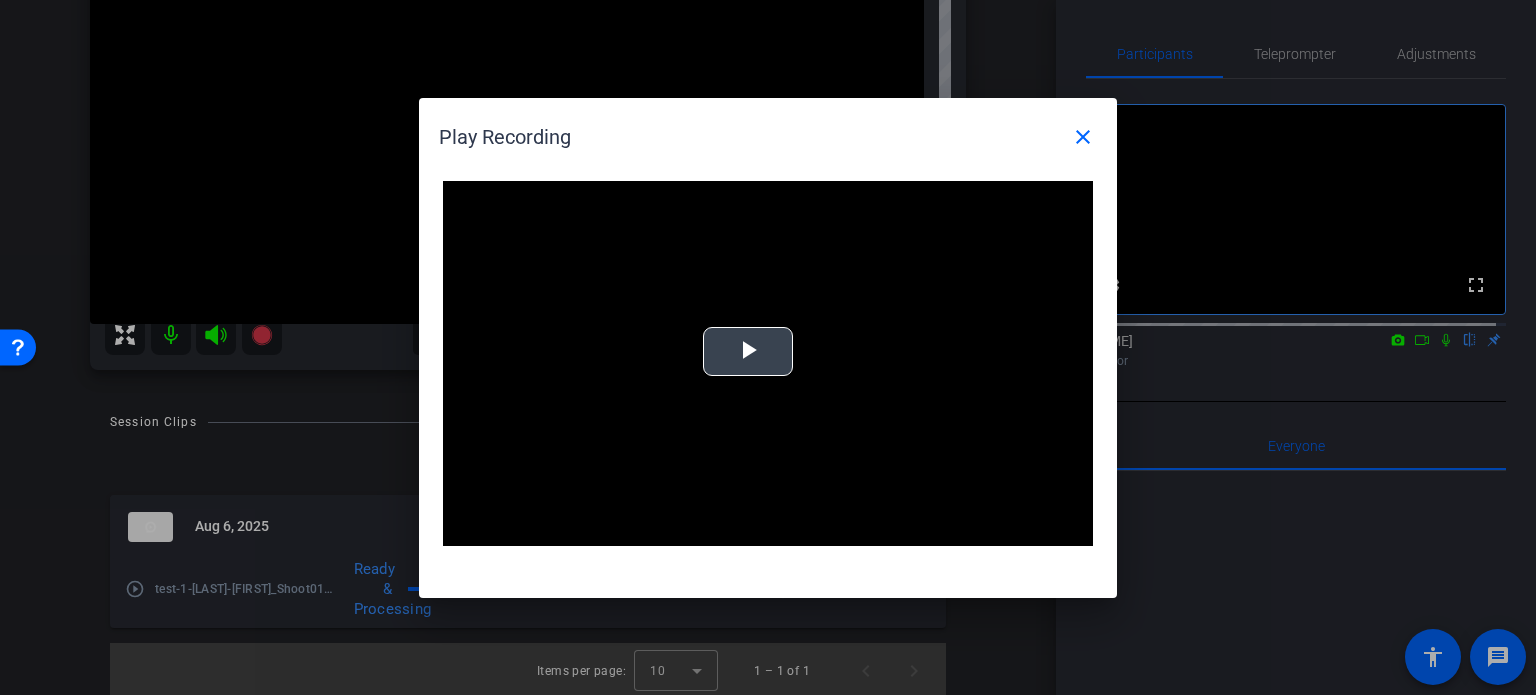 click at bounding box center [748, 351] 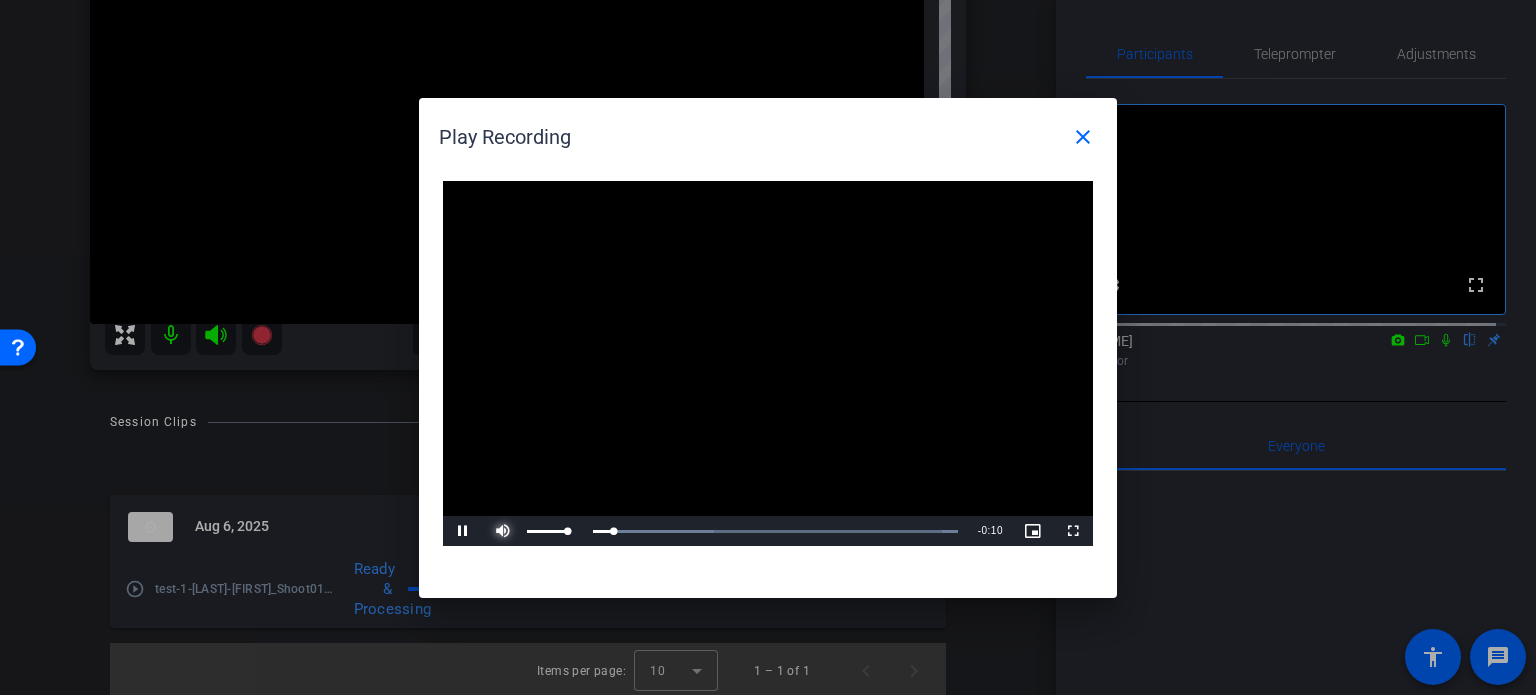 click at bounding box center [503, 531] 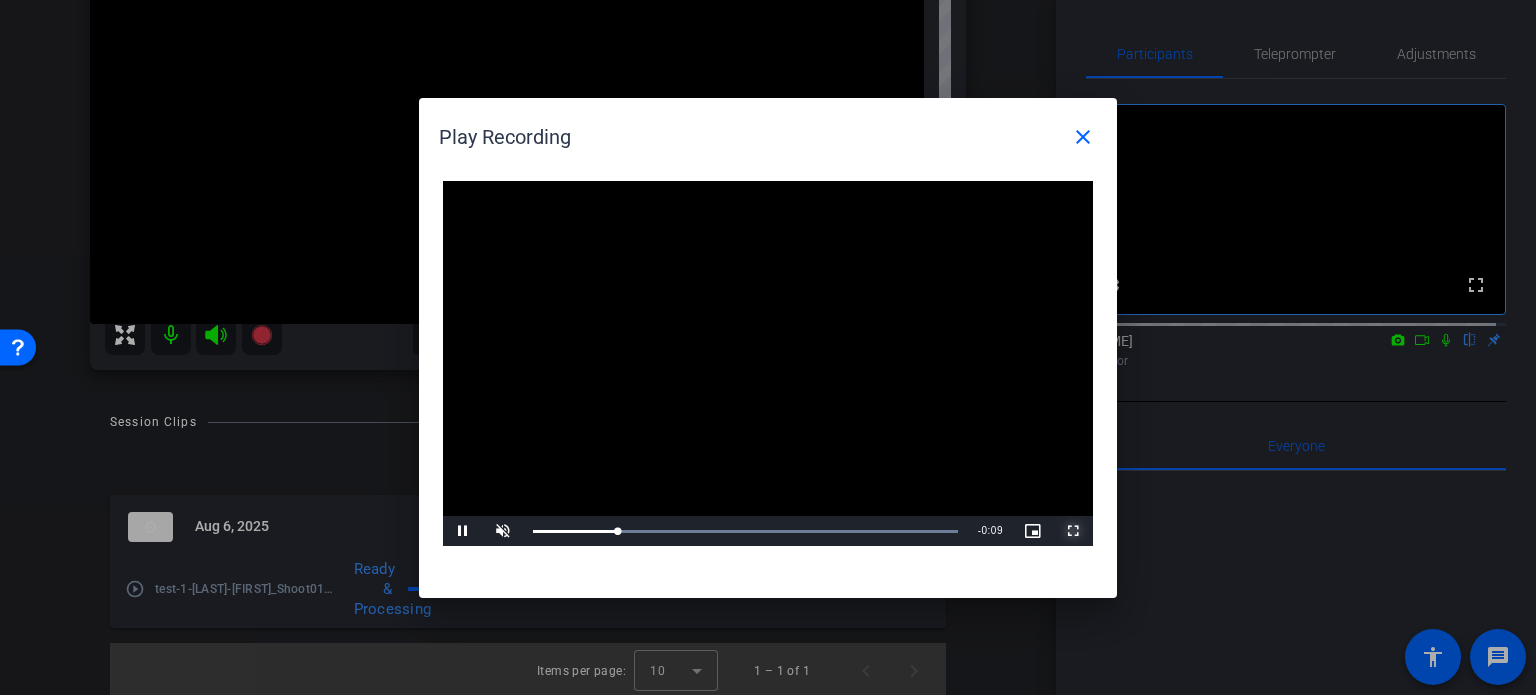 click at bounding box center [1073, 531] 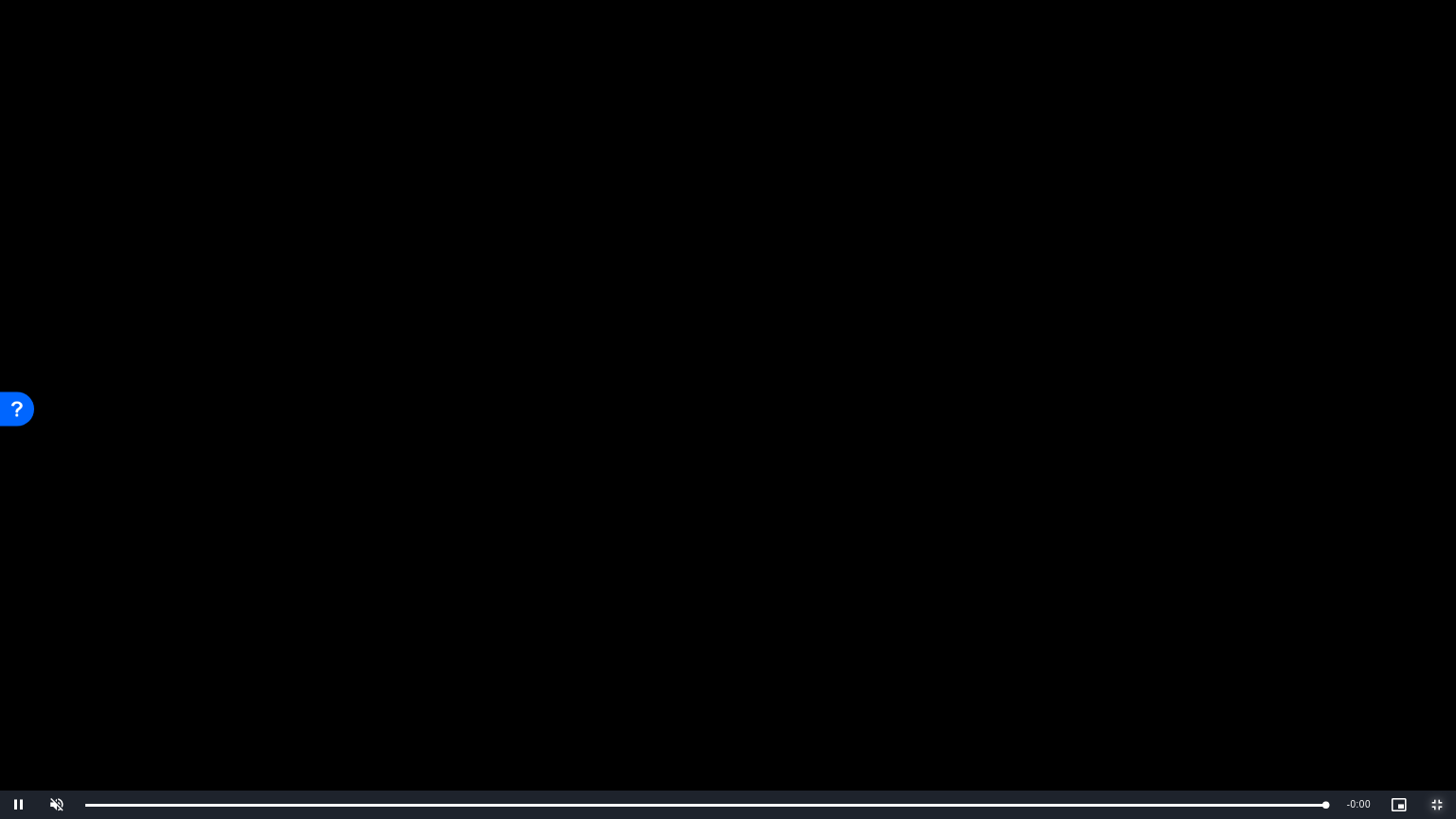 click at bounding box center (1437, 805) 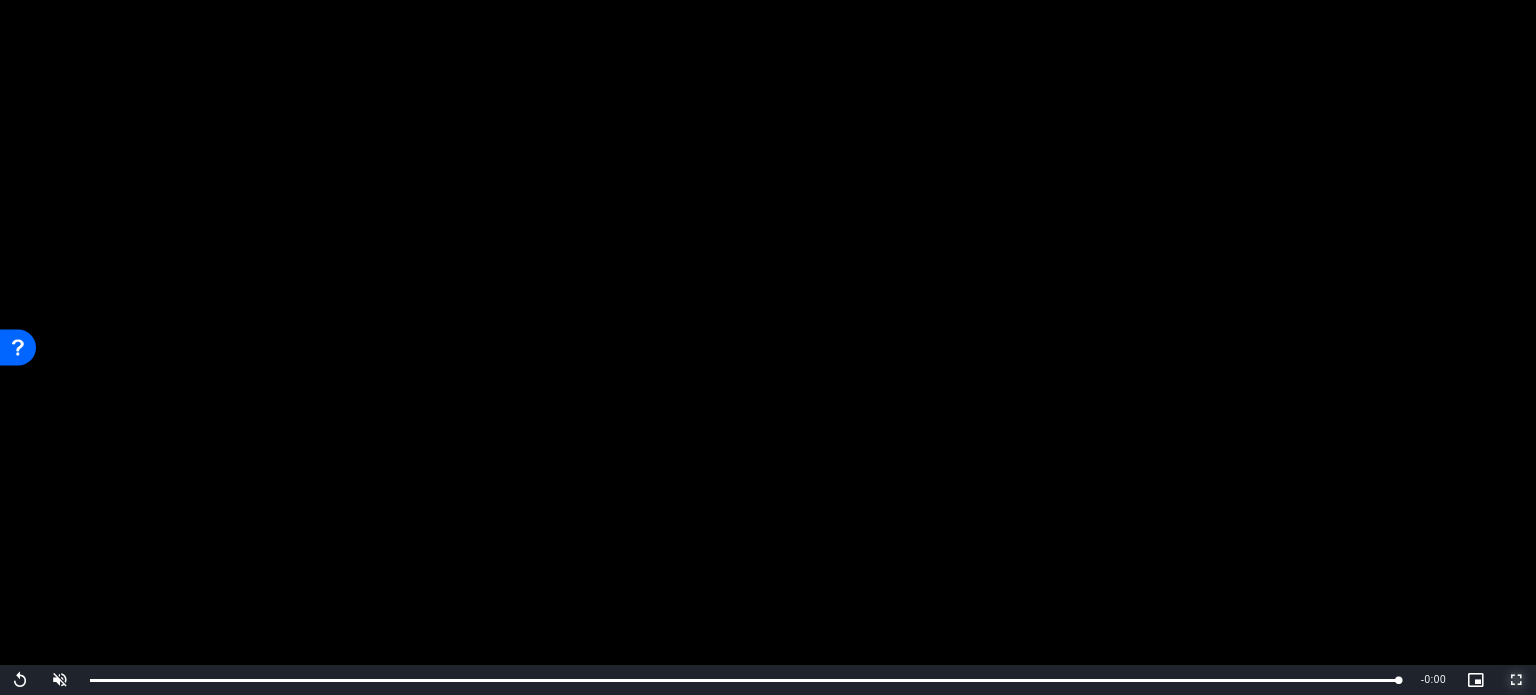 scroll, scrollTop: 247, scrollLeft: 0, axis: vertical 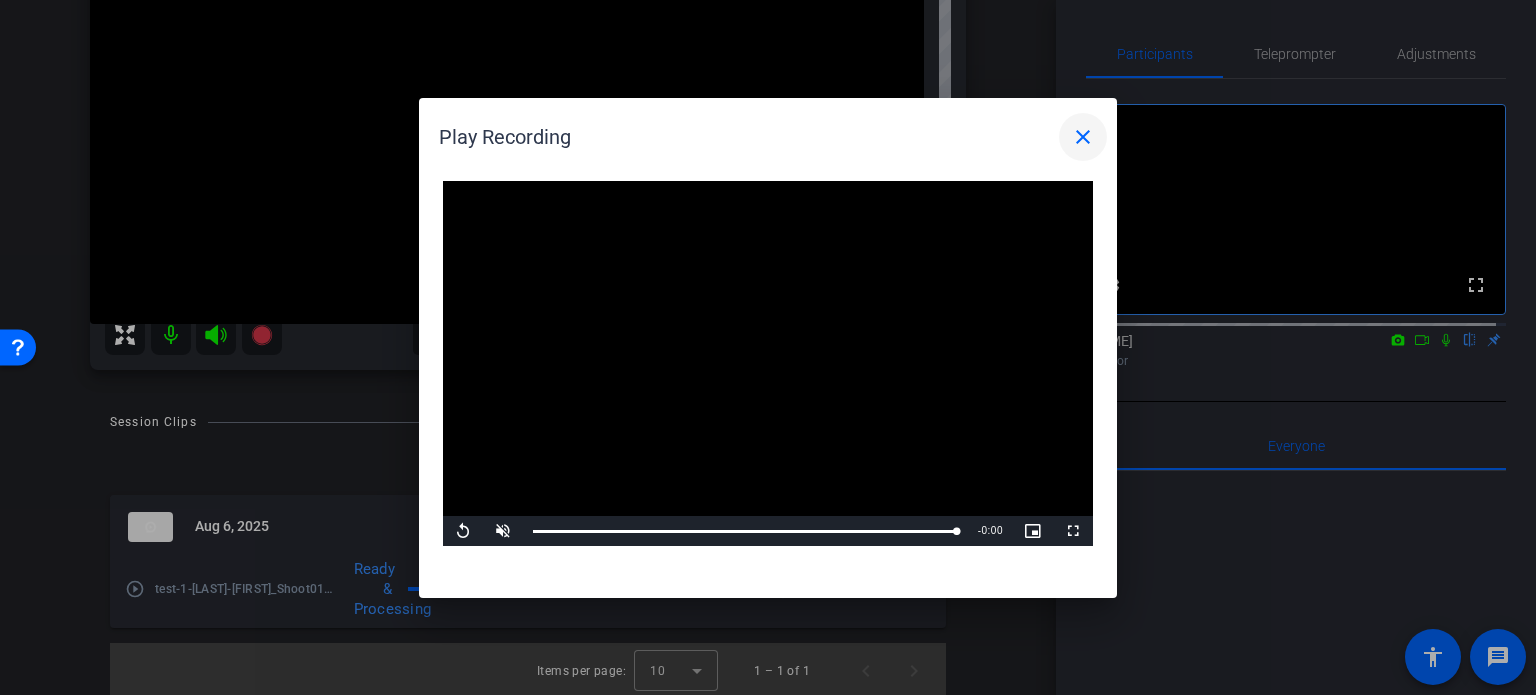 click at bounding box center [1083, 137] 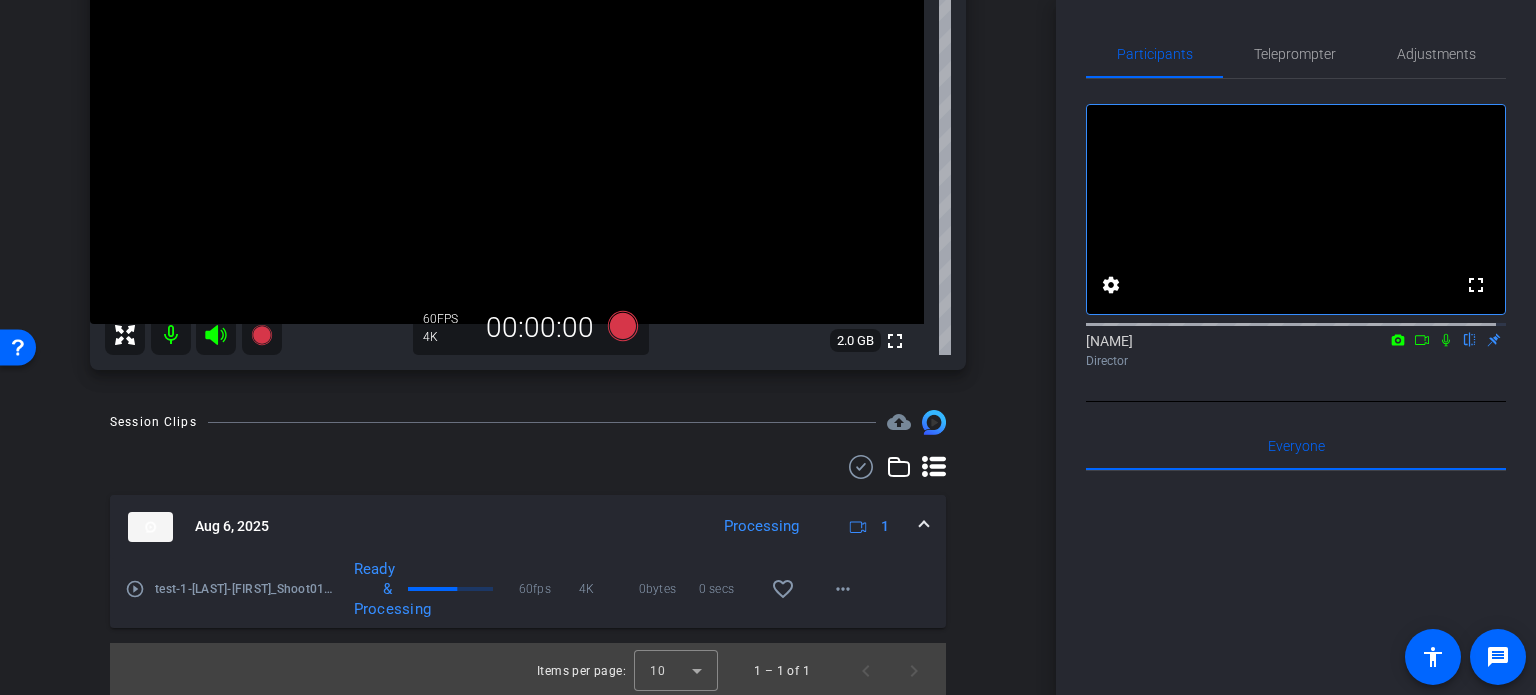click on "Aug 6, 2025   Processing
1" at bounding box center (528, 527) 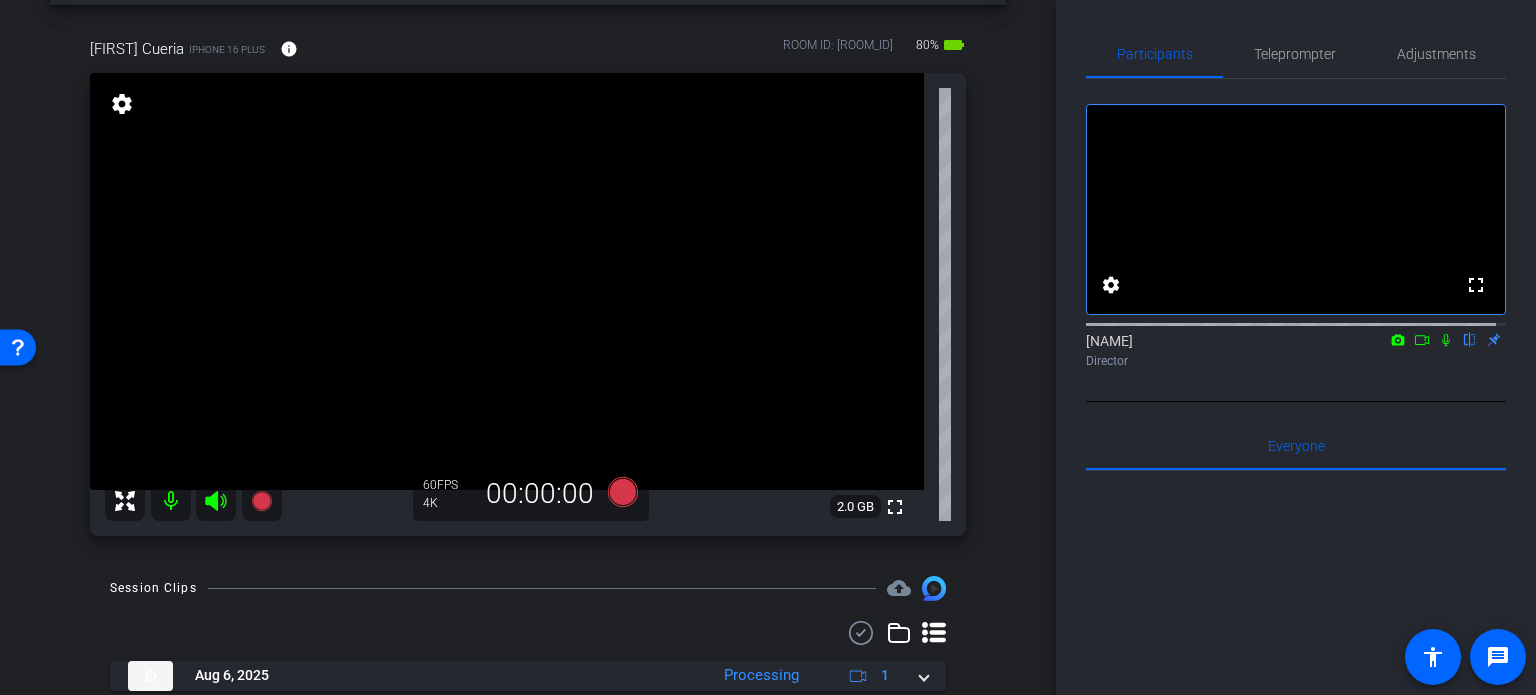 scroll, scrollTop: 47, scrollLeft: 0, axis: vertical 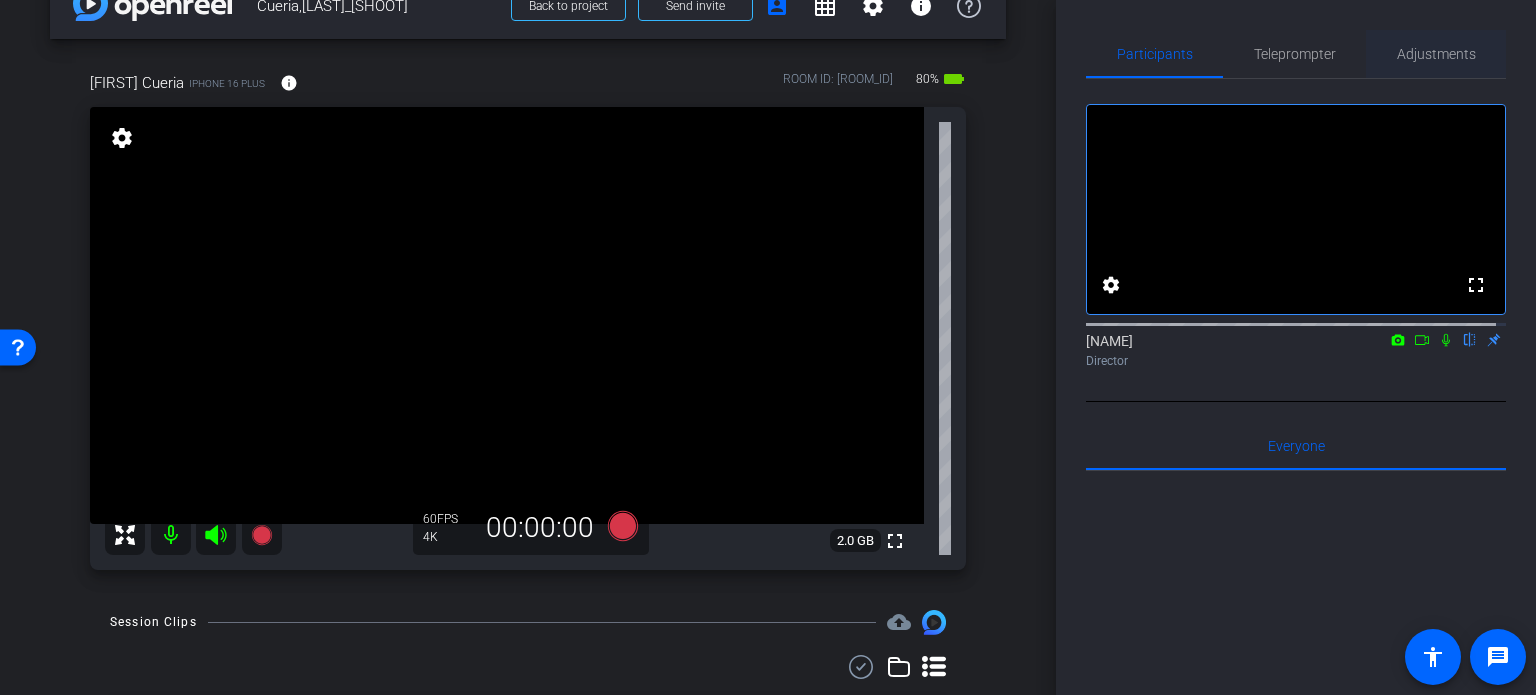 click on "Adjustments" at bounding box center [1436, 54] 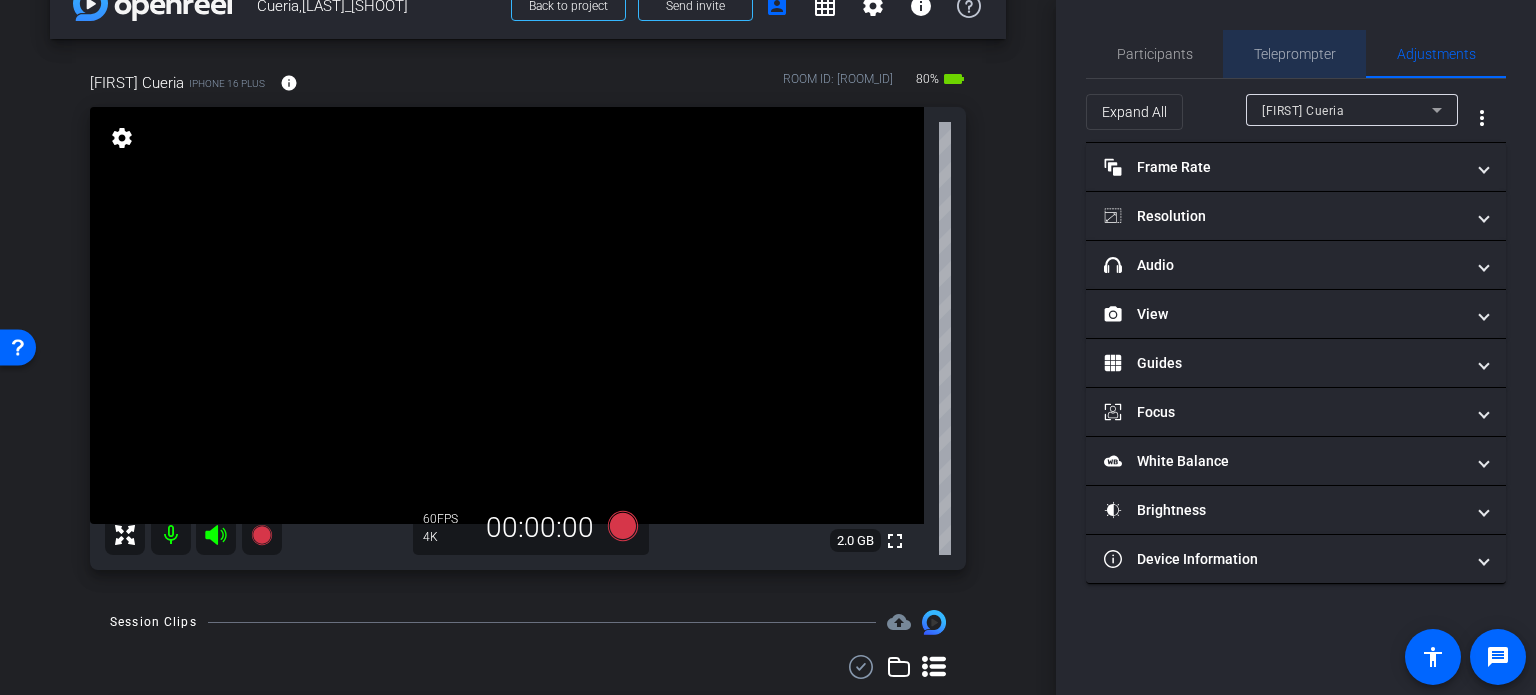 click on "Teleprompter" at bounding box center (1295, 54) 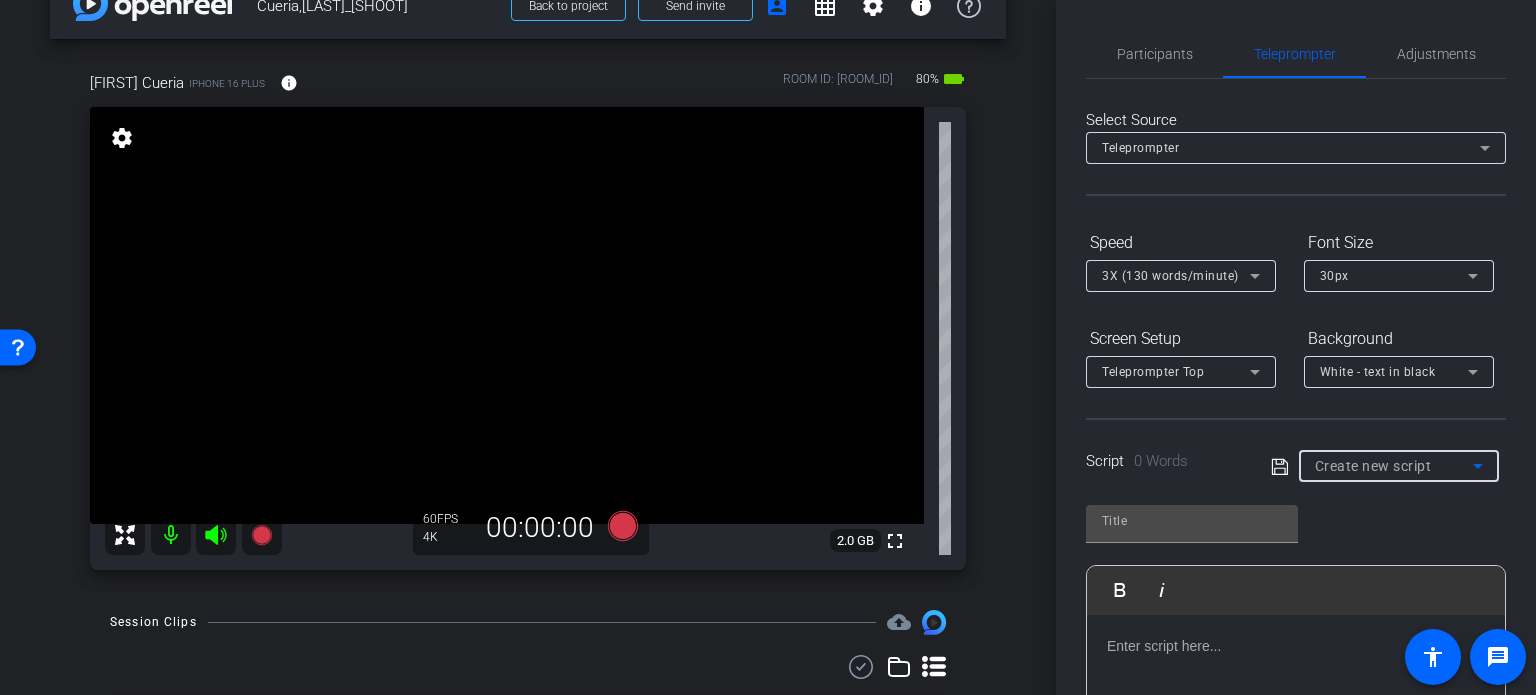 click on "Create new script" at bounding box center [1373, 466] 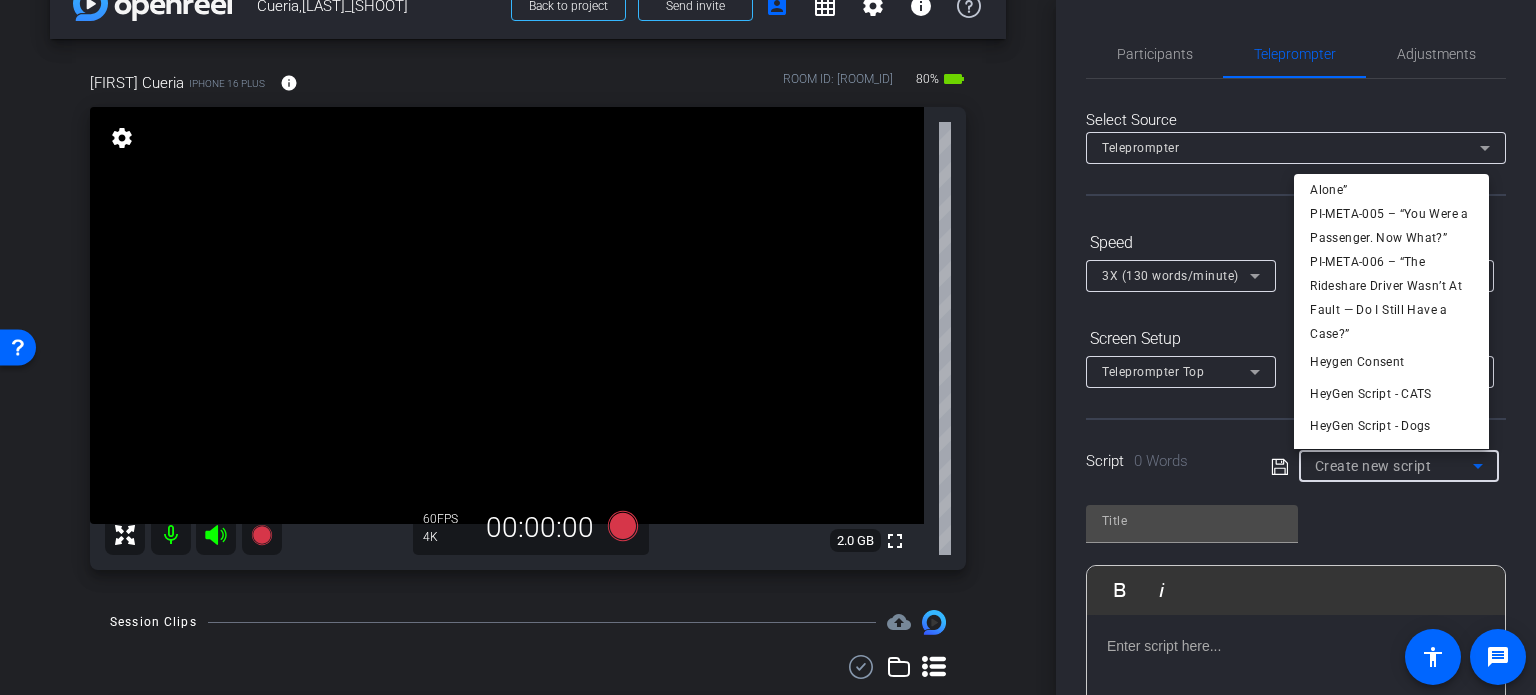 scroll, scrollTop: 300, scrollLeft: 0, axis: vertical 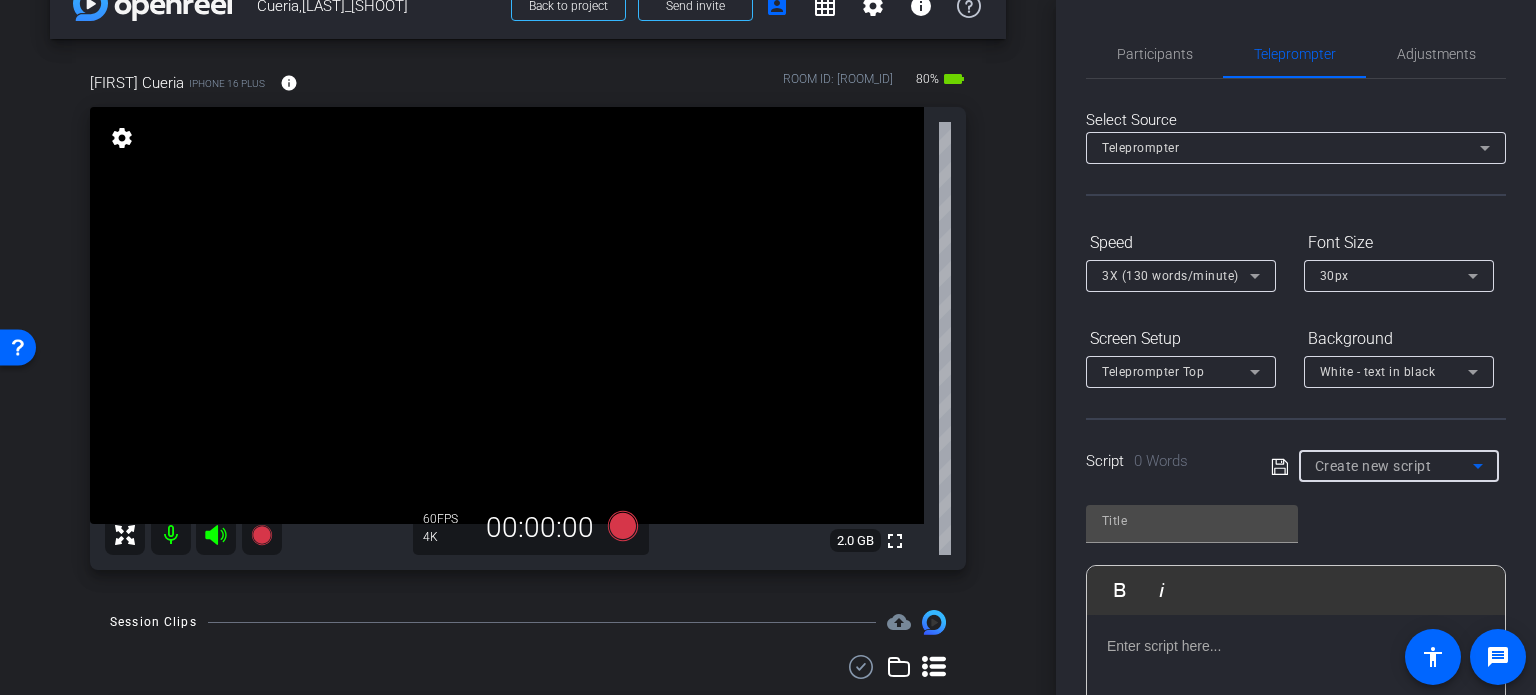 type on "Heygen Consent" 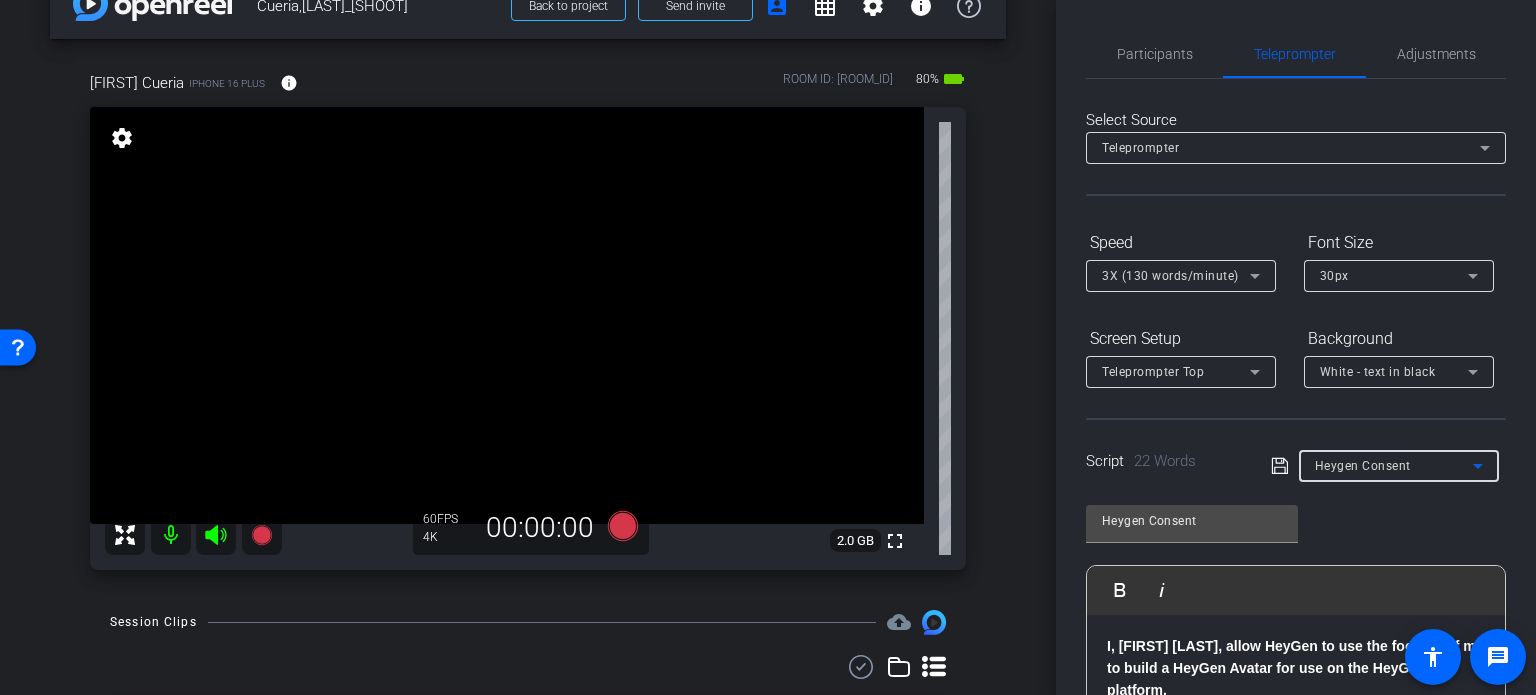 scroll, scrollTop: 300, scrollLeft: 0, axis: vertical 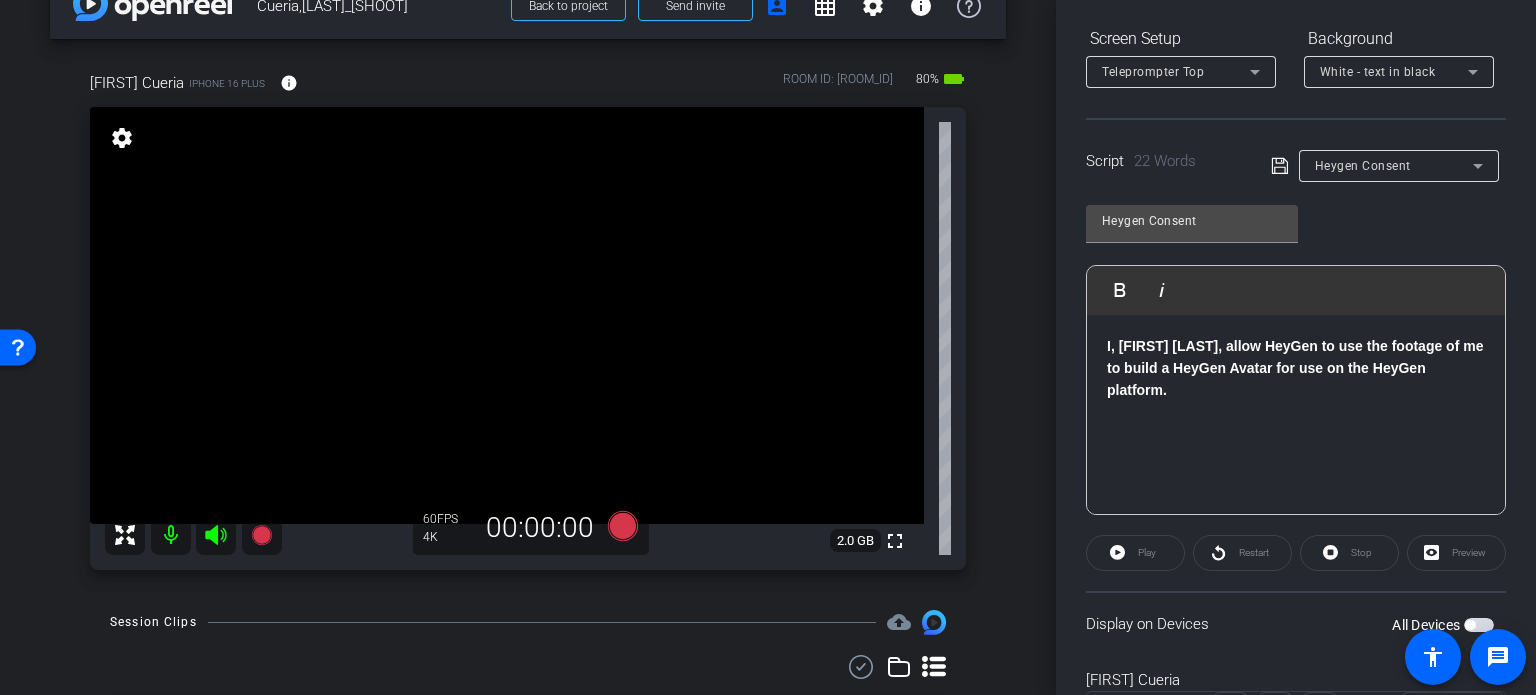 click at bounding box center [1479, 625] 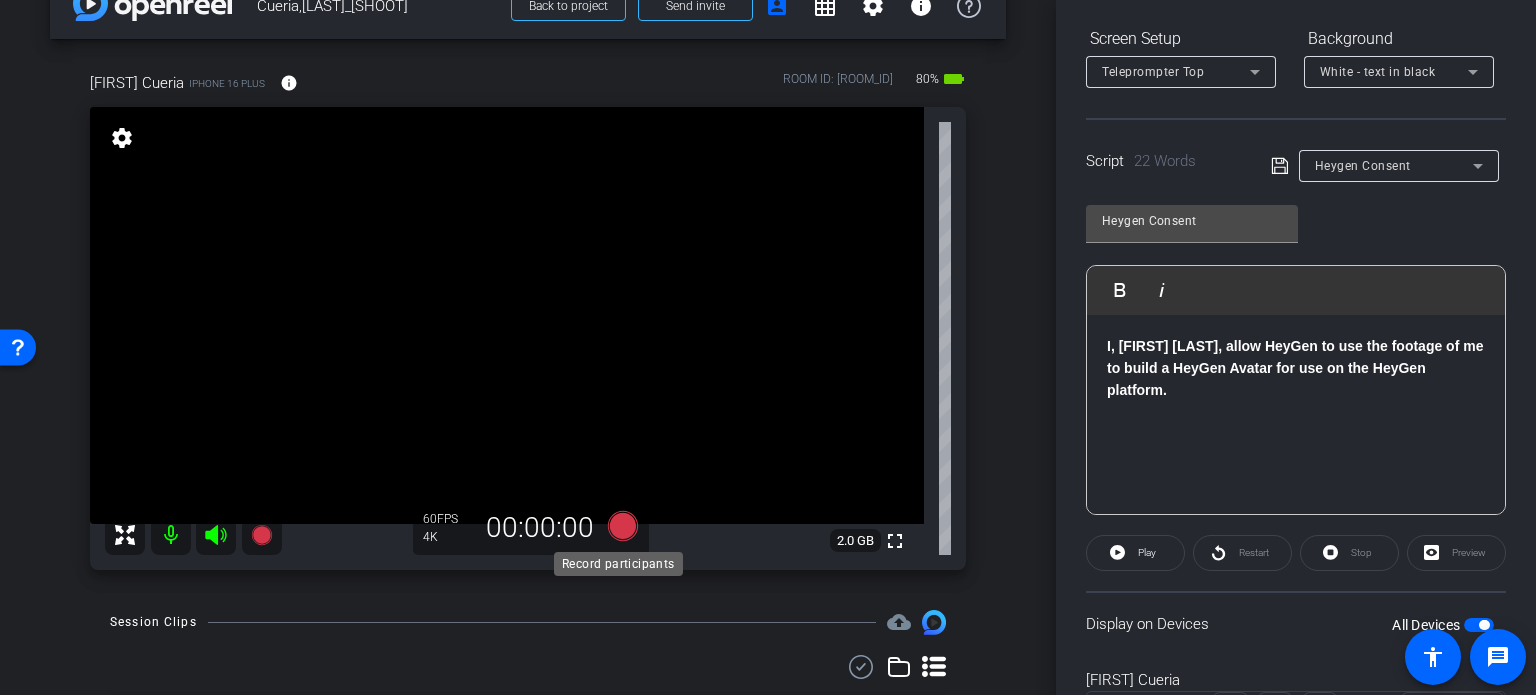 click 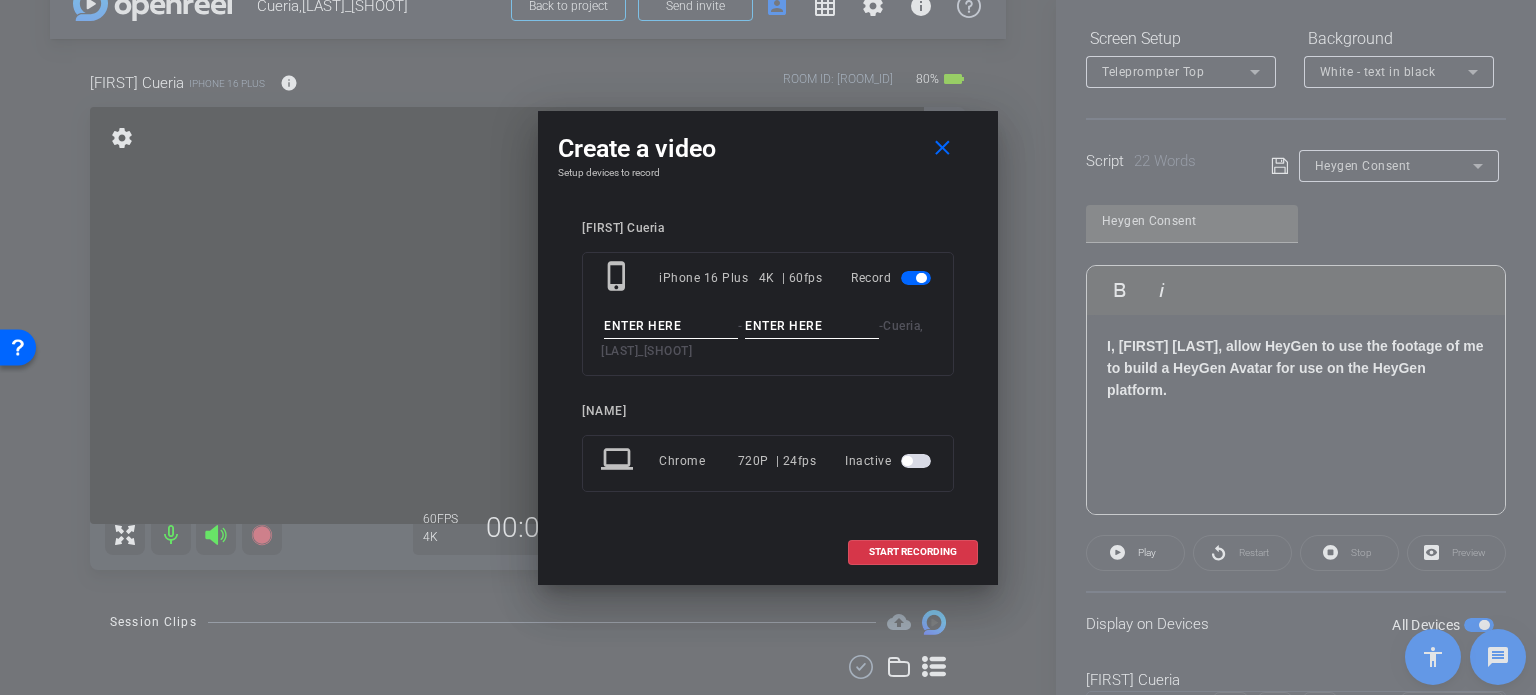 click at bounding box center [671, 326] 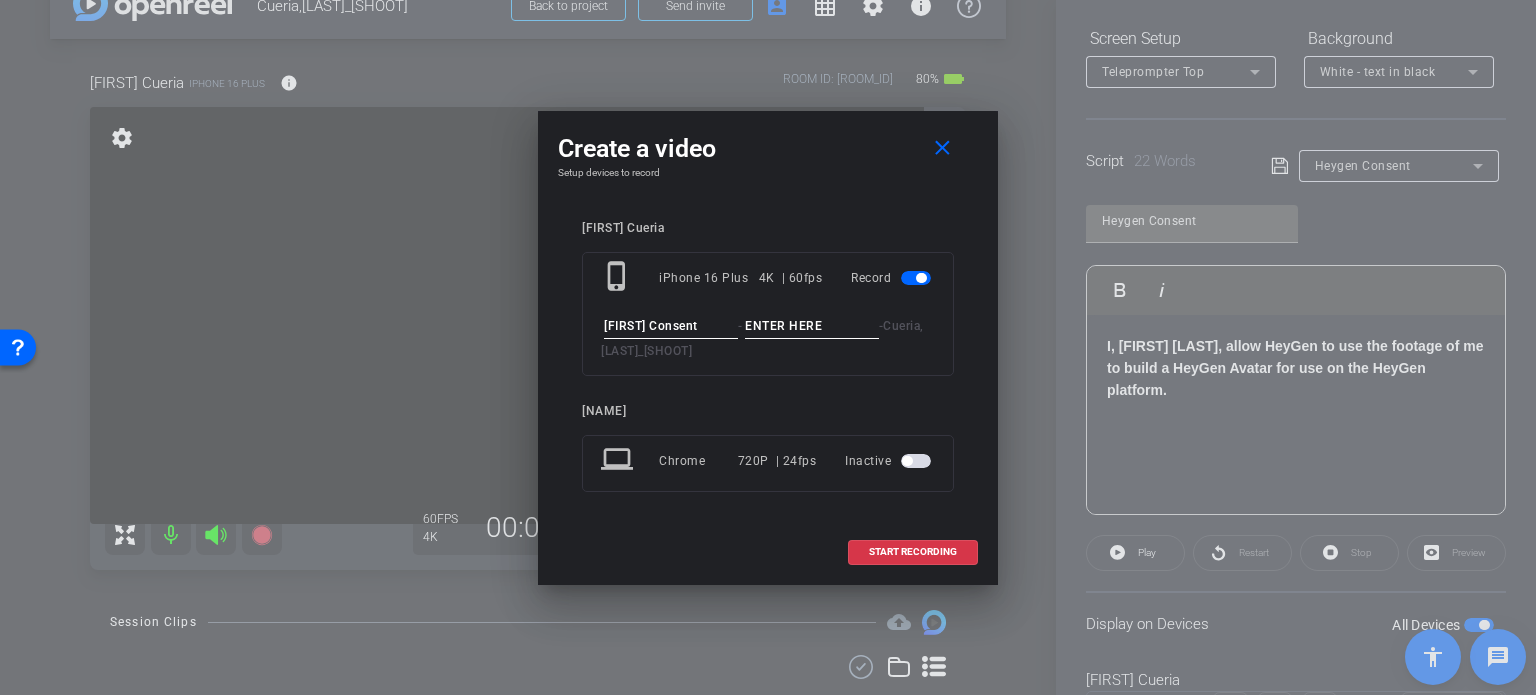 type on "Brent Consent" 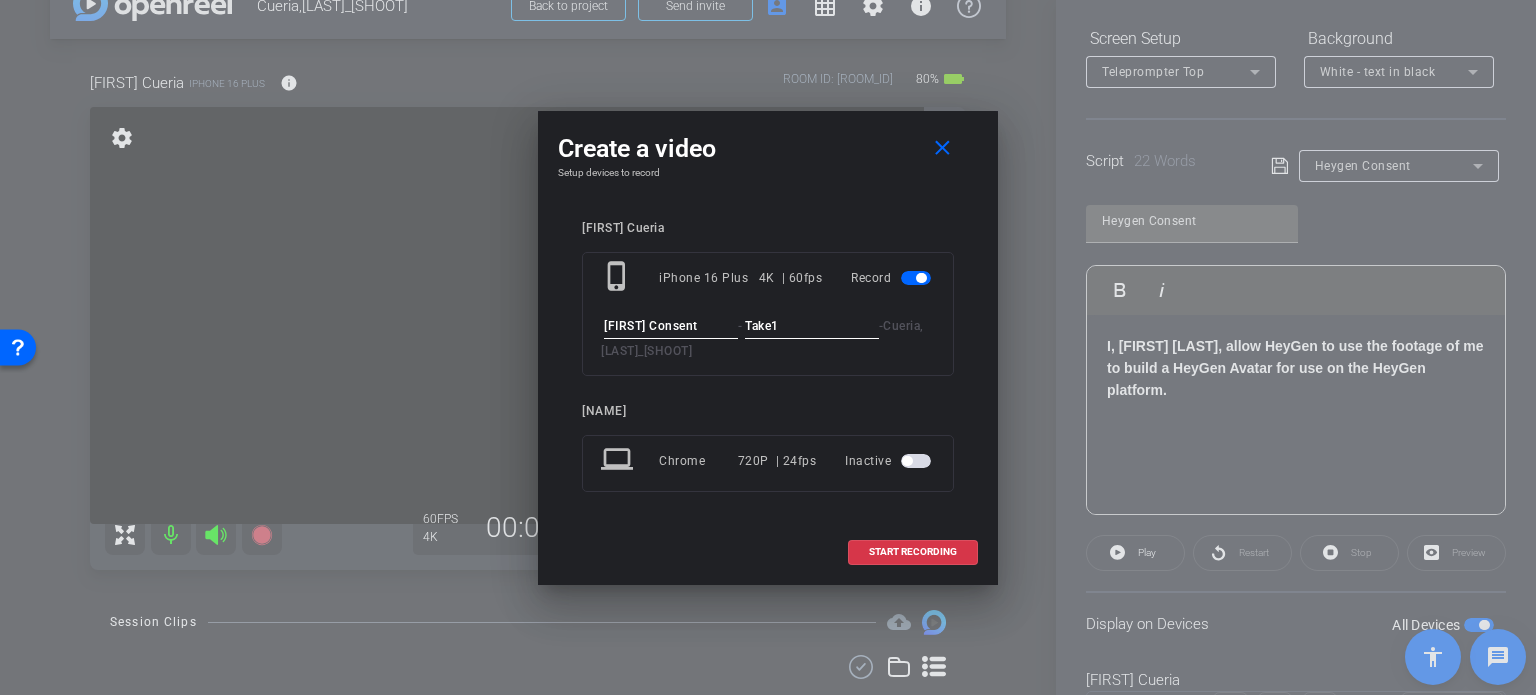 type on "Take1" 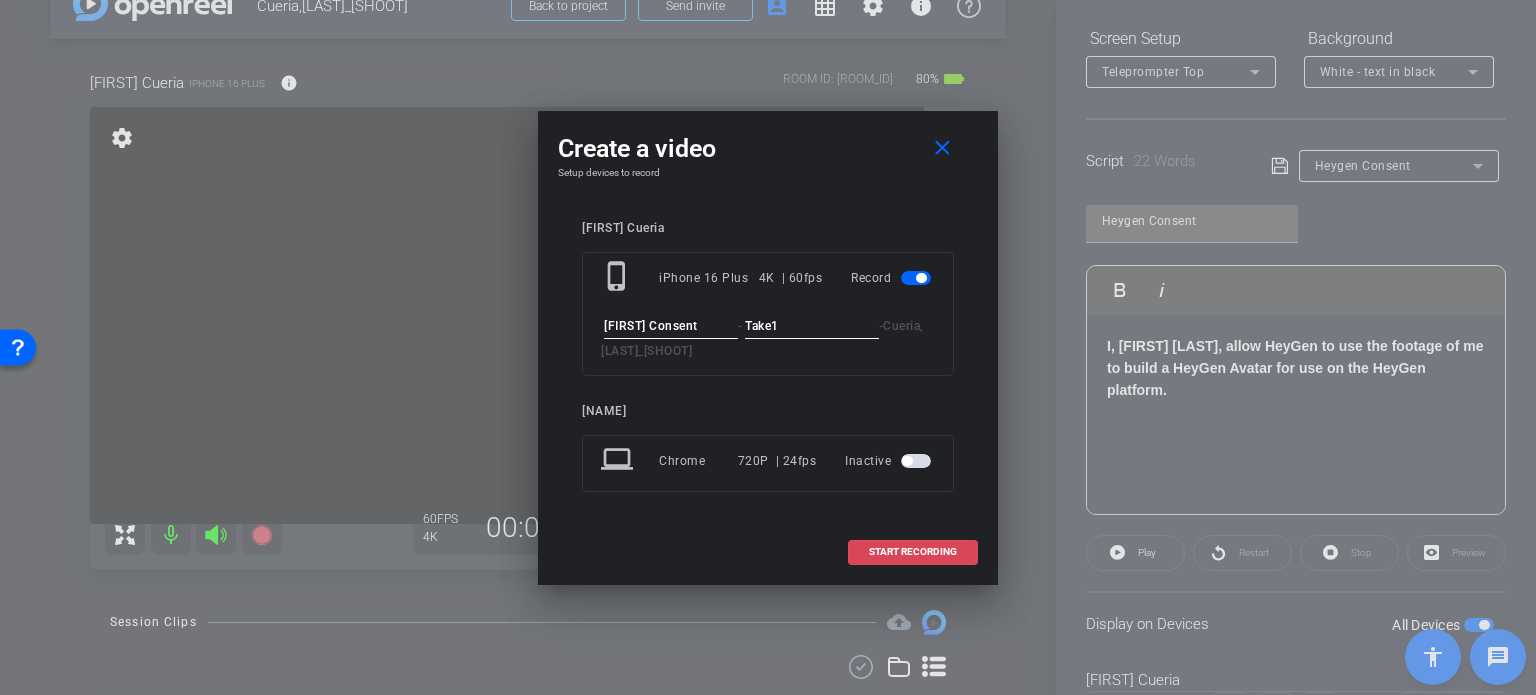 click on "START RECORDING" at bounding box center (913, 552) 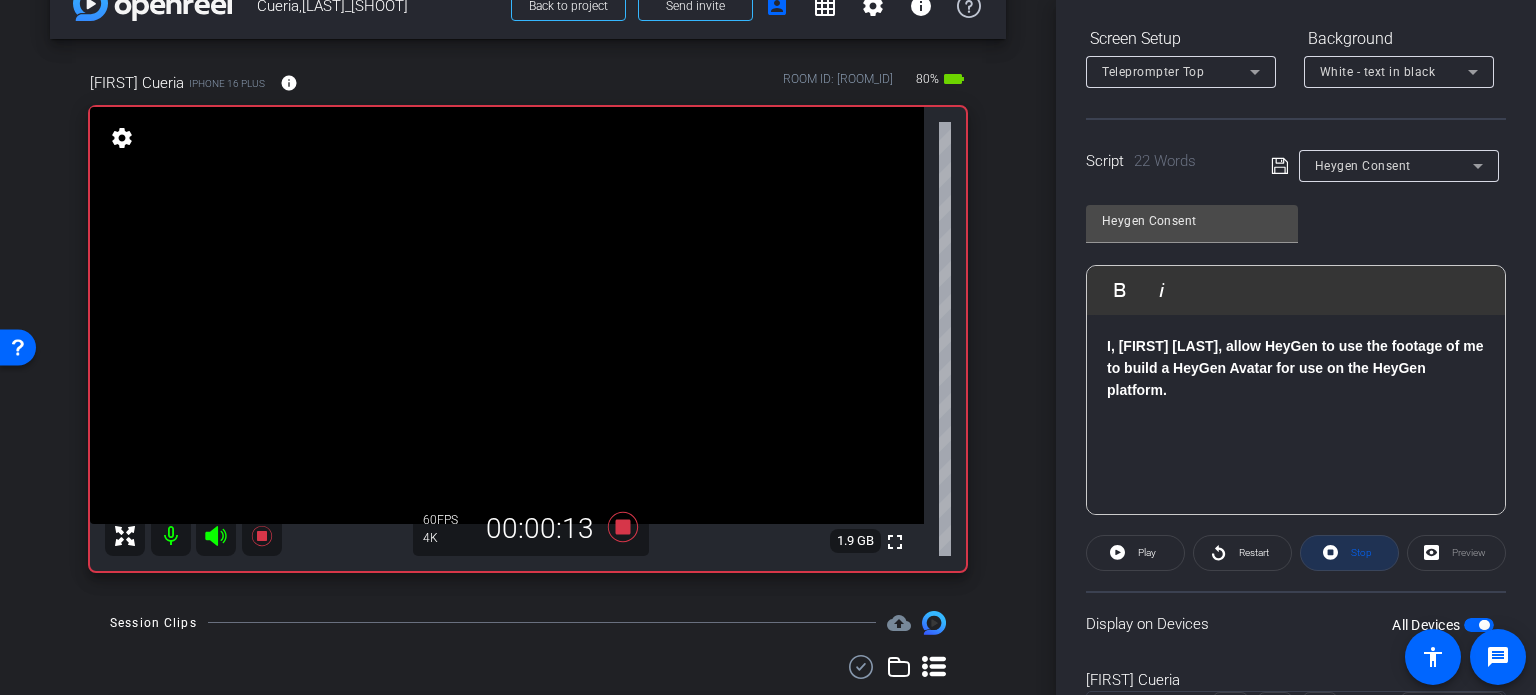 click on "Stop" 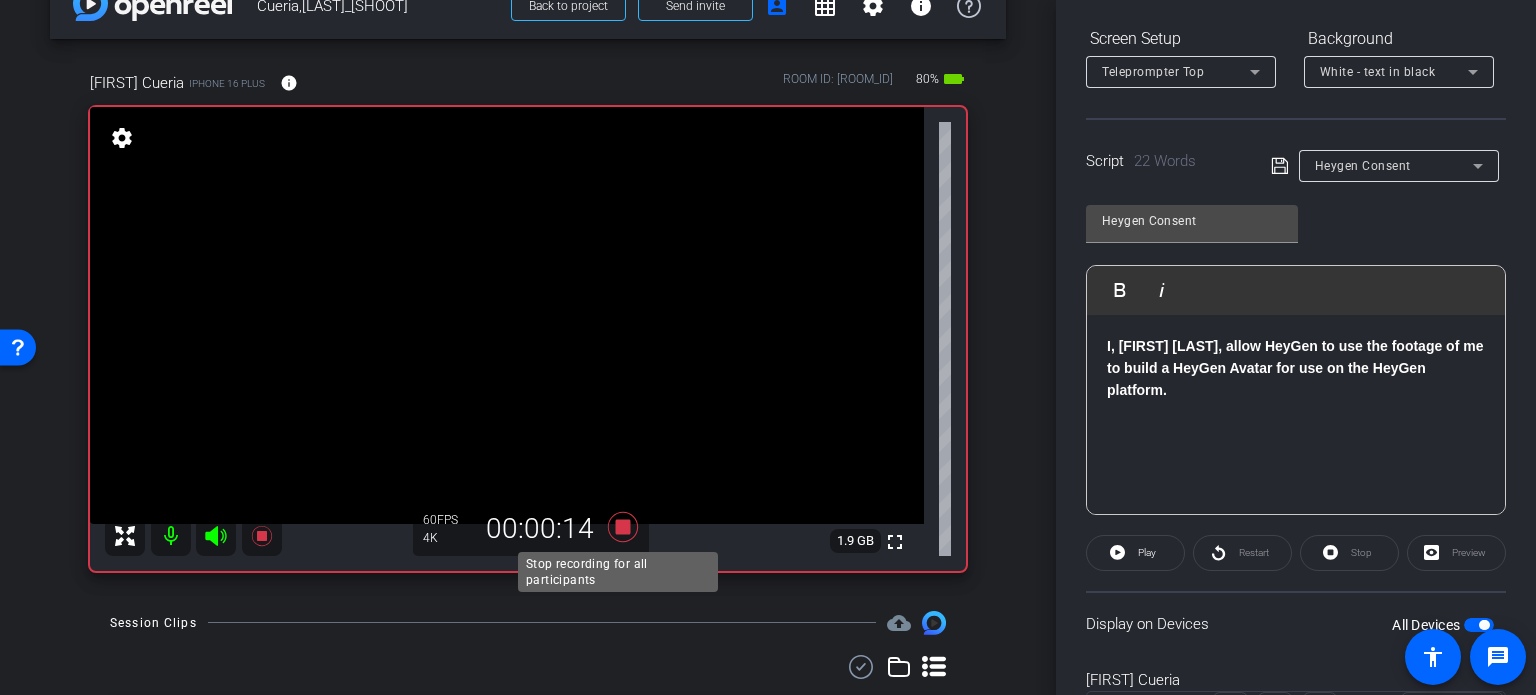 click 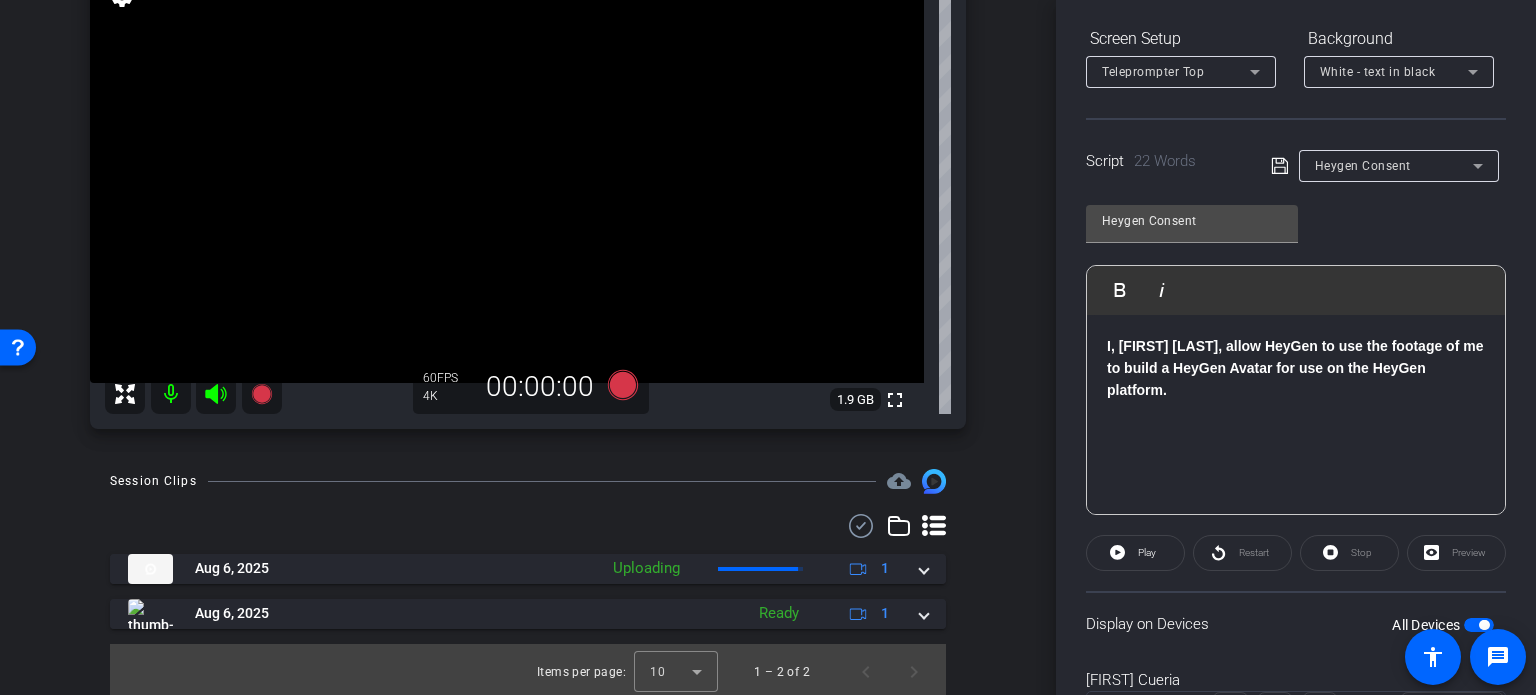 scroll, scrollTop: 192, scrollLeft: 0, axis: vertical 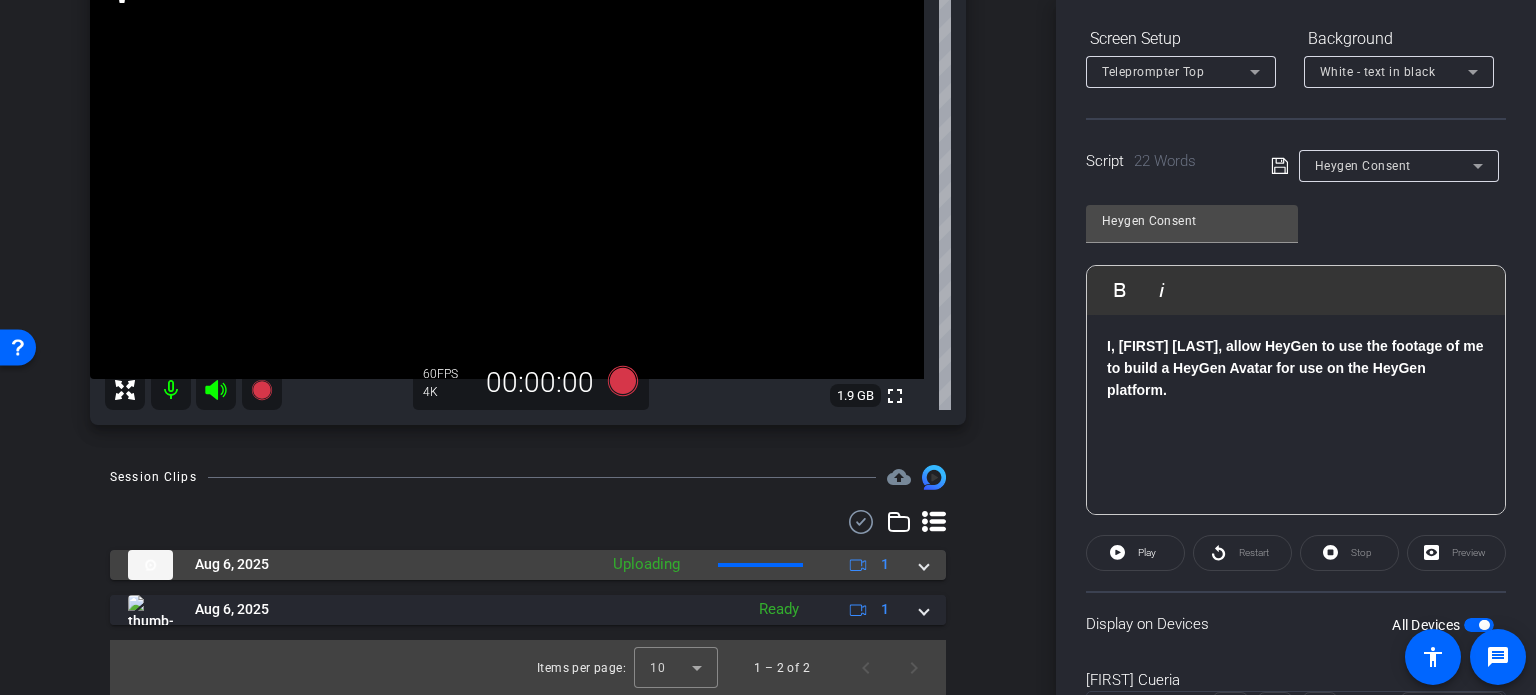 click at bounding box center (924, 564) 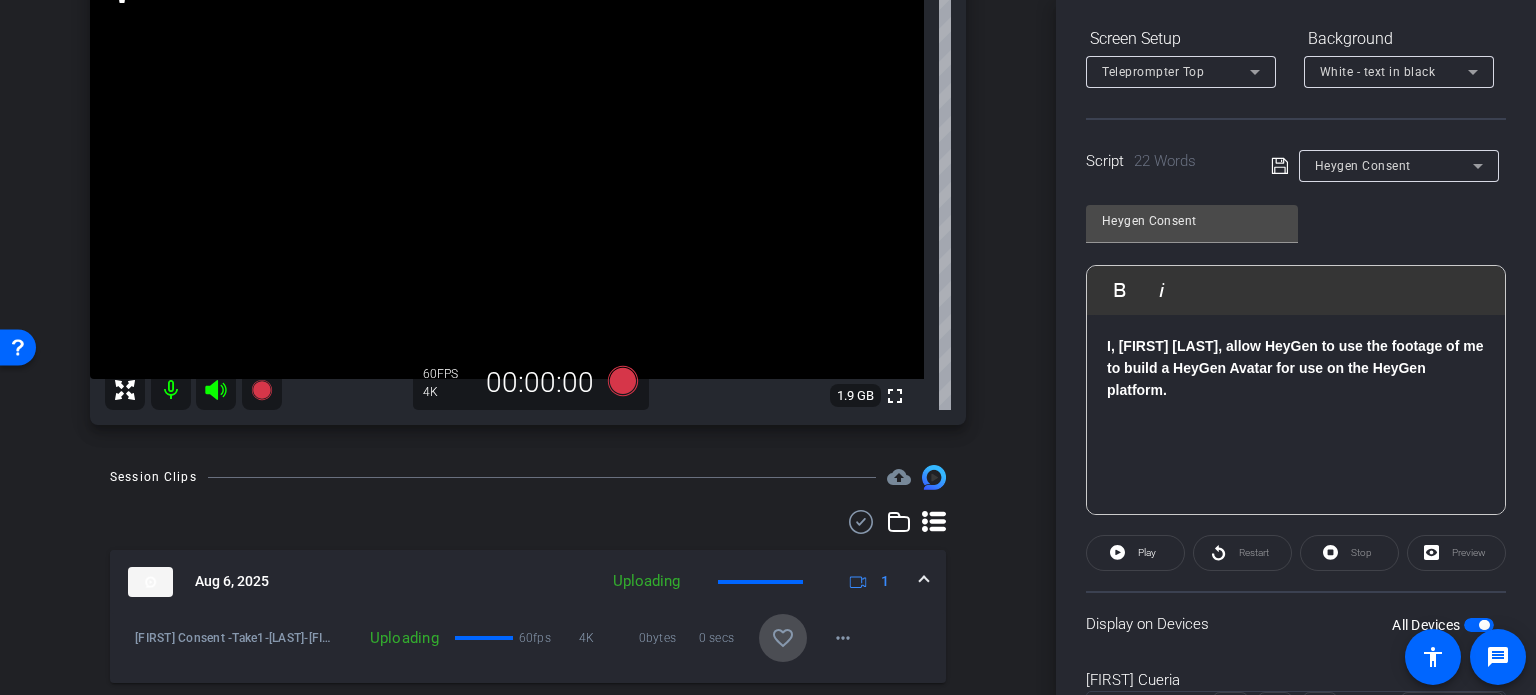 click on "favorite_border" at bounding box center (783, 638) 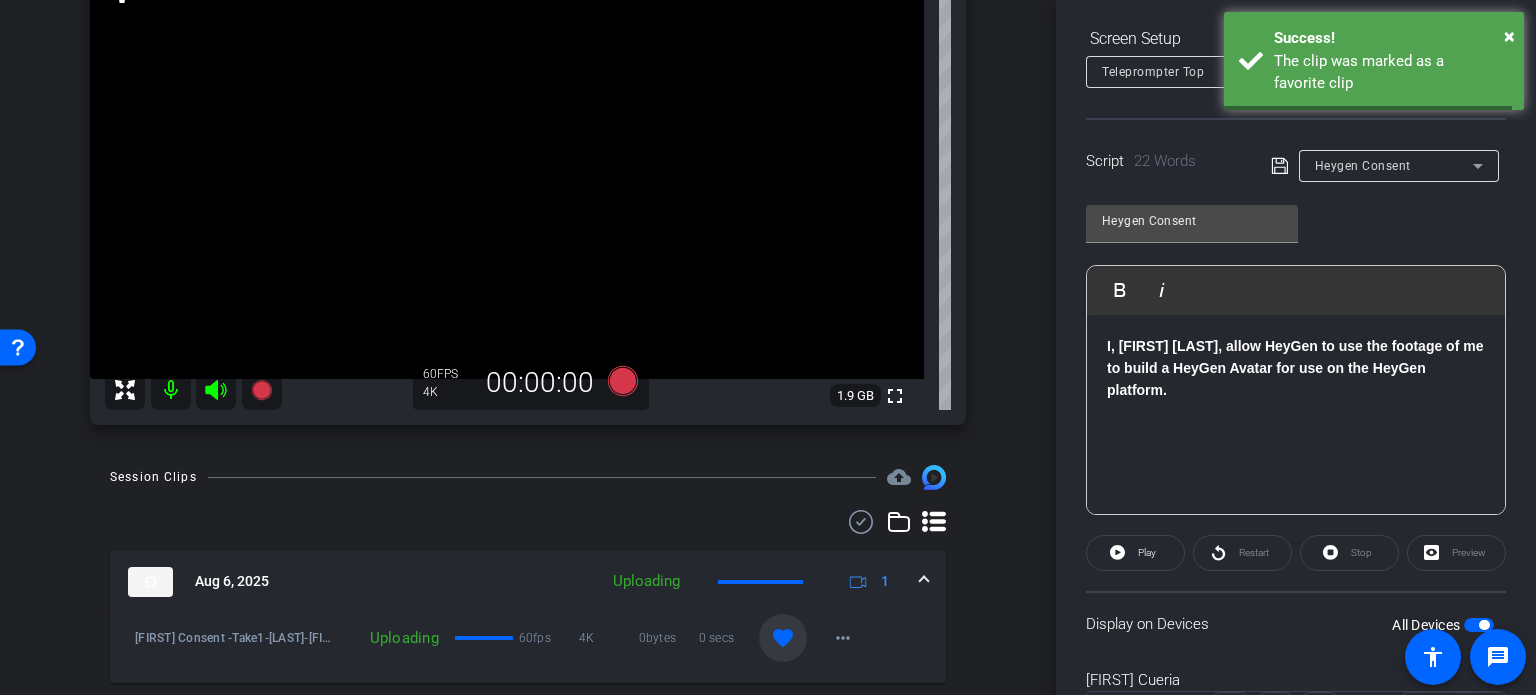 drag, startPoint x: 917, startPoint y: 578, endPoint x: 959, endPoint y: 543, distance: 54.67175 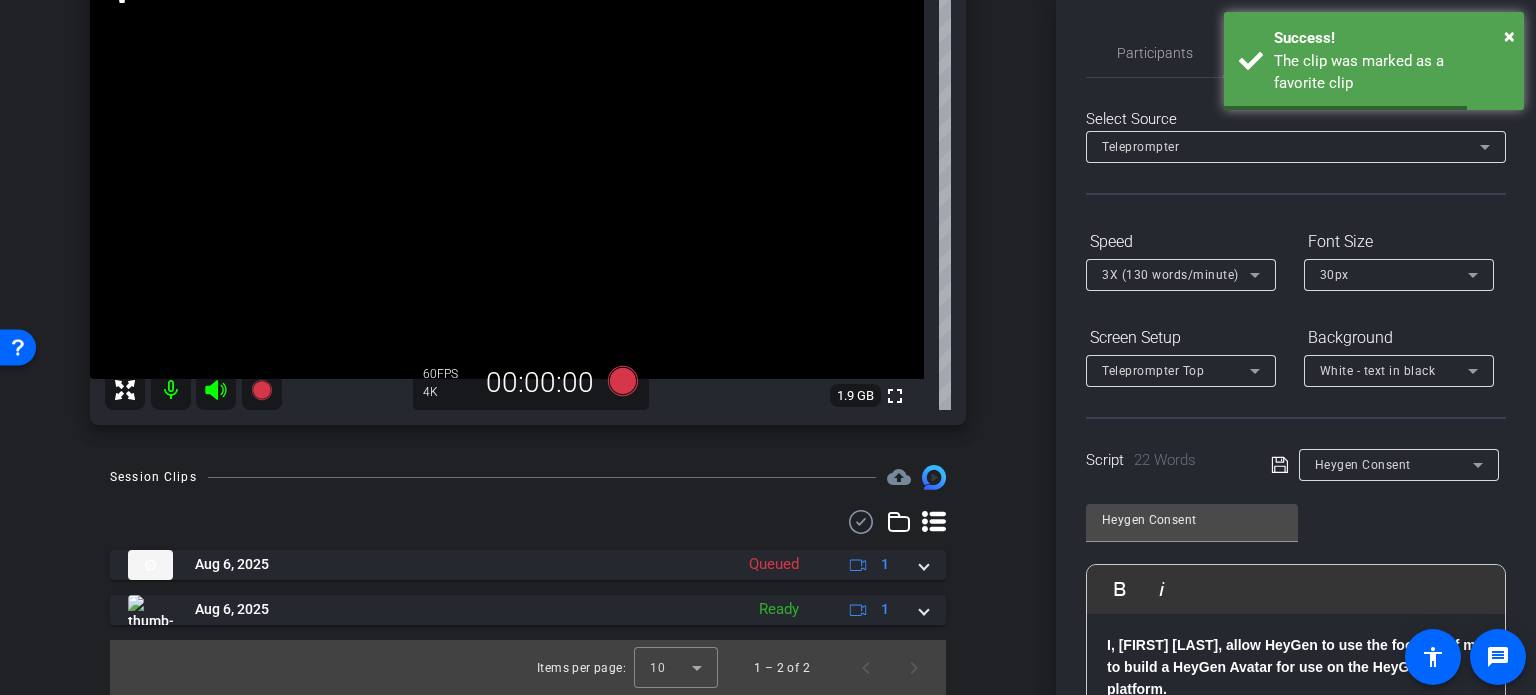 scroll, scrollTop: 0, scrollLeft: 0, axis: both 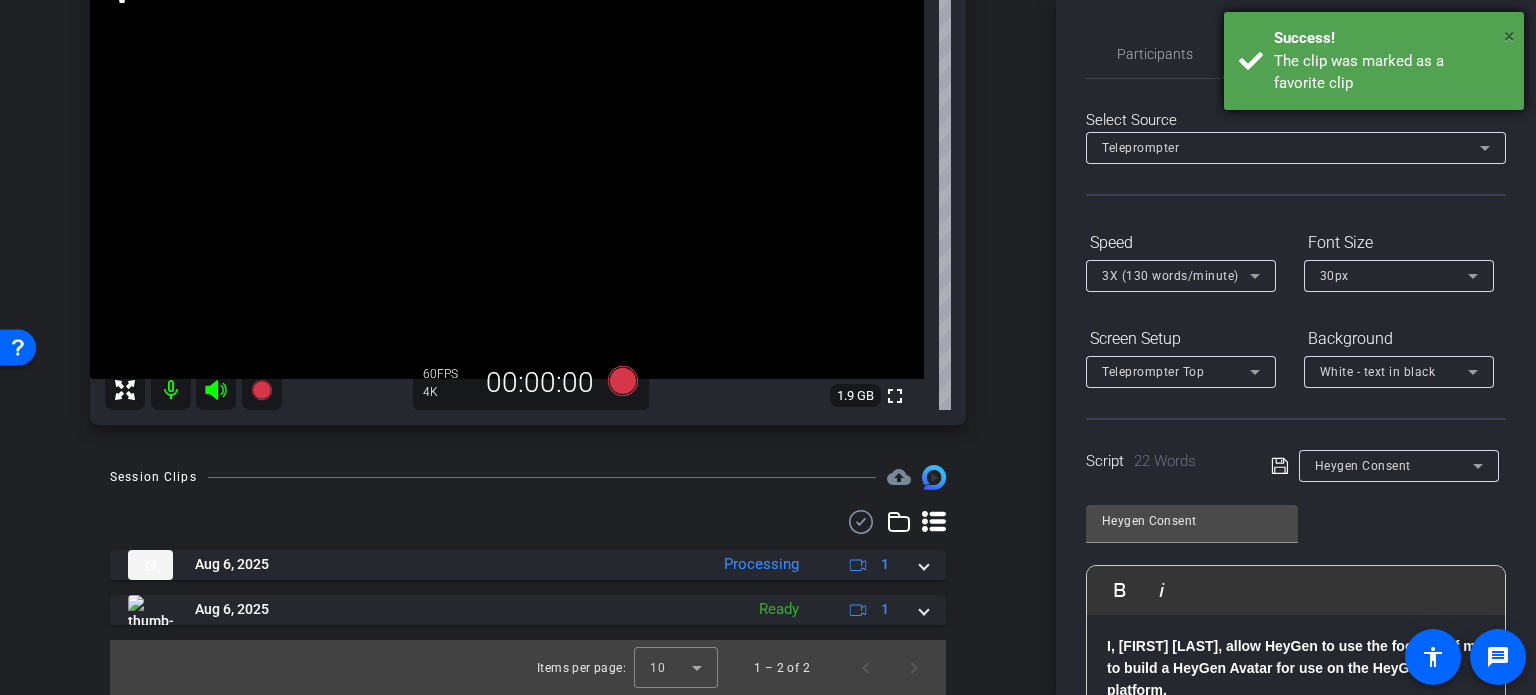 click on "×" at bounding box center (1509, 36) 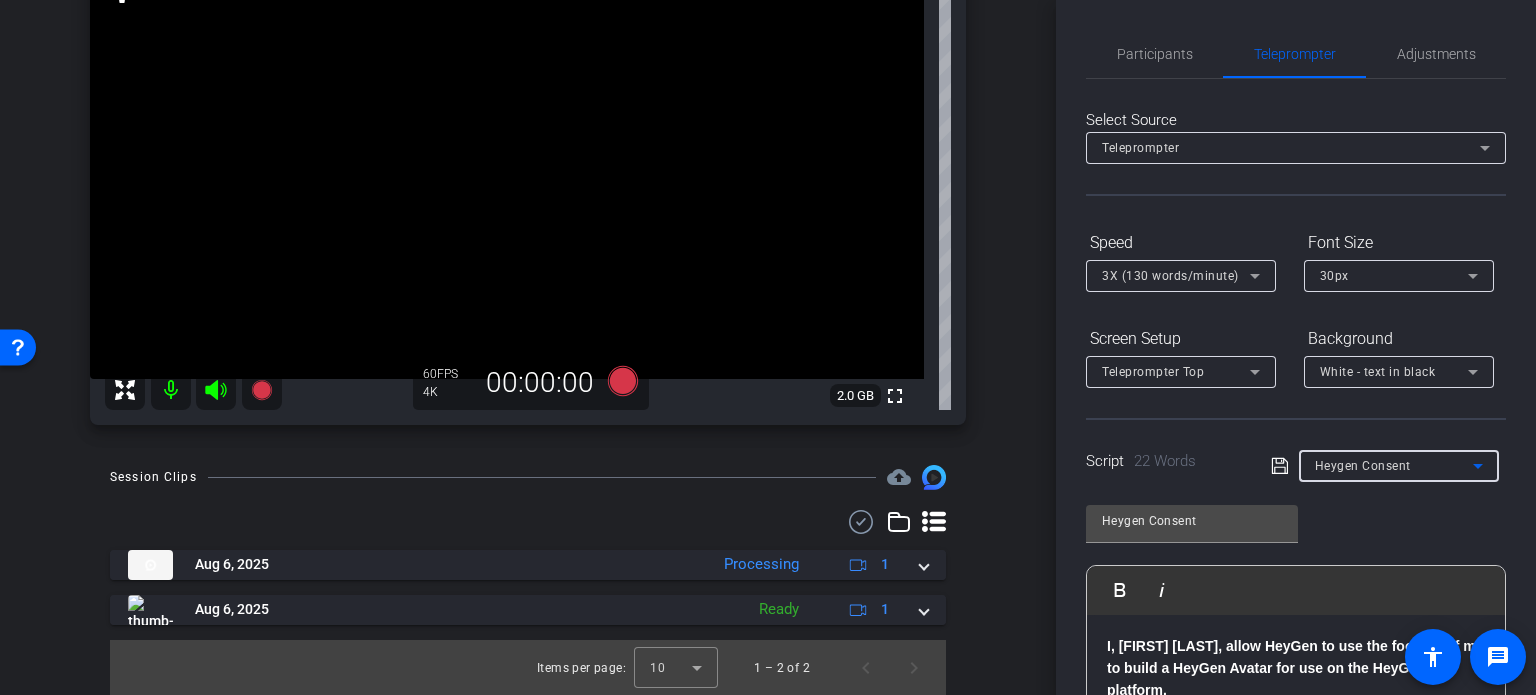 click on "Heygen Consent" at bounding box center (1363, 466) 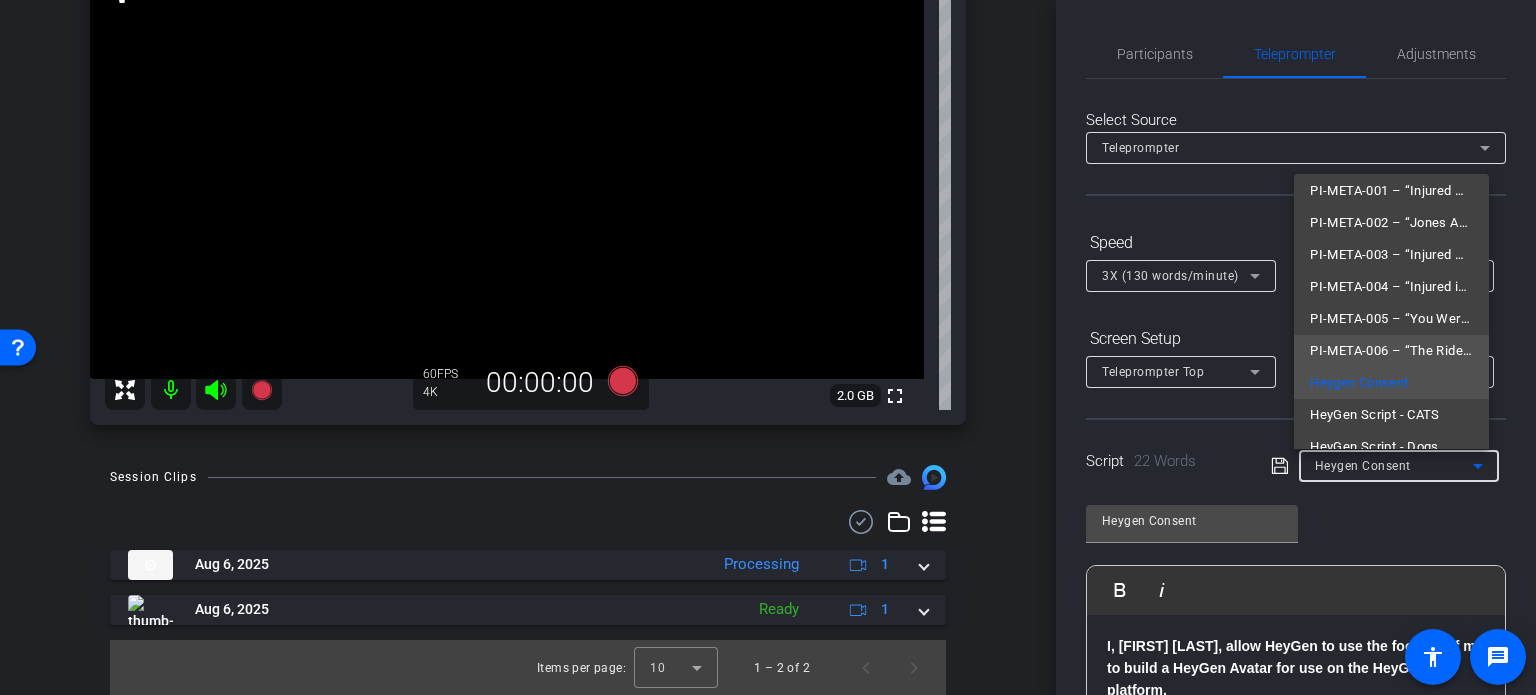 scroll, scrollTop: 60, scrollLeft: 0, axis: vertical 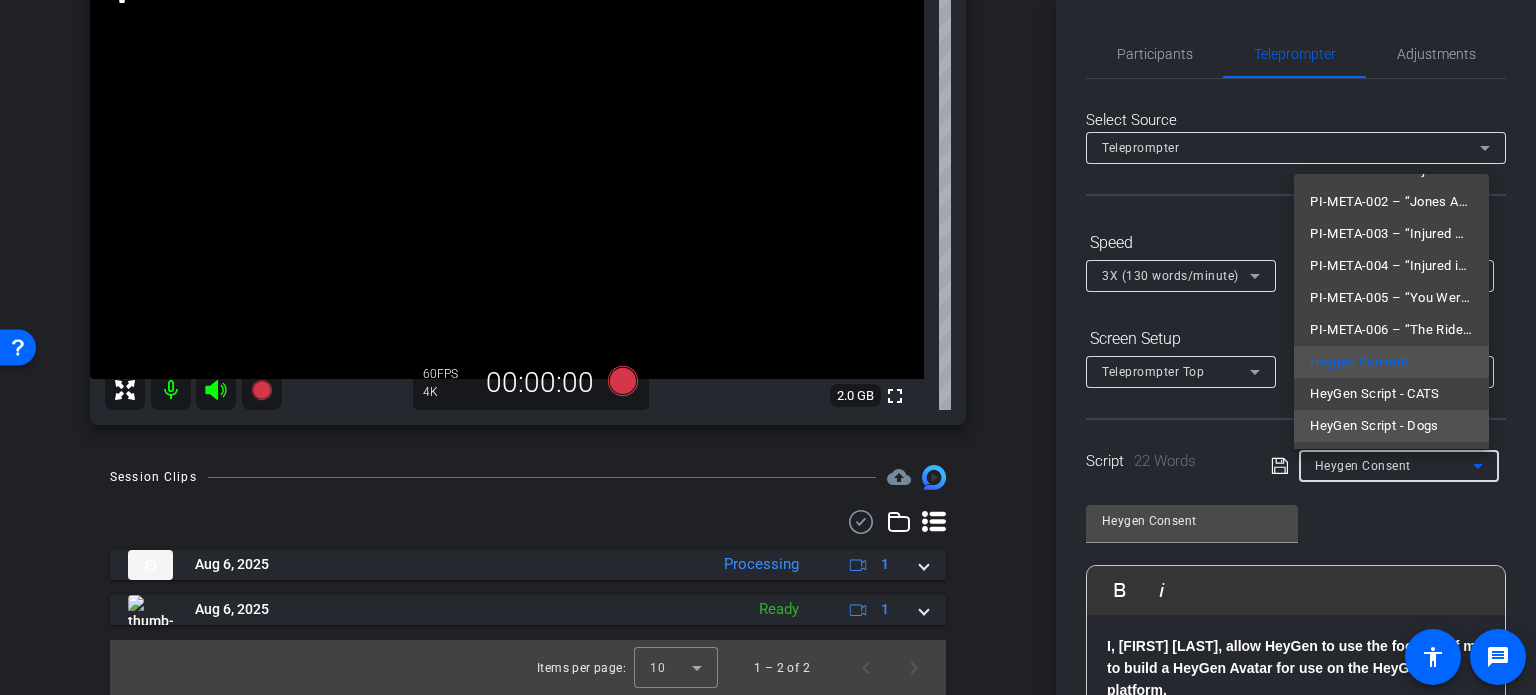 click on "HeyGen Script - Dogs" at bounding box center (1374, 426) 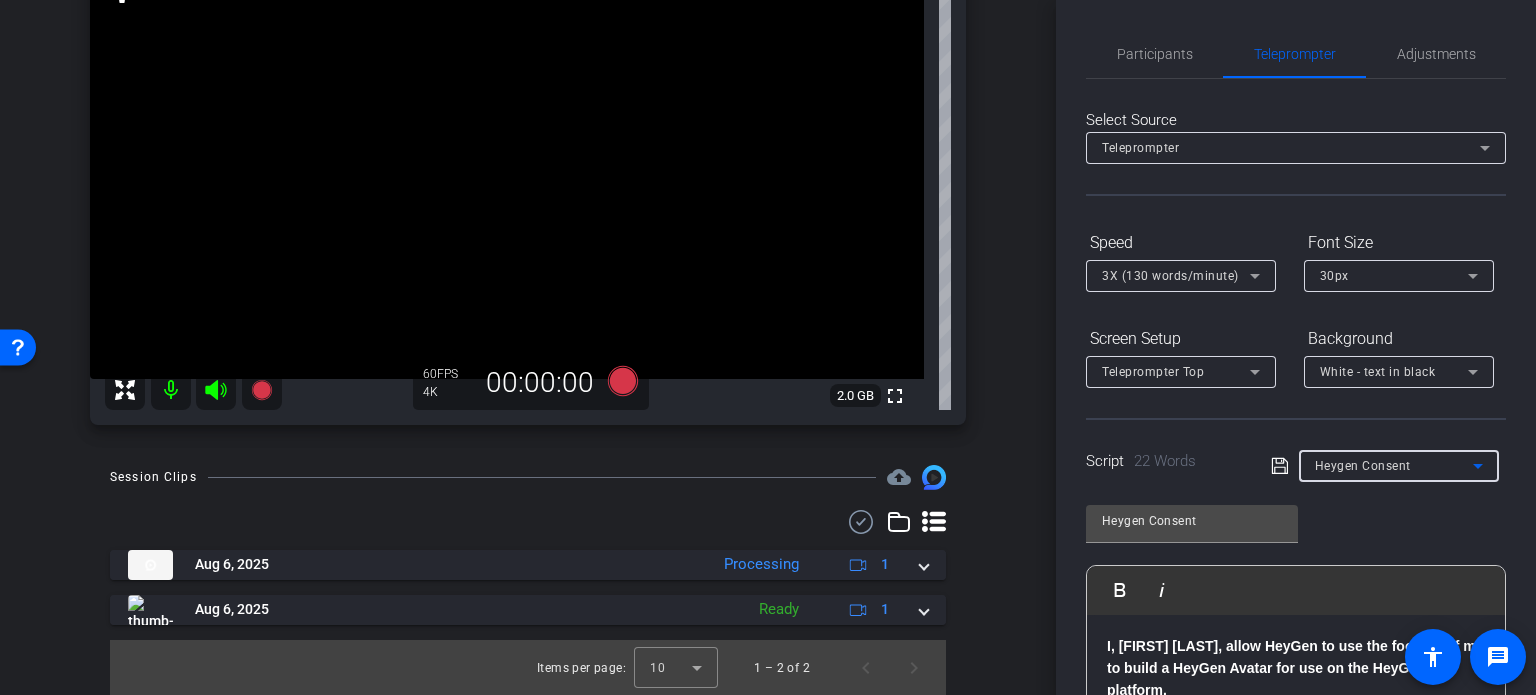 type on "HeyGen Script - Dogs" 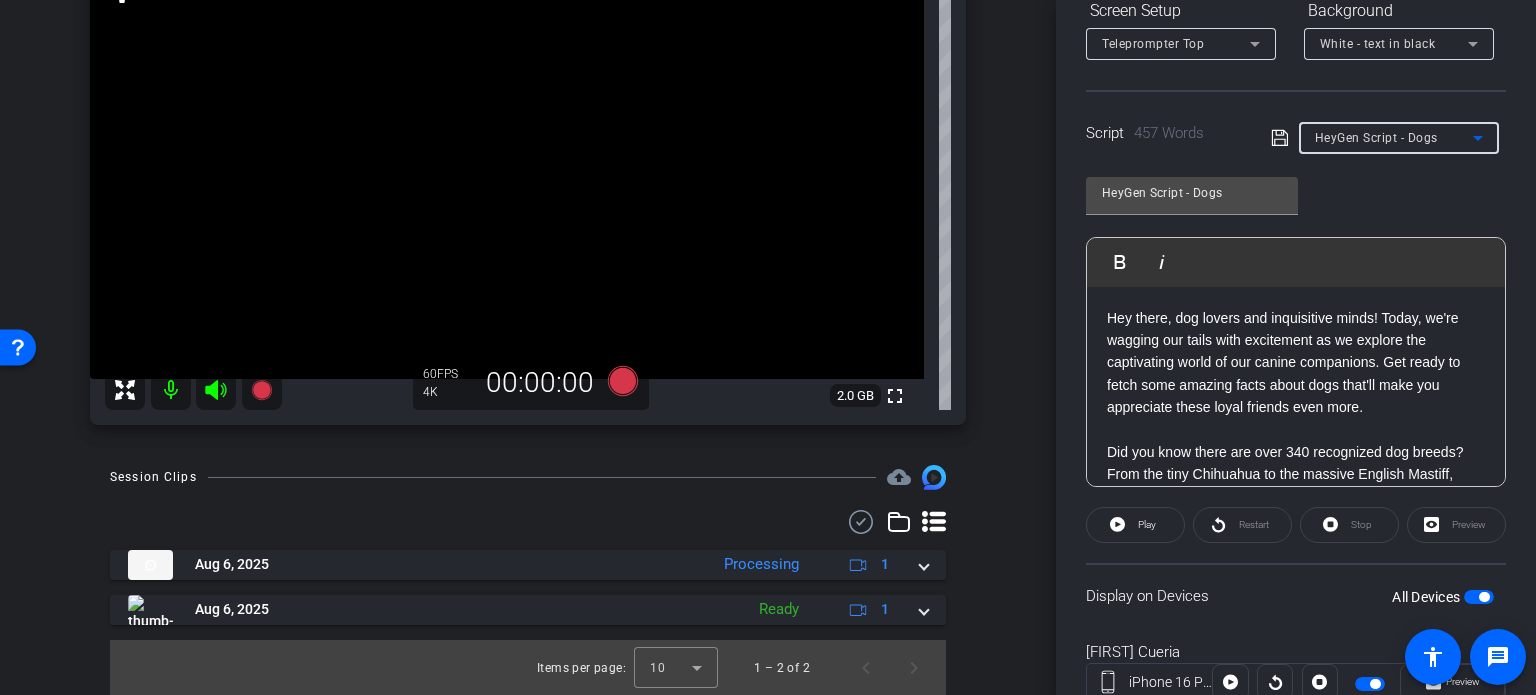 scroll, scrollTop: 396, scrollLeft: 0, axis: vertical 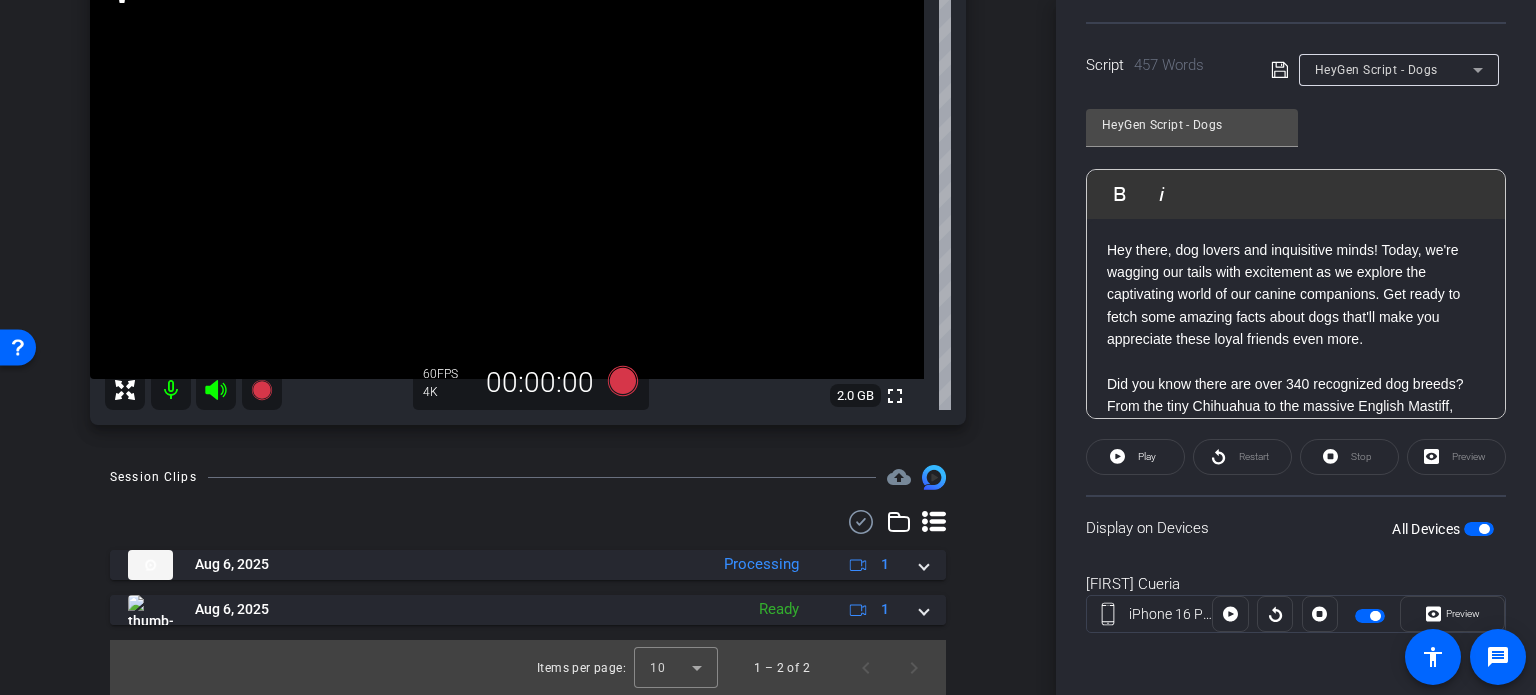 click on "Brent Cueria iPhone 16 Plus info ROOM ID: 219903207 80% battery_std fullscreen settings  2.0 GB
60 FPS  4K   00:00:00" at bounding box center (528, 169) 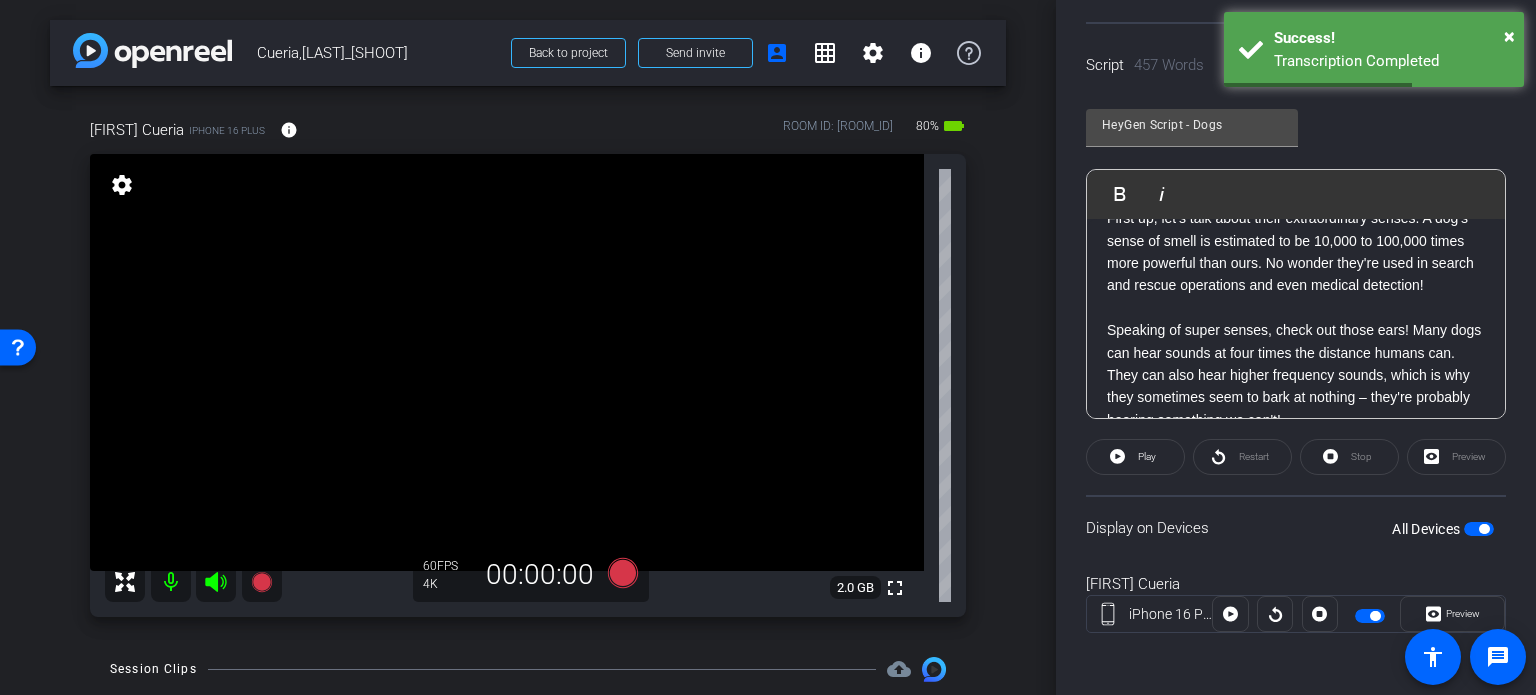 scroll, scrollTop: 0, scrollLeft: 0, axis: both 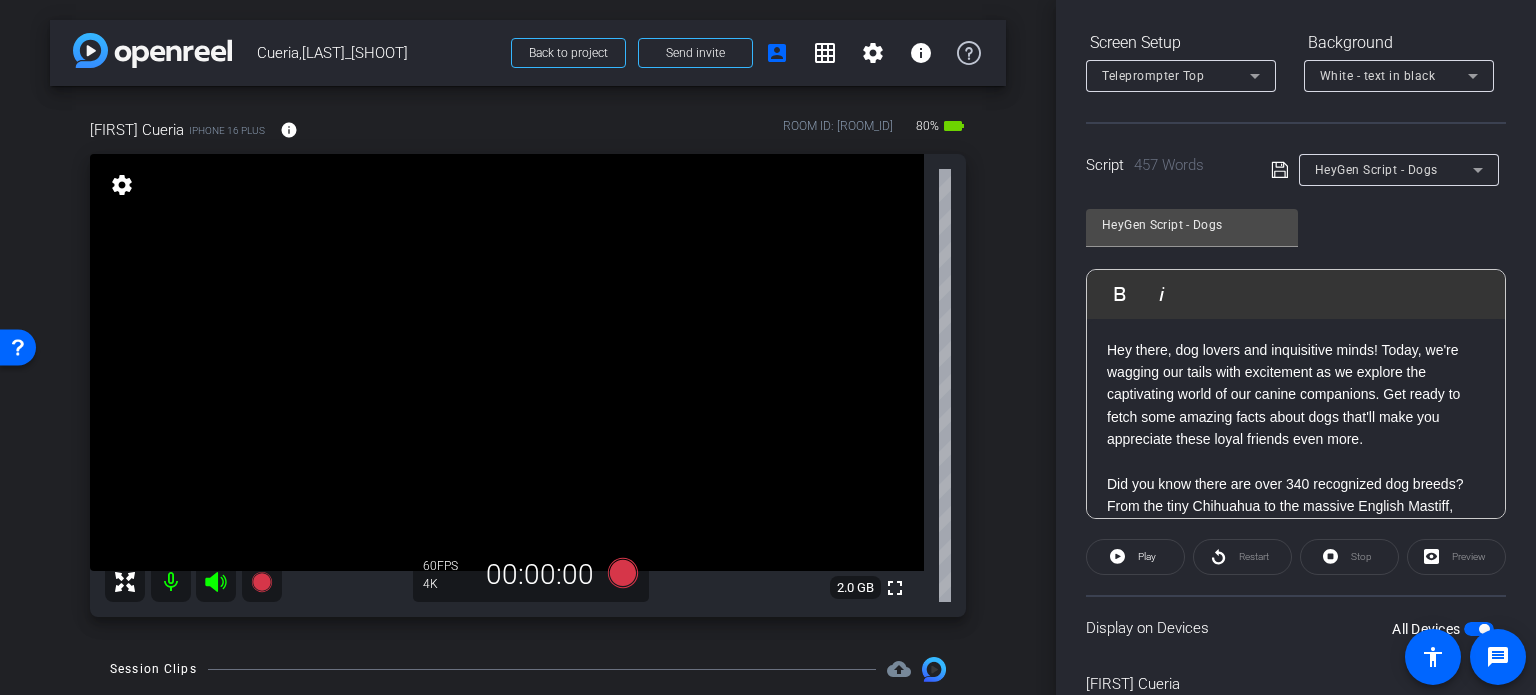 click on "Stop" 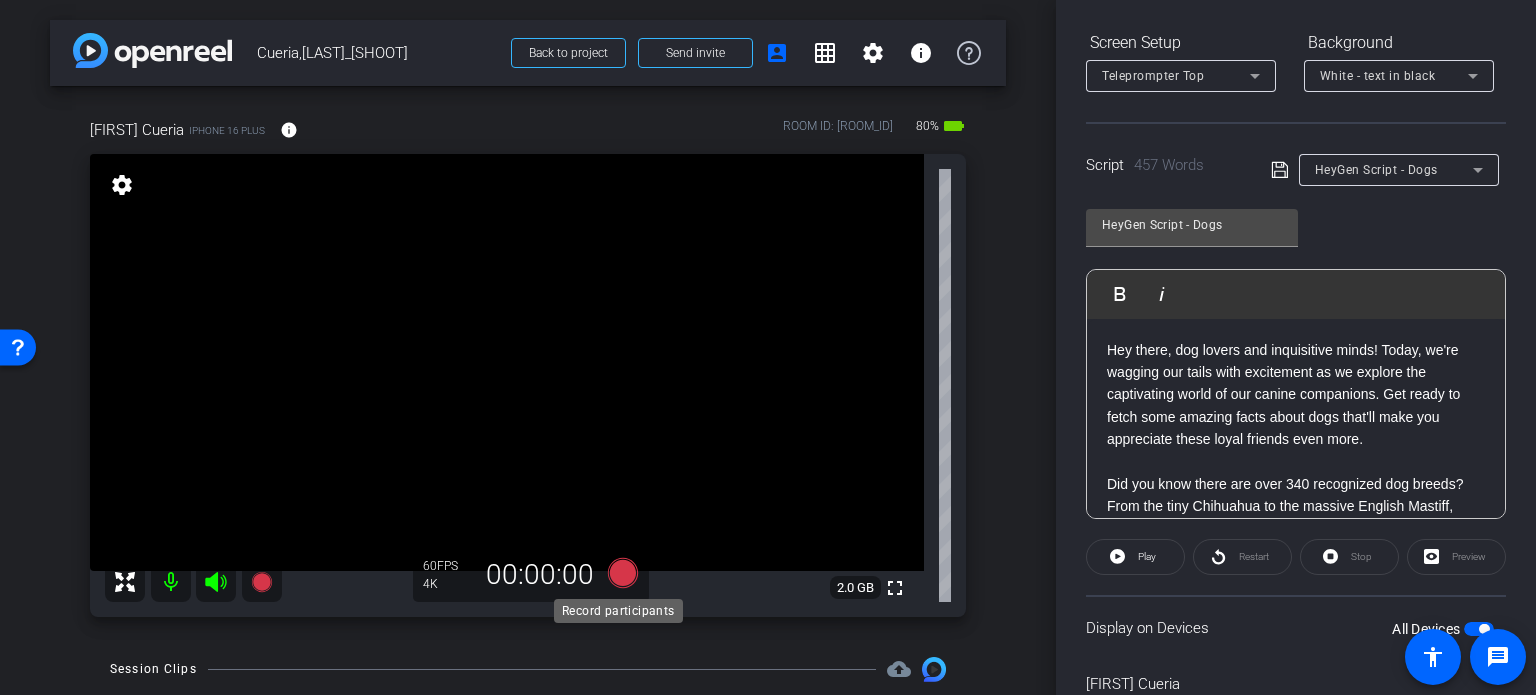 click 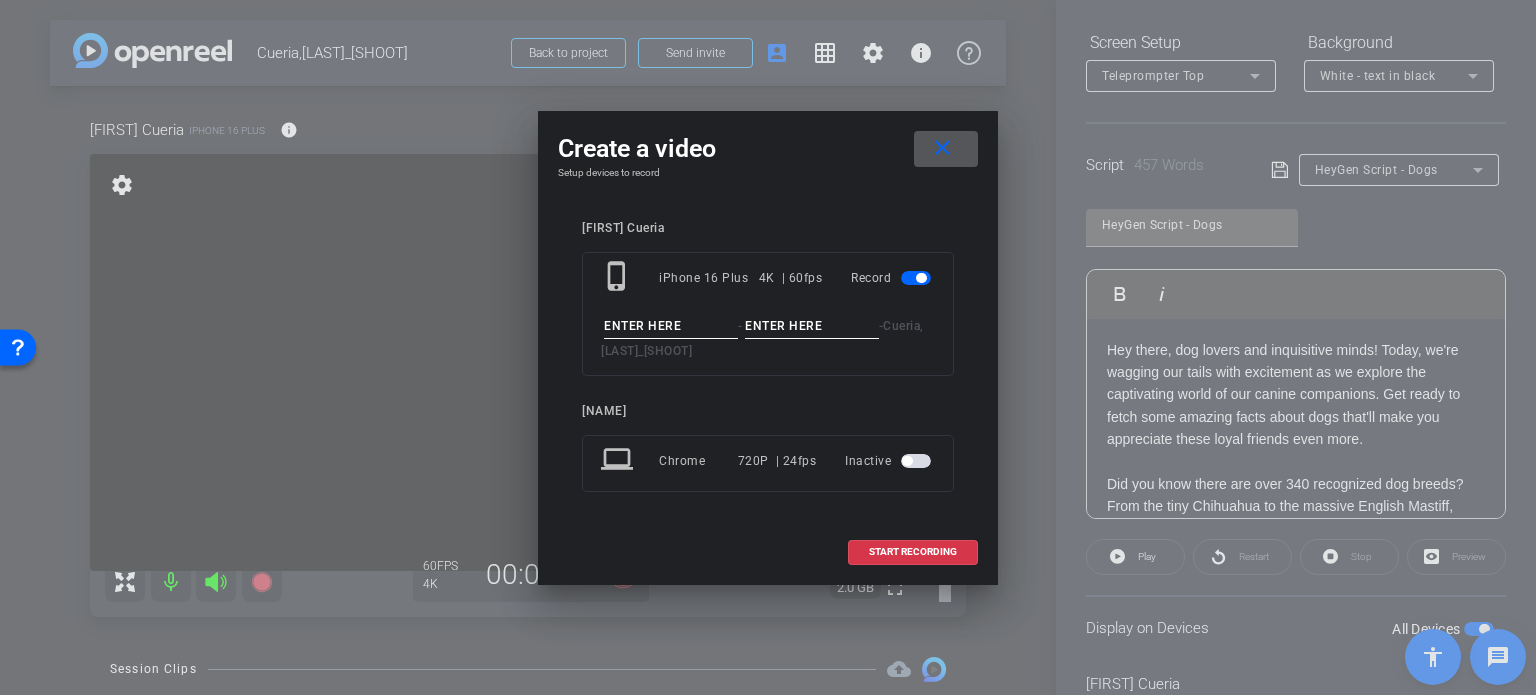 click at bounding box center [671, 326] 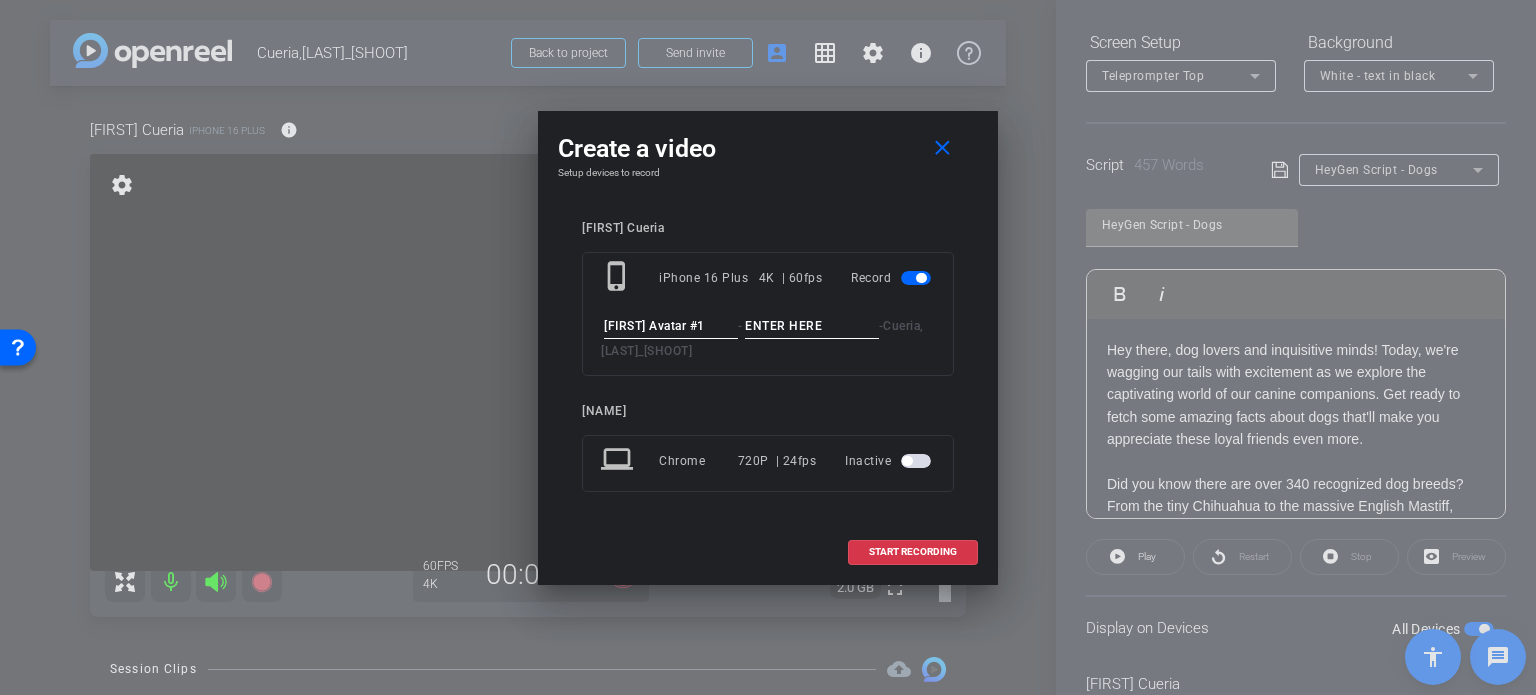 type on "Brent Avatar #1" 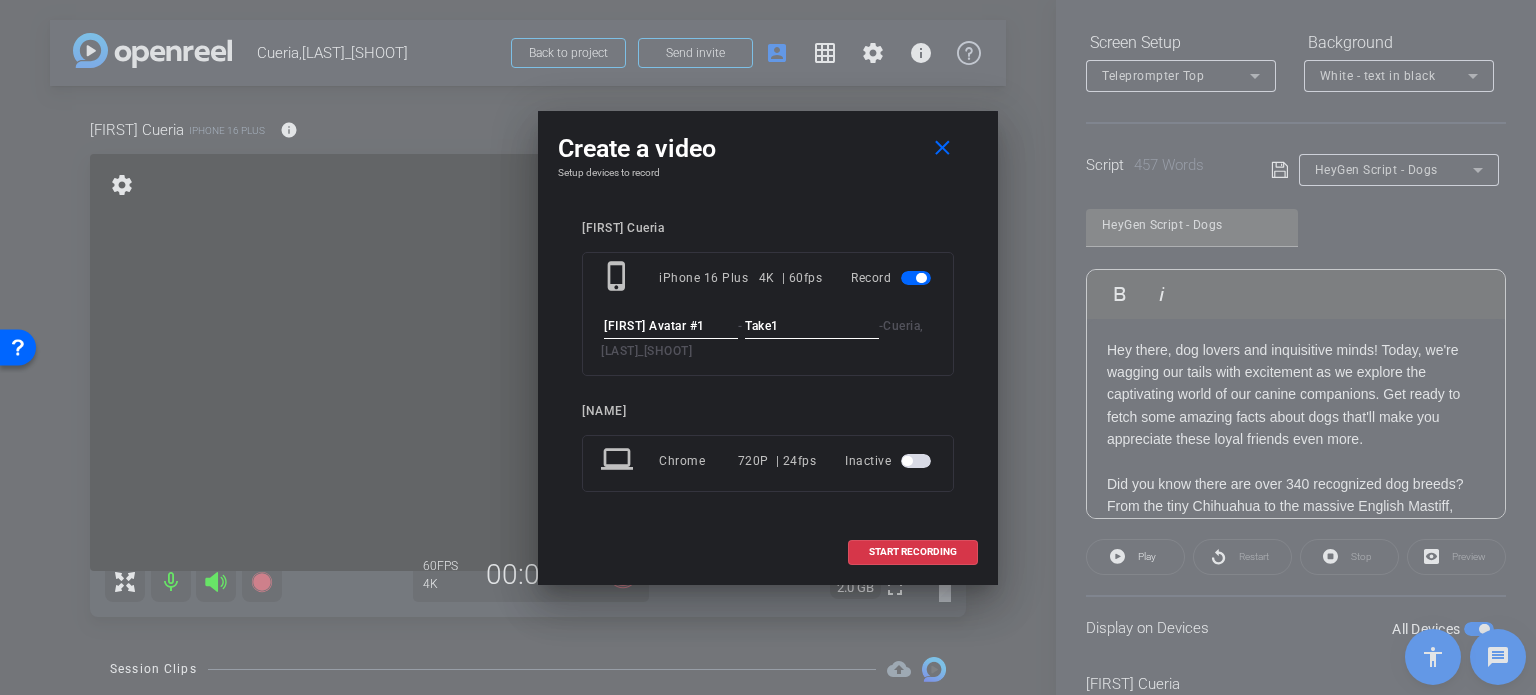 type on "Take1" 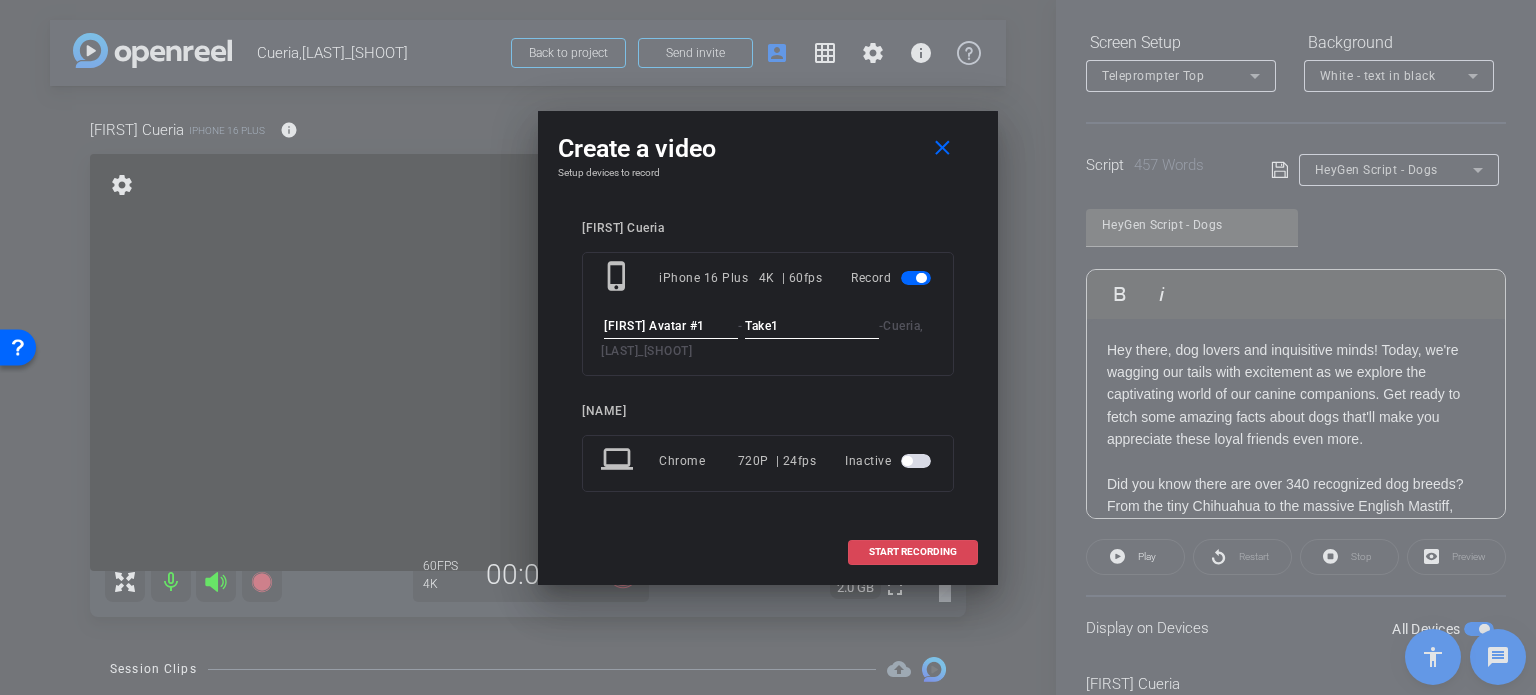 click on "START RECORDING" at bounding box center (913, 552) 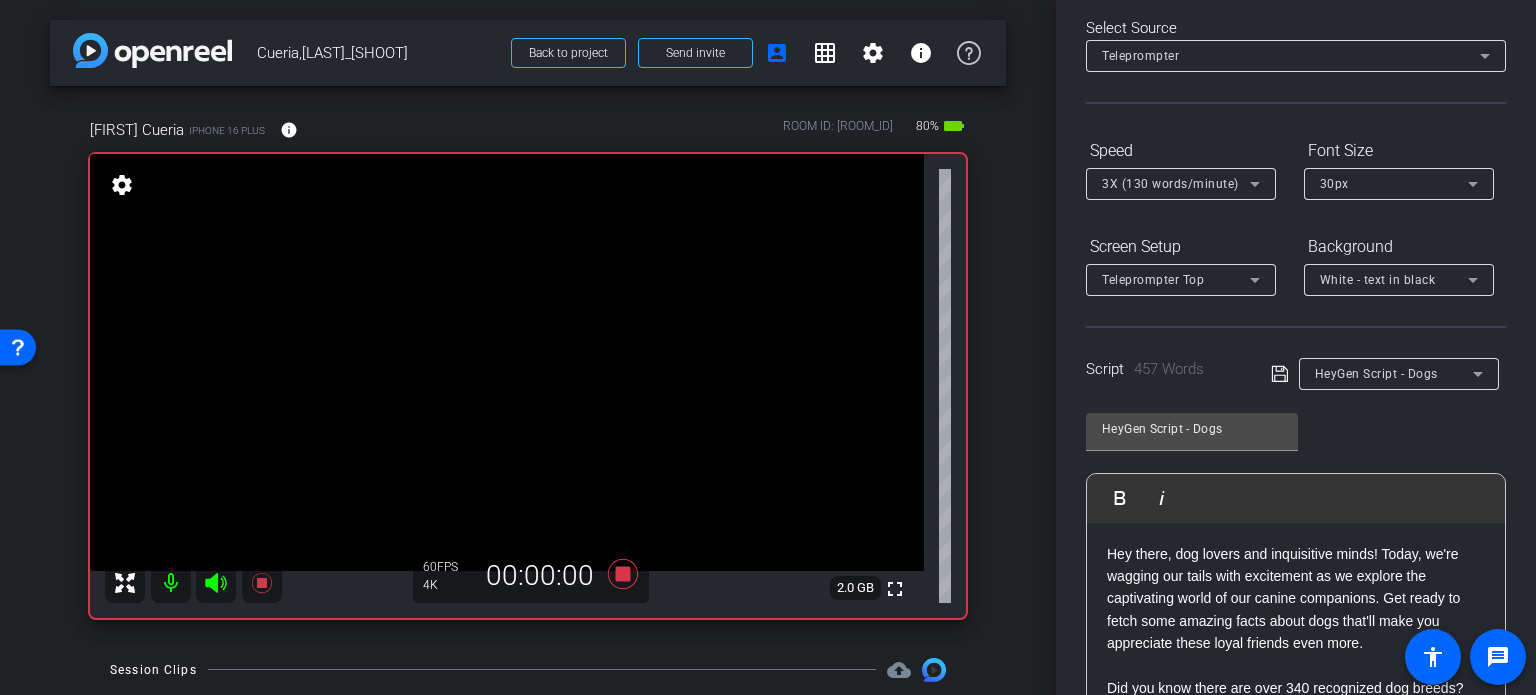 scroll, scrollTop: 0, scrollLeft: 0, axis: both 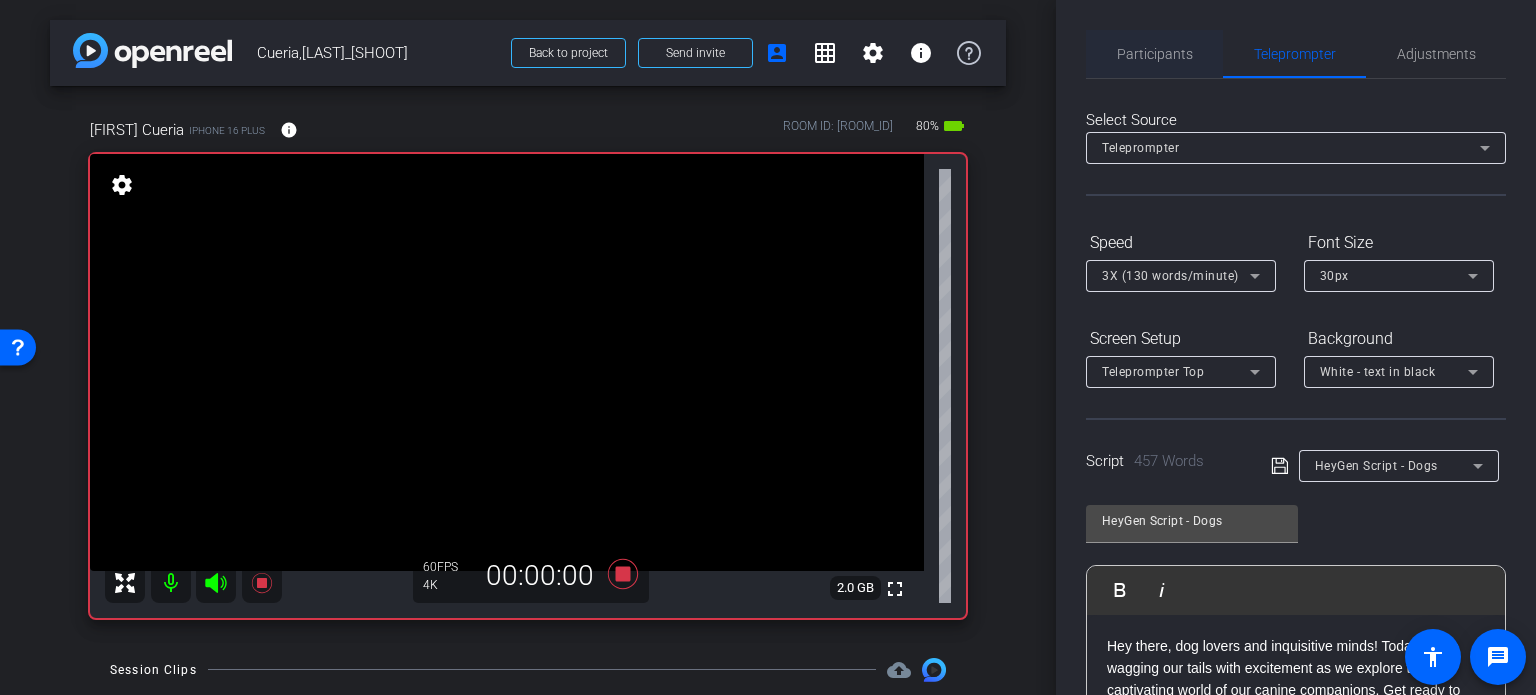 click on "Participants" at bounding box center [1155, 54] 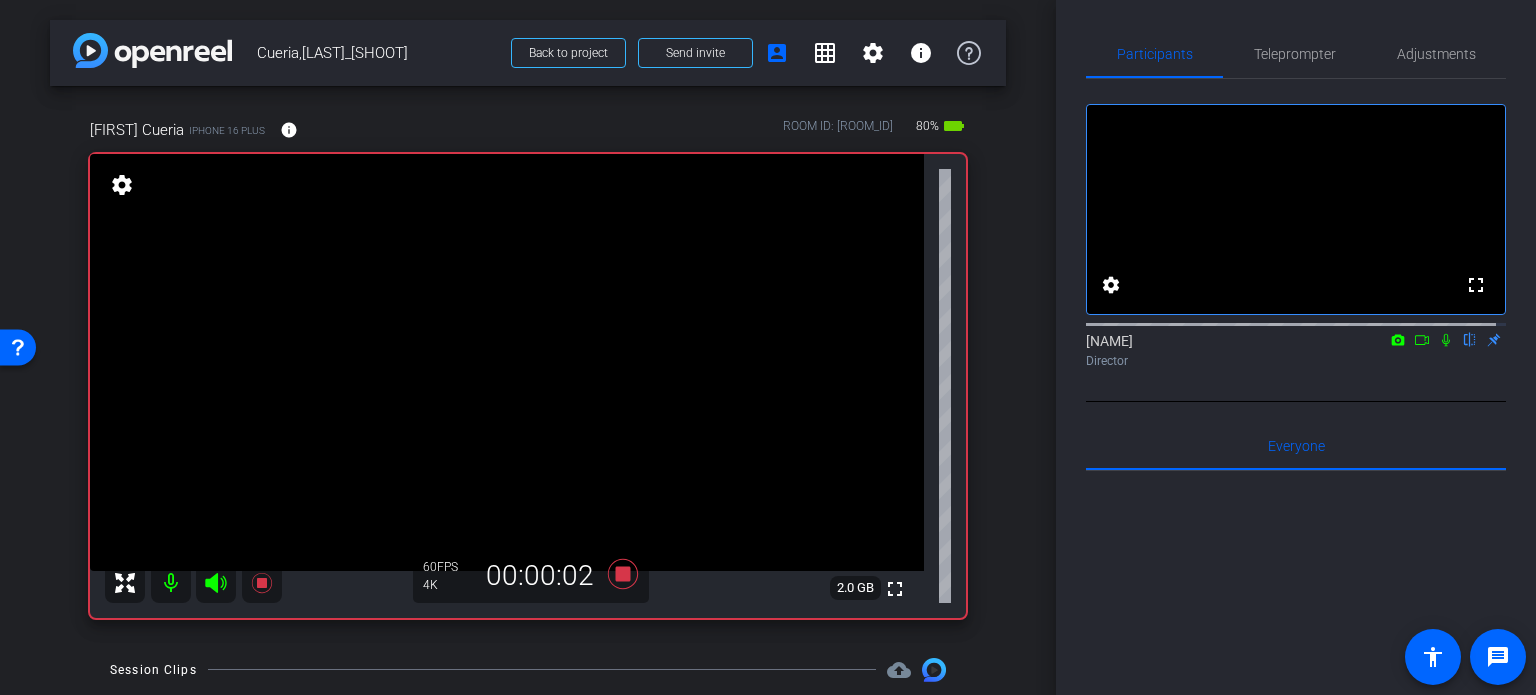 click 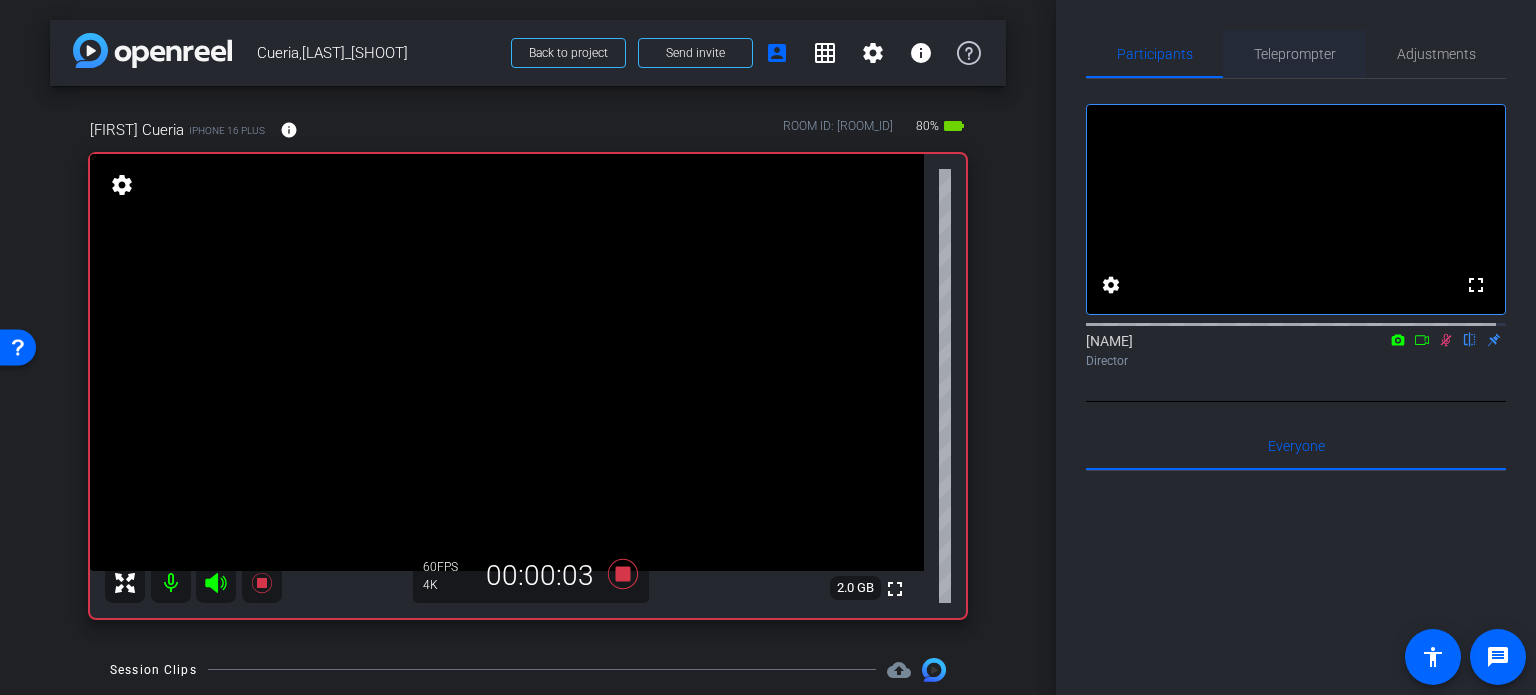 click on "Teleprompter" at bounding box center [1295, 54] 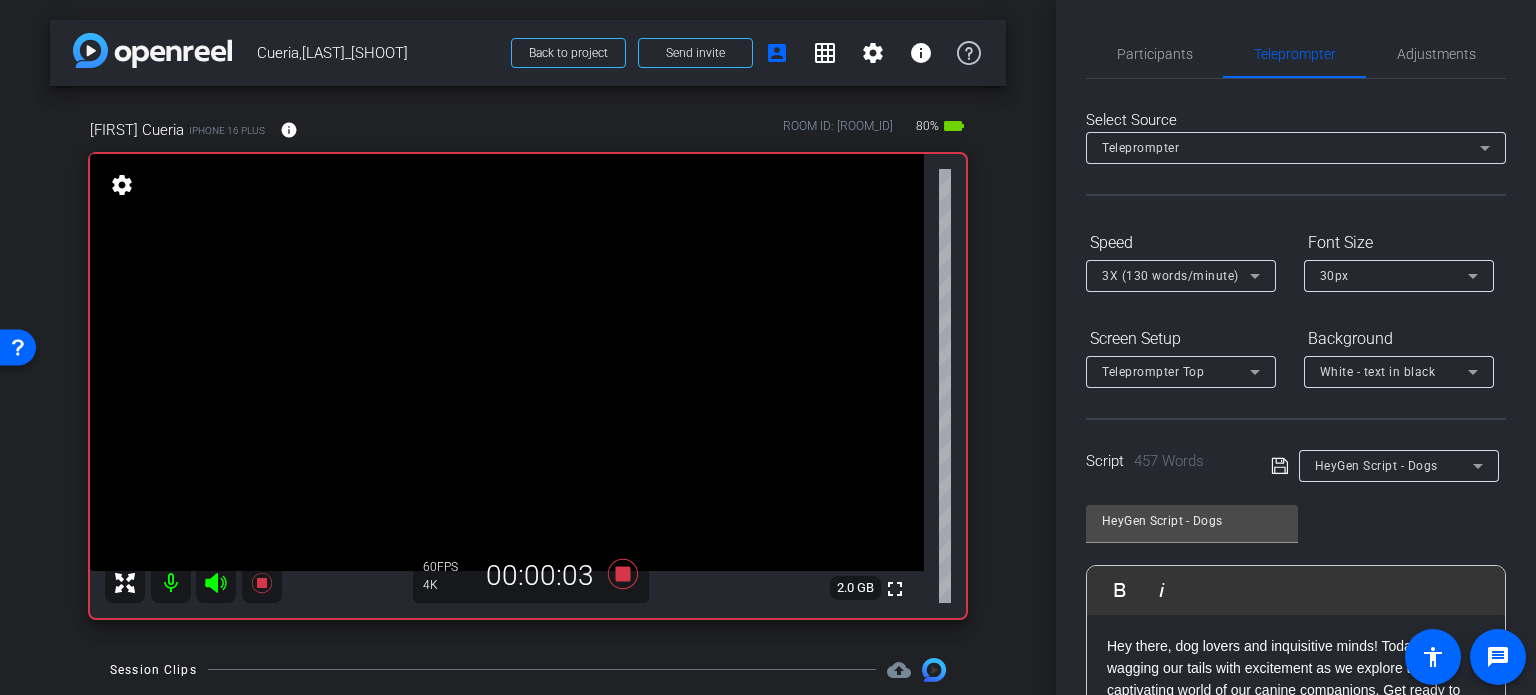 scroll, scrollTop: 396, scrollLeft: 0, axis: vertical 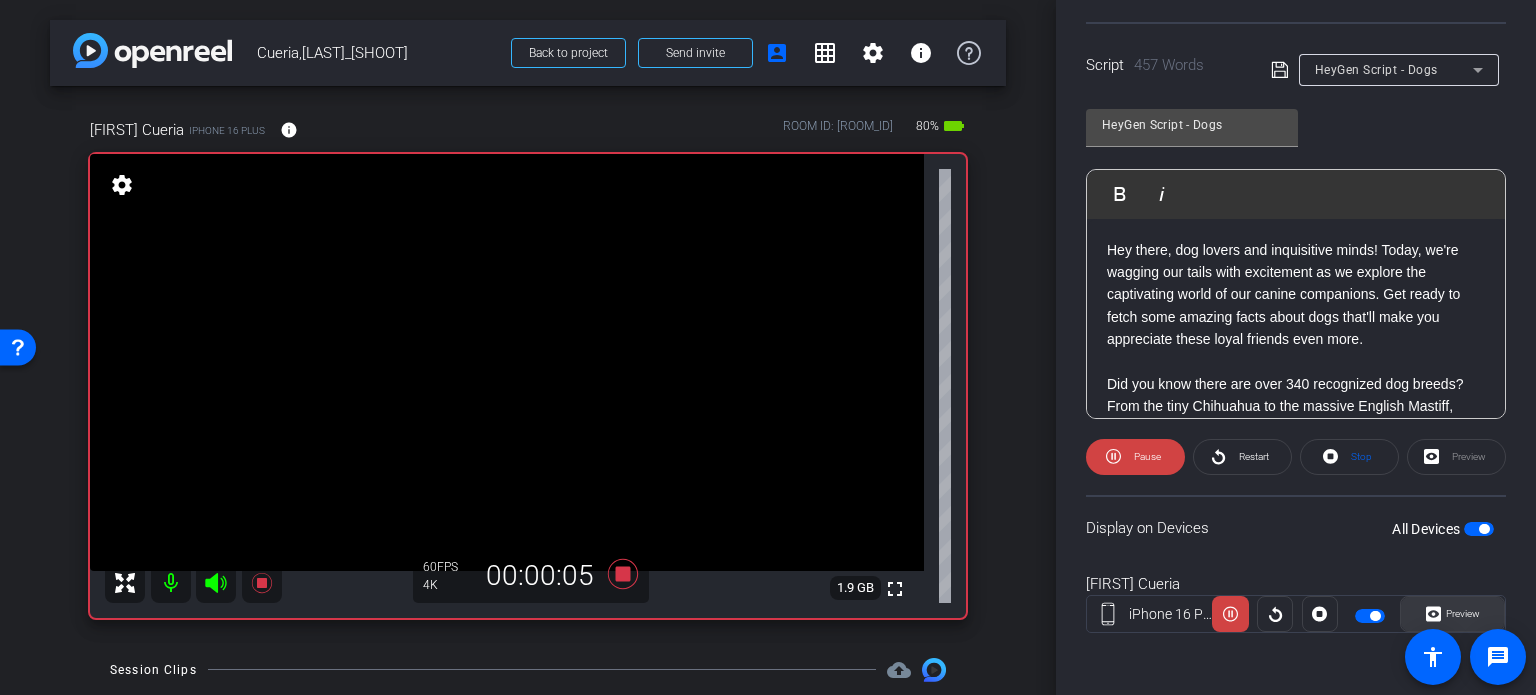click 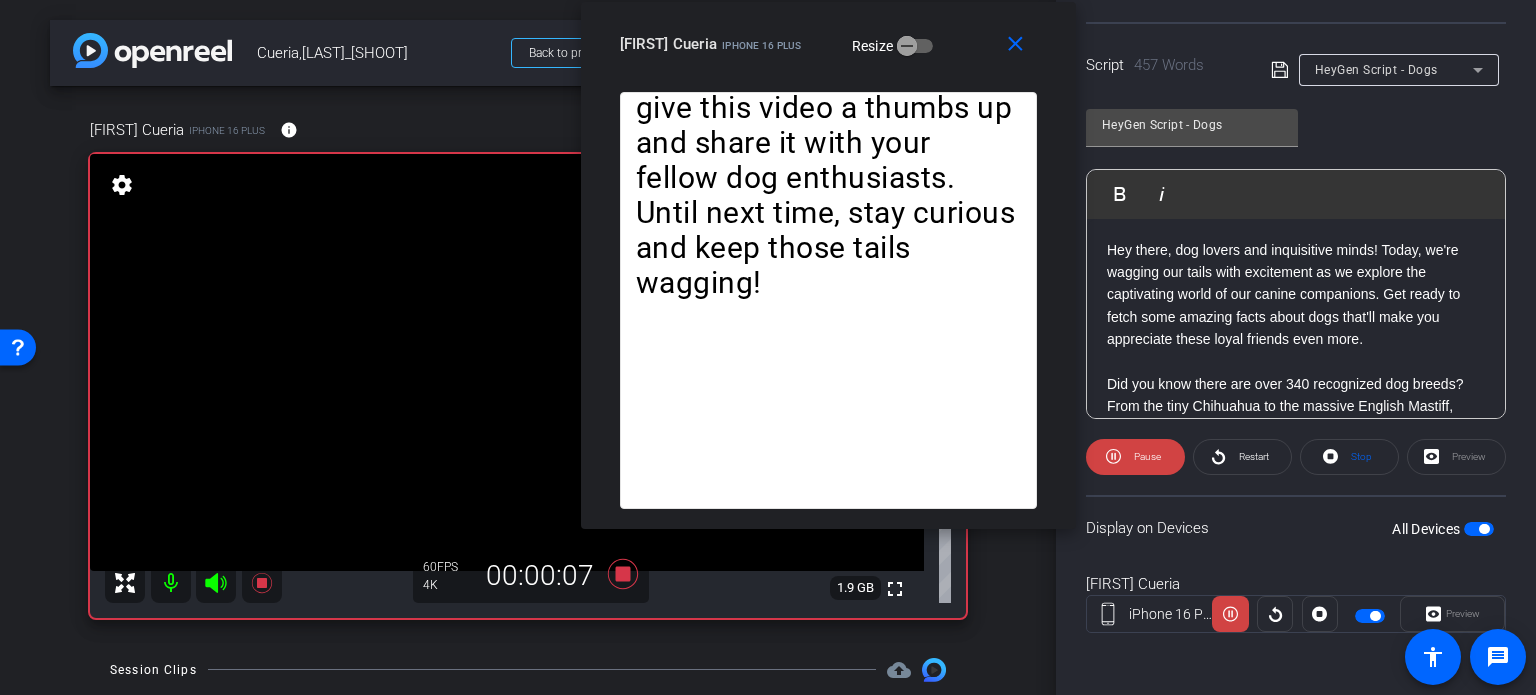 drag, startPoint x: 872, startPoint y: 153, endPoint x: 932, endPoint y: 71, distance: 101.607086 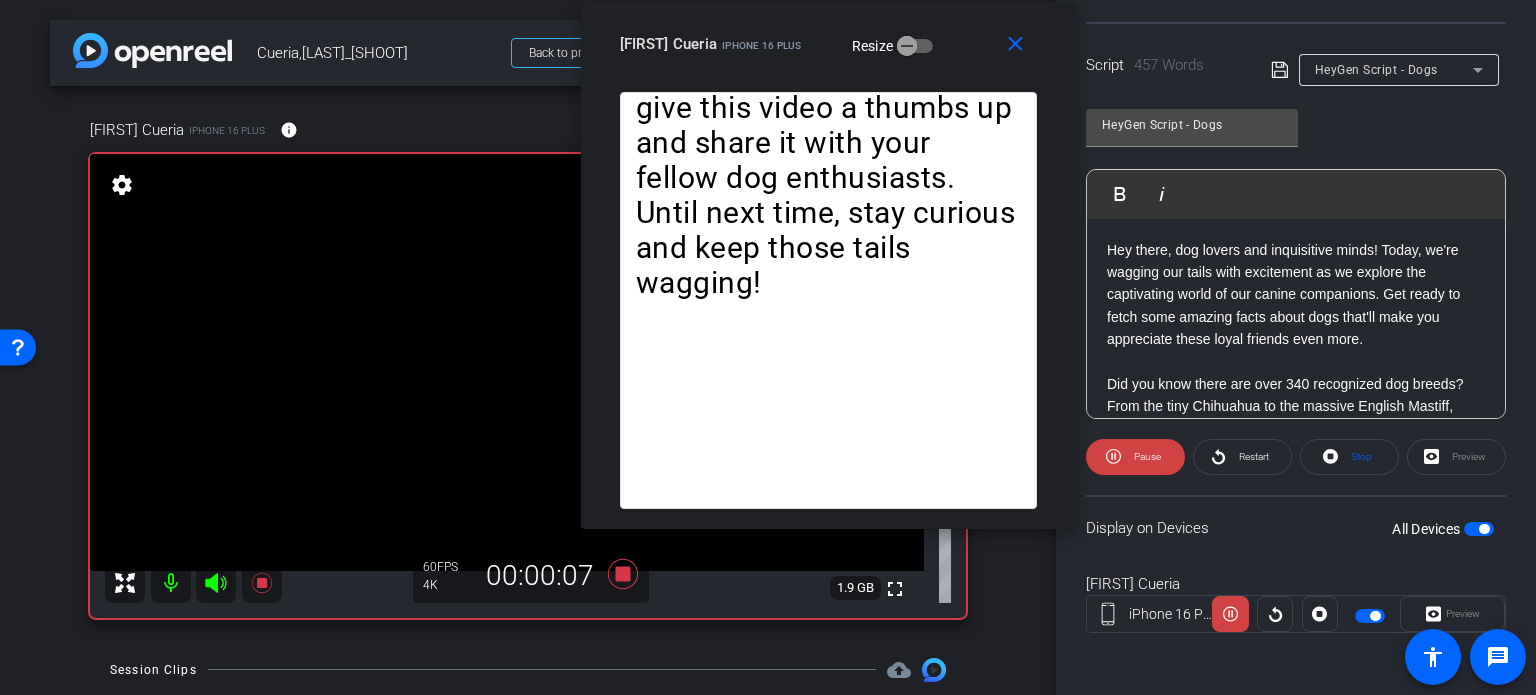click on "close Brent Cueria iPhone 16 Plus Resize" at bounding box center [828, 47] 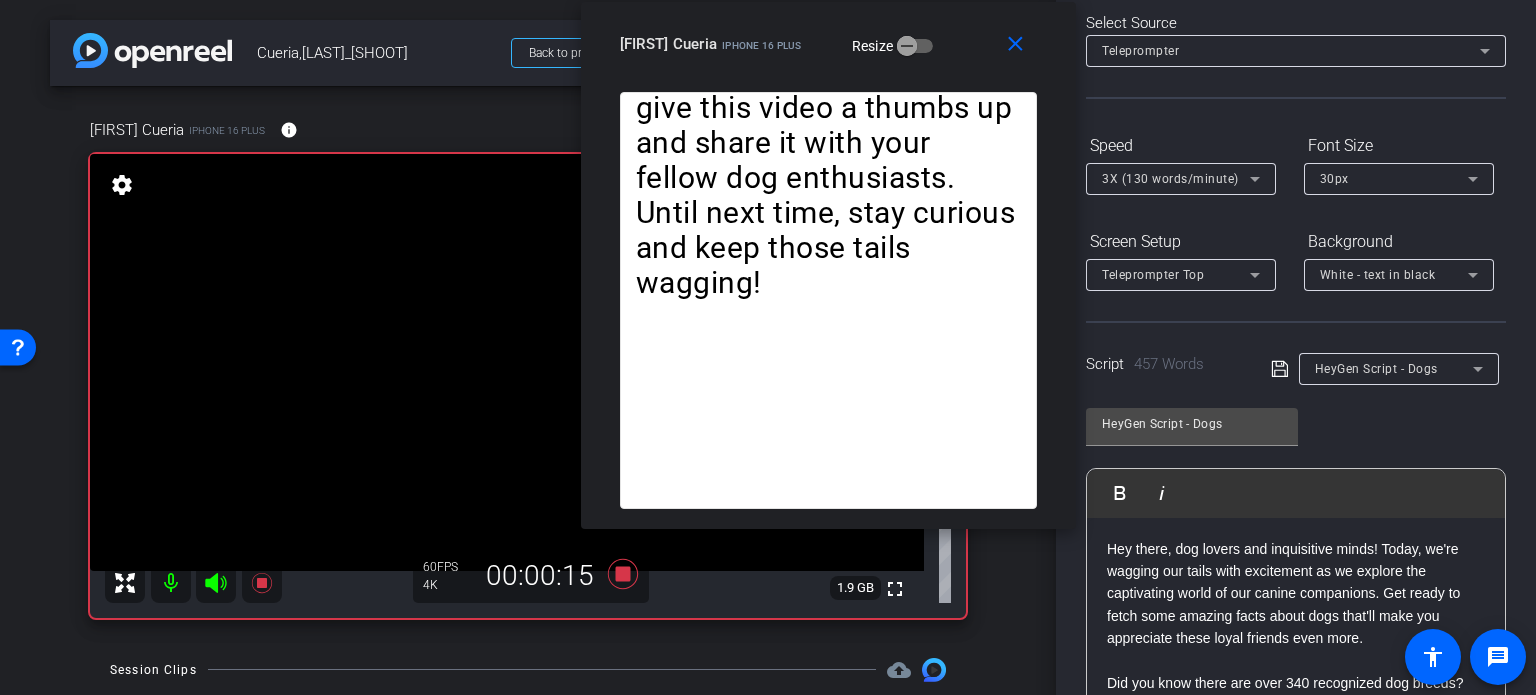 scroll, scrollTop: 96, scrollLeft: 0, axis: vertical 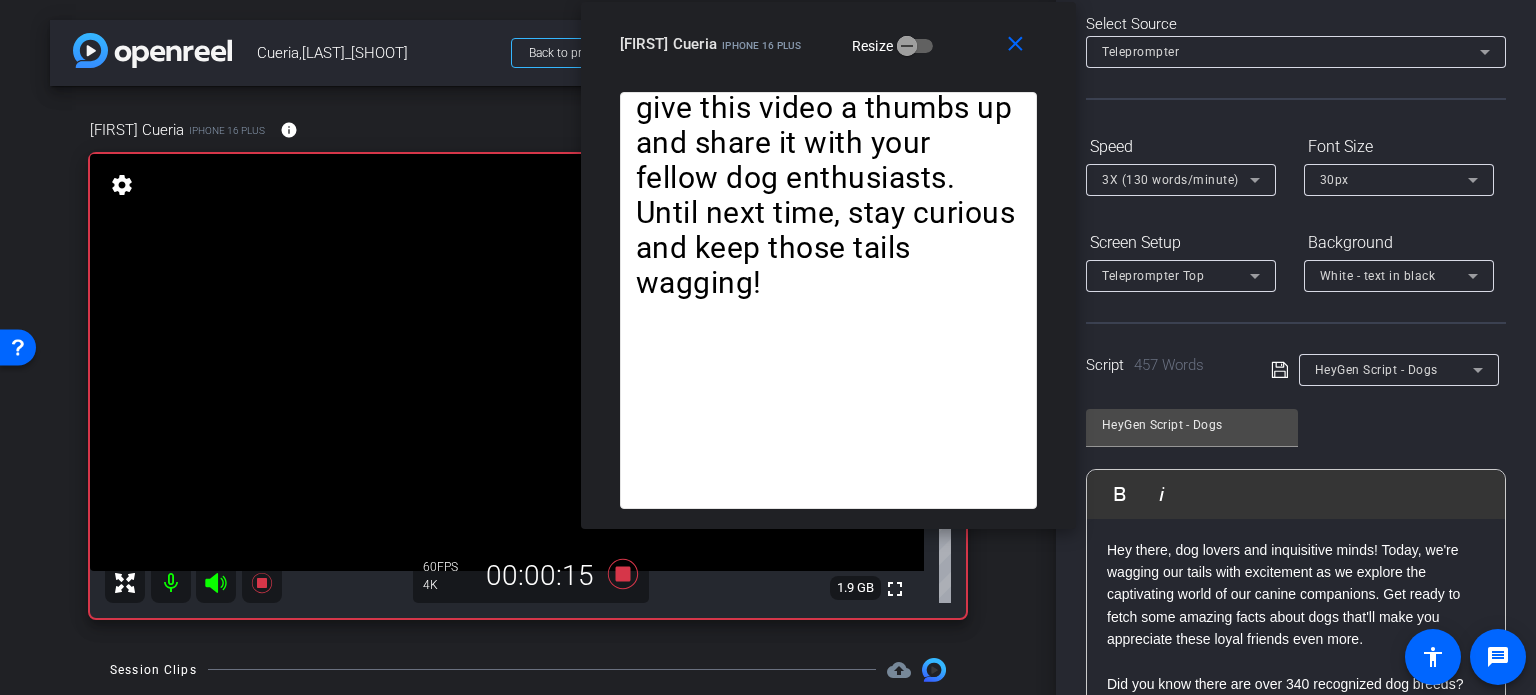 click on "3X (130 words/minute)" at bounding box center [1170, 180] 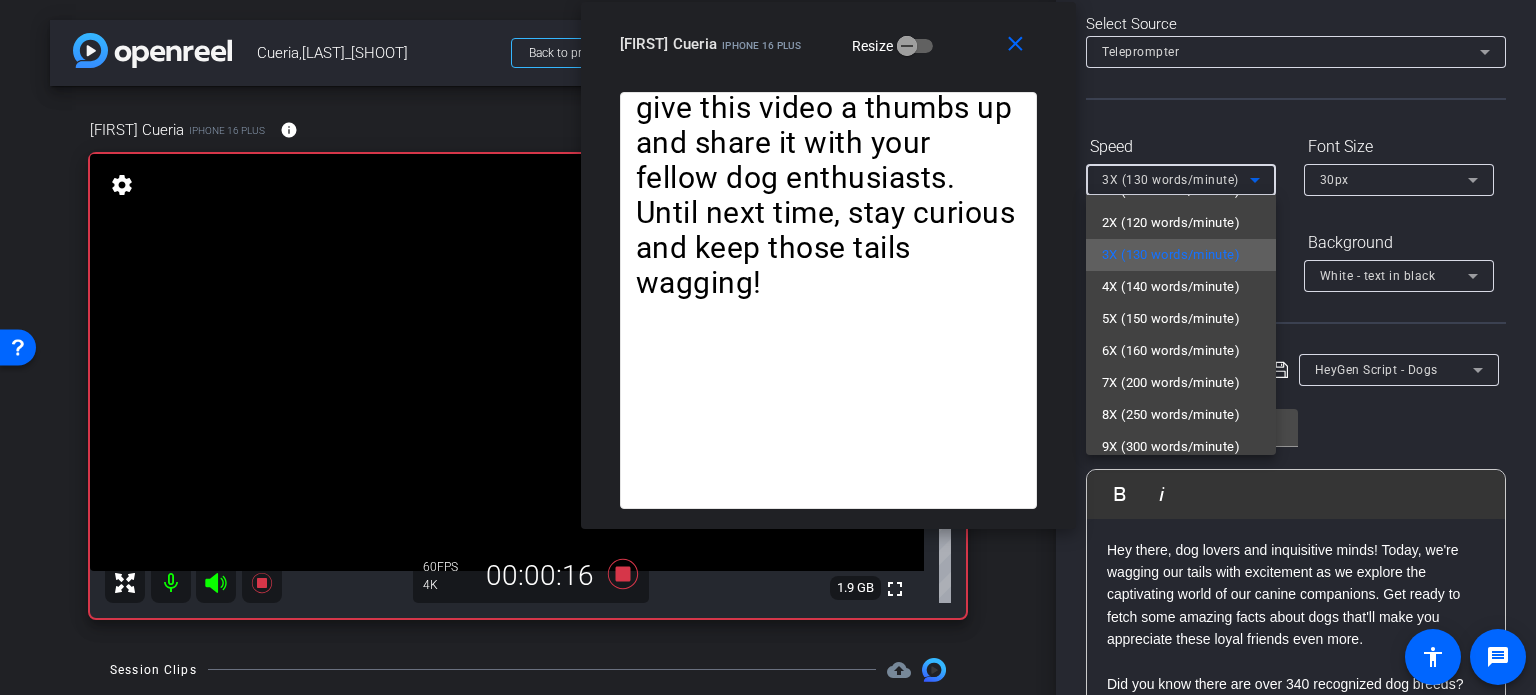 scroll, scrollTop: 44, scrollLeft: 0, axis: vertical 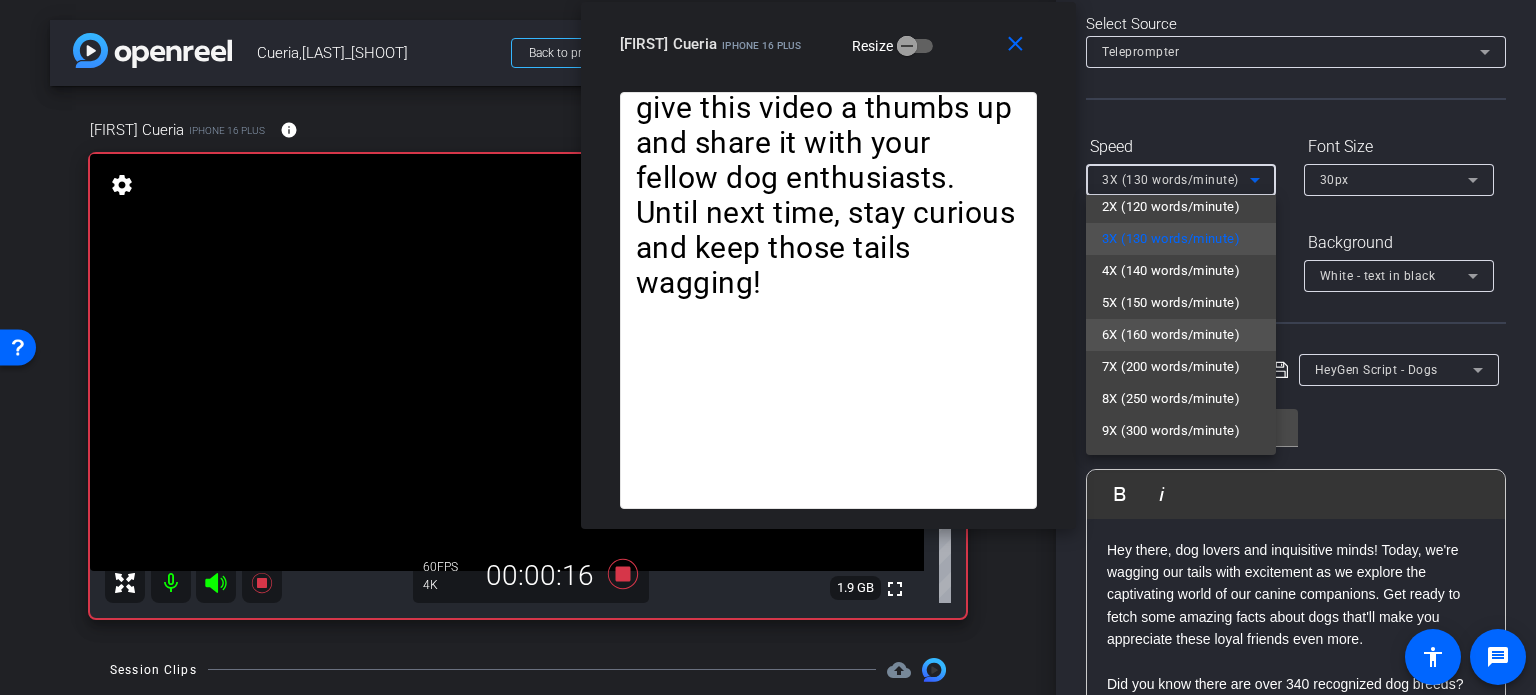 click on "6X (160 words/minute)" at bounding box center (1171, 335) 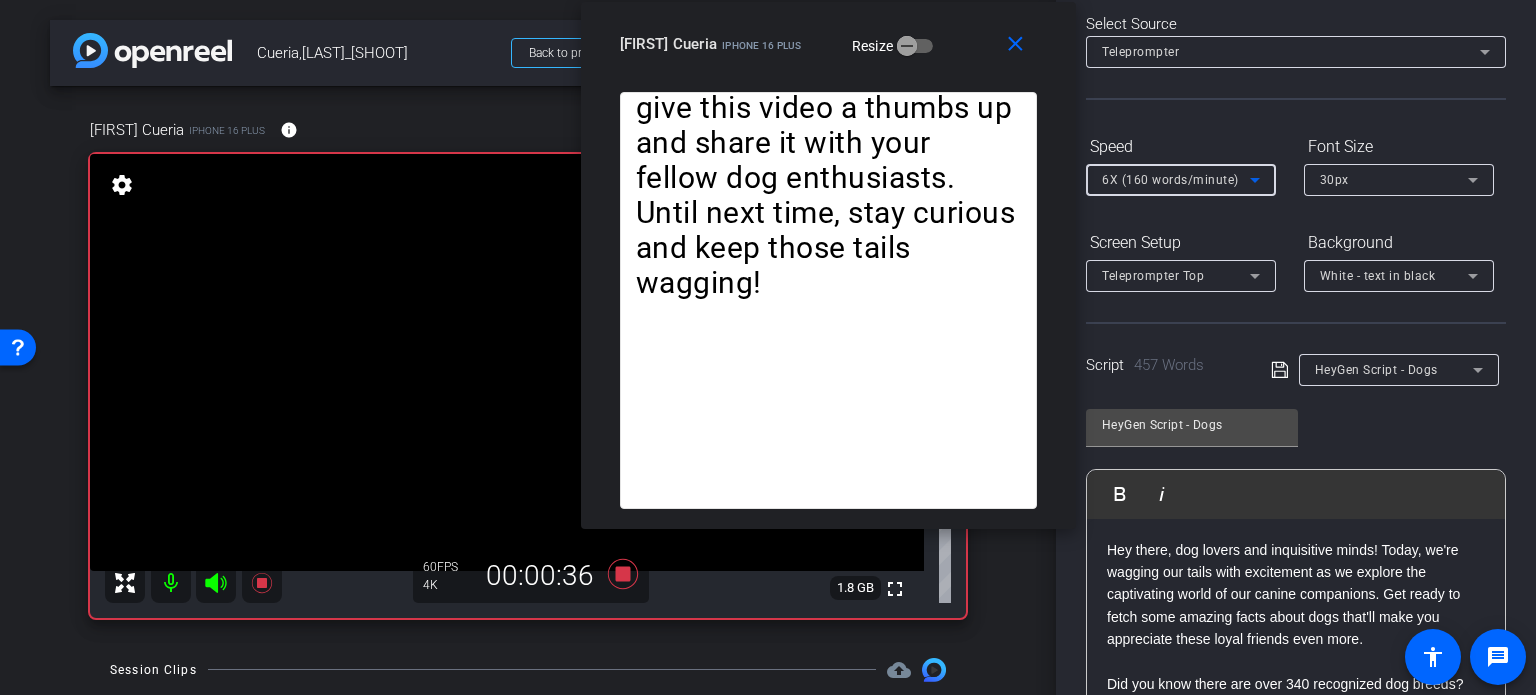 click on "6X (160 words/minute)" at bounding box center [1170, 180] 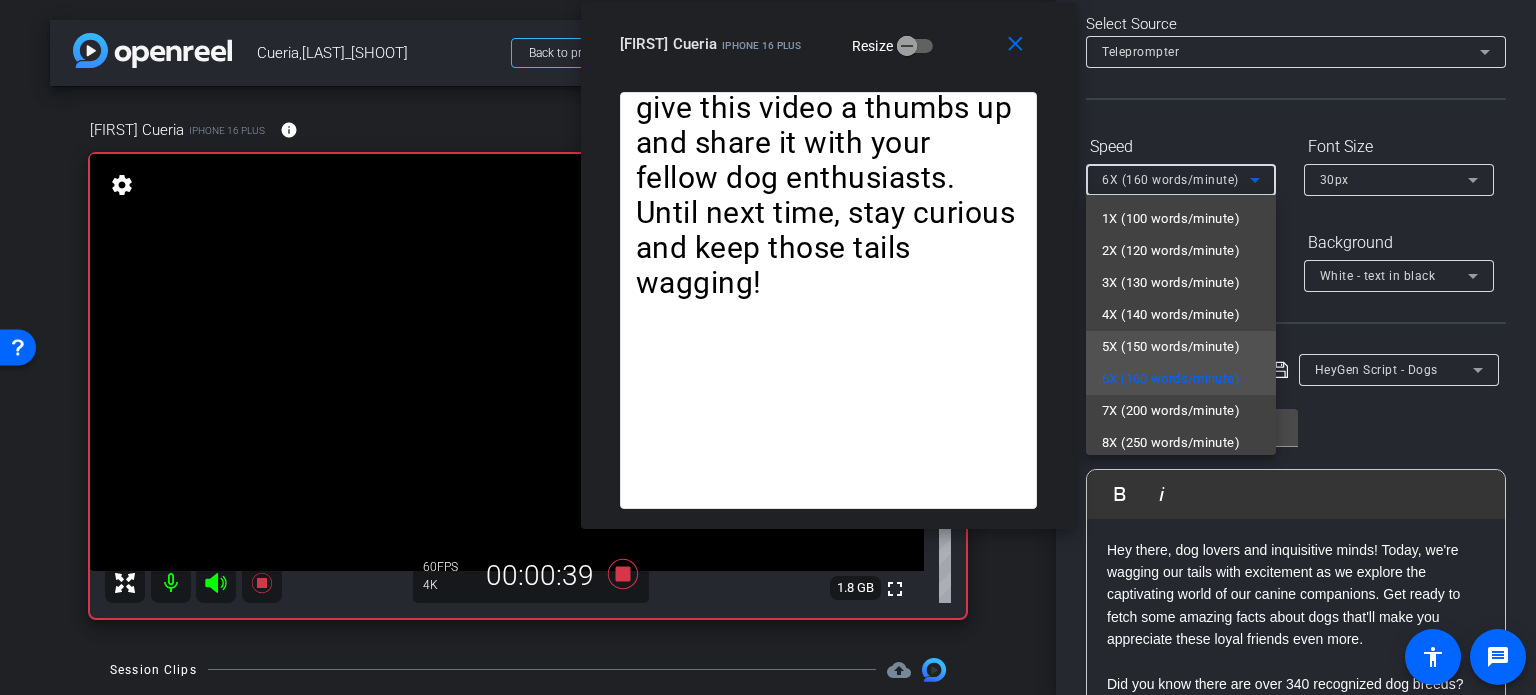 scroll, scrollTop: 44, scrollLeft: 0, axis: vertical 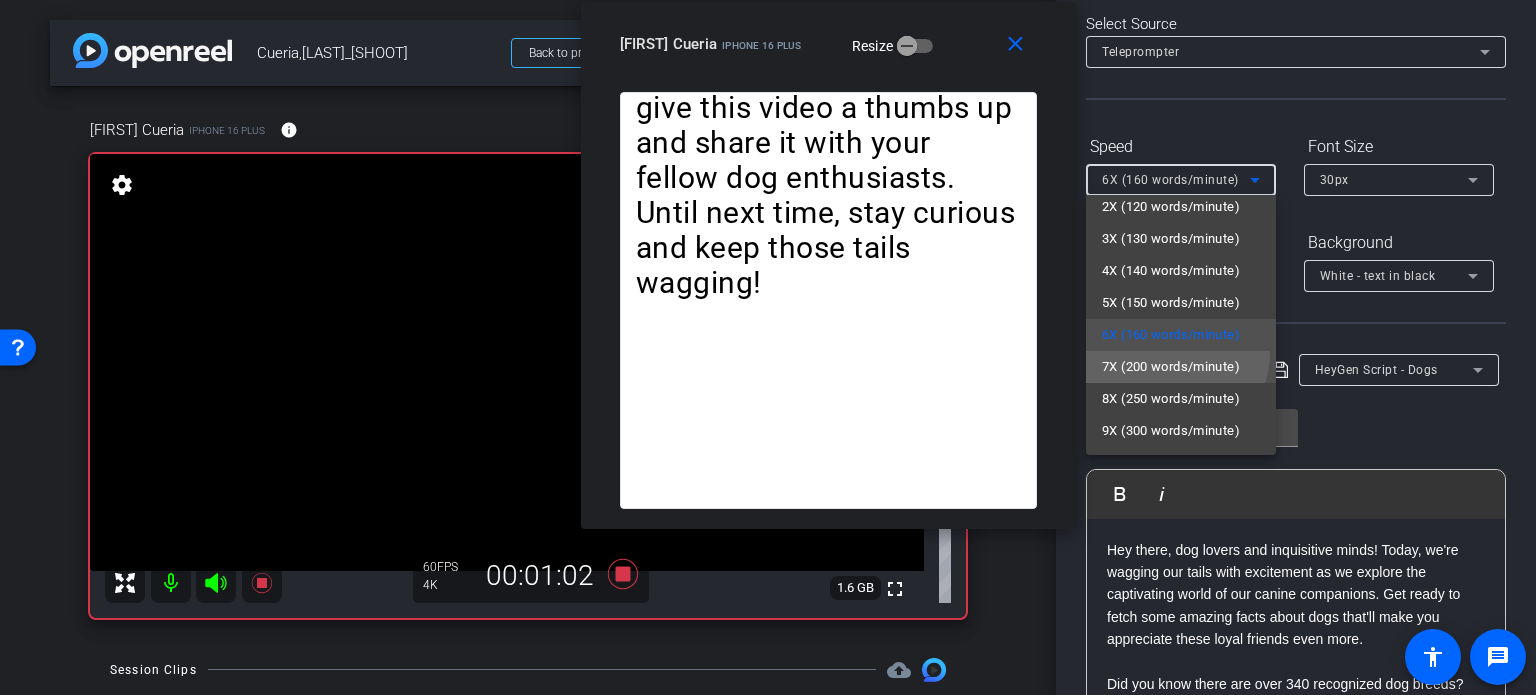 click on "7X (200 words/minute)" at bounding box center [1181, 367] 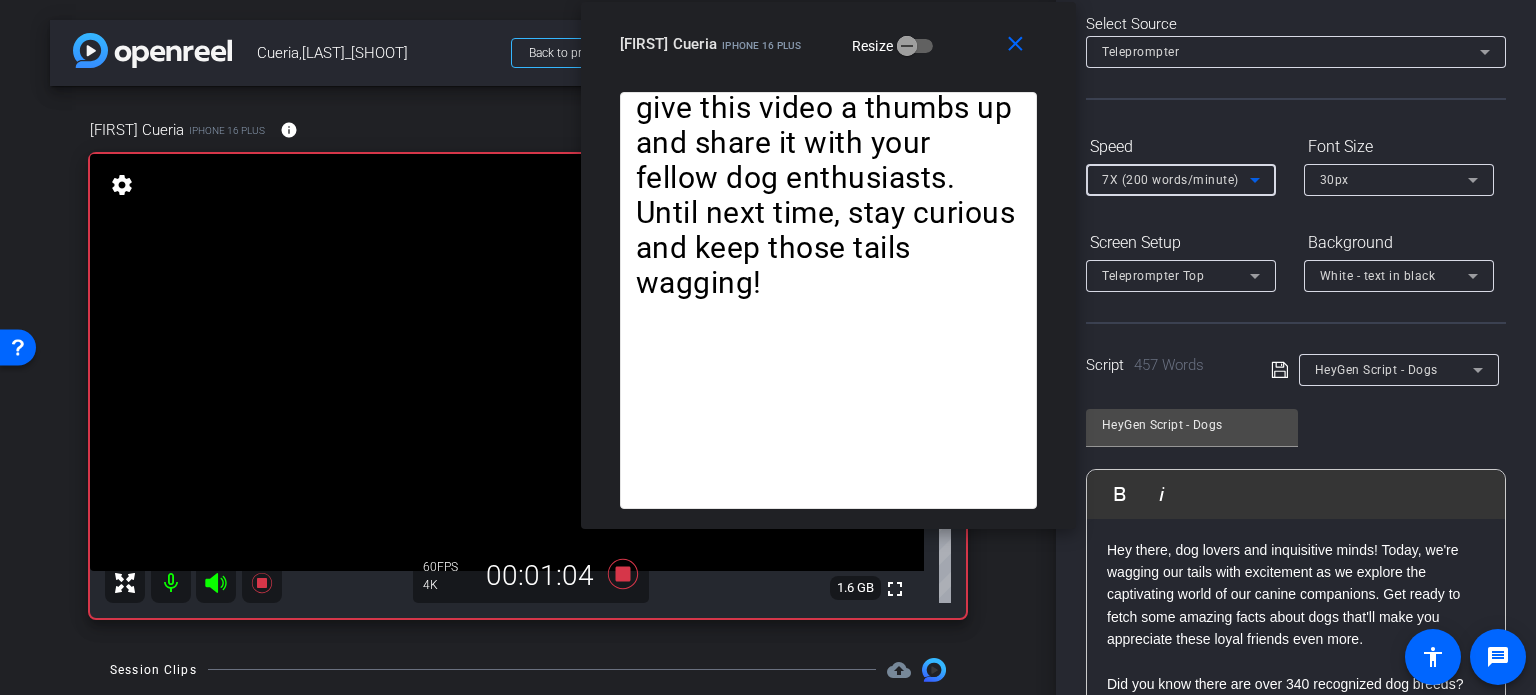 click on "7X (200 words/minute)" at bounding box center (1170, 180) 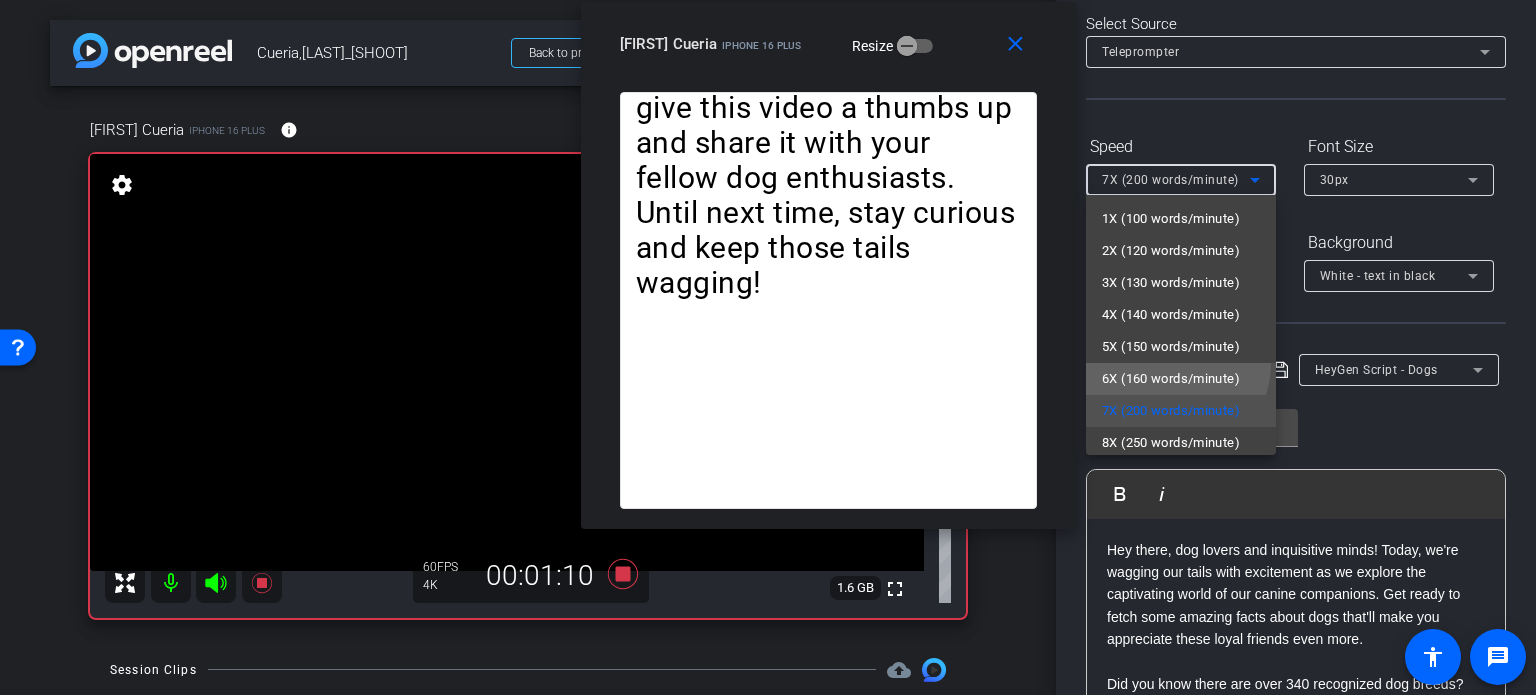 click on "6X (160 words/minute)" at bounding box center (1181, 379) 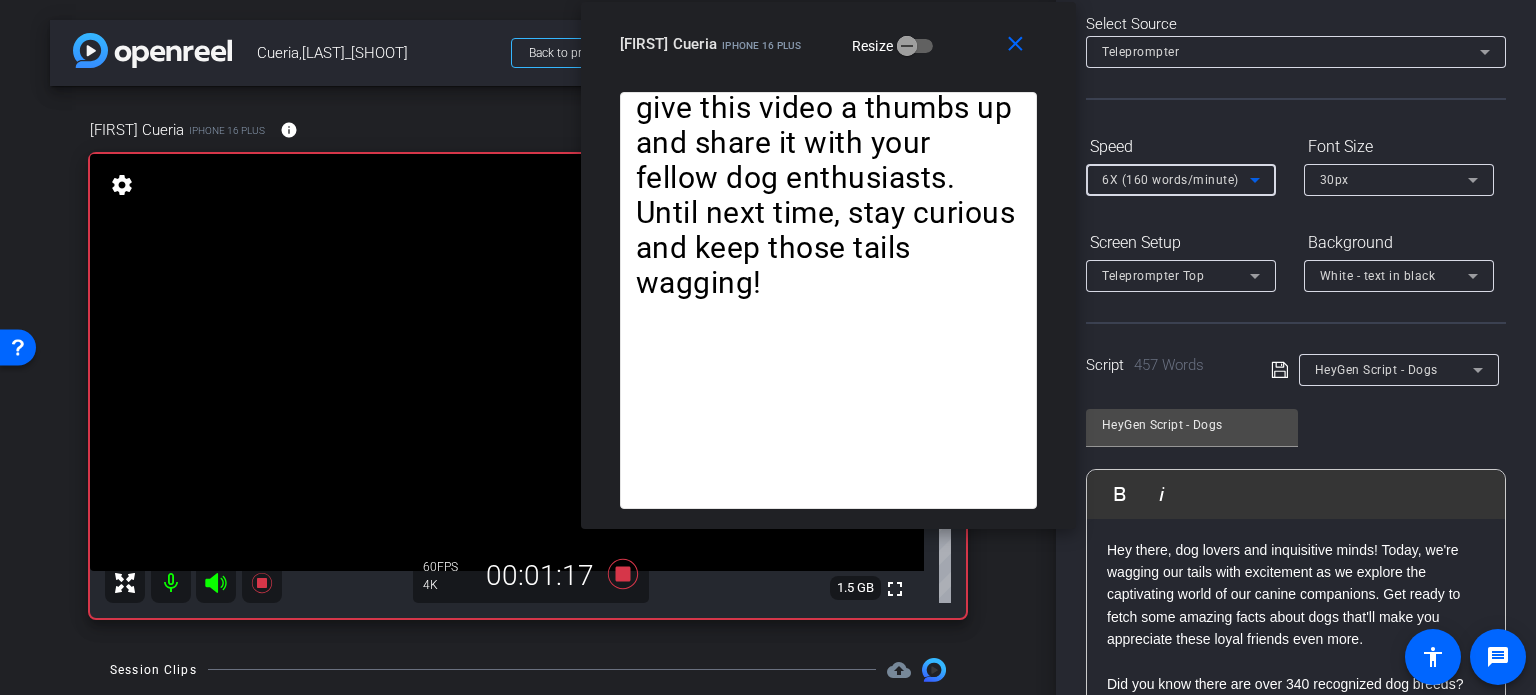 click on "6X (160 words/minute)" at bounding box center [1170, 180] 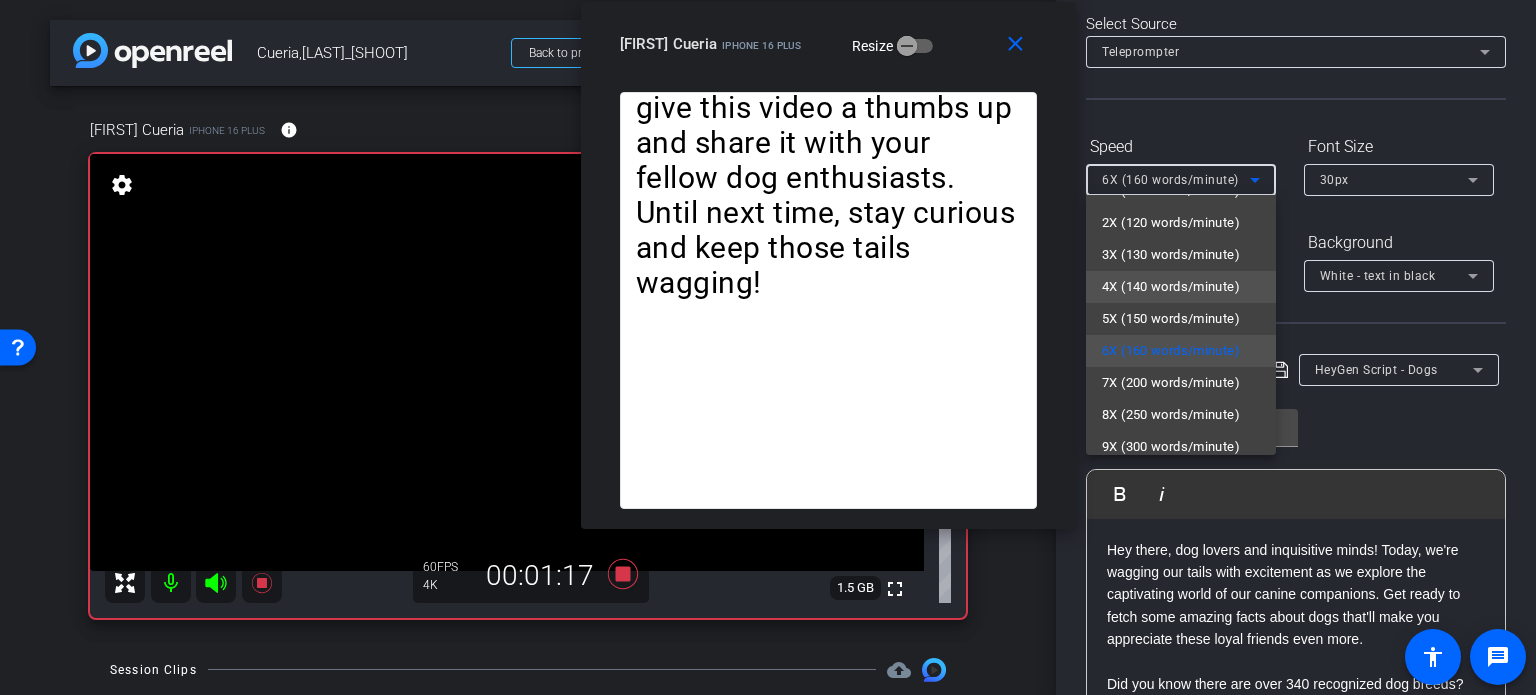 scroll, scrollTop: 44, scrollLeft: 0, axis: vertical 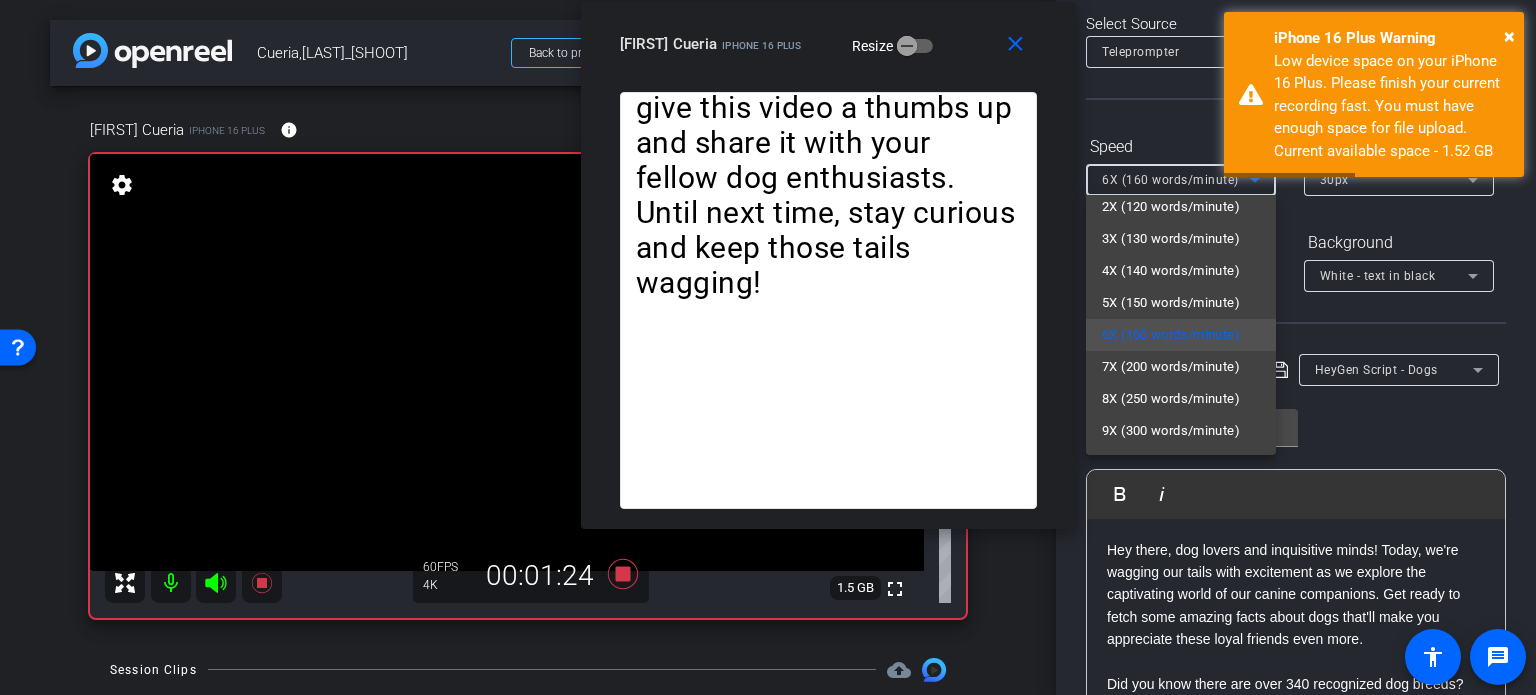 click at bounding box center [768, 347] 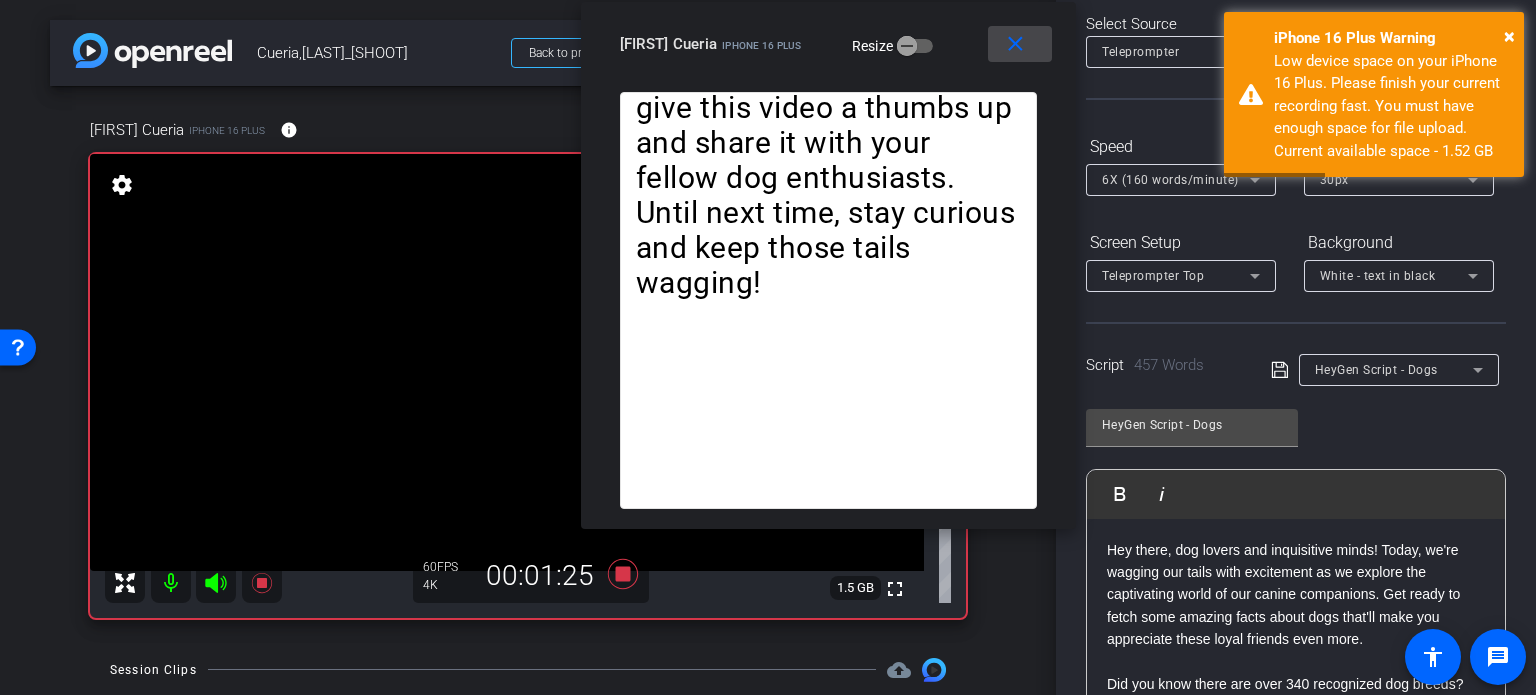click on "close" at bounding box center [1015, 44] 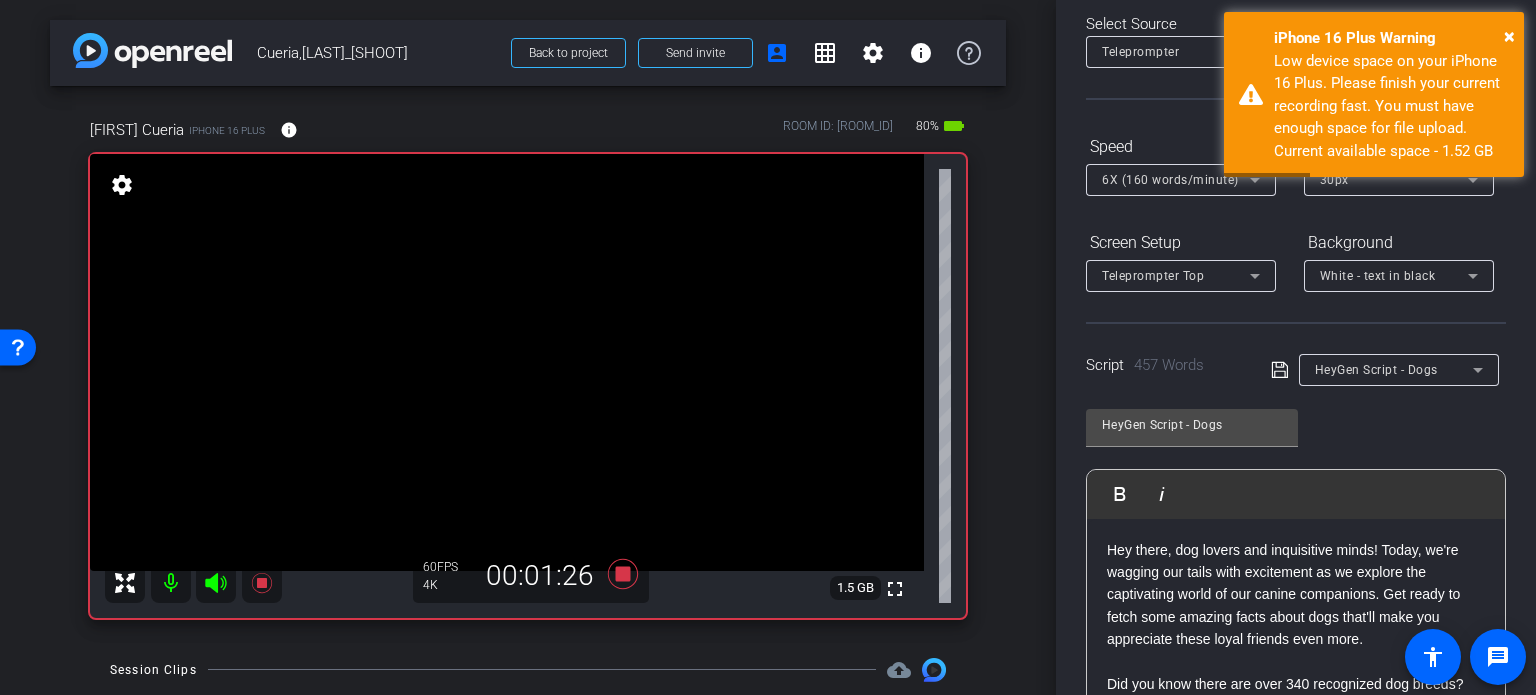 scroll, scrollTop: 0, scrollLeft: 0, axis: both 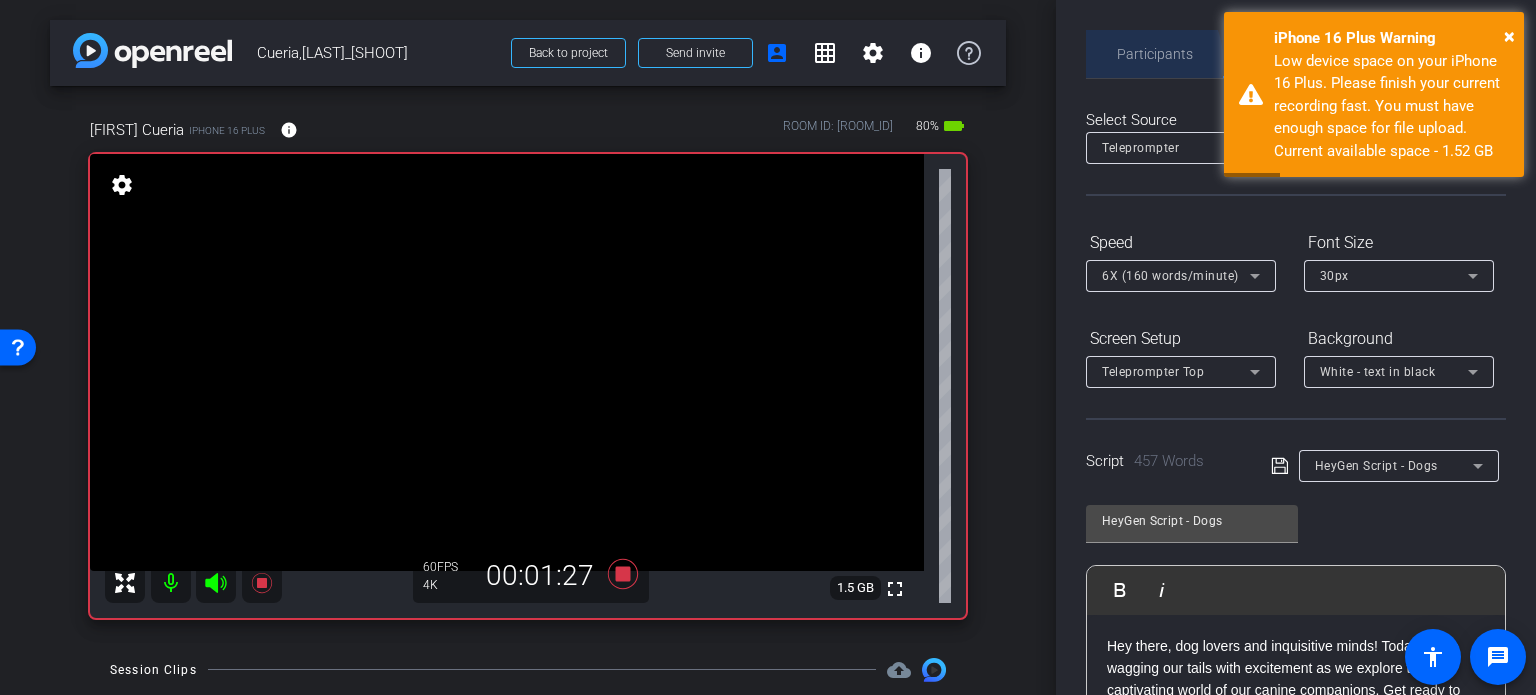 click on "Participants" at bounding box center [1155, 54] 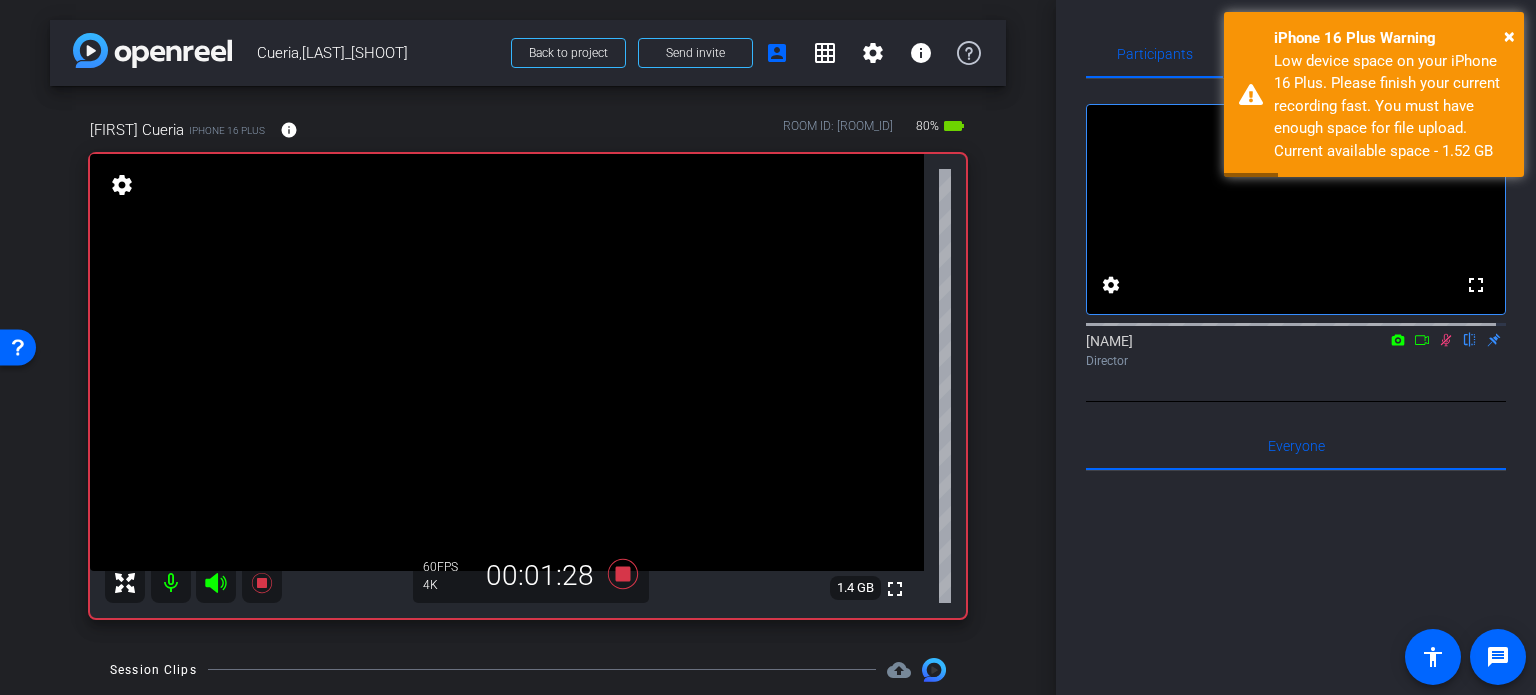 click 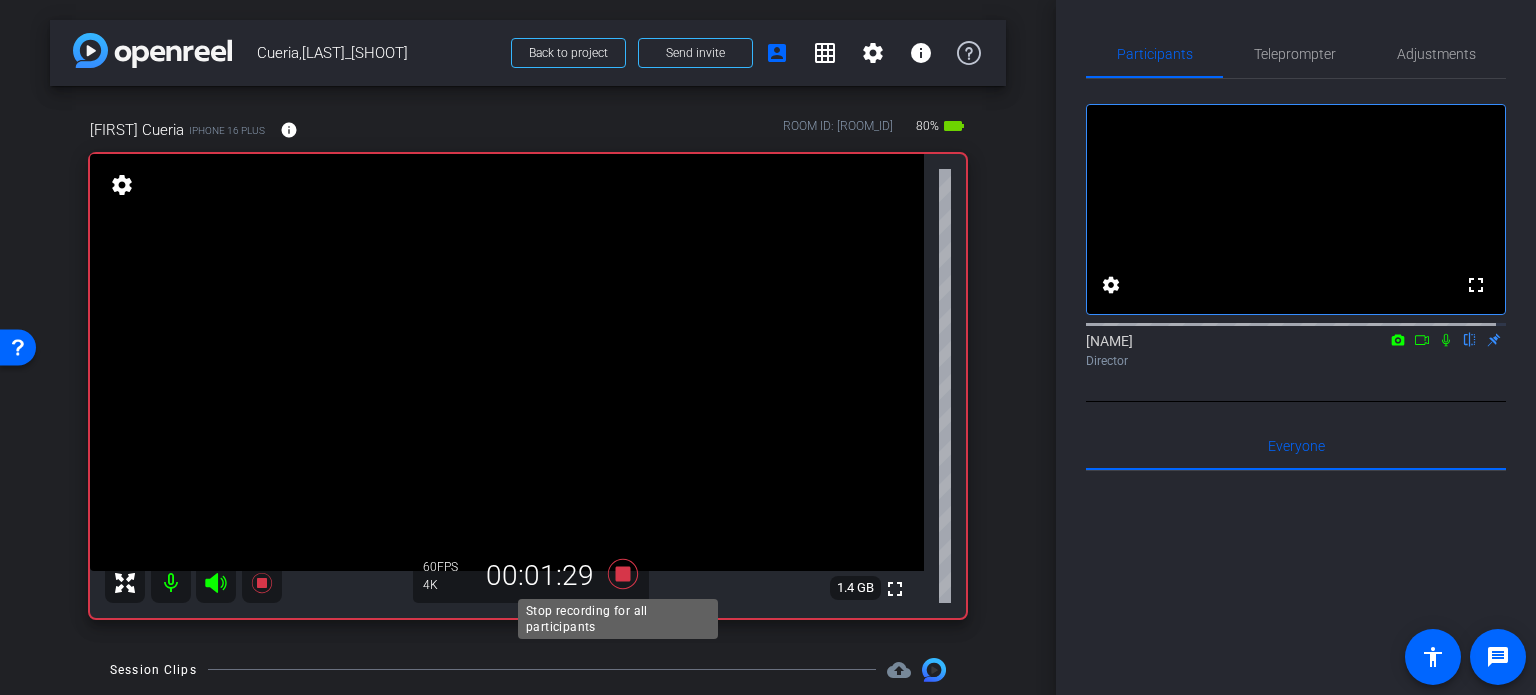 click 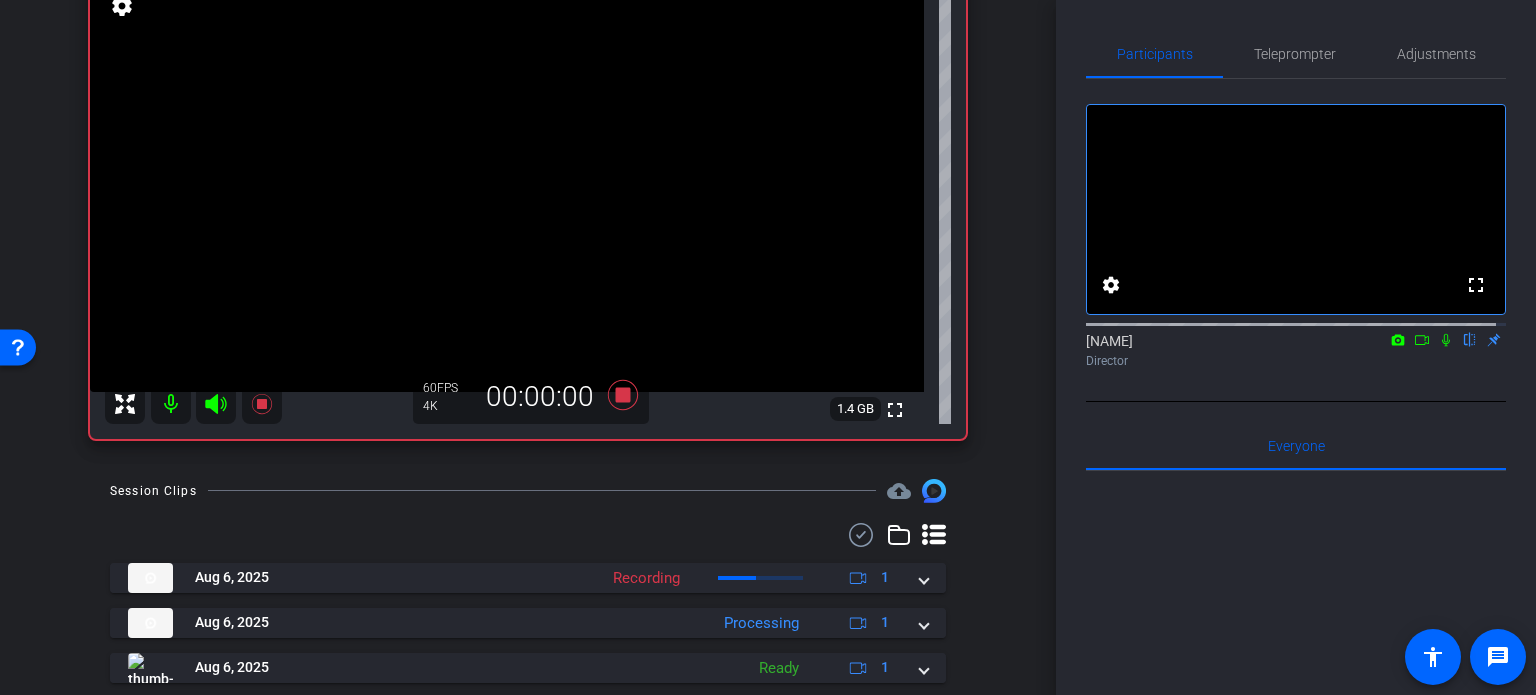scroll, scrollTop: 200, scrollLeft: 0, axis: vertical 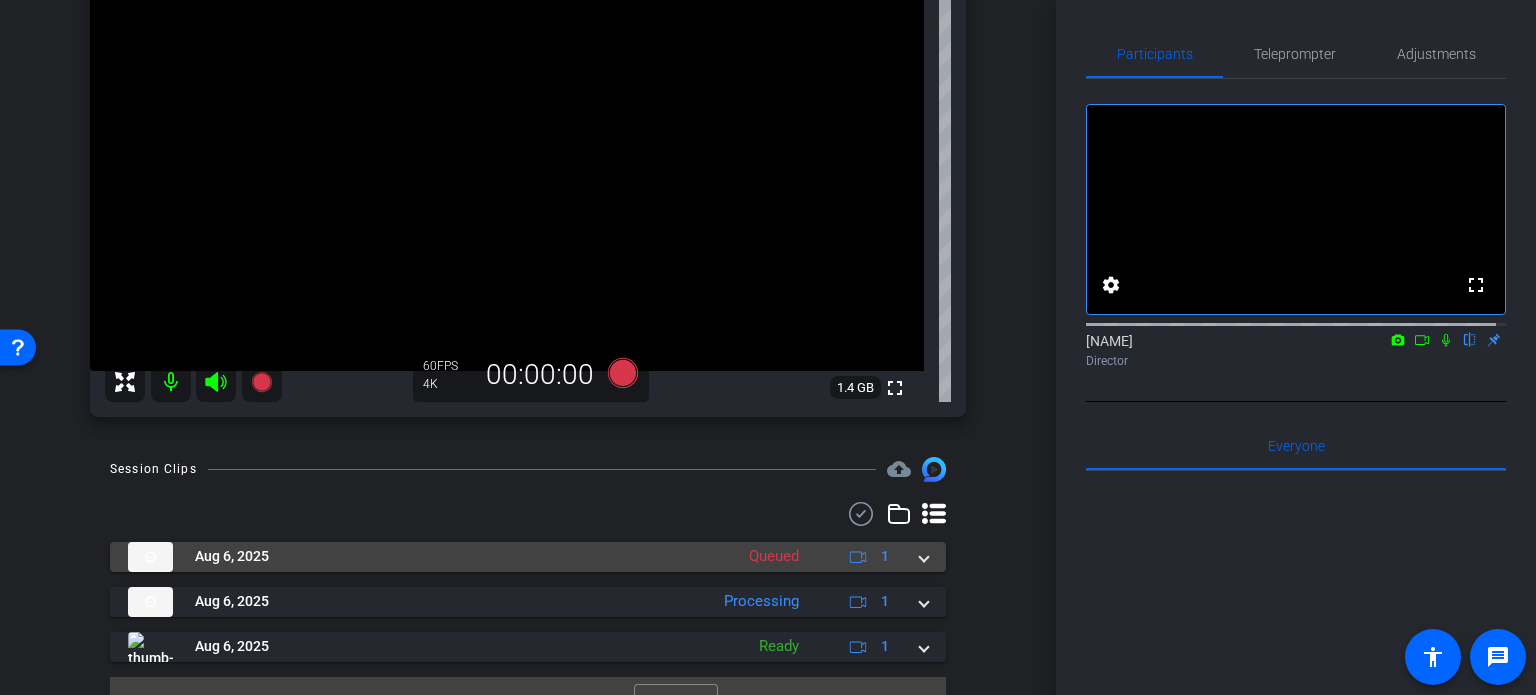 click on "Aug 6, 2025   Queued
1" at bounding box center (528, 557) 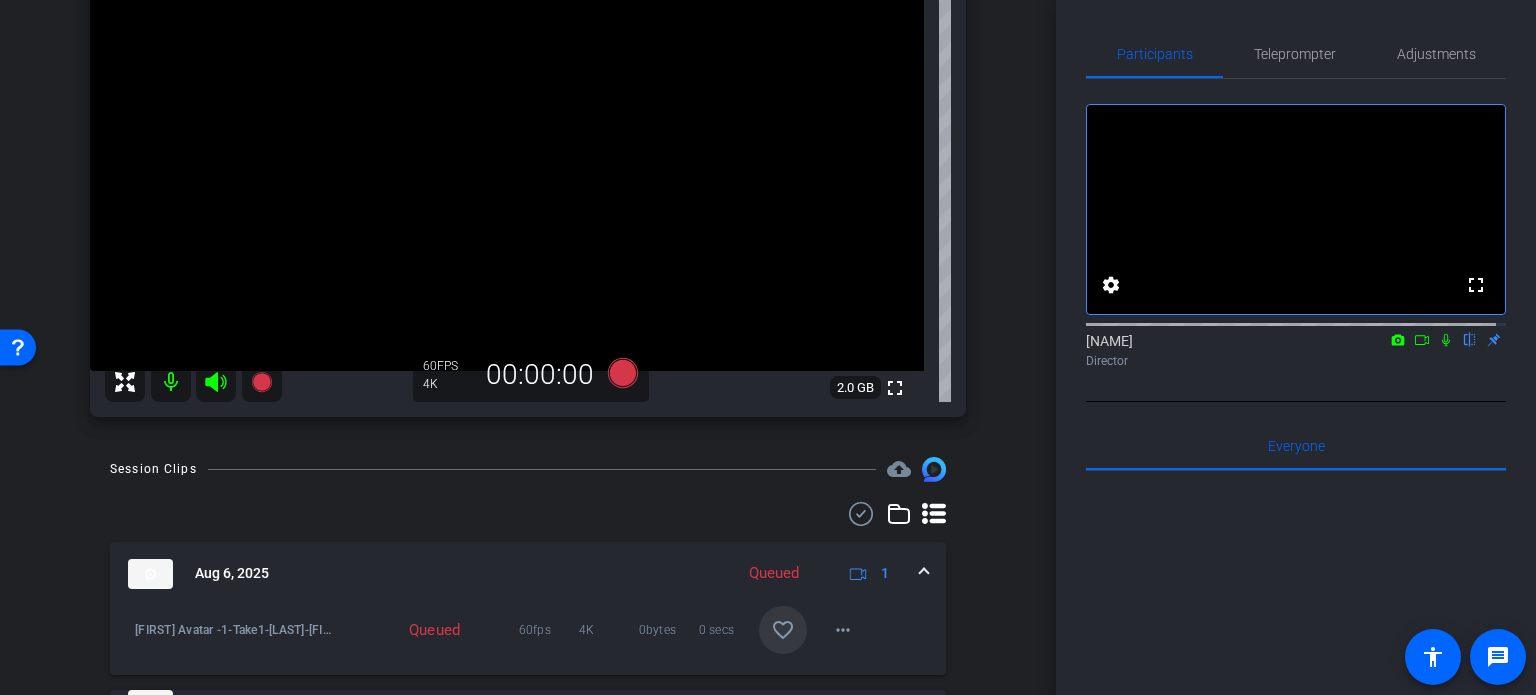click on "favorite_border" at bounding box center (783, 630) 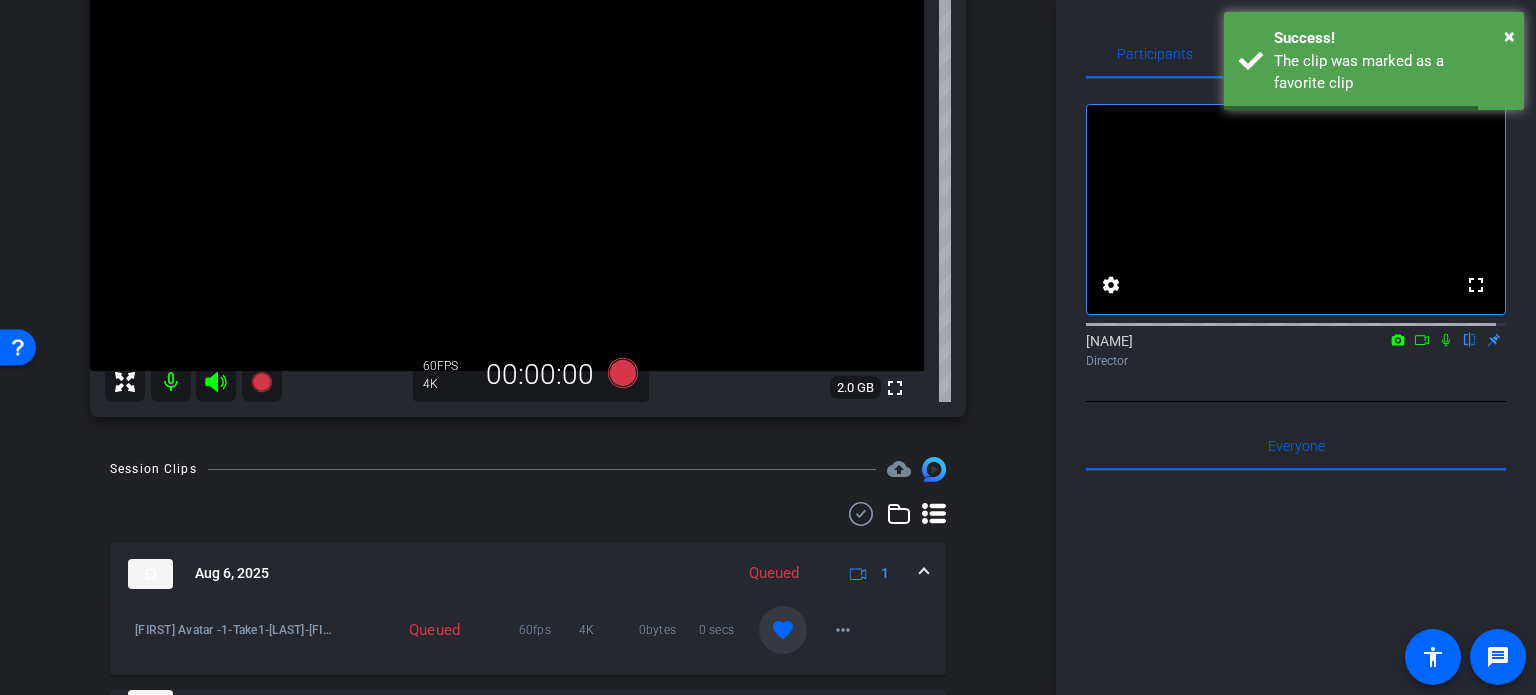 click at bounding box center (924, 573) 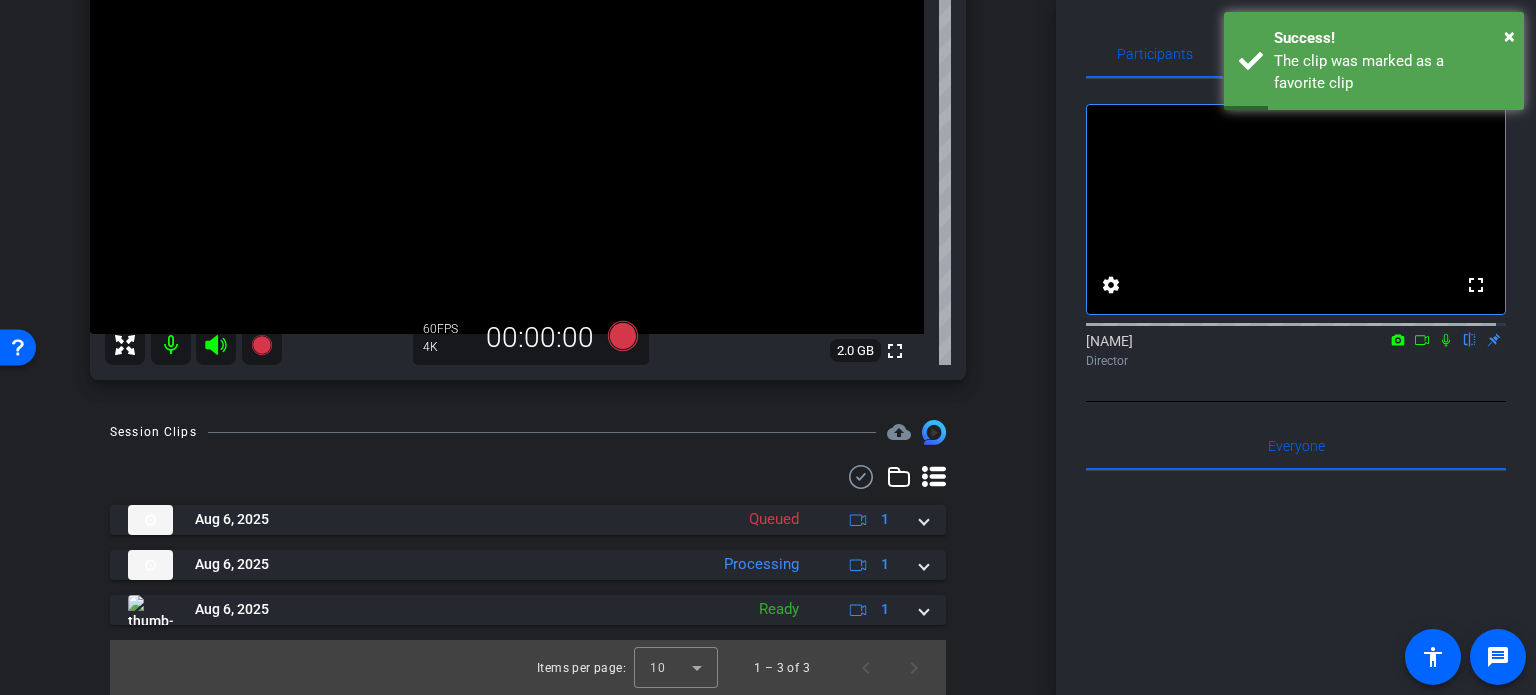 scroll, scrollTop: 137, scrollLeft: 0, axis: vertical 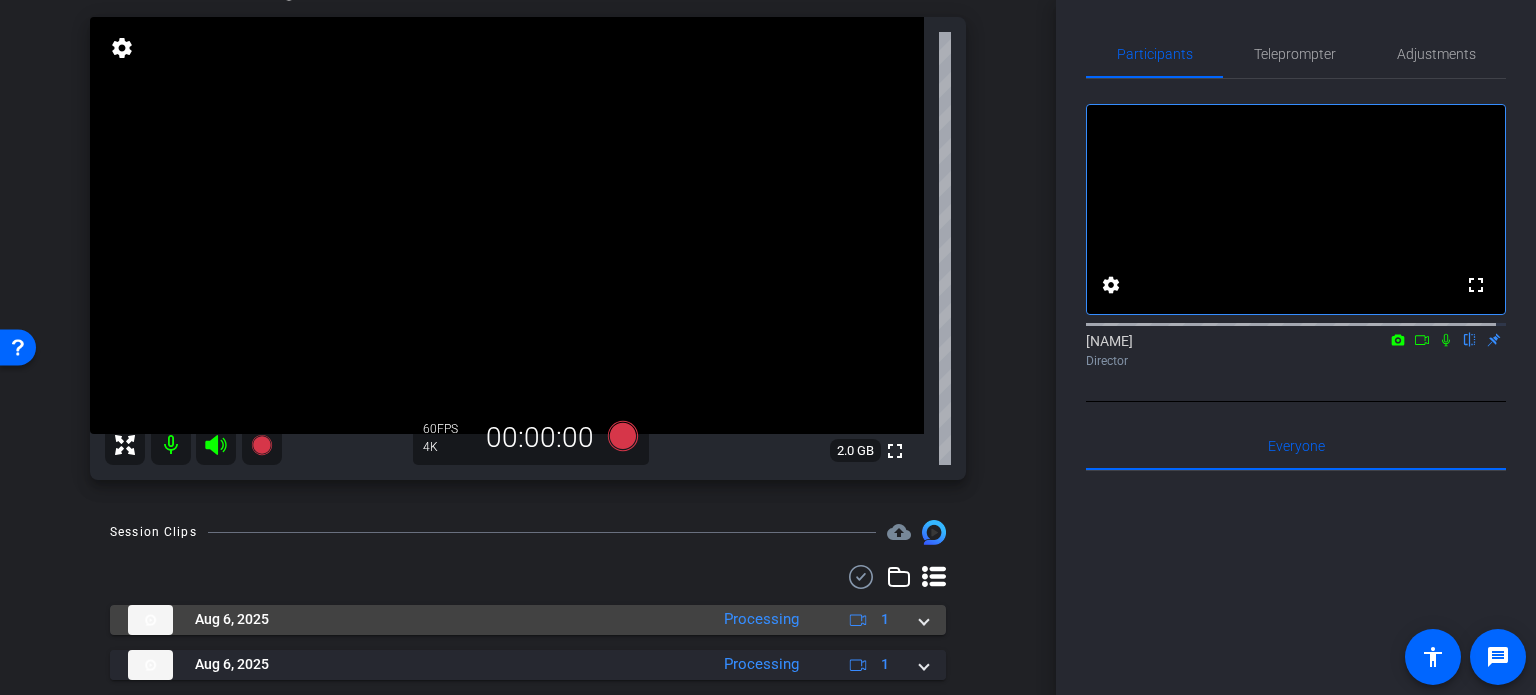 click at bounding box center [924, 619] 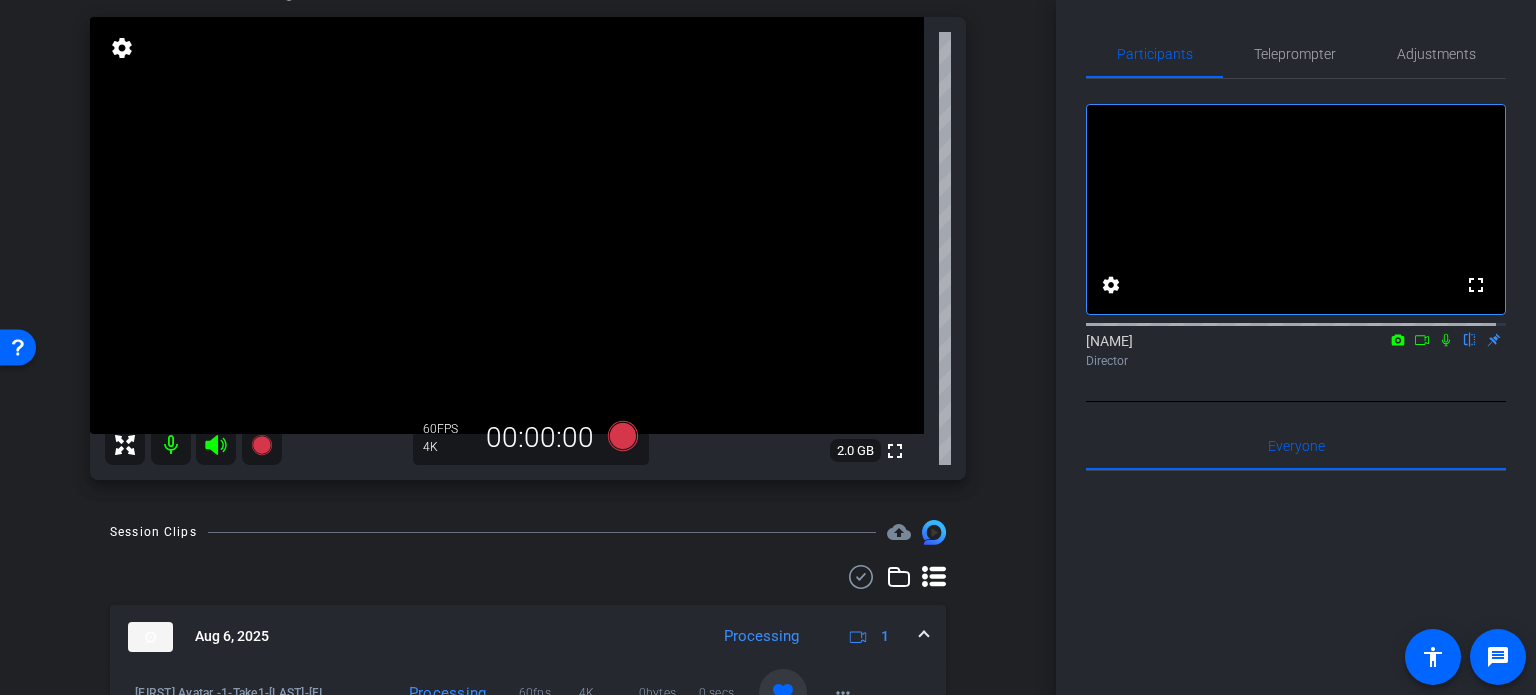 scroll, scrollTop: 237, scrollLeft: 0, axis: vertical 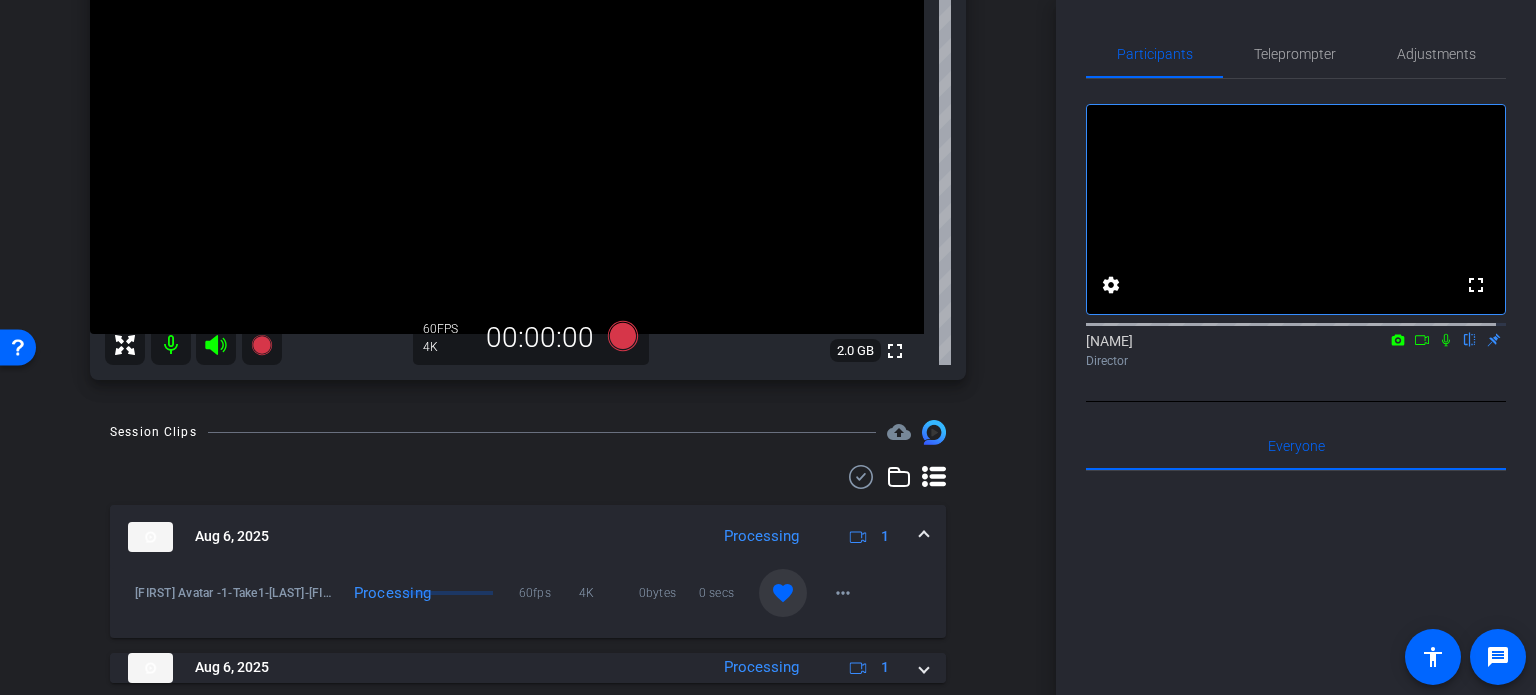 click at bounding box center (924, 536) 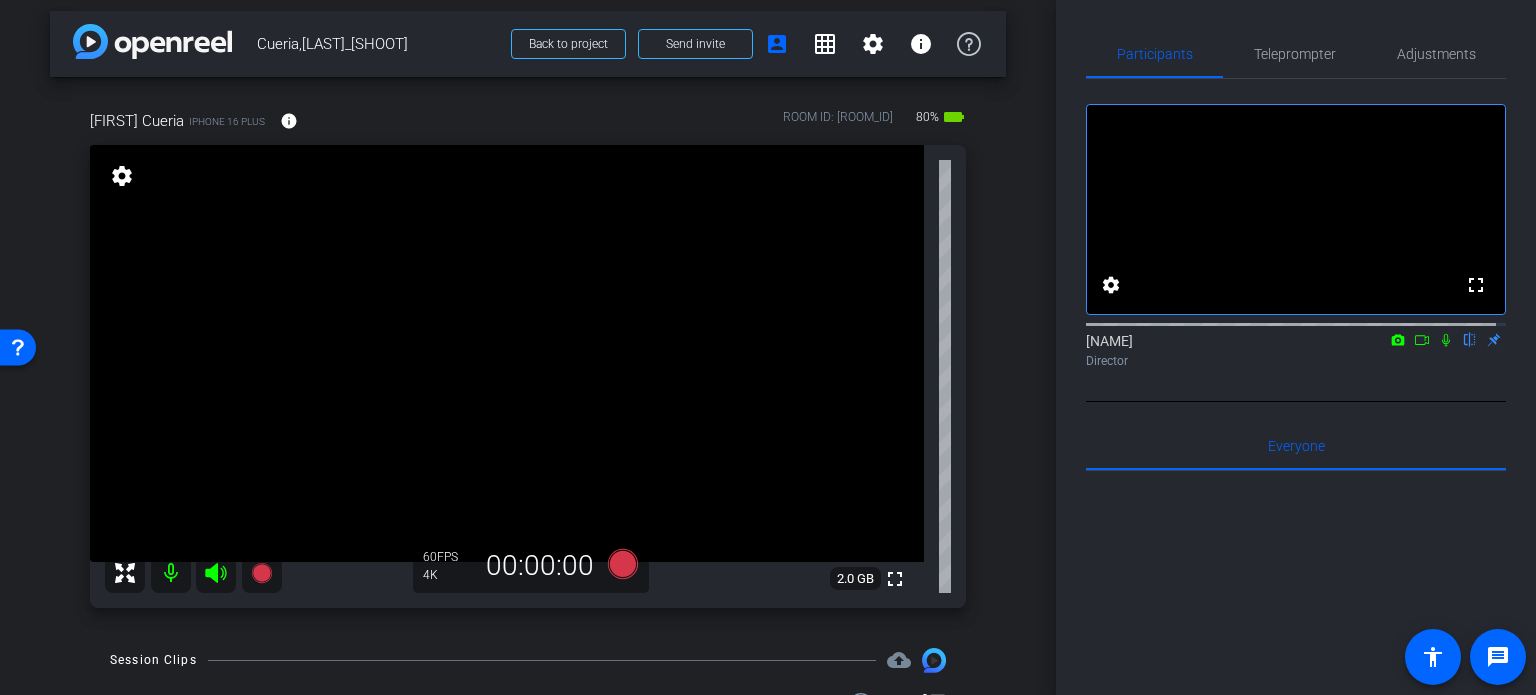 scroll, scrollTop: 0, scrollLeft: 0, axis: both 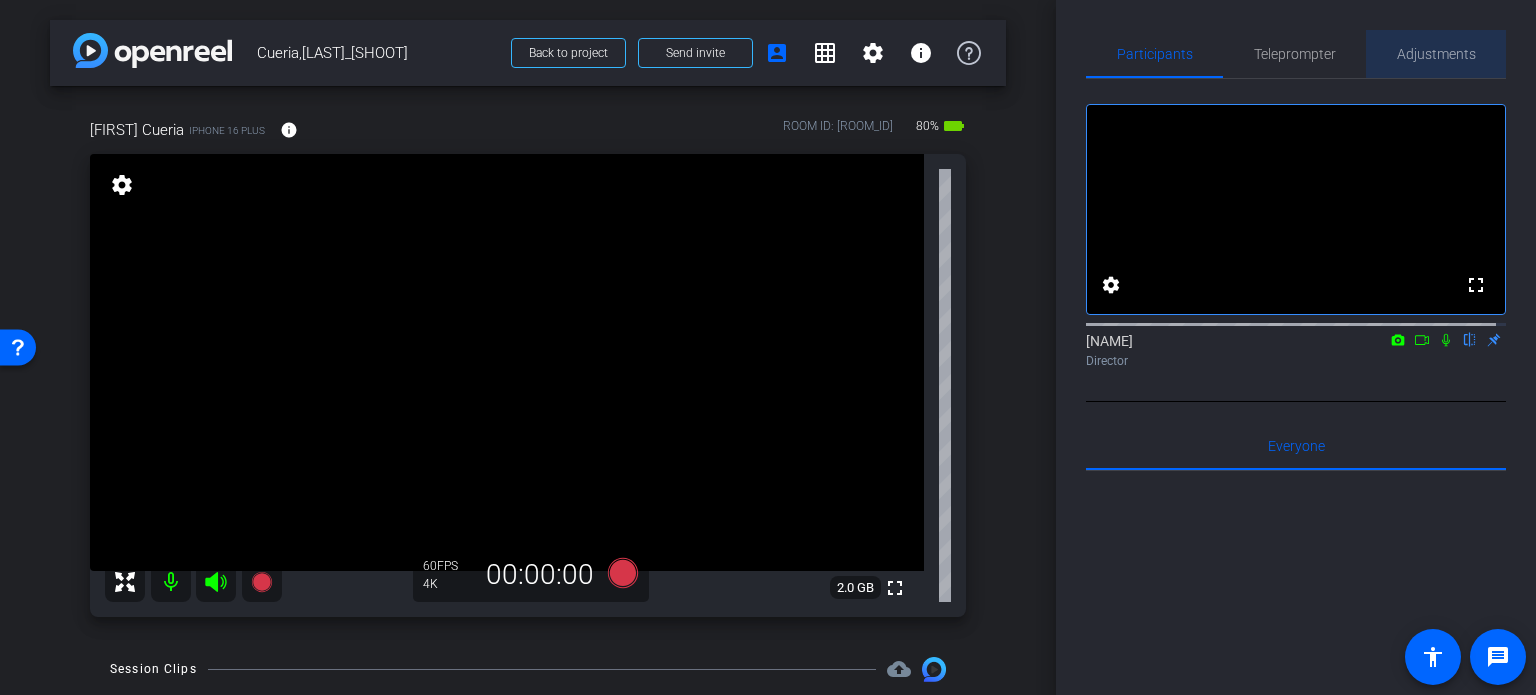 click on "Adjustments" at bounding box center (1436, 54) 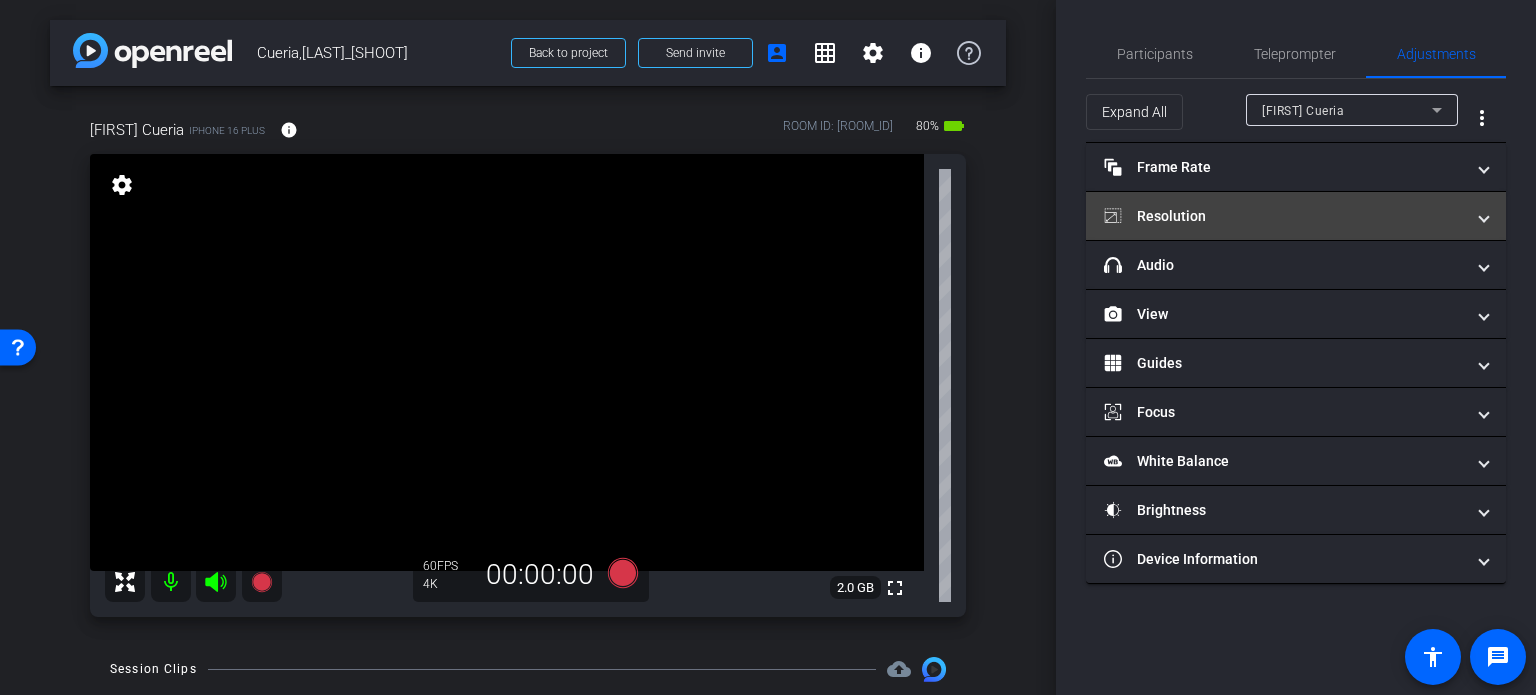 click on "Resolution" at bounding box center [1284, 216] 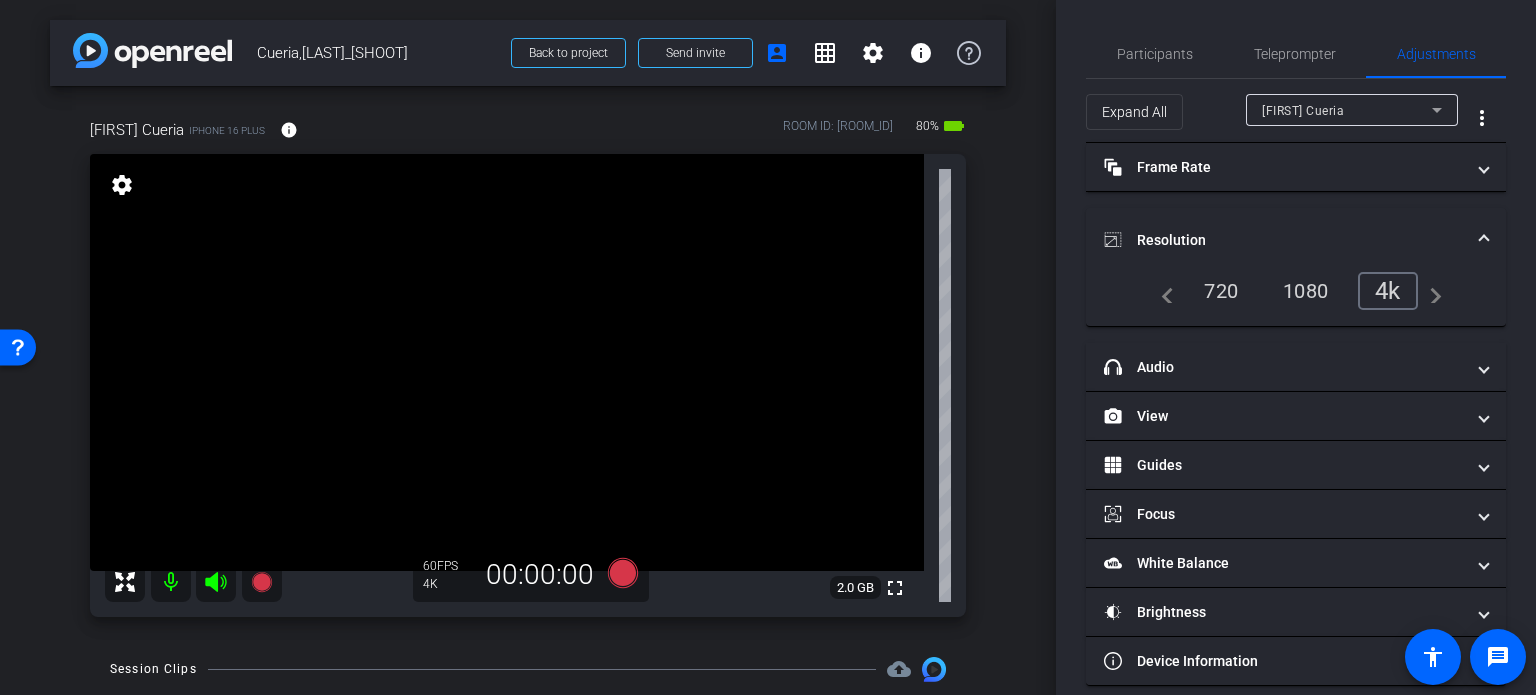 click on "1080" at bounding box center [1305, 291] 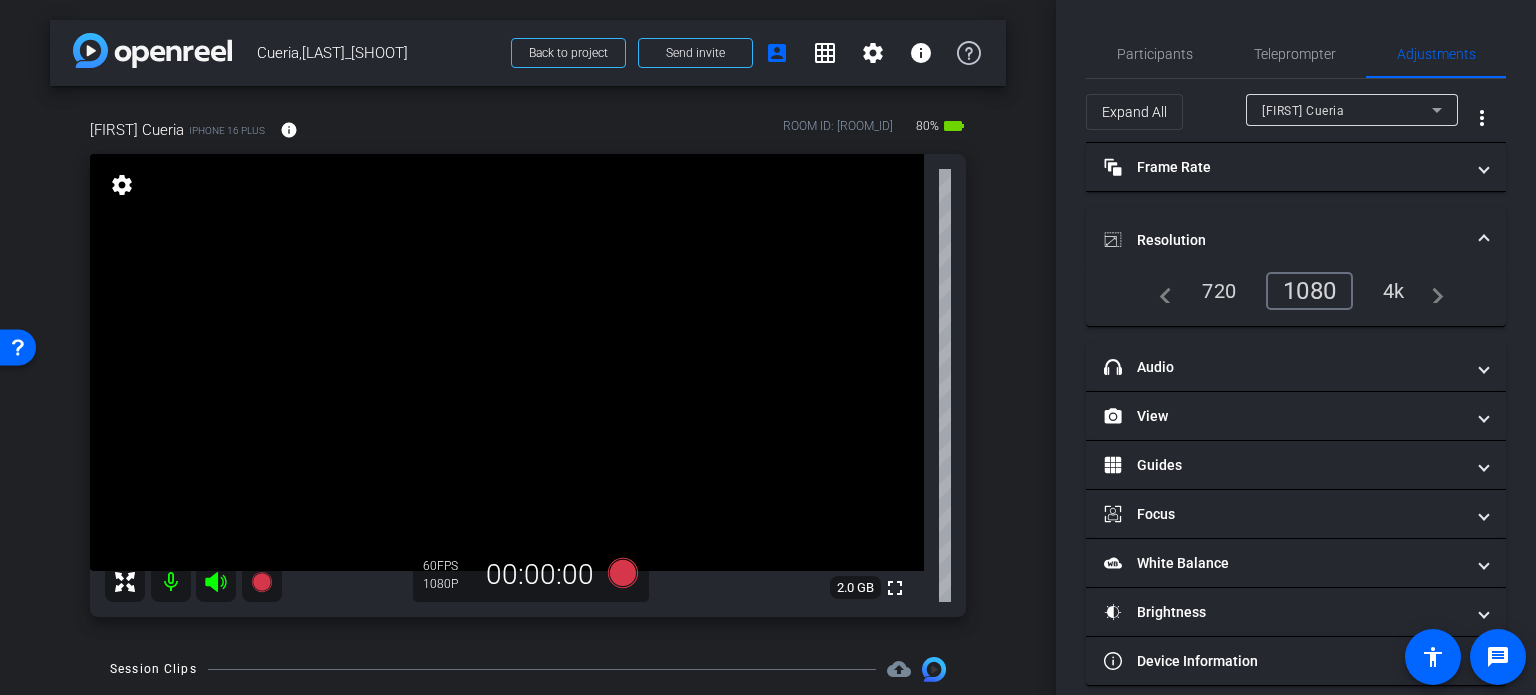 click on "Resolution" at bounding box center [1292, 240] 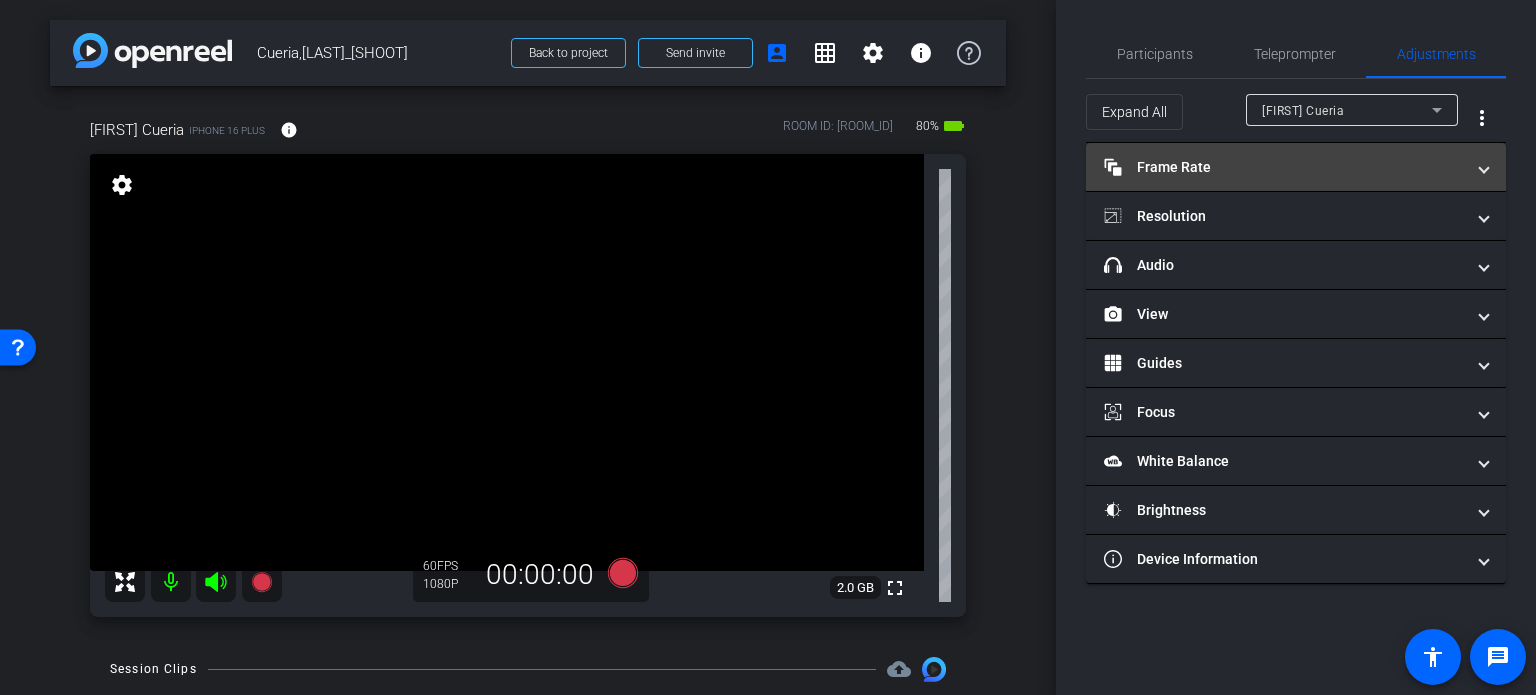 click at bounding box center (1484, 167) 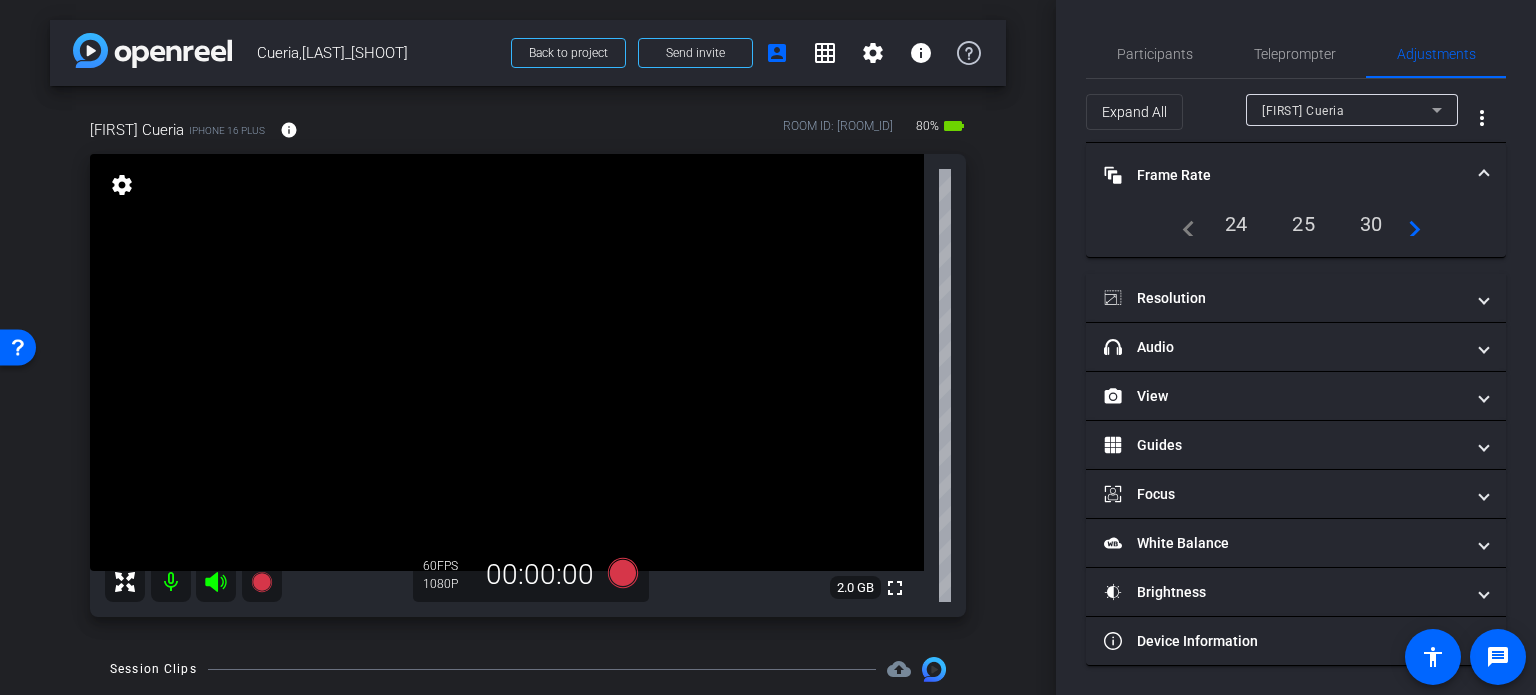 click on "30" at bounding box center [1371, 224] 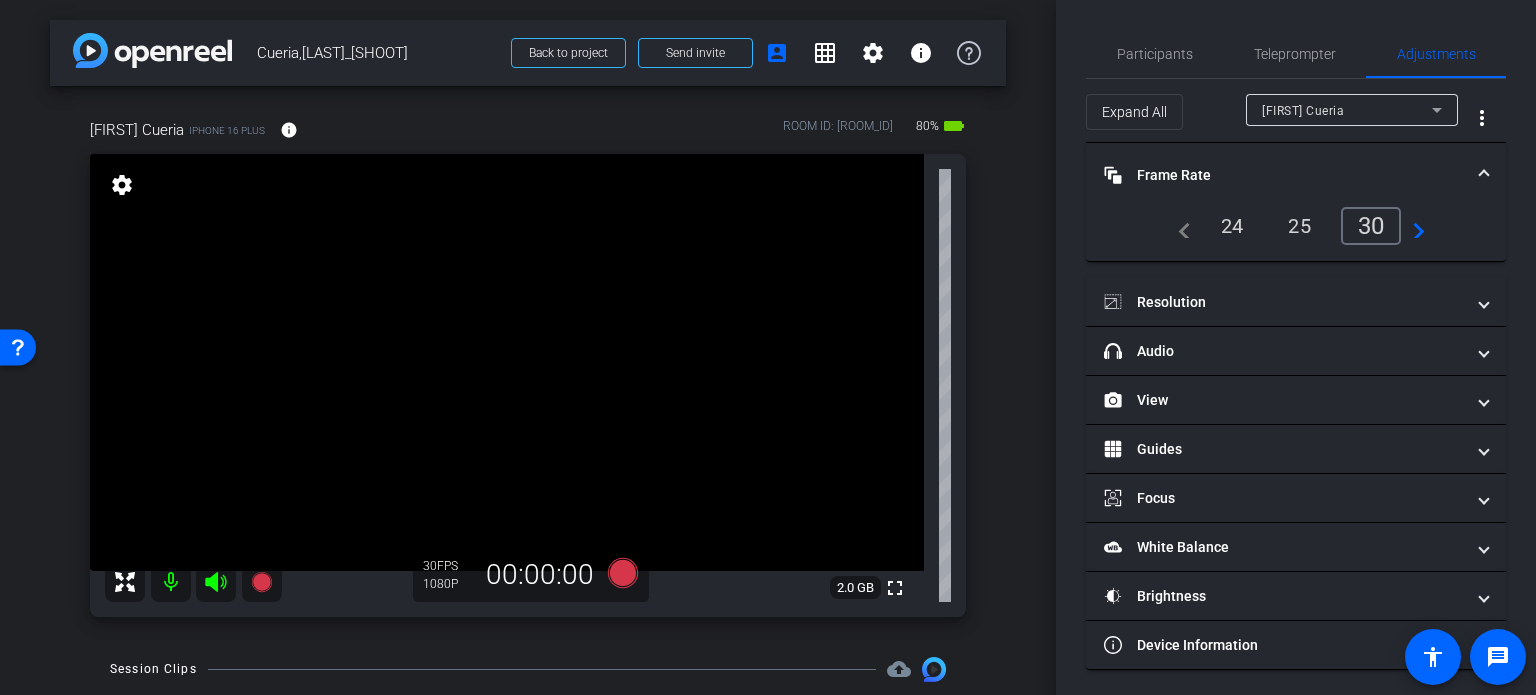 click on "Frame Rate
Frame Rate" at bounding box center [1292, 175] 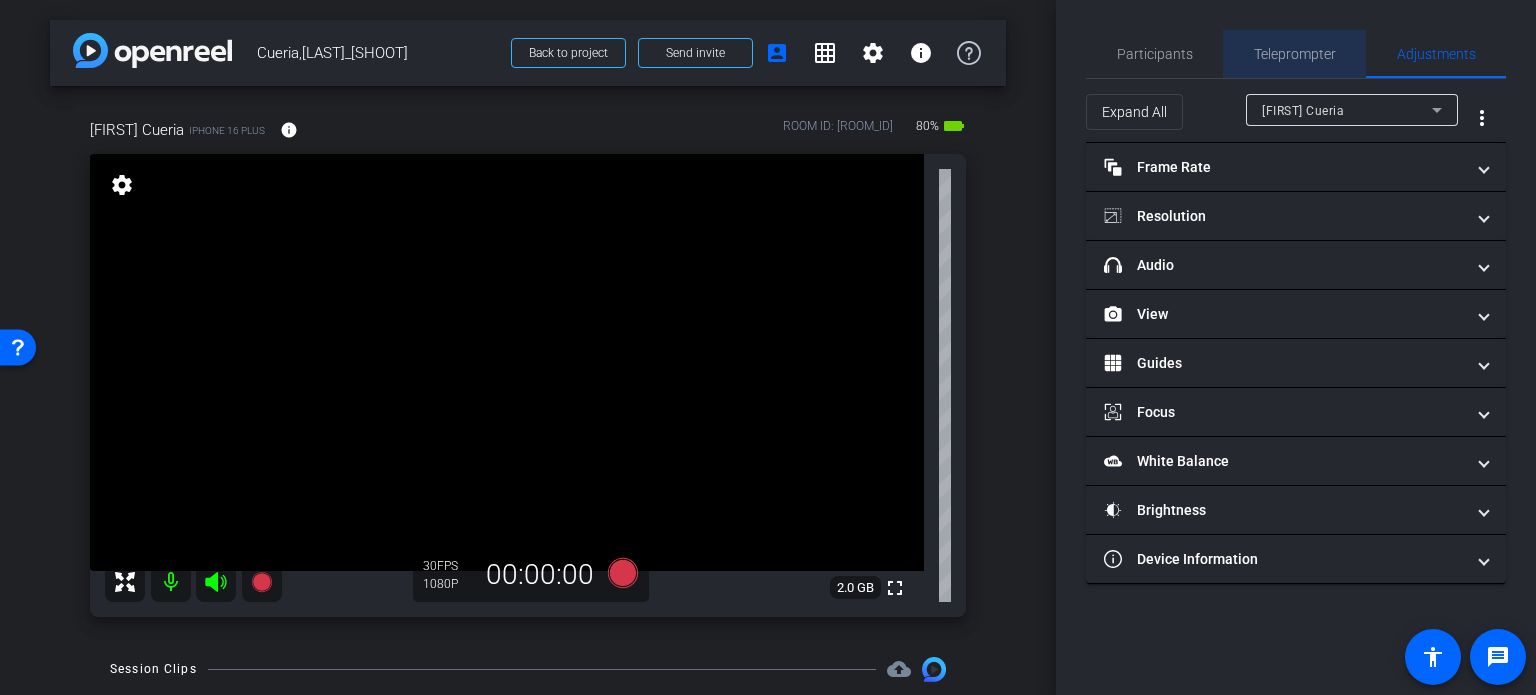 click on "Teleprompter" at bounding box center [1295, 54] 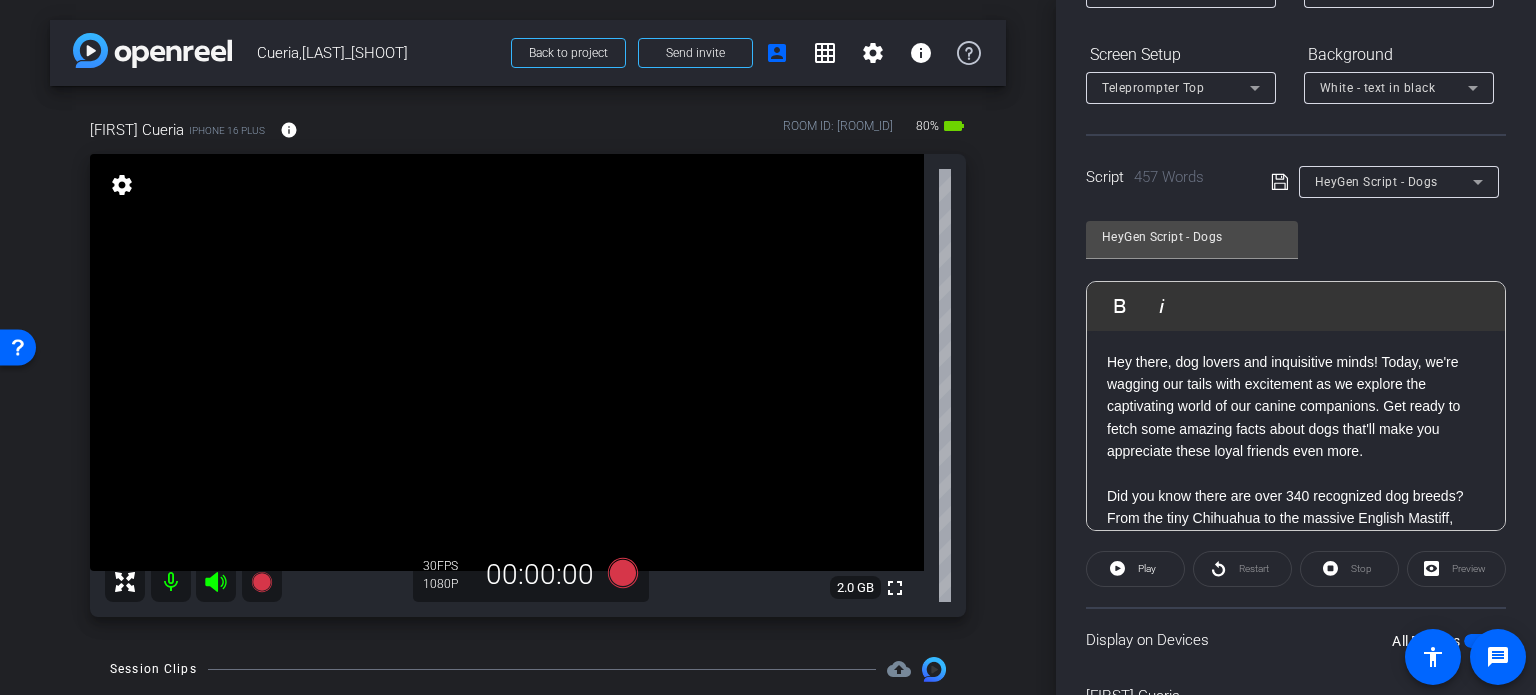 scroll, scrollTop: 300, scrollLeft: 0, axis: vertical 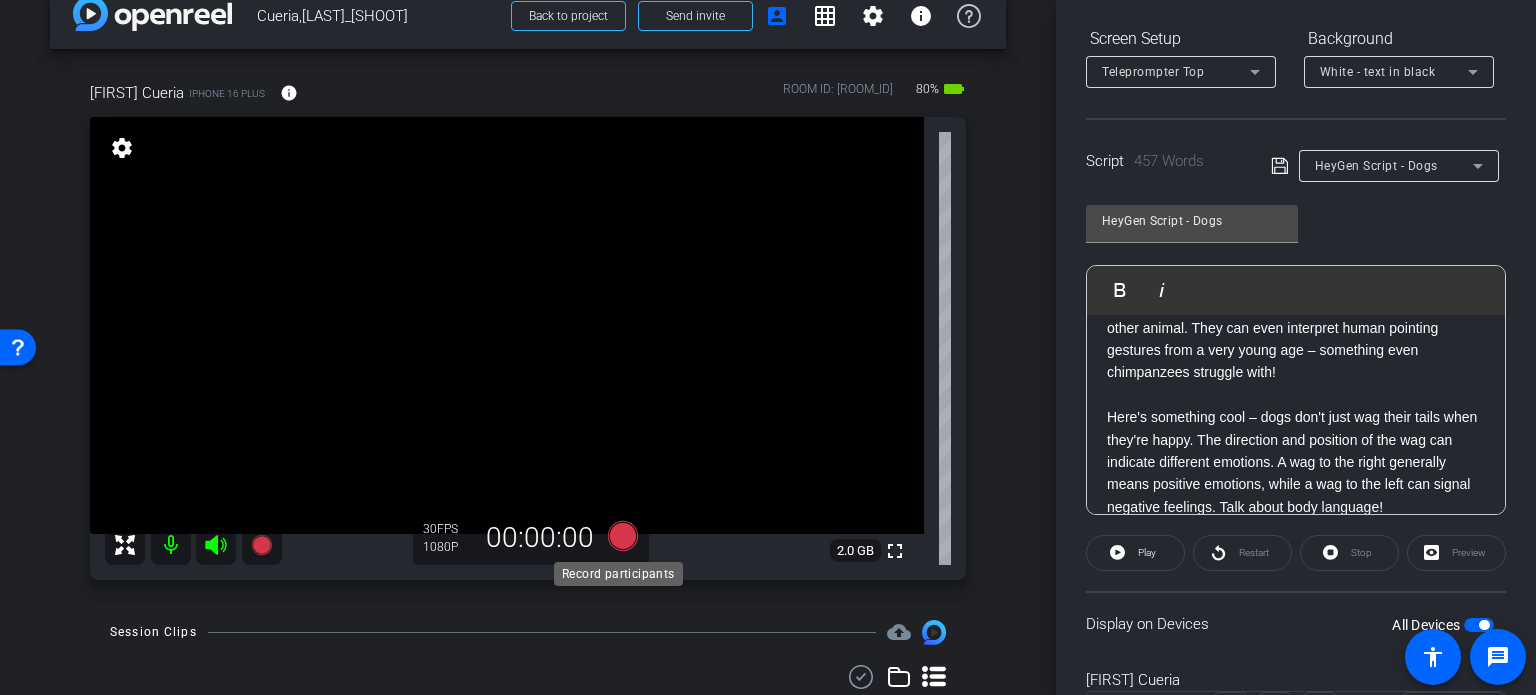 click 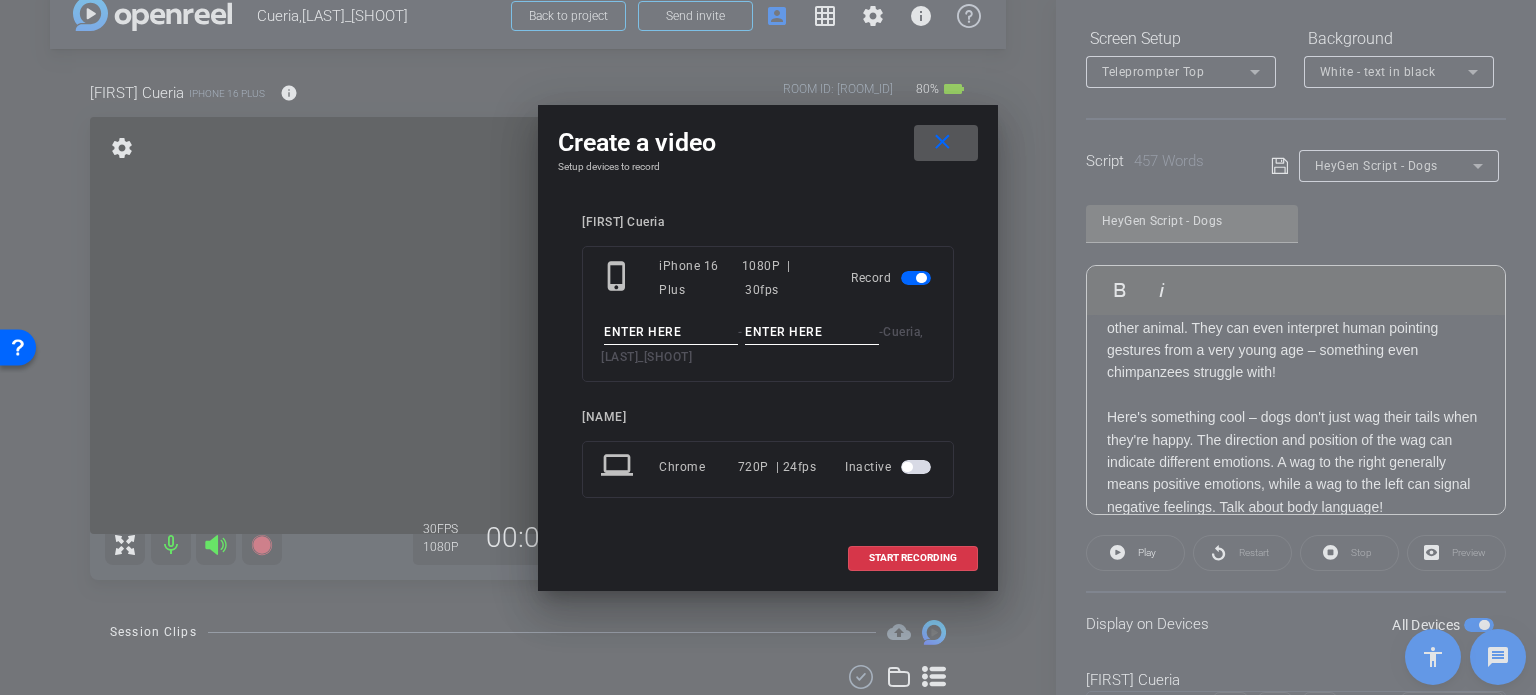 click at bounding box center (671, 332) 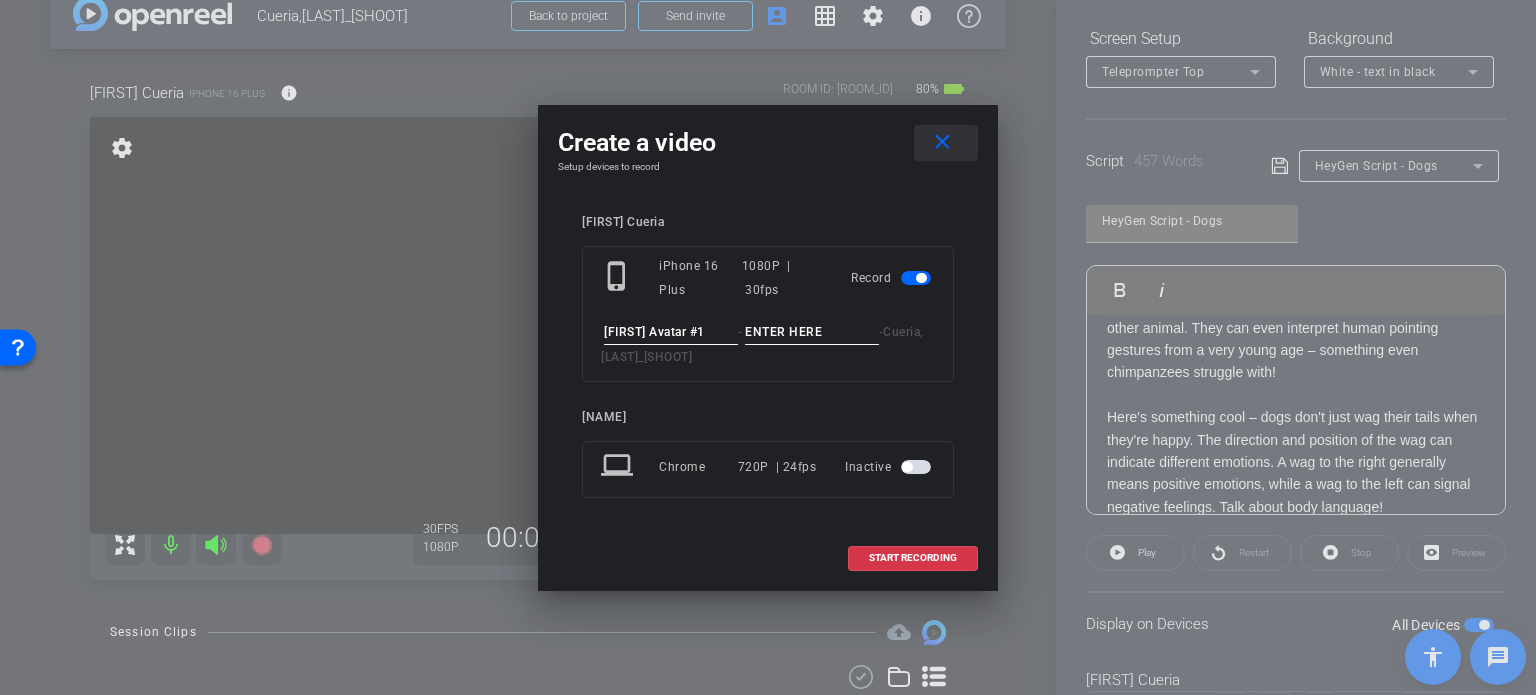 type on "Brent Avatar #1" 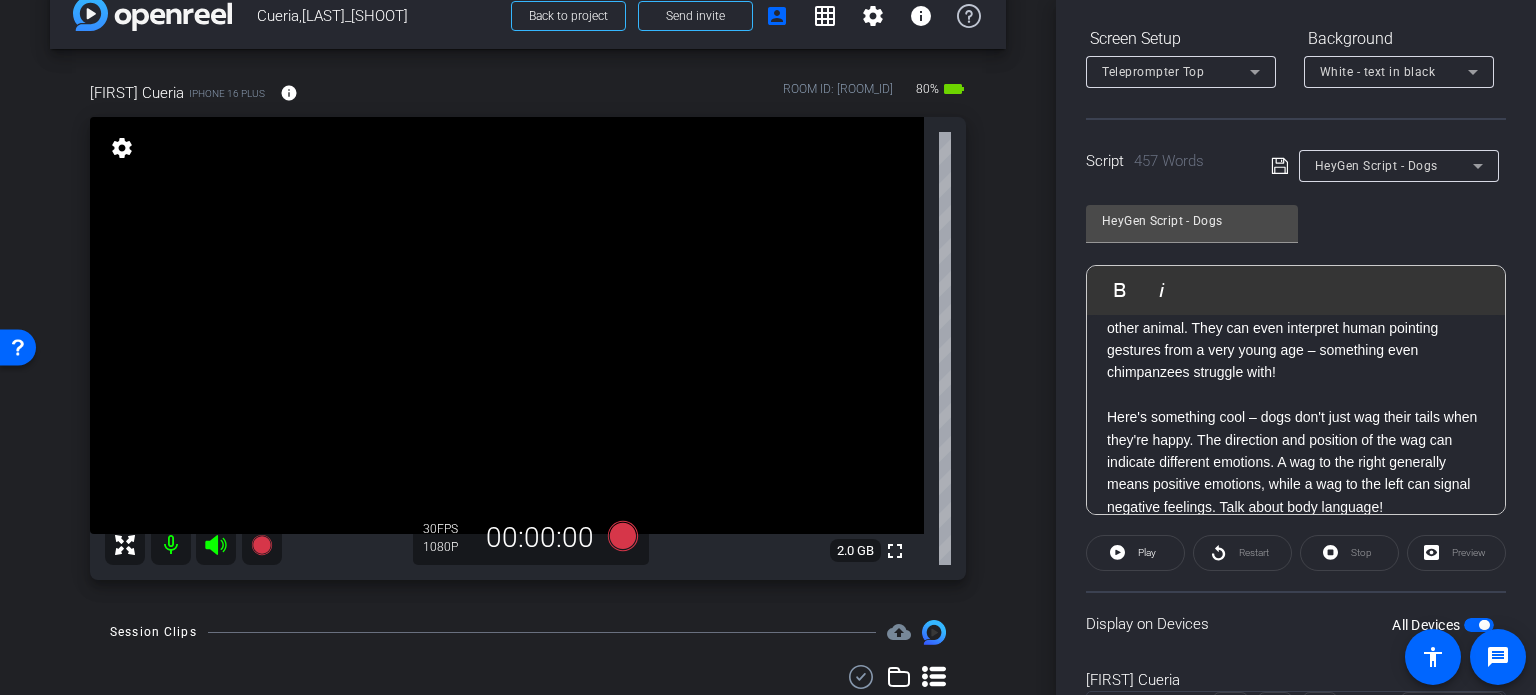click on "Stop" 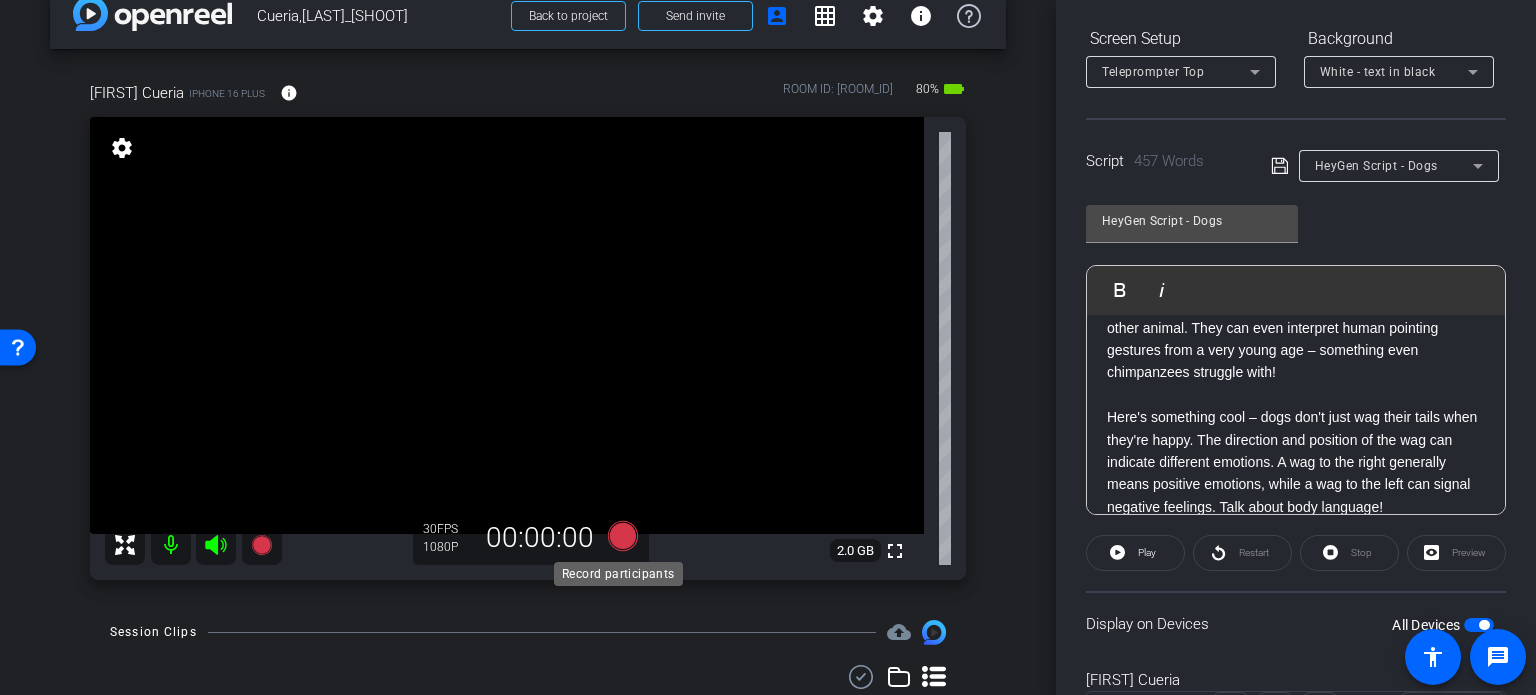 click 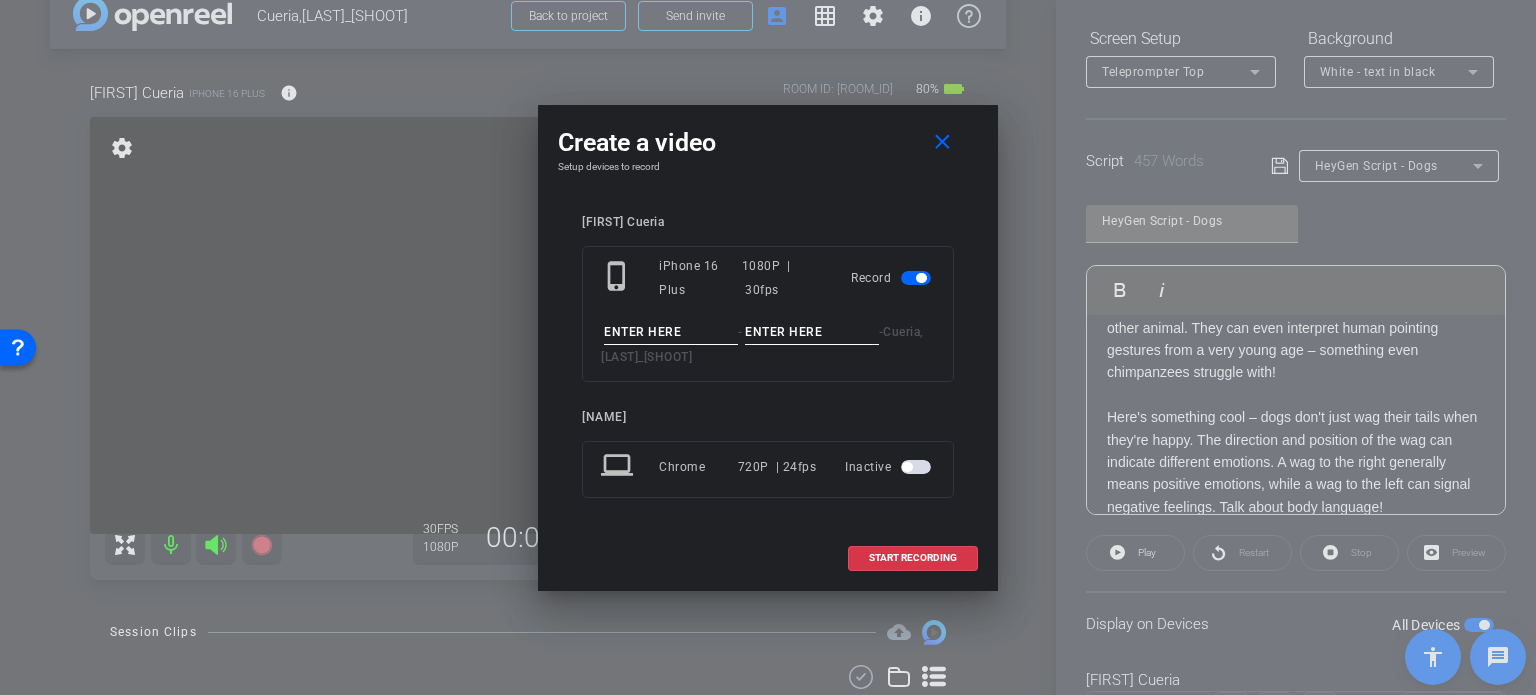 click at bounding box center (671, 332) 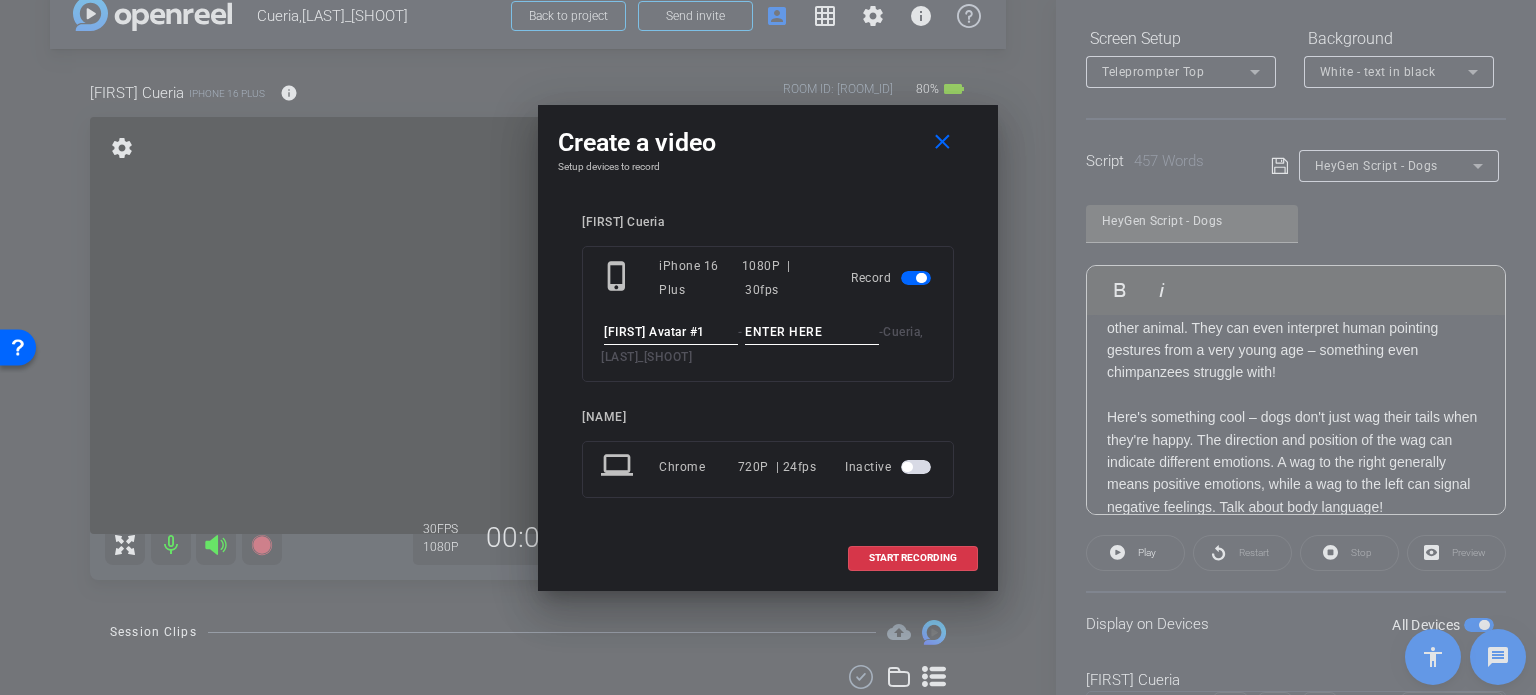 type on "Brent Avatar #1" 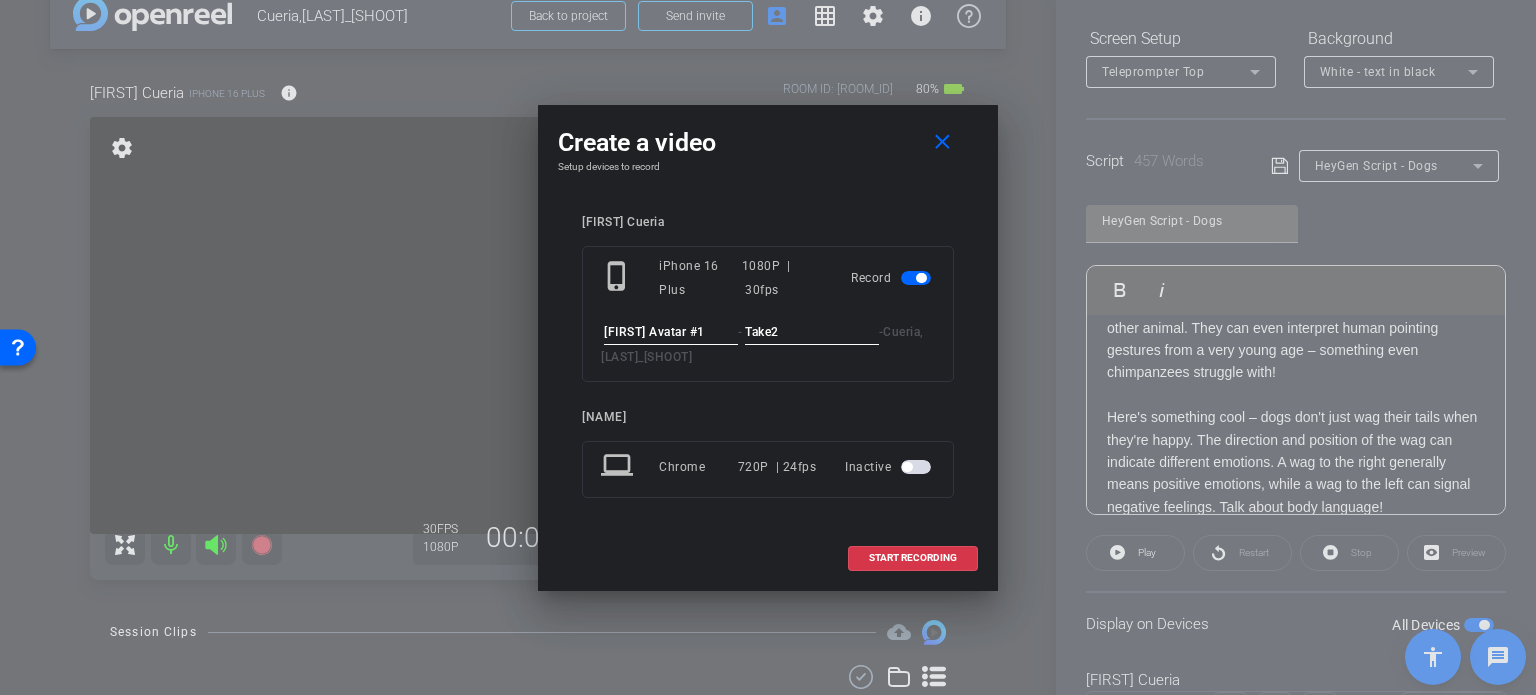 type on "Take2" 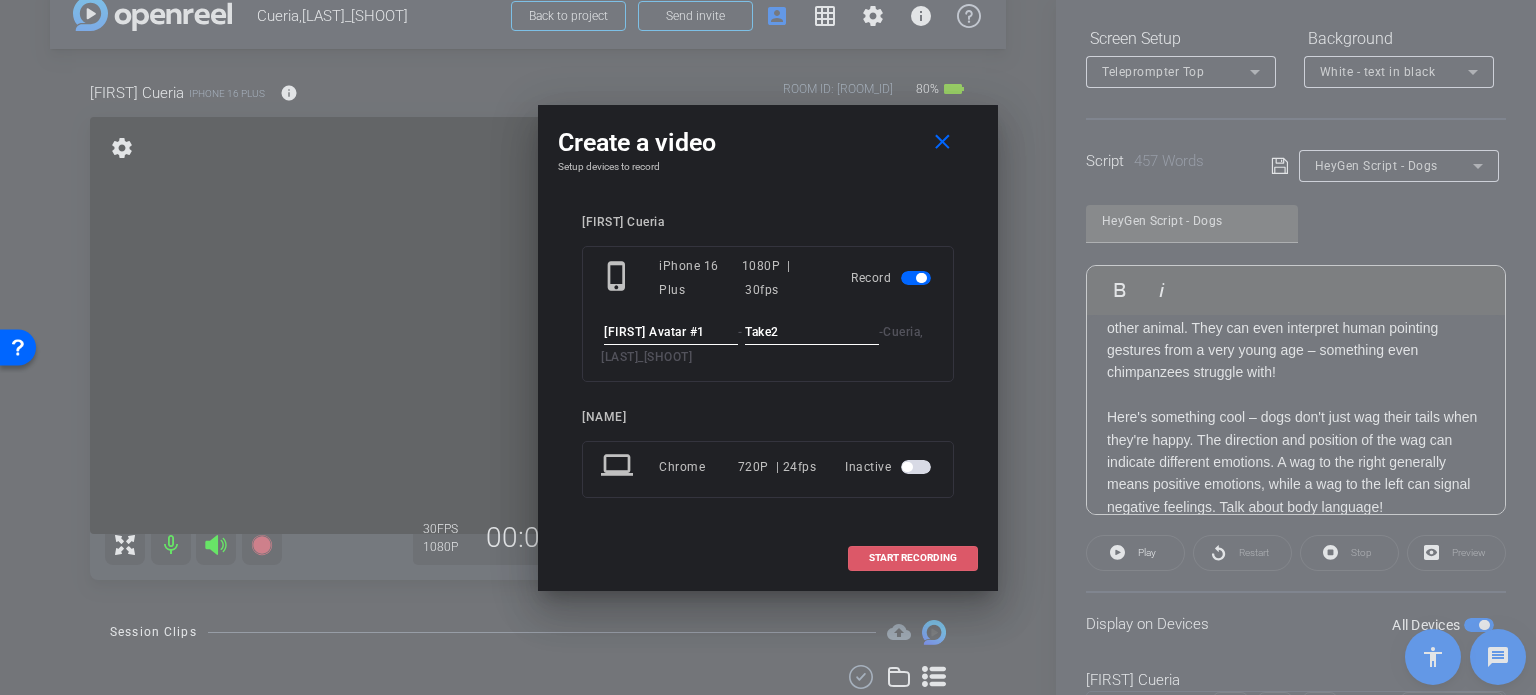 click on "START RECORDING" at bounding box center (913, 558) 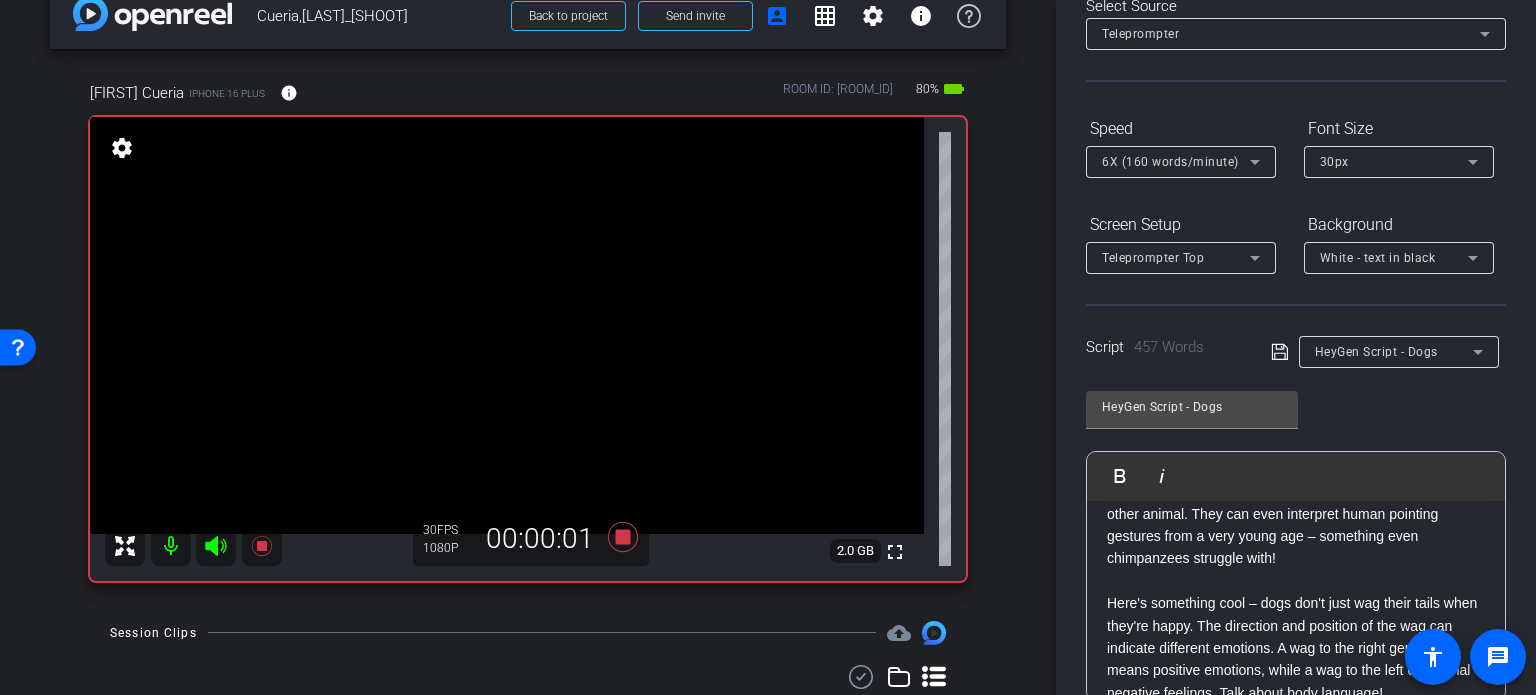 scroll, scrollTop: 0, scrollLeft: 0, axis: both 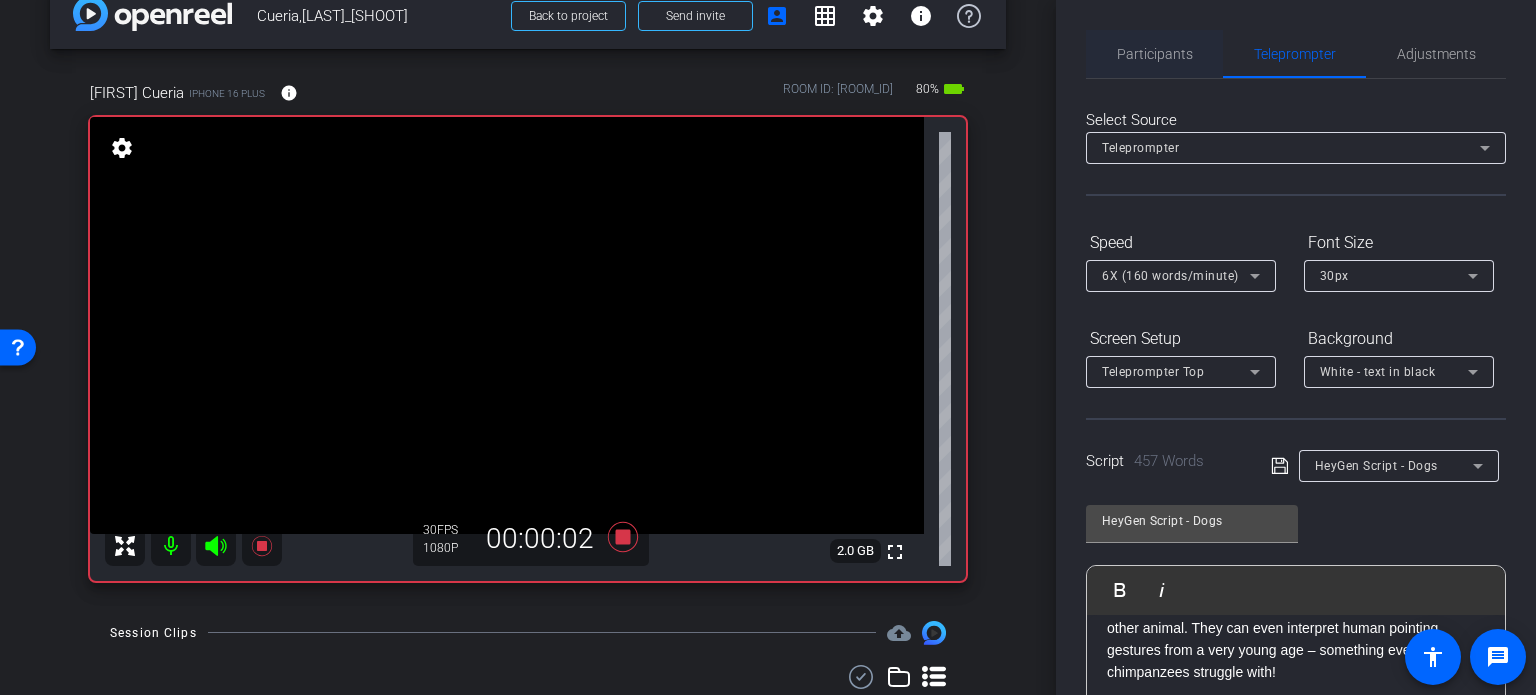 click on "Participants" at bounding box center [1155, 54] 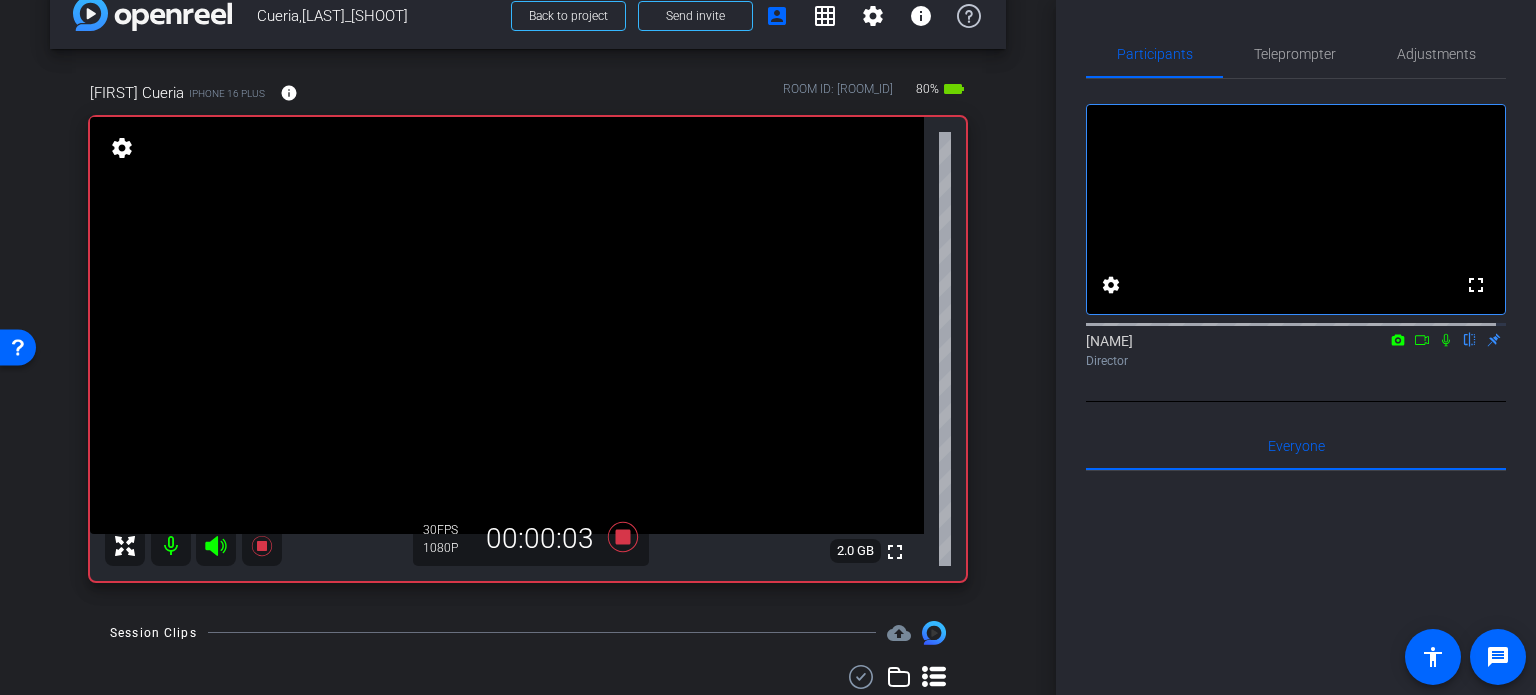 click on "Erika Centeno
flip
Director" 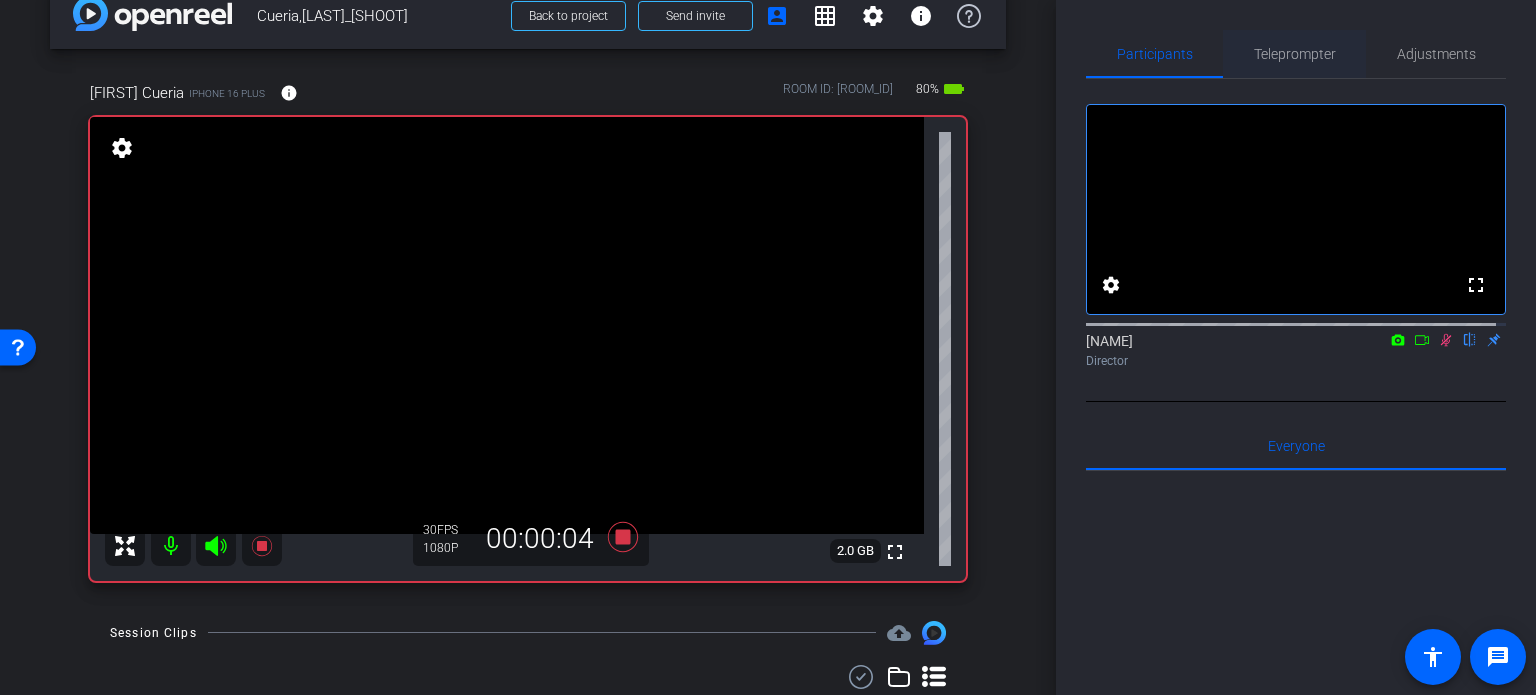 click on "Teleprompter" at bounding box center [1295, 54] 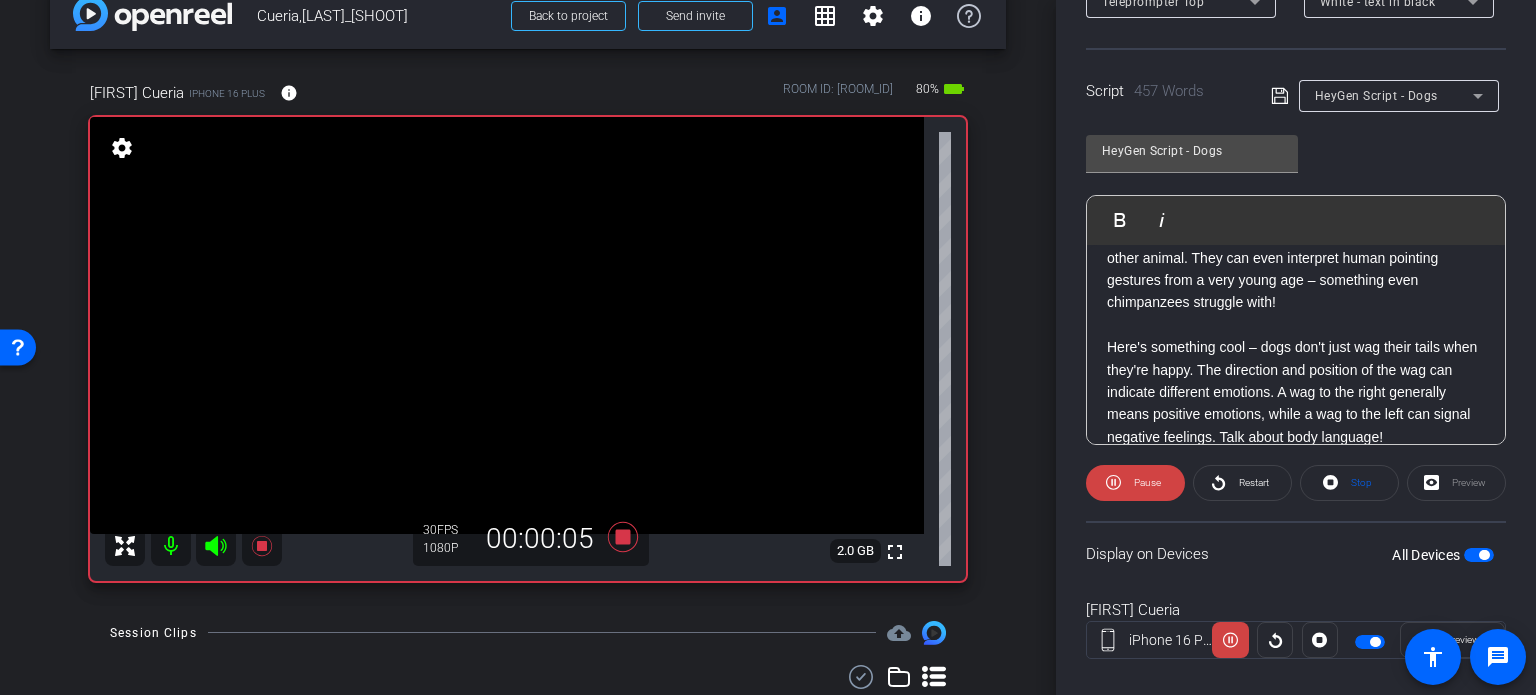 scroll, scrollTop: 396, scrollLeft: 0, axis: vertical 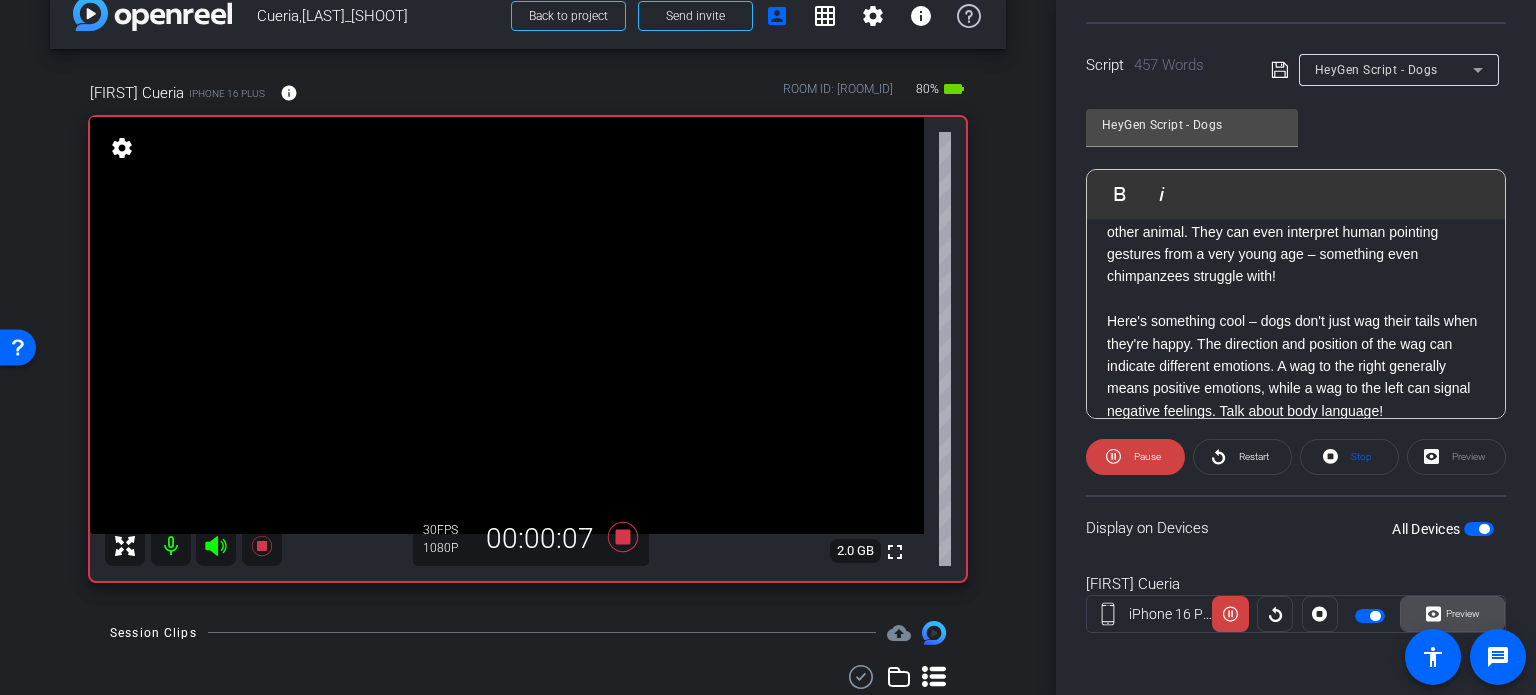 click 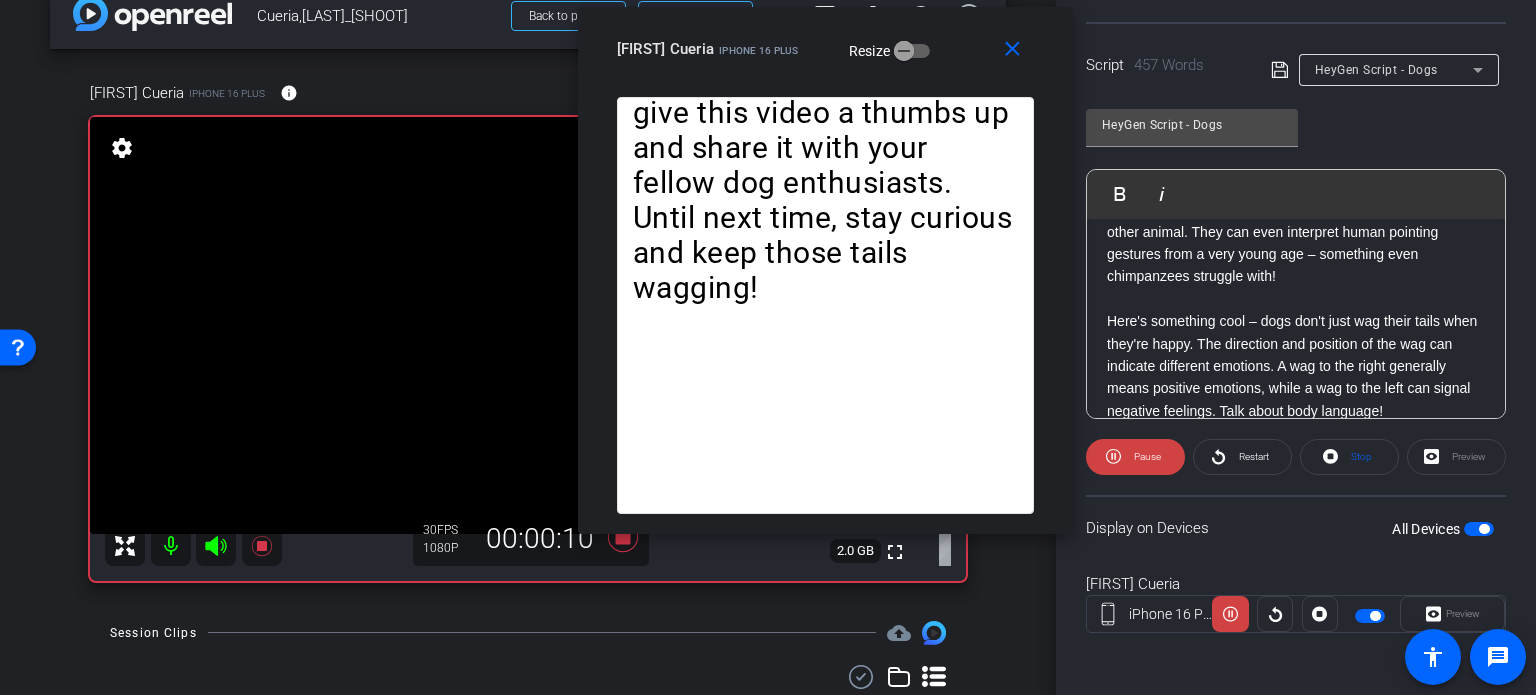 drag, startPoint x: 888, startPoint y: 136, endPoint x: 945, endPoint y: 59, distance: 95.80188 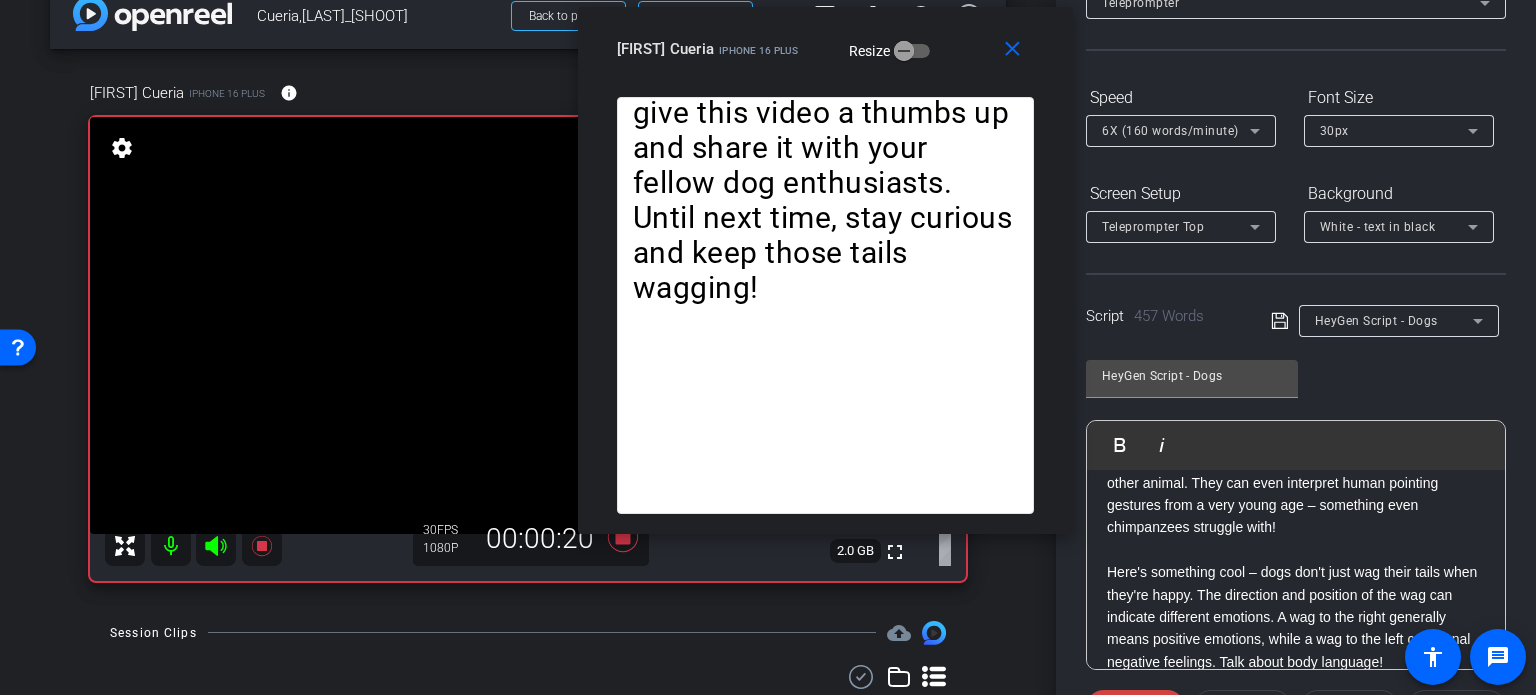 scroll, scrollTop: 96, scrollLeft: 0, axis: vertical 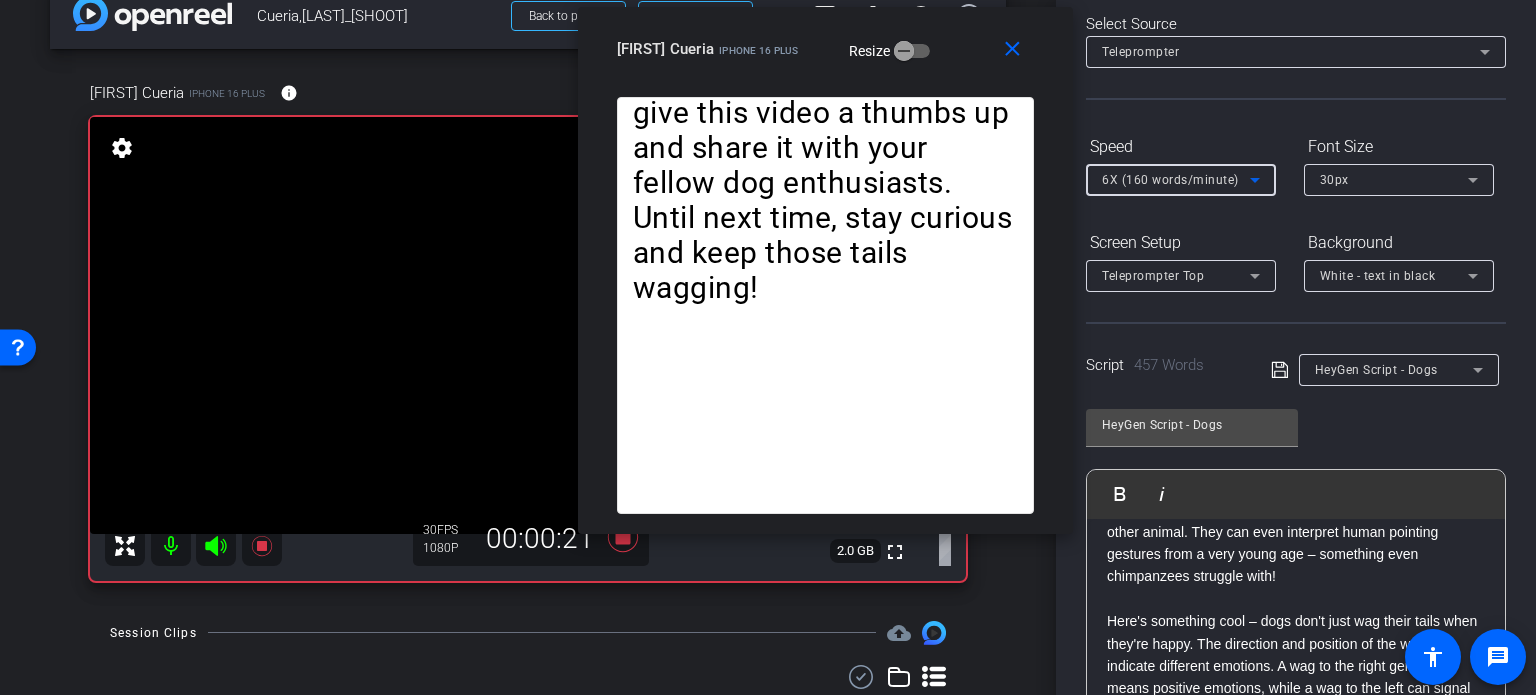 click on "6X (160 words/minute)" at bounding box center (1170, 180) 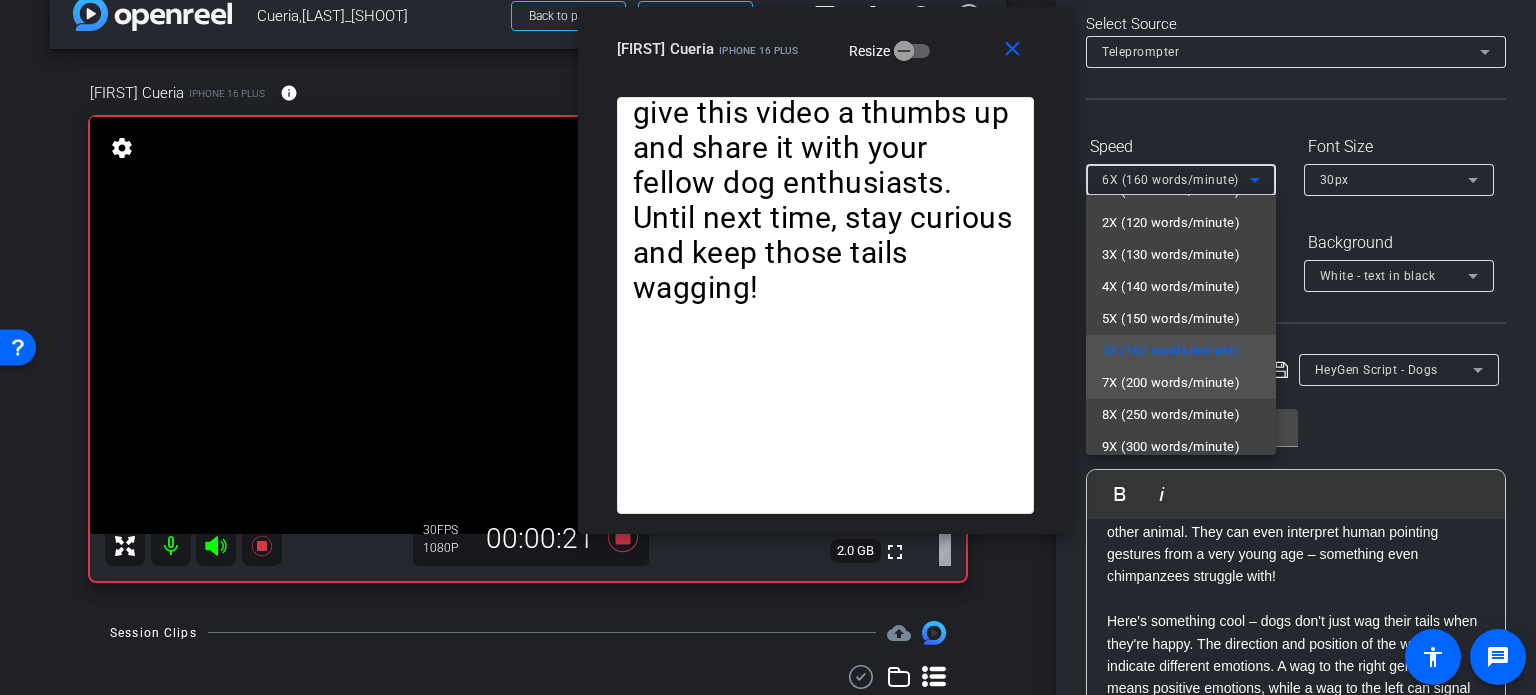 scroll, scrollTop: 44, scrollLeft: 0, axis: vertical 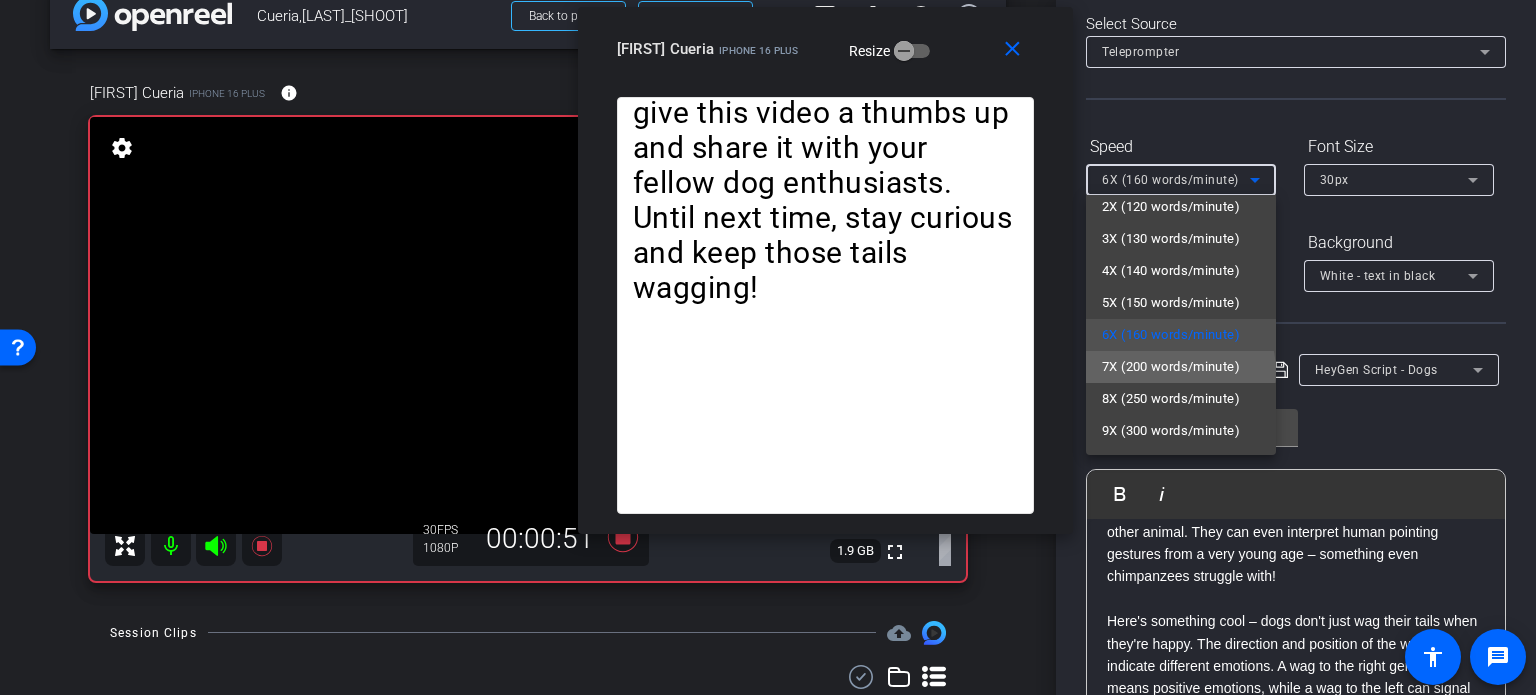 click on "7X (200 words/minute)" at bounding box center [1171, 367] 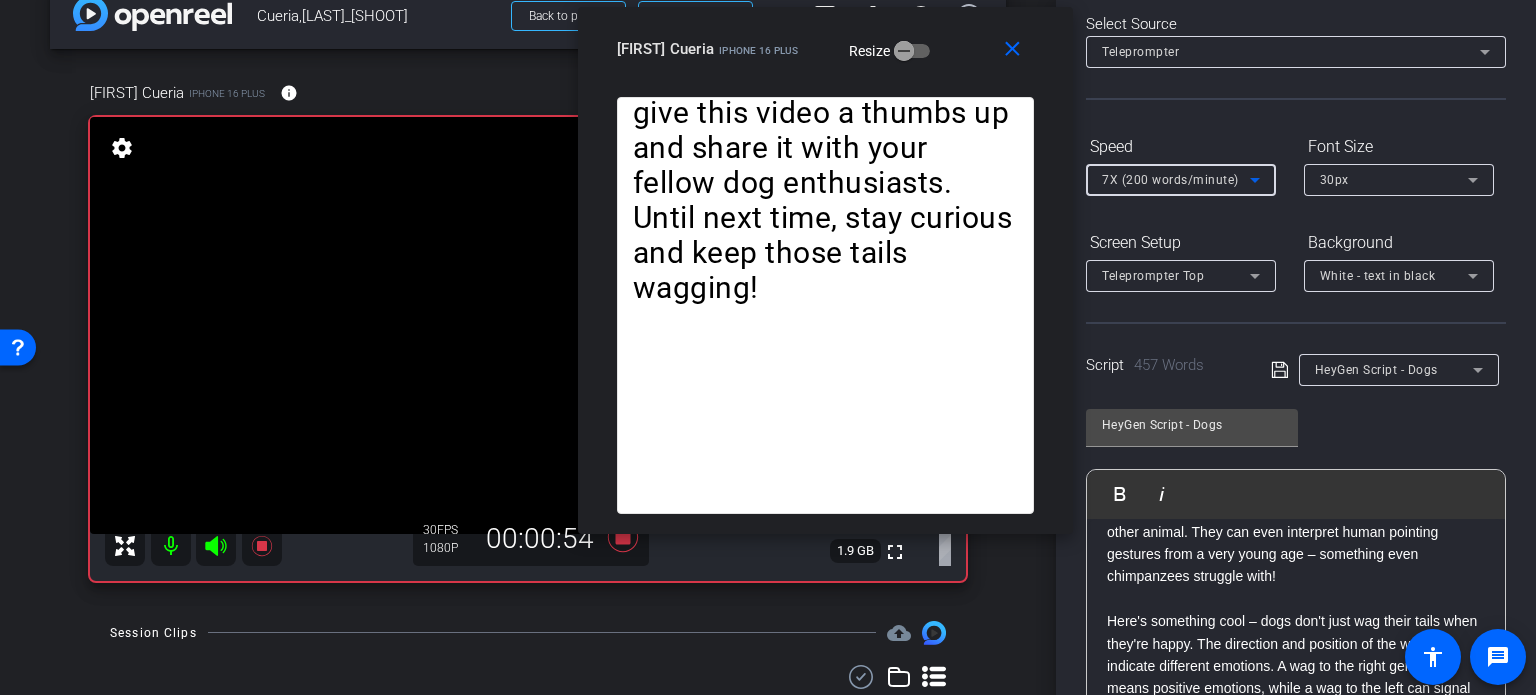 click on "7X (200 words/minute)" at bounding box center (1170, 180) 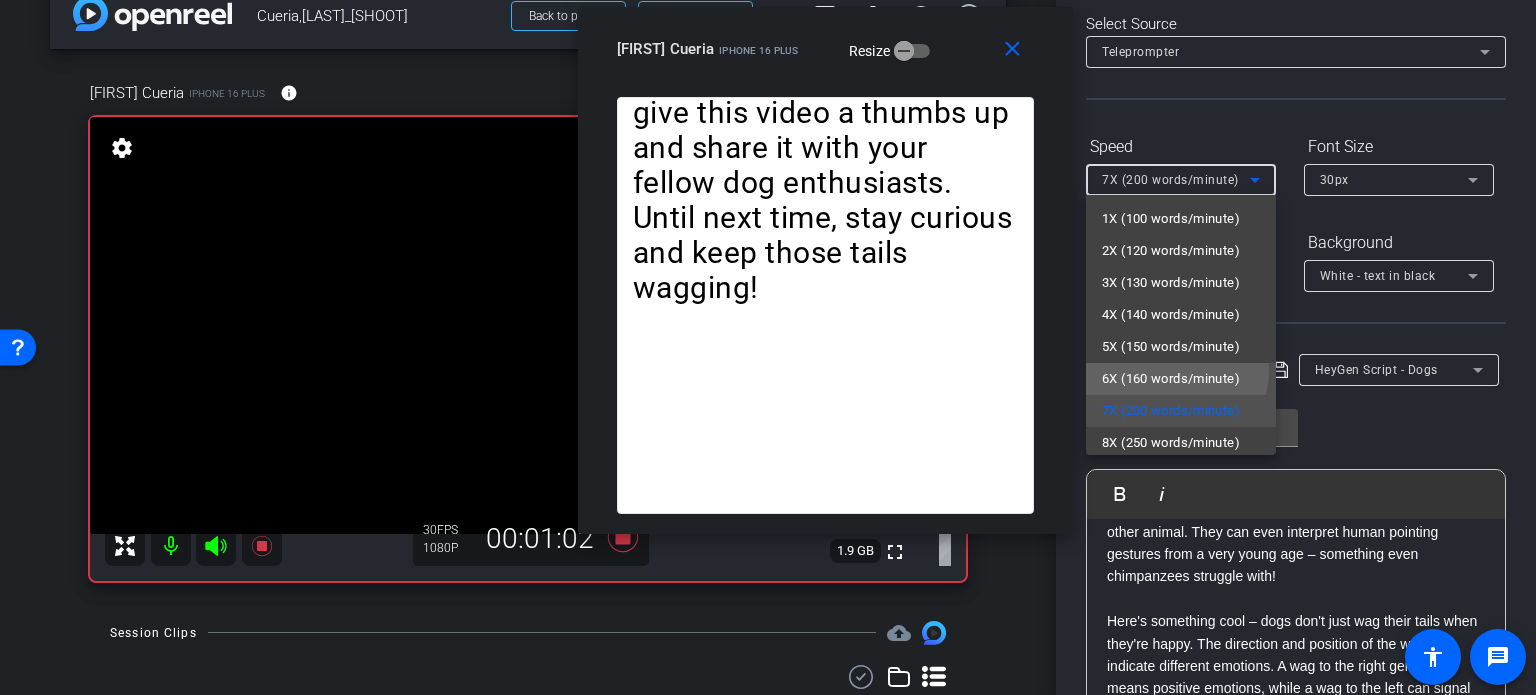 click on "6X (160 words/minute)" at bounding box center (1171, 379) 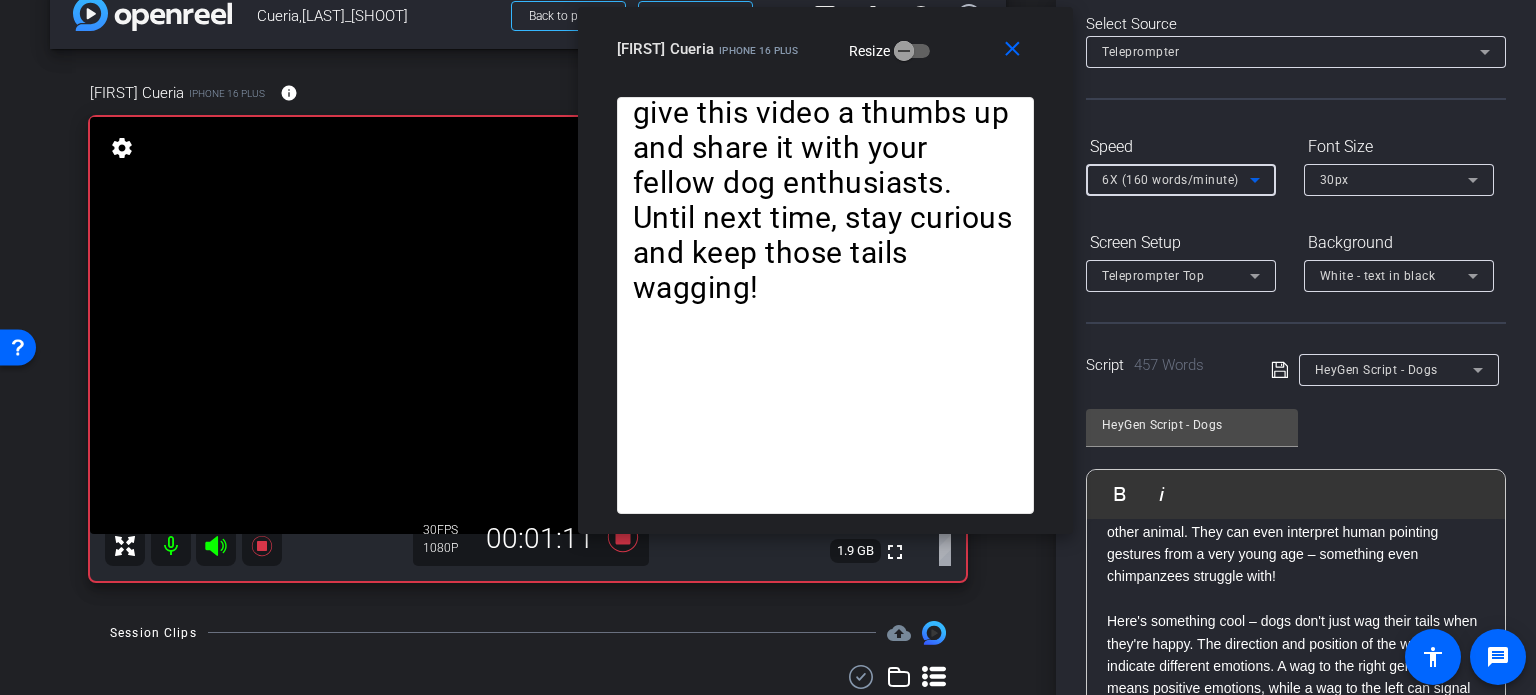 click on "6X (160 words/minute)" at bounding box center [1170, 180] 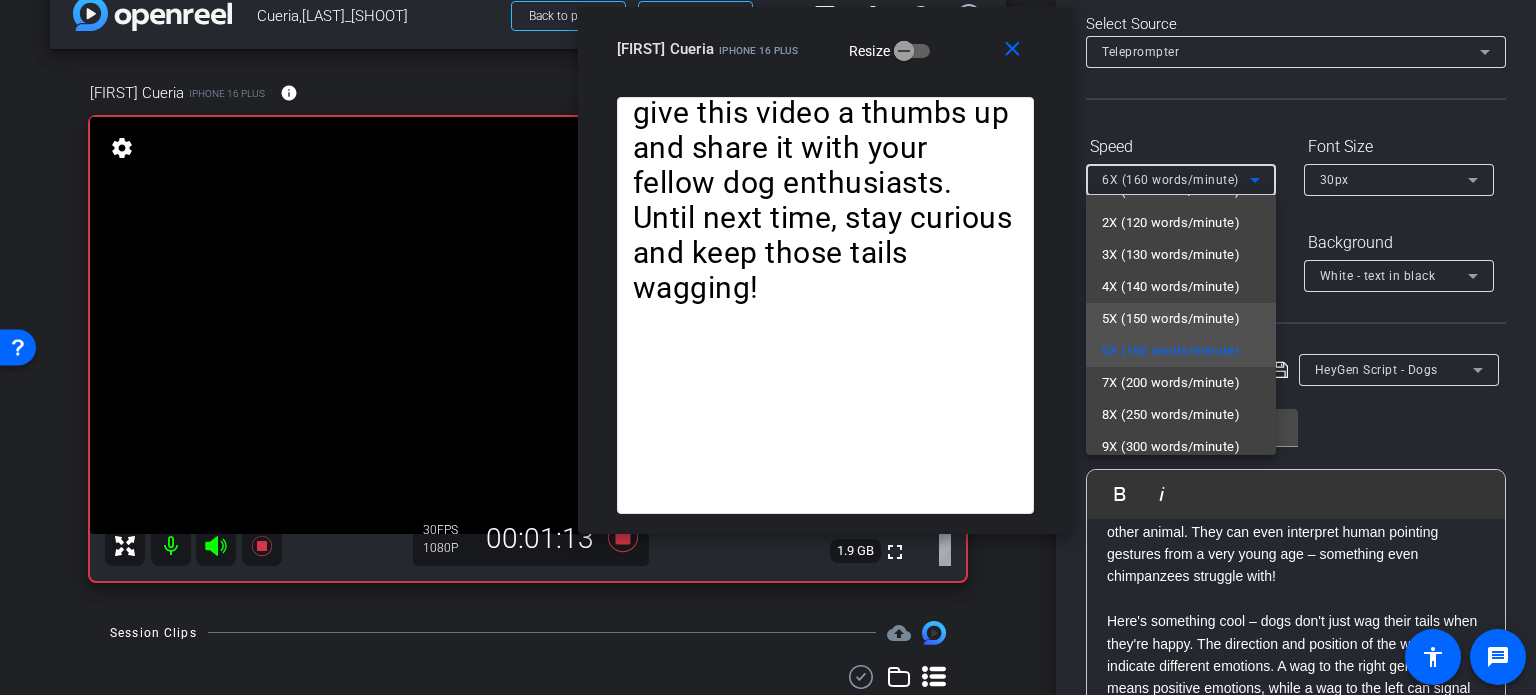 scroll, scrollTop: 44, scrollLeft: 0, axis: vertical 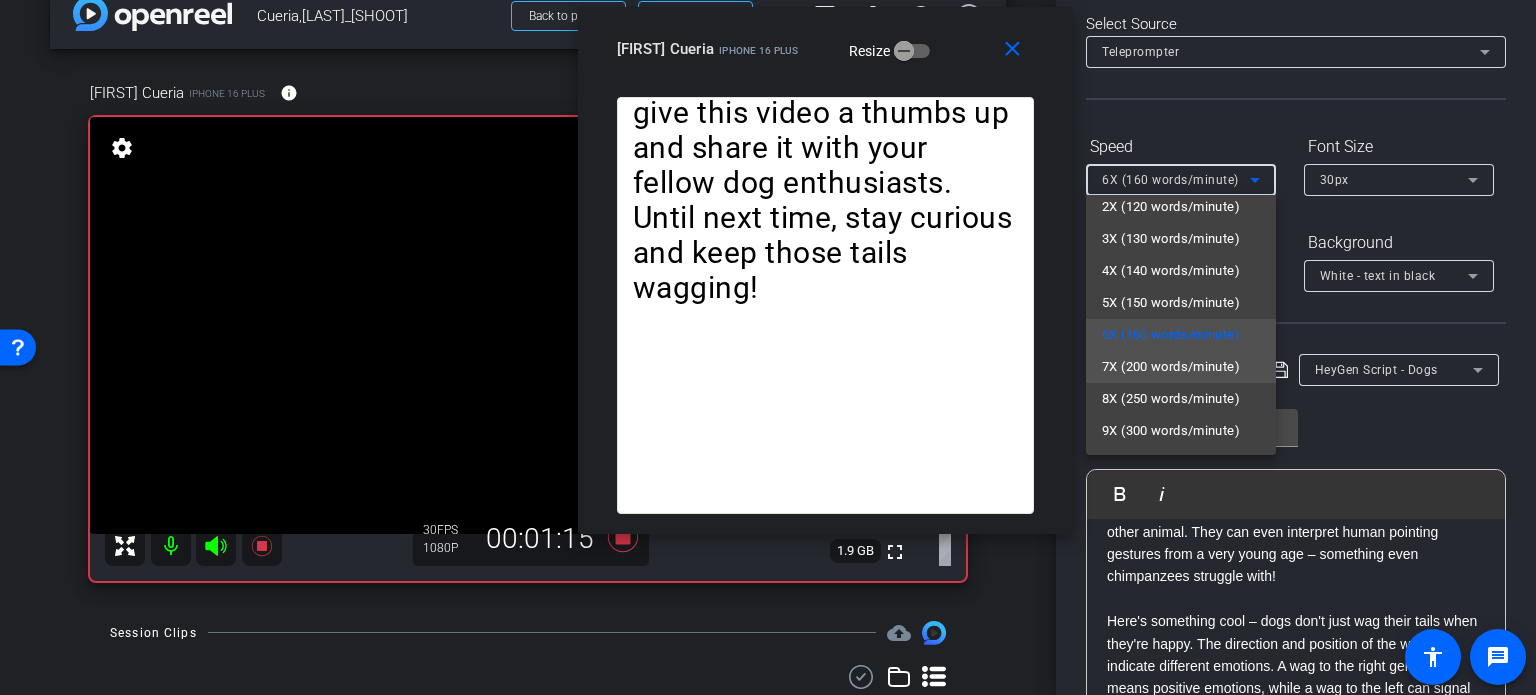 click on "7X (200 words/minute)" at bounding box center (1171, 367) 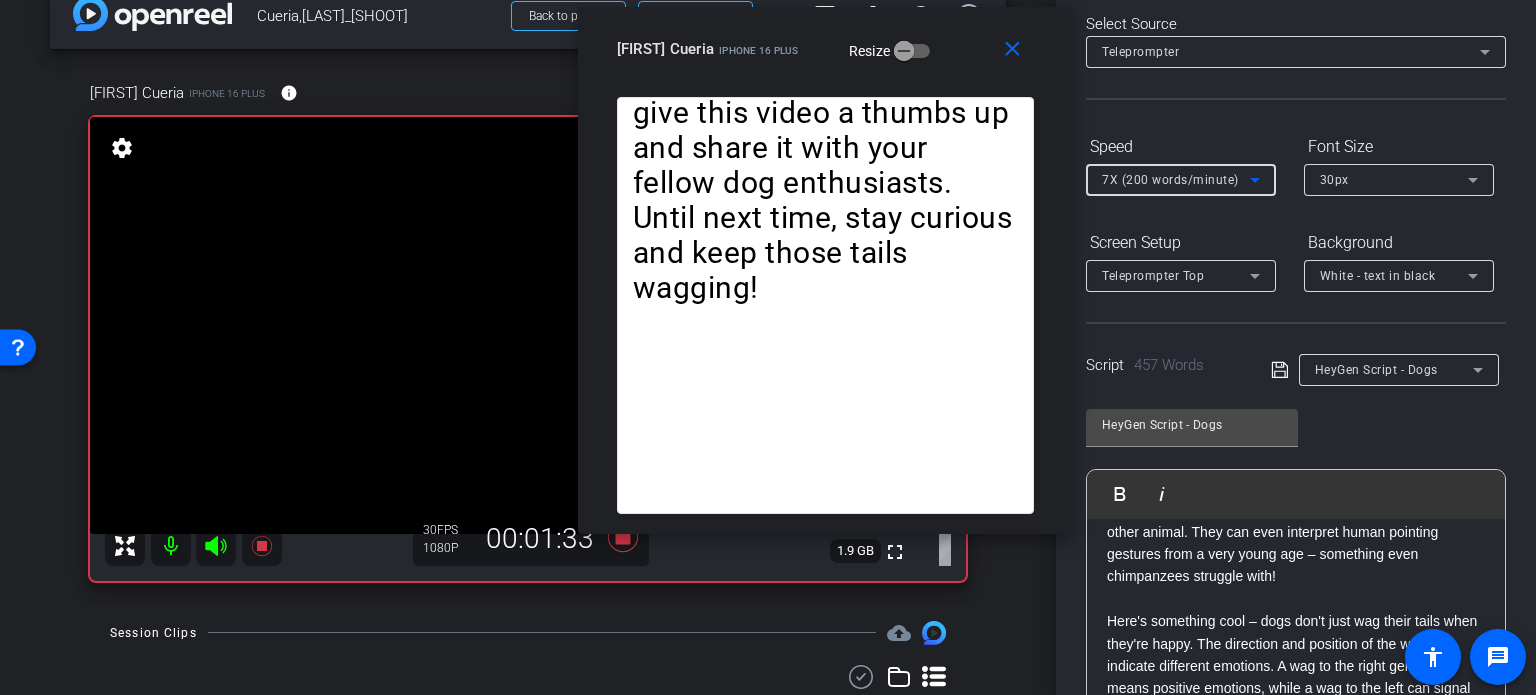 click on "7X (200 words/minute)" at bounding box center (1170, 180) 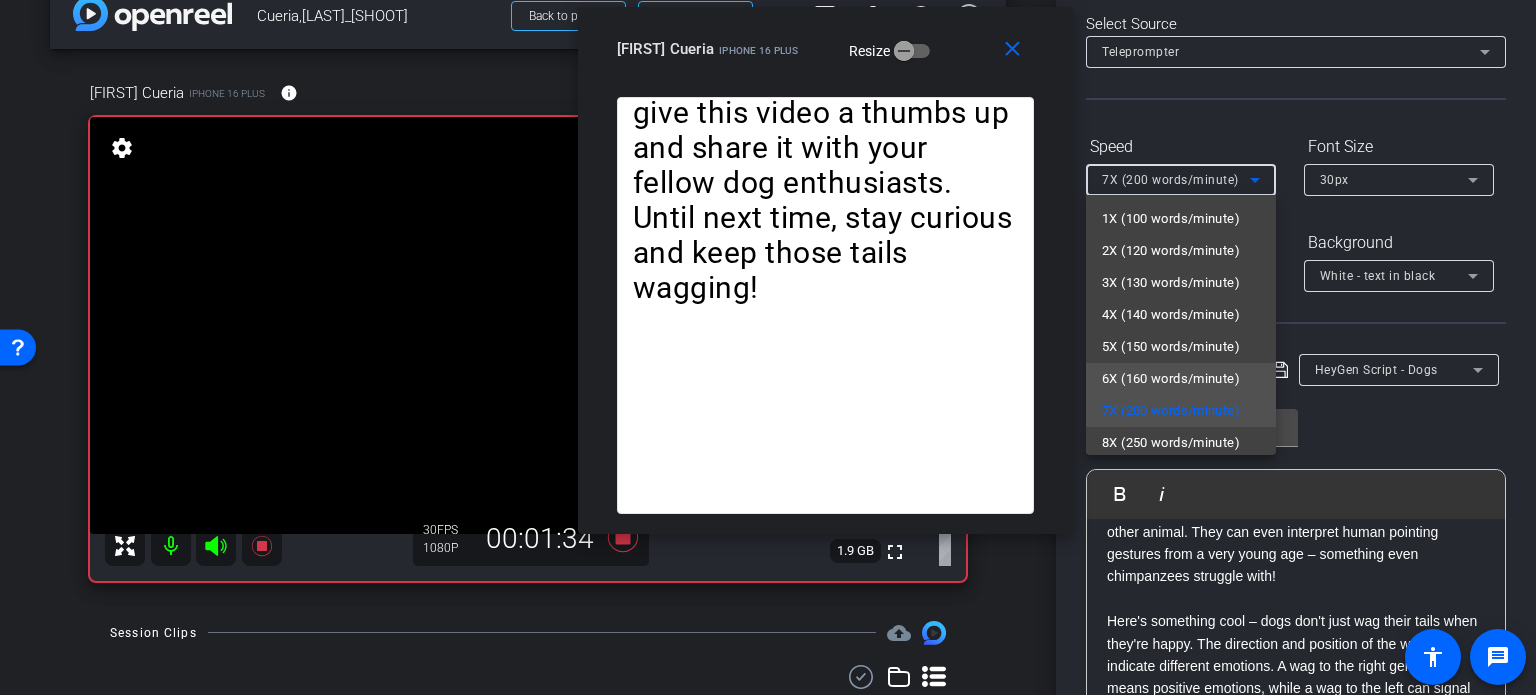 click on "6X (160 words/minute)" at bounding box center (1171, 379) 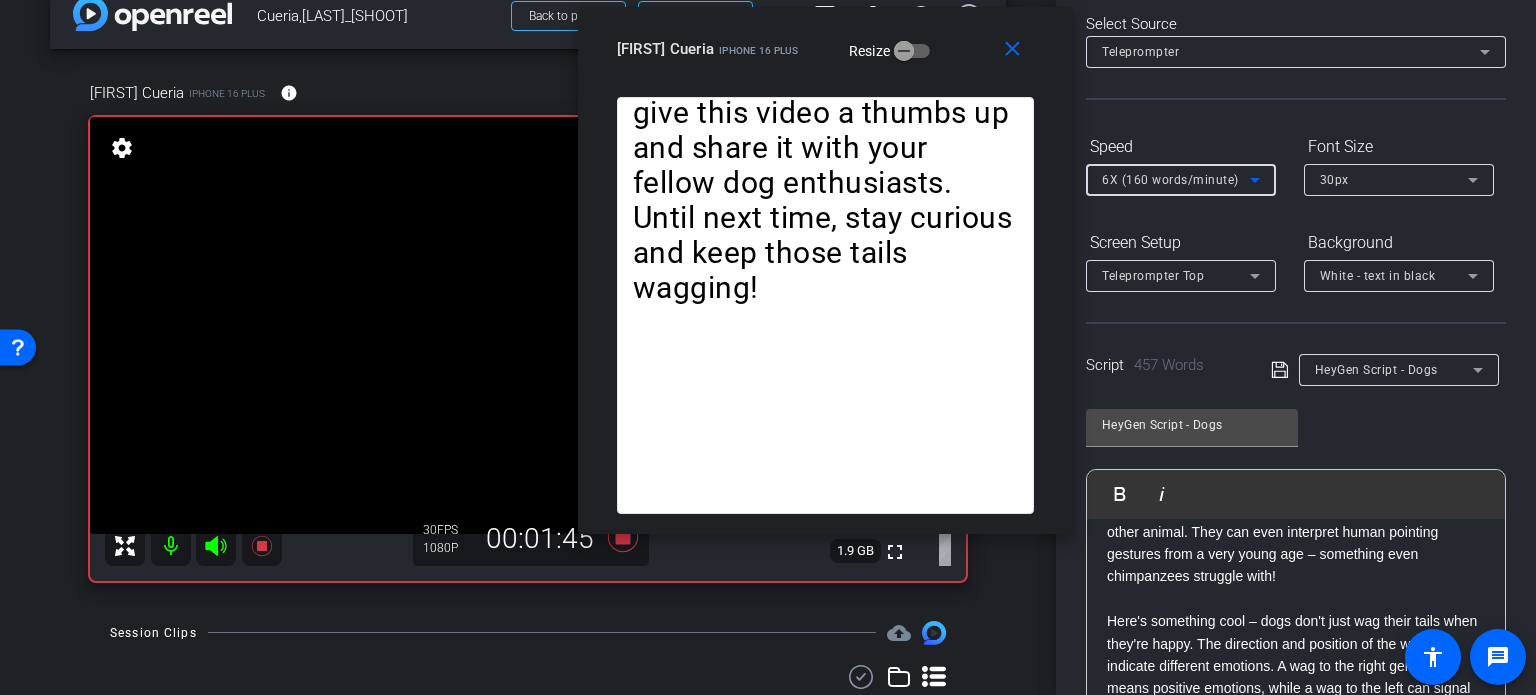 click on "6X (160 words/minute)" at bounding box center (1170, 180) 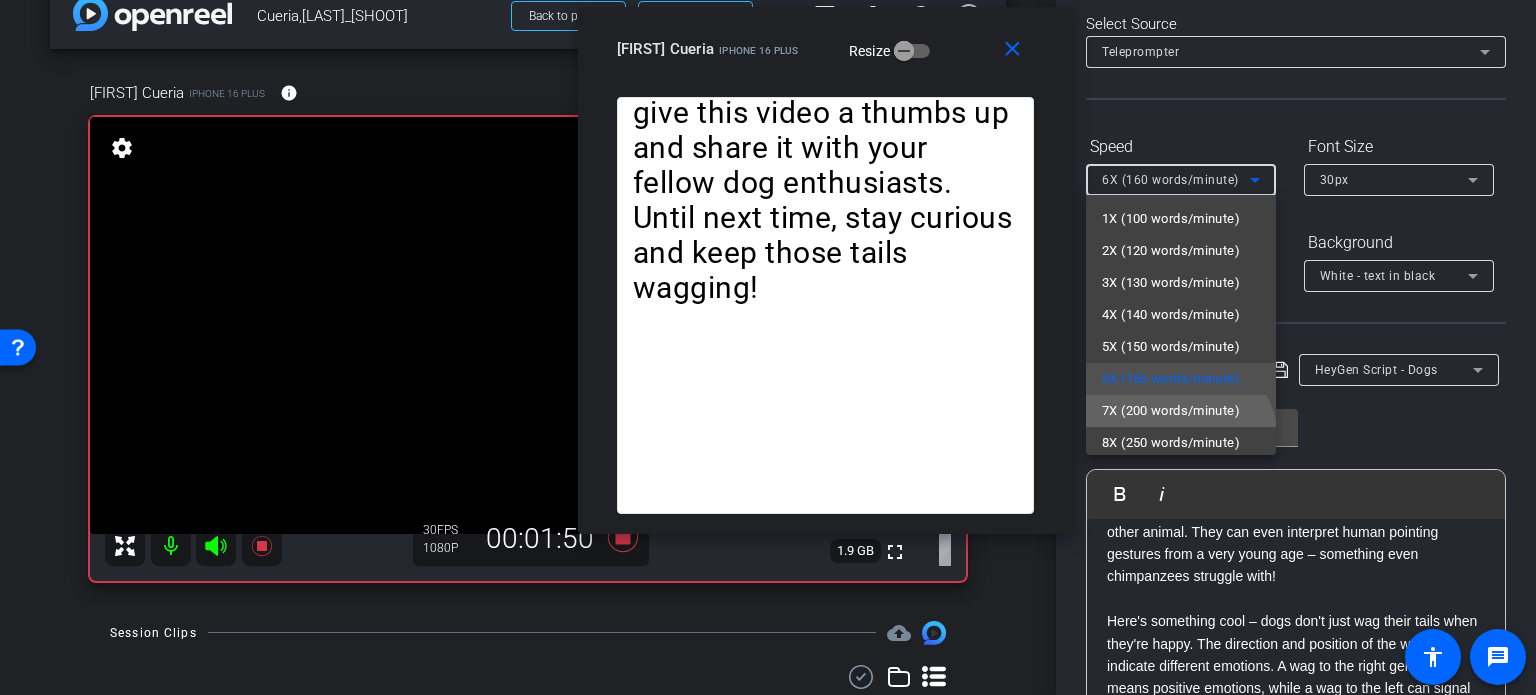 click on "7X (200 words/minute)" at bounding box center (1171, 411) 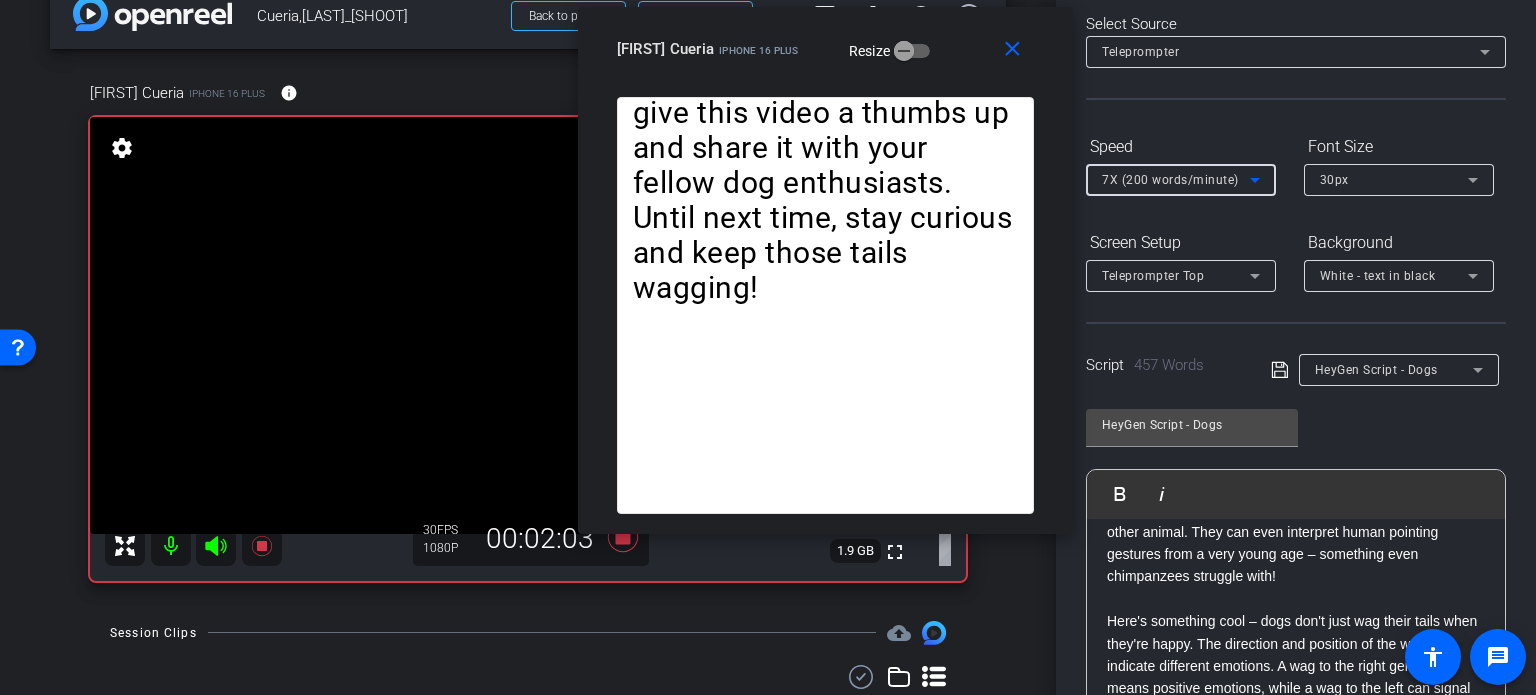 click on "7X (200 words/minute)" at bounding box center [1170, 180] 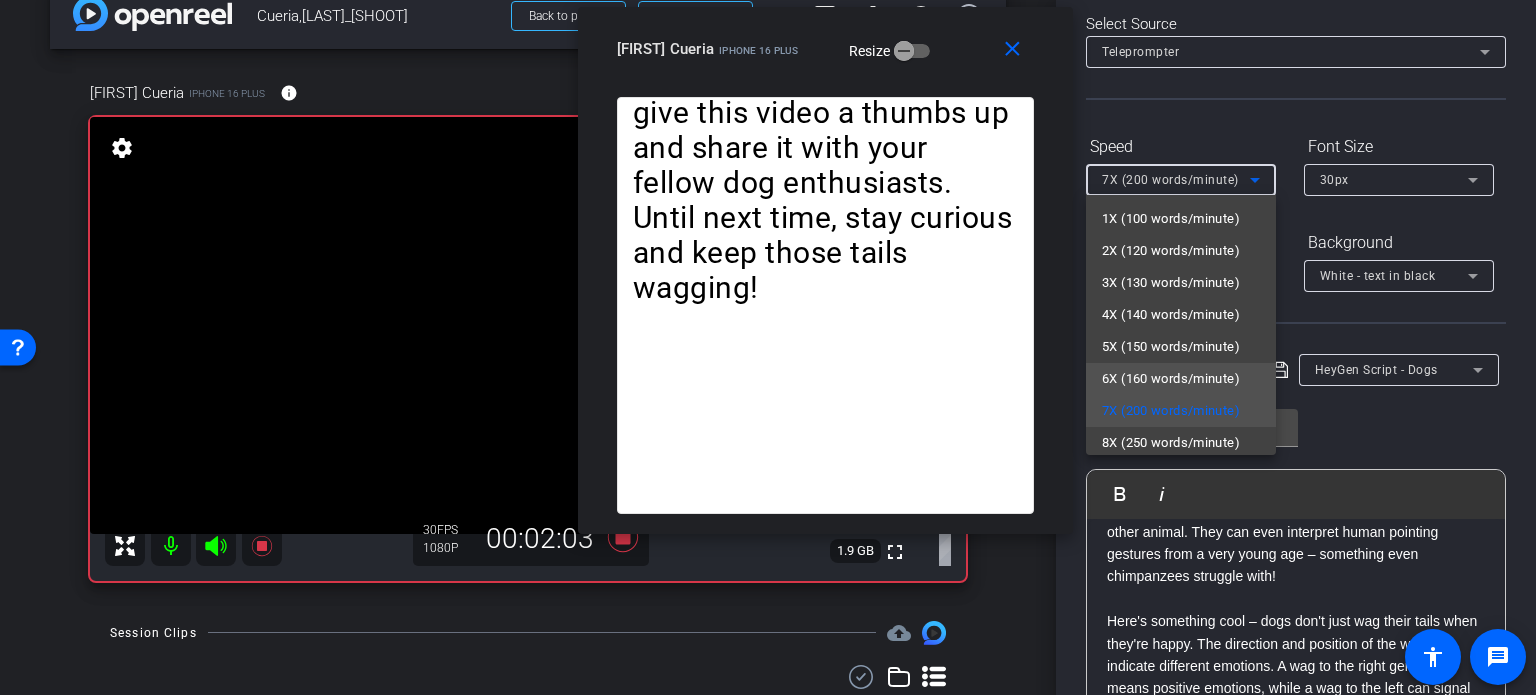 click on "6X (160 words/minute)" at bounding box center (1171, 379) 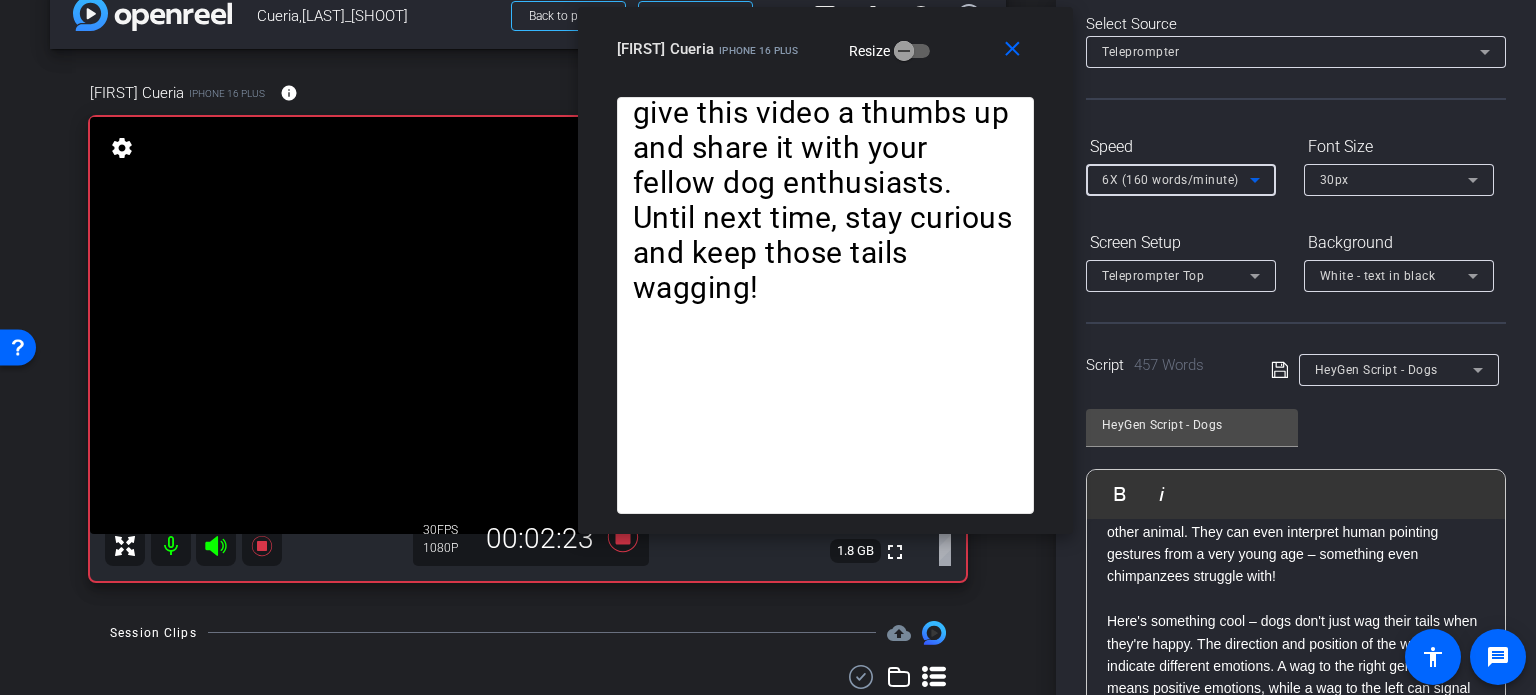 click on "6X (160 words/minute)" at bounding box center [1170, 180] 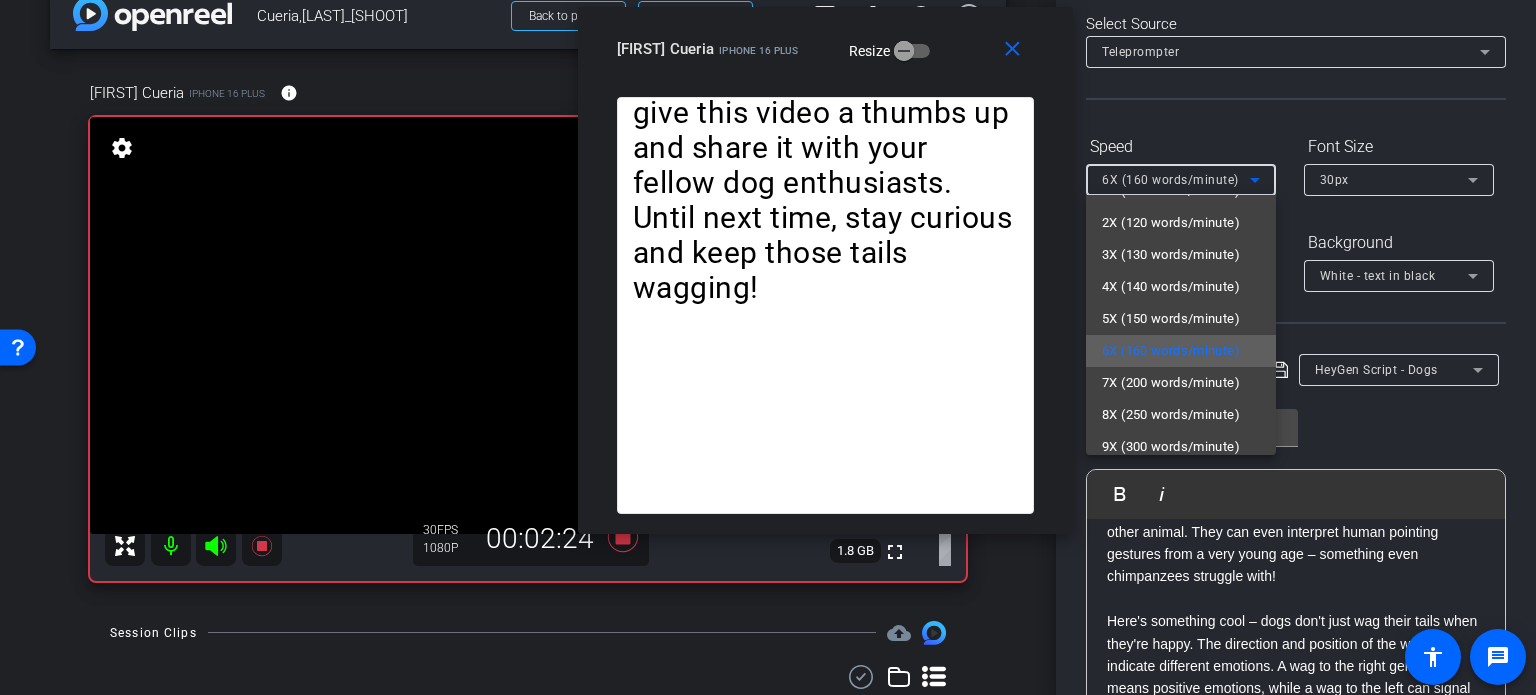 scroll, scrollTop: 44, scrollLeft: 0, axis: vertical 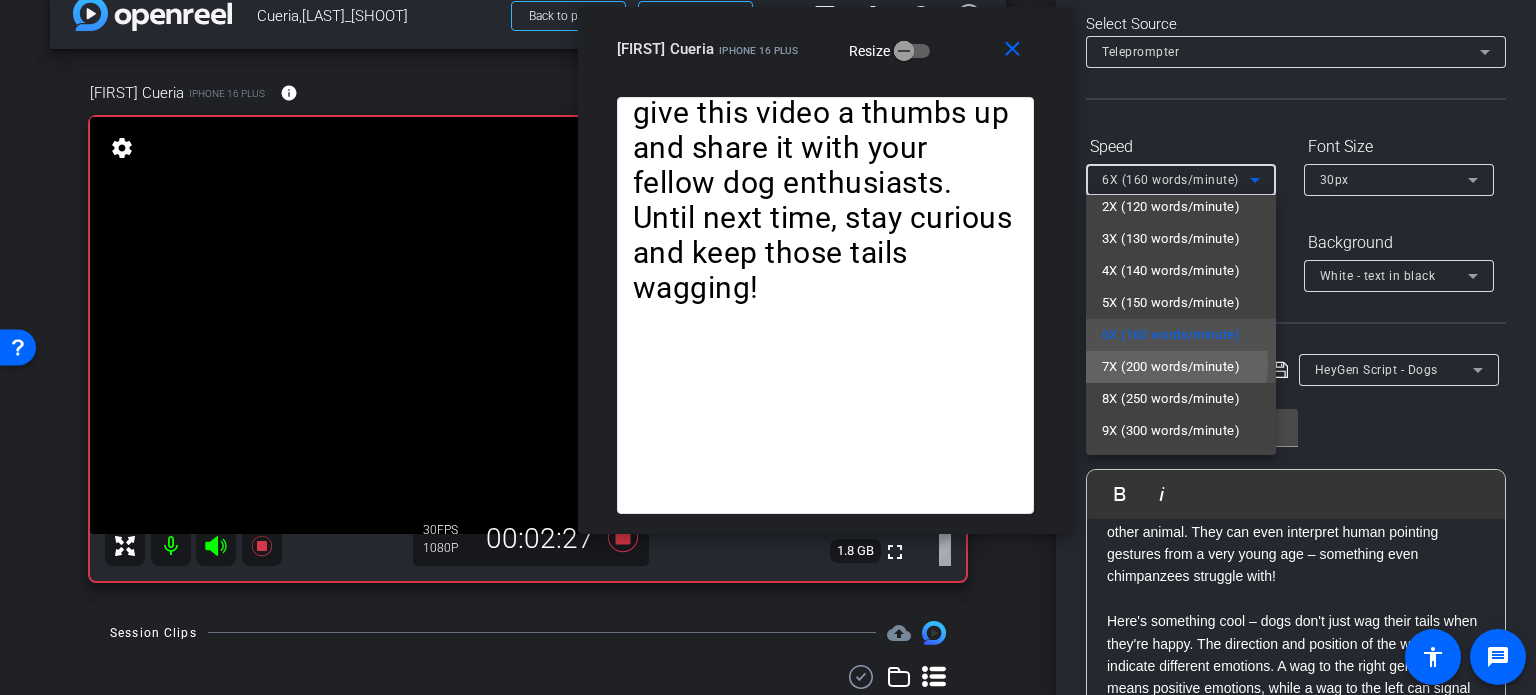 click on "7X (200 words/minute)" at bounding box center [1171, 367] 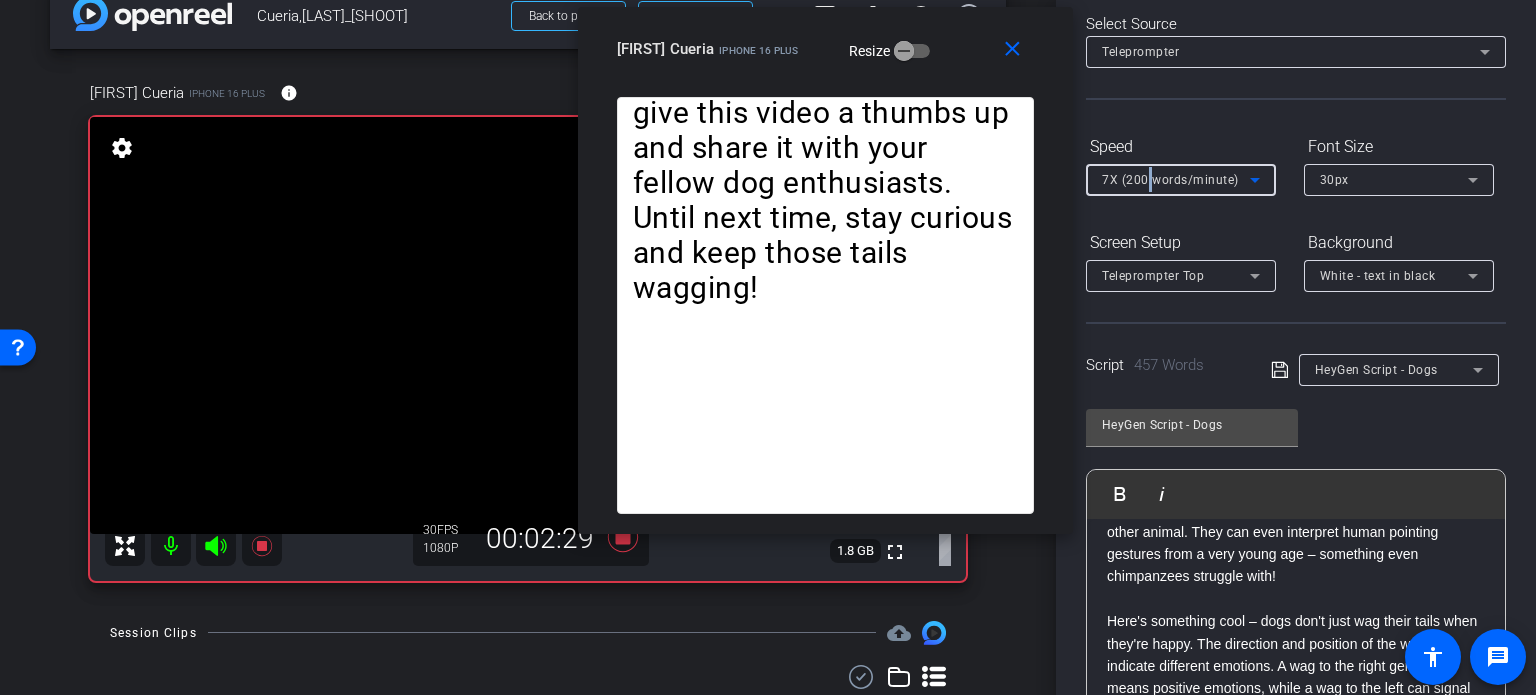 click on "7X (200 words/minute)" at bounding box center (1170, 180) 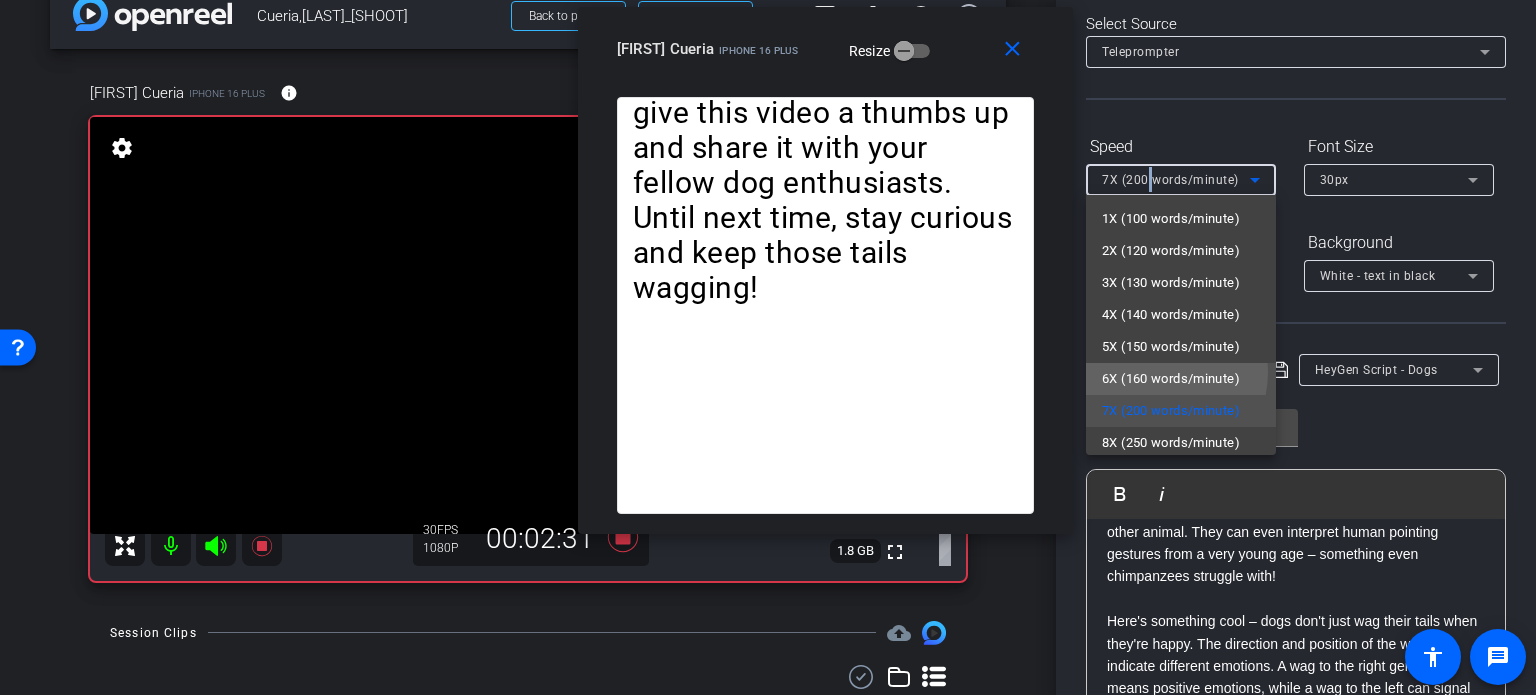 click on "6X (160 words/minute)" at bounding box center (1171, 379) 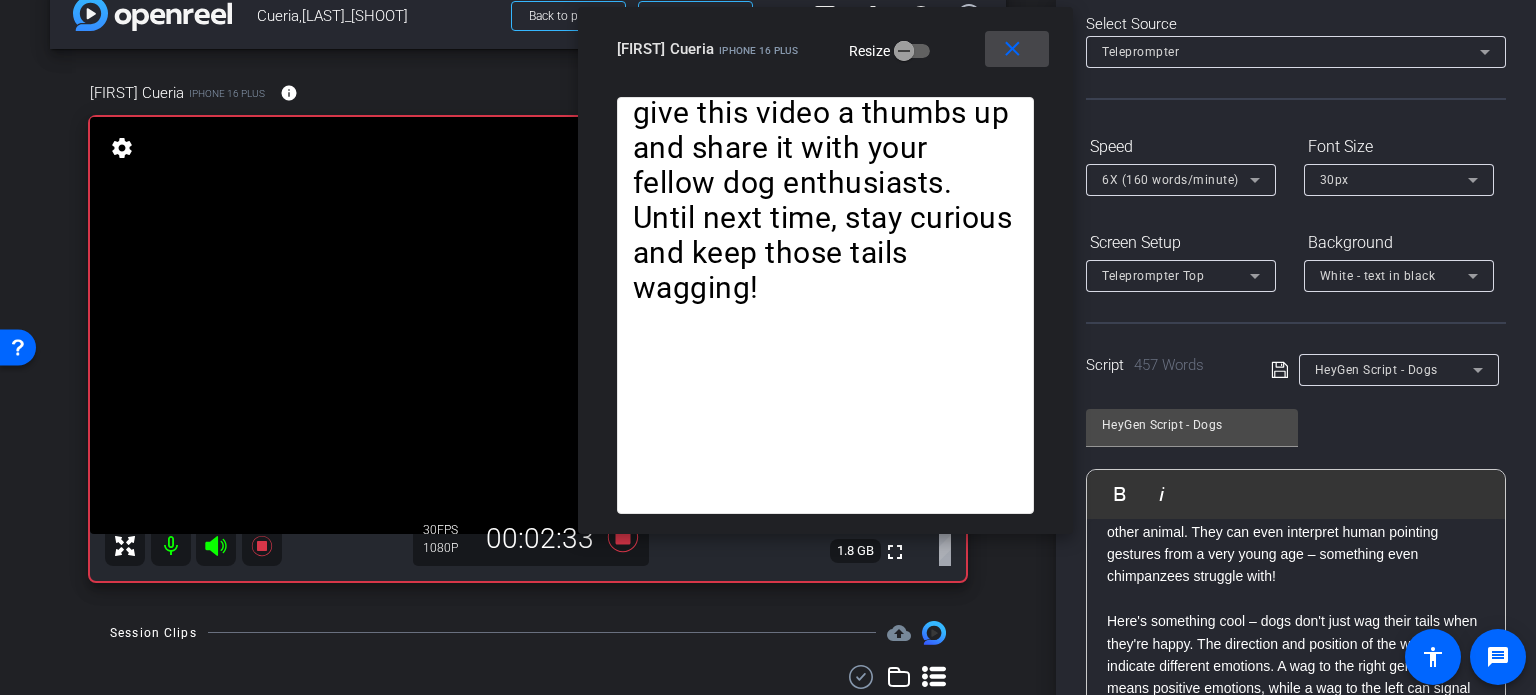 click at bounding box center (1017, 49) 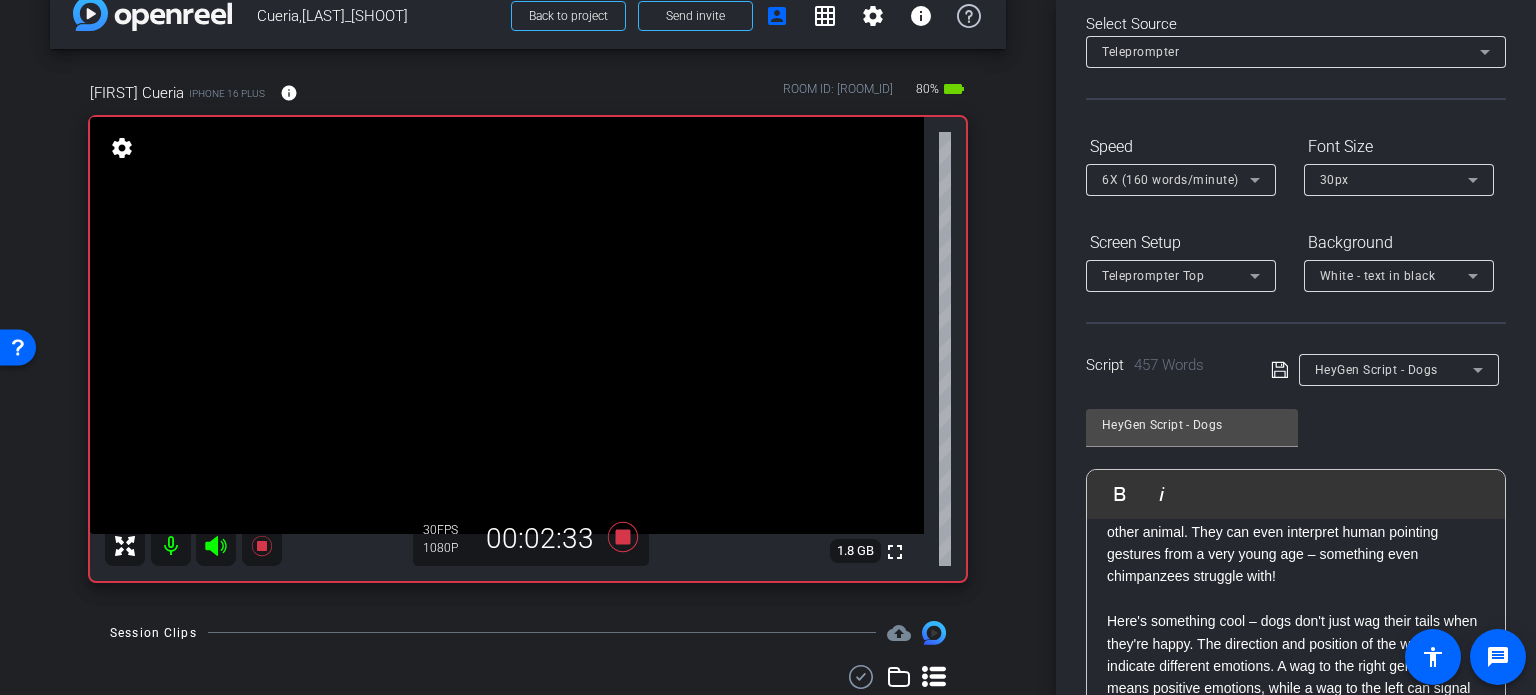 scroll, scrollTop: 0, scrollLeft: 0, axis: both 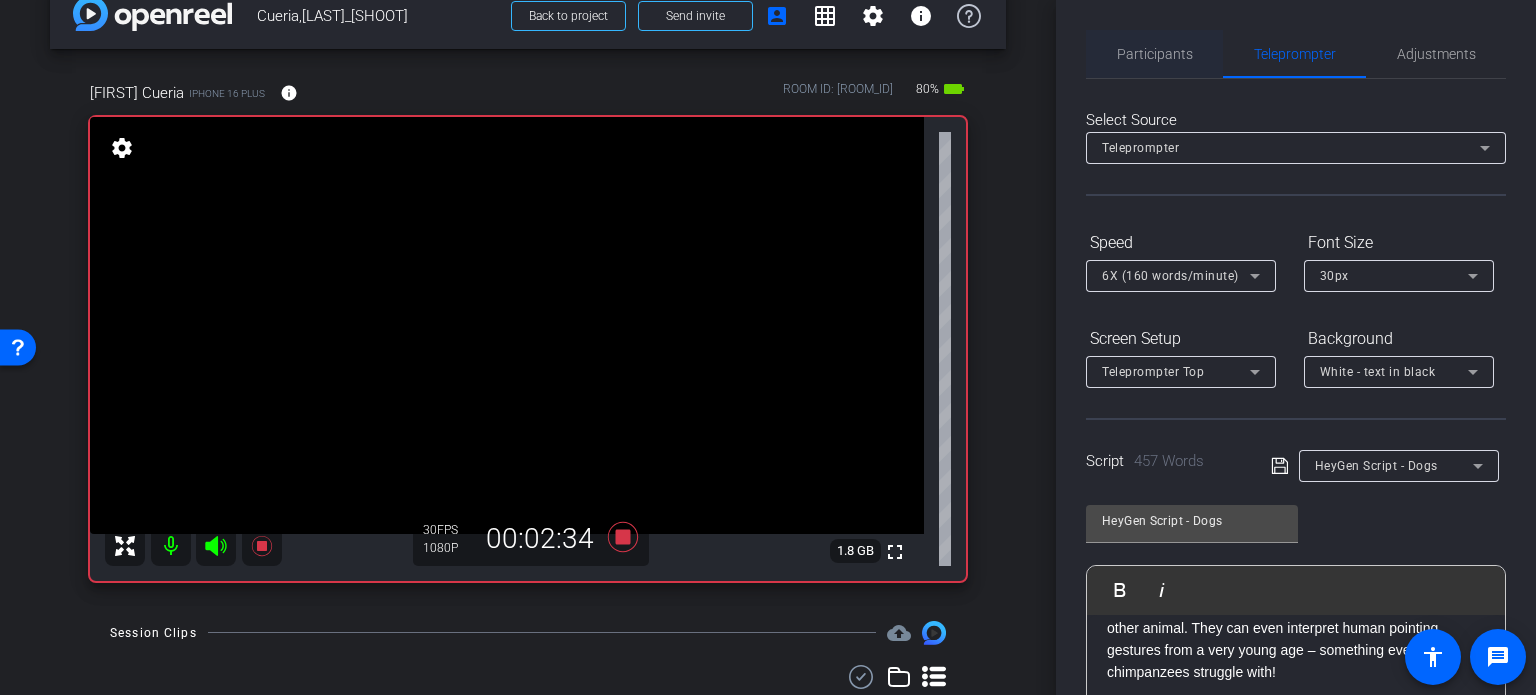 click on "Participants" at bounding box center (1155, 54) 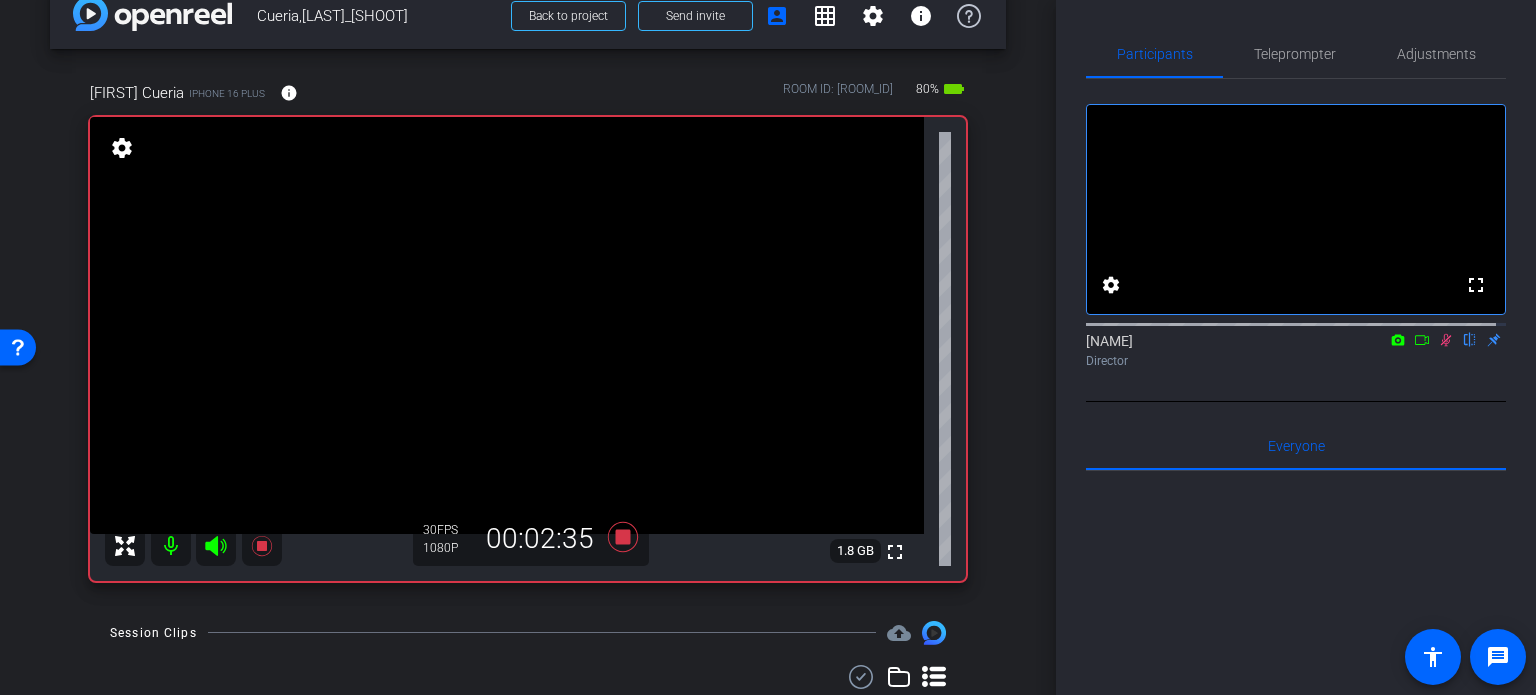click 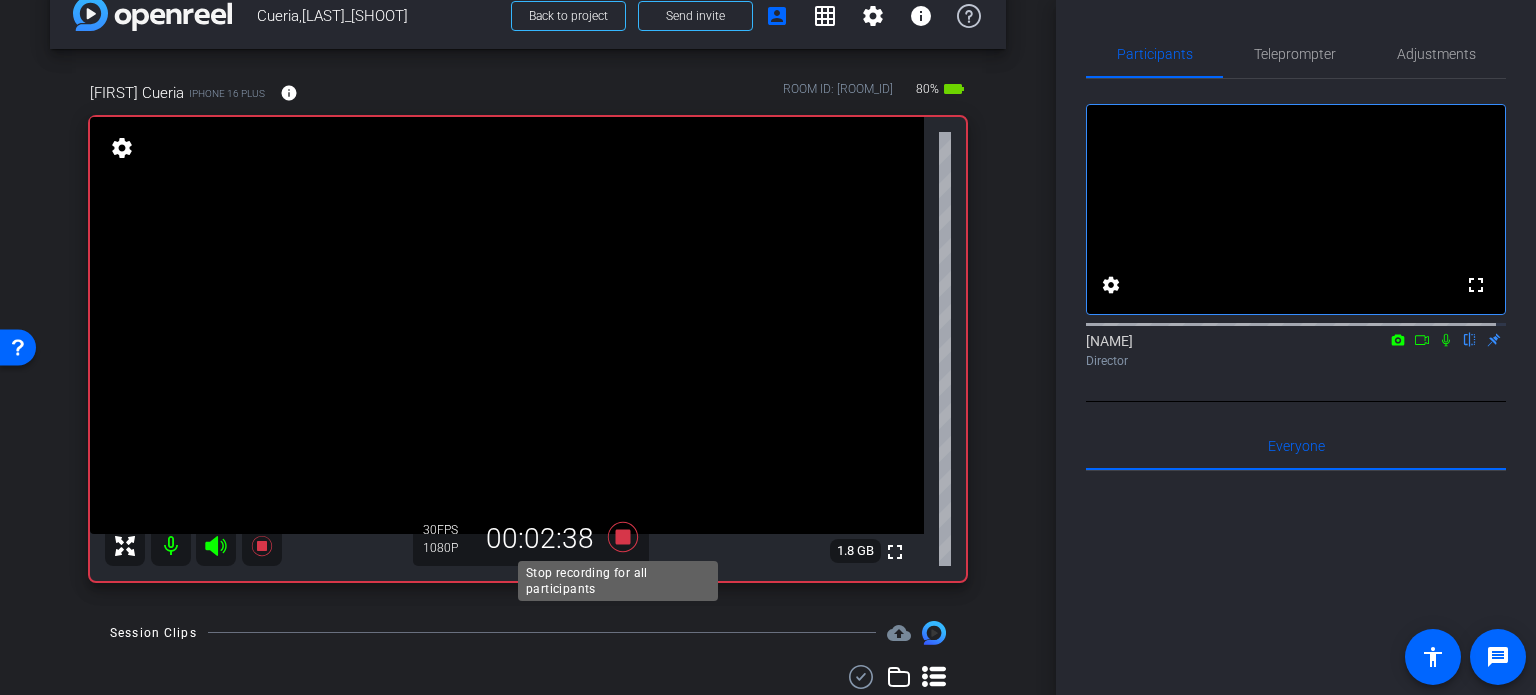 click 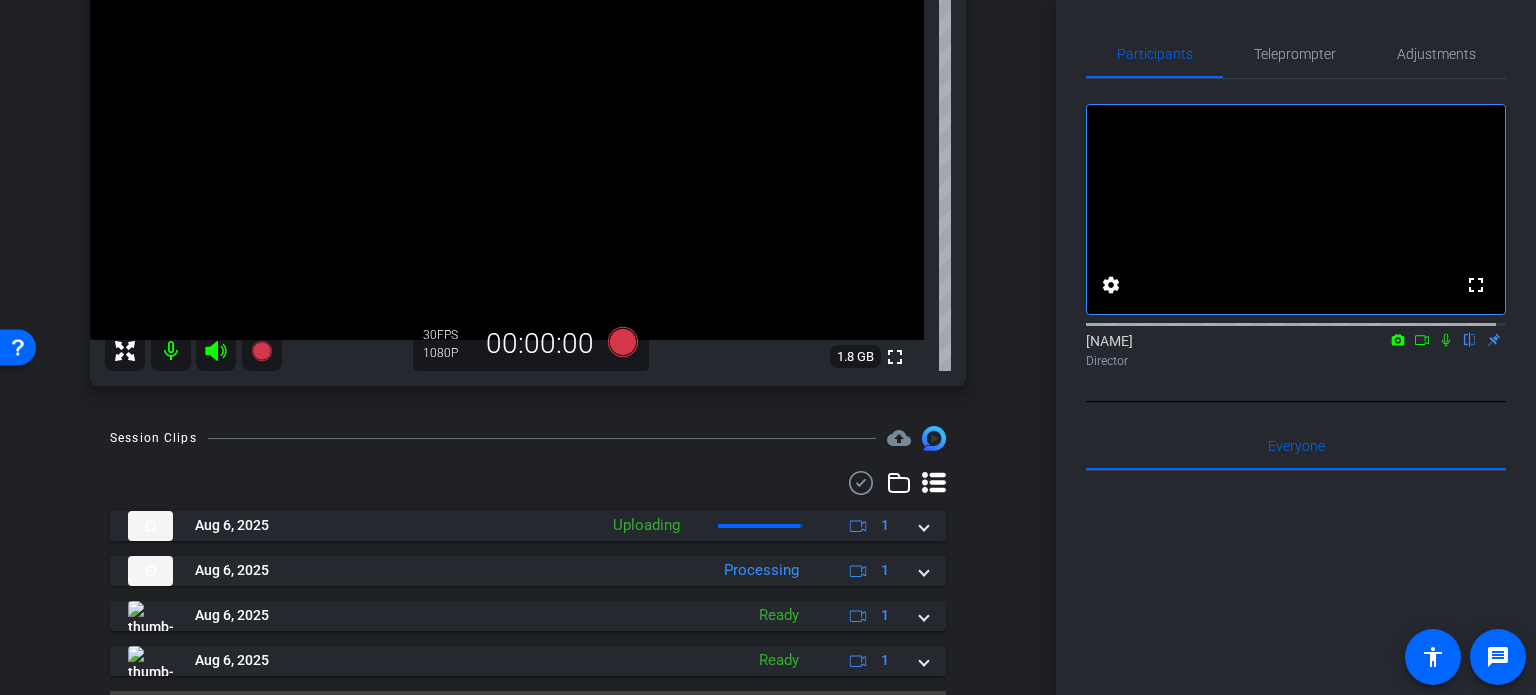 scroll, scrollTop: 282, scrollLeft: 0, axis: vertical 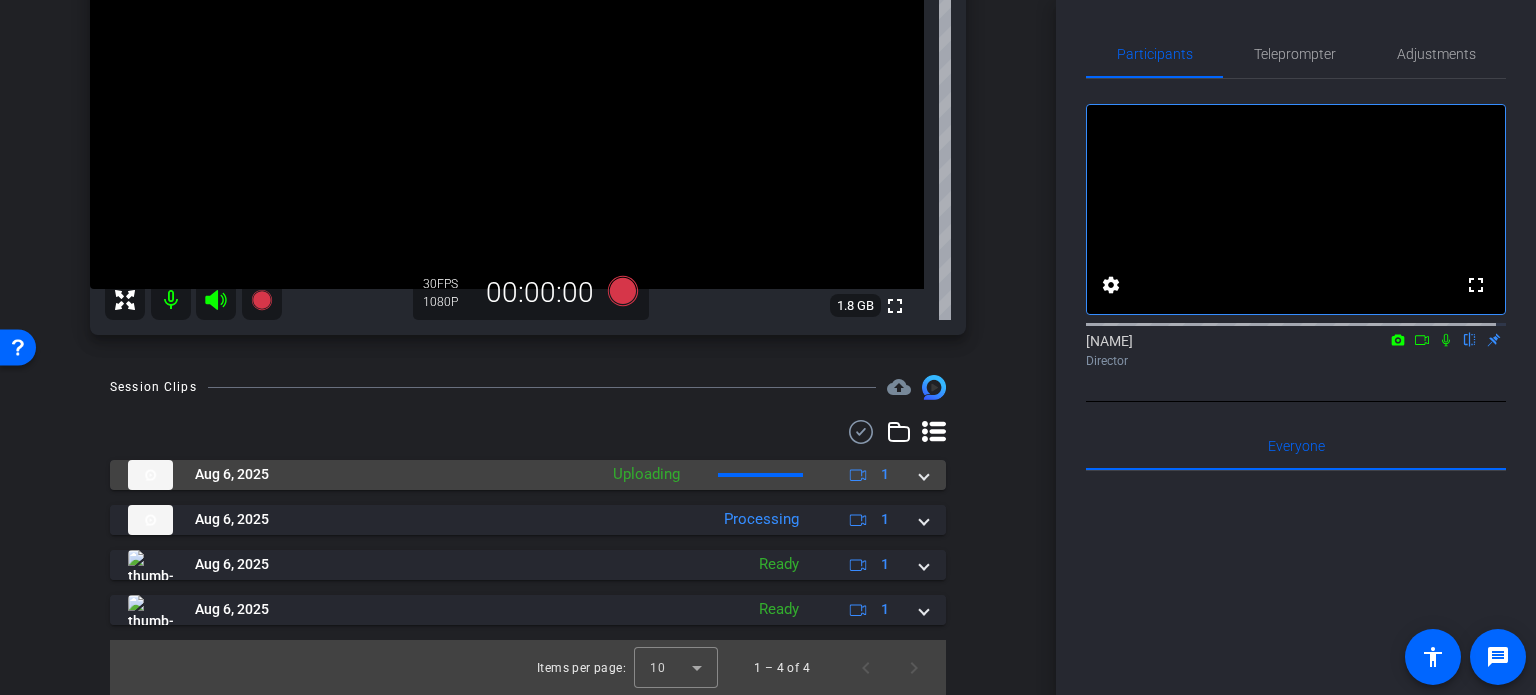 click on "Aug 6, 2025  Uploading
1" at bounding box center (528, 475) 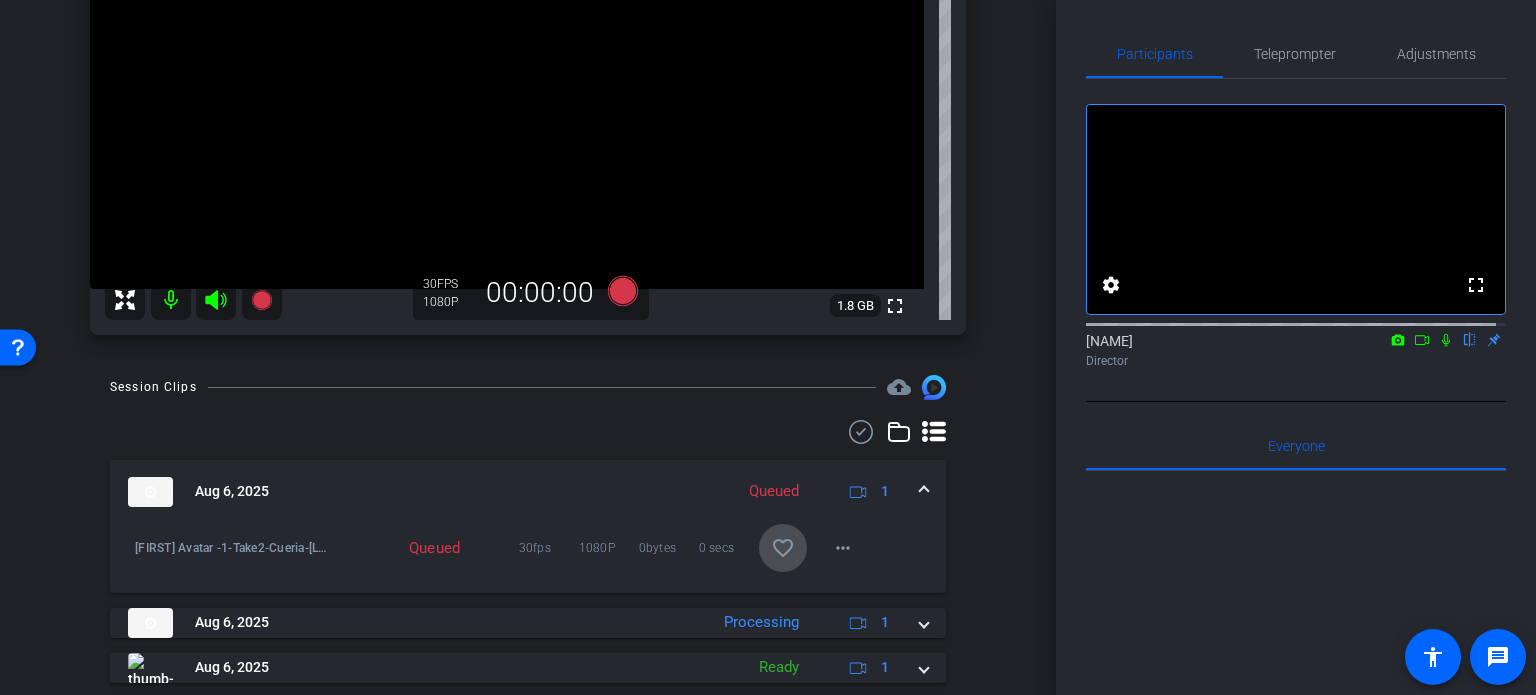 click on "favorite_border" at bounding box center [783, 548] 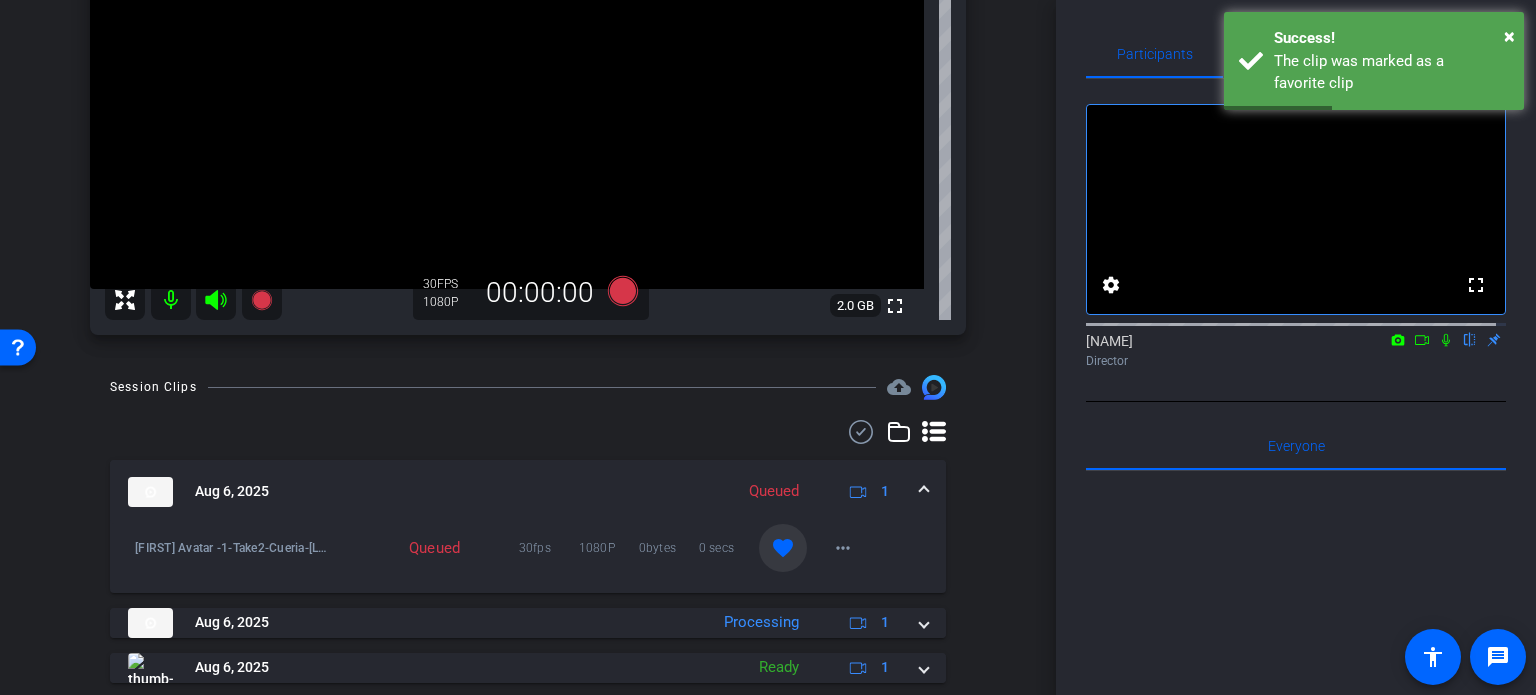 click at bounding box center [924, 491] 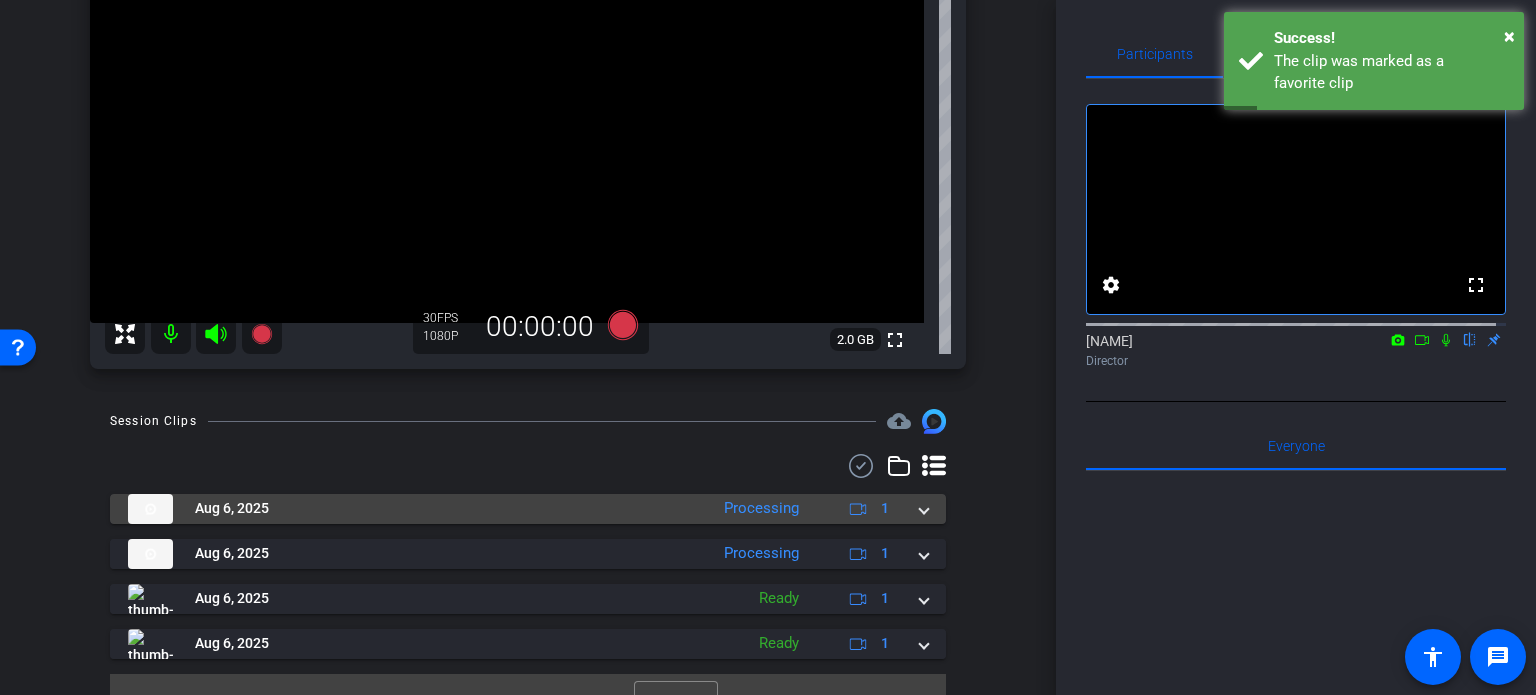 scroll, scrollTop: 282, scrollLeft: 0, axis: vertical 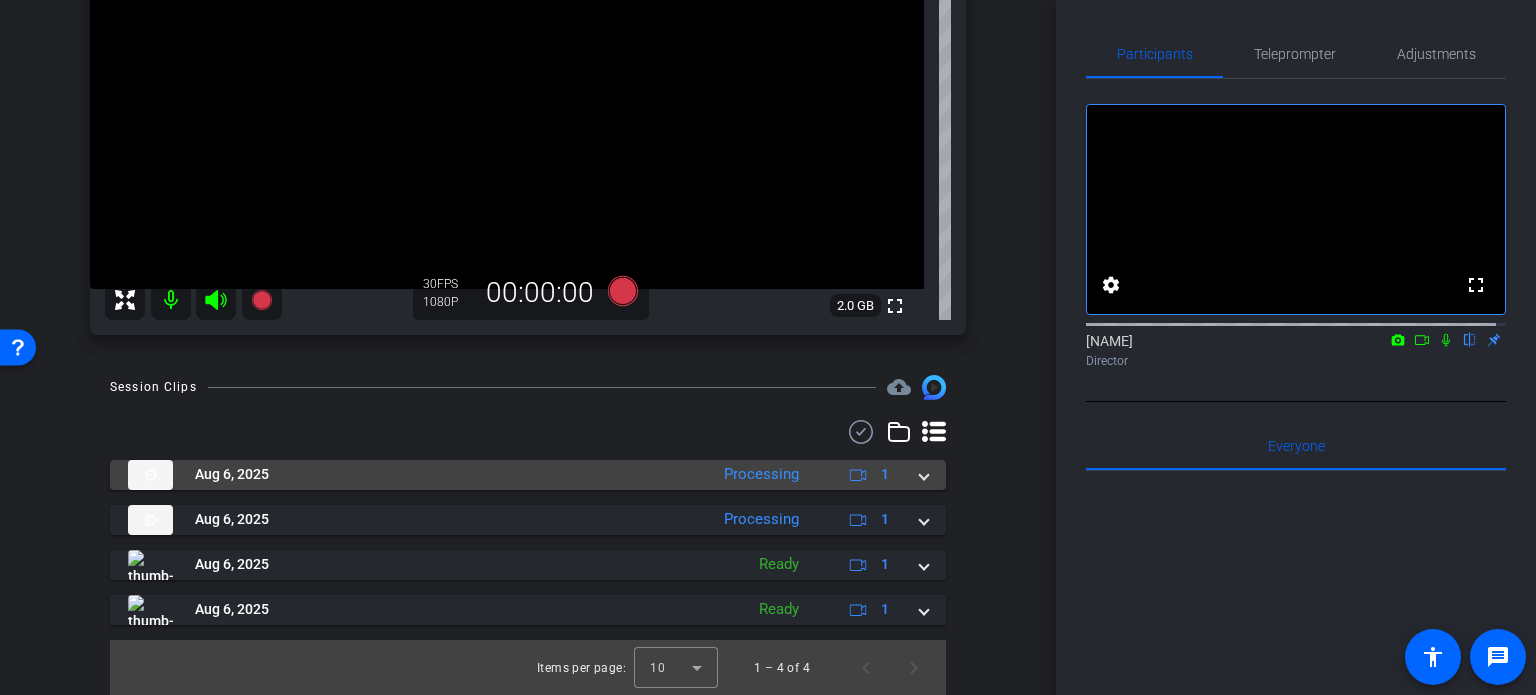 click on "Aug 6, 2025   Processing
1" at bounding box center (528, 475) 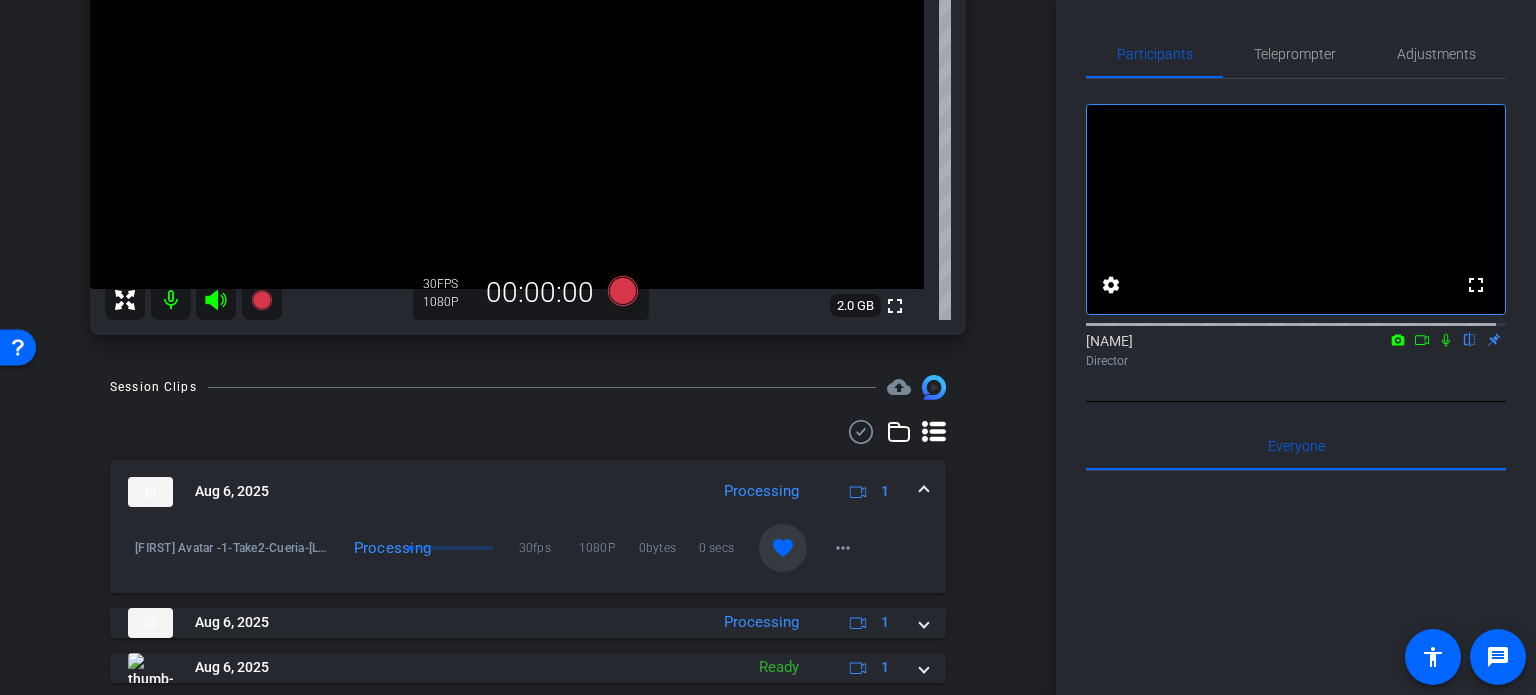 click at bounding box center [924, 491] 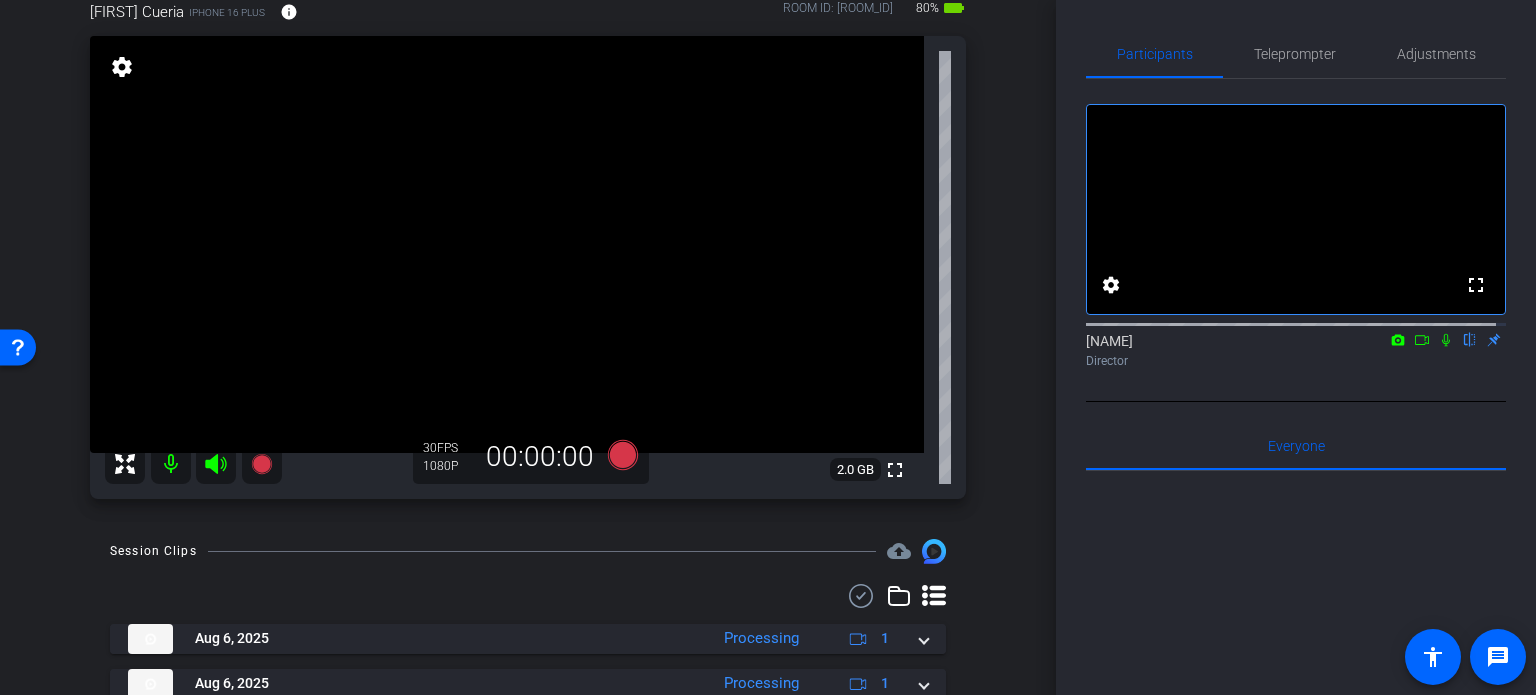 scroll, scrollTop: 82, scrollLeft: 0, axis: vertical 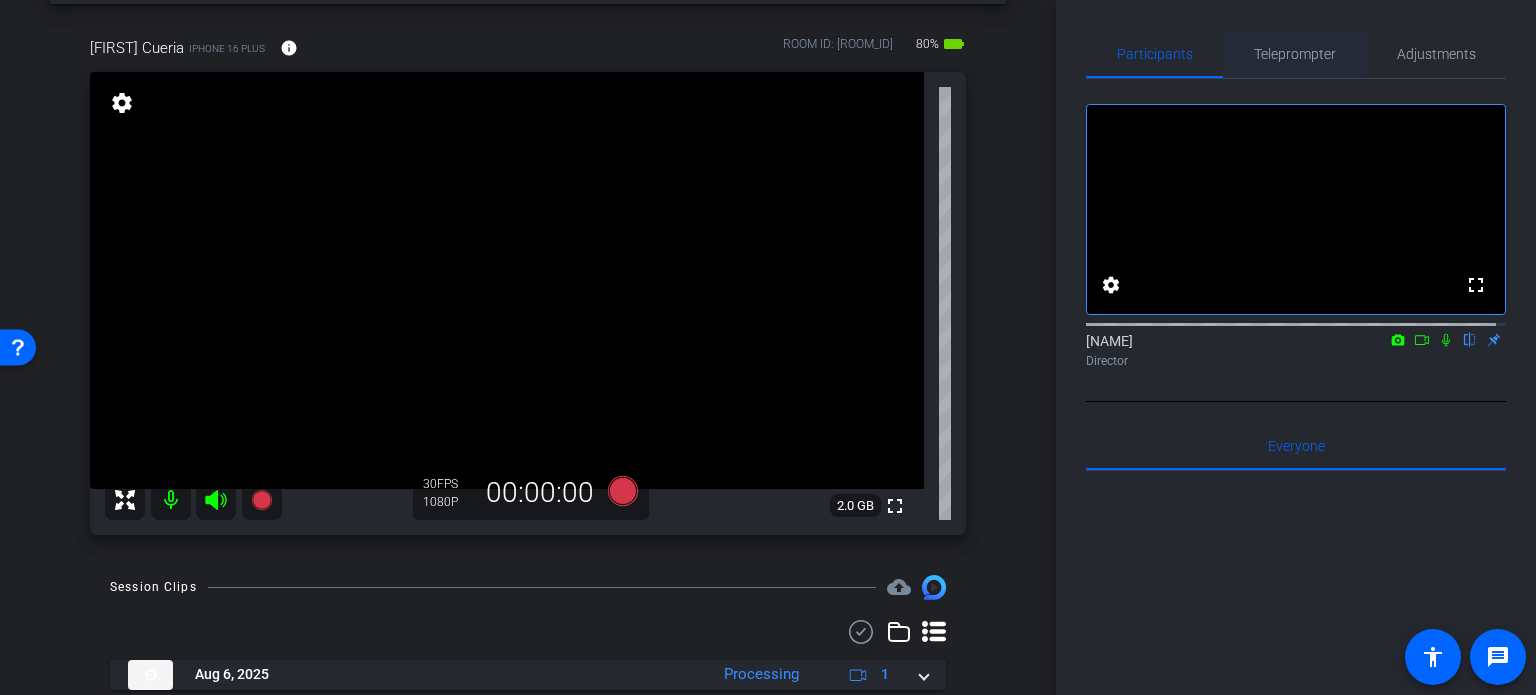 click on "Teleprompter" at bounding box center (1295, 54) 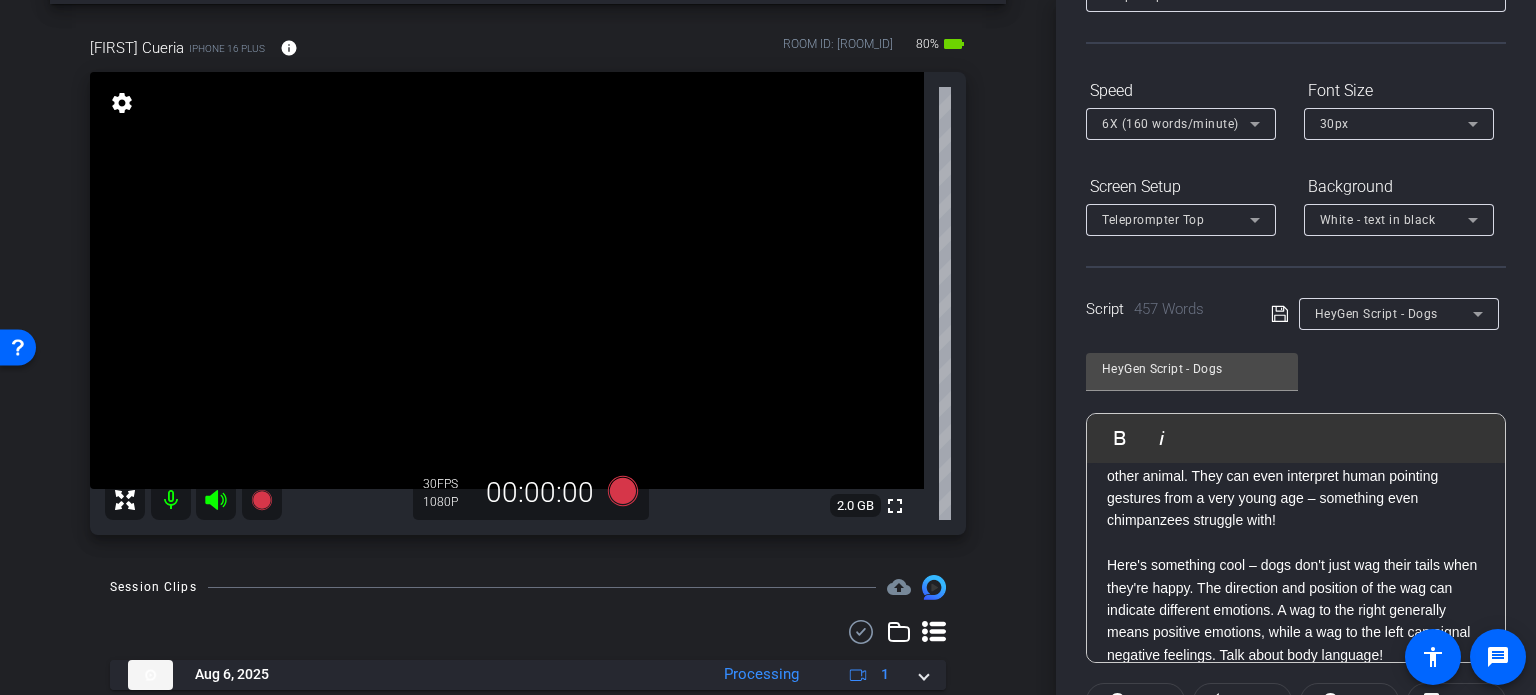scroll, scrollTop: 300, scrollLeft: 0, axis: vertical 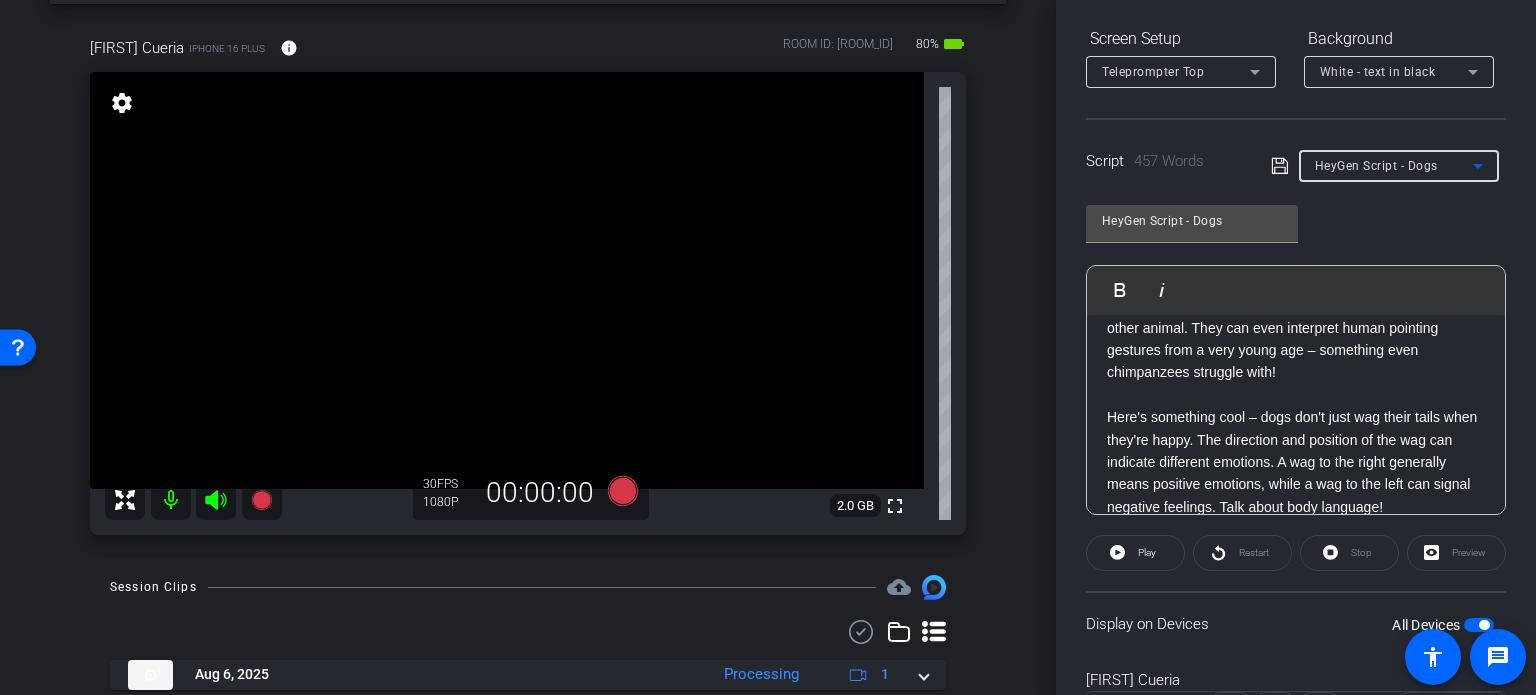 click on "HeyGen Script - Dogs" at bounding box center [1399, 165] 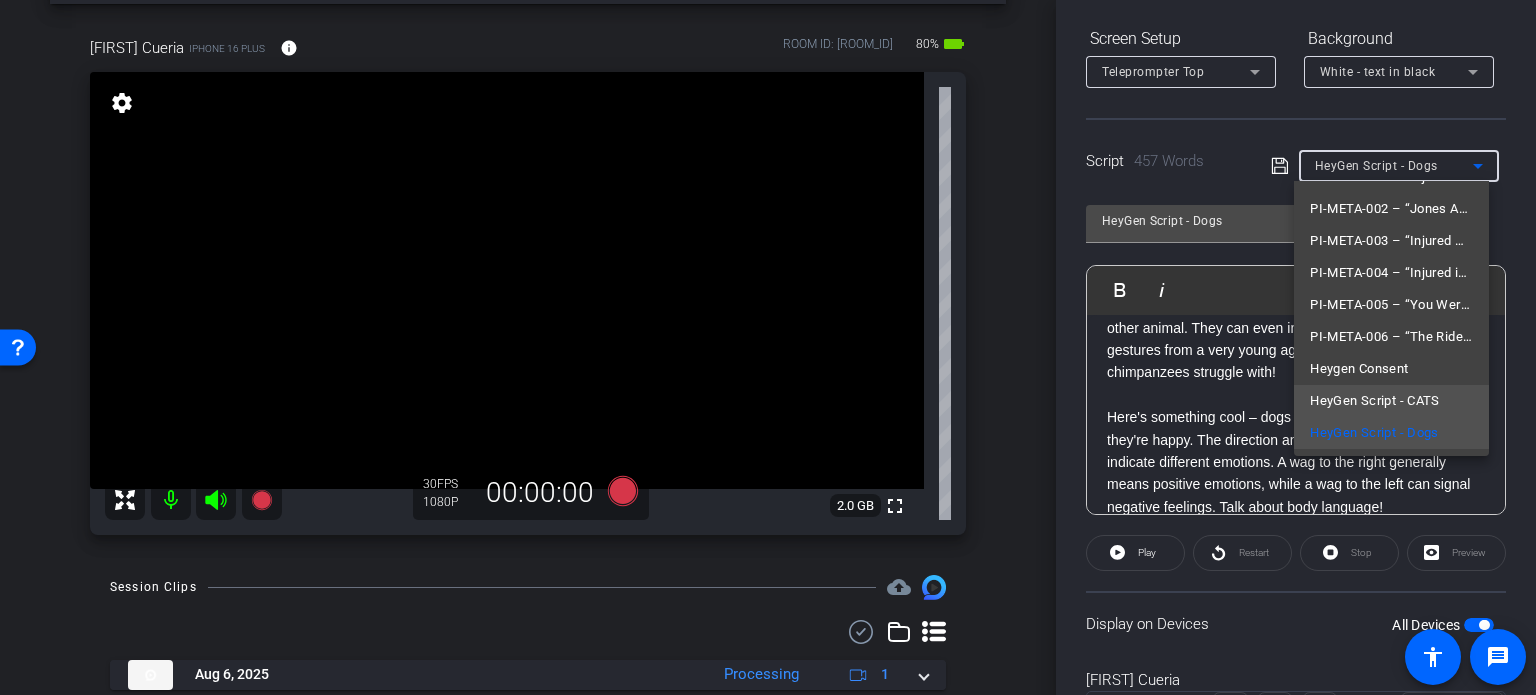 scroll, scrollTop: 0, scrollLeft: 0, axis: both 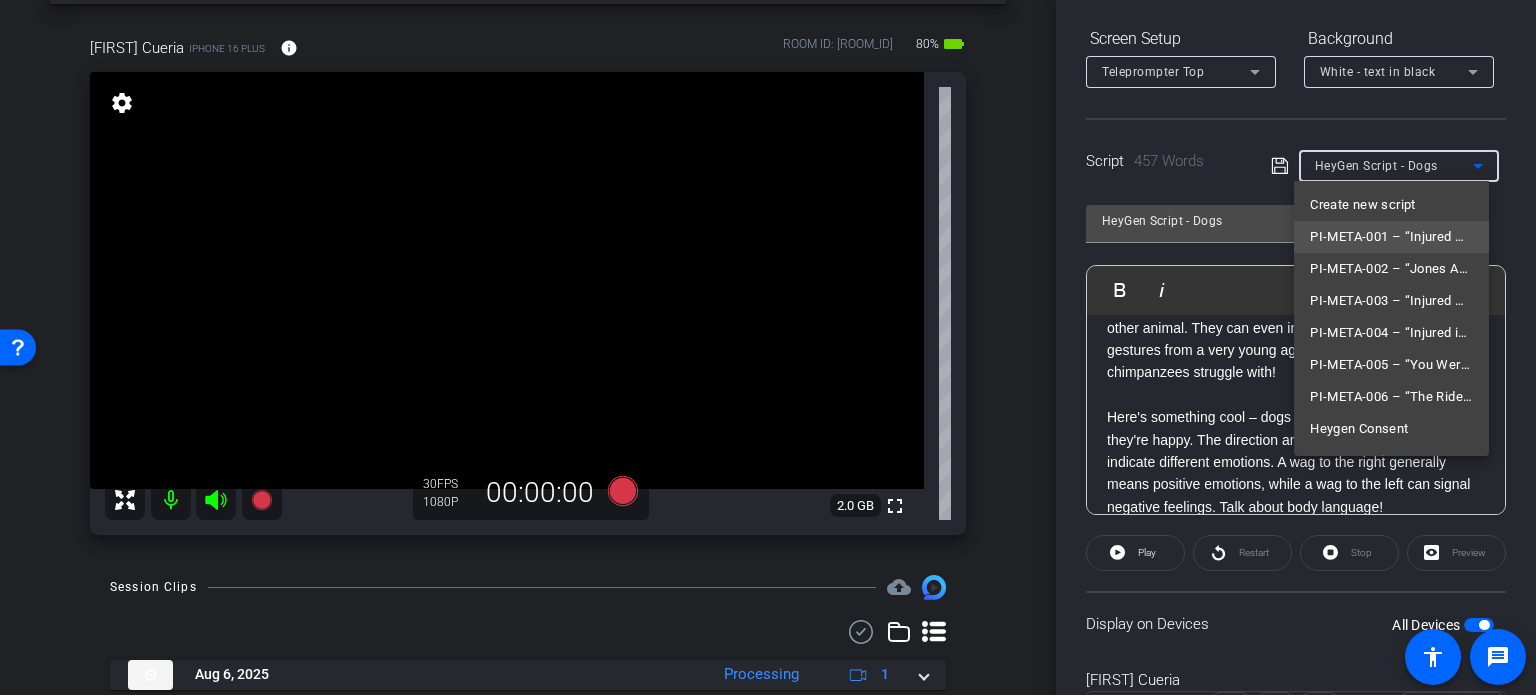 click on "PI-META-001 – “Injured Offshore? Here’s What Most Workers Don’t Know”" at bounding box center [1391, 237] 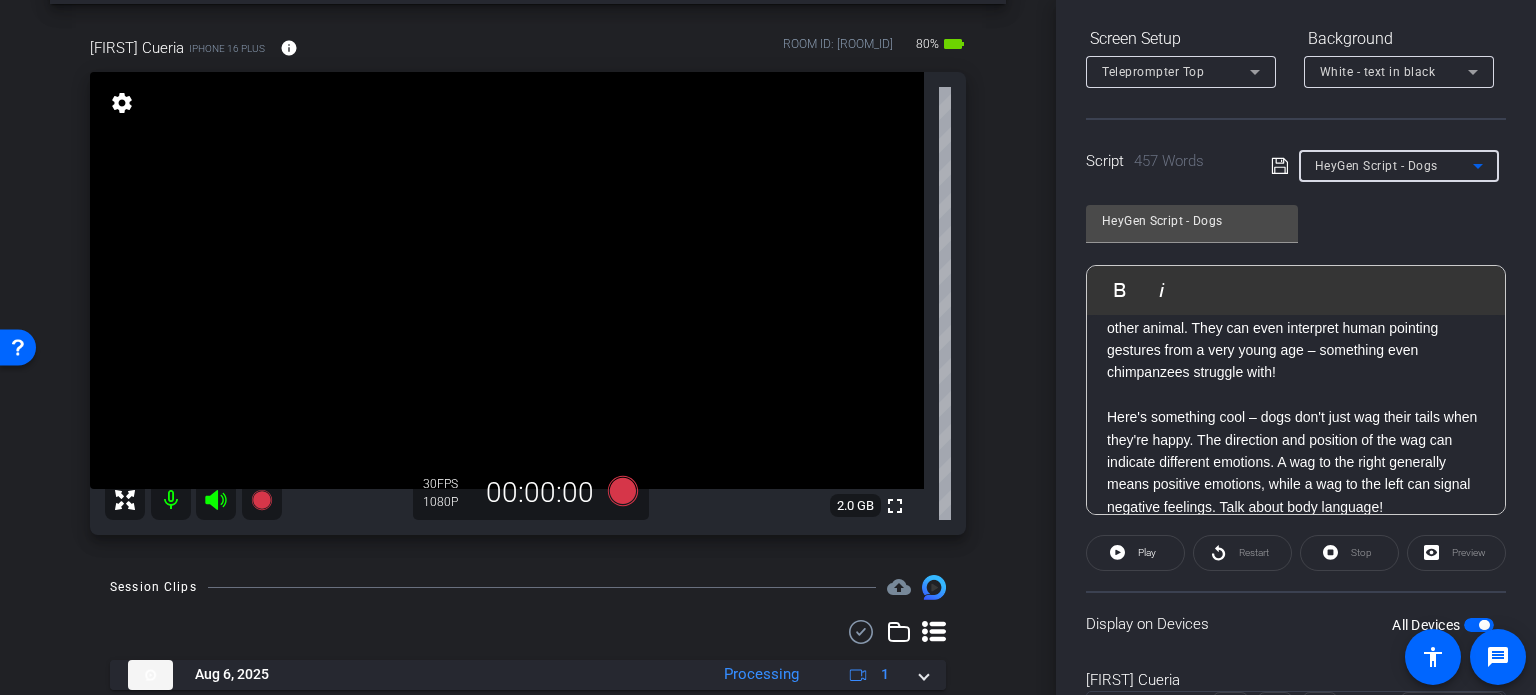 type on "PI-META-001 – “Injured Offshore? Here’s What Most Workers Don’t Know”" 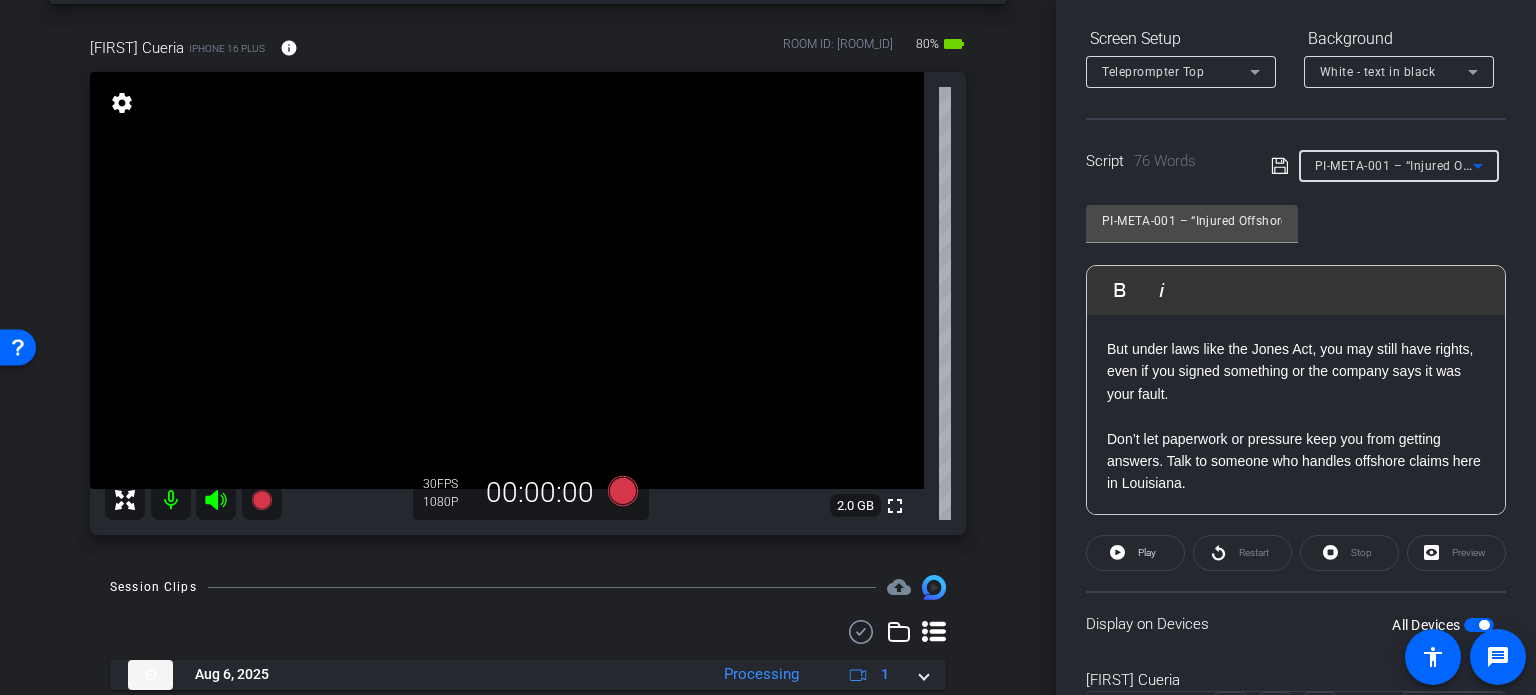 scroll, scrollTop: 86, scrollLeft: 0, axis: vertical 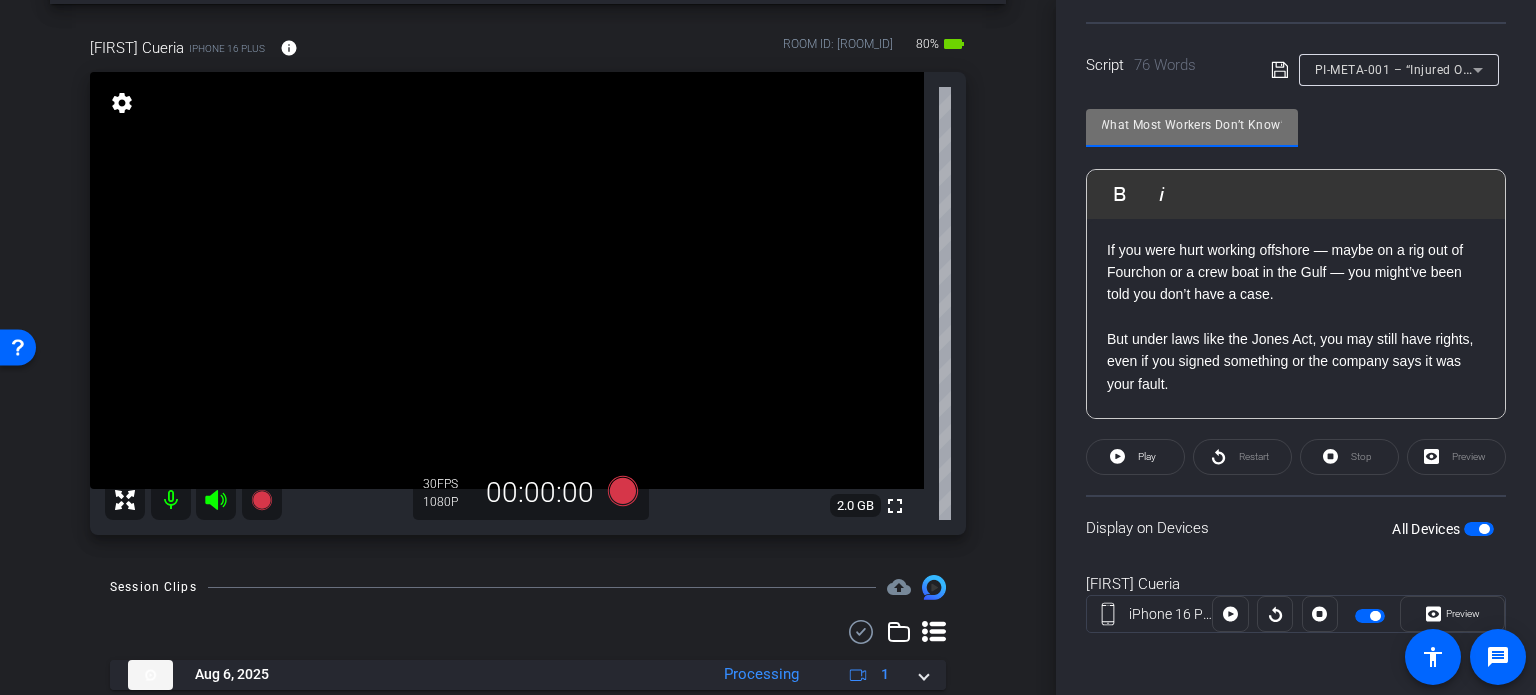 drag, startPoint x: 1233, startPoint y: 123, endPoint x: 1316, endPoint y: 126, distance: 83.0542 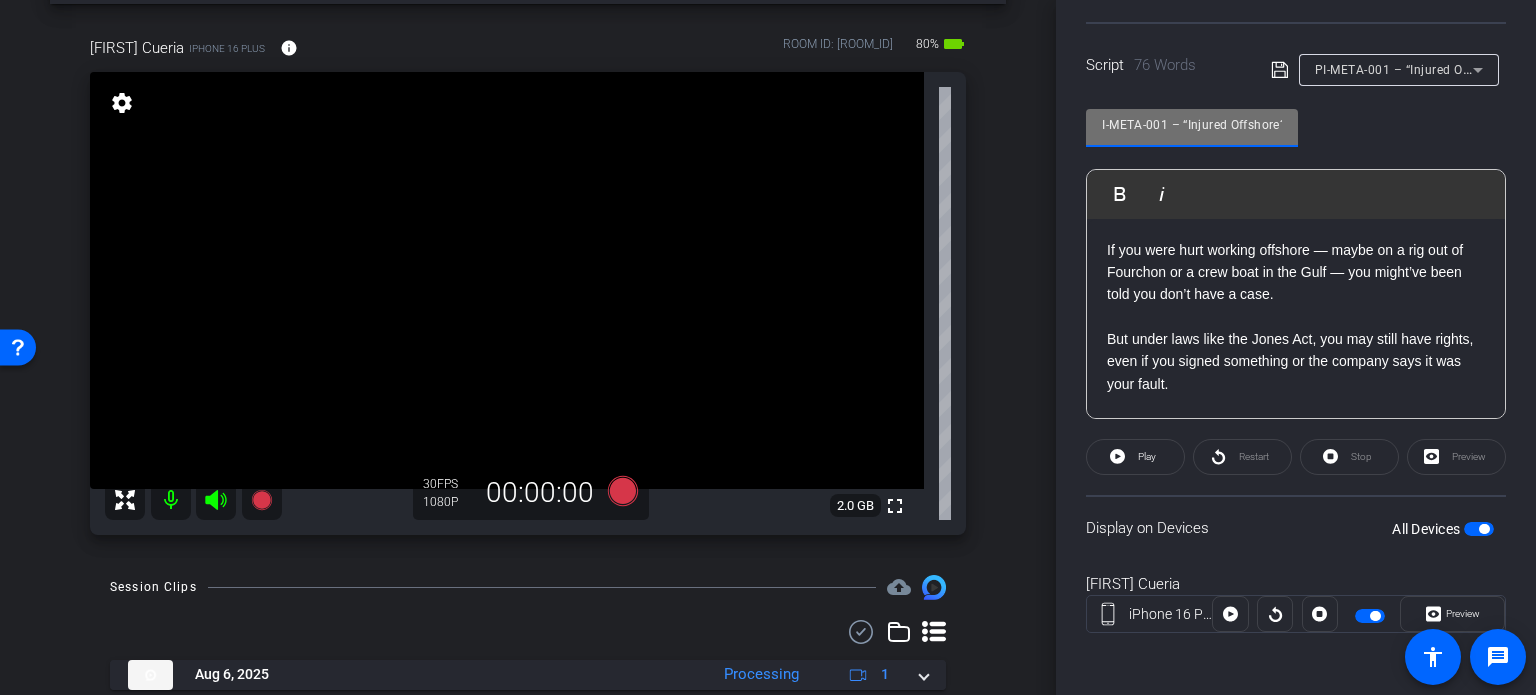 scroll, scrollTop: 0, scrollLeft: 0, axis: both 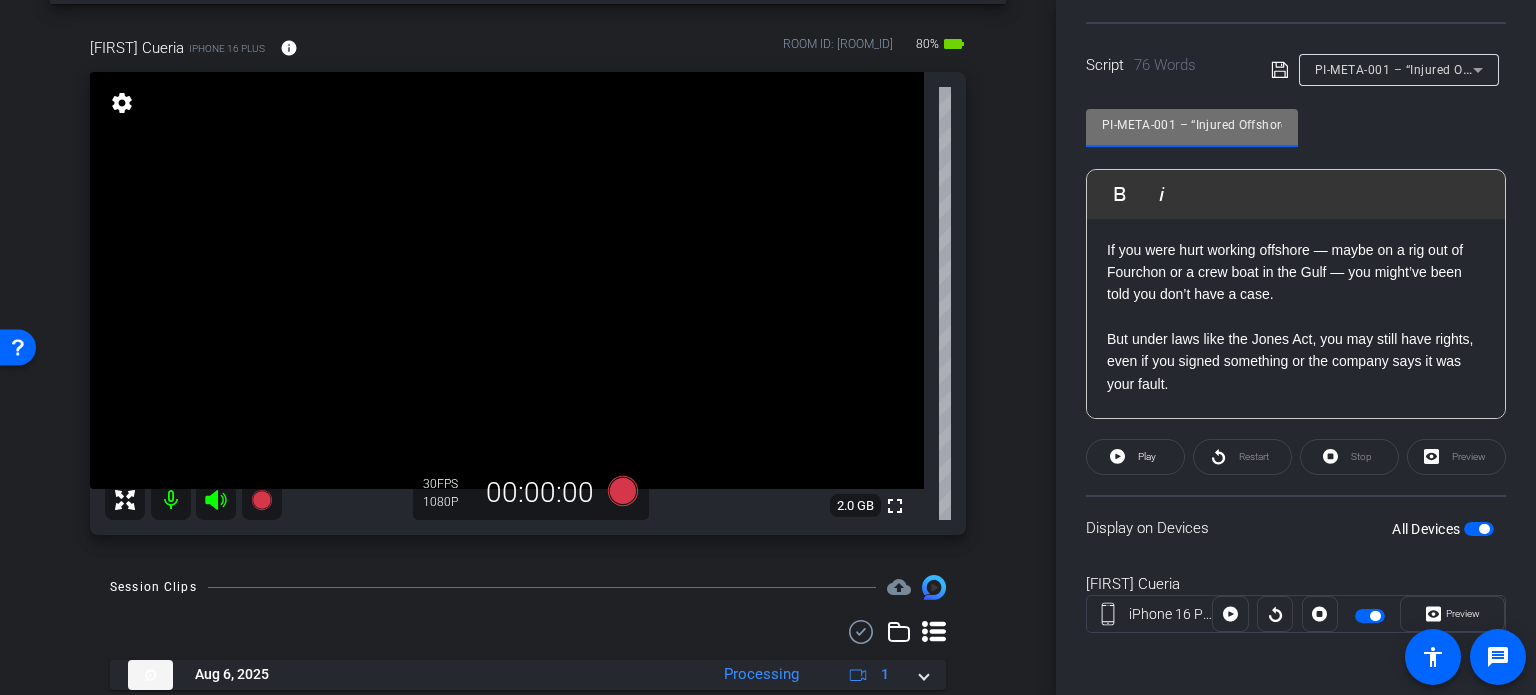 drag, startPoint x: 1241, startPoint y: 130, endPoint x: 1042, endPoint y: 115, distance: 199.56453 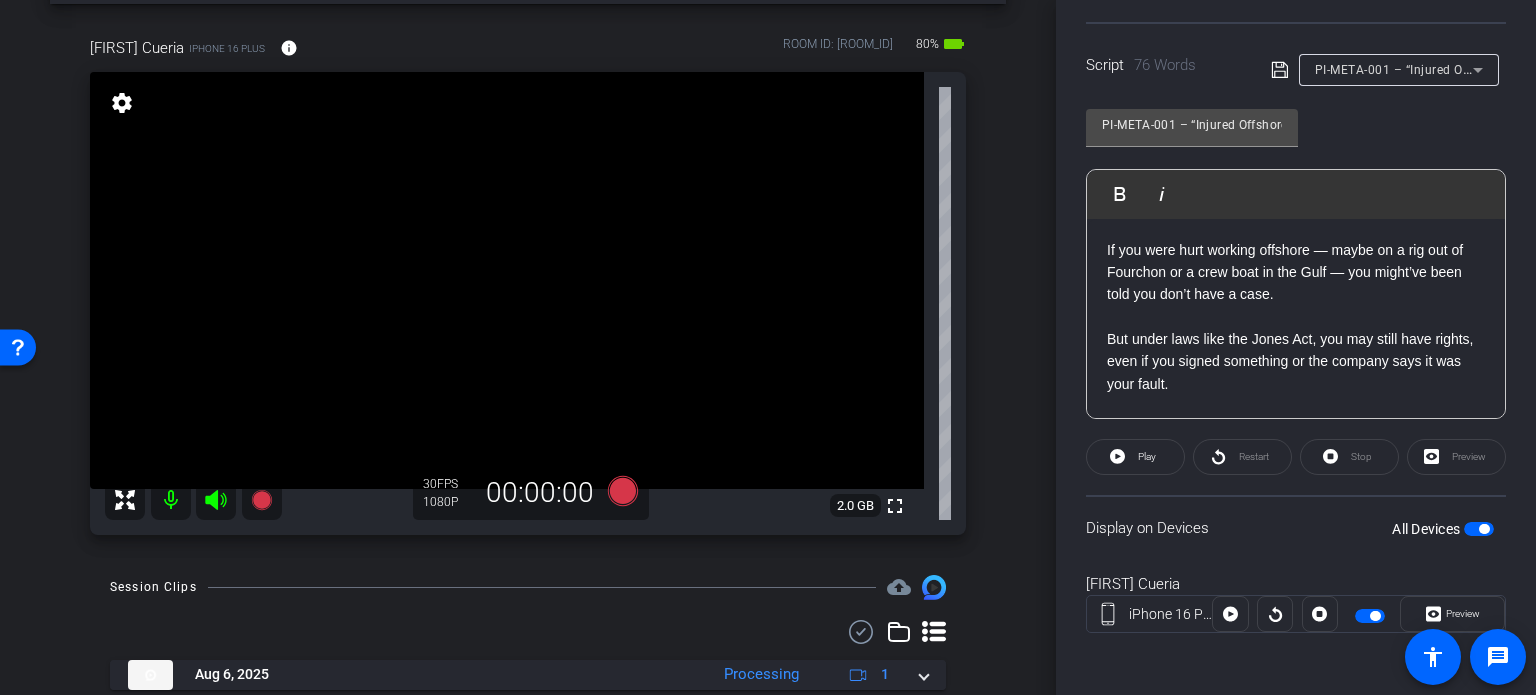 scroll, scrollTop: 0, scrollLeft: 0, axis: both 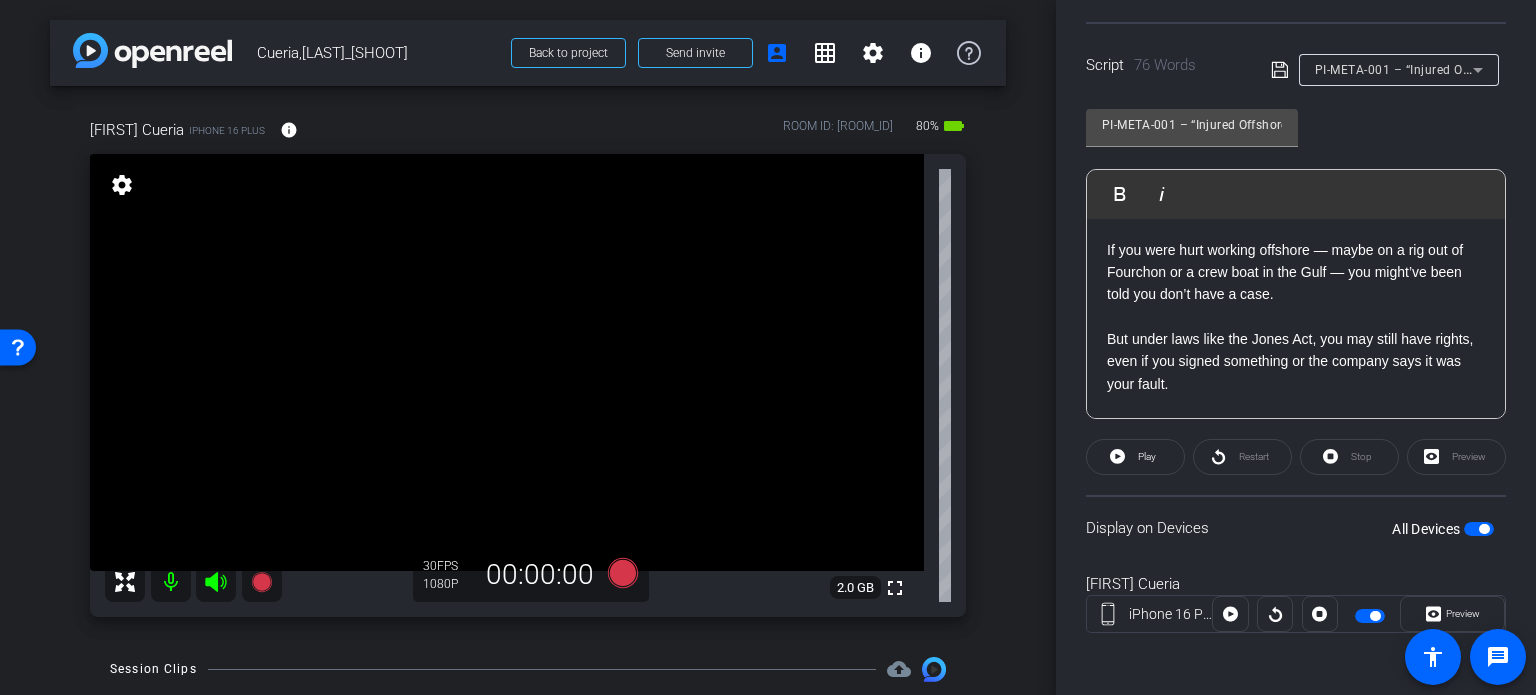 click on "Stop" 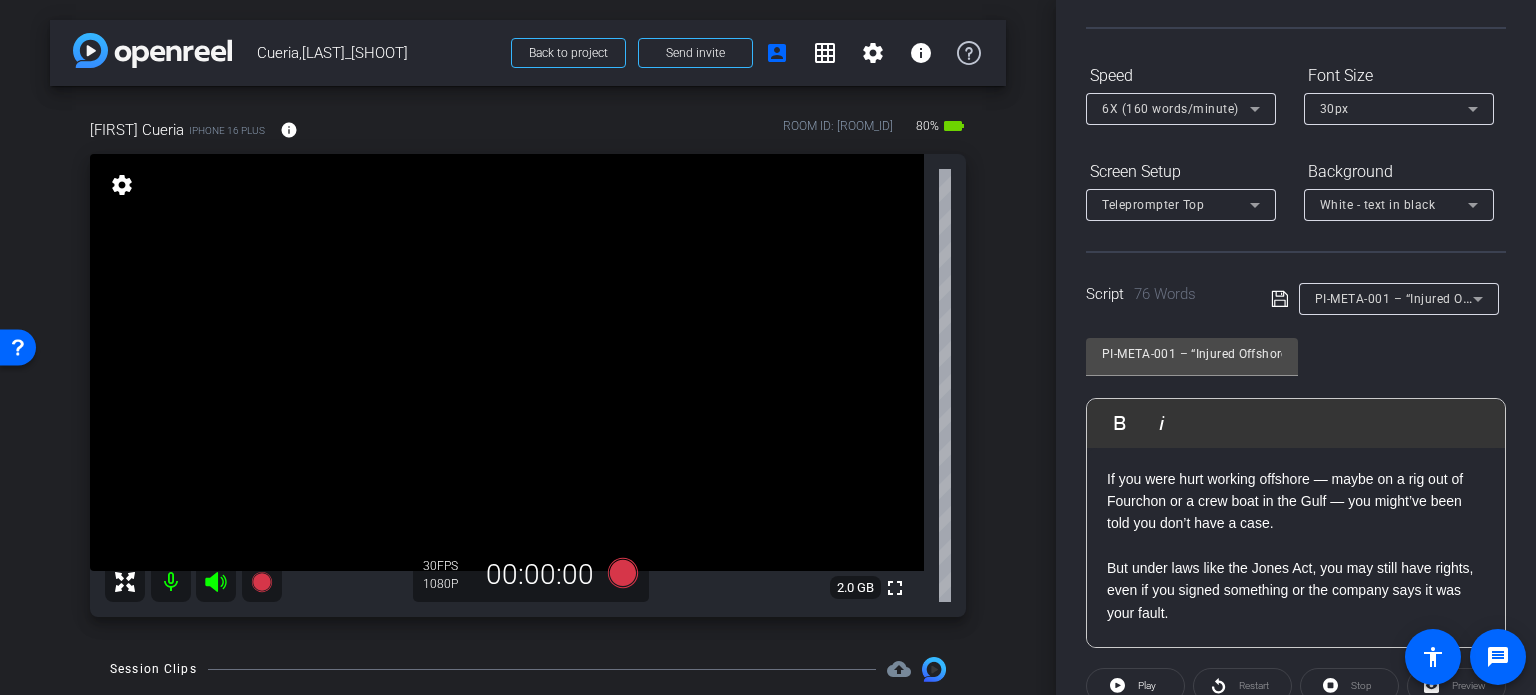 scroll, scrollTop: 96, scrollLeft: 0, axis: vertical 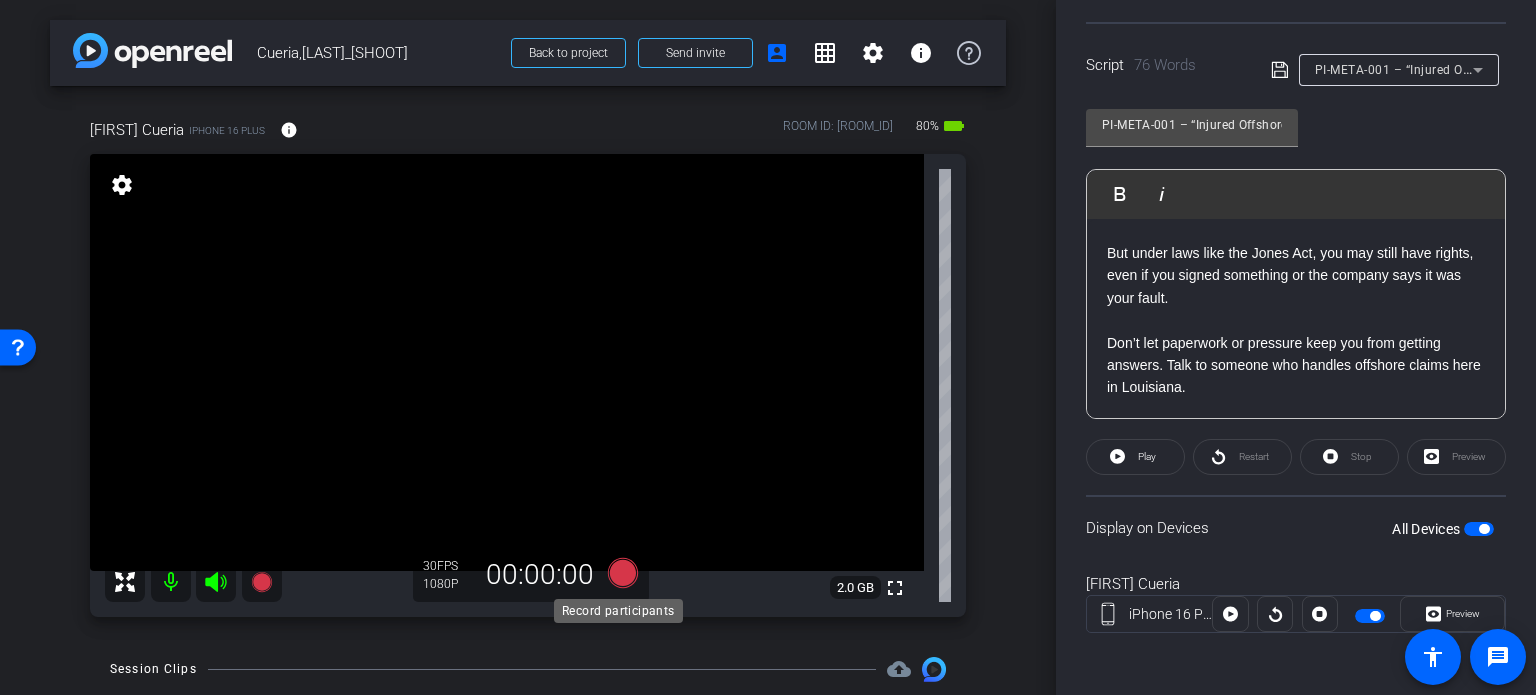 click 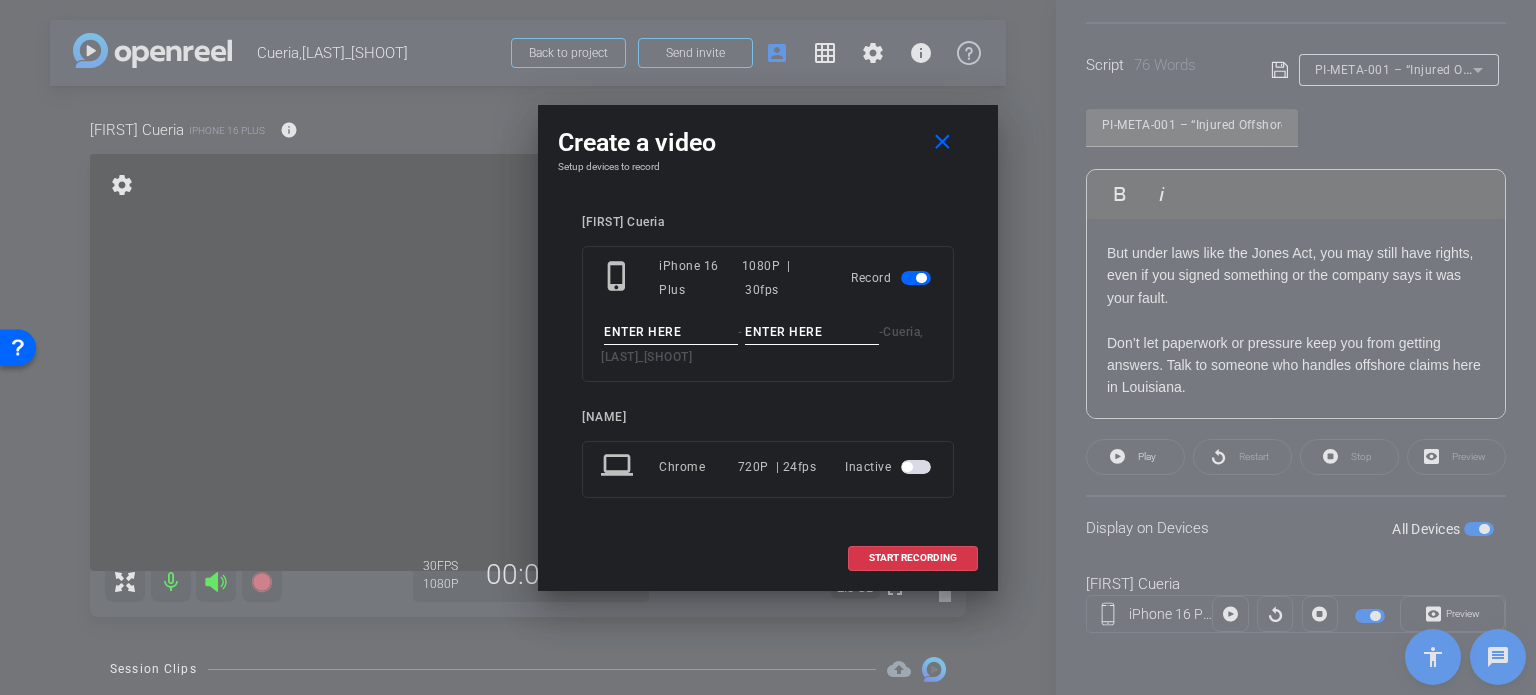 click at bounding box center (671, 332) 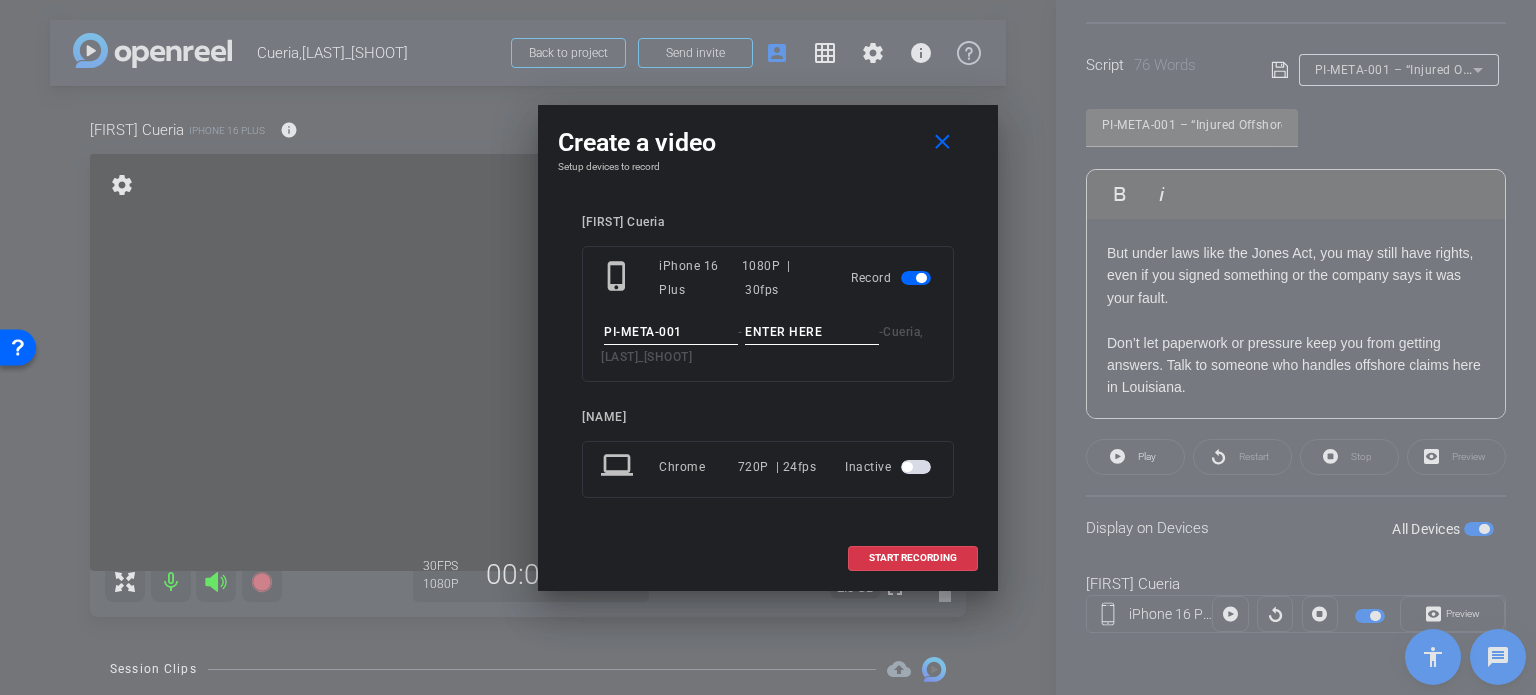 type on "PI-META-001" 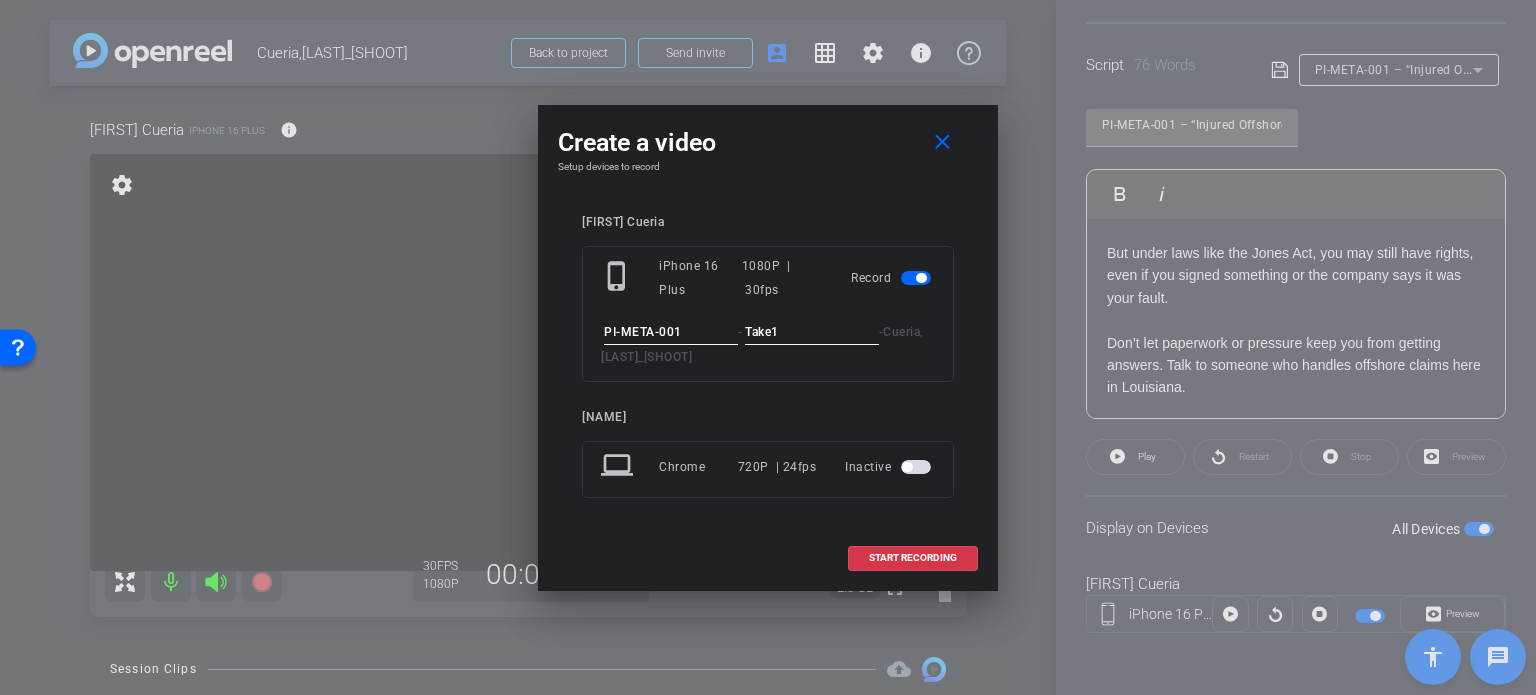 type on "Take1" 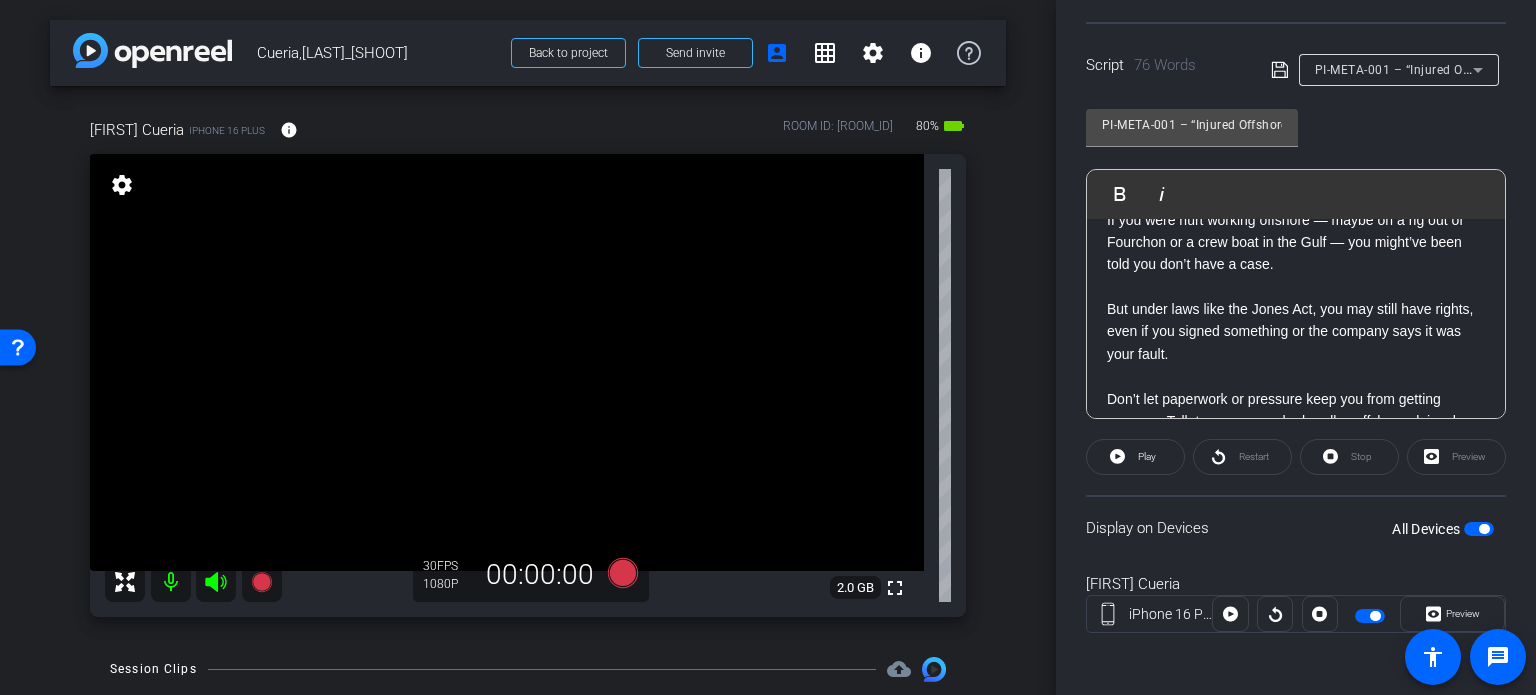 scroll, scrollTop: 0, scrollLeft: 0, axis: both 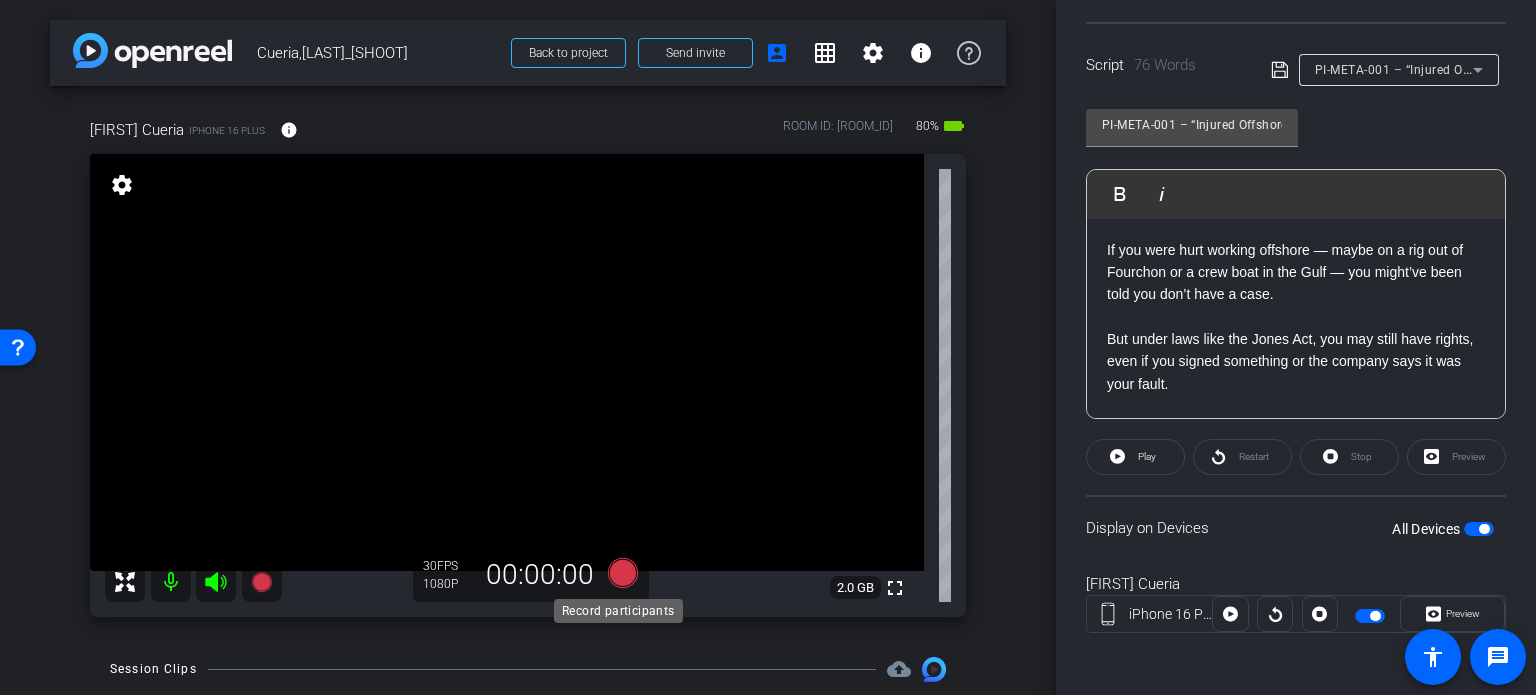 click 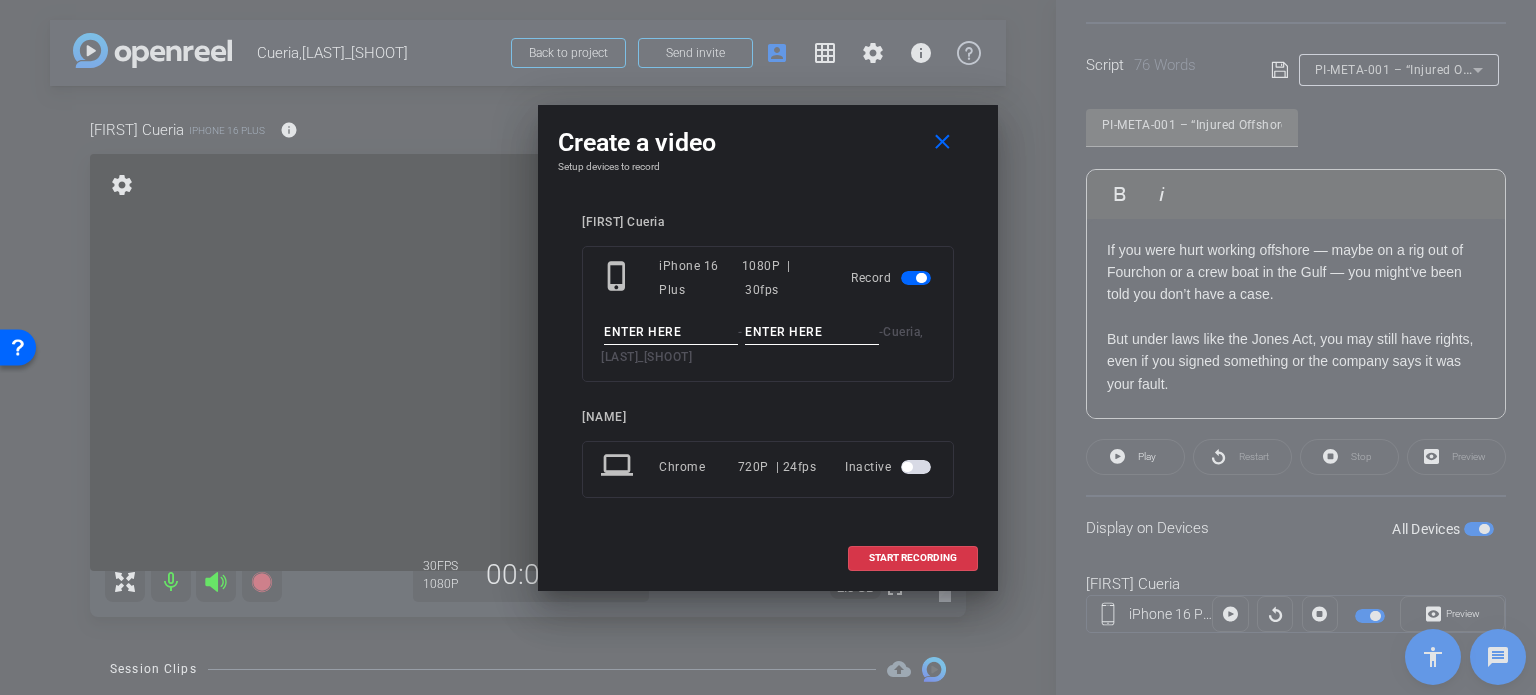 click at bounding box center (671, 332) 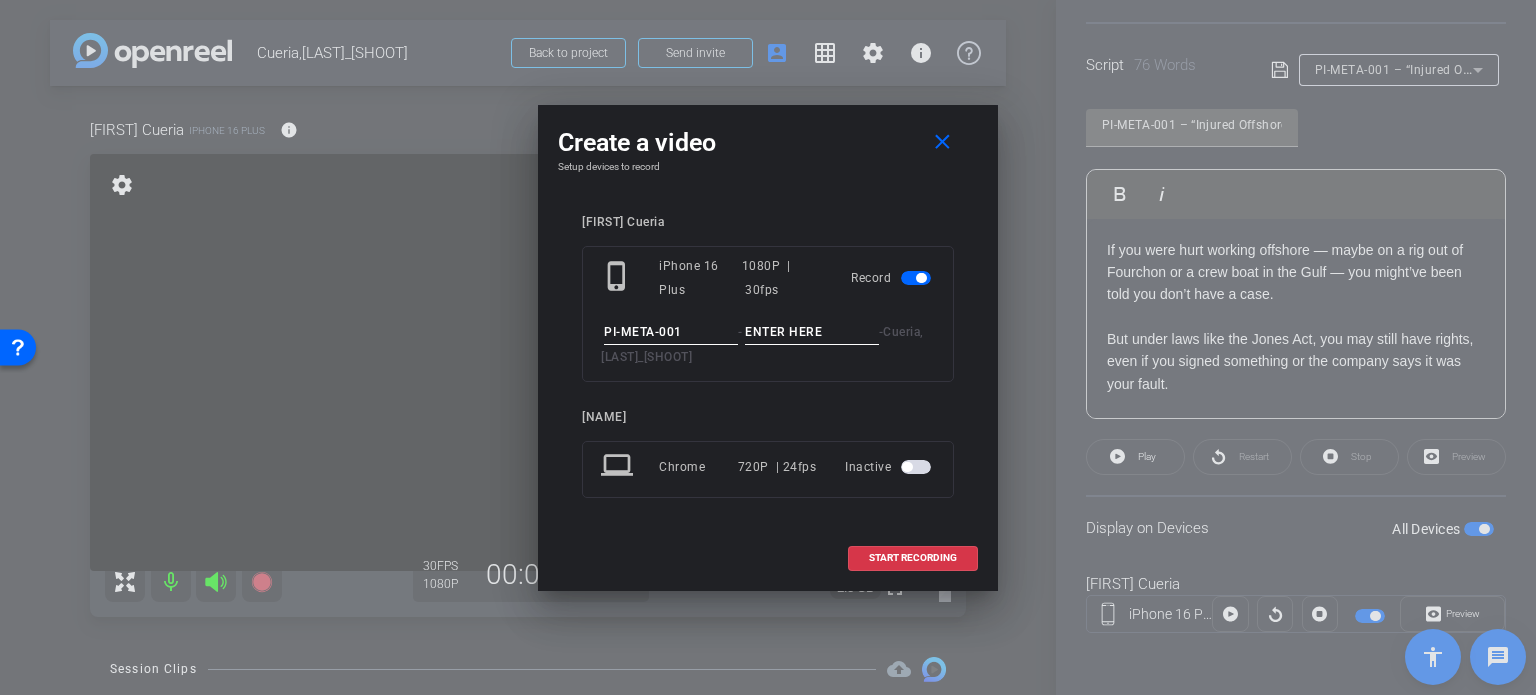 type on "PI-META-001" 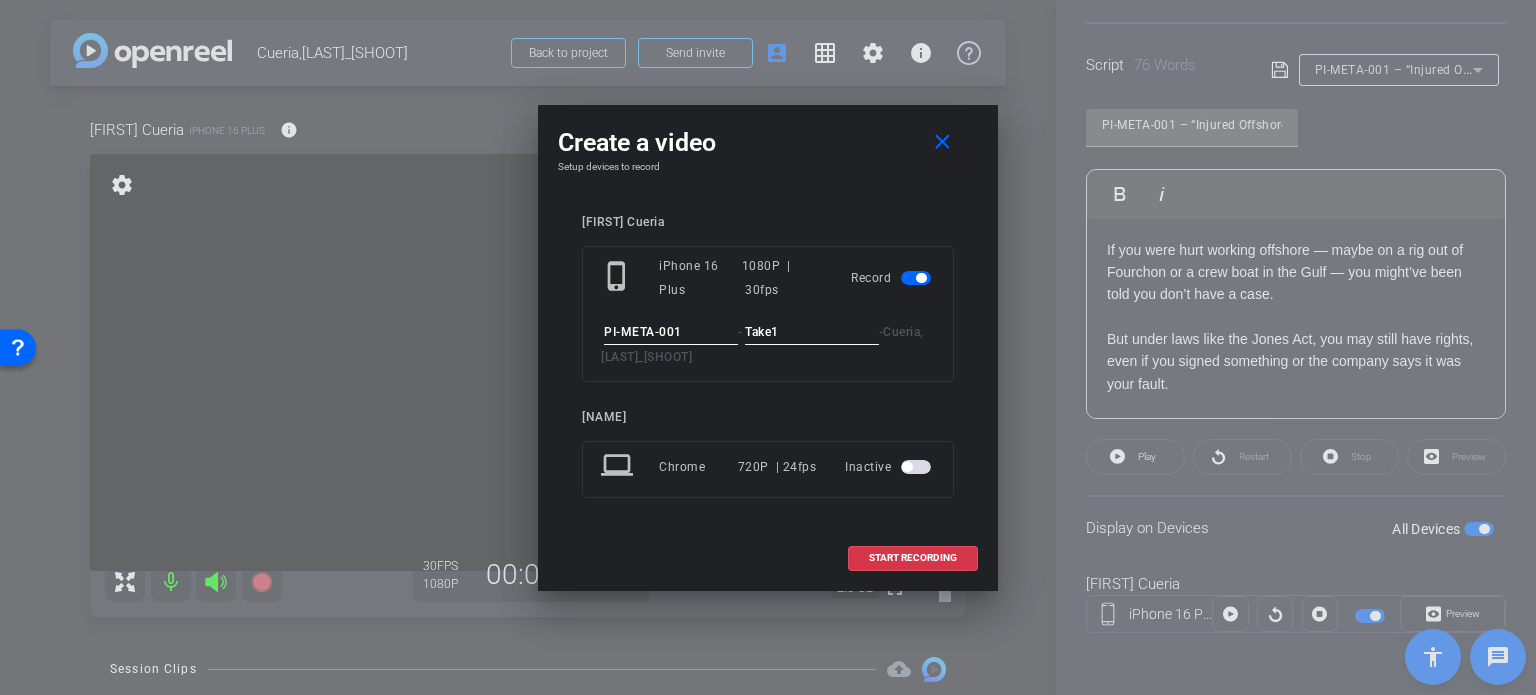 type on "Take1" 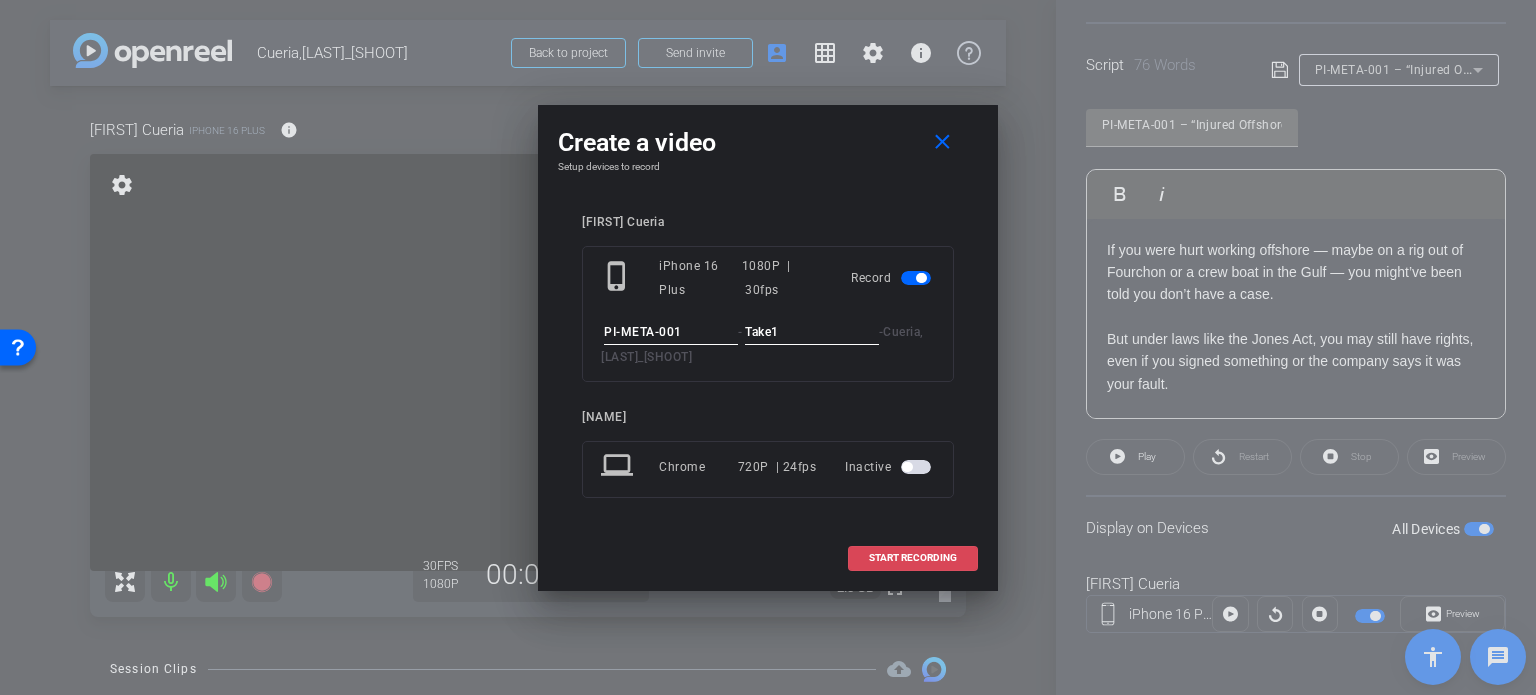 click at bounding box center [913, 558] 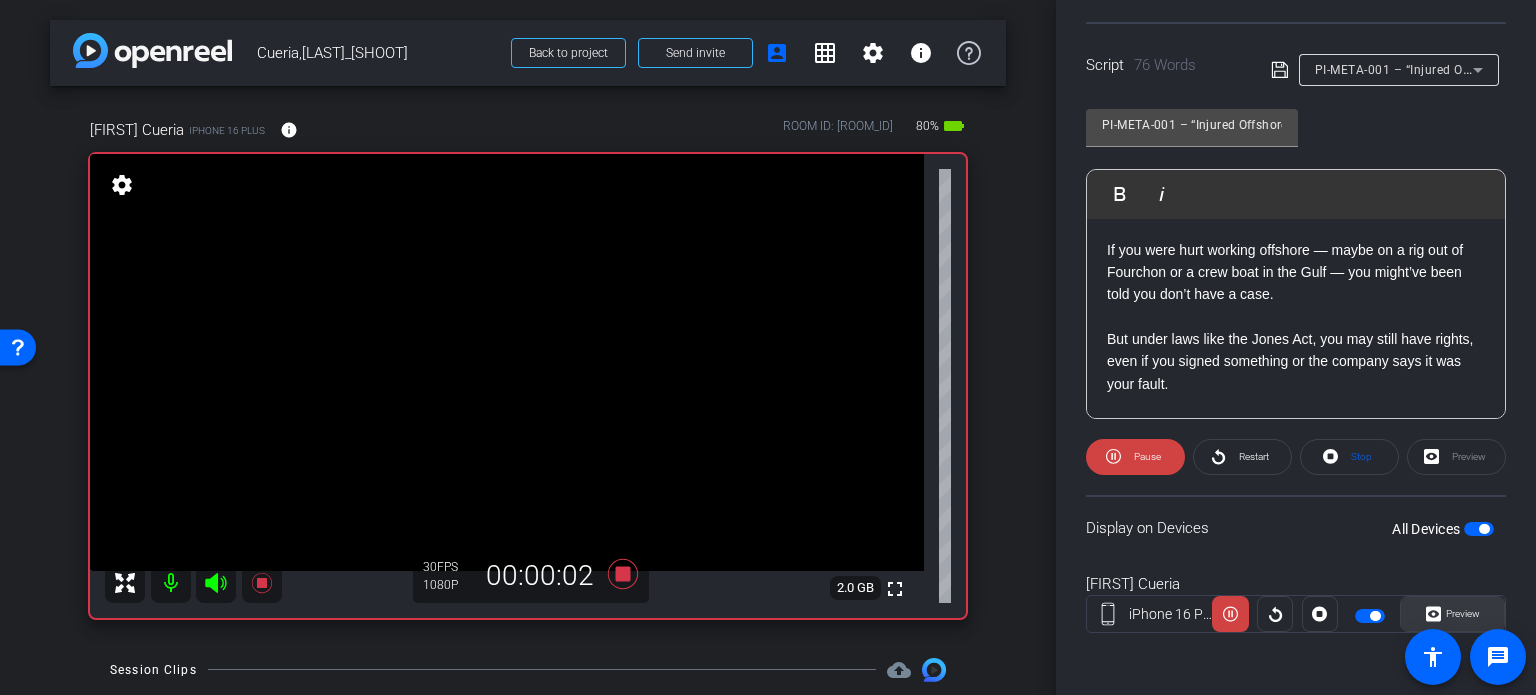 click 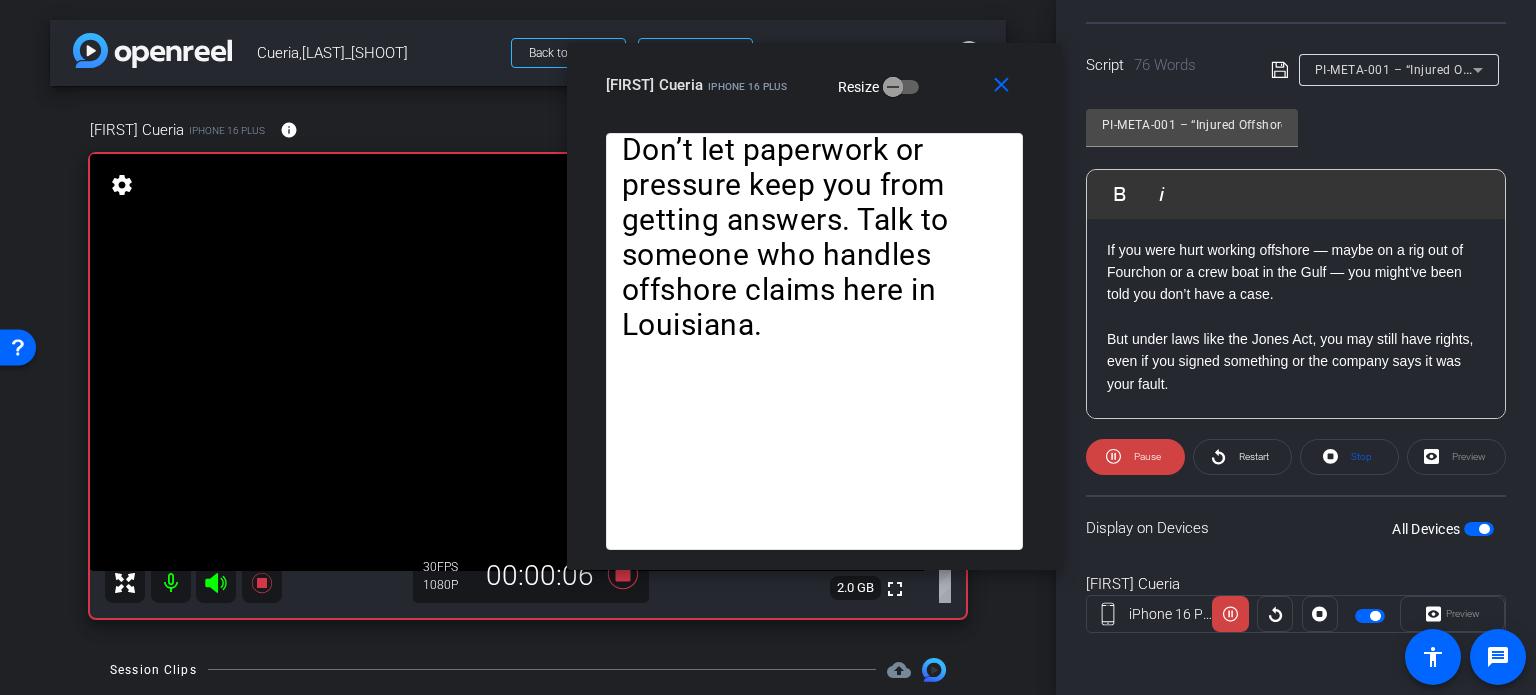 drag, startPoint x: 898, startPoint y: 139, endPoint x: 948, endPoint y: 88, distance: 71.42129 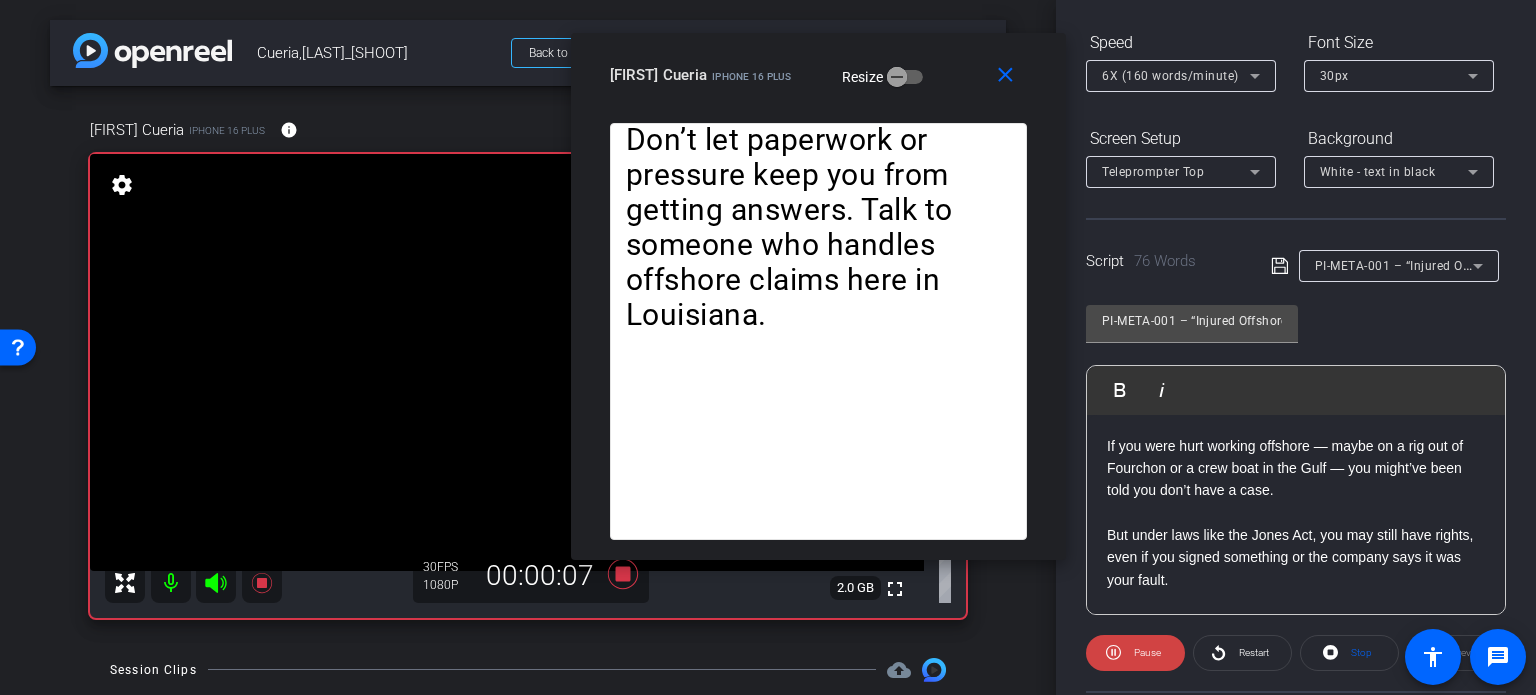 scroll, scrollTop: 196, scrollLeft: 0, axis: vertical 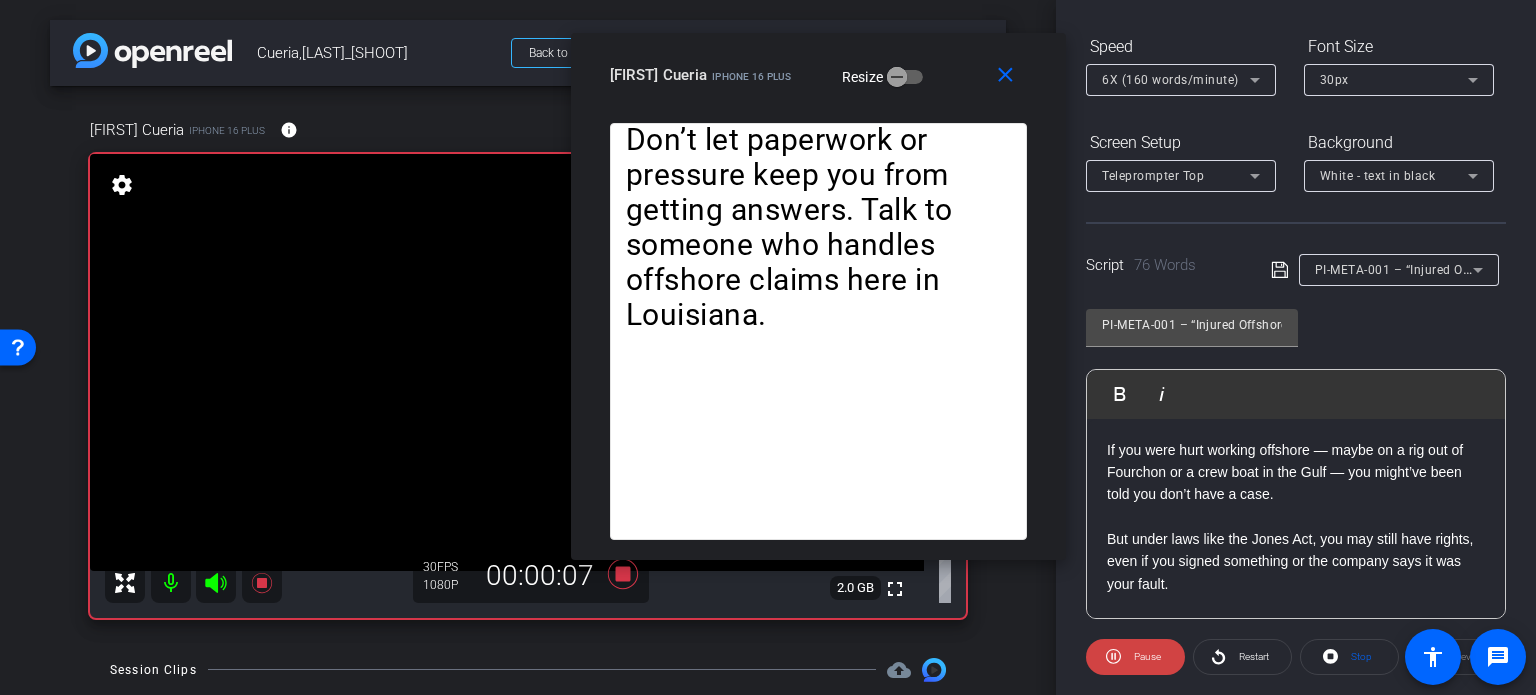 click on "6X (160 words/minute)" at bounding box center (1170, 80) 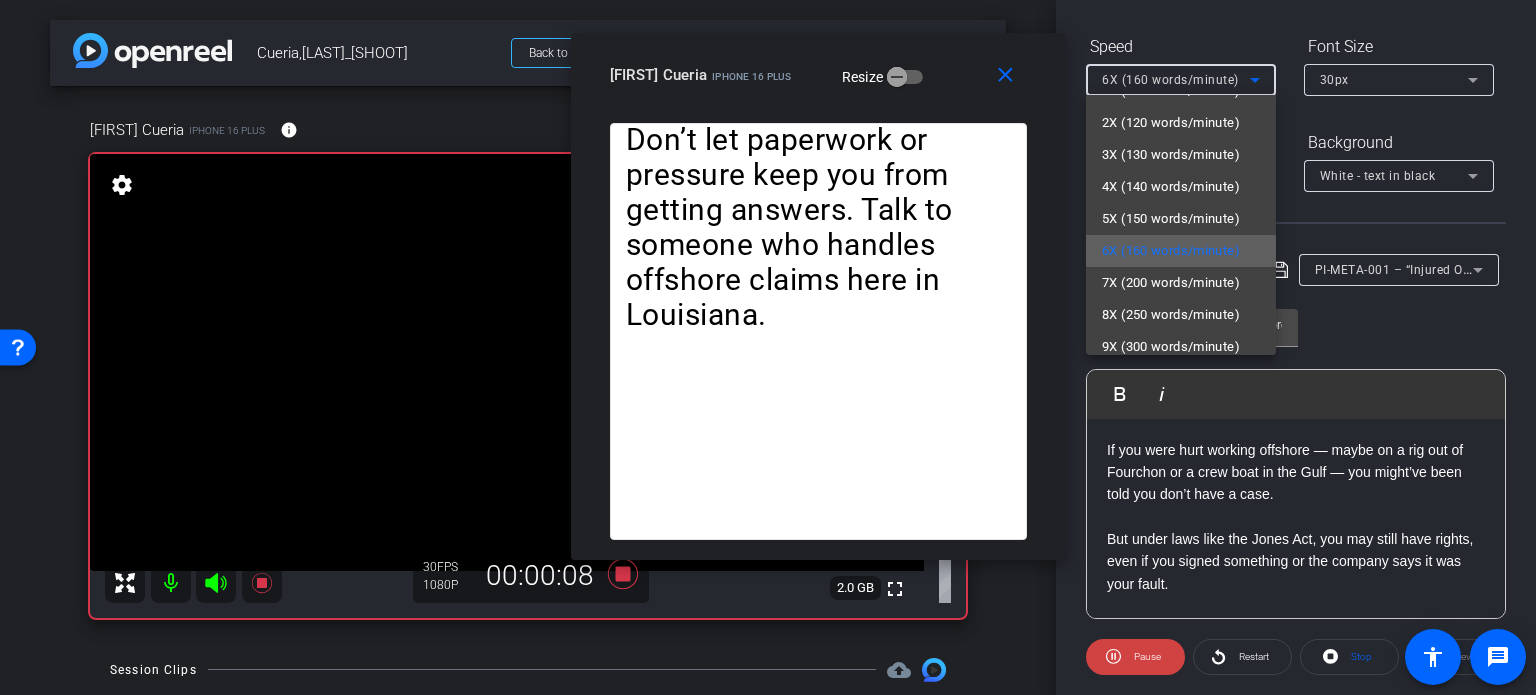 scroll, scrollTop: 44, scrollLeft: 0, axis: vertical 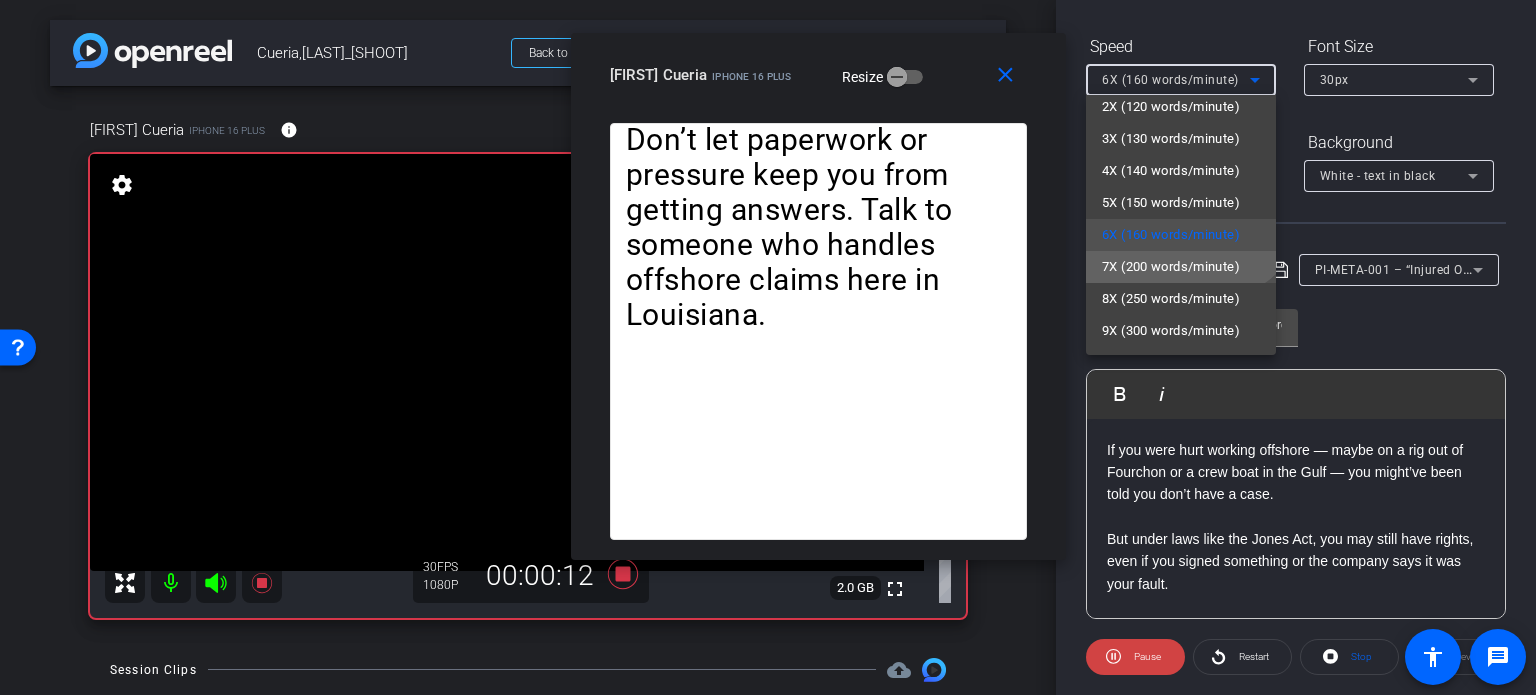 click on "7X (200 words/minute)" at bounding box center [1171, 267] 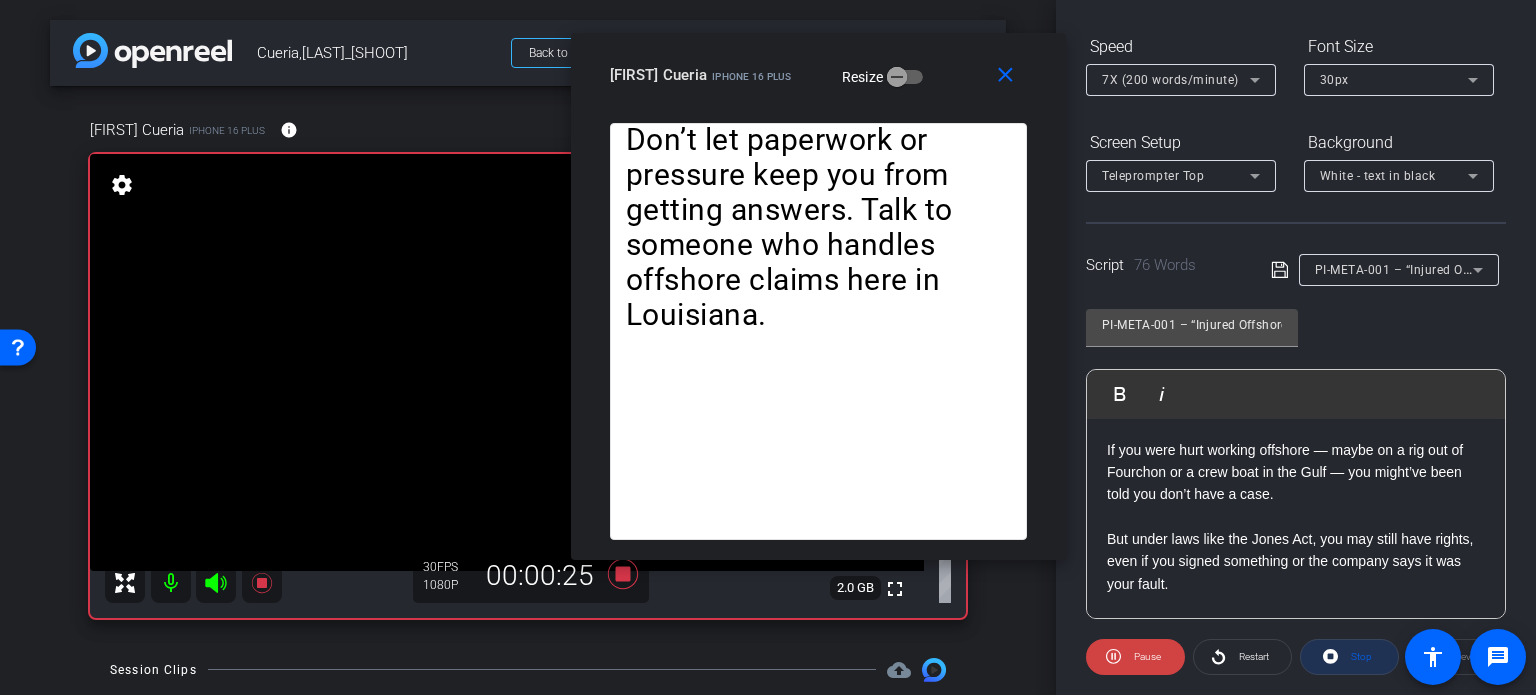 click on "Stop" 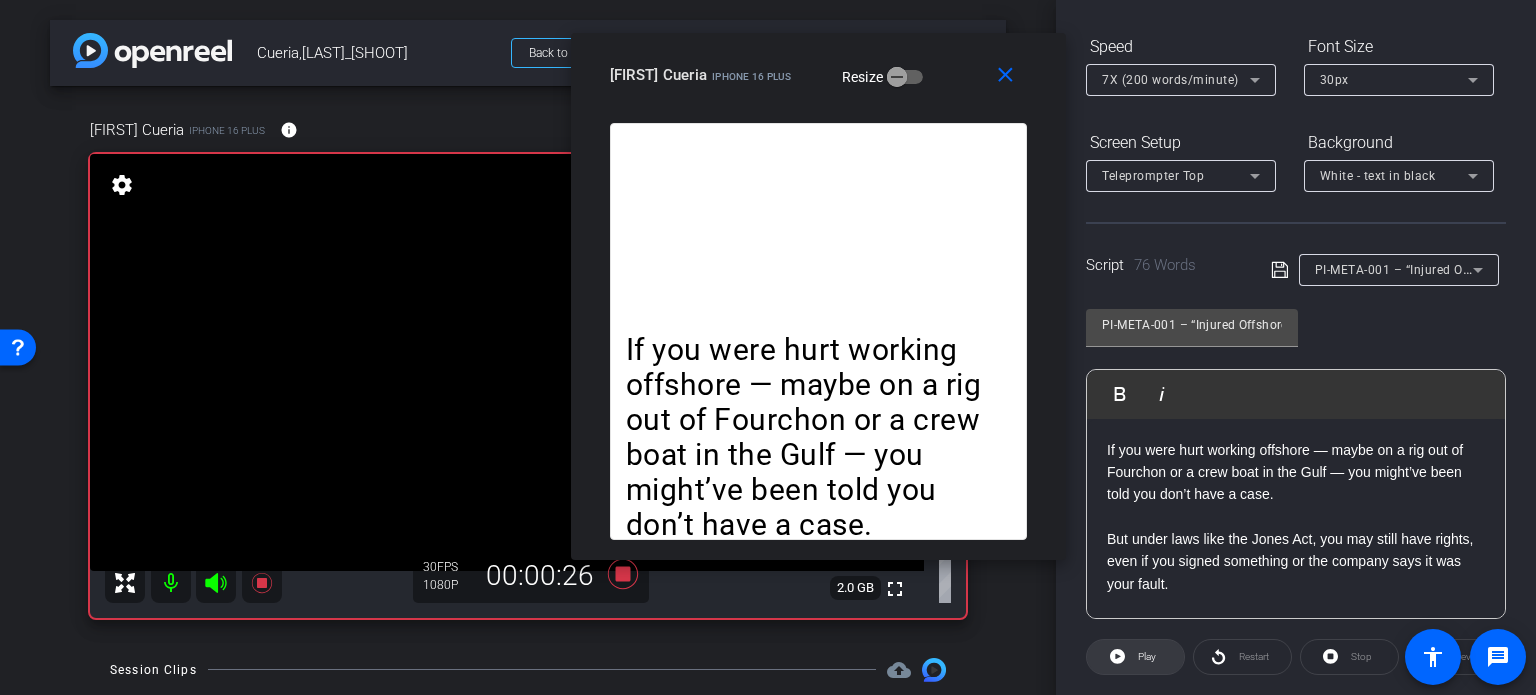 click 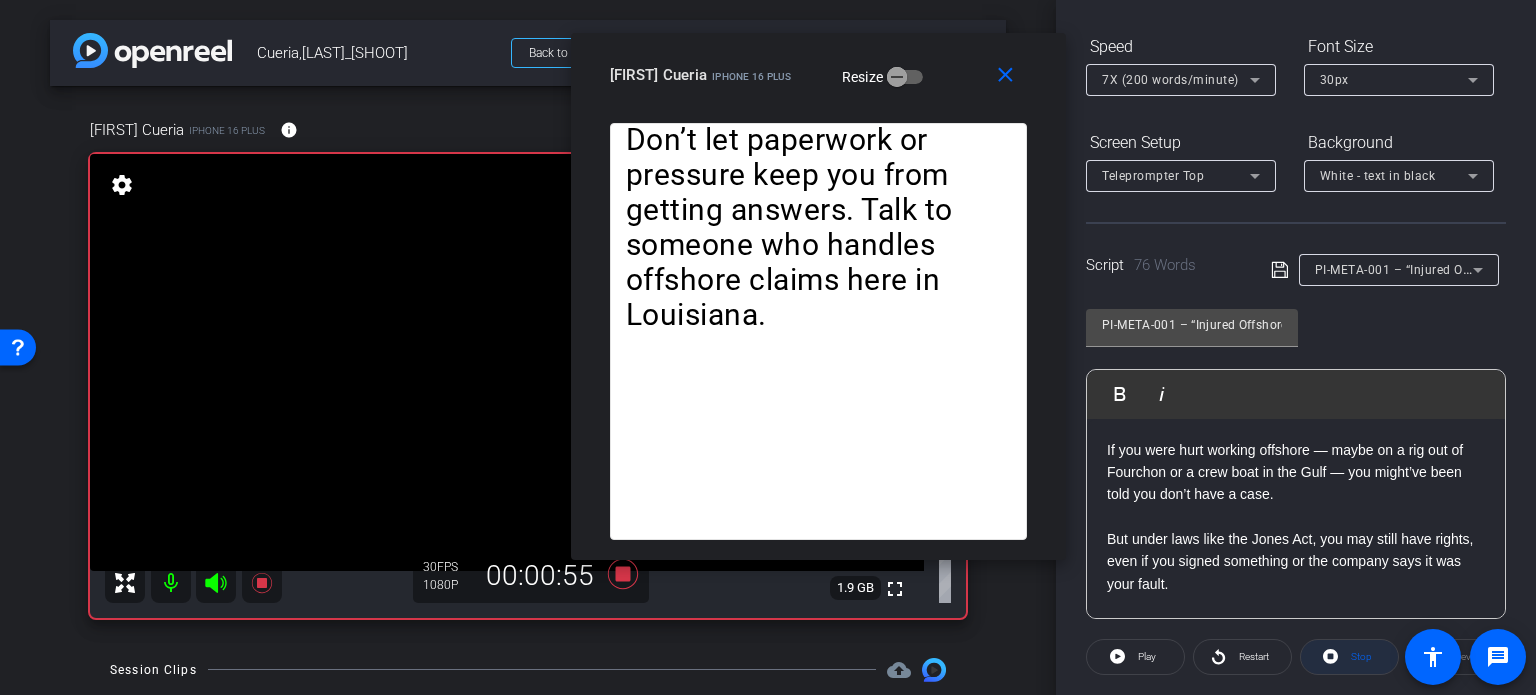 click on "Stop" 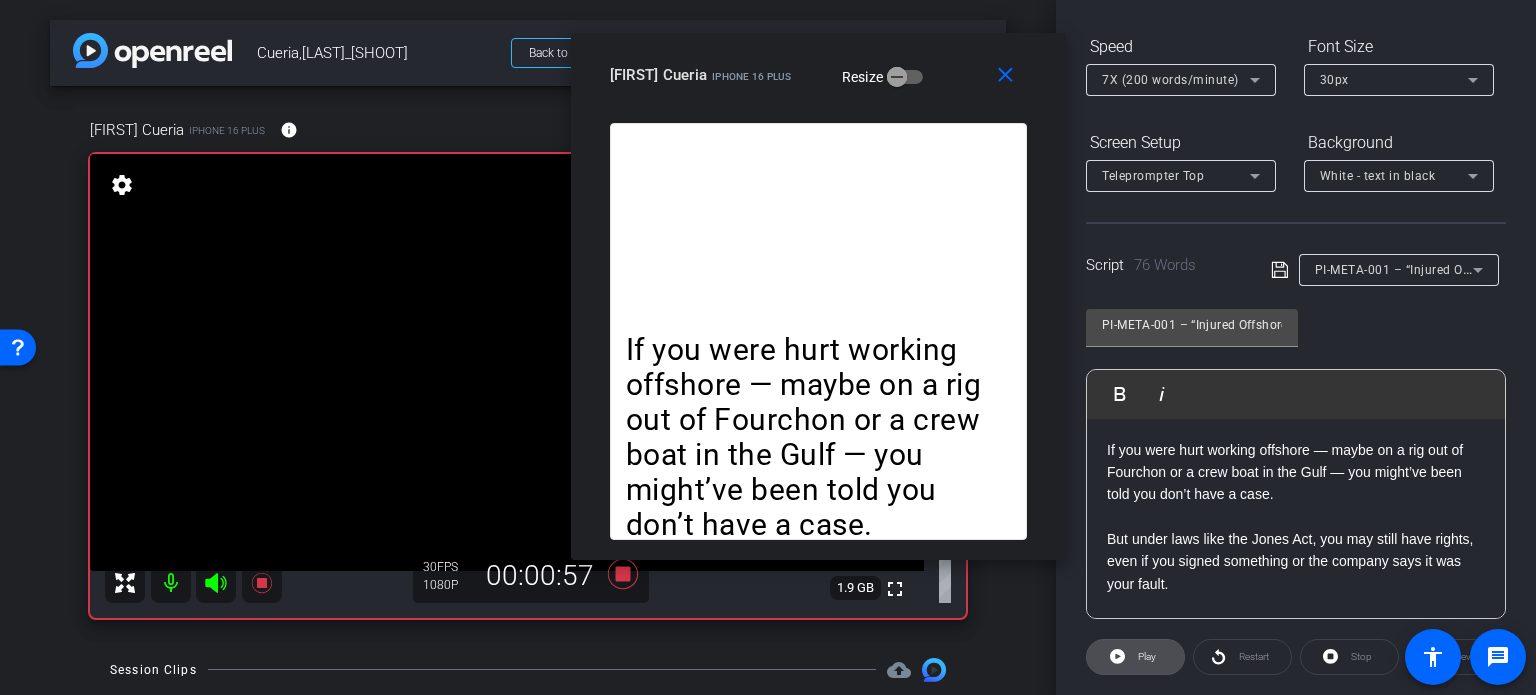 click on "Play" 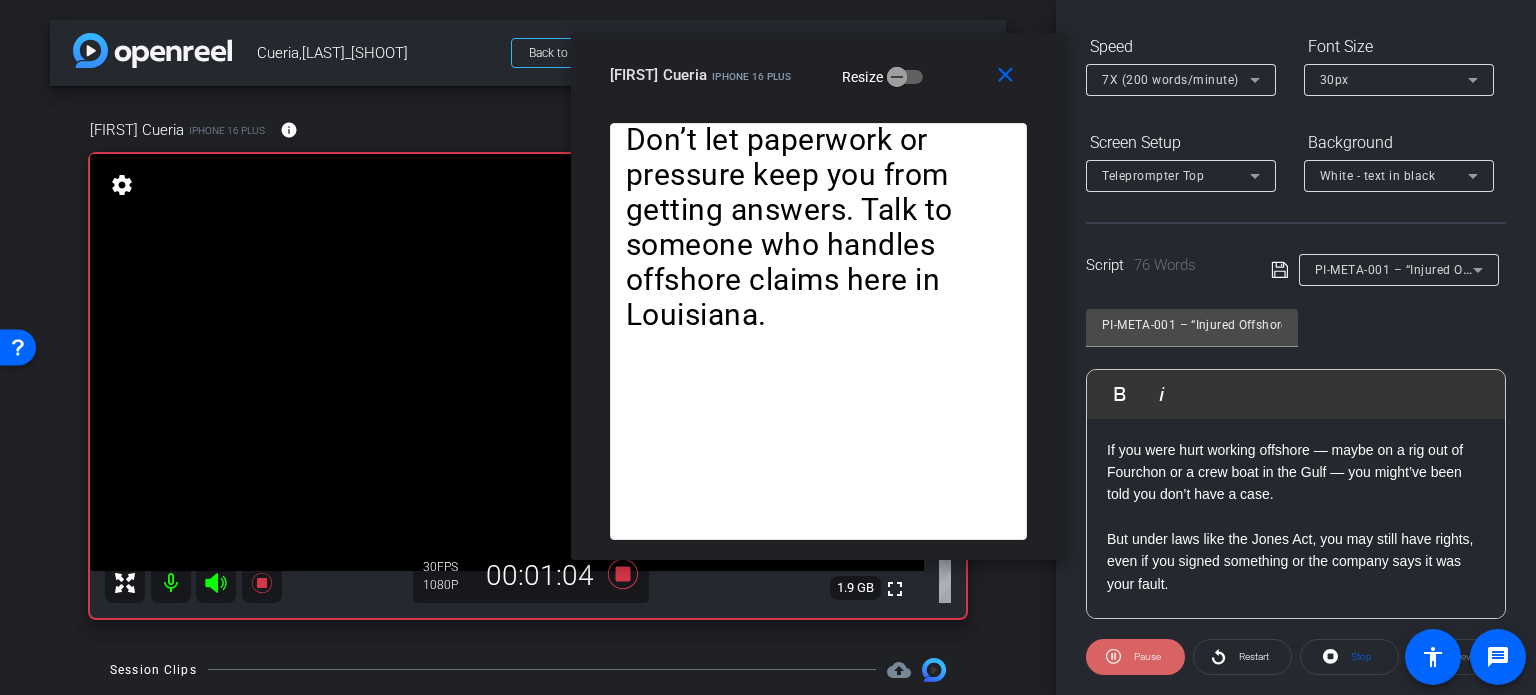 click on "Pause" 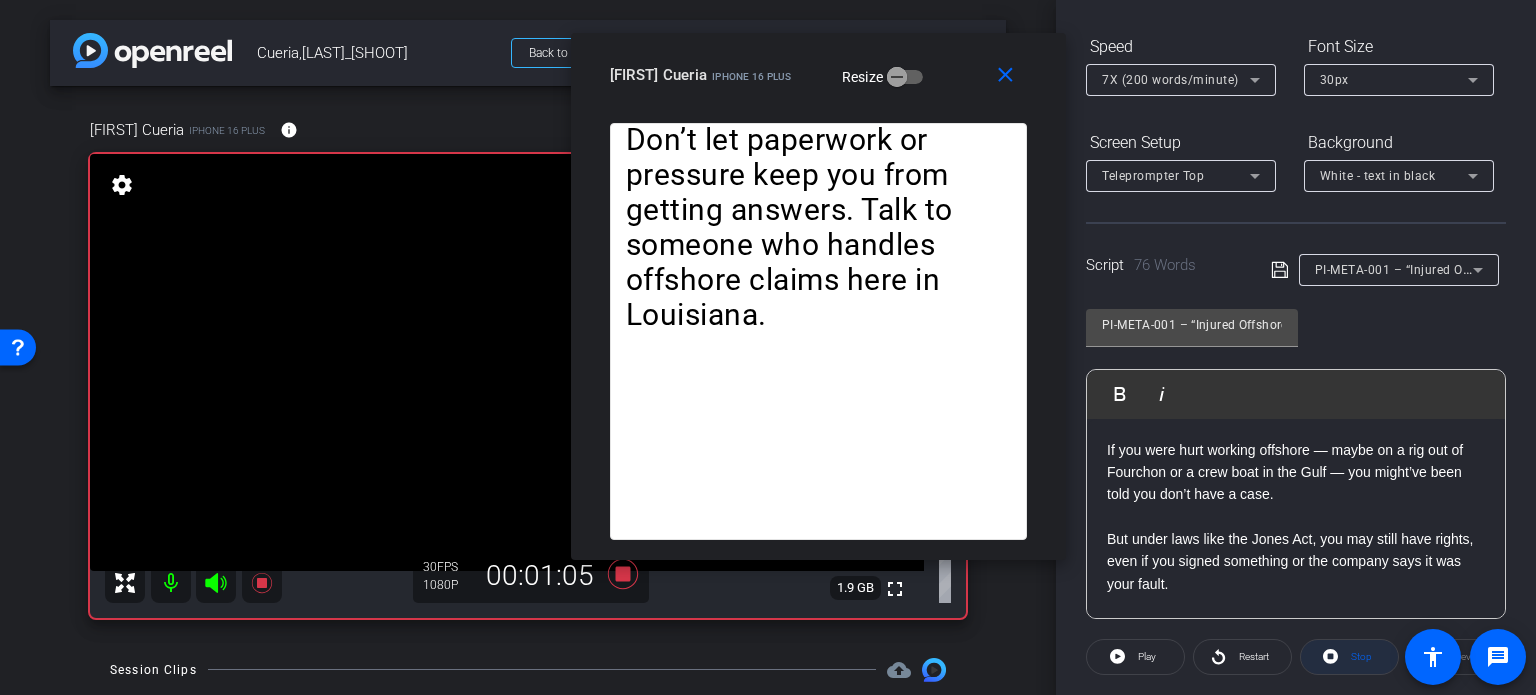 click on "Stop" 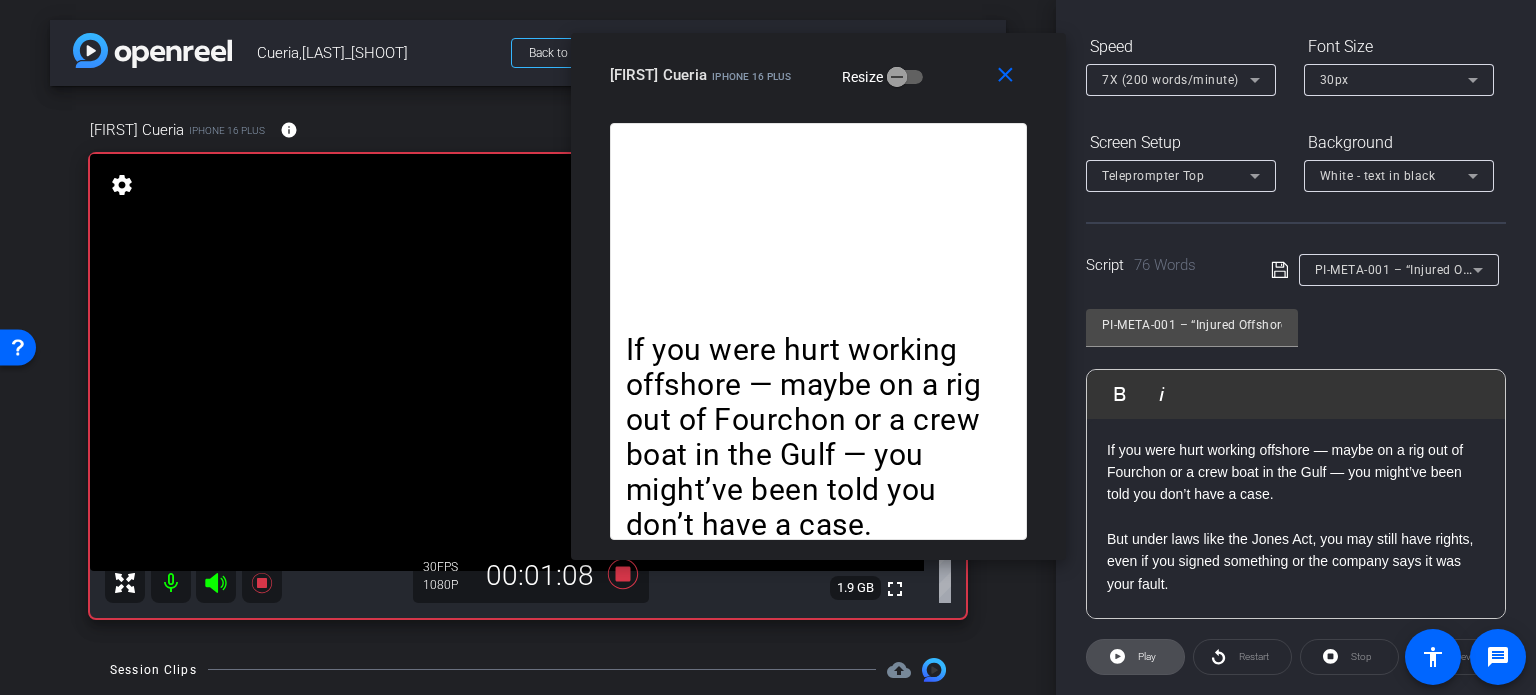 click on "Play" 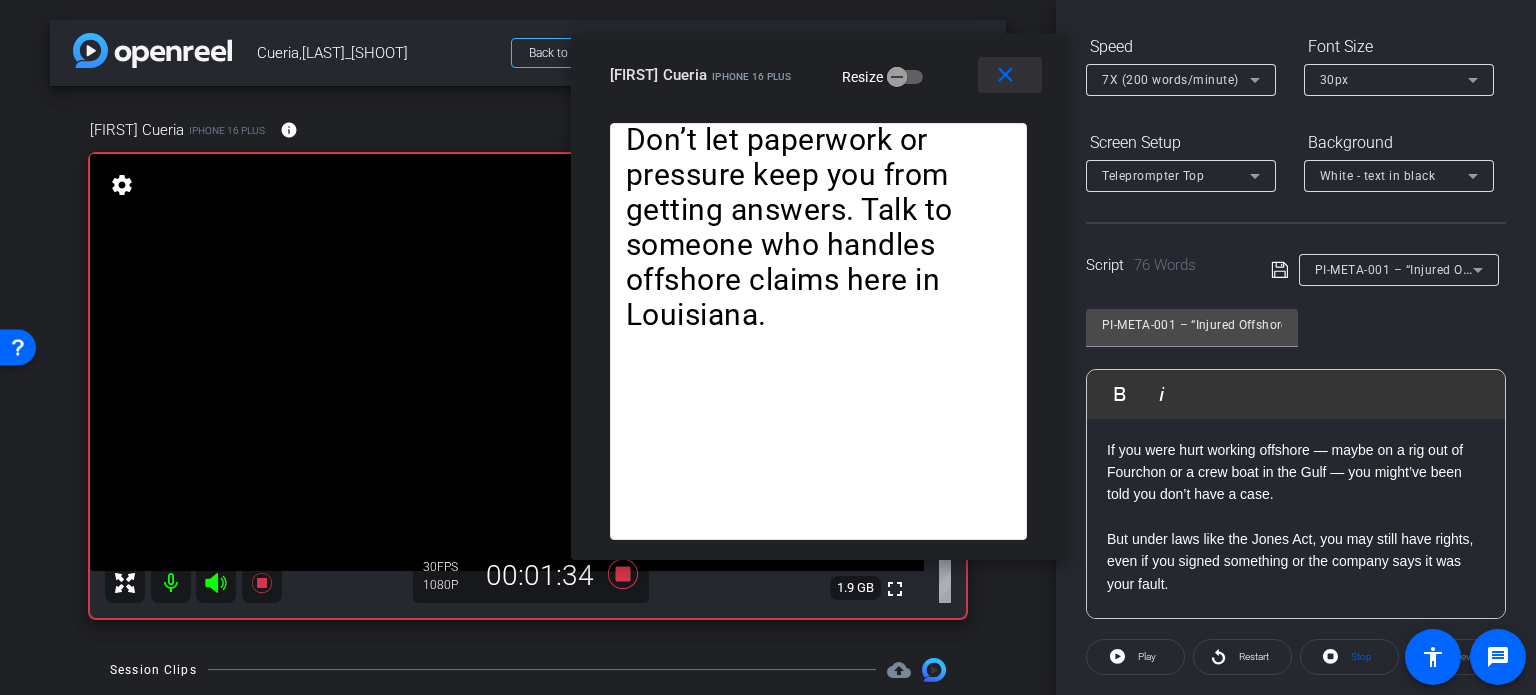 drag, startPoint x: 1019, startPoint y: 71, endPoint x: 1359, endPoint y: 365, distance: 449.48416 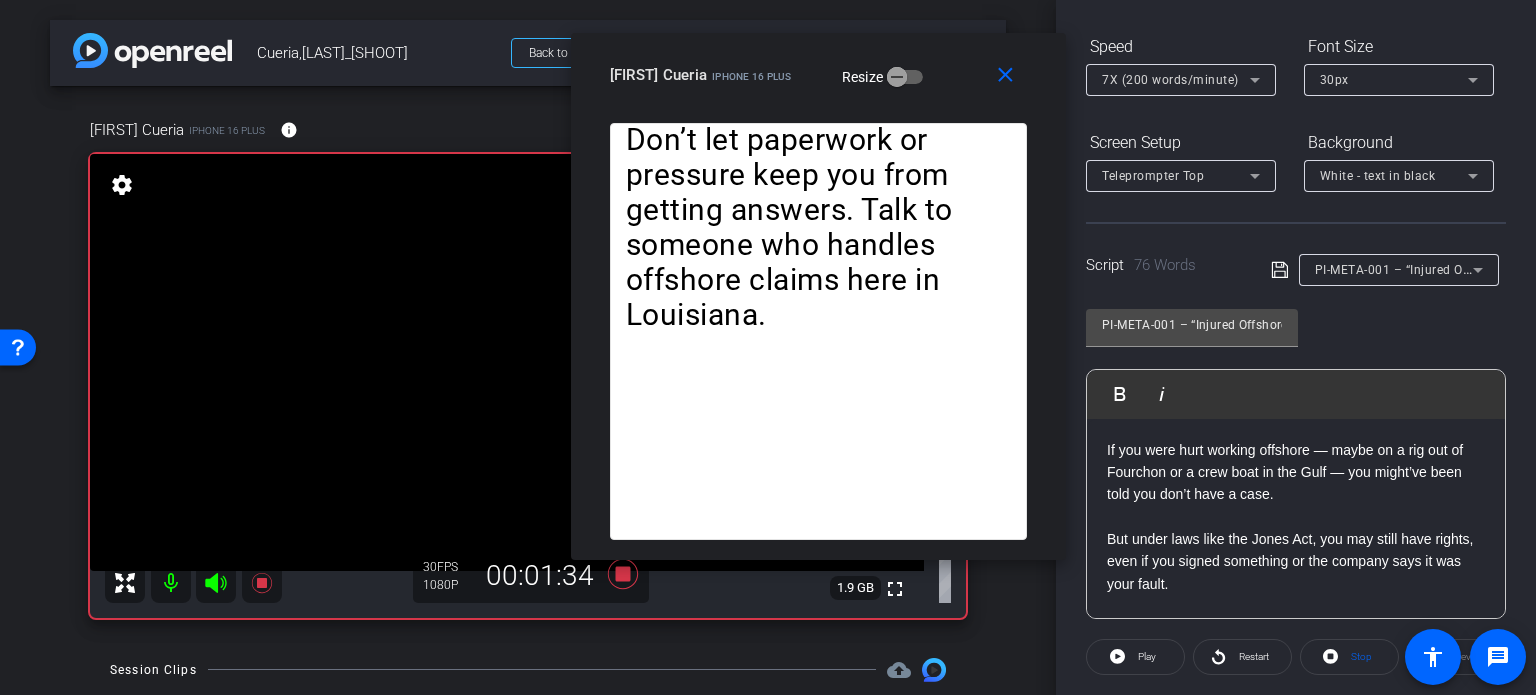 click at bounding box center (1010, 75) 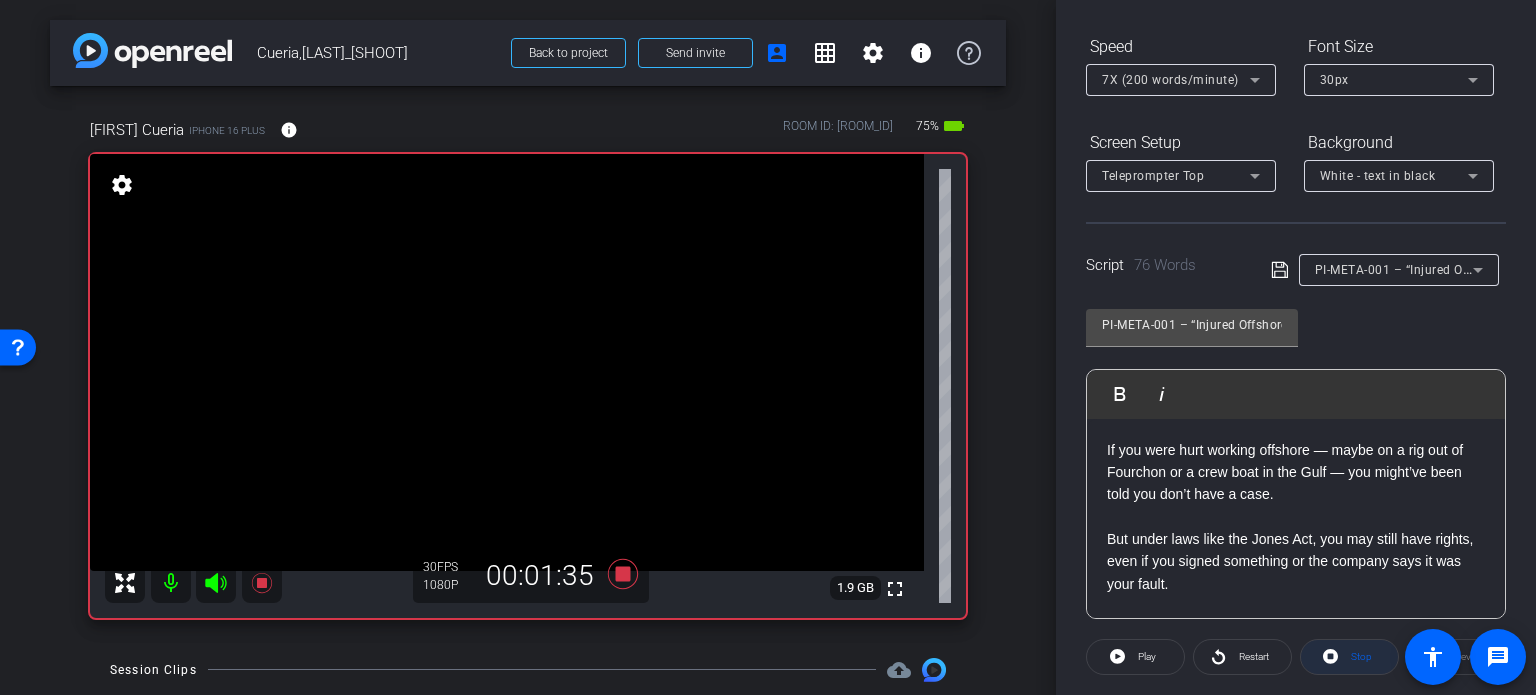 click on "Stop" 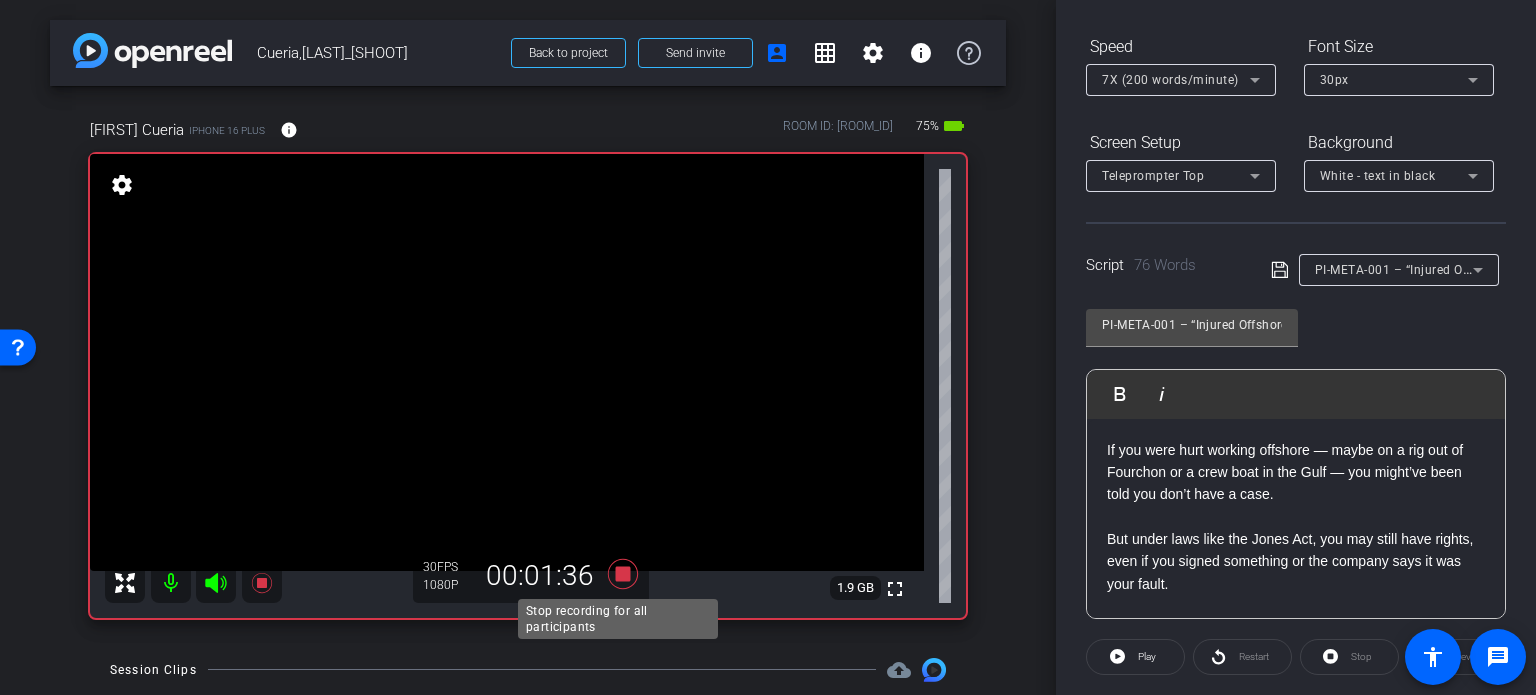 click 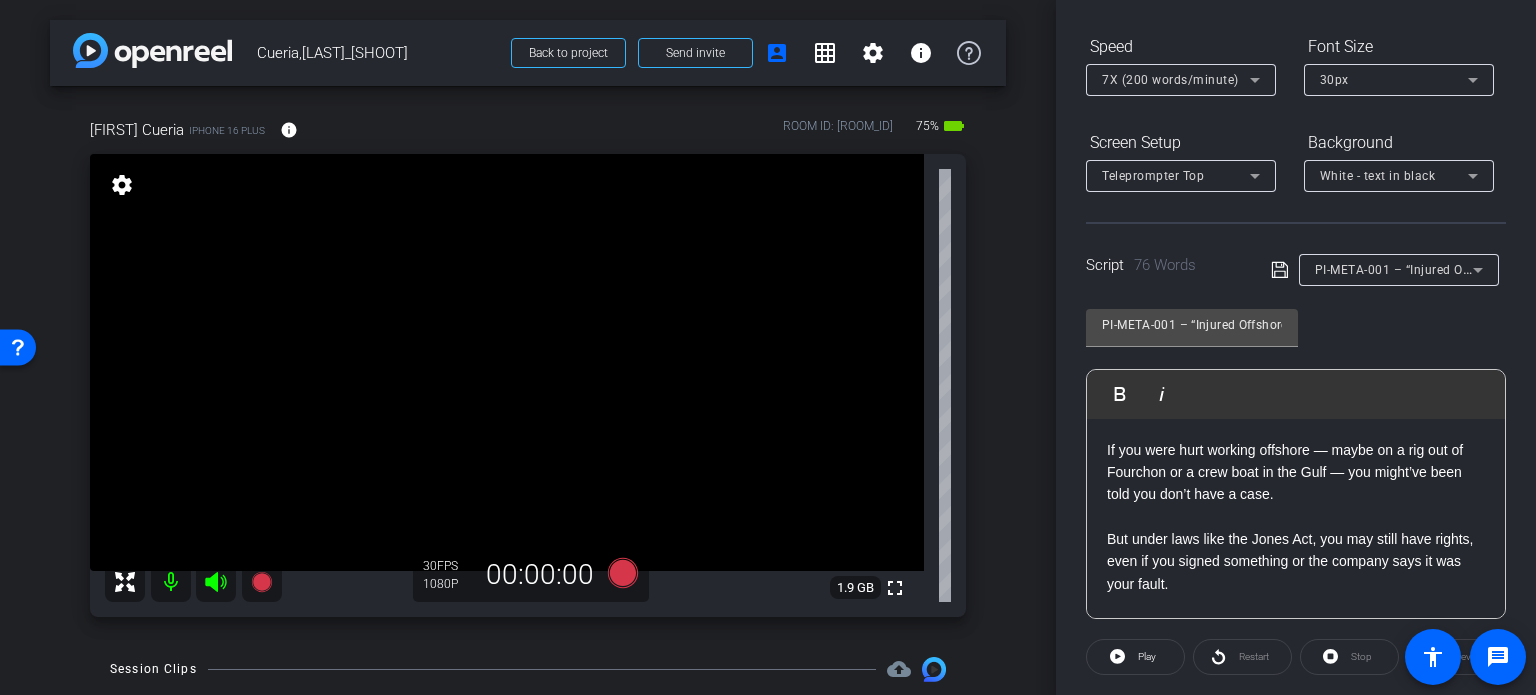 scroll, scrollTop: 300, scrollLeft: 0, axis: vertical 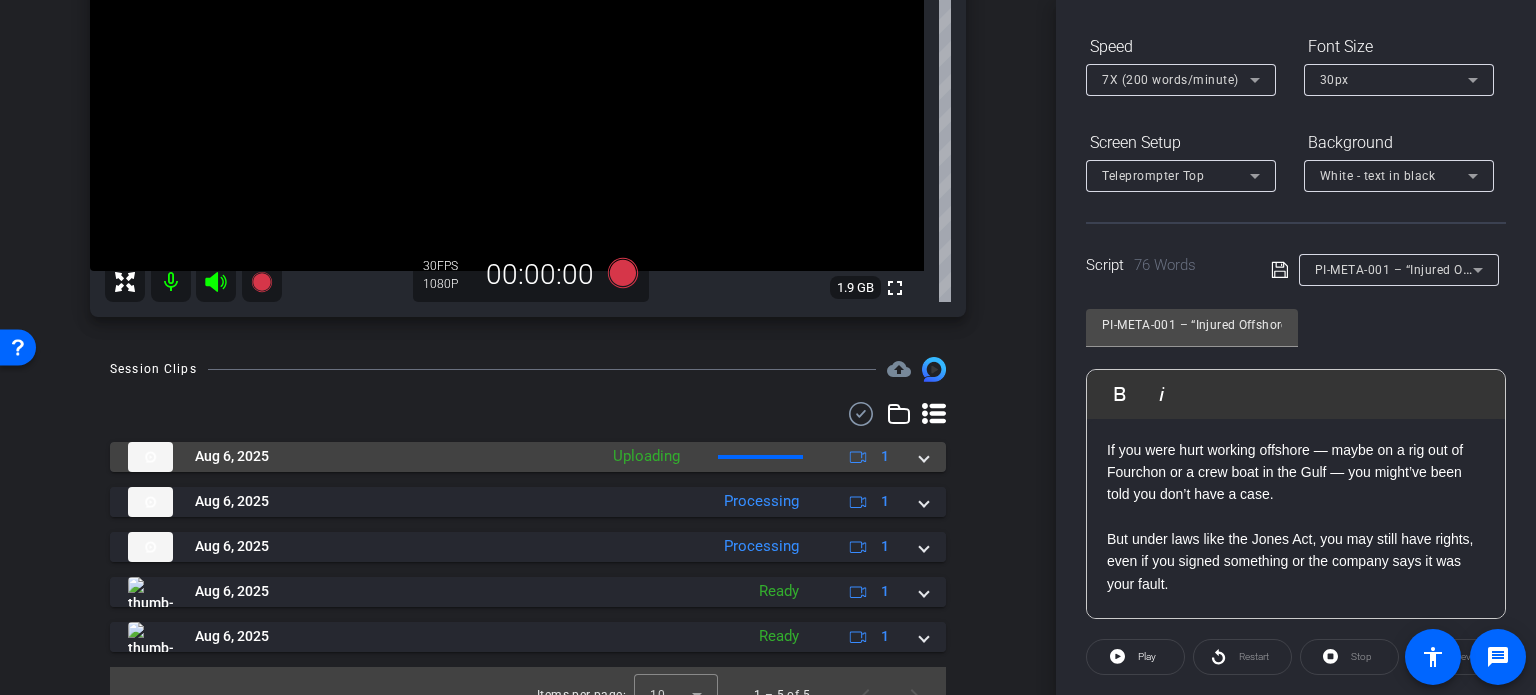 drag, startPoint x: 907, startPoint y: 456, endPoint x: 872, endPoint y: 471, distance: 38.078865 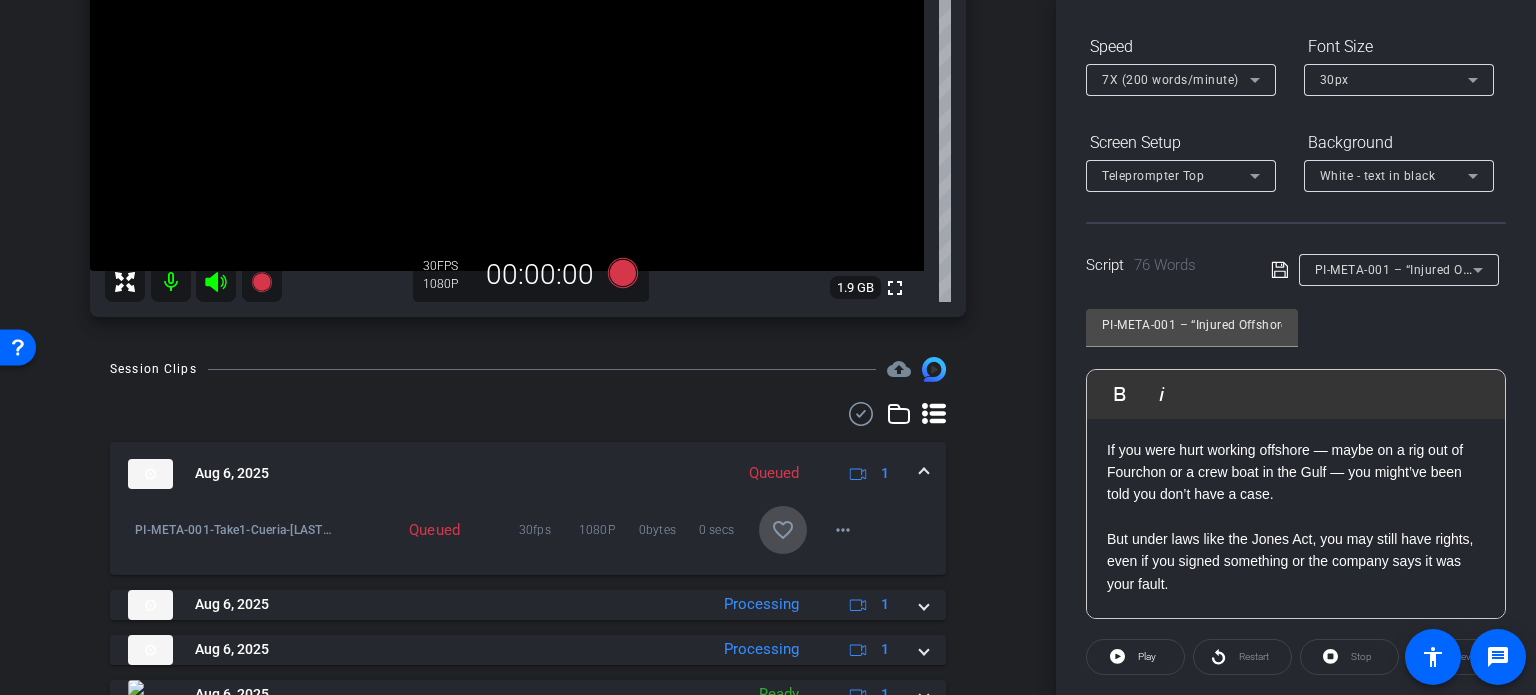 click at bounding box center [783, 530] 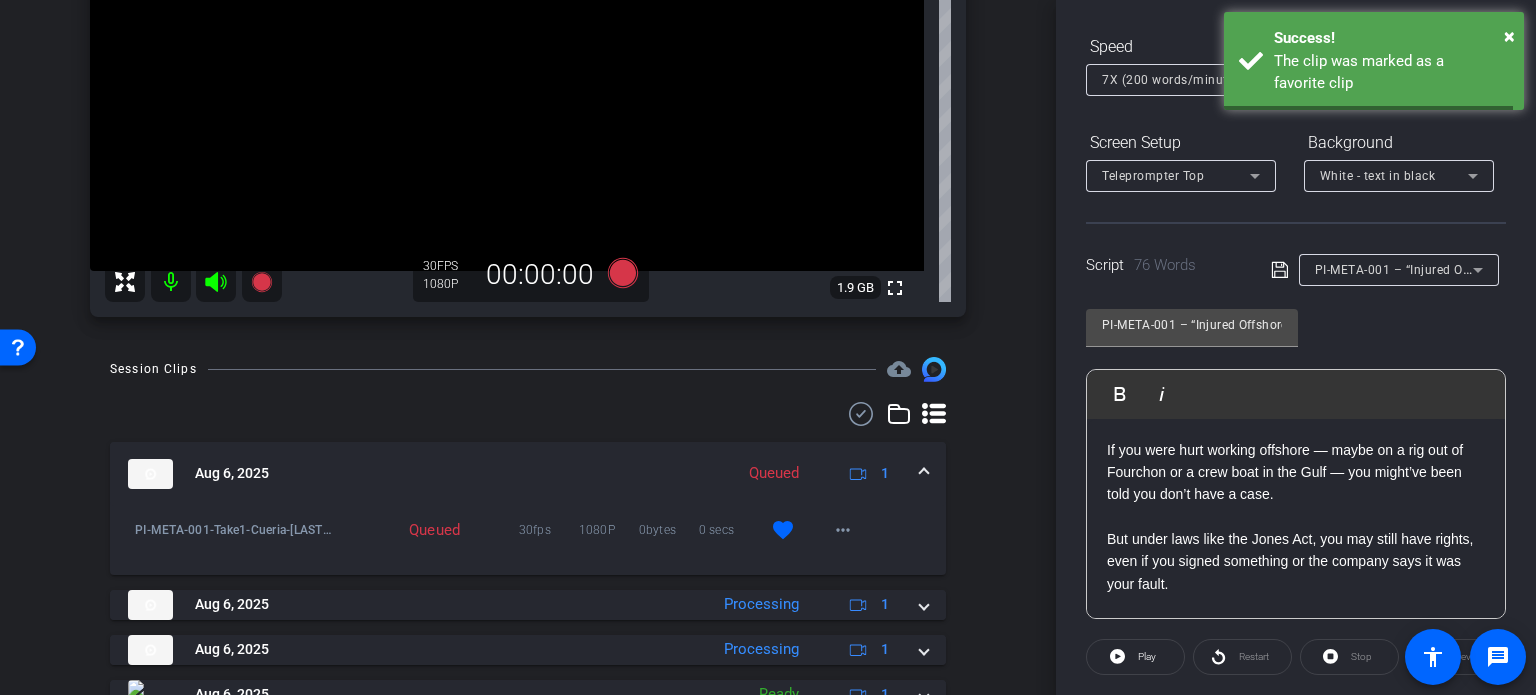 click at bounding box center [924, 473] 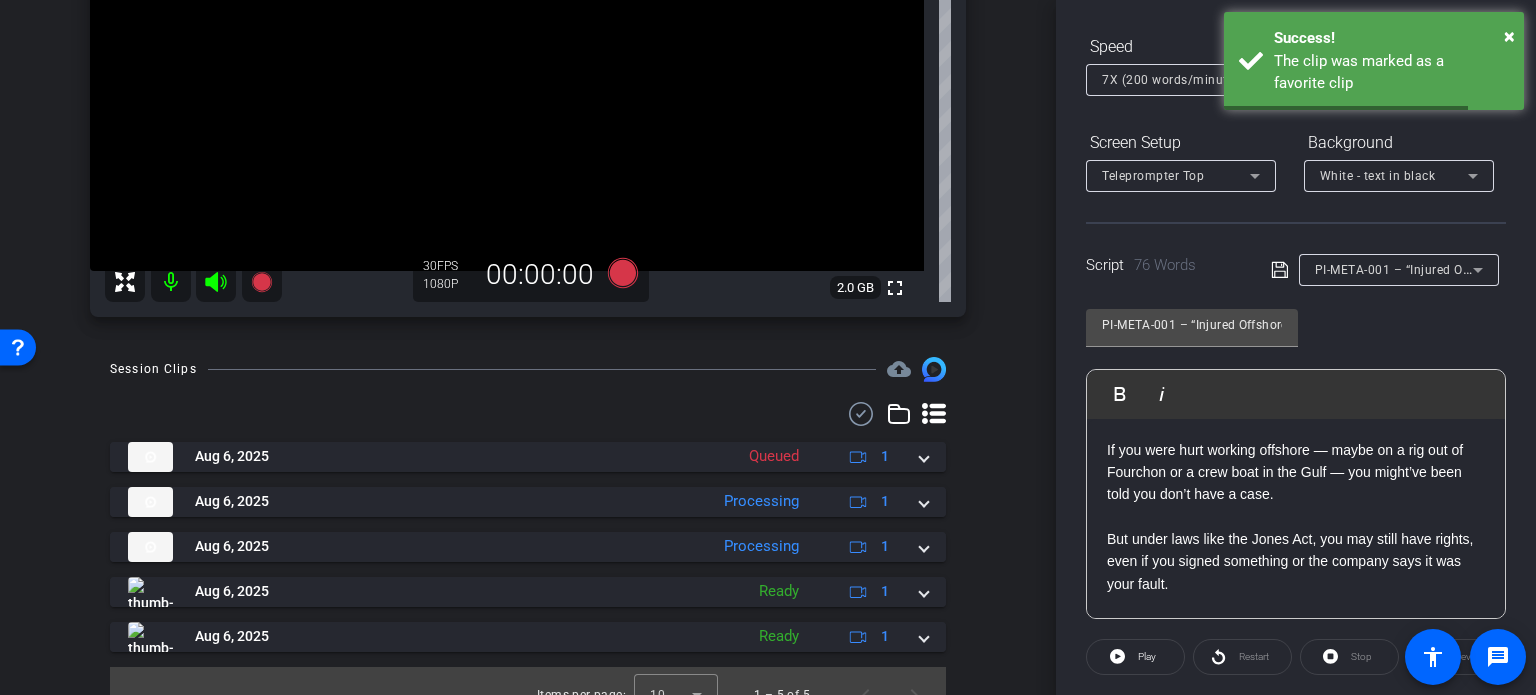 click on "PI-META-001 – “Injured Offshore? Here’s What Most Workers Don’t Know”" at bounding box center (1529, 269) 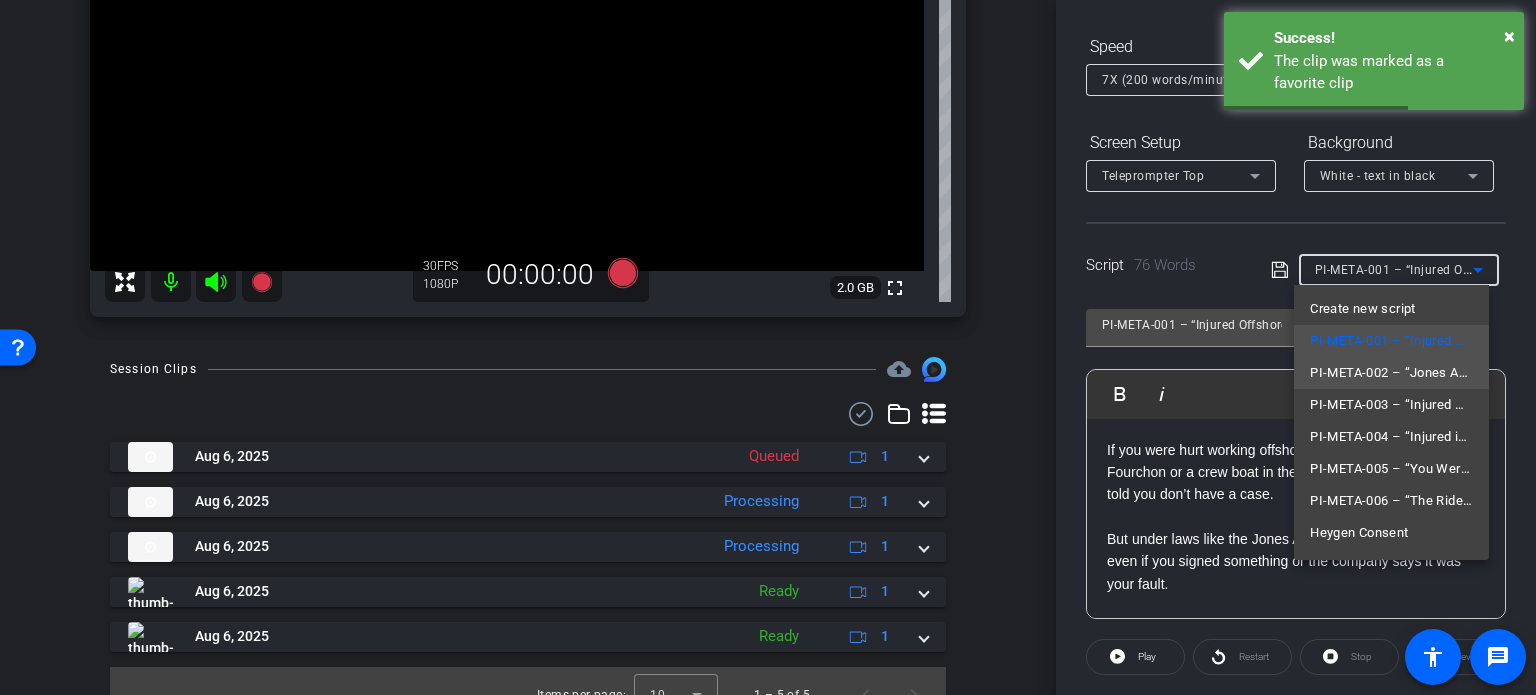 click on "PI-META-002 – “Jones Act Rights: Not Just Workers’ Comp”" at bounding box center (1391, 373) 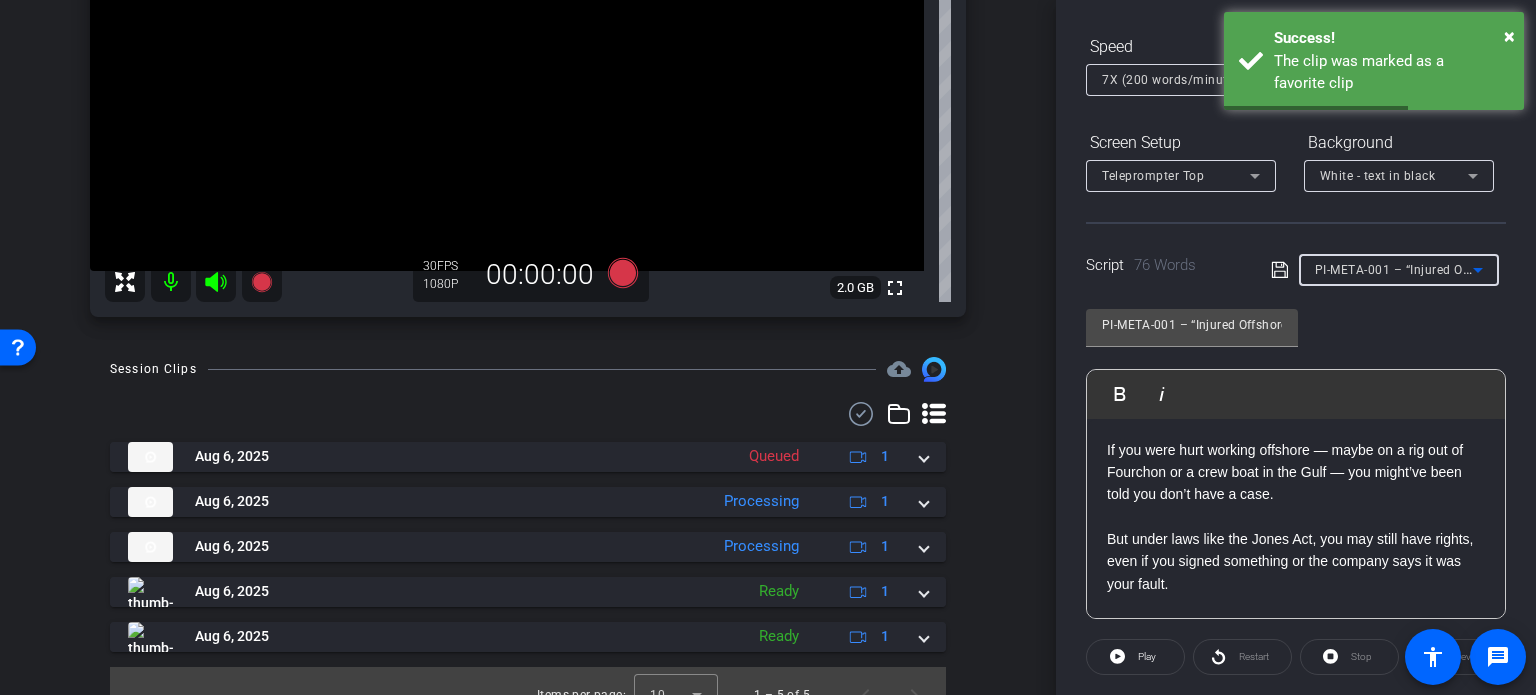 type on "PI-META-002 – “Jones Act Rights: Not Just Workers’ Comp”" 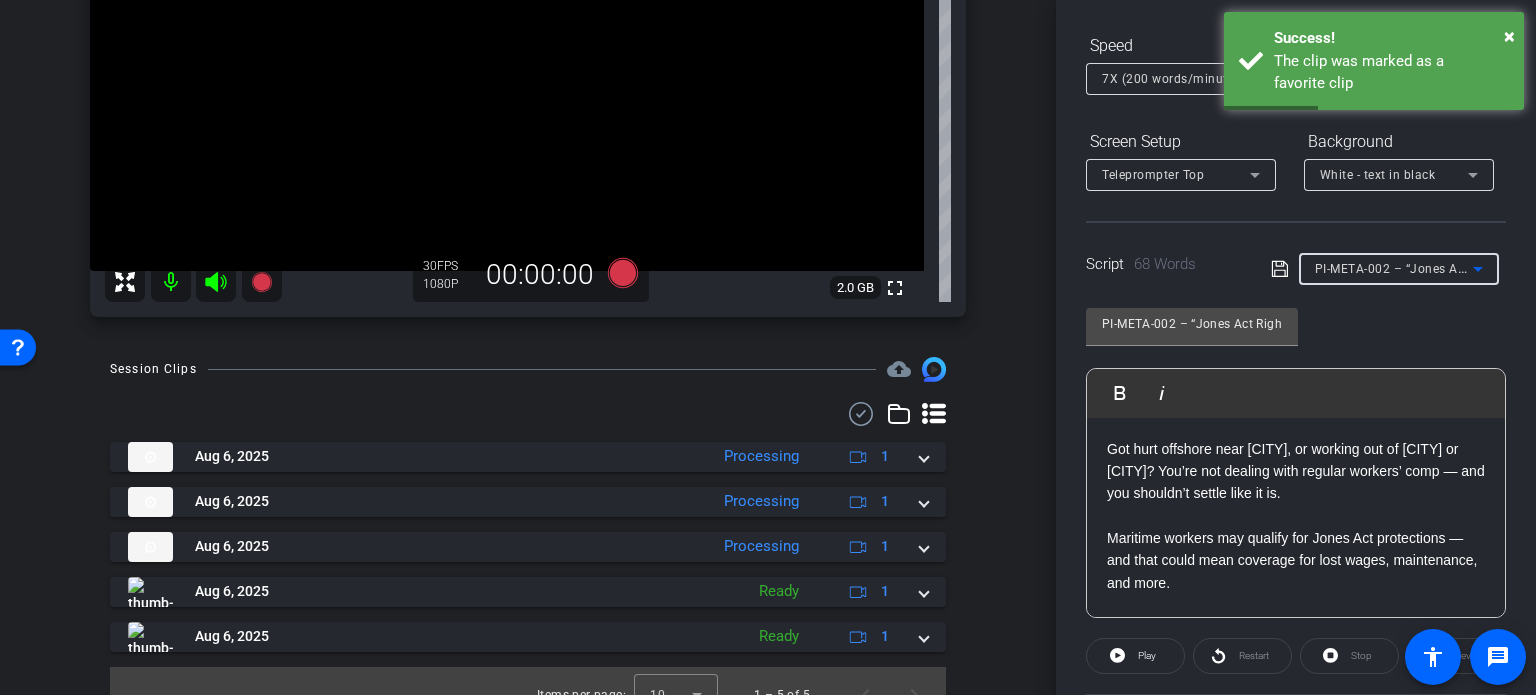 scroll, scrollTop: 200, scrollLeft: 0, axis: vertical 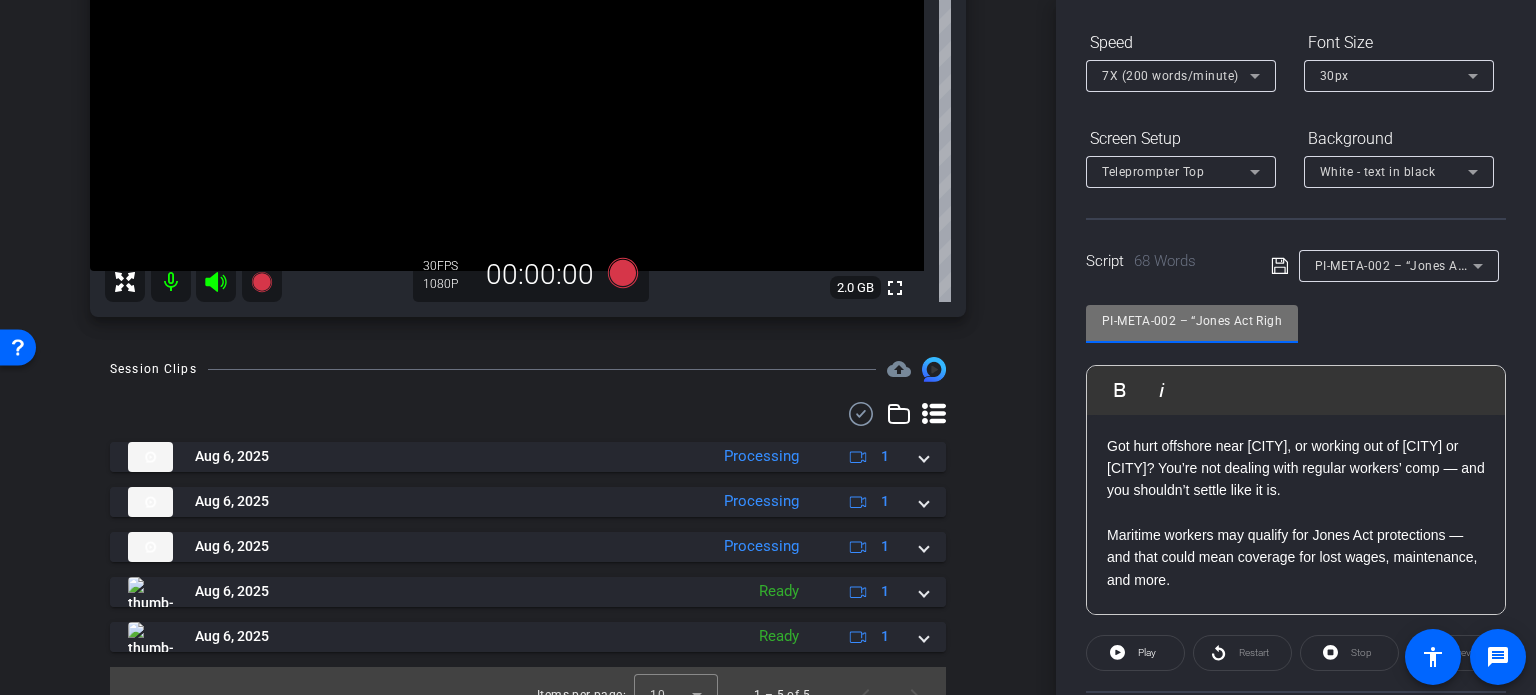 drag, startPoint x: 1176, startPoint y: 321, endPoint x: 972, endPoint y: 315, distance: 204.08821 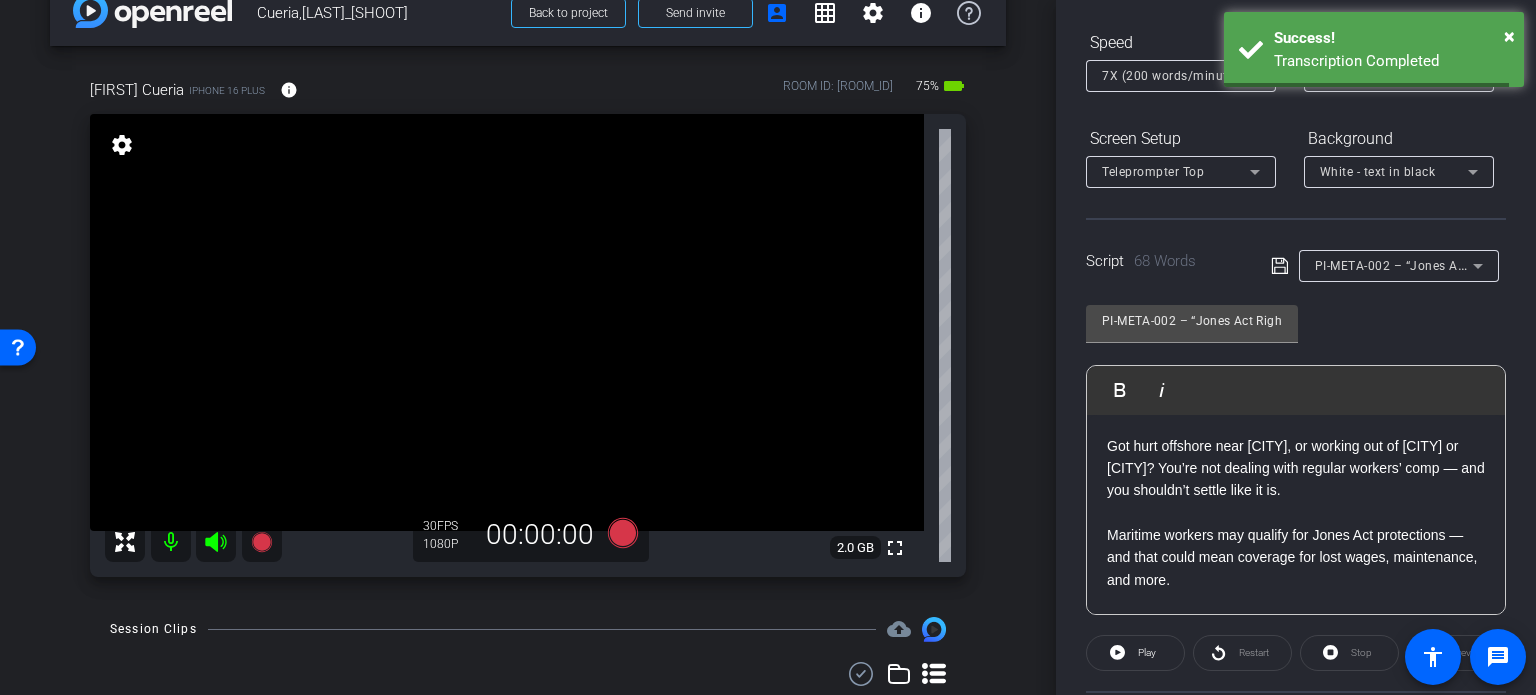 scroll, scrollTop: 0, scrollLeft: 0, axis: both 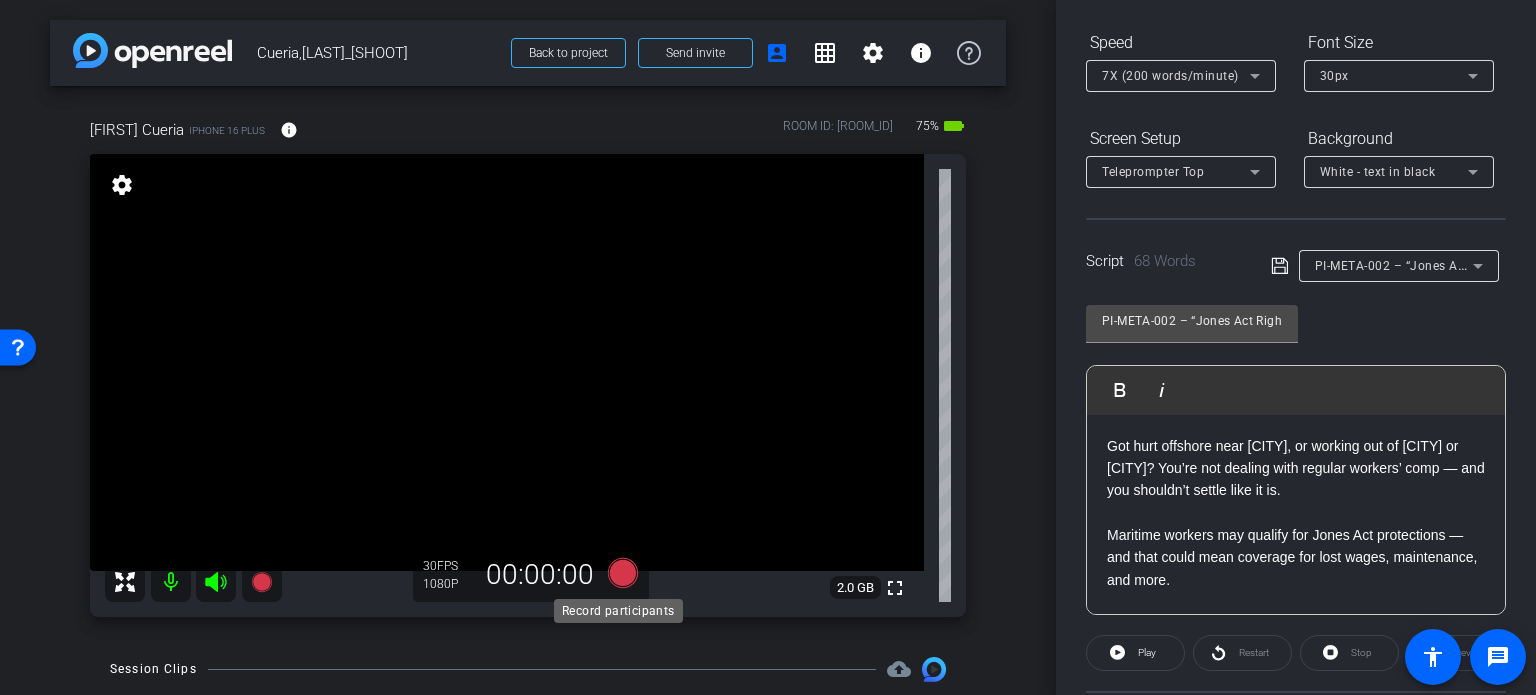 click 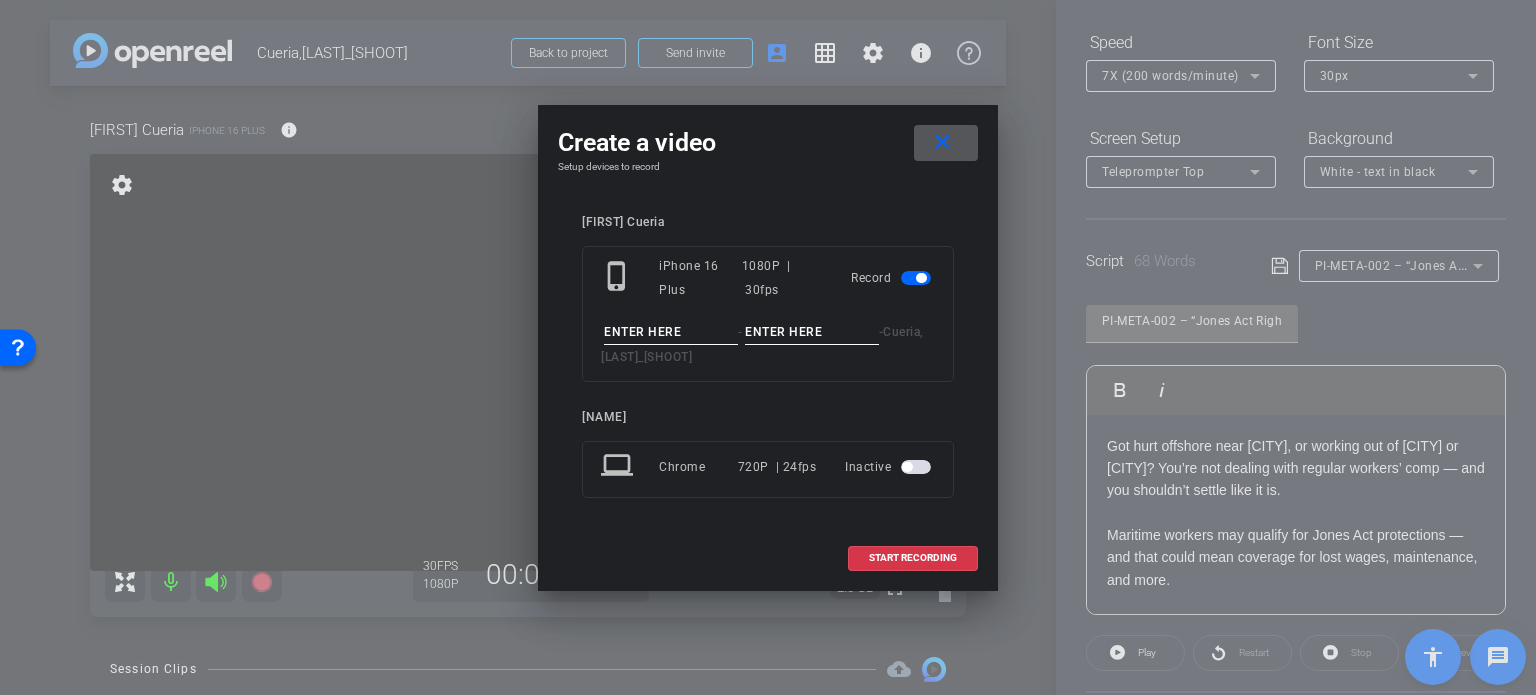 click at bounding box center (671, 332) 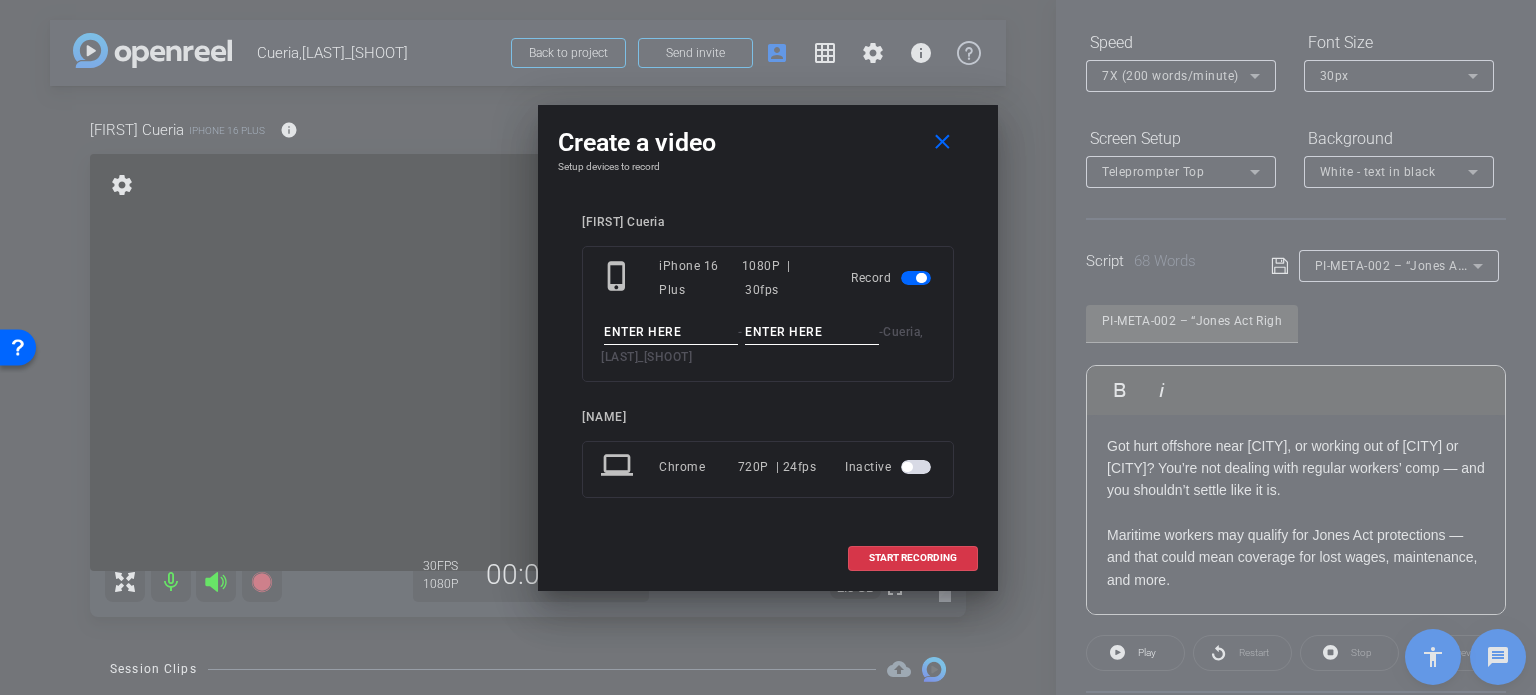 paste on "PI-META-002" 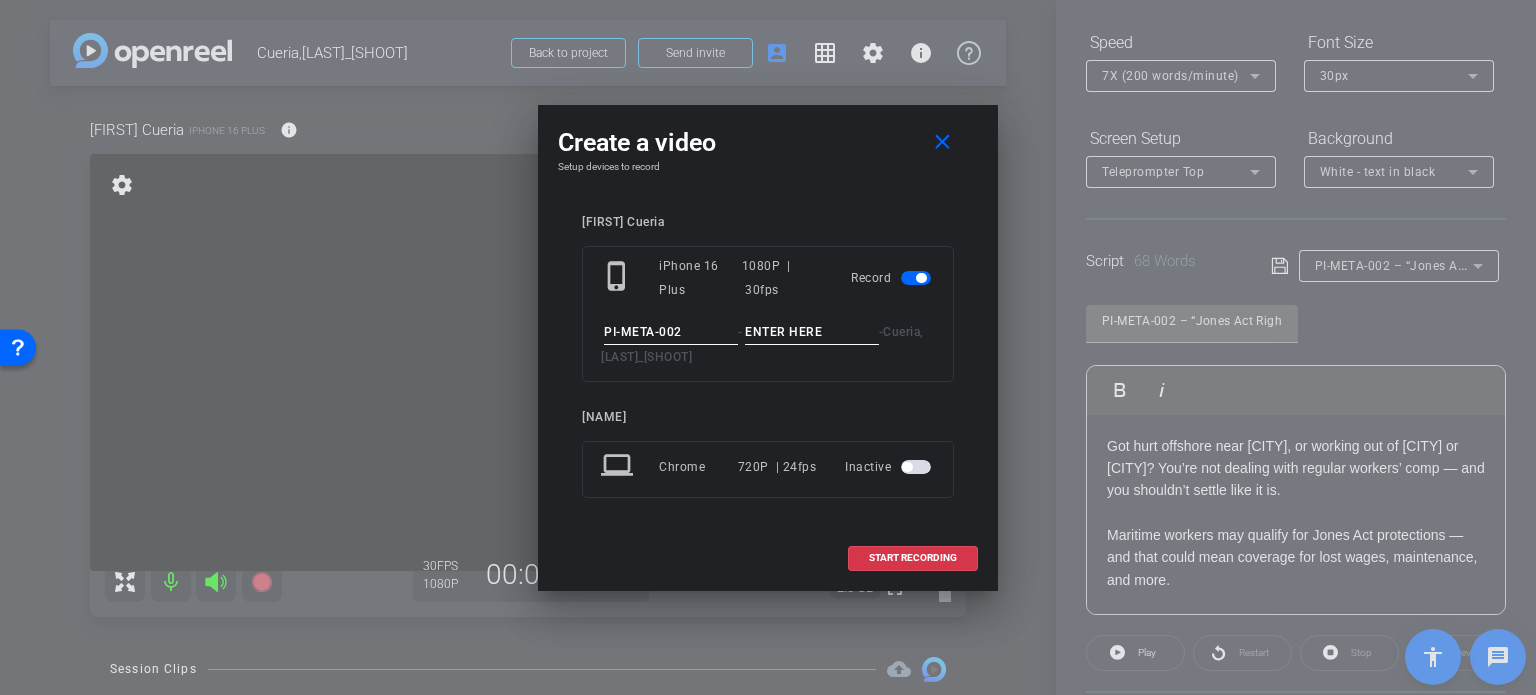 type on "PI-META-002" 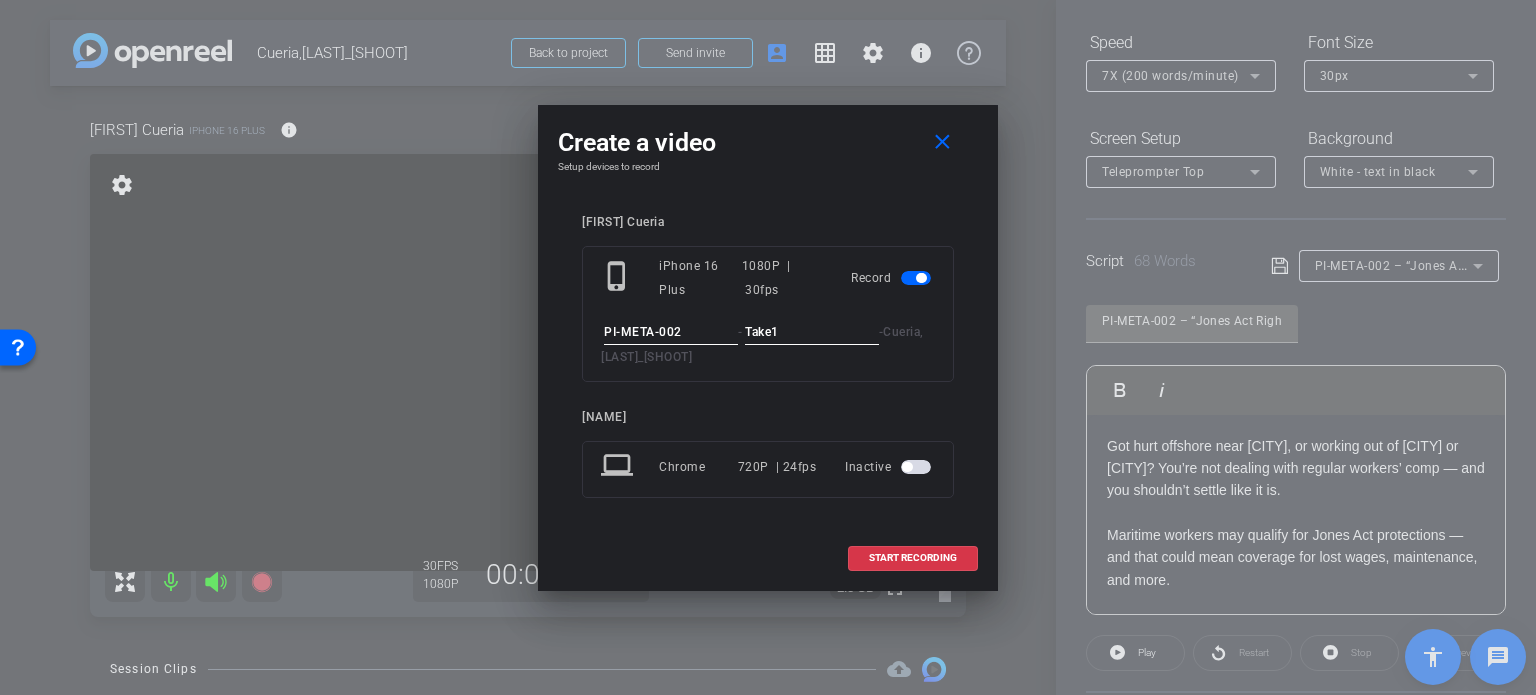 type on "Take1" 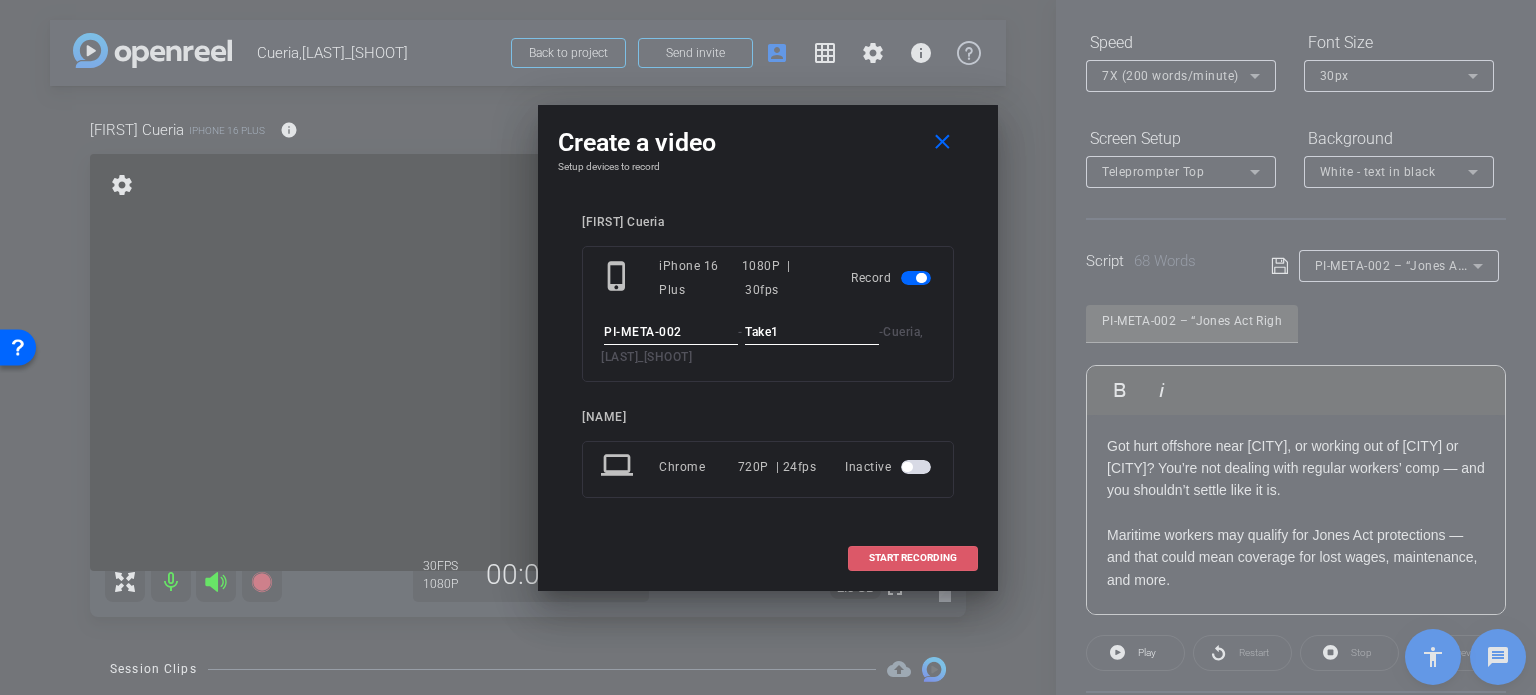 click at bounding box center [913, 558] 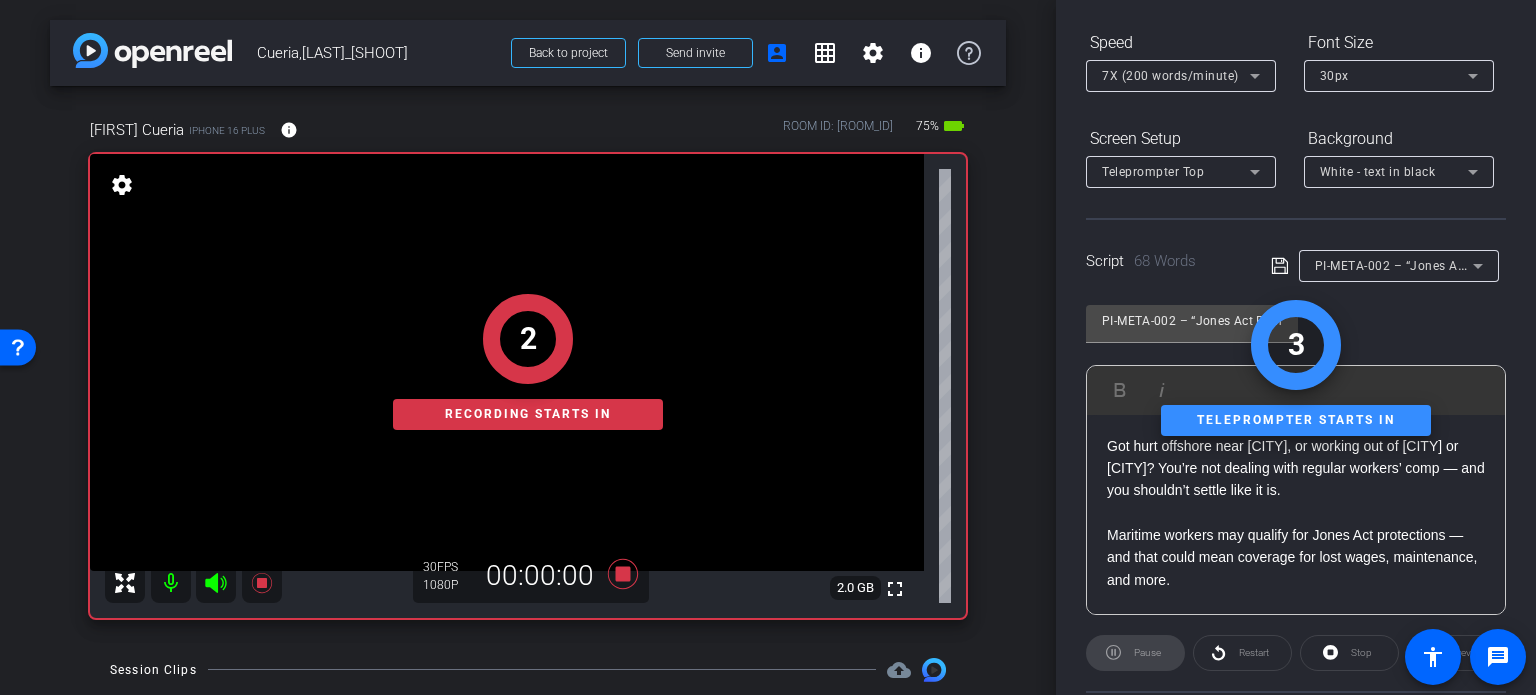 scroll, scrollTop: 396, scrollLeft: 0, axis: vertical 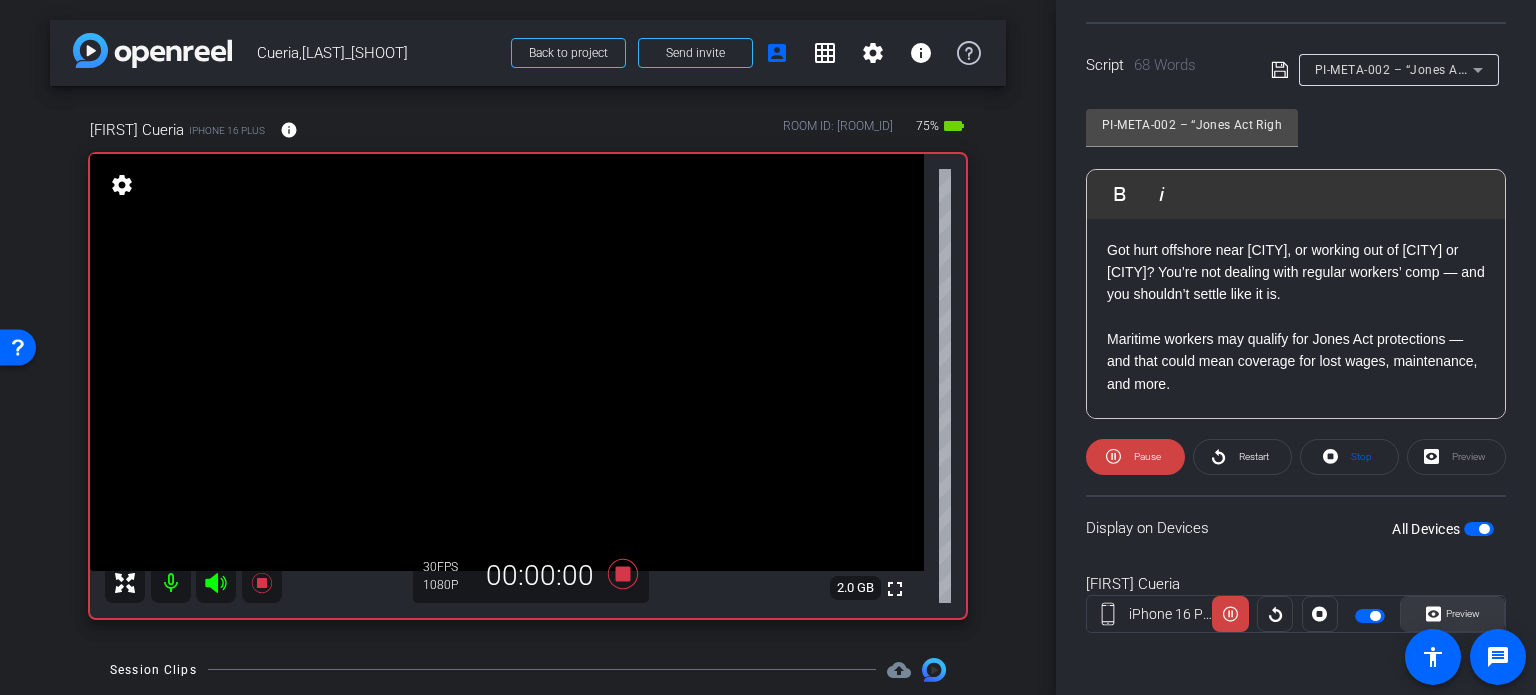 click 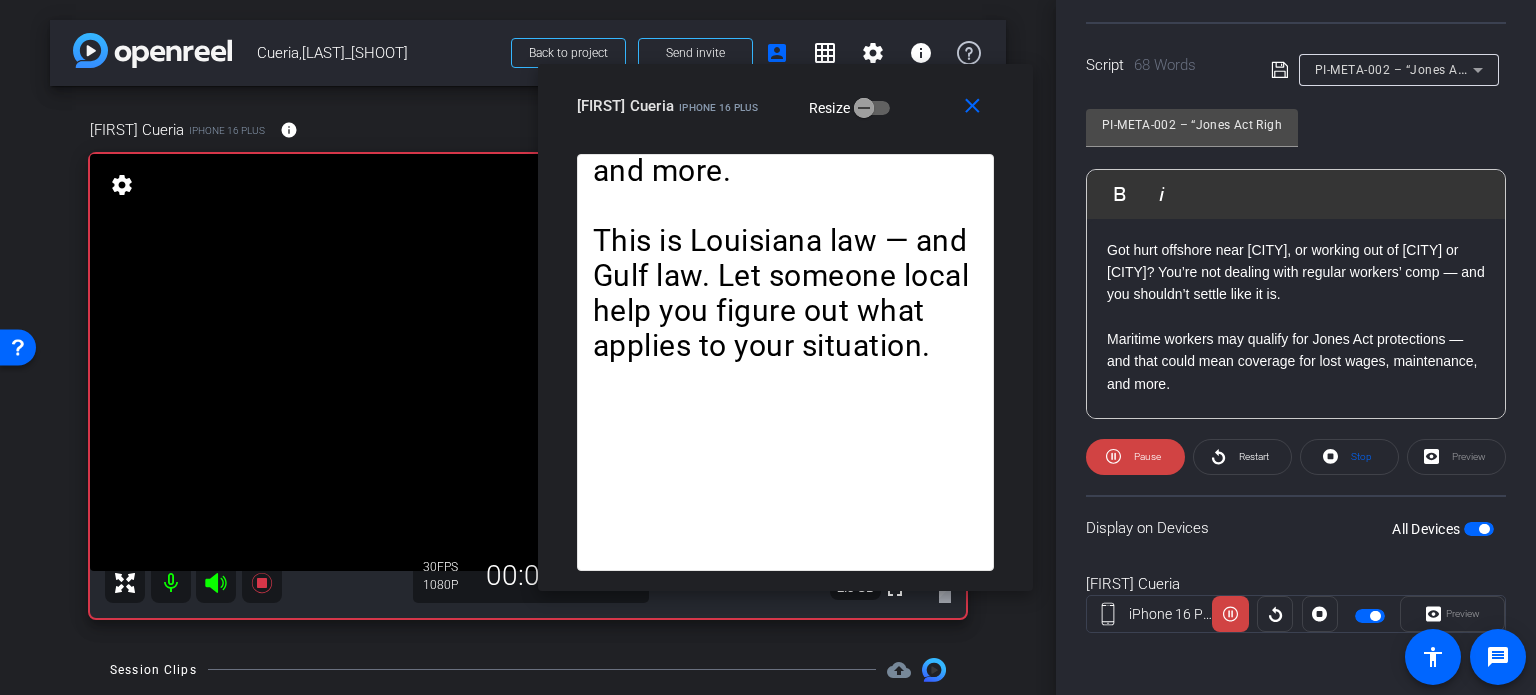 drag, startPoint x: 876, startPoint y: 152, endPoint x: 893, endPoint y: 132, distance: 26.24881 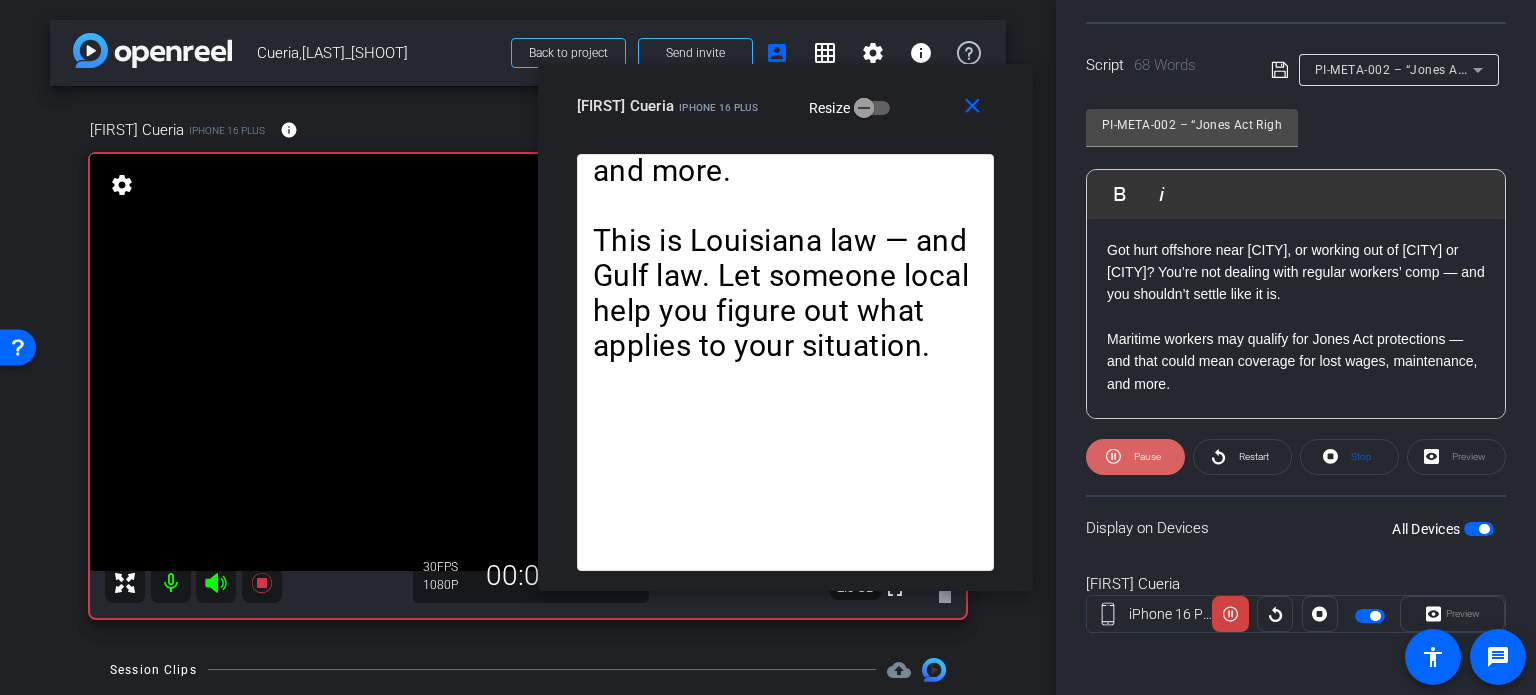 click 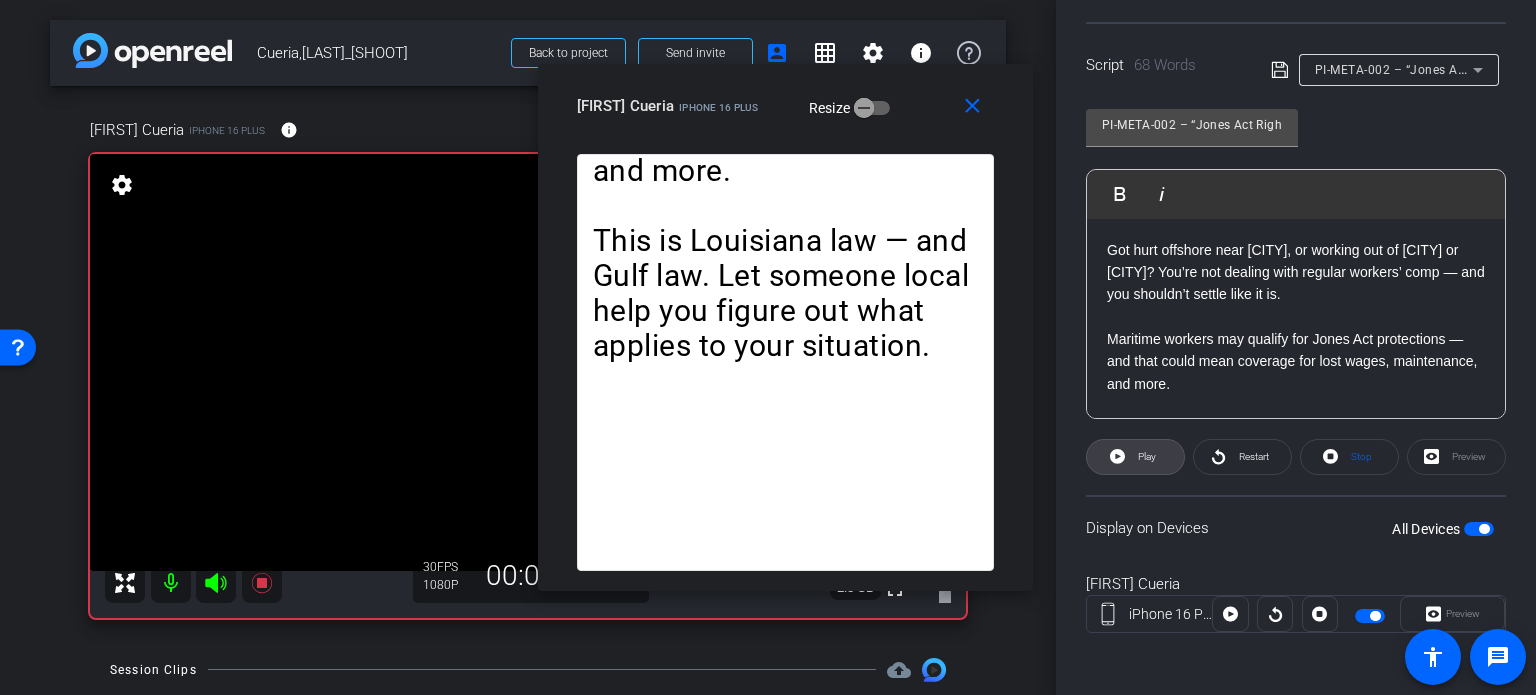 click 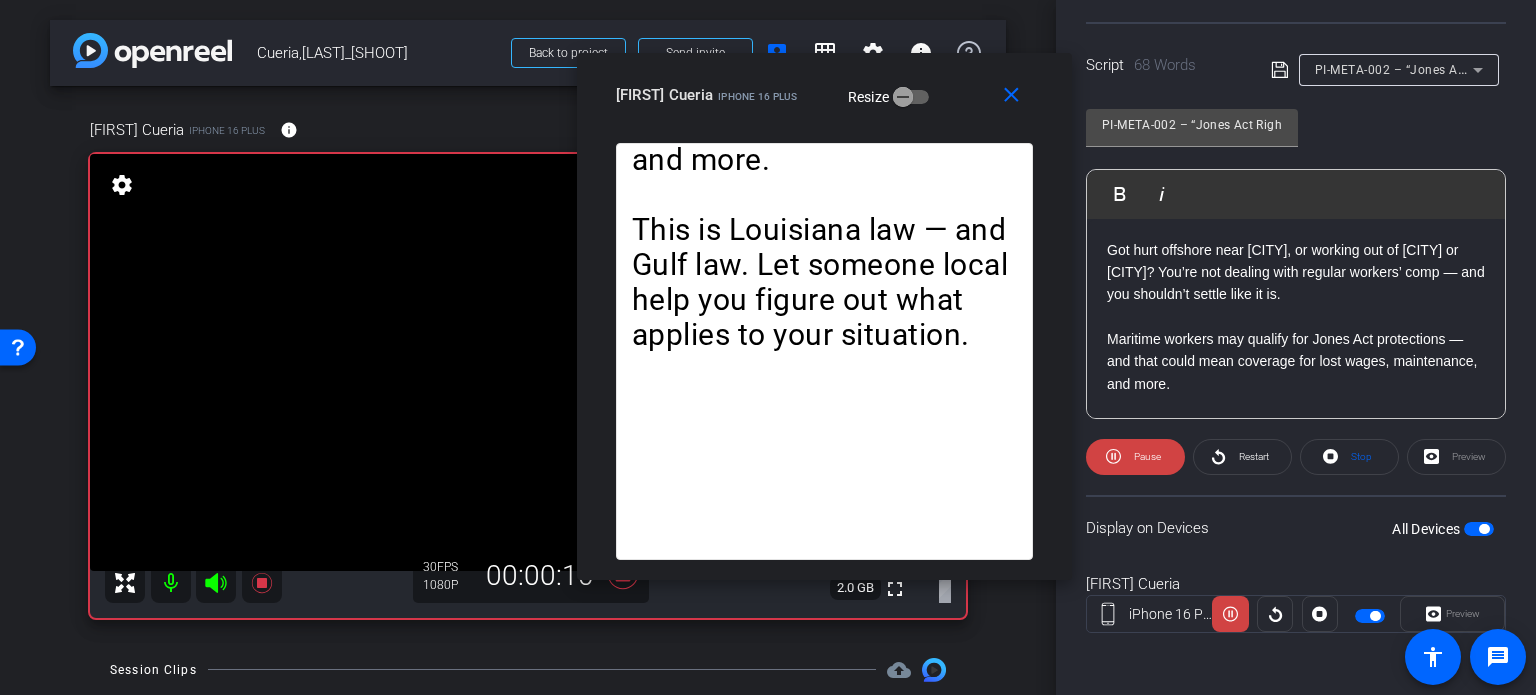 drag, startPoint x: 915, startPoint y: 117, endPoint x: 956, endPoint y: 106, distance: 42.44997 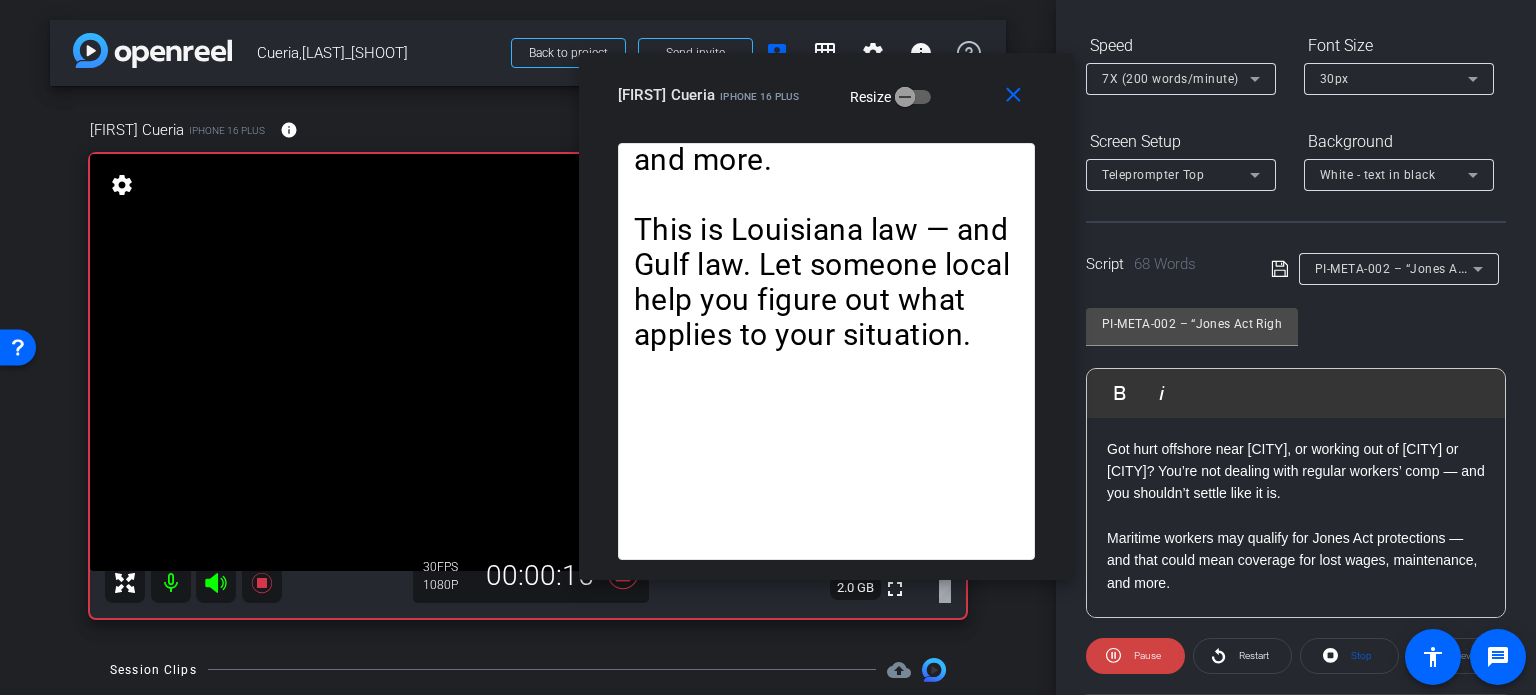 scroll, scrollTop: 196, scrollLeft: 0, axis: vertical 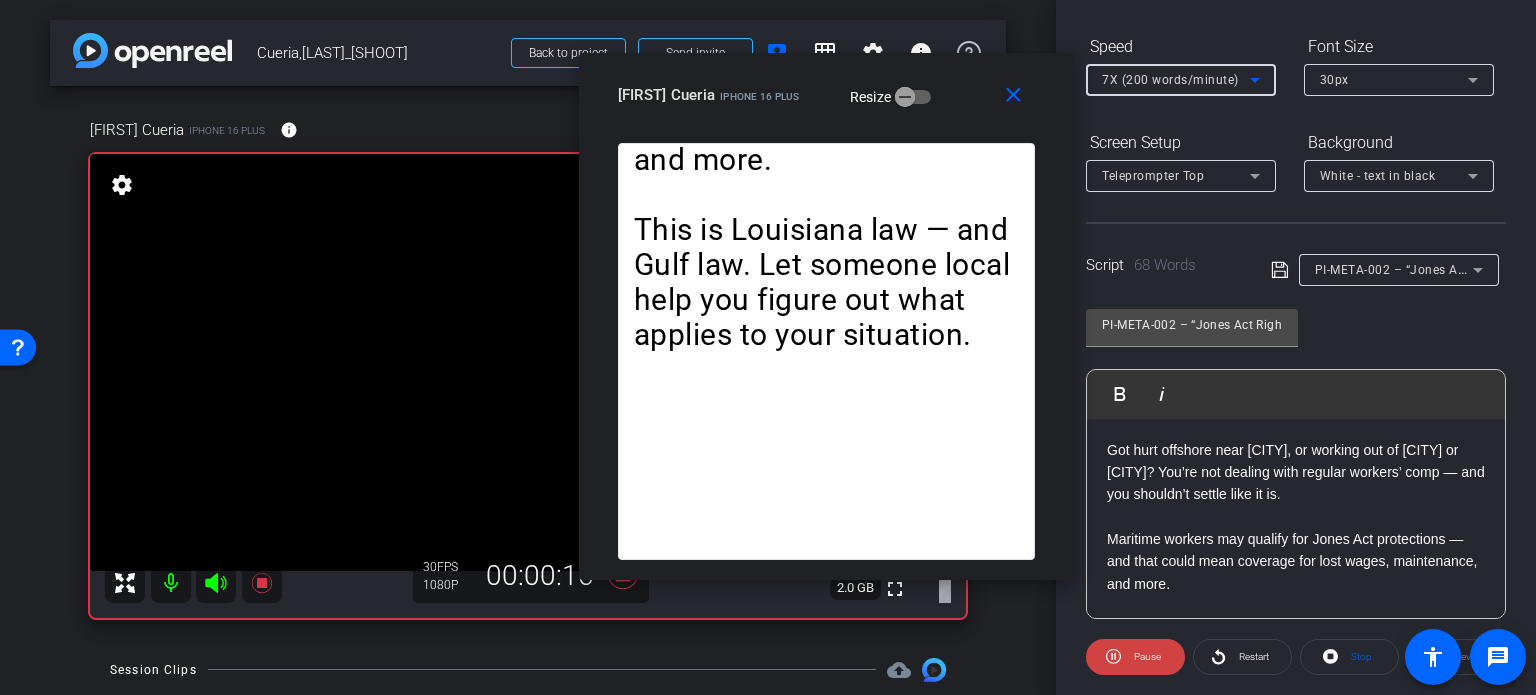 click on "7X (200 words/minute)" at bounding box center [1170, 80] 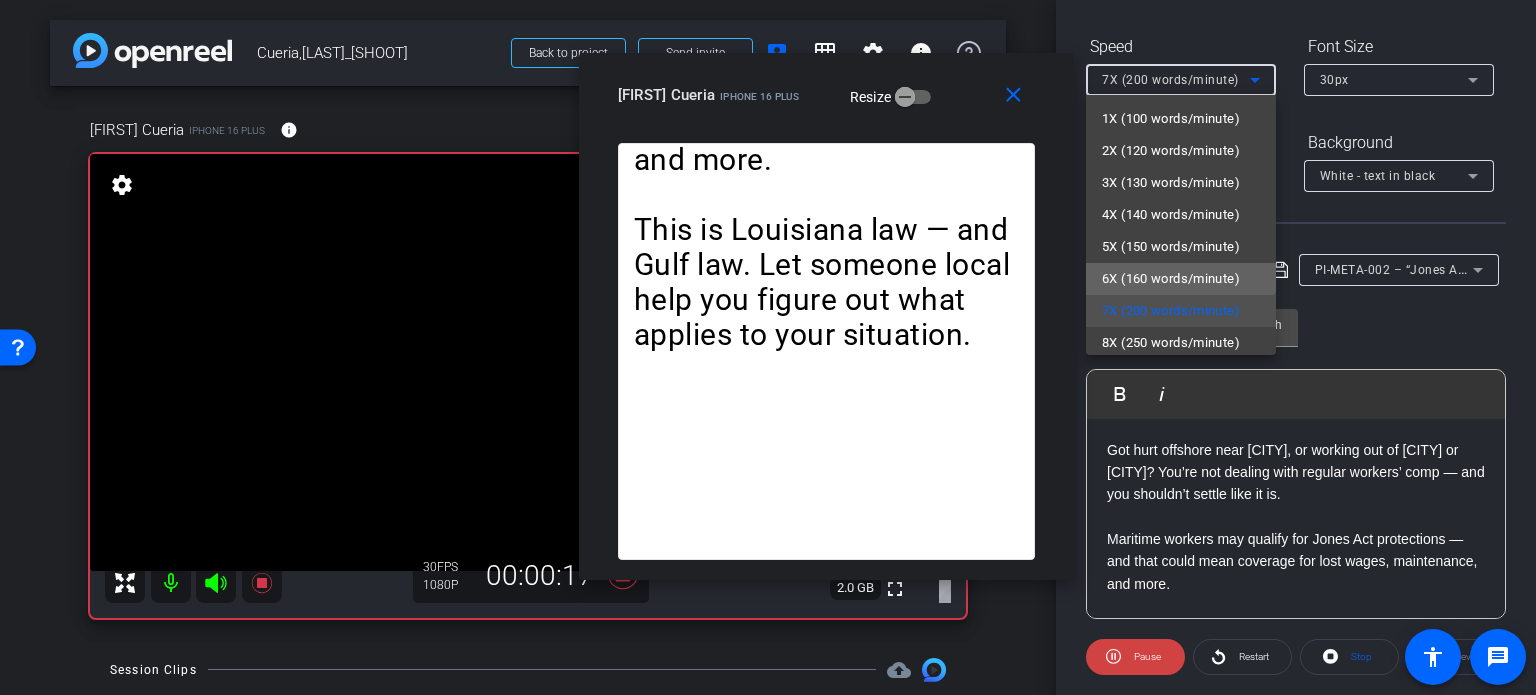 click on "6X (160 words/minute)" at bounding box center [1171, 279] 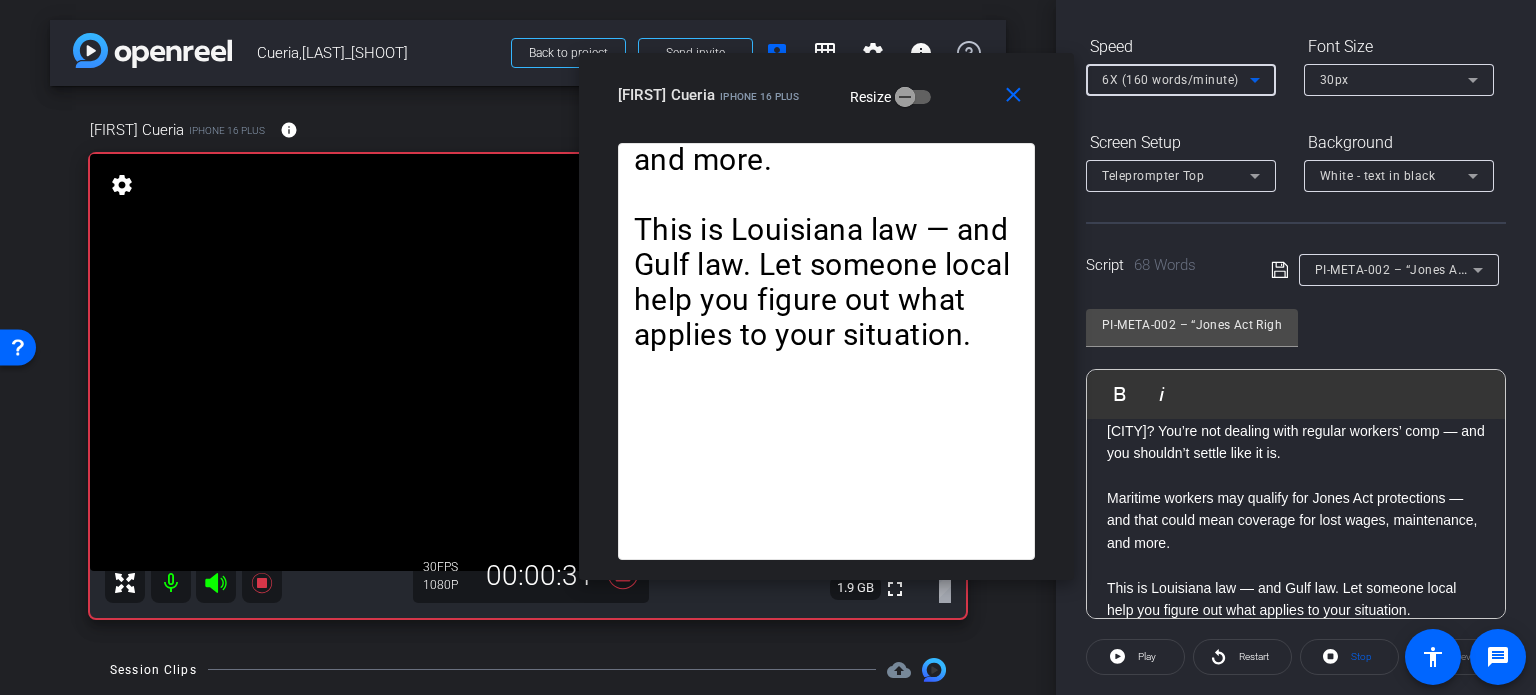 scroll, scrollTop: 64, scrollLeft: 0, axis: vertical 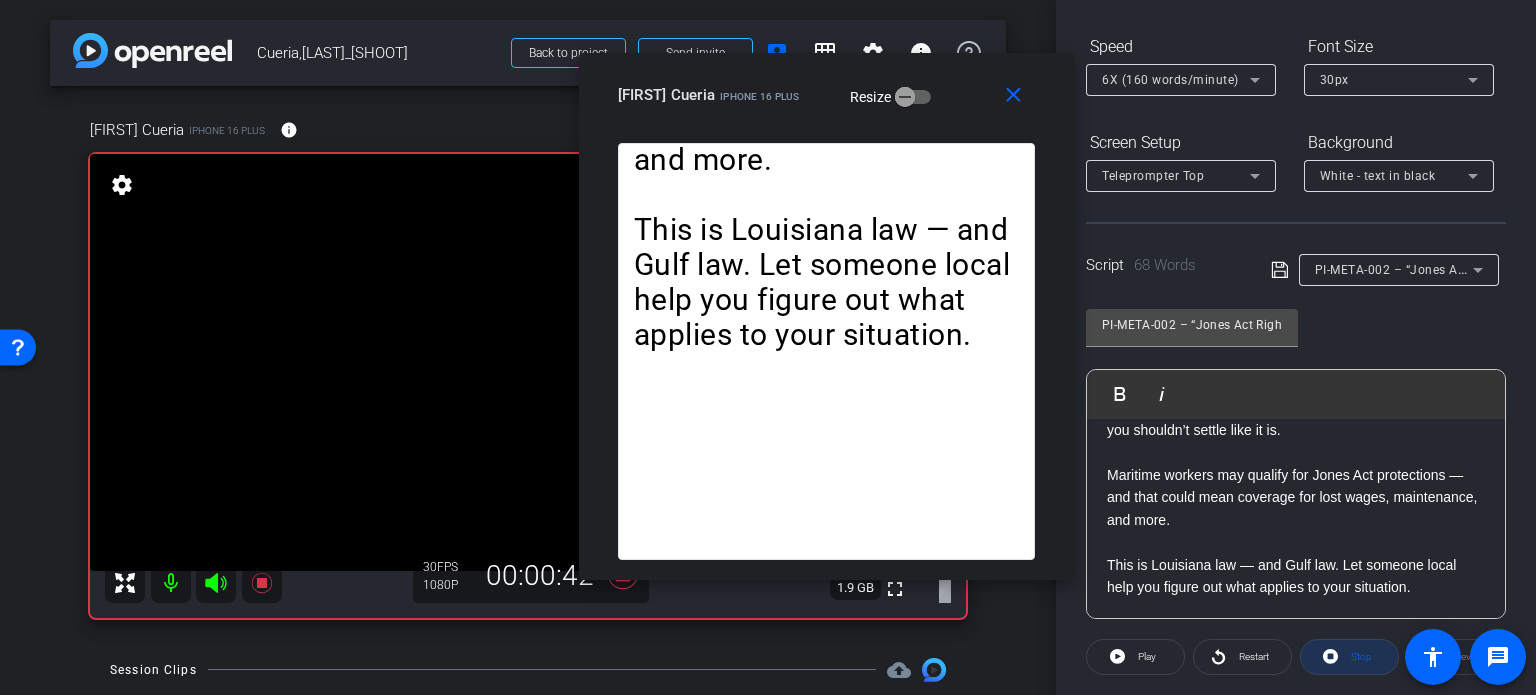 click on "Stop" 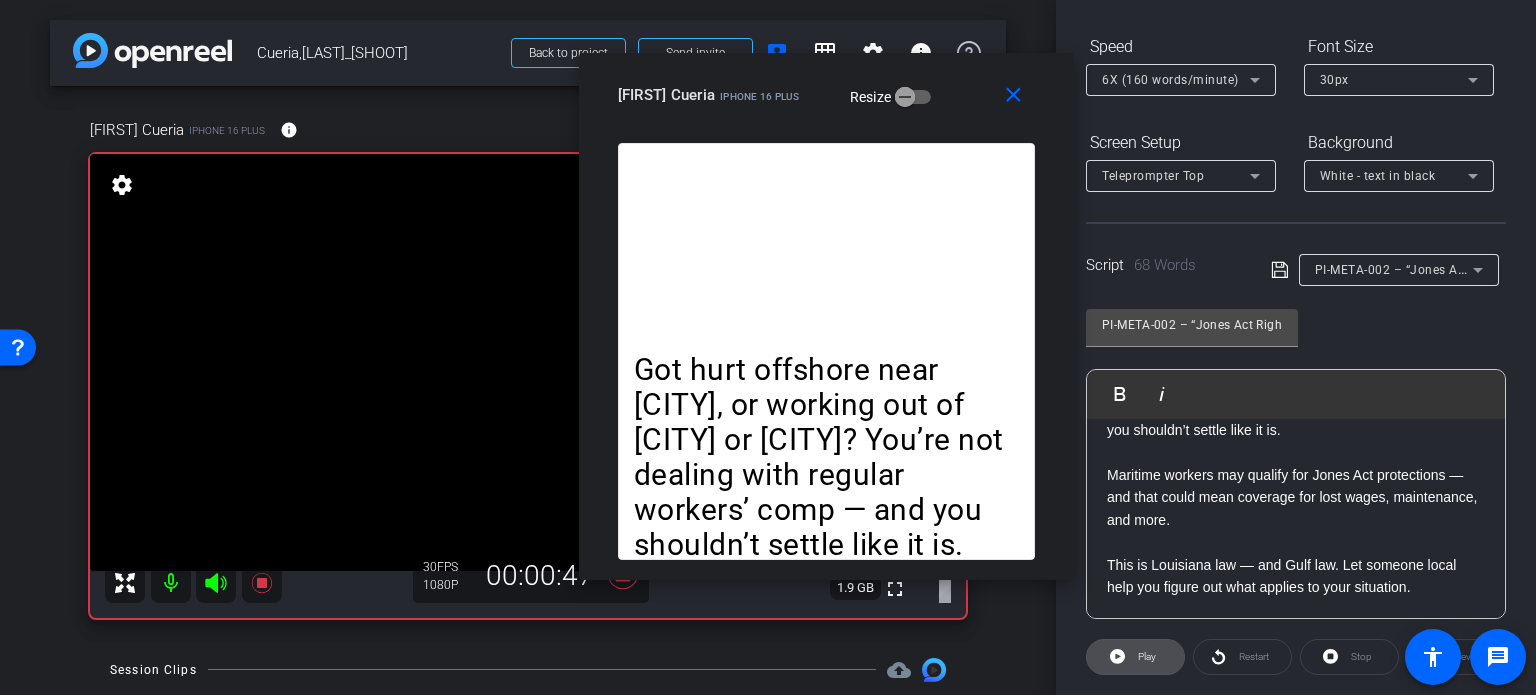 click 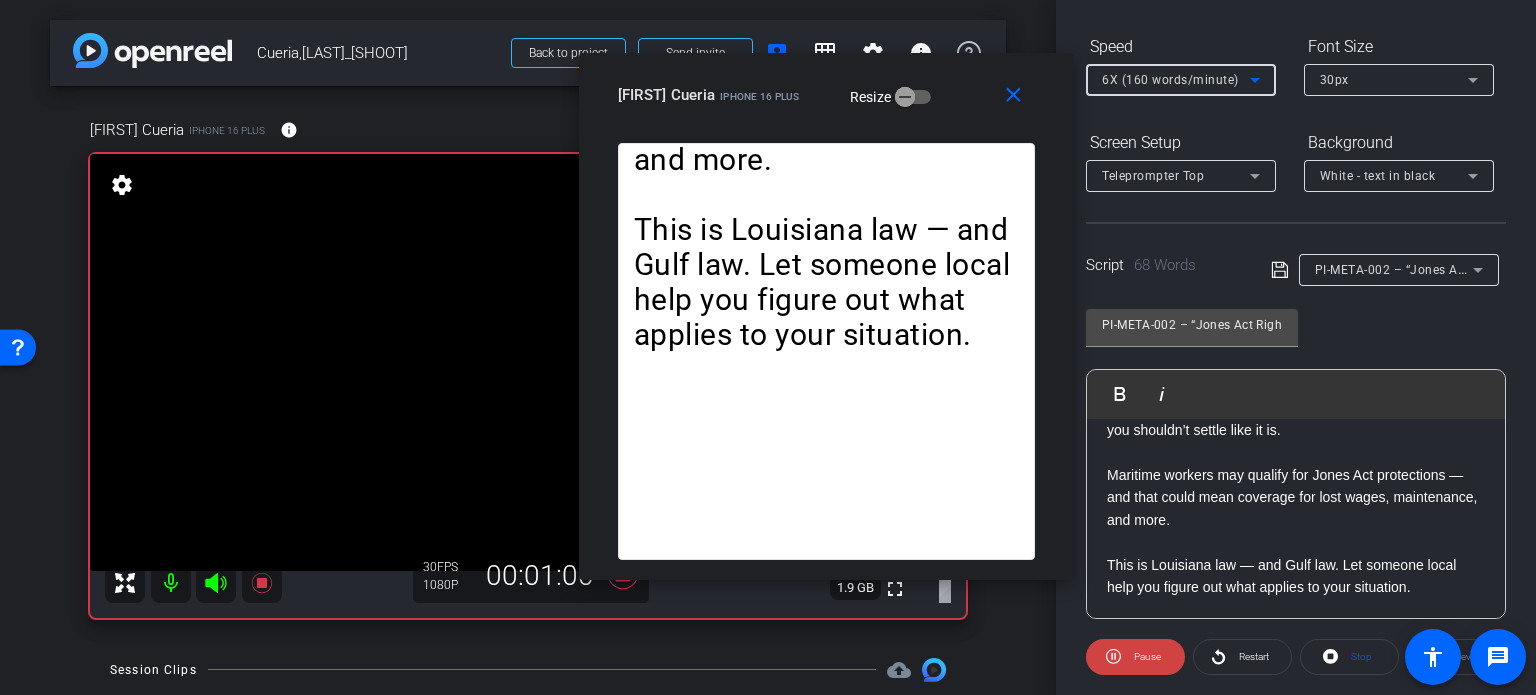 click on "6X (160 words/minute)" at bounding box center (1170, 80) 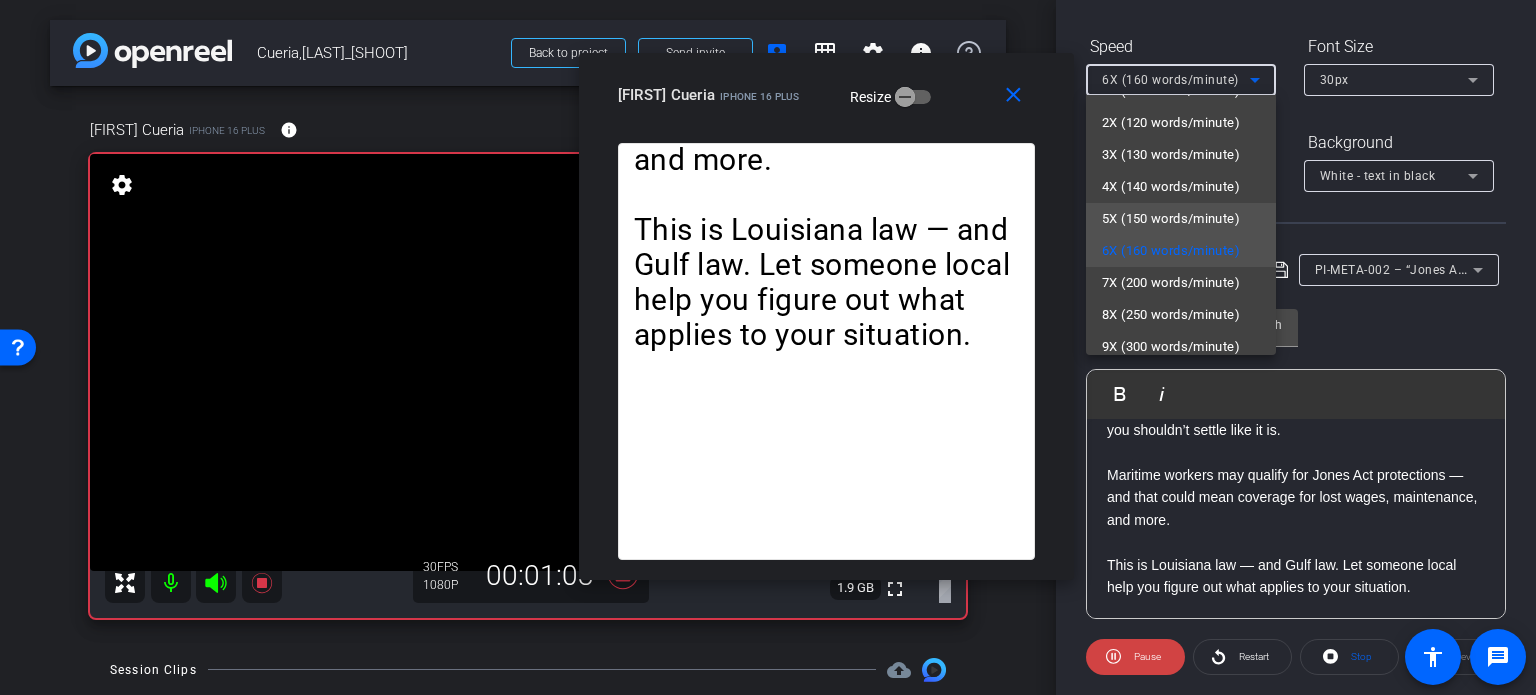 scroll, scrollTop: 44, scrollLeft: 0, axis: vertical 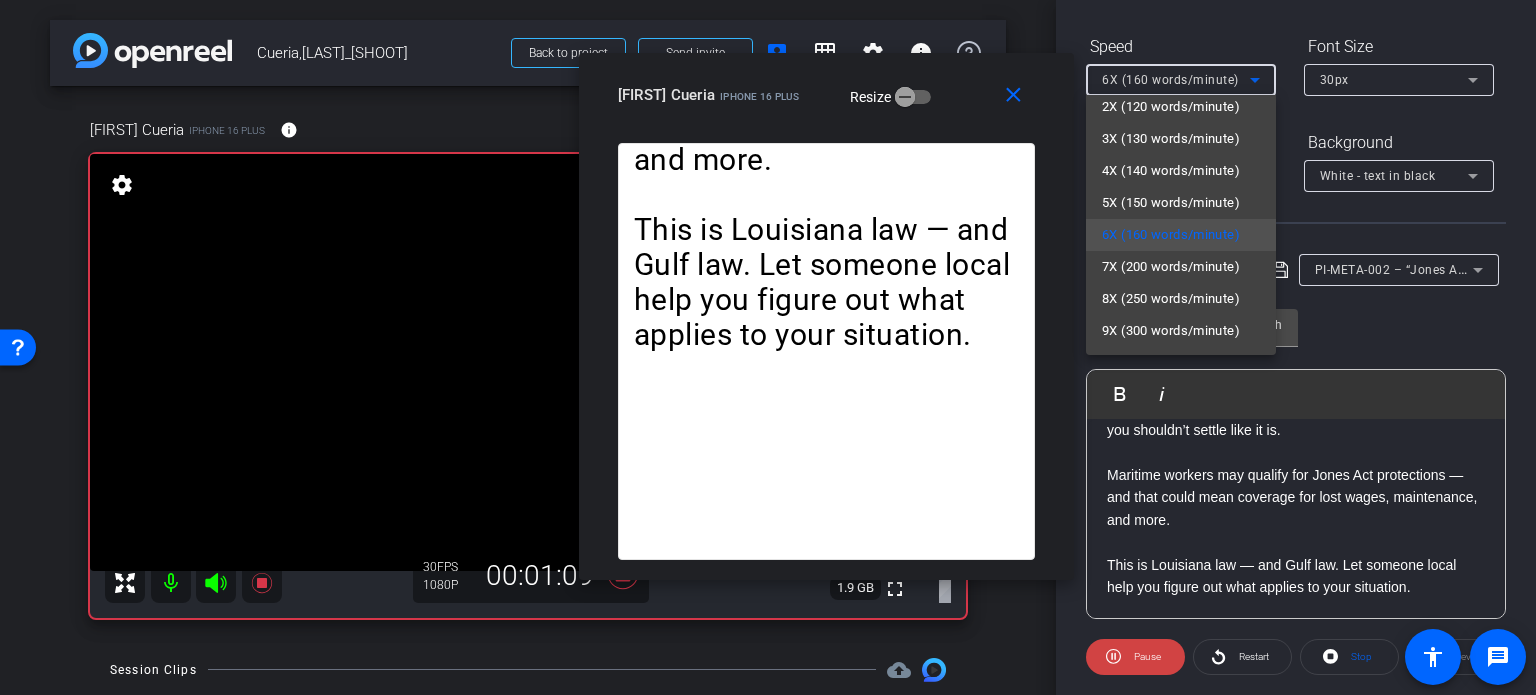 click at bounding box center (768, 347) 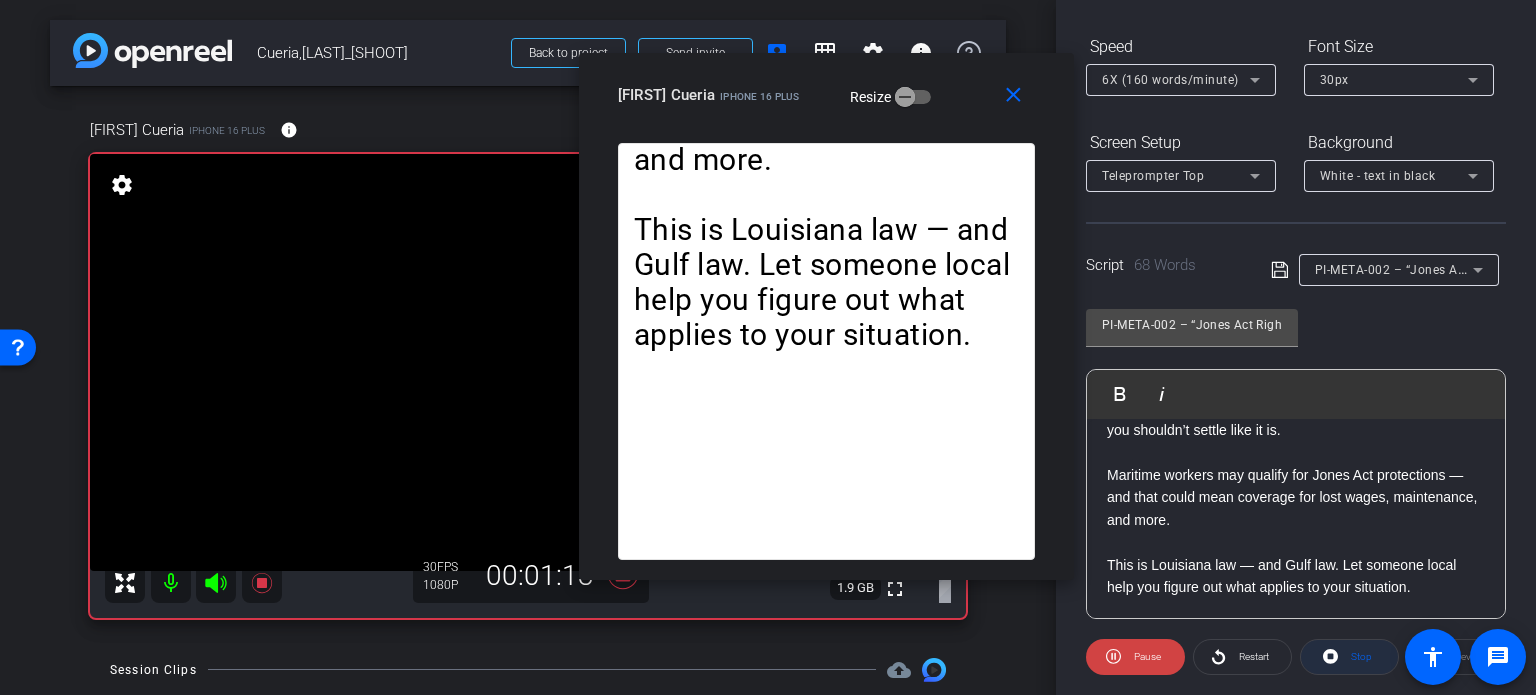 click on "Stop" 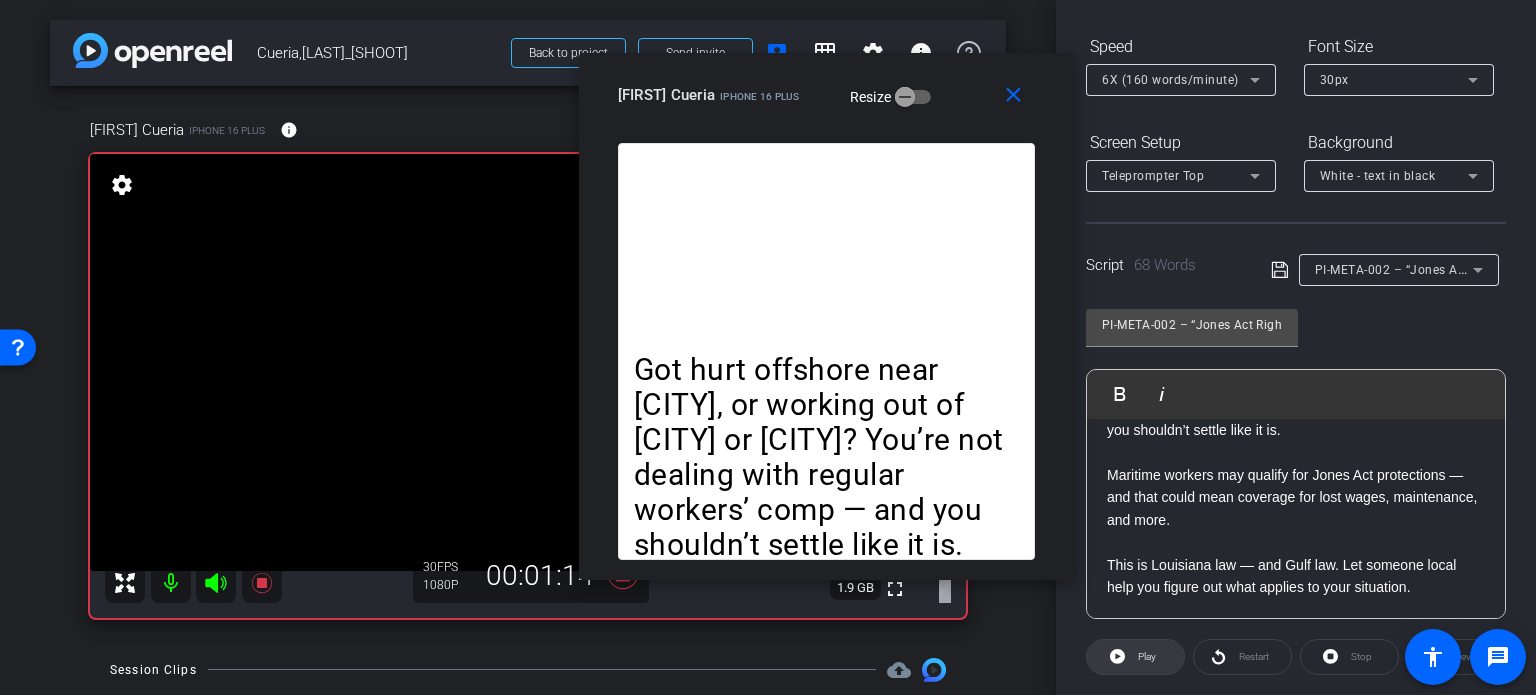 click on "Play" 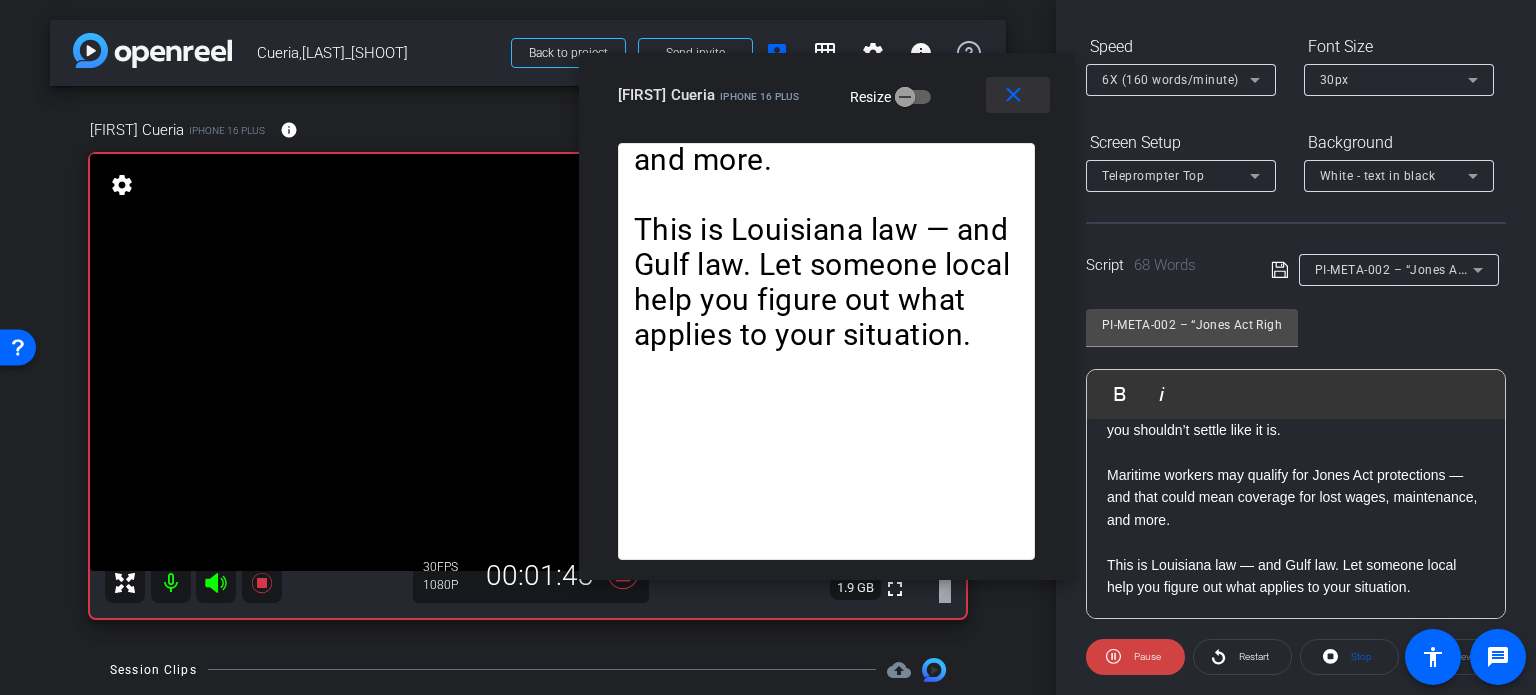 click on "close" at bounding box center [1013, 95] 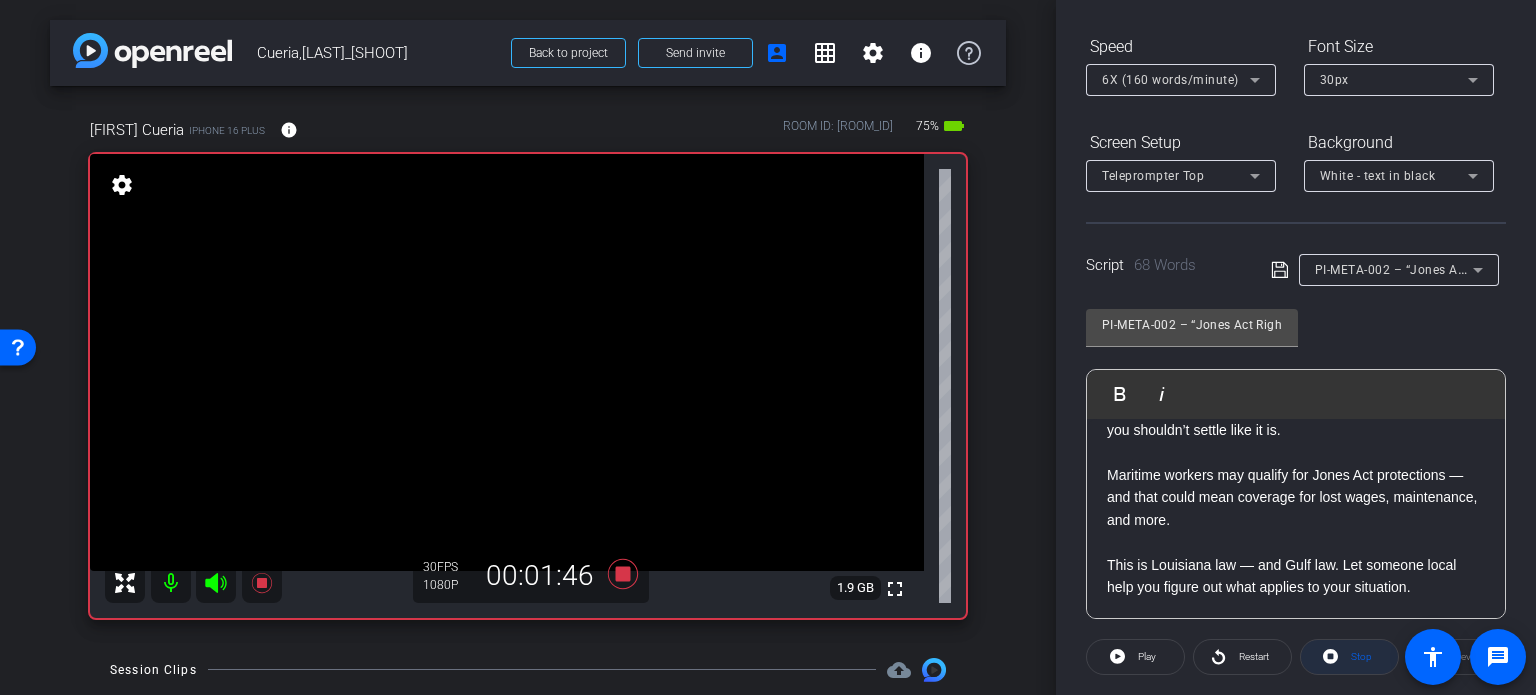 click on "Stop" 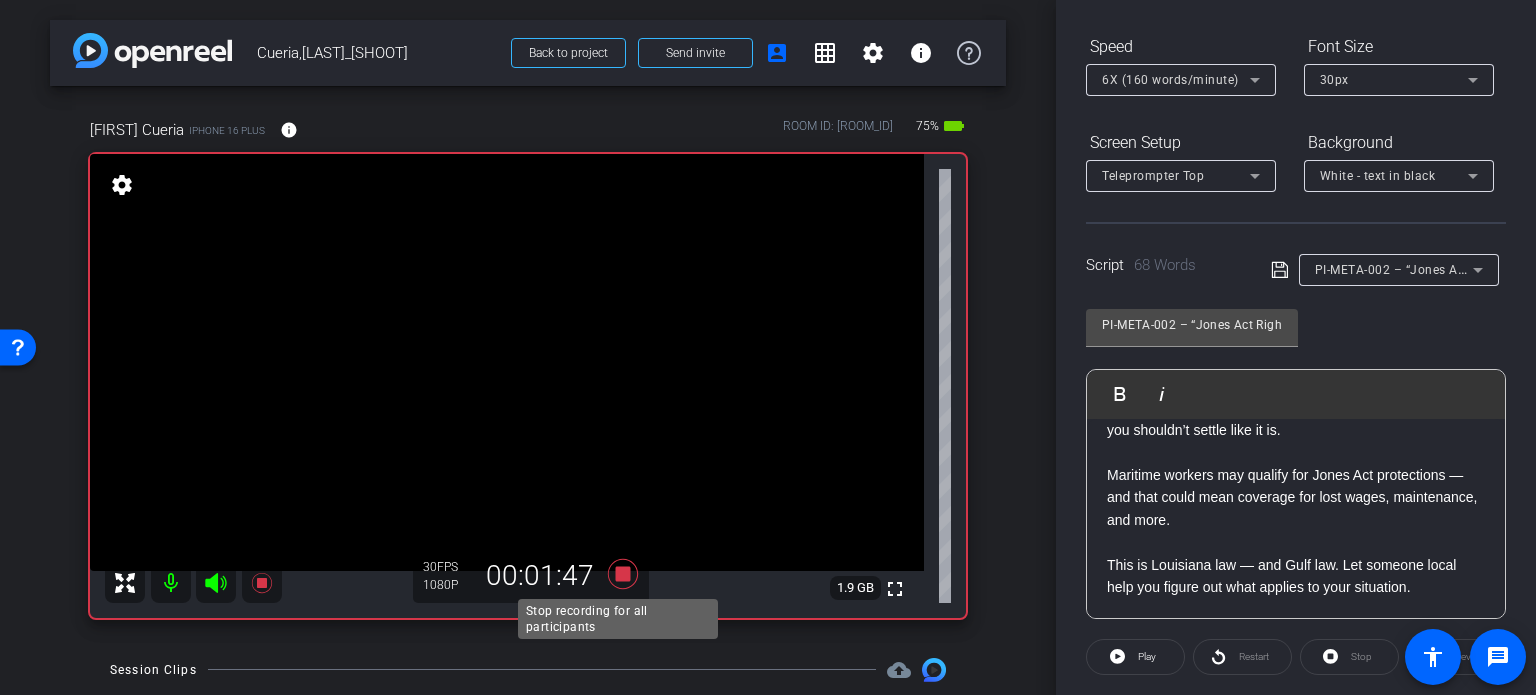 drag, startPoint x: 617, startPoint y: 571, endPoint x: 649, endPoint y: 535, distance: 48.166378 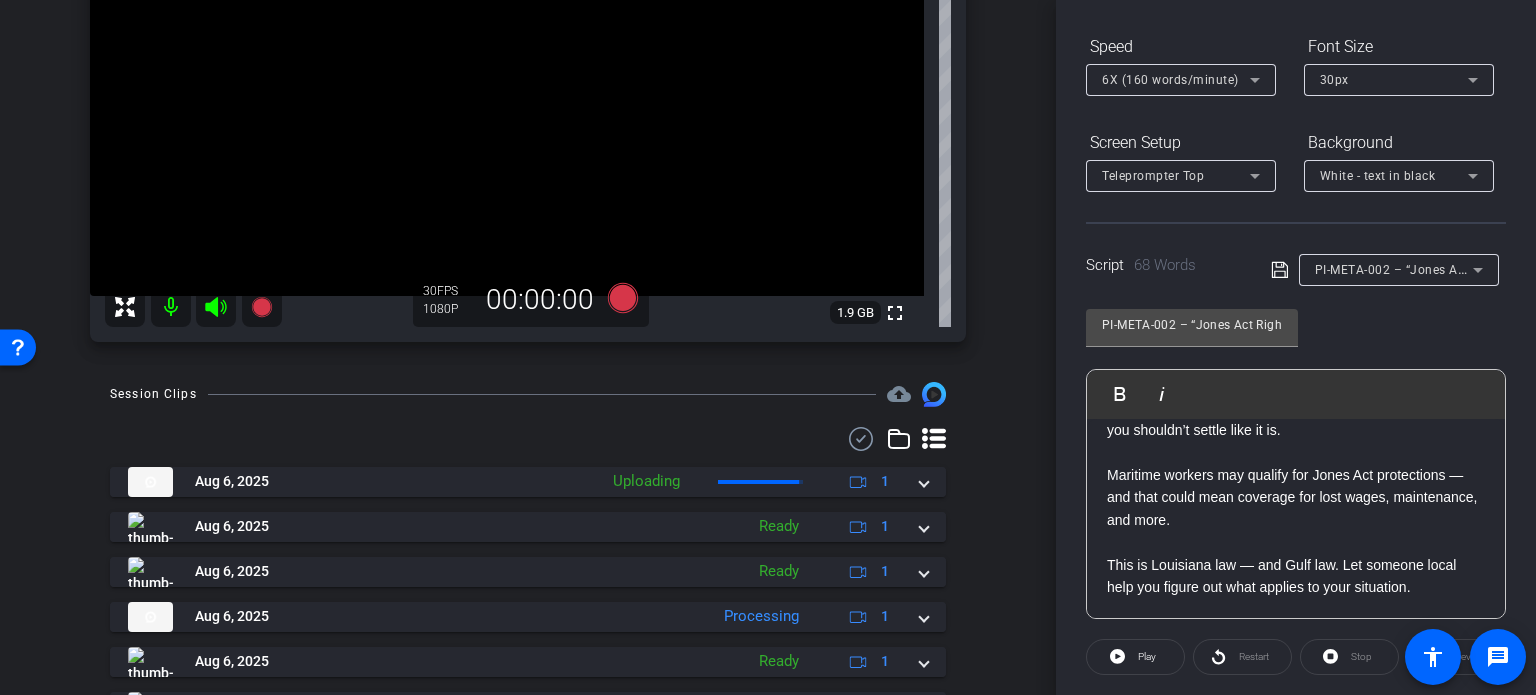 scroll, scrollTop: 300, scrollLeft: 0, axis: vertical 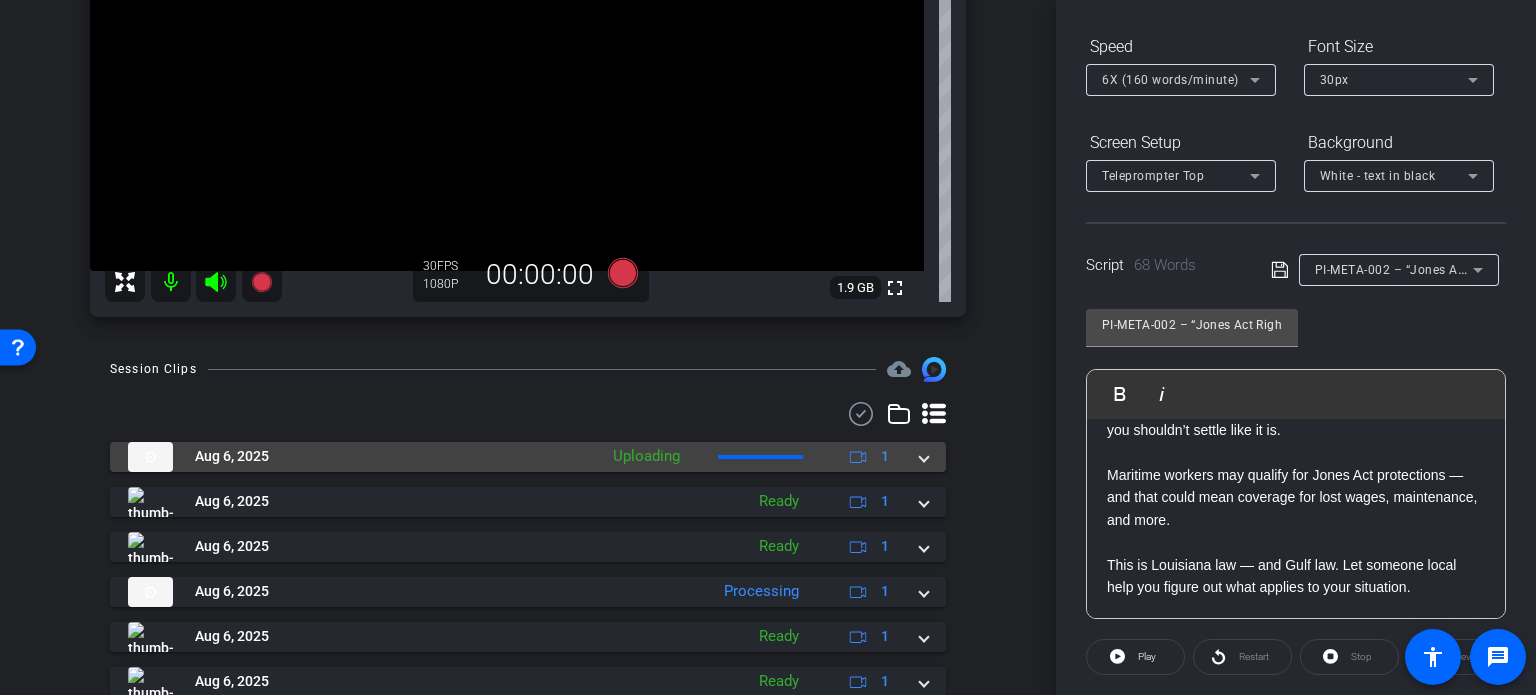 click on "Aug 6, 2025  Uploading
1" at bounding box center (524, 457) 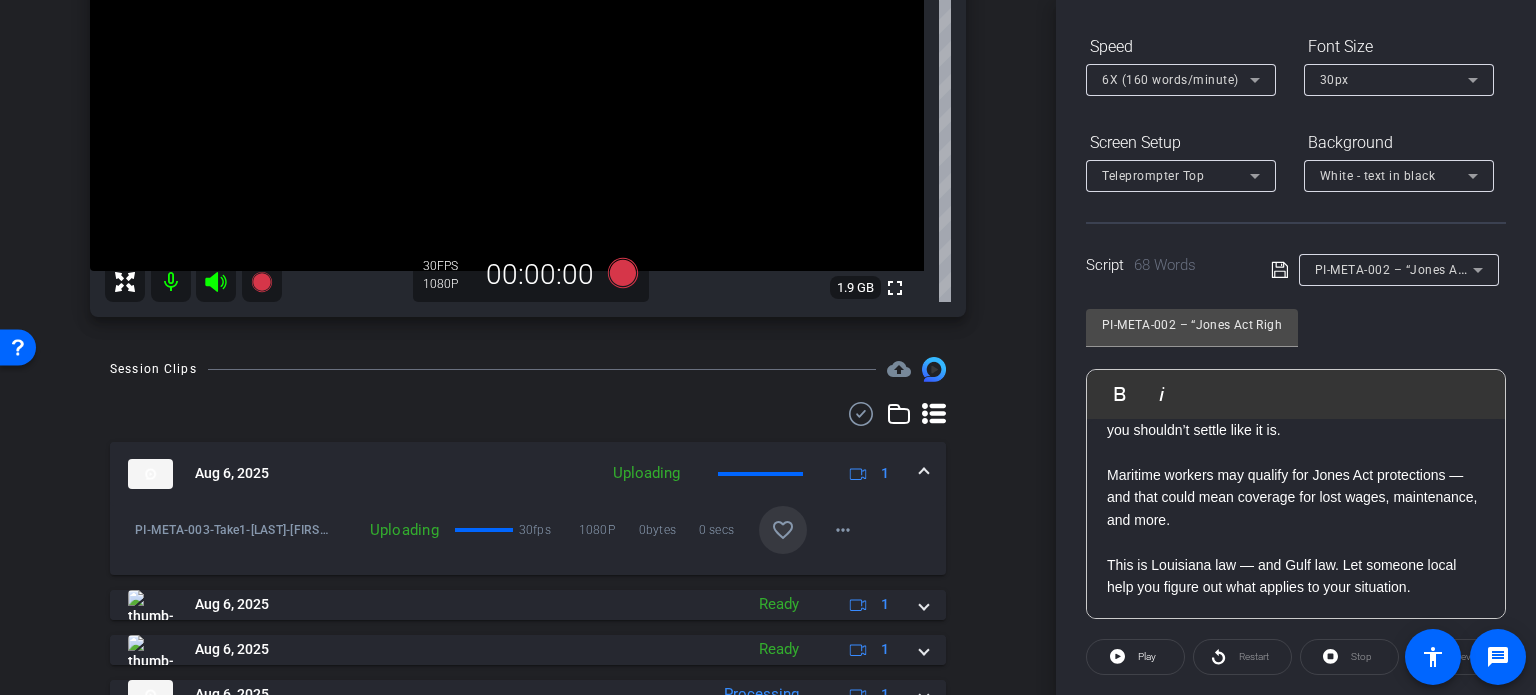 click on "favorite_border" at bounding box center [783, 530] 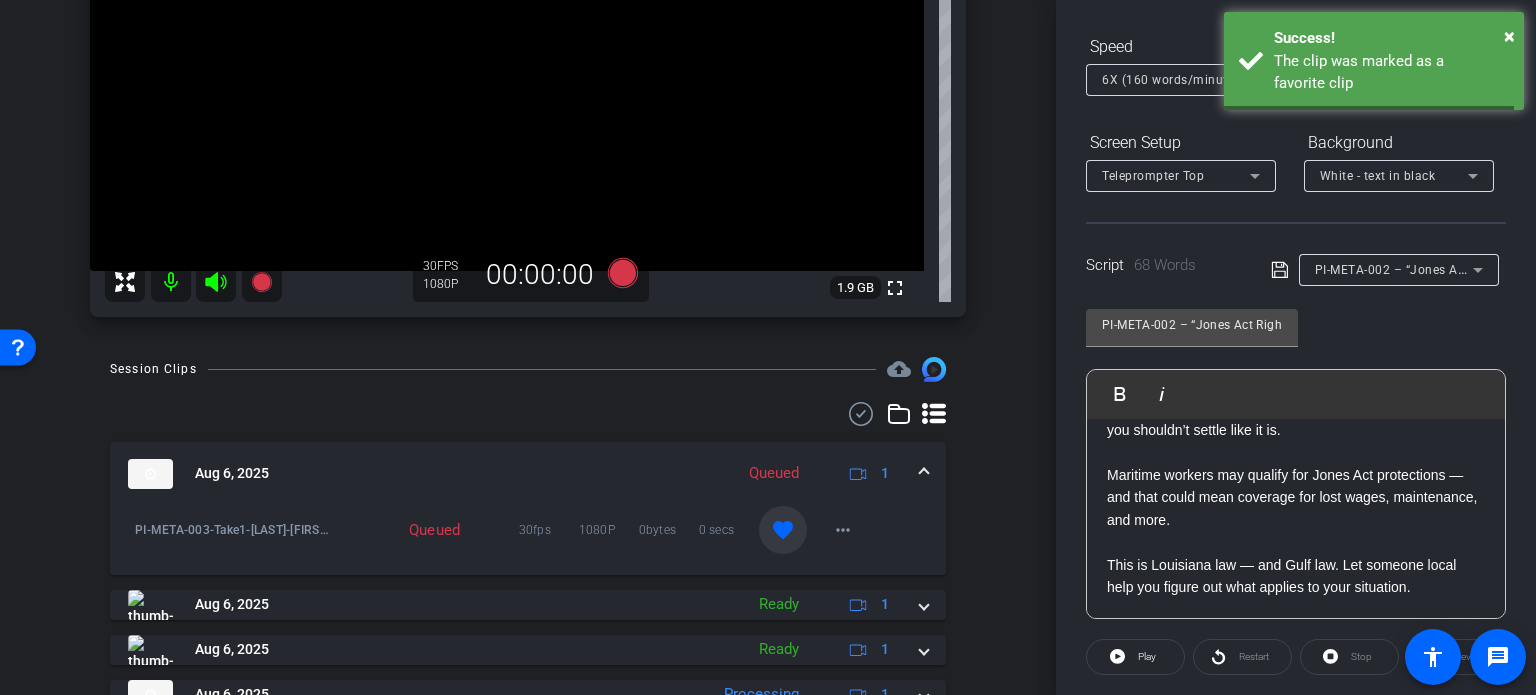 click at bounding box center [924, 473] 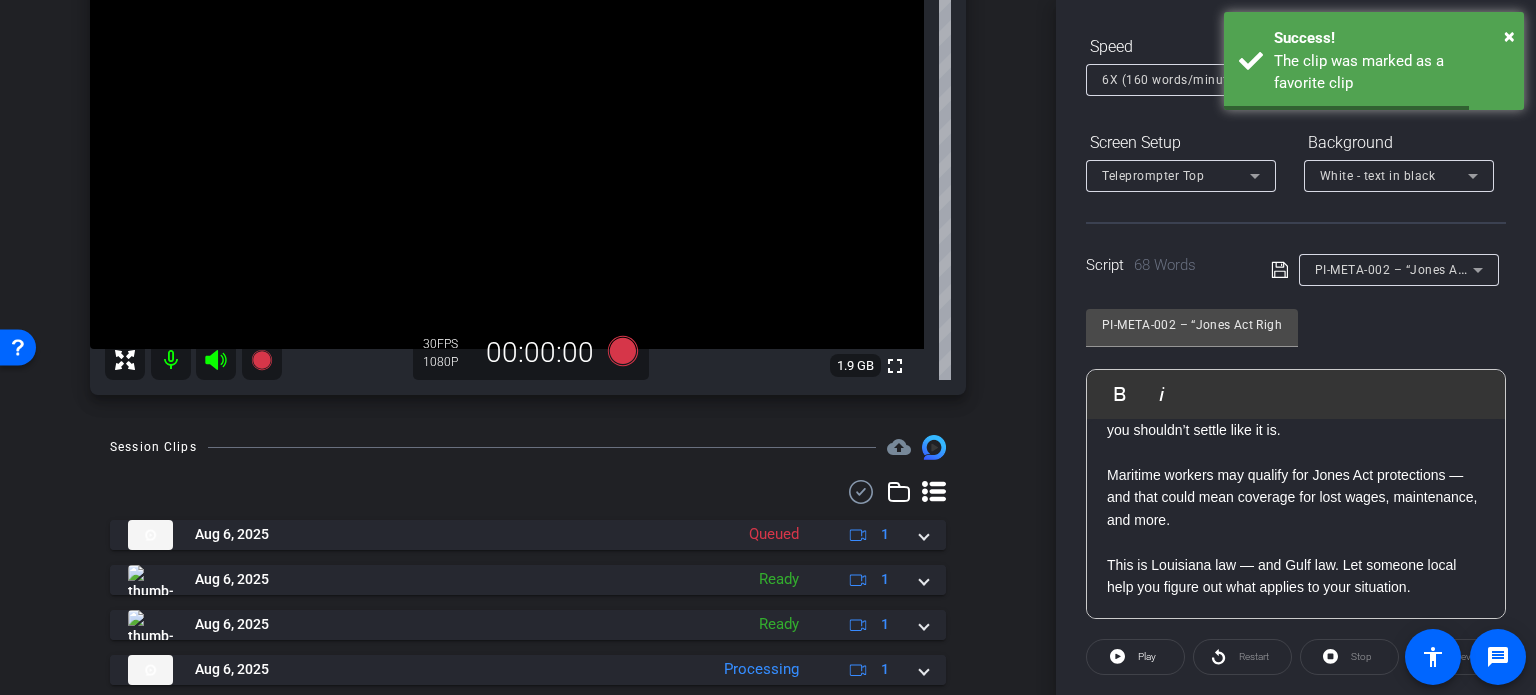 scroll, scrollTop: 200, scrollLeft: 0, axis: vertical 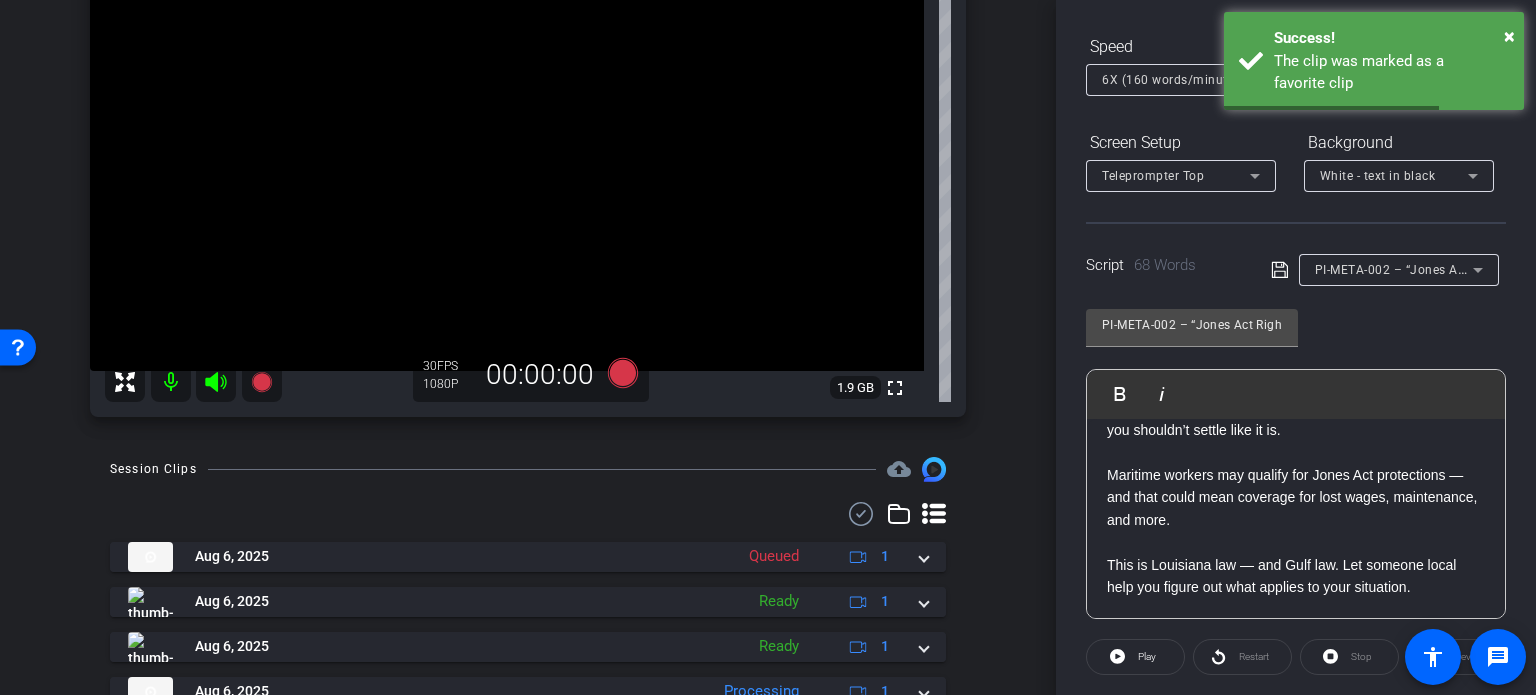 click on "PI-META-002 – “Jones Act Rights: Not Just Workers’ Comp”" at bounding box center [1394, 269] 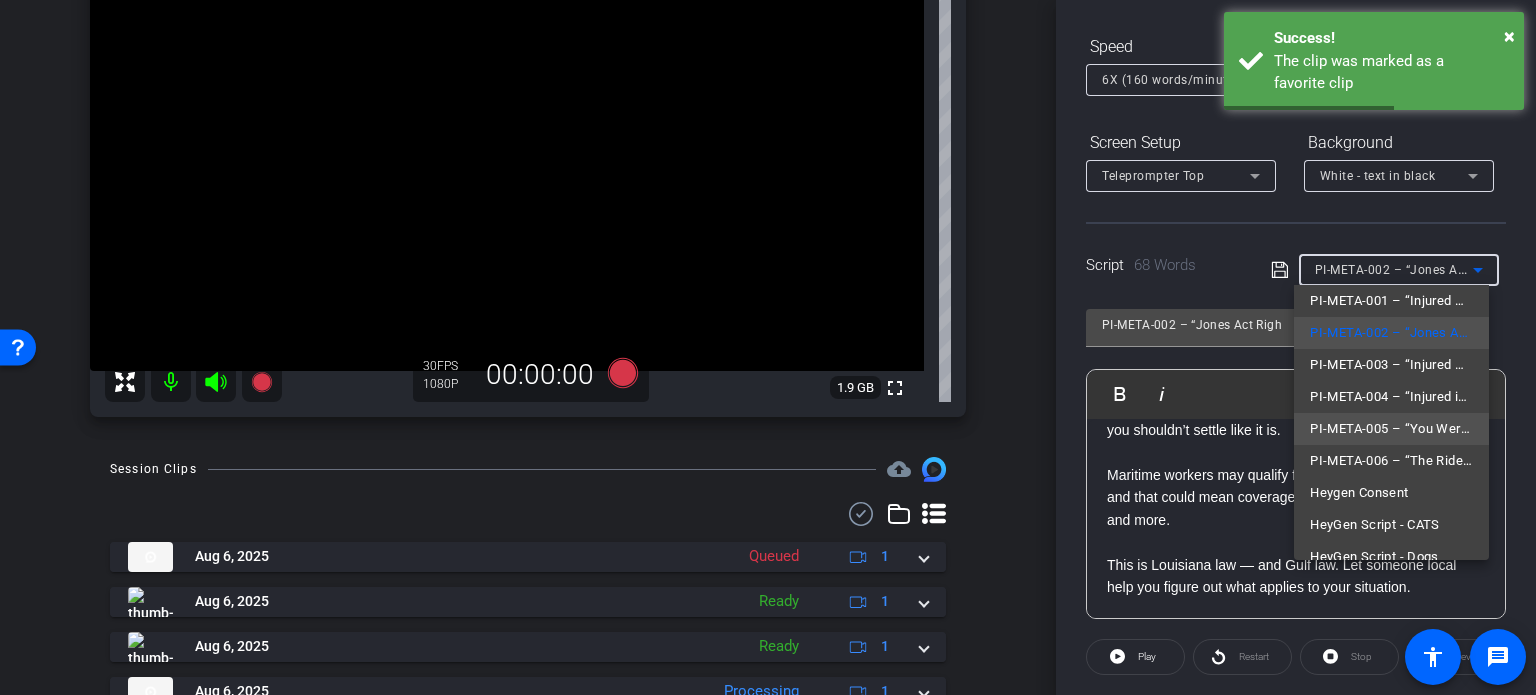scroll, scrollTop: 60, scrollLeft: 0, axis: vertical 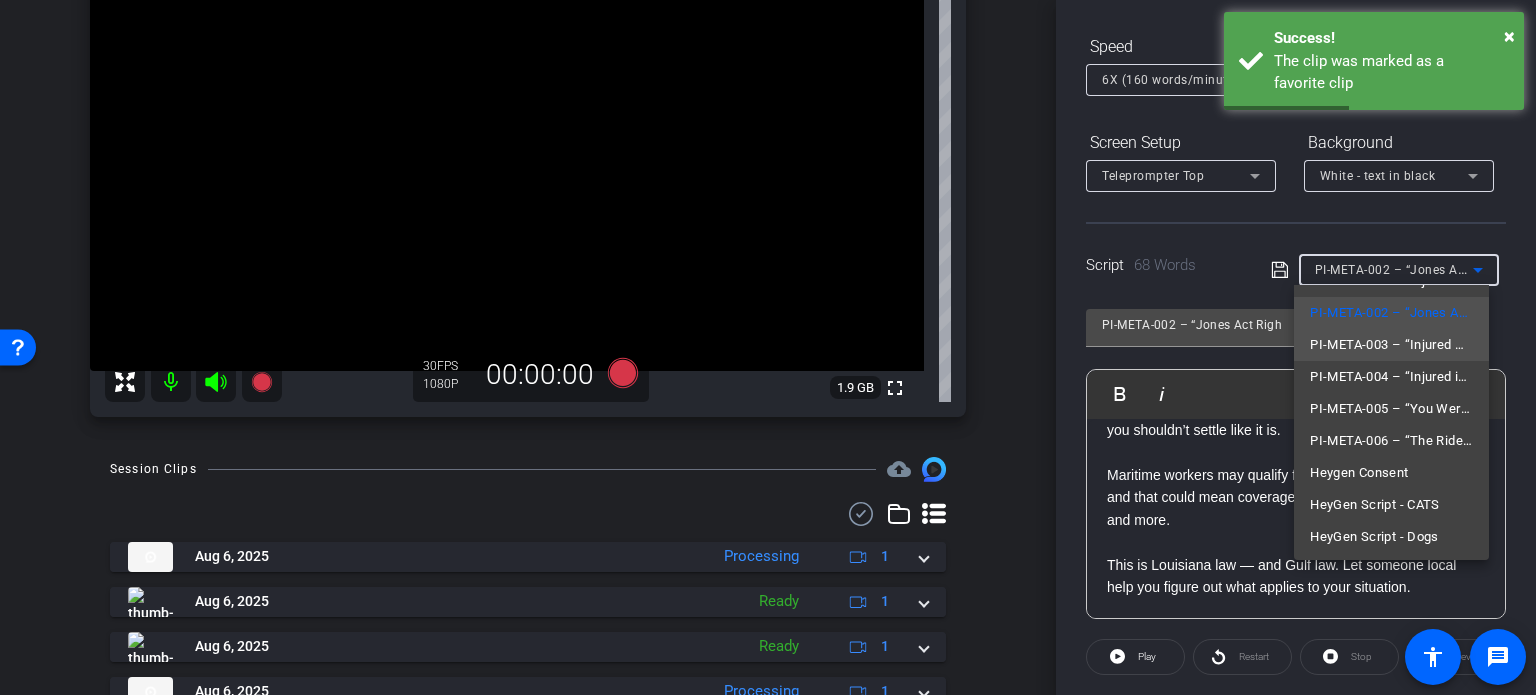 click on "PI-META-003 – “Injured Offshore? Act Fast to Protect Your Rights”" at bounding box center [1391, 345] 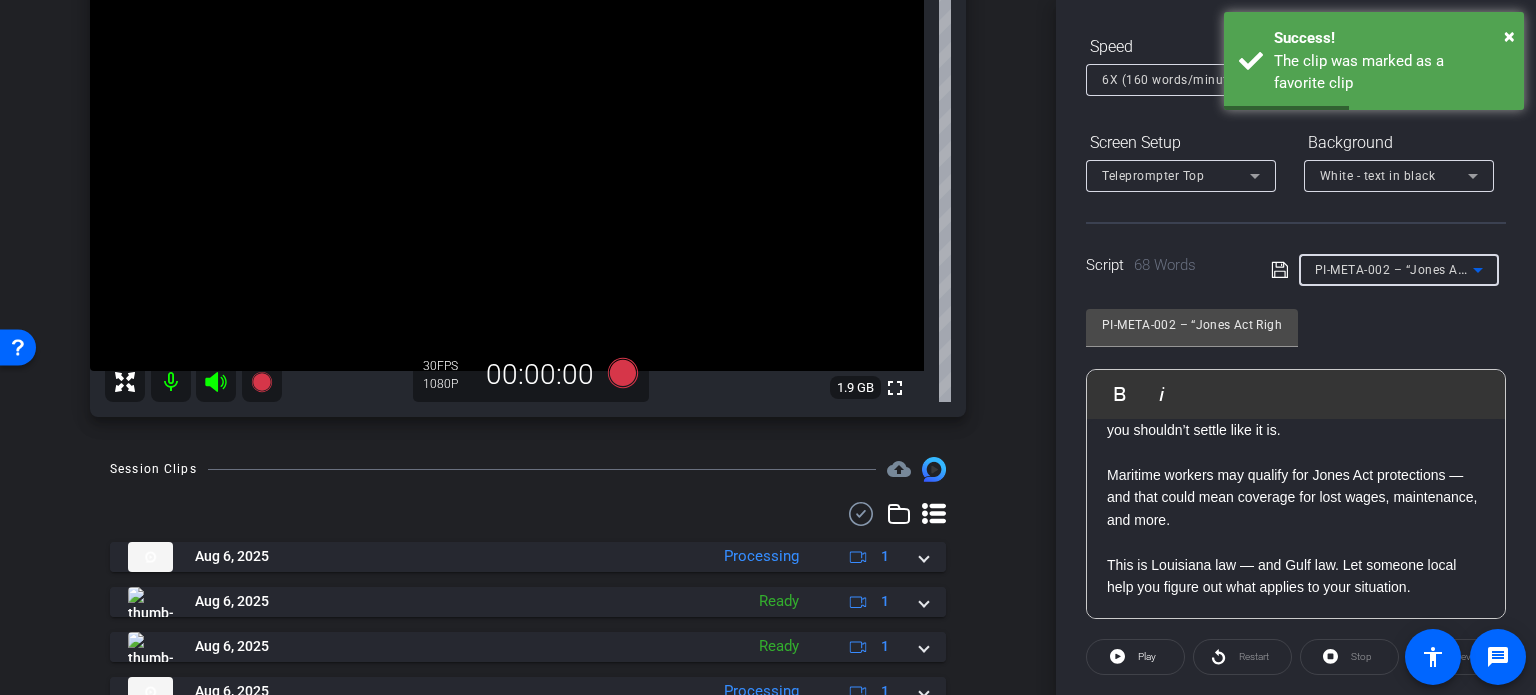 type on "PI-META-003 – “Injured Offshore? Act Fast to Protect Your Rights”" 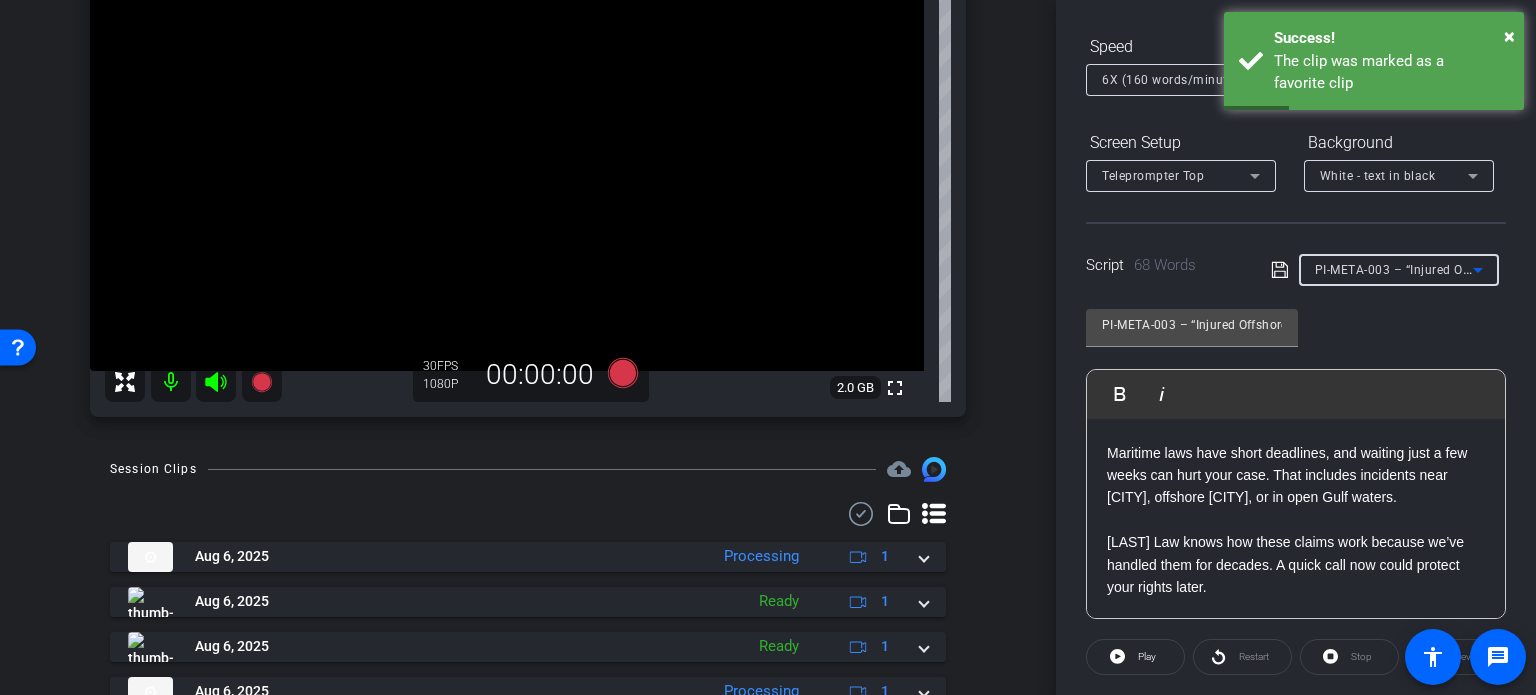 scroll, scrollTop: 0, scrollLeft: 0, axis: both 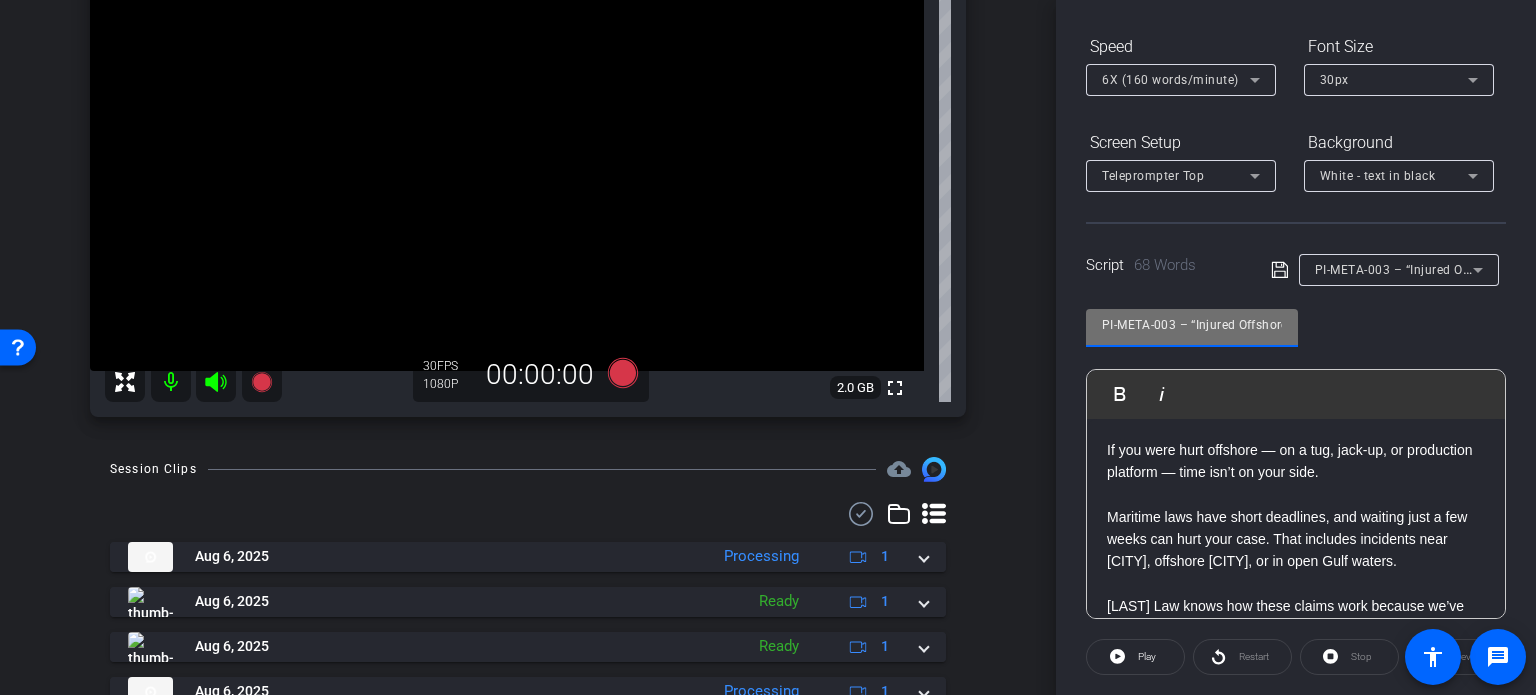 drag, startPoint x: 1172, startPoint y: 320, endPoint x: 968, endPoint y: 304, distance: 204.6265 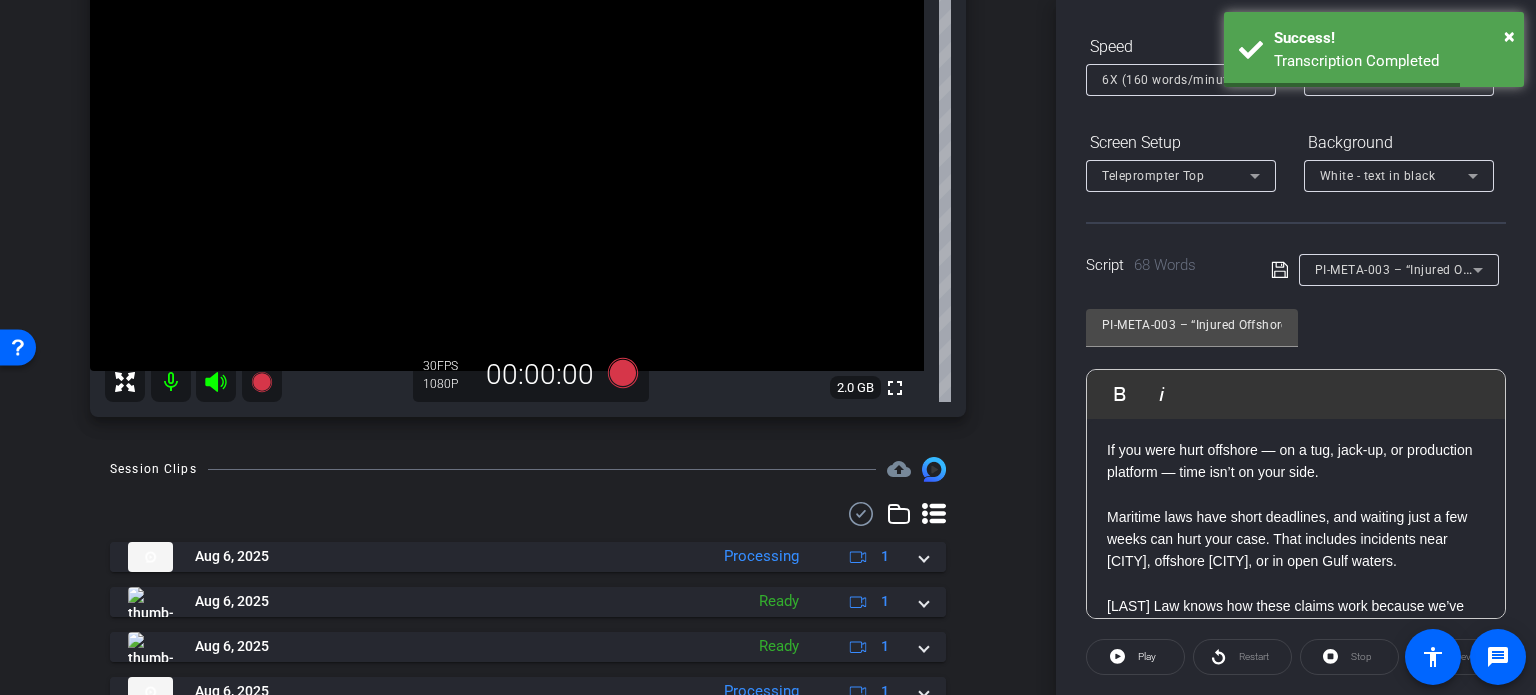 click on "arrow_back  Cueria,Brent_Shoot01_08062025   Back to project   Send invite  account_box grid_on settings info
Brent Cueria iPhone 16 Plus info ROOM ID: 219903207 75% battery_std fullscreen settings  2.0 GB
30 FPS  1080P   00:00:00
Session Clips   cloud_upload
Aug 6, 2025   Processing
1 PI-META-002-Take1-Cueria-Brent-Shoot01-08062025-2025-08-06-13-41-50-417-0   Processing  30fps" at bounding box center (528, 147) 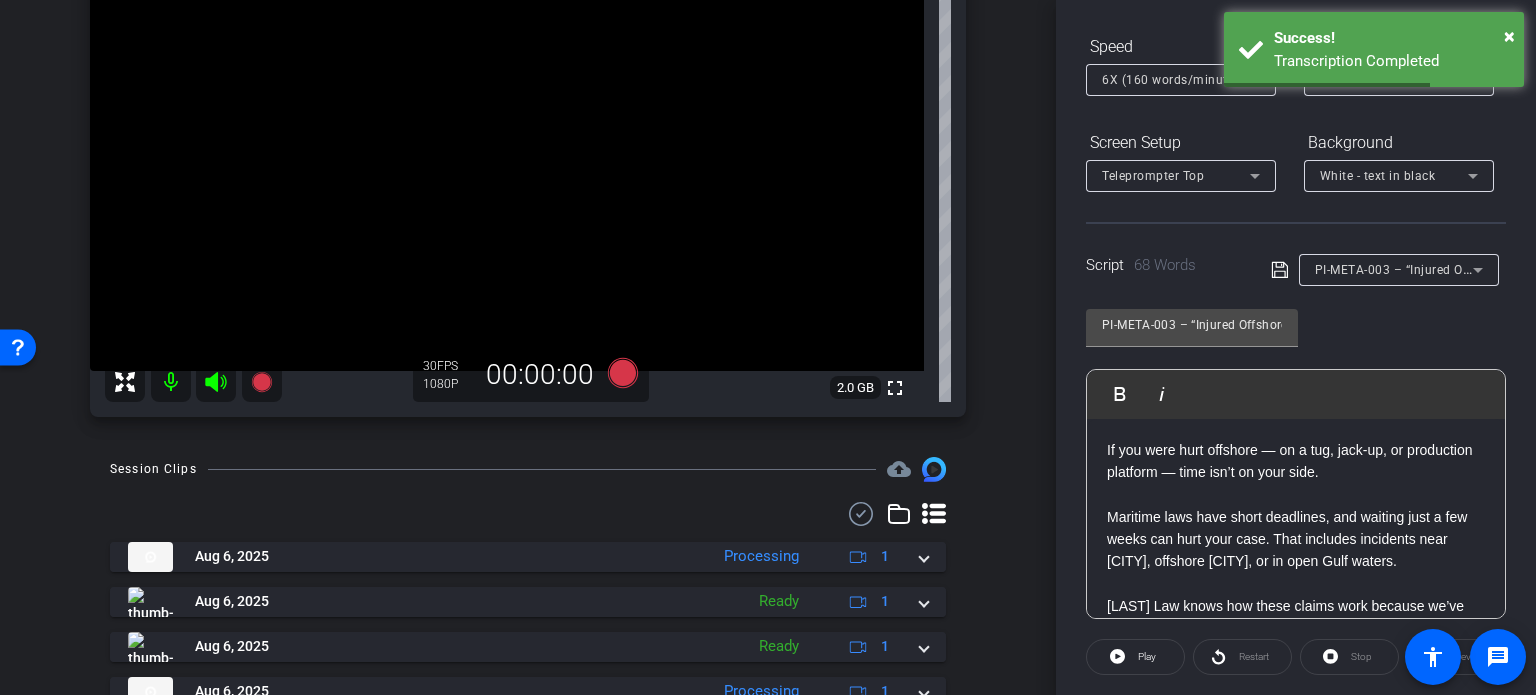 scroll, scrollTop: 0, scrollLeft: 0, axis: both 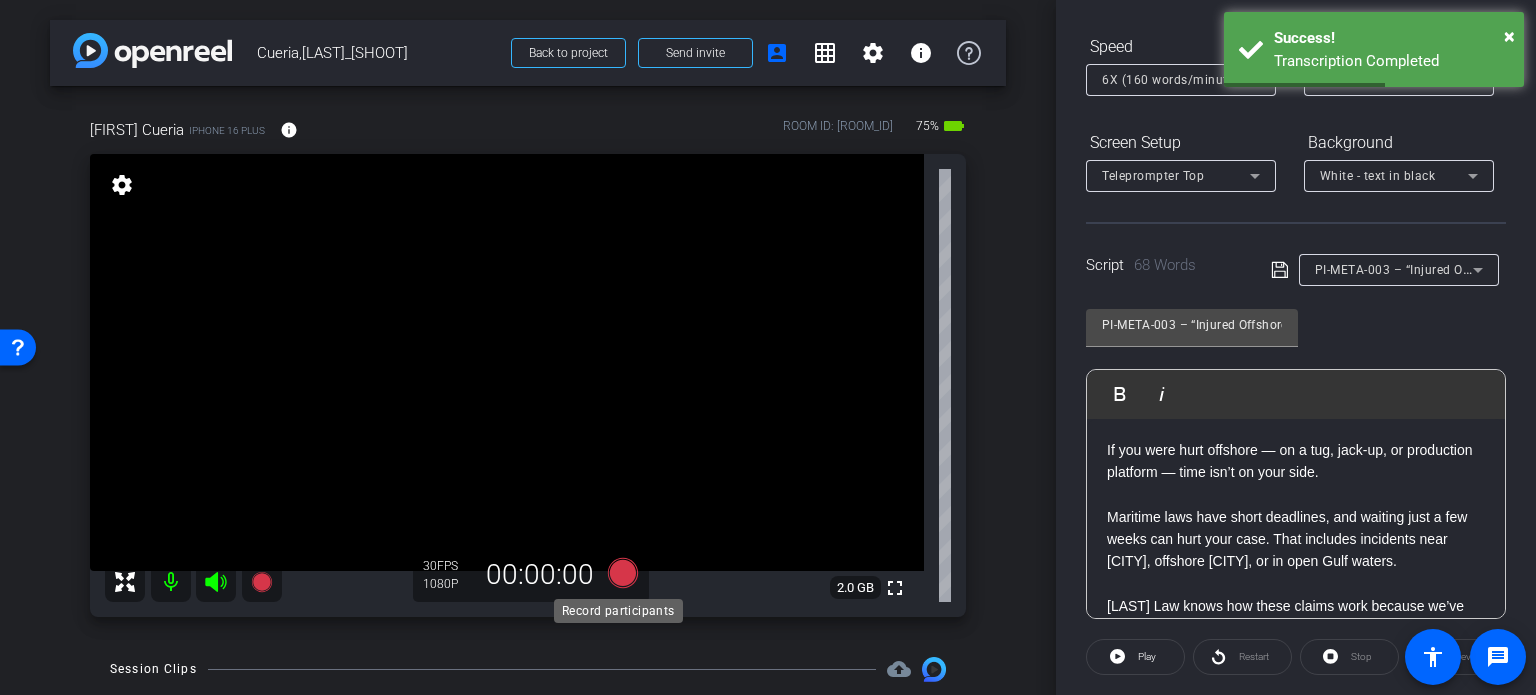 click 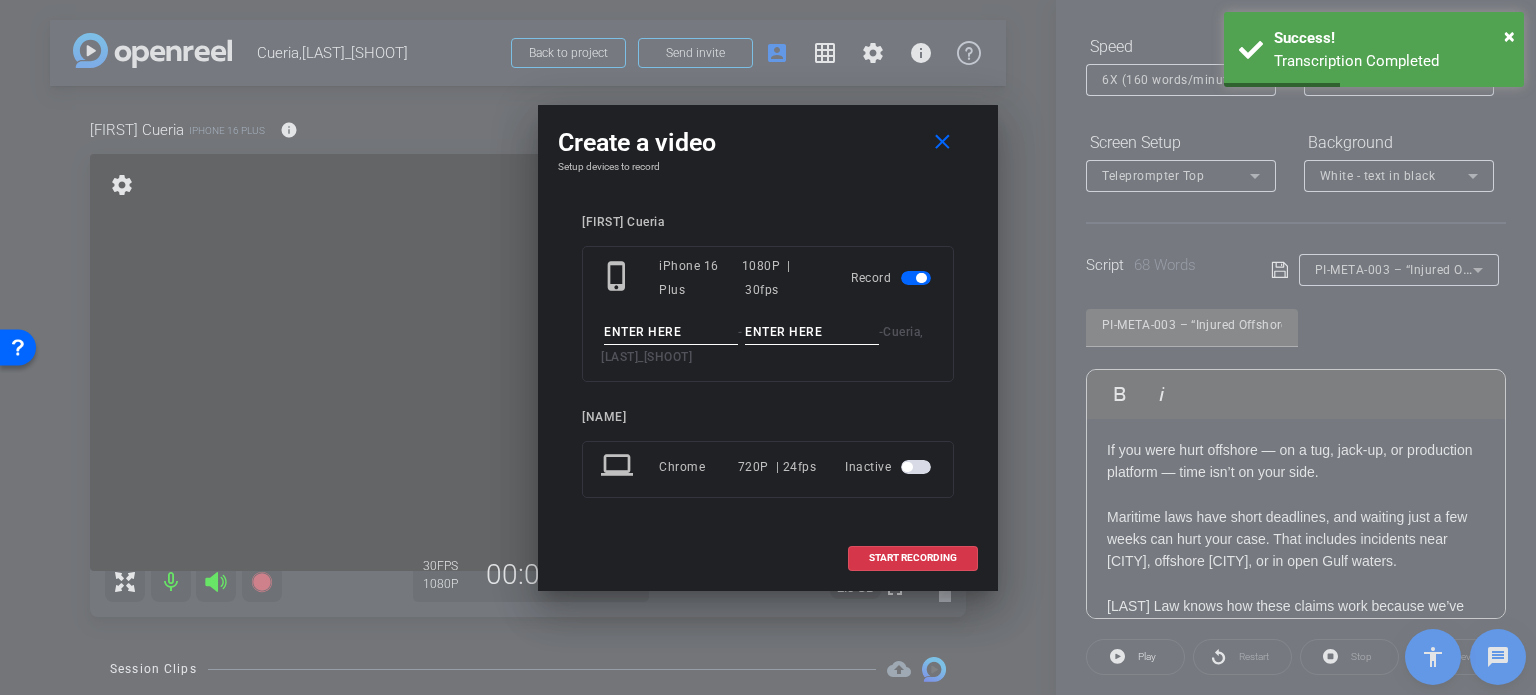 click at bounding box center [671, 332] 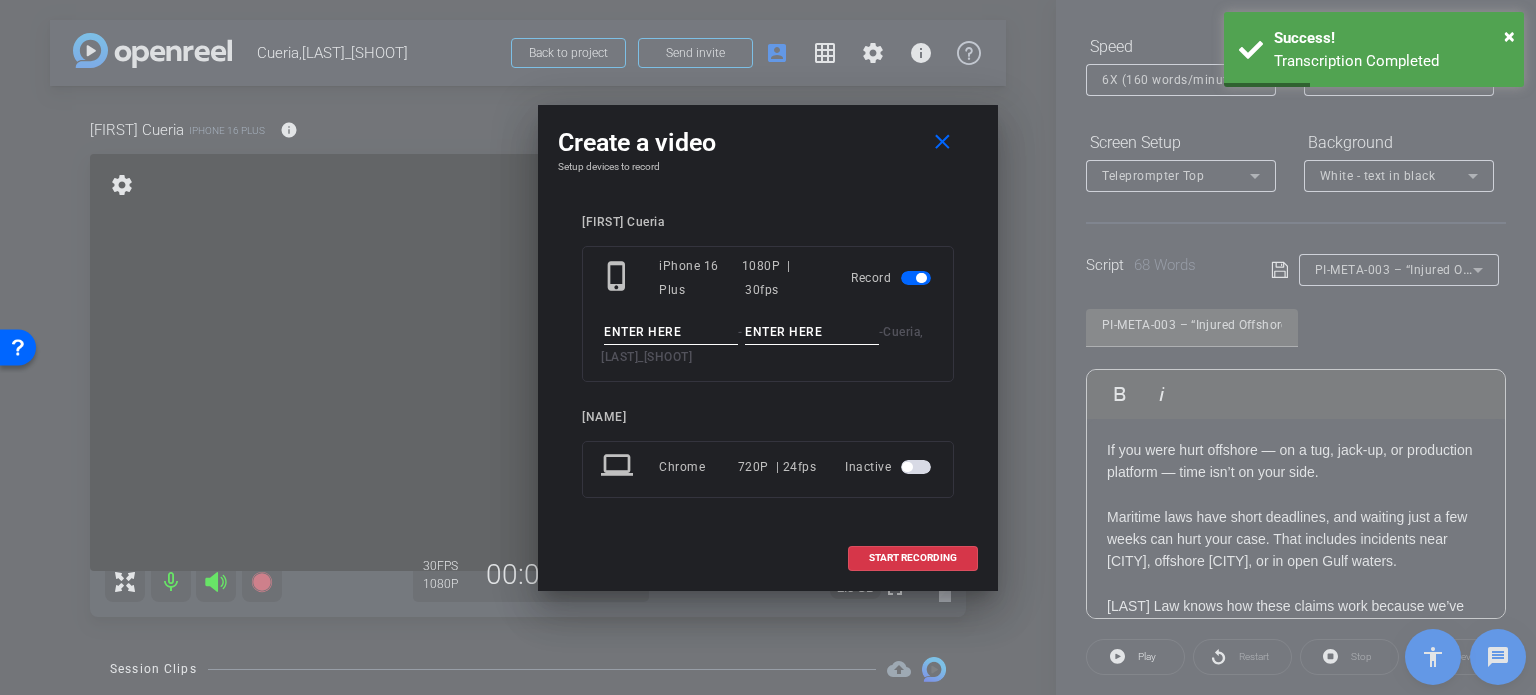 paste on "PI-META-003" 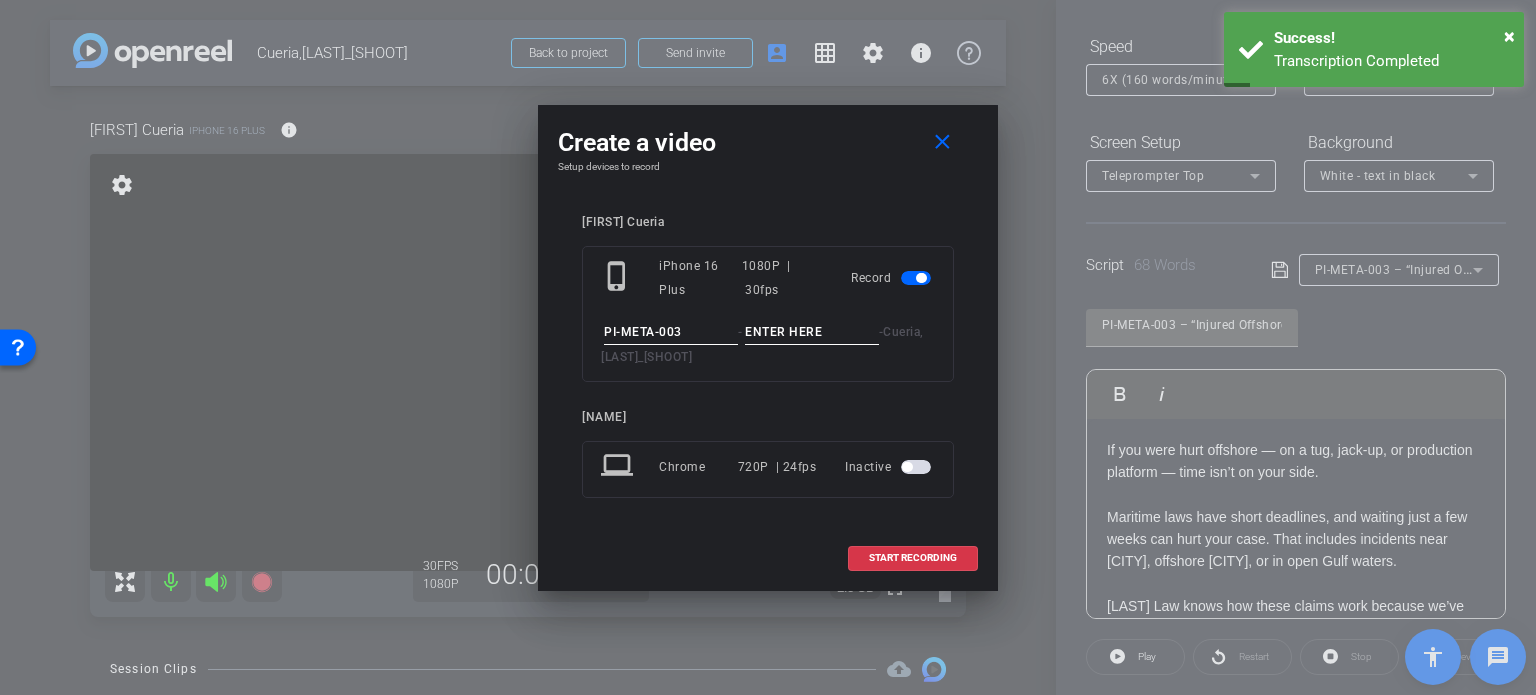type on "PI-META-003" 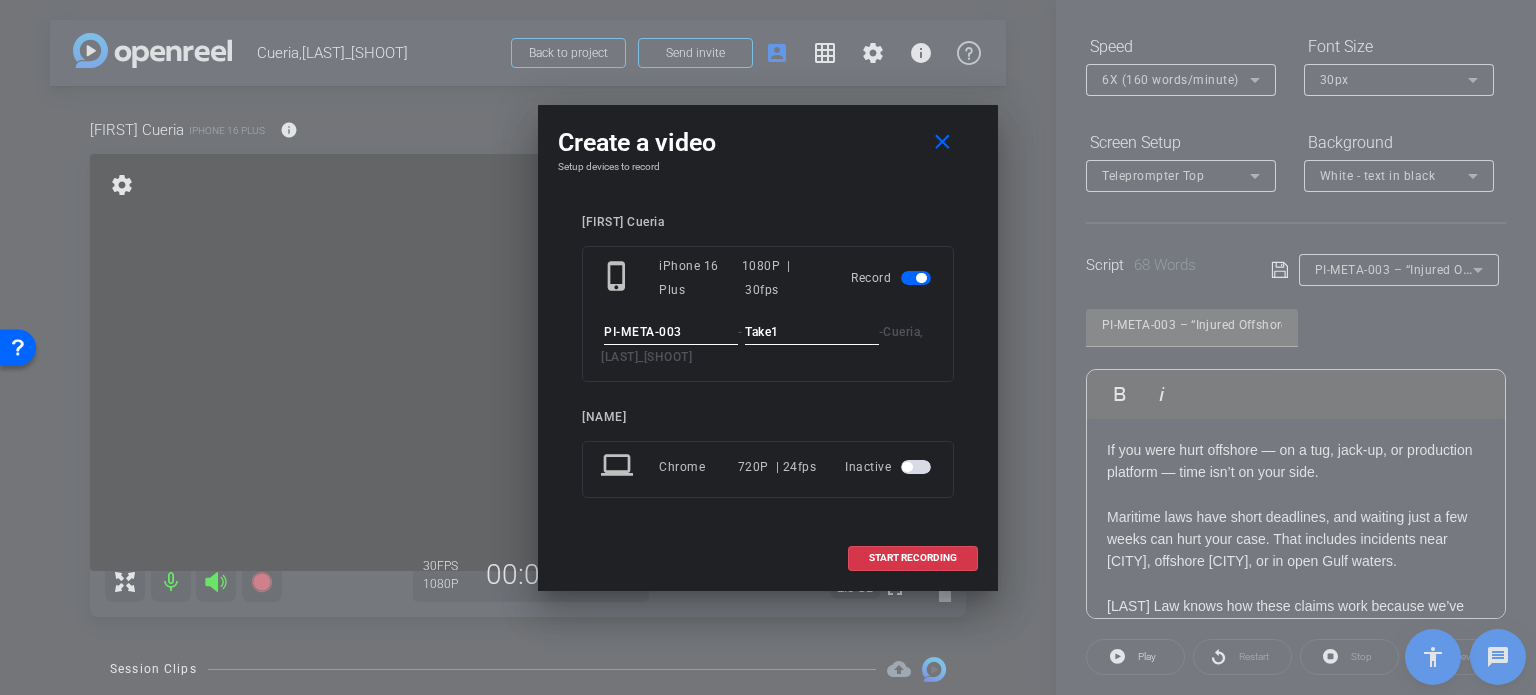 type on "Take1" 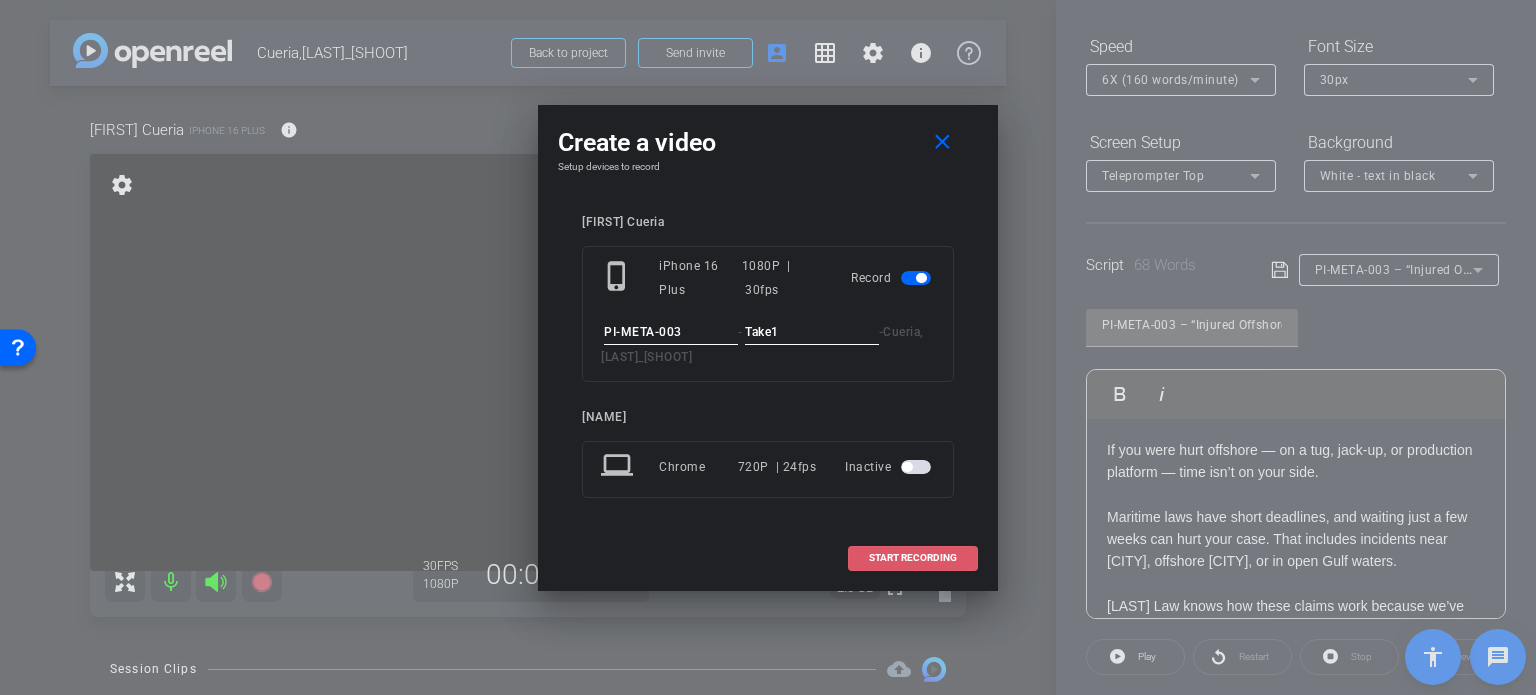 click at bounding box center (913, 558) 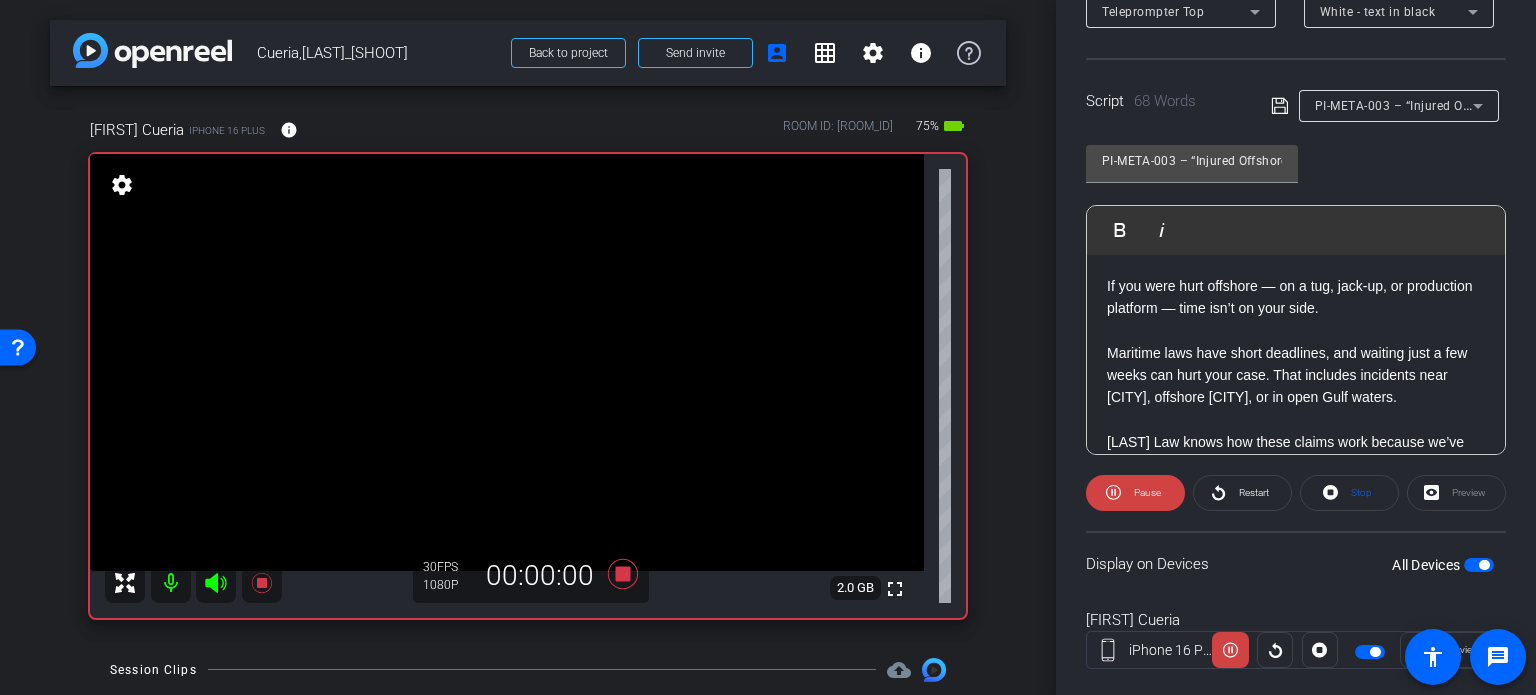 scroll, scrollTop: 396, scrollLeft: 0, axis: vertical 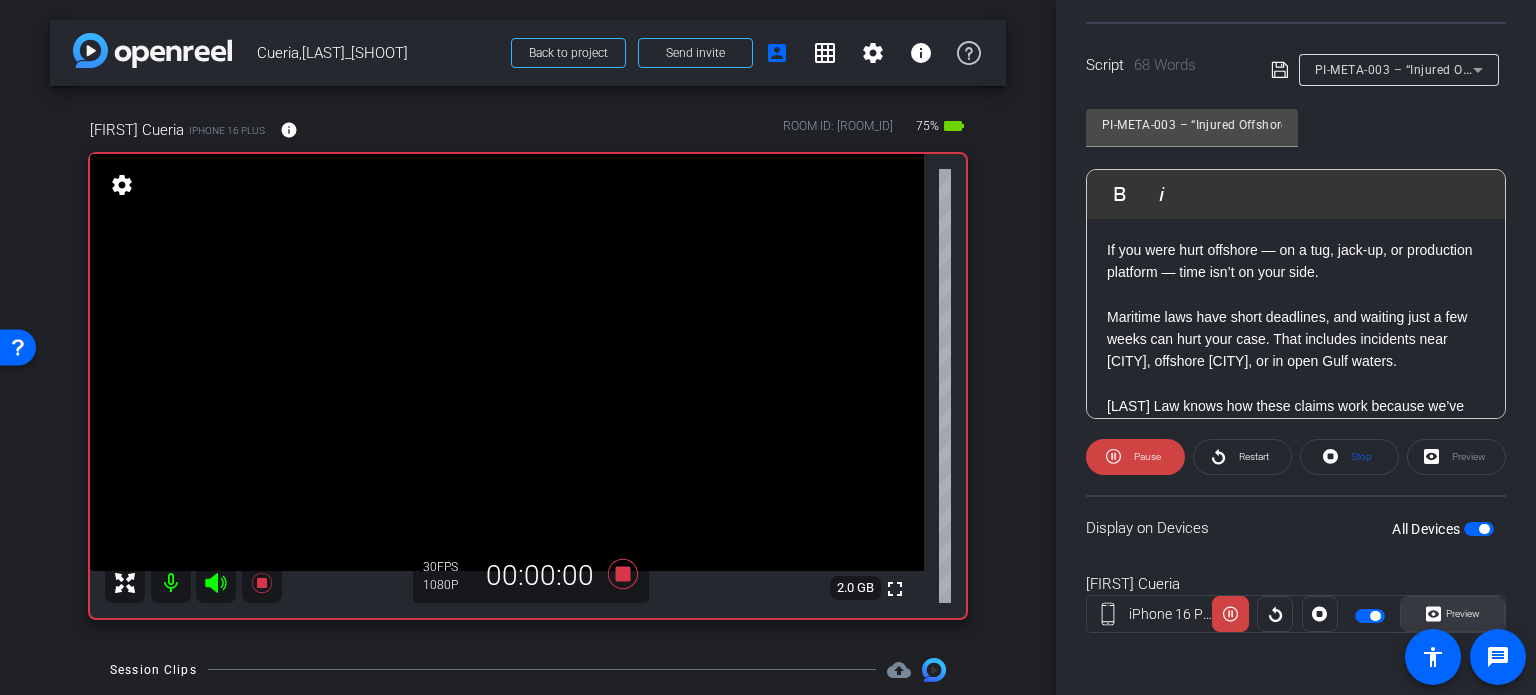 click 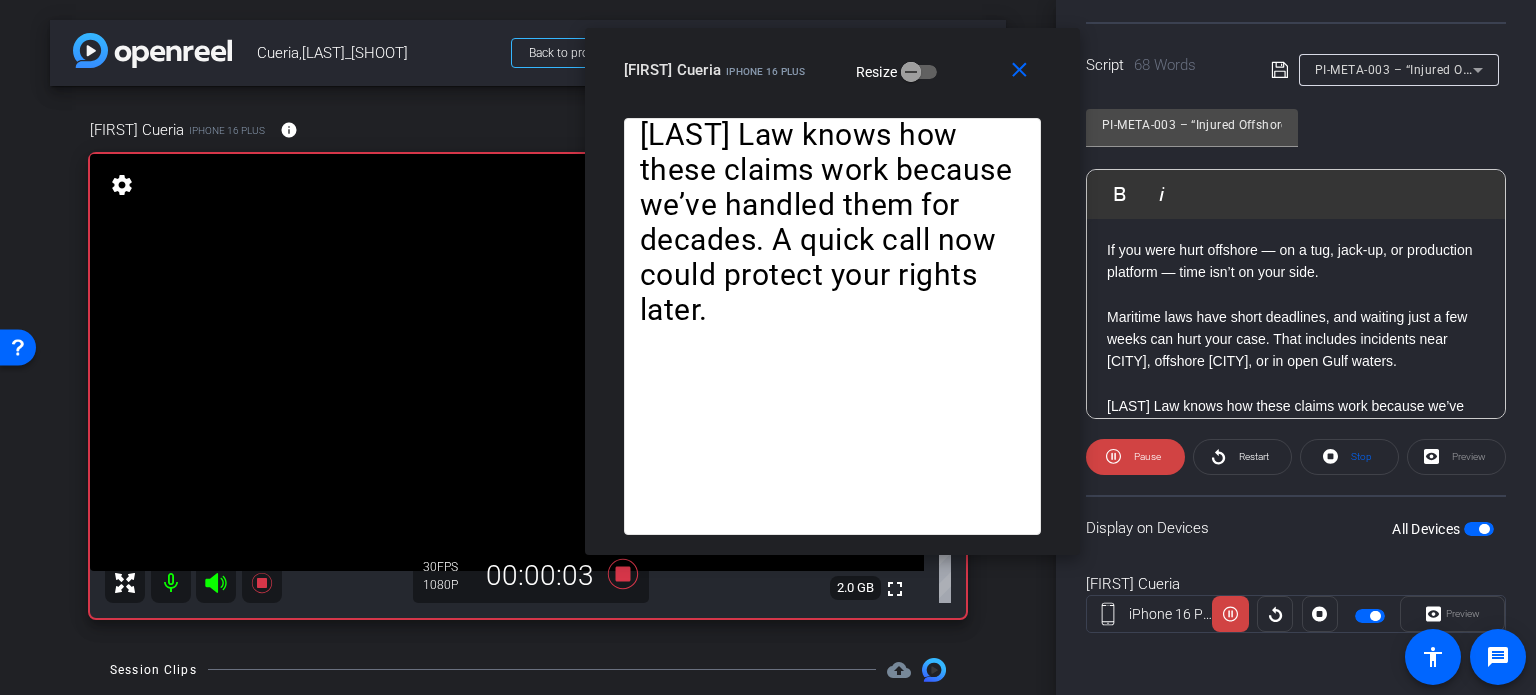 drag, startPoint x: 760, startPoint y: 167, endPoint x: 824, endPoint y: 111, distance: 85.04117 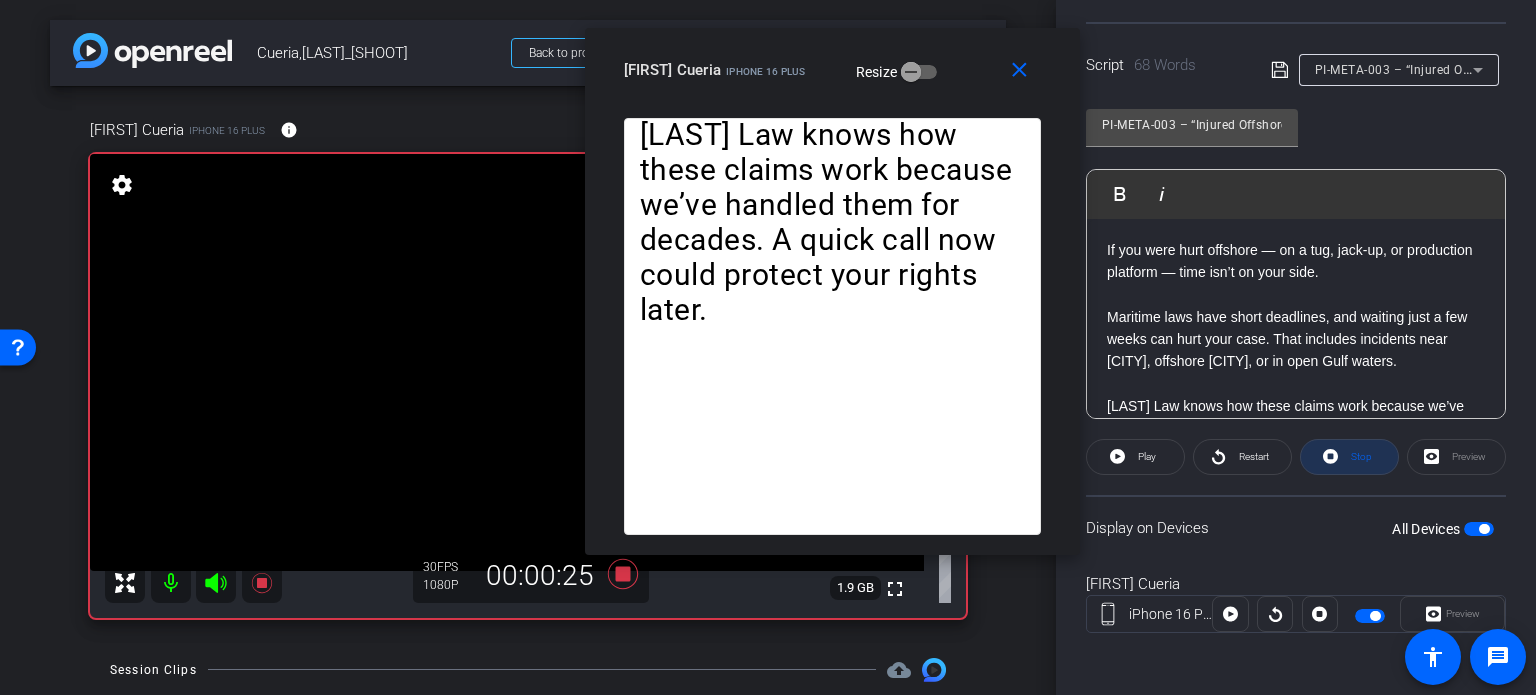 click on "Stop" 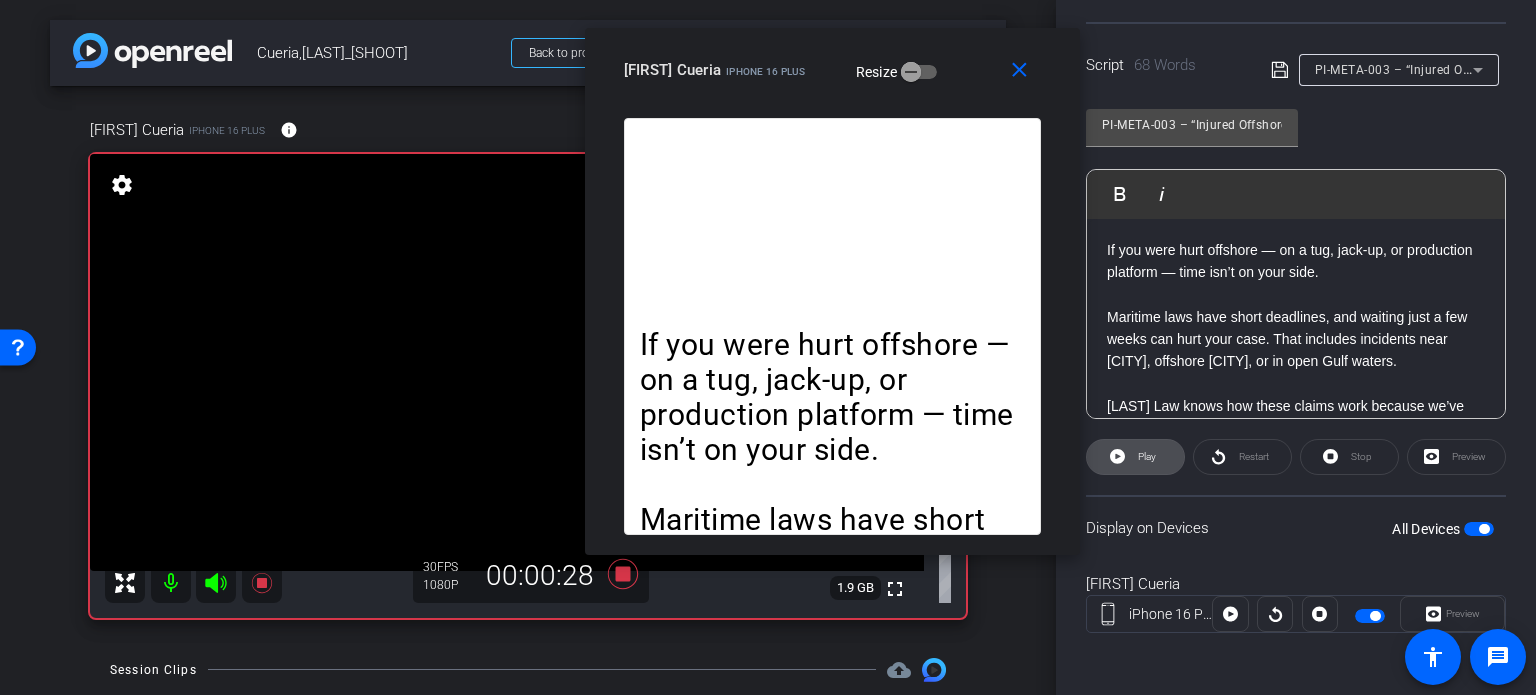 click on "Play" 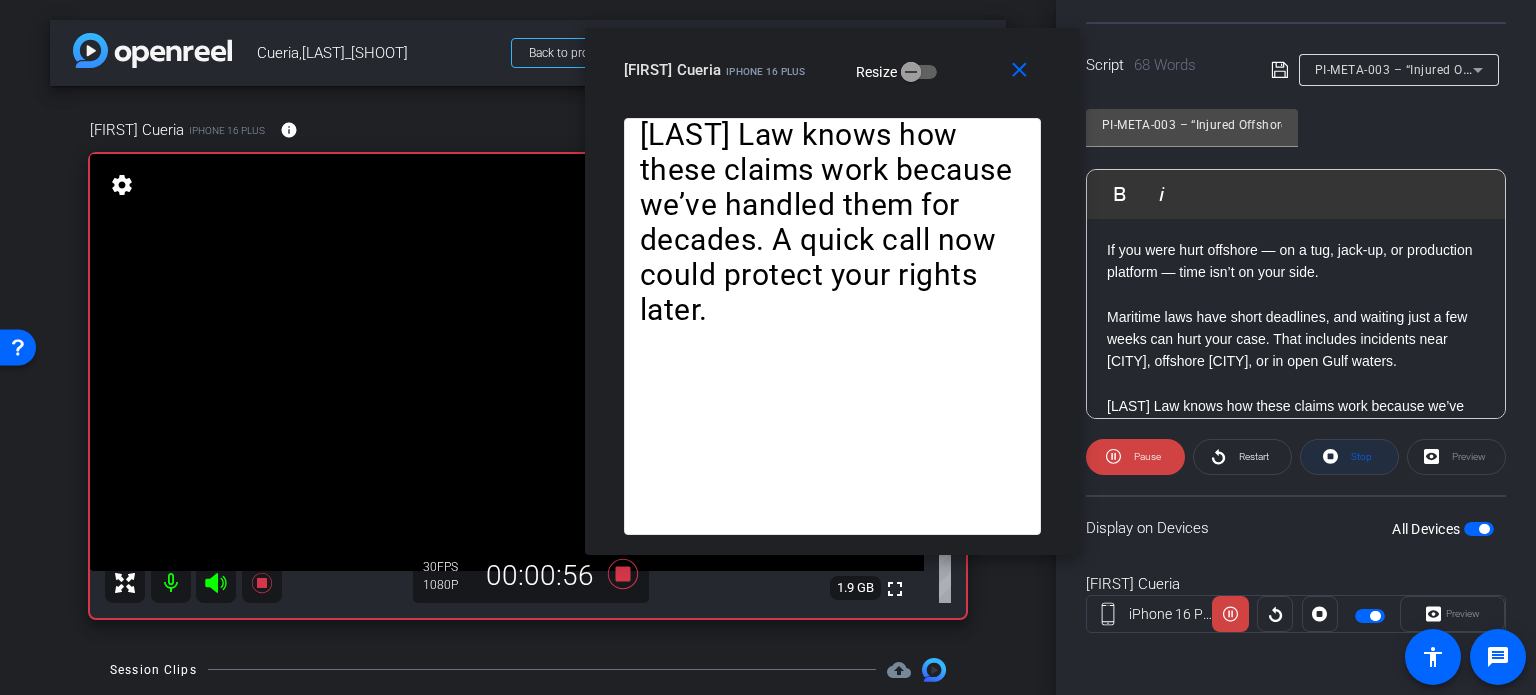 click on "Stop" 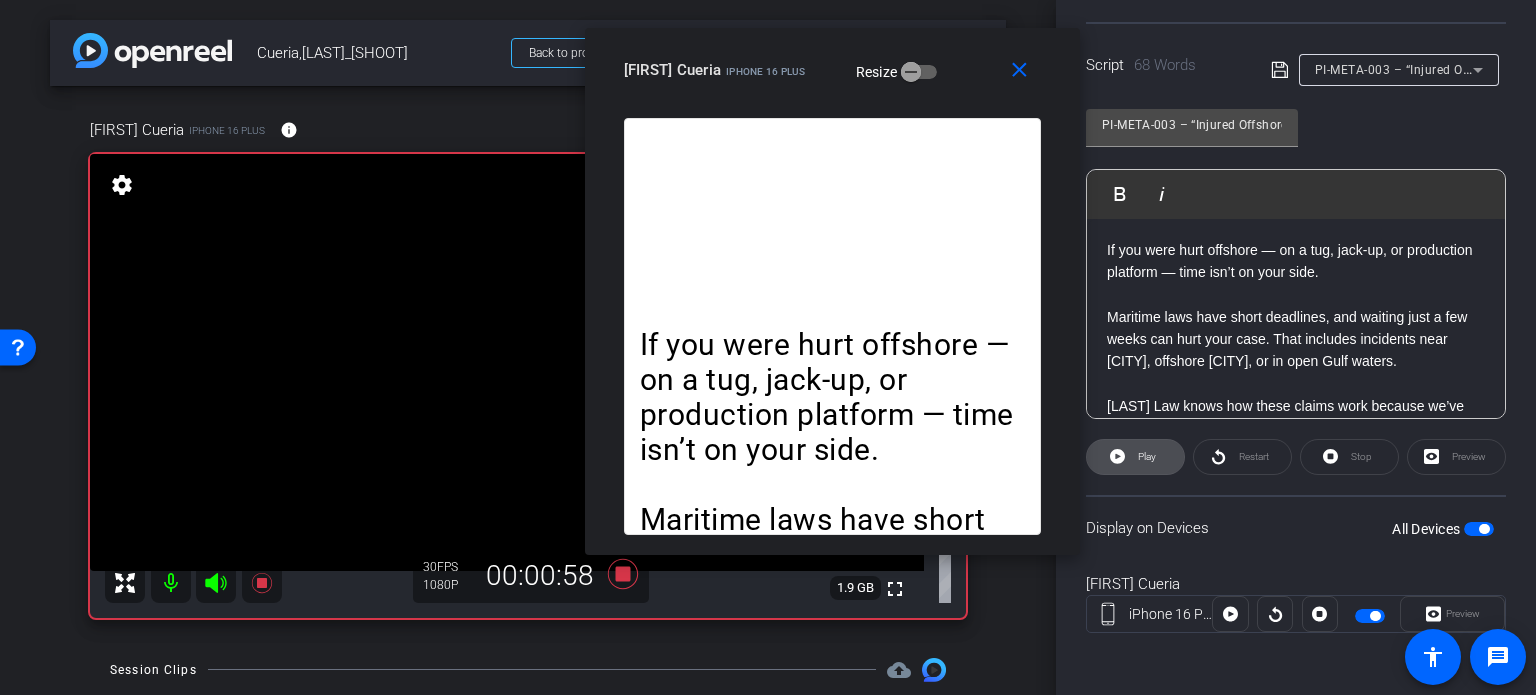 click on "Play" 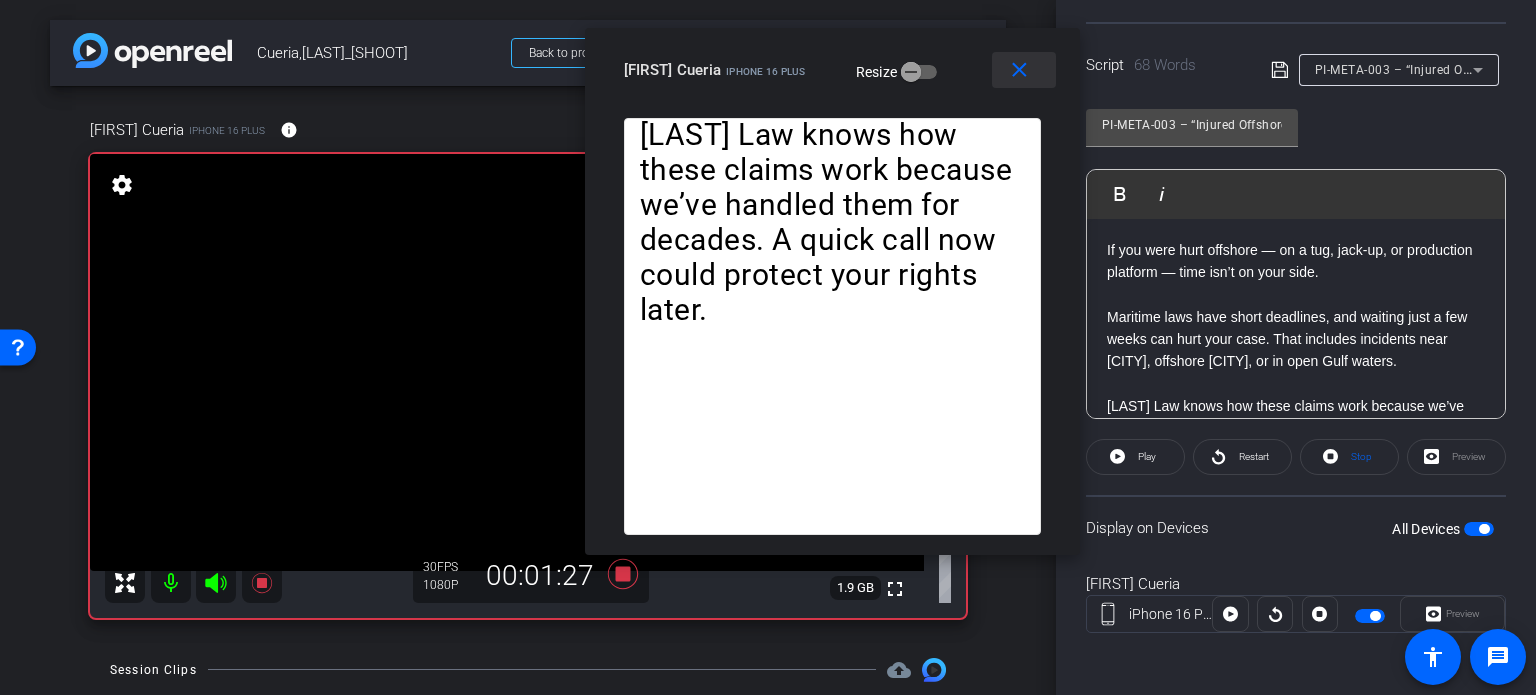 click on "close" at bounding box center (1019, 70) 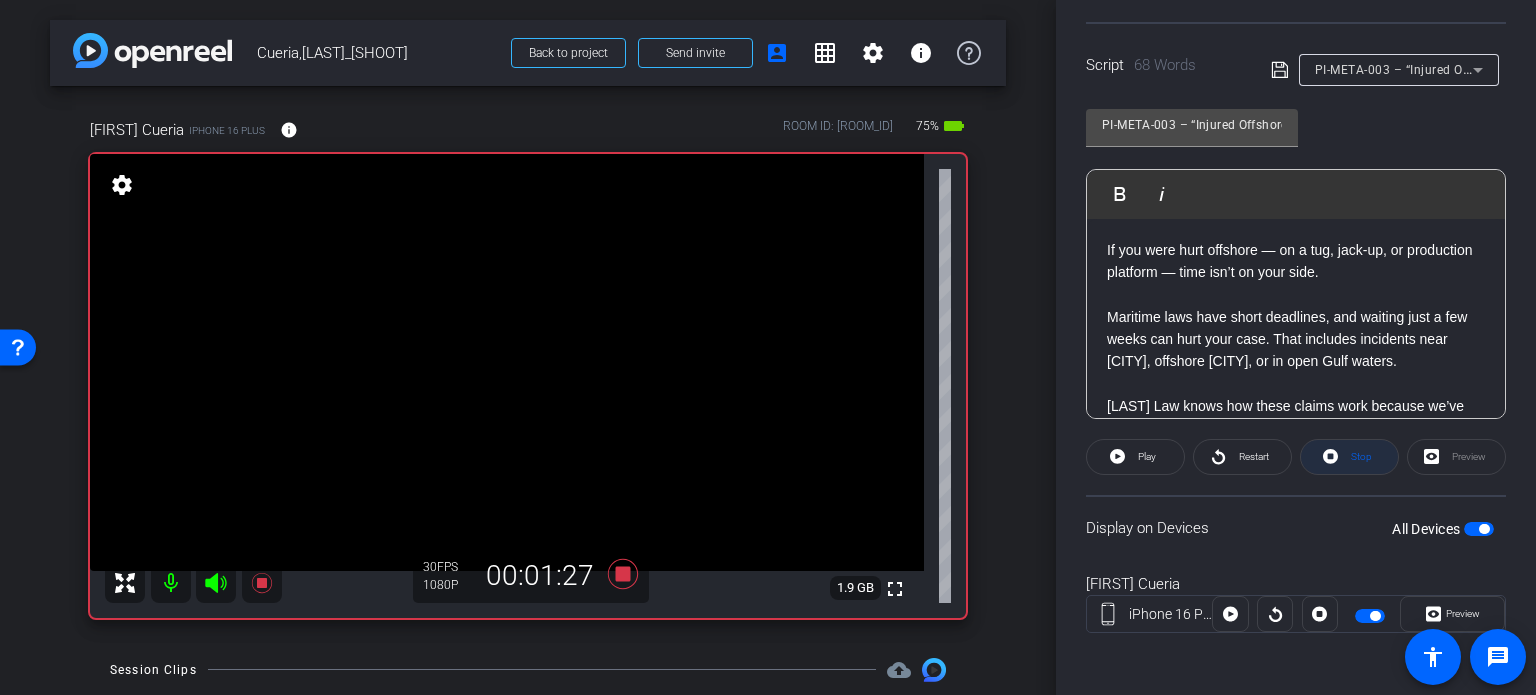 click on "Stop" 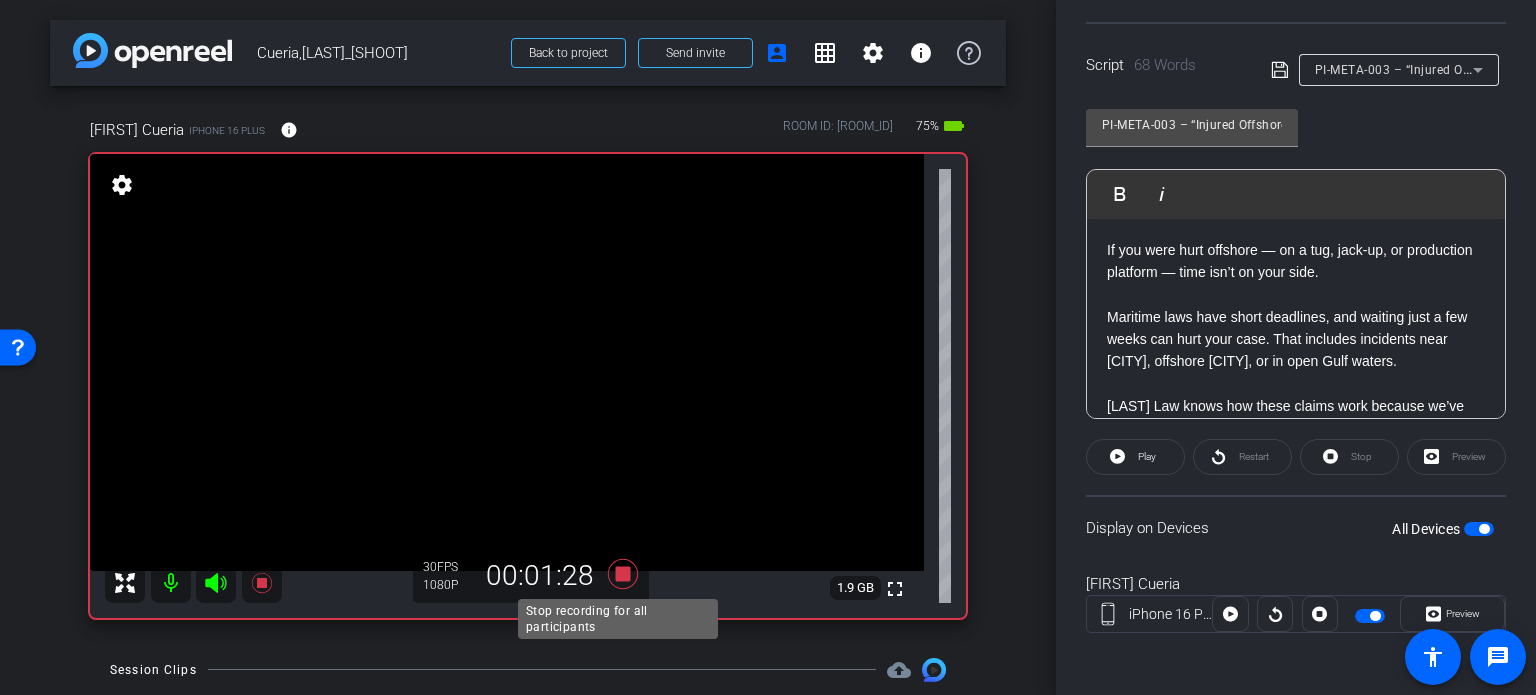 drag, startPoint x: 616, startPoint y: 582, endPoint x: 646, endPoint y: 520, distance: 68.8767 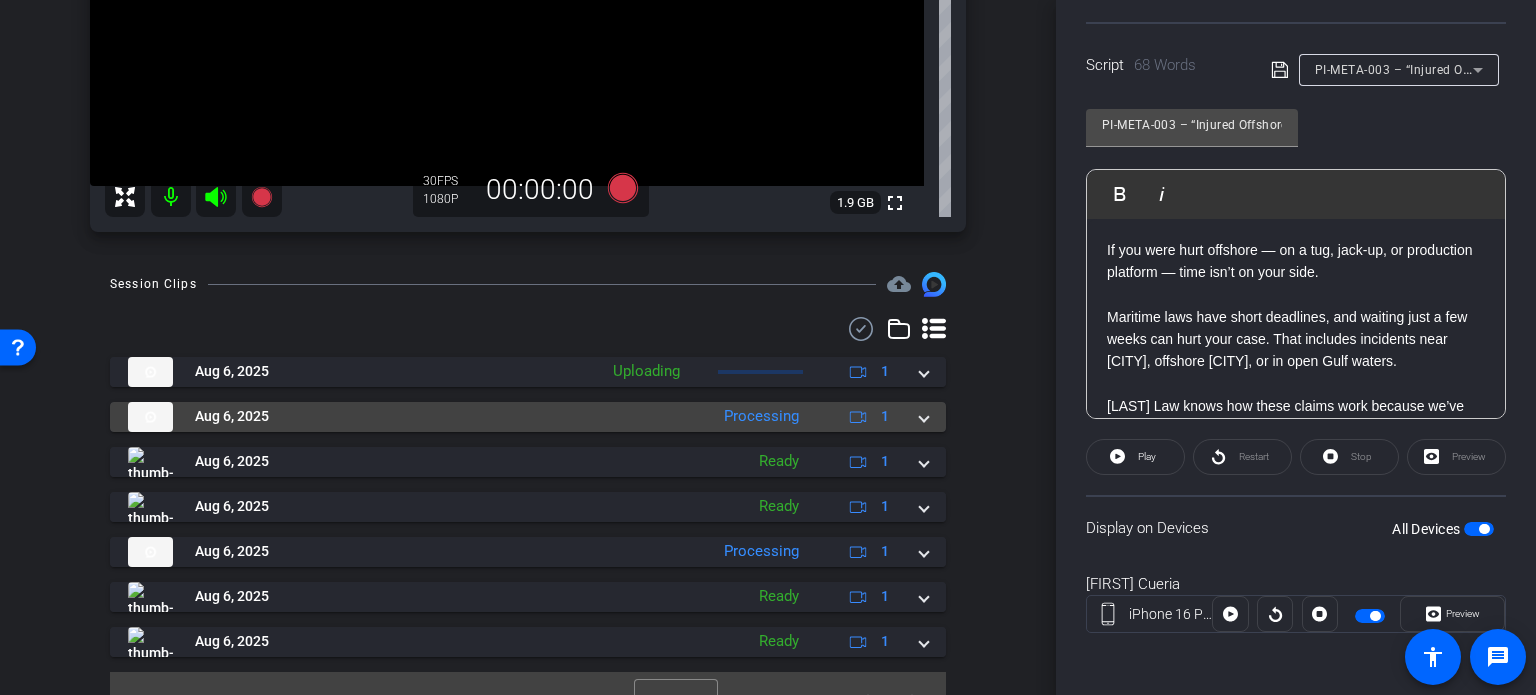 scroll, scrollTop: 400, scrollLeft: 0, axis: vertical 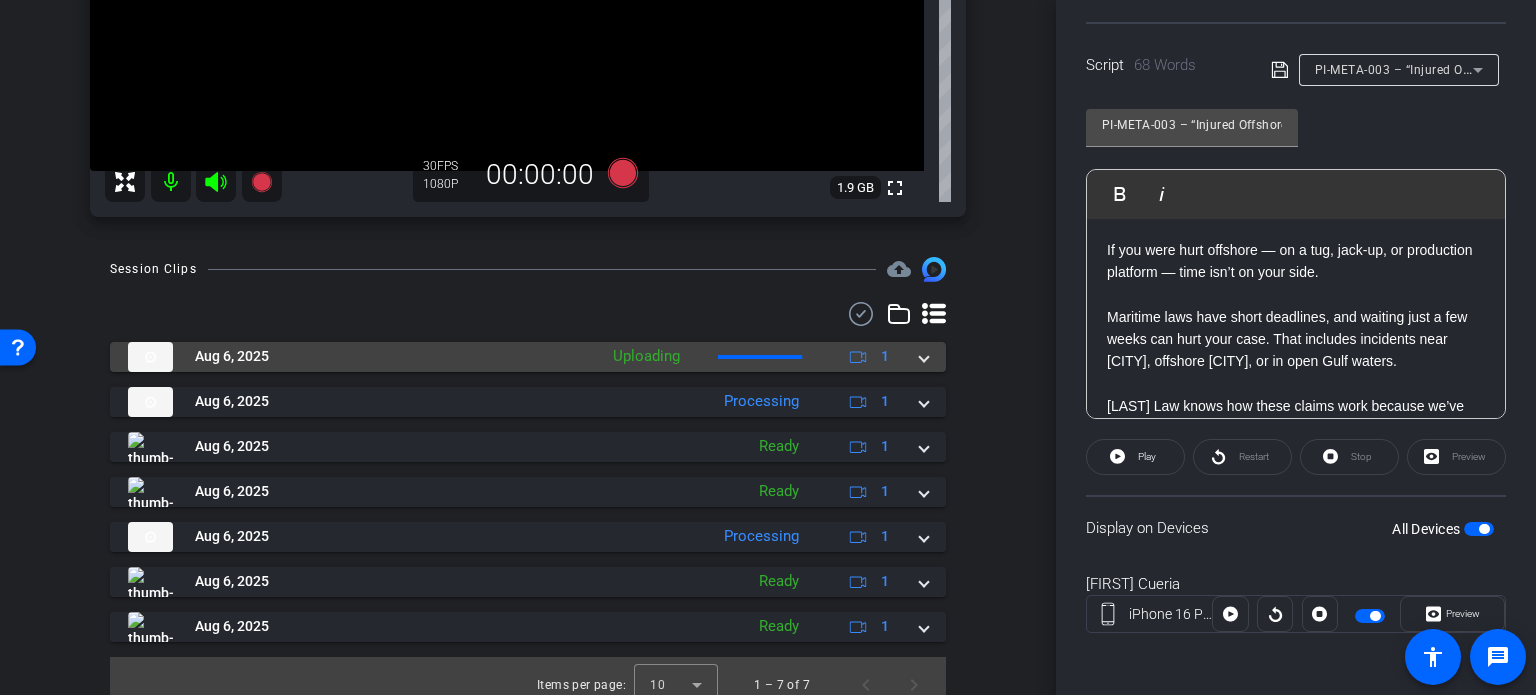 click at bounding box center [924, 356] 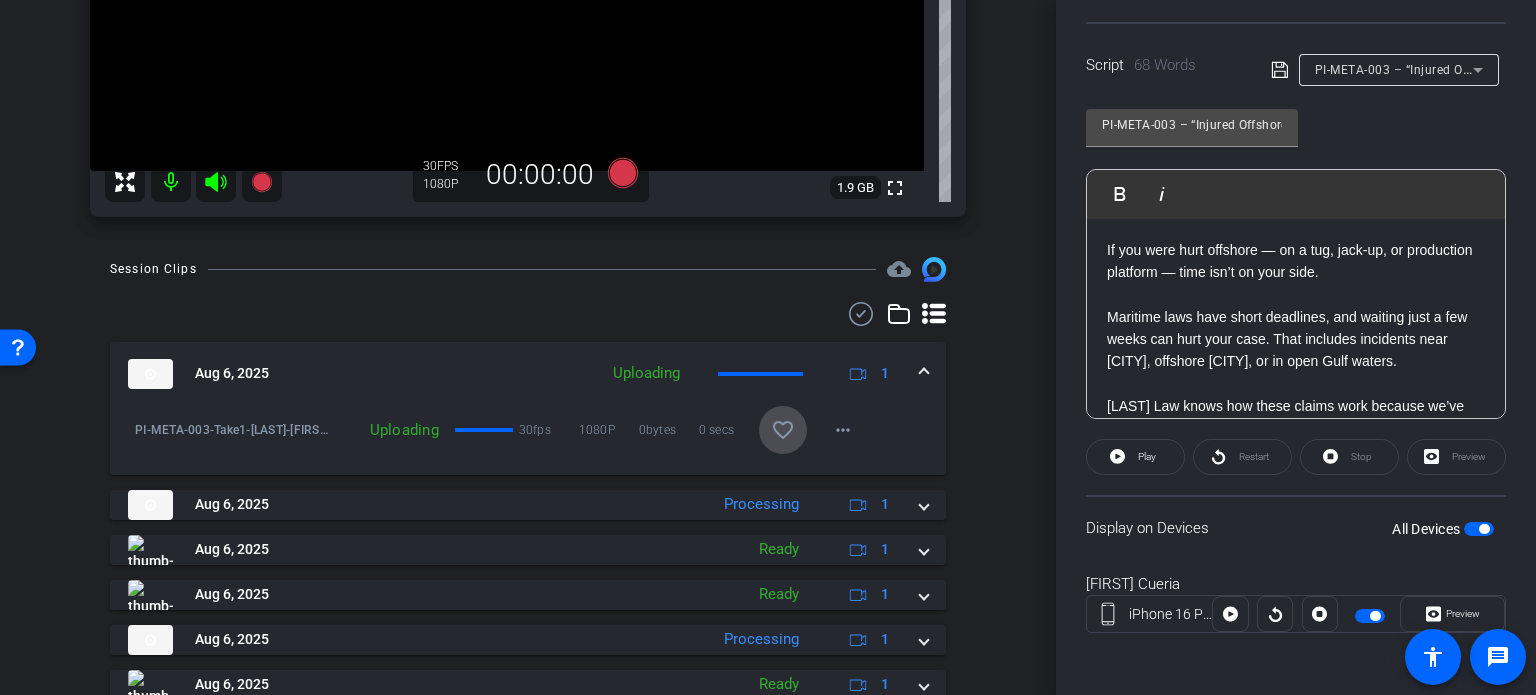 click on "favorite_border" at bounding box center [783, 430] 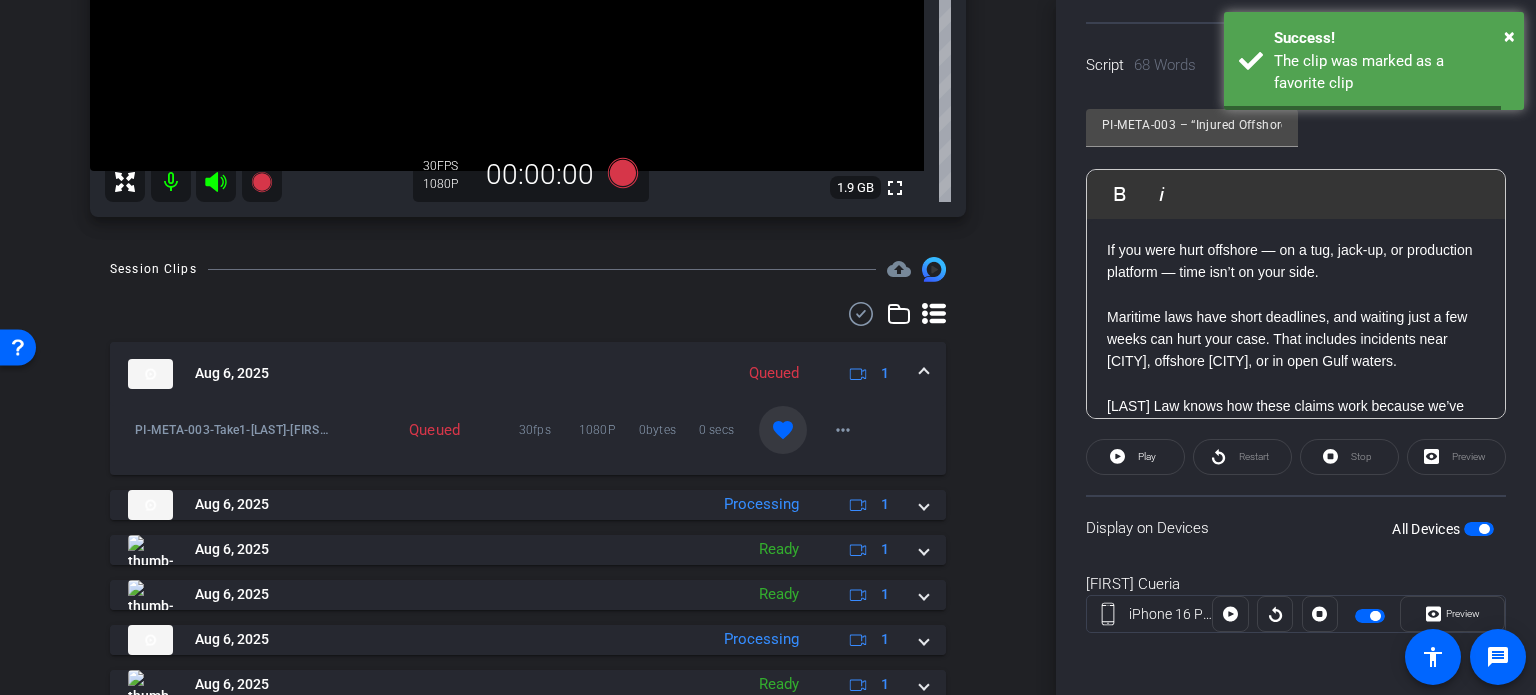 click on "Aug 6, 2025   Queued
1" at bounding box center [528, 374] 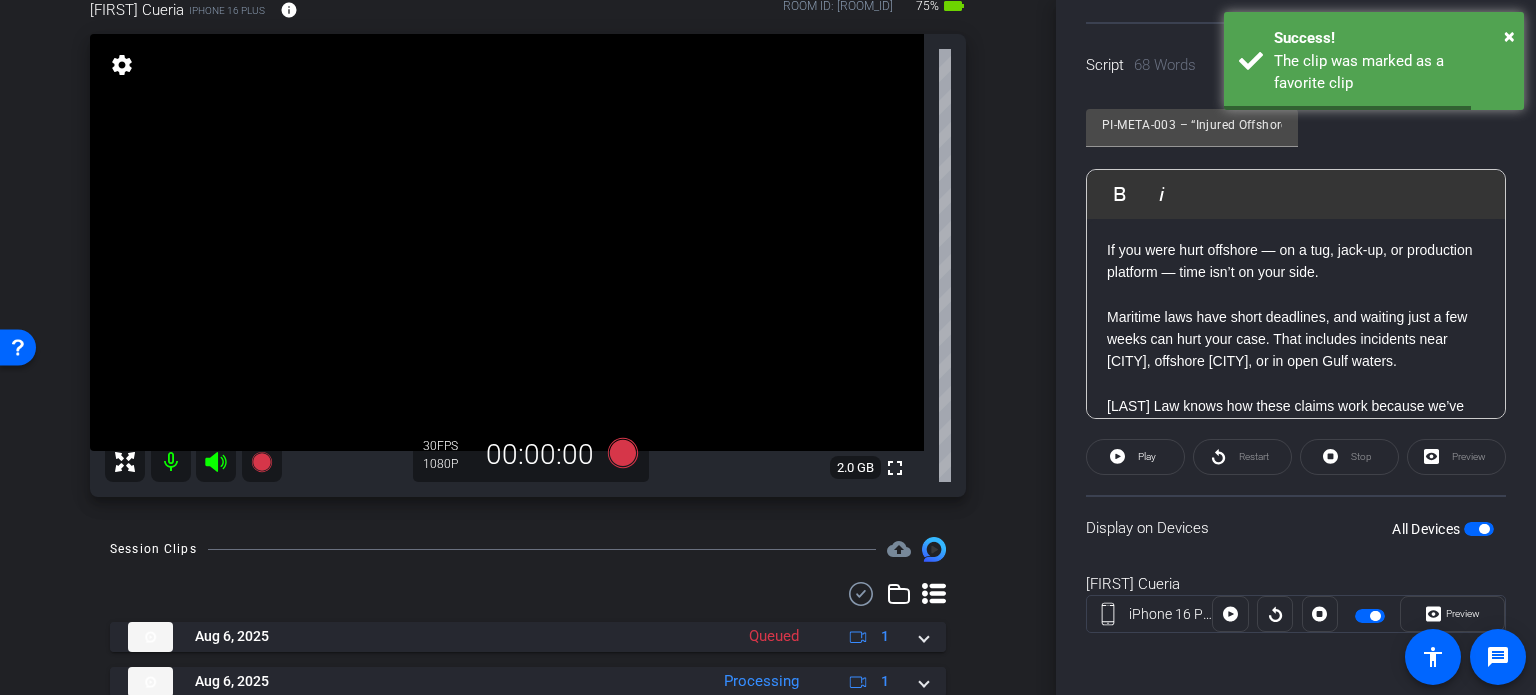 scroll, scrollTop: 100, scrollLeft: 0, axis: vertical 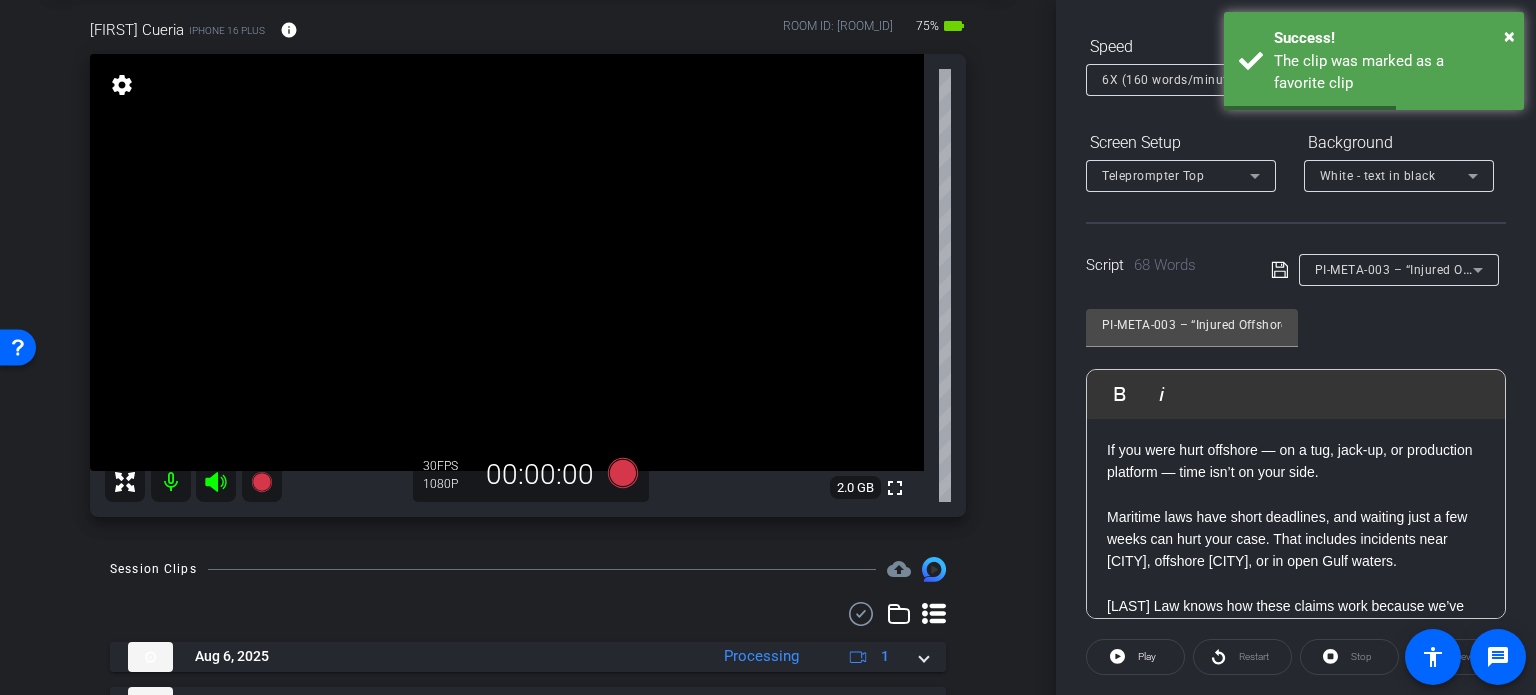 click on "PI-META-003 – “Injured Offshore? Act Fast to Protect Your Rights”" at bounding box center [1508, 269] 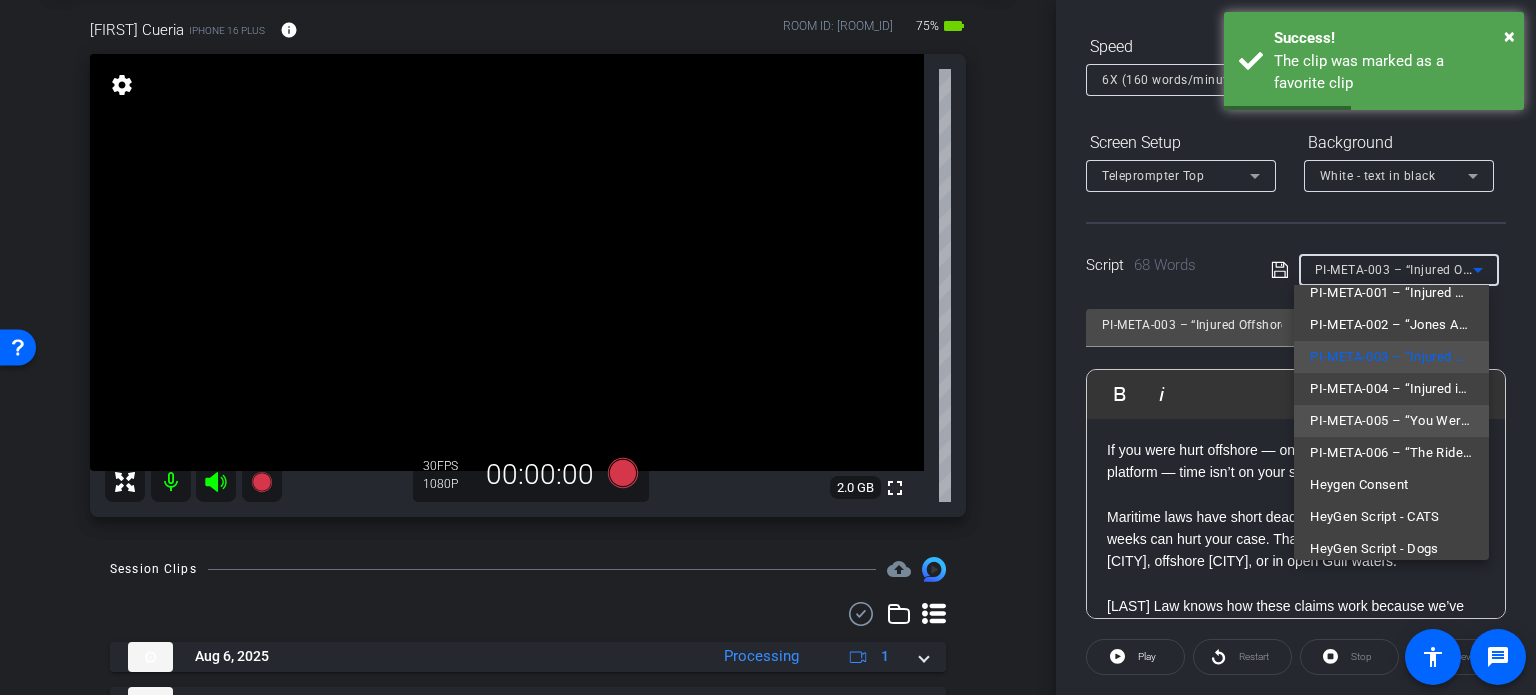 scroll, scrollTop: 60, scrollLeft: 0, axis: vertical 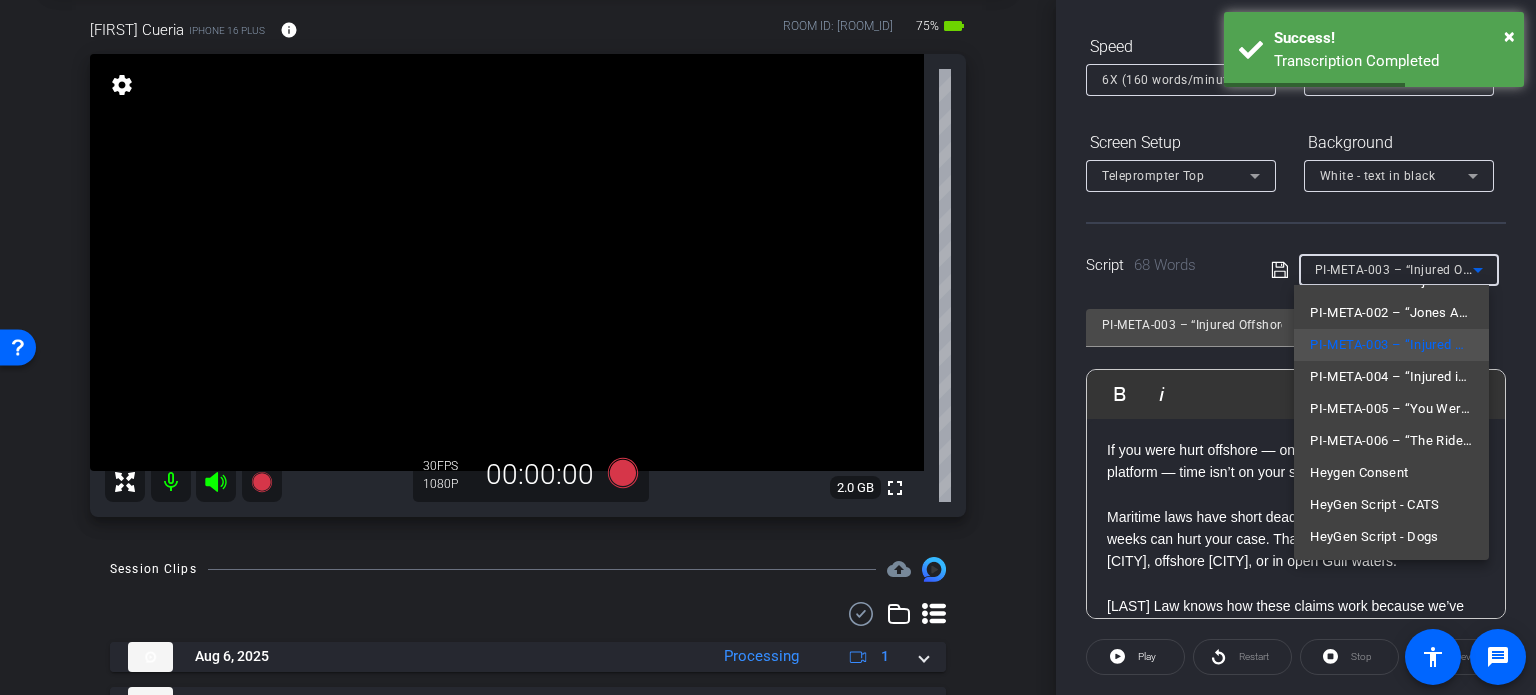 click at bounding box center [768, 347] 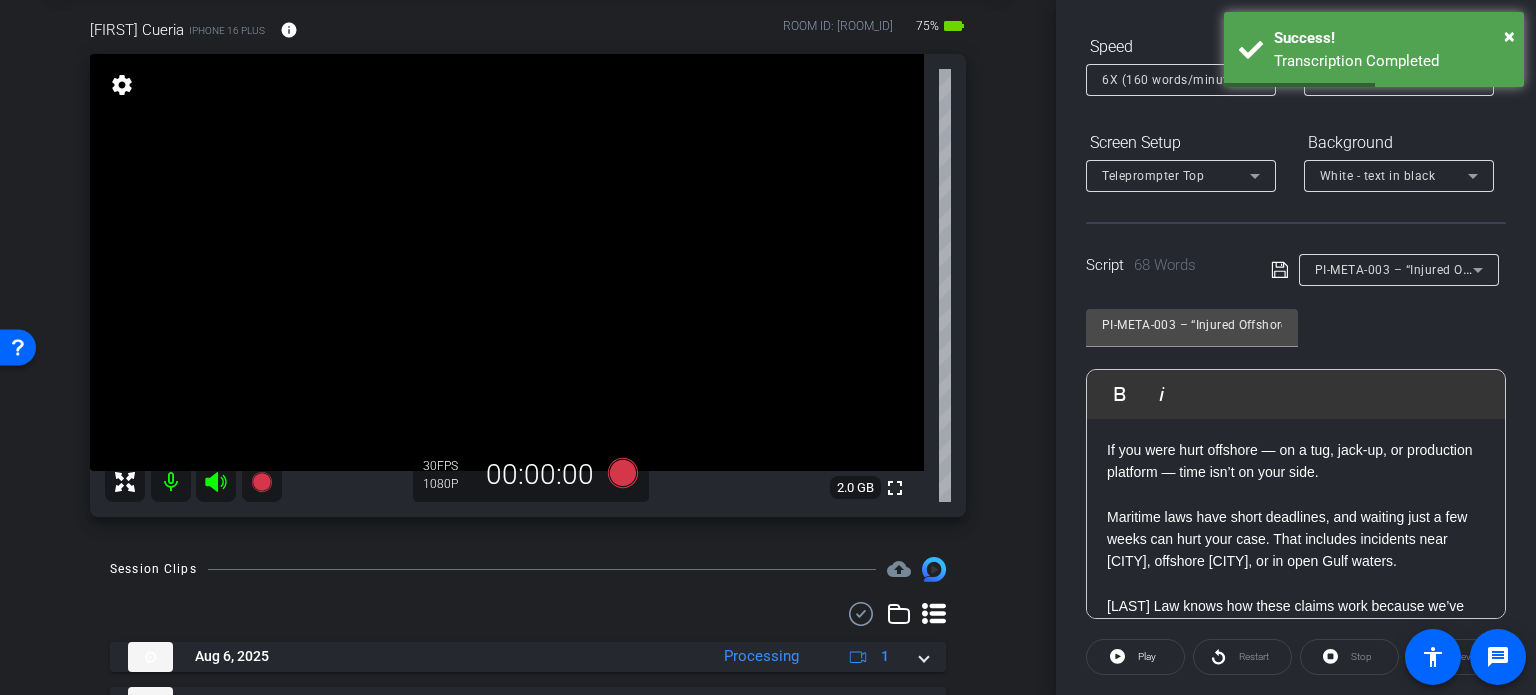 scroll, scrollTop: 0, scrollLeft: 0, axis: both 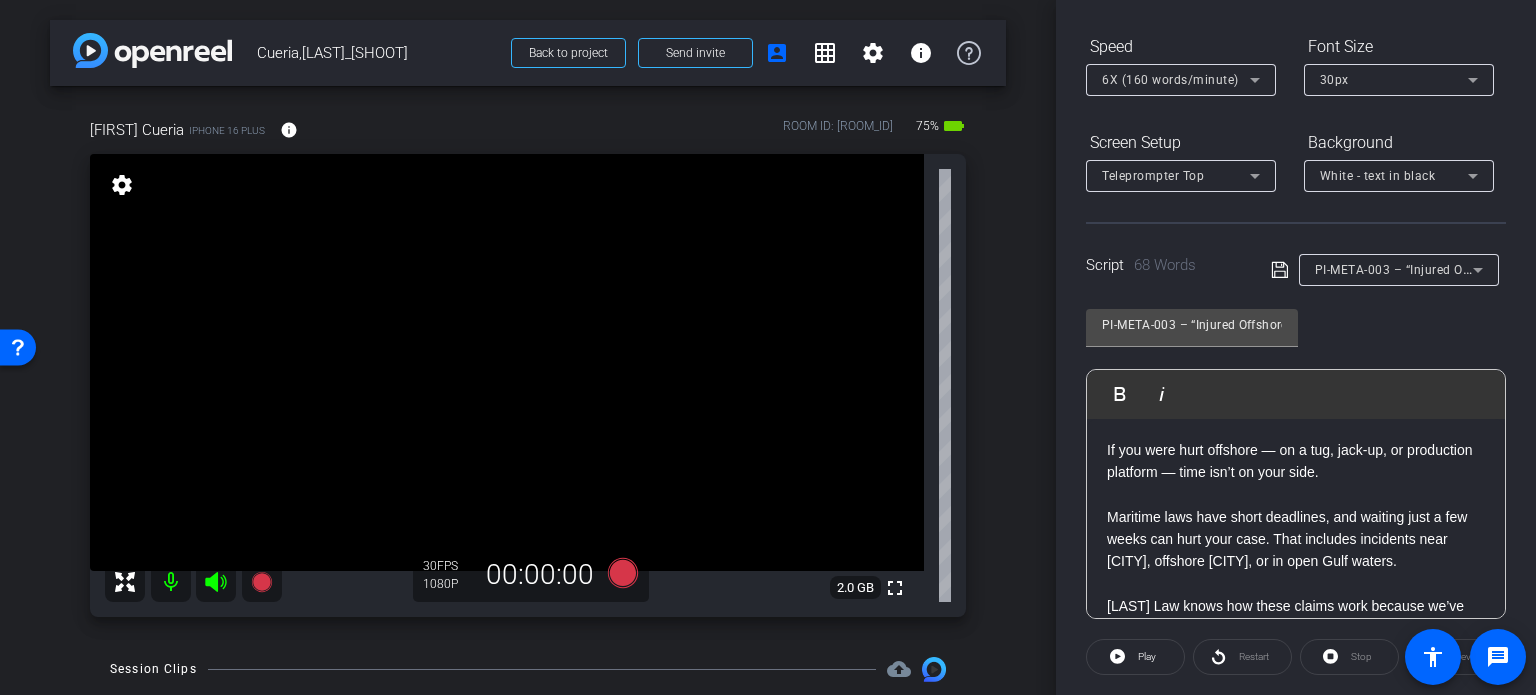 click on "PI-META-003 – “Injured Offshore? Act Fast to Protect Your Rights”" at bounding box center (1394, 269) 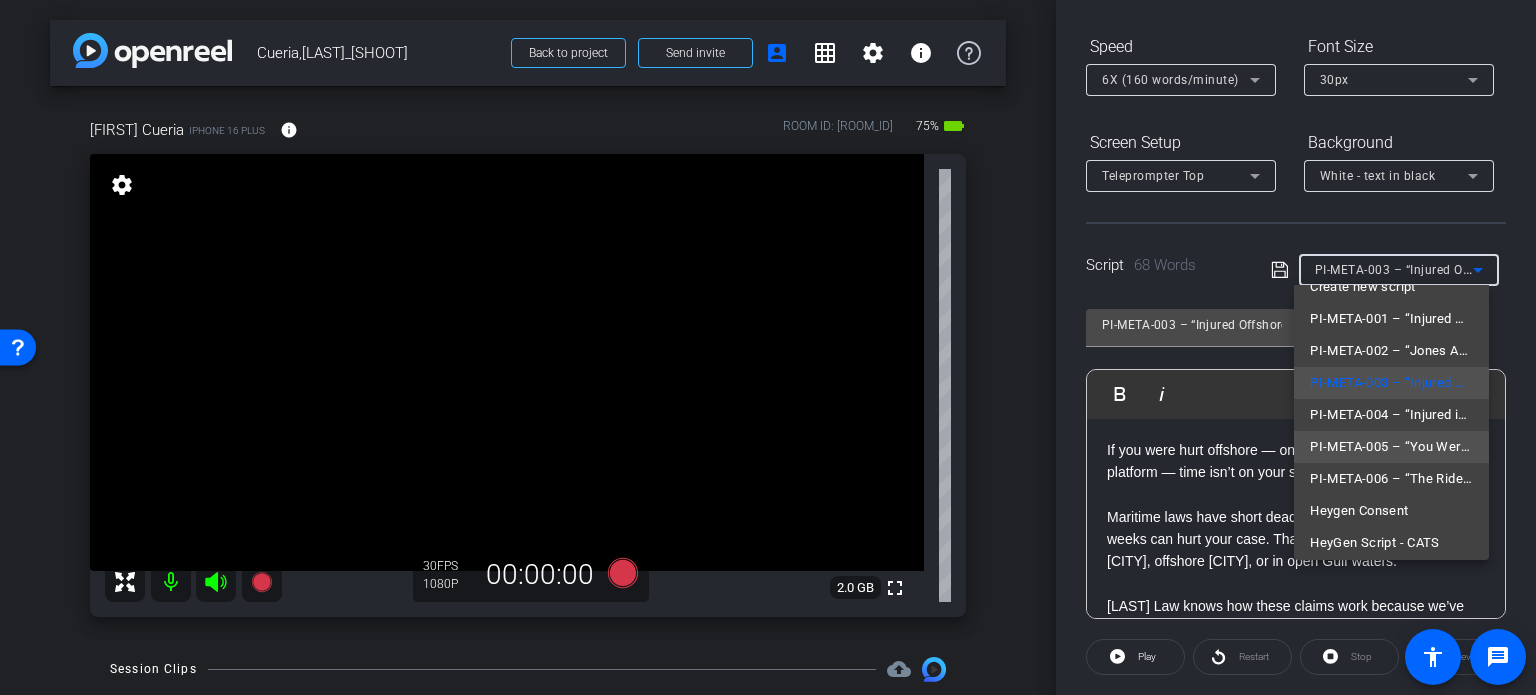 scroll, scrollTop: 60, scrollLeft: 0, axis: vertical 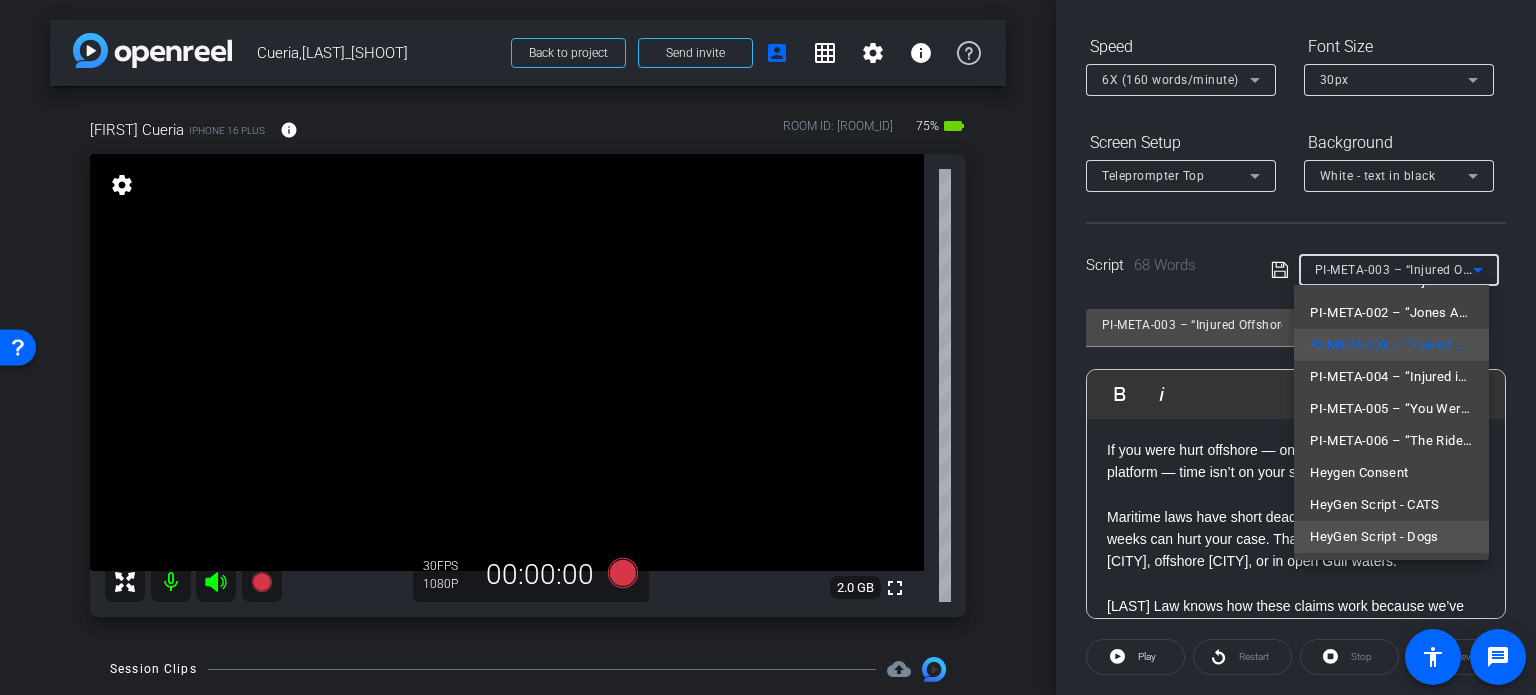 click on "HeyGen Script - Dogs" at bounding box center (1374, 537) 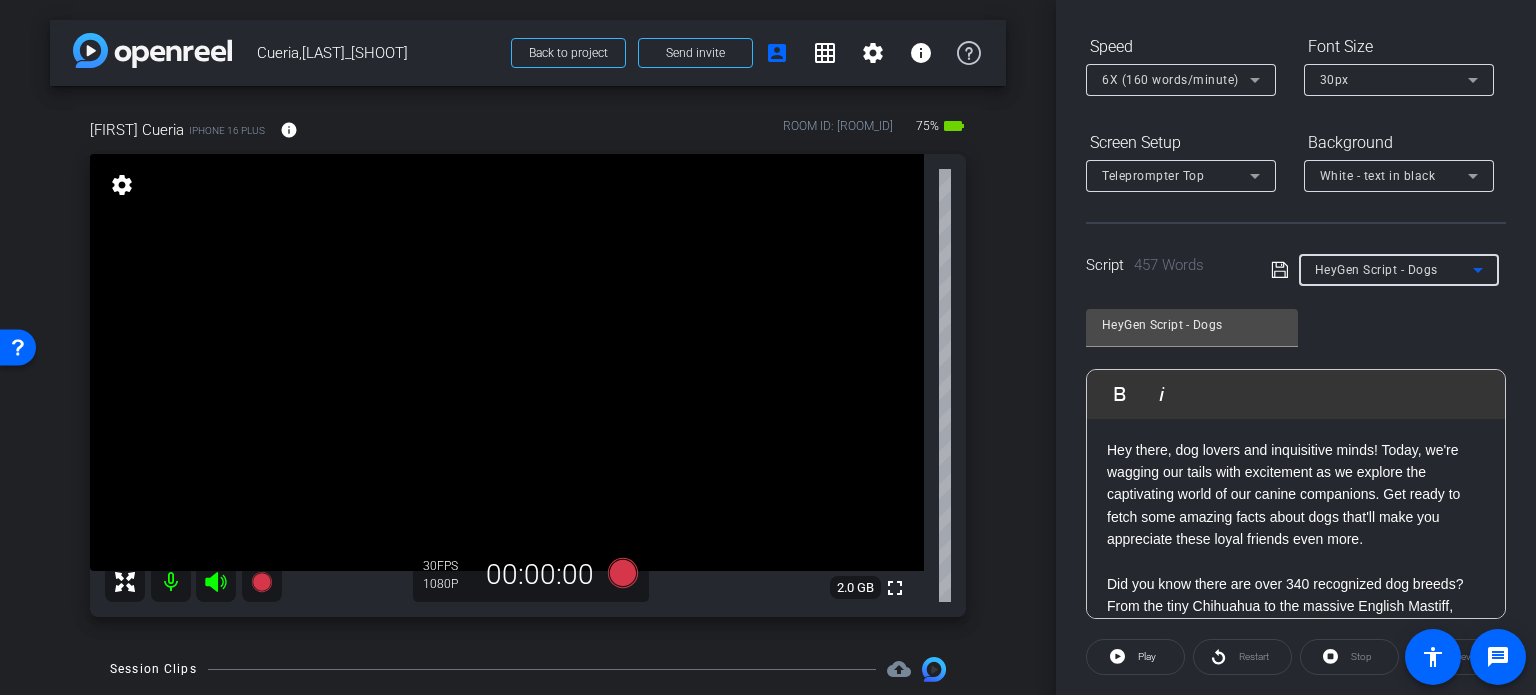 scroll, scrollTop: 0, scrollLeft: 0, axis: both 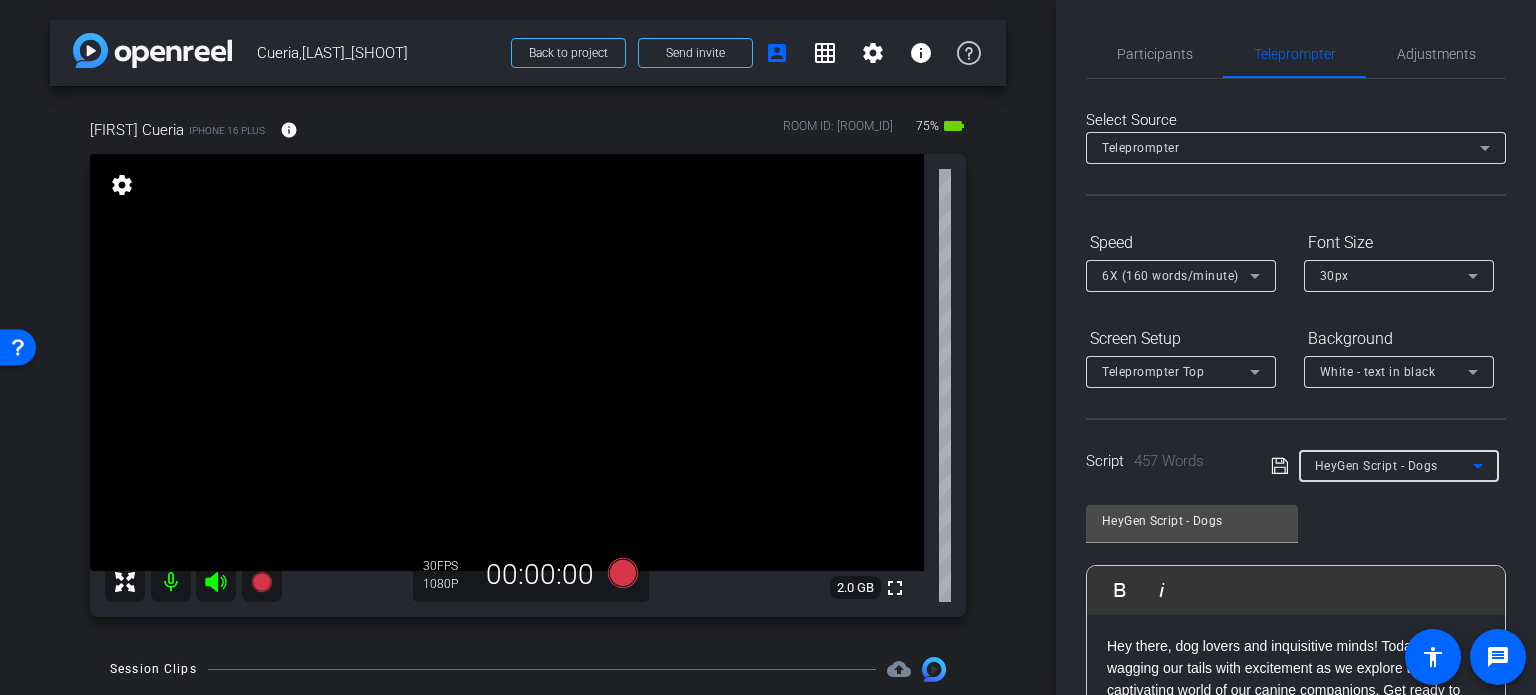 click on "Participants" at bounding box center (1155, 54) 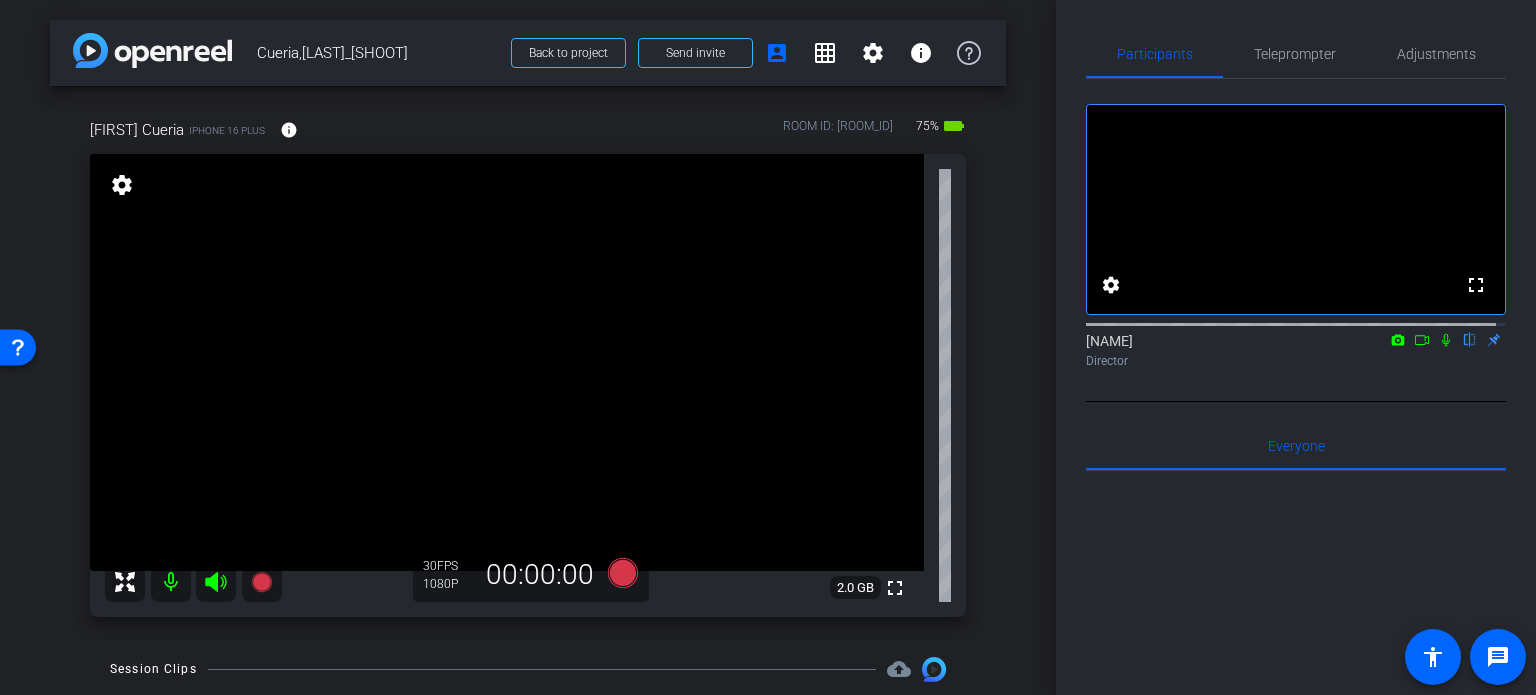 click 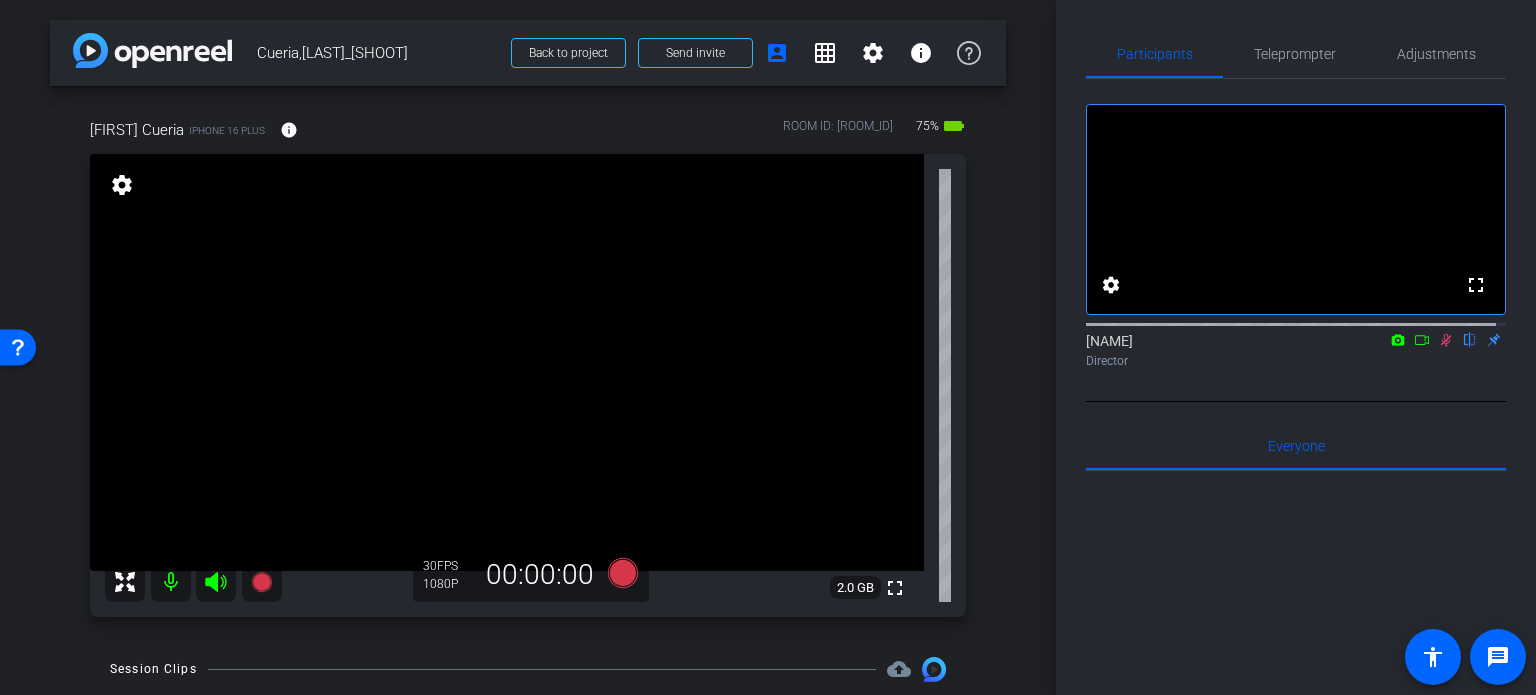 click 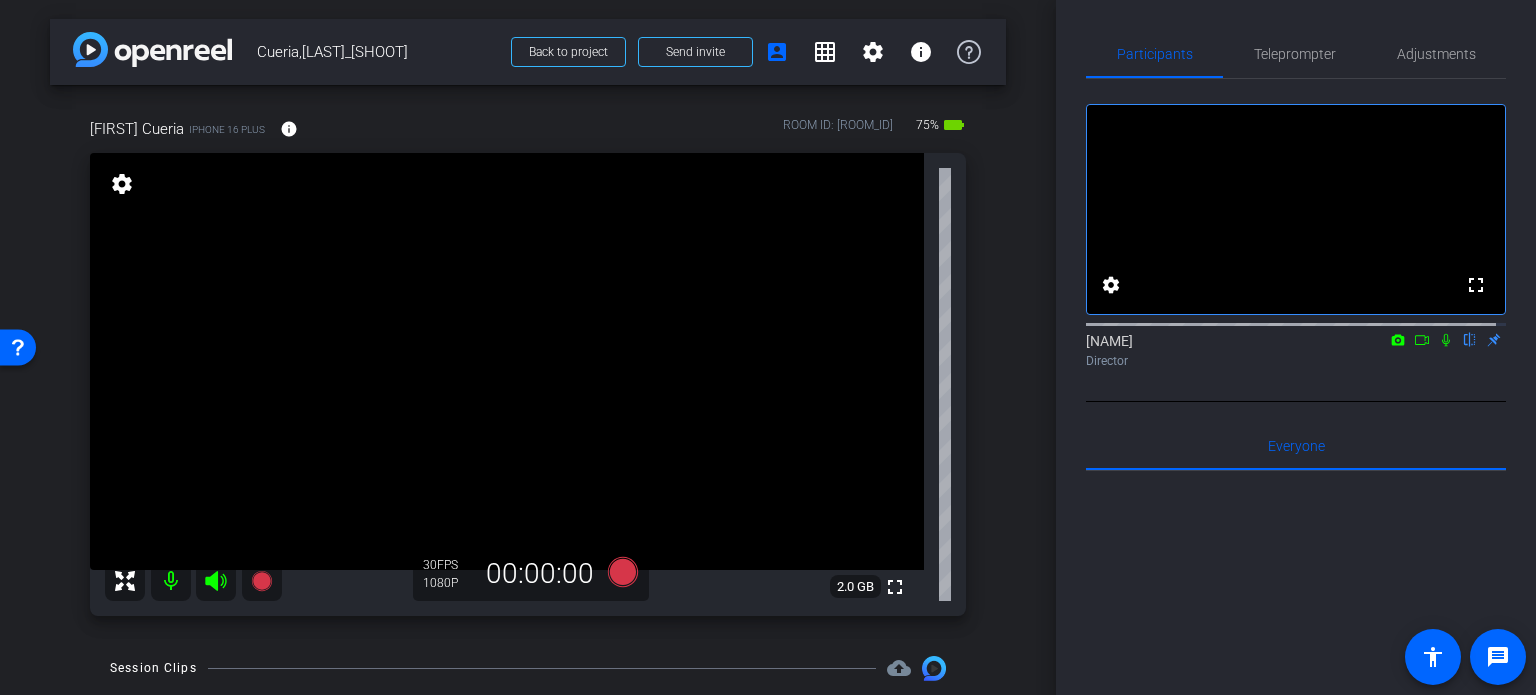 scroll, scrollTop: 0, scrollLeft: 0, axis: both 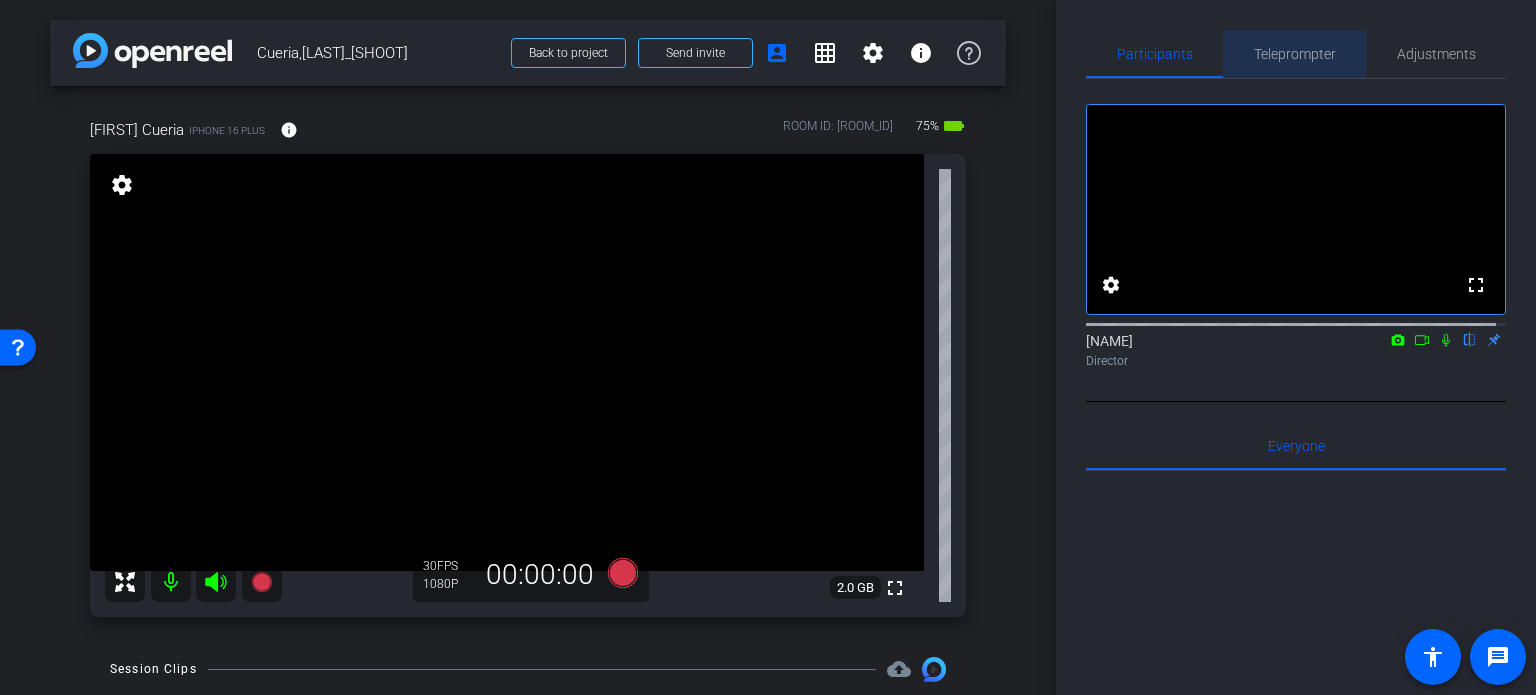 click on "Teleprompter" at bounding box center (1295, 54) 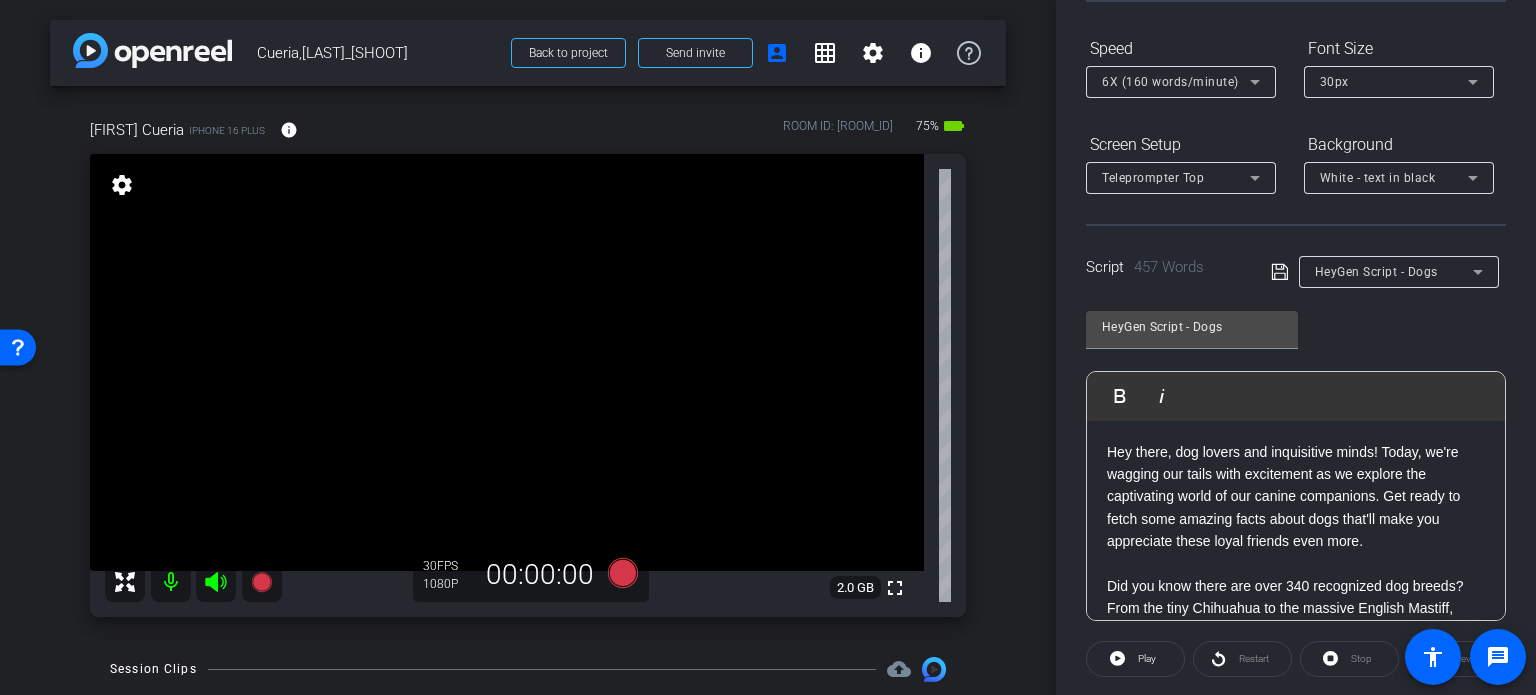 scroll, scrollTop: 200, scrollLeft: 0, axis: vertical 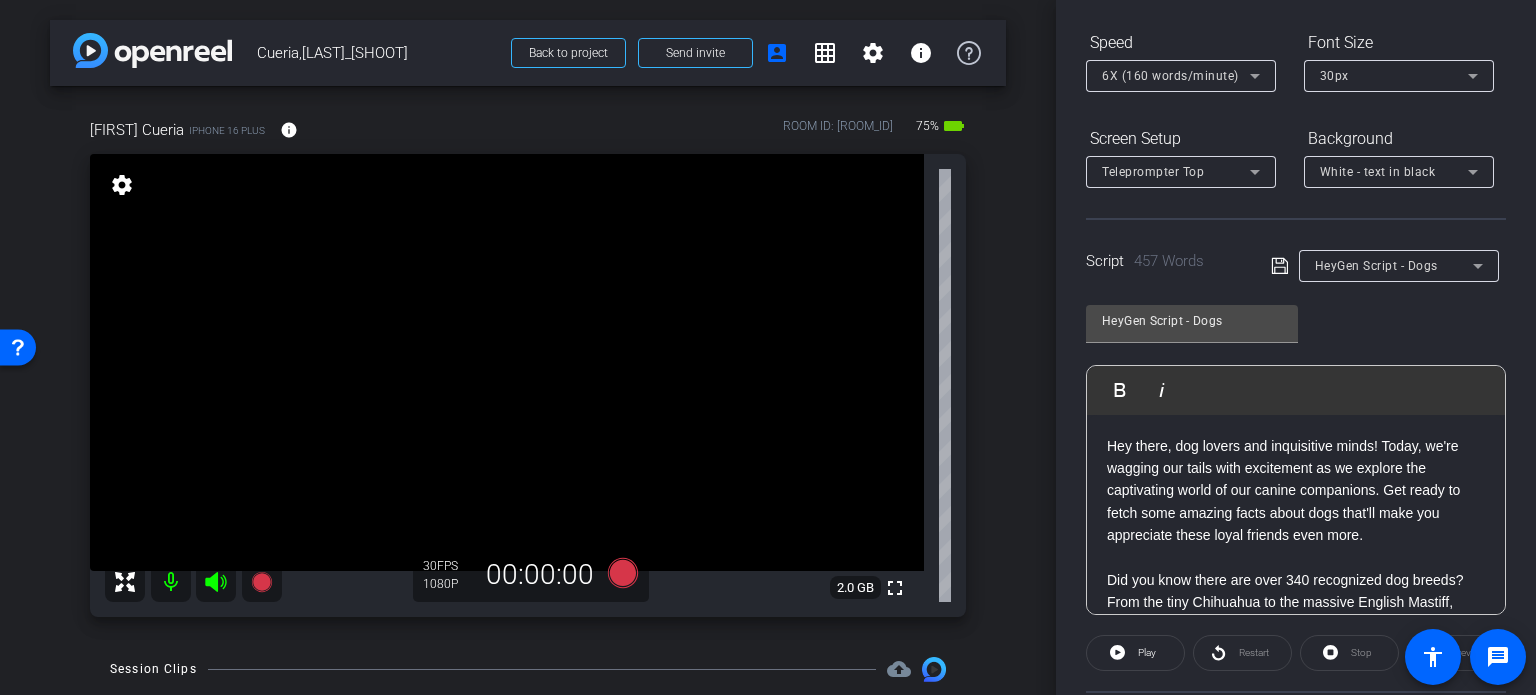 click on "HeyGen Script - Dogs" at bounding box center (1376, 266) 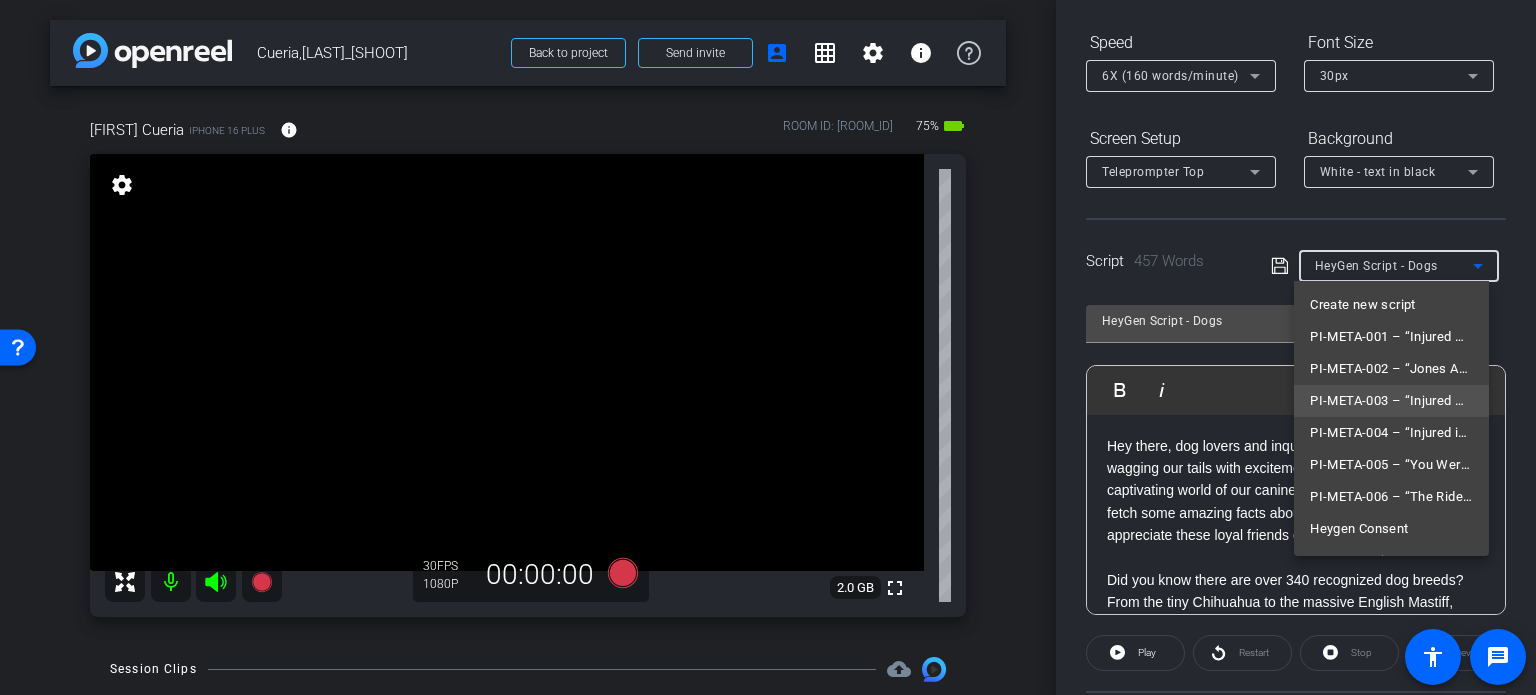 scroll, scrollTop: 52, scrollLeft: 0, axis: vertical 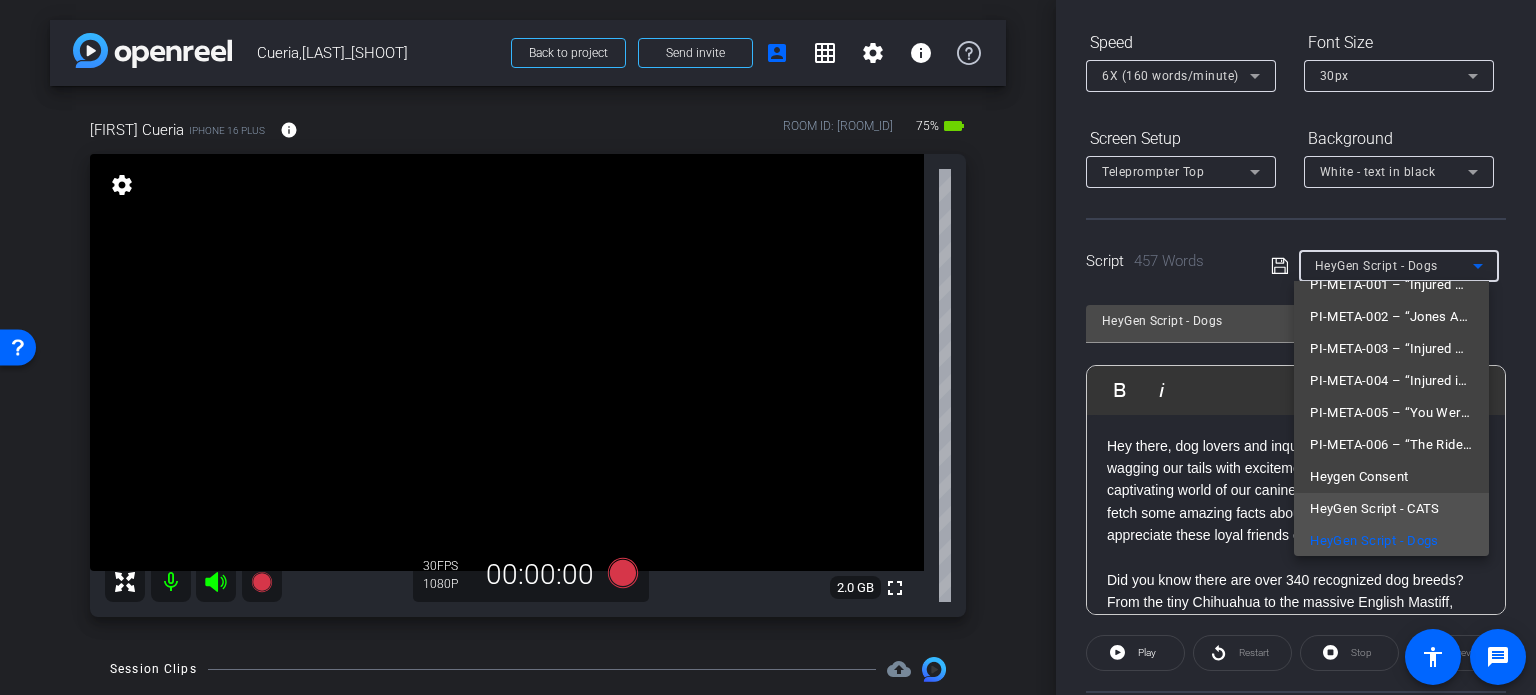 click on "HeyGen Script - CATS" at bounding box center (1375, 509) 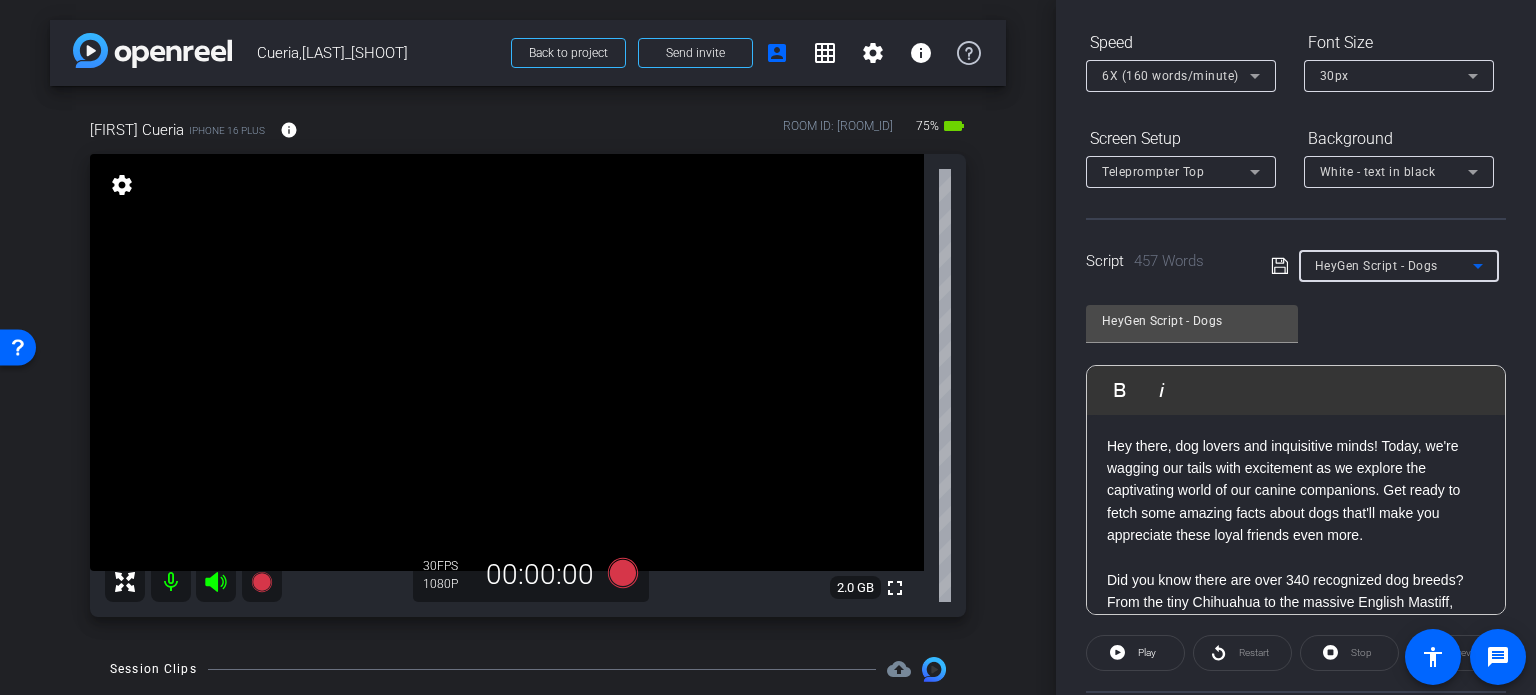 type on "HeyGen Script - CATS" 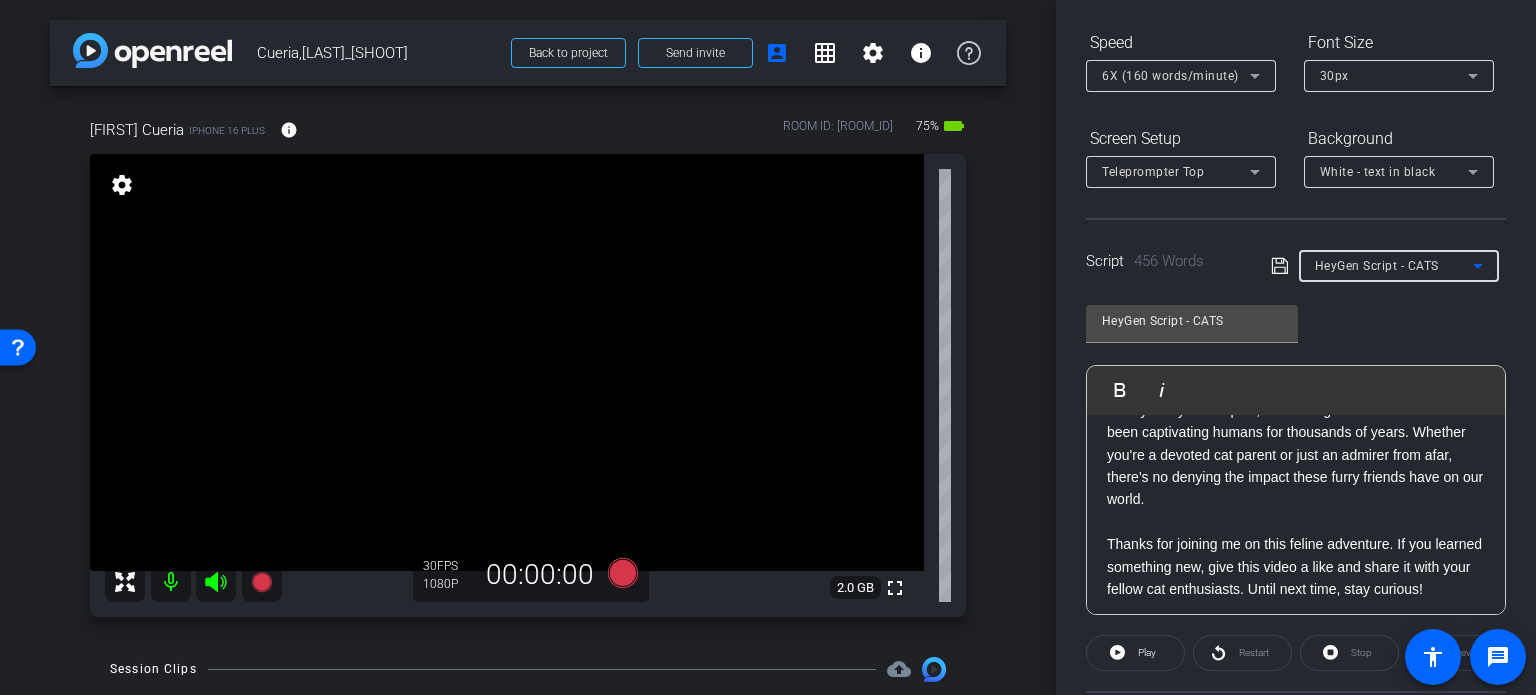 scroll, scrollTop: 1318, scrollLeft: 0, axis: vertical 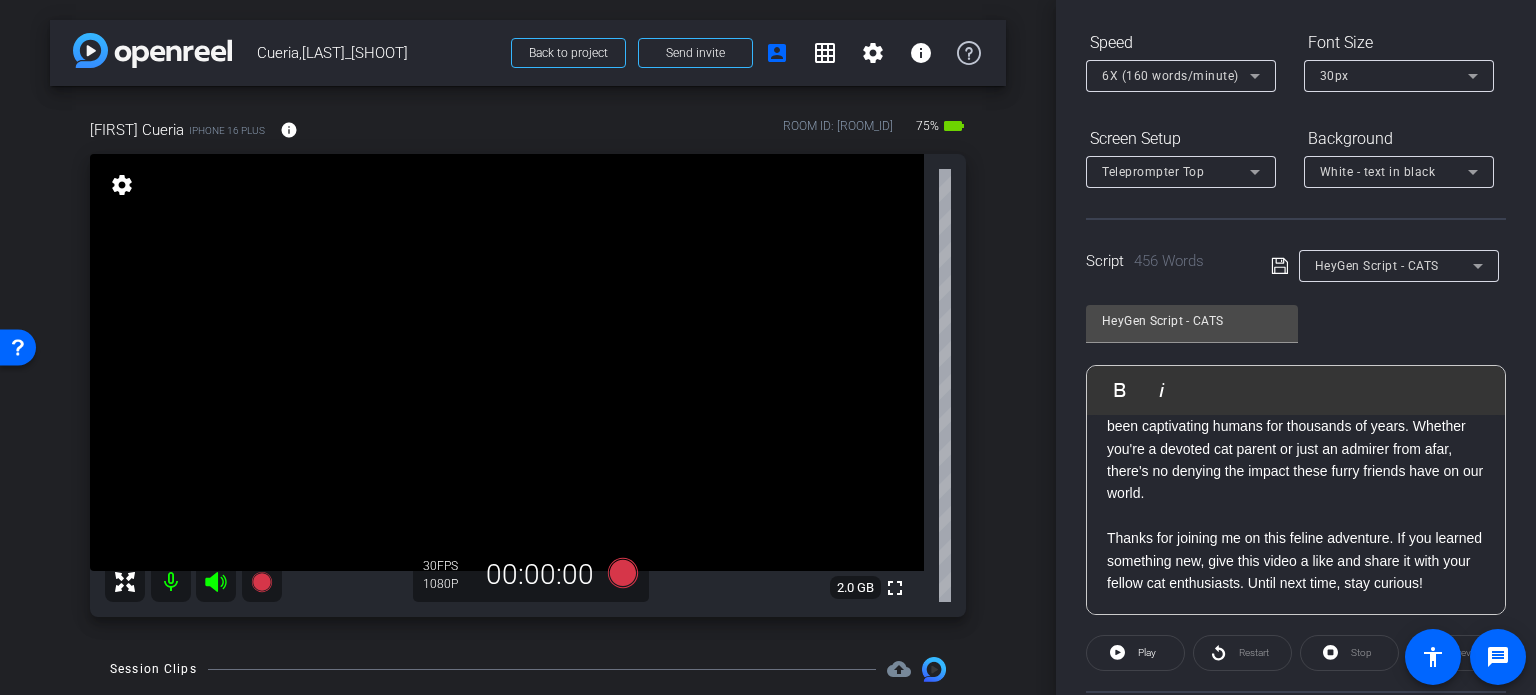 click on "So there you have it – cats are more than just cute and cuddly. They're complex, fascinating creatures that have been captivating humans for thousands of years. Whether you're a devoted cat parent or just an admirer from afar, there's no denying the impact these furry friends have on our world." 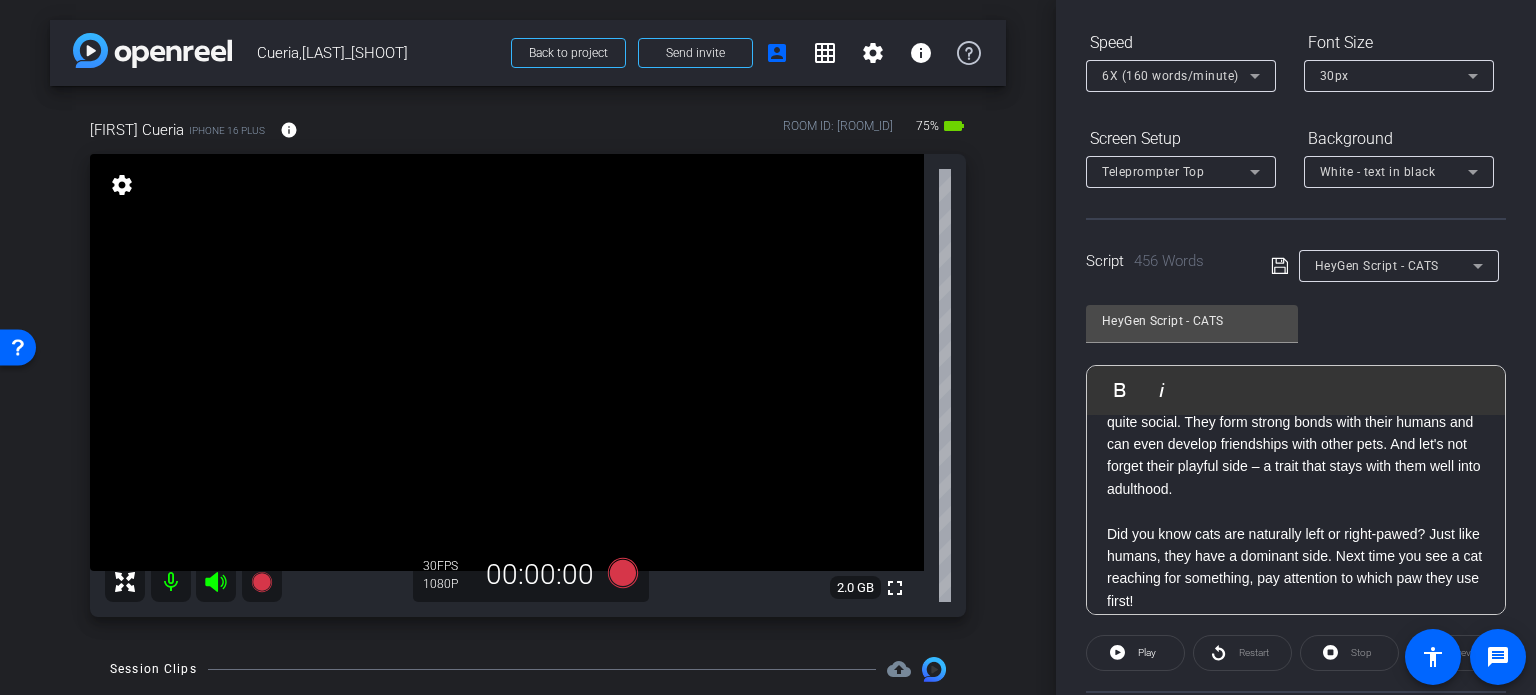 scroll, scrollTop: 0, scrollLeft: 0, axis: both 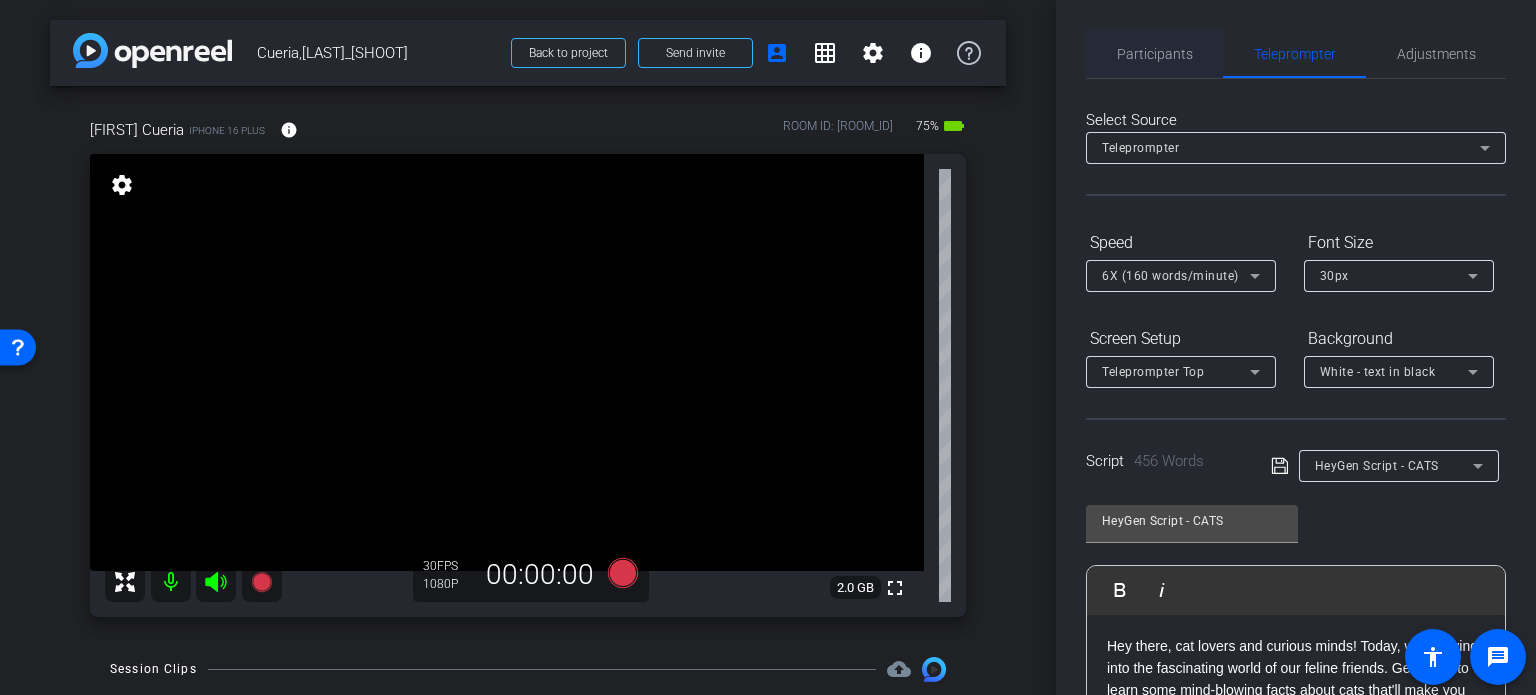 click on "Participants" at bounding box center (1155, 54) 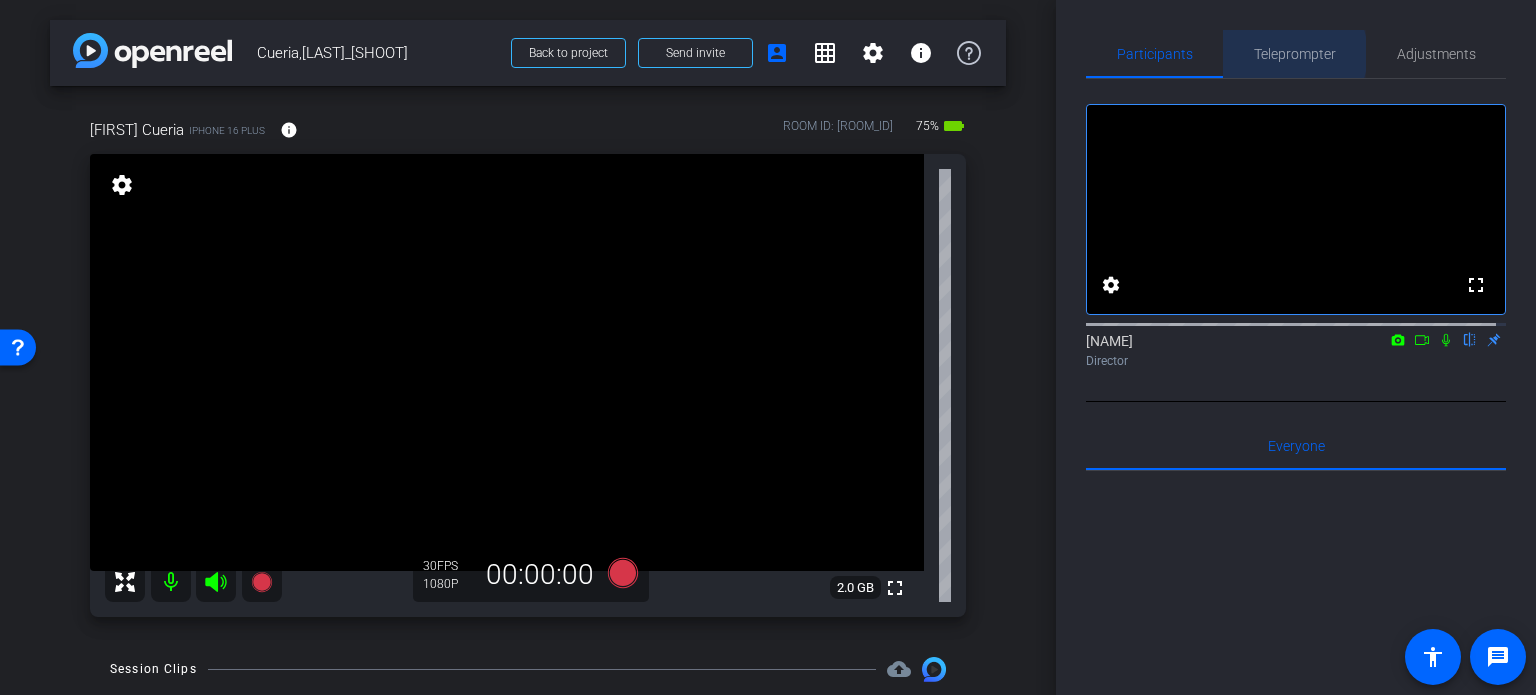click on "Teleprompter" at bounding box center (1295, 54) 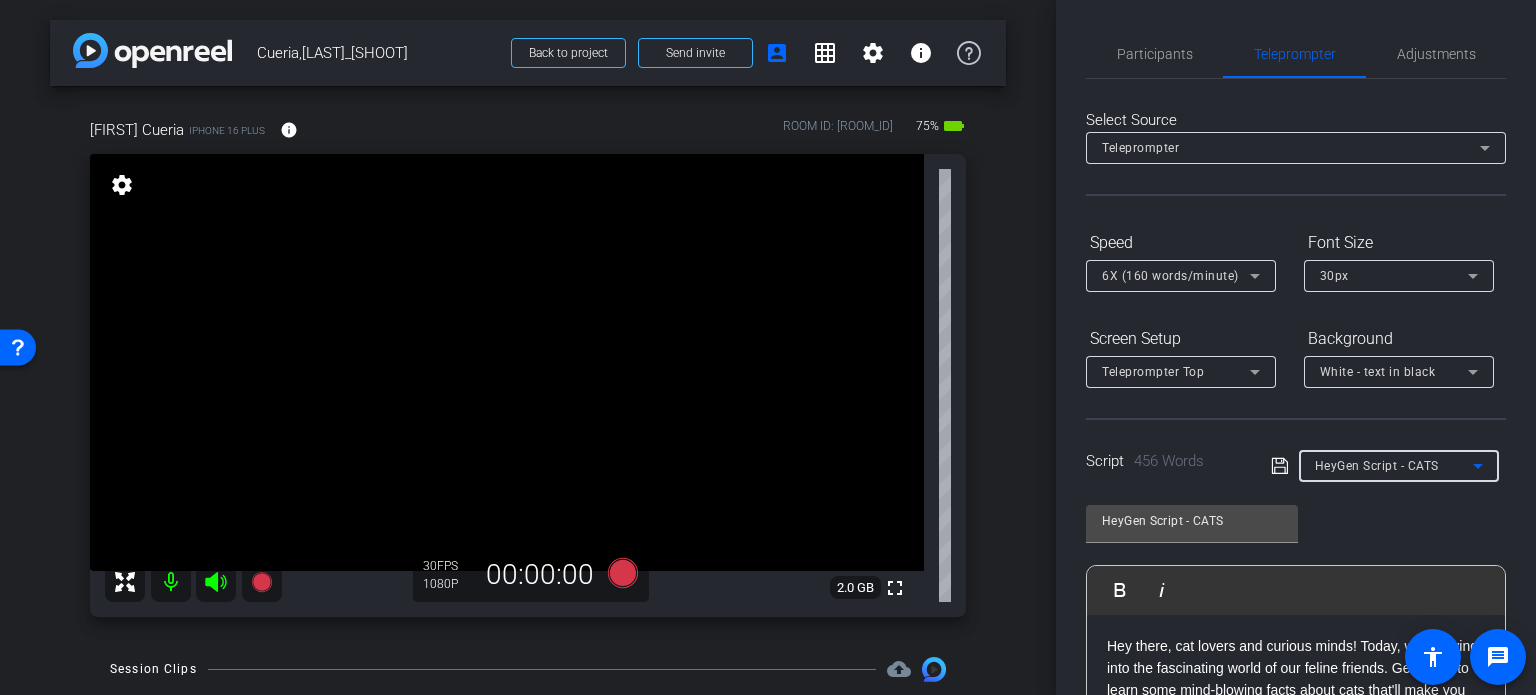 click on "HeyGen Script - CATS" at bounding box center [1377, 466] 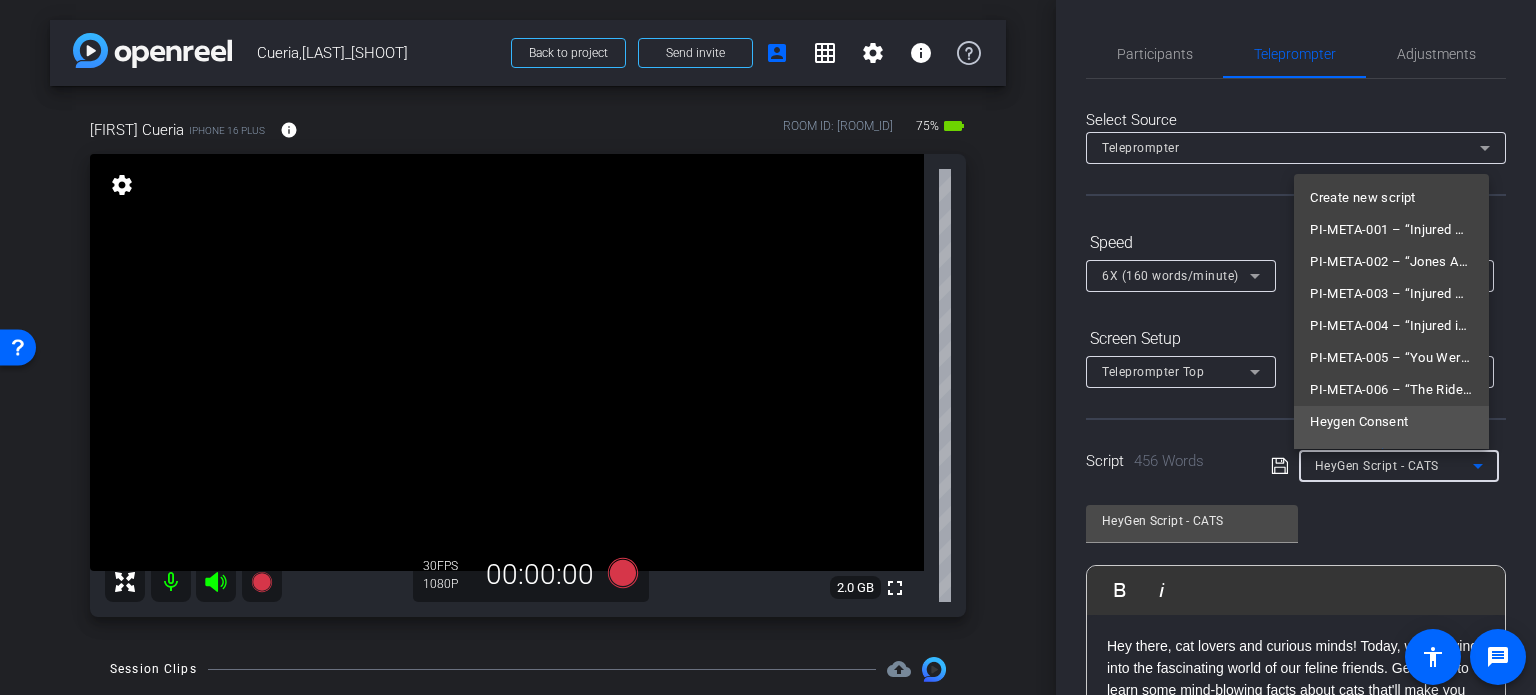 scroll, scrollTop: 60, scrollLeft: 0, axis: vertical 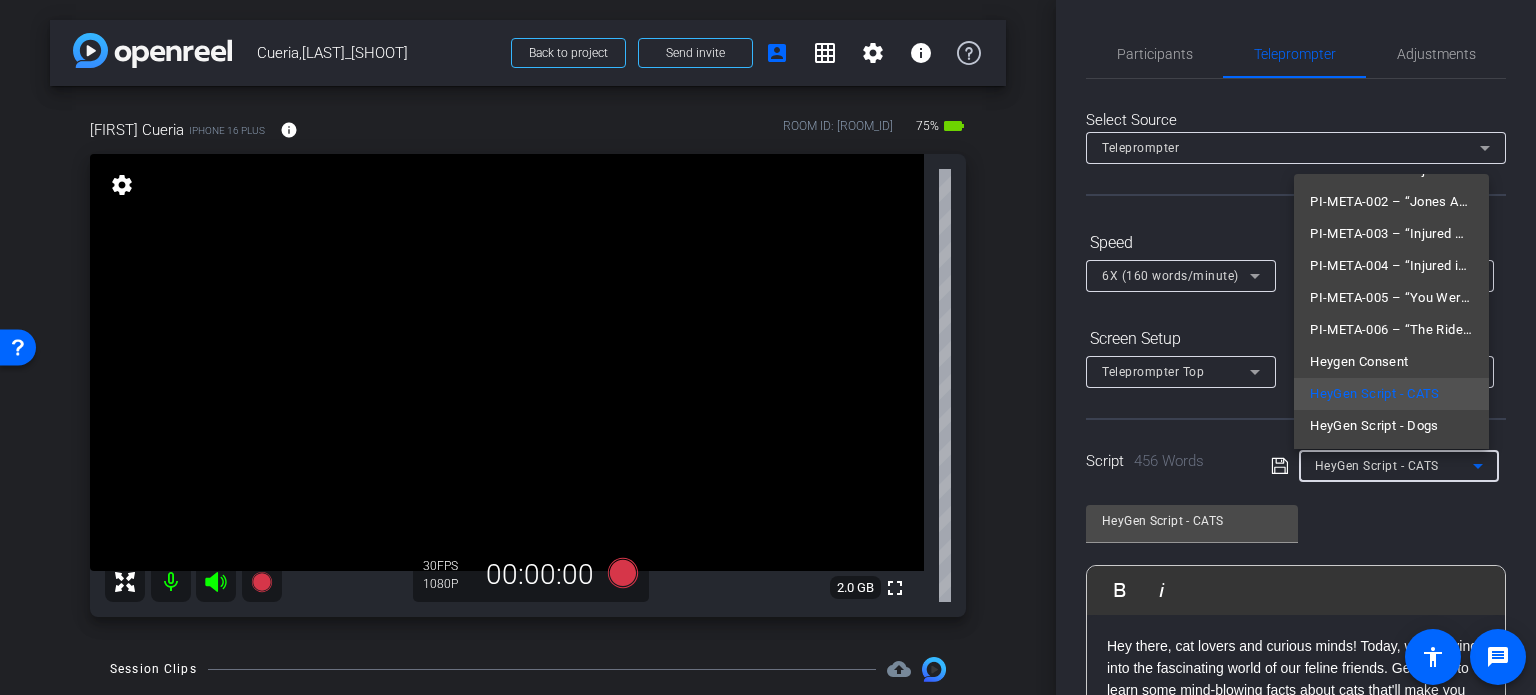 click at bounding box center [768, 347] 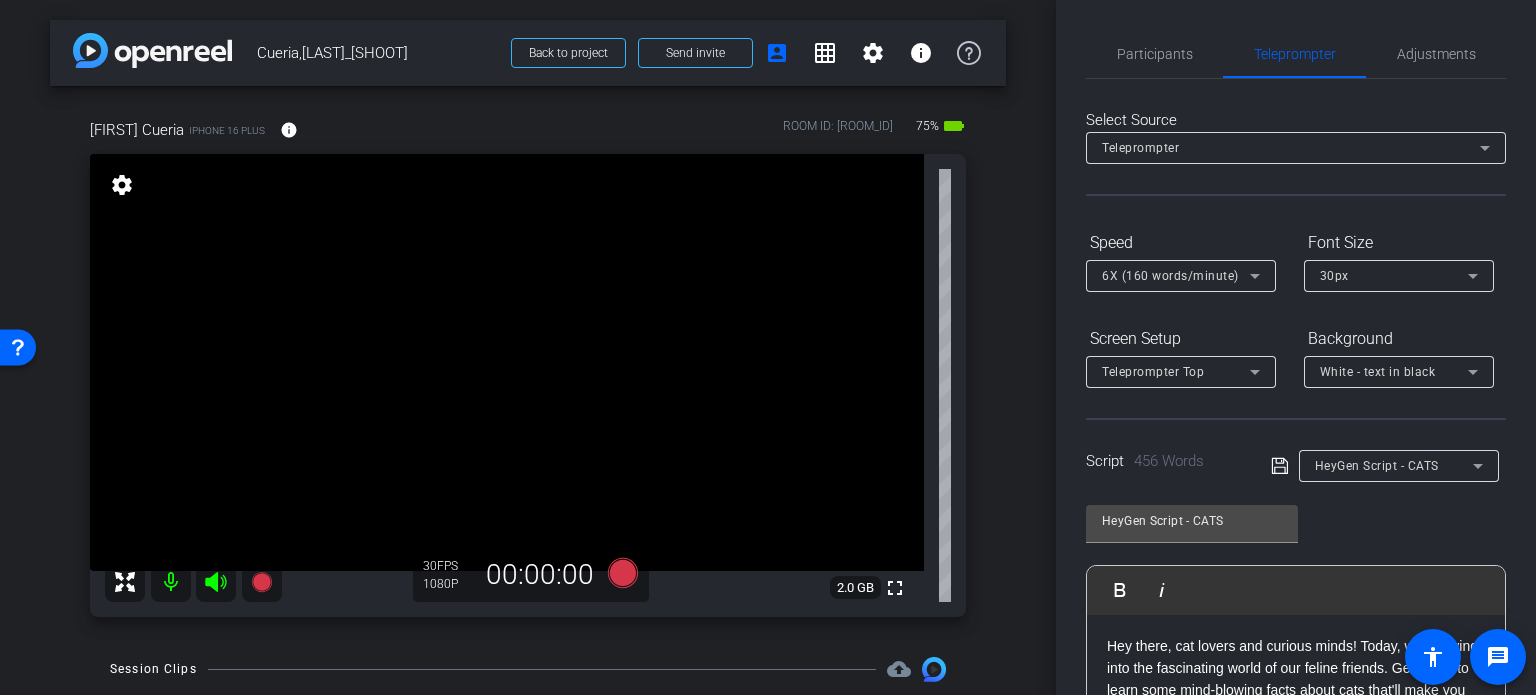 scroll, scrollTop: 100, scrollLeft: 0, axis: vertical 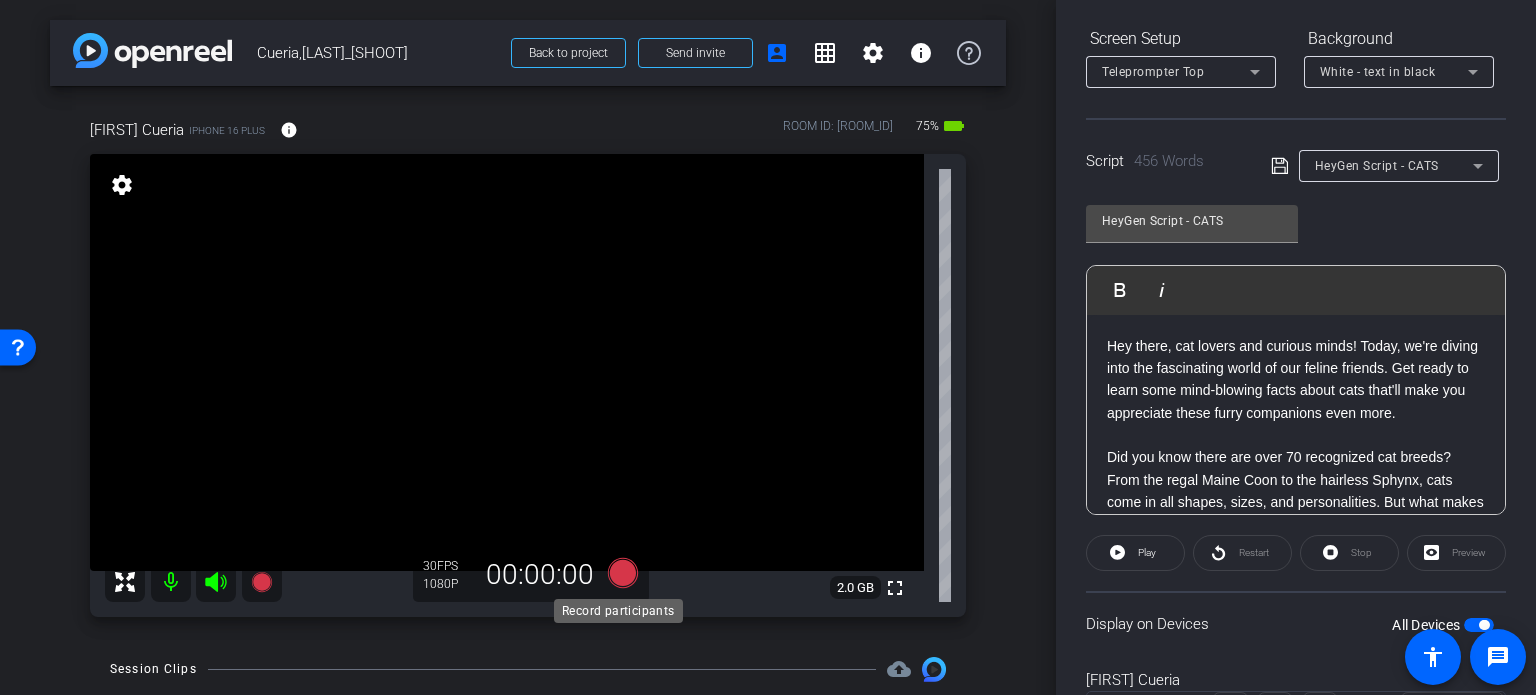 click 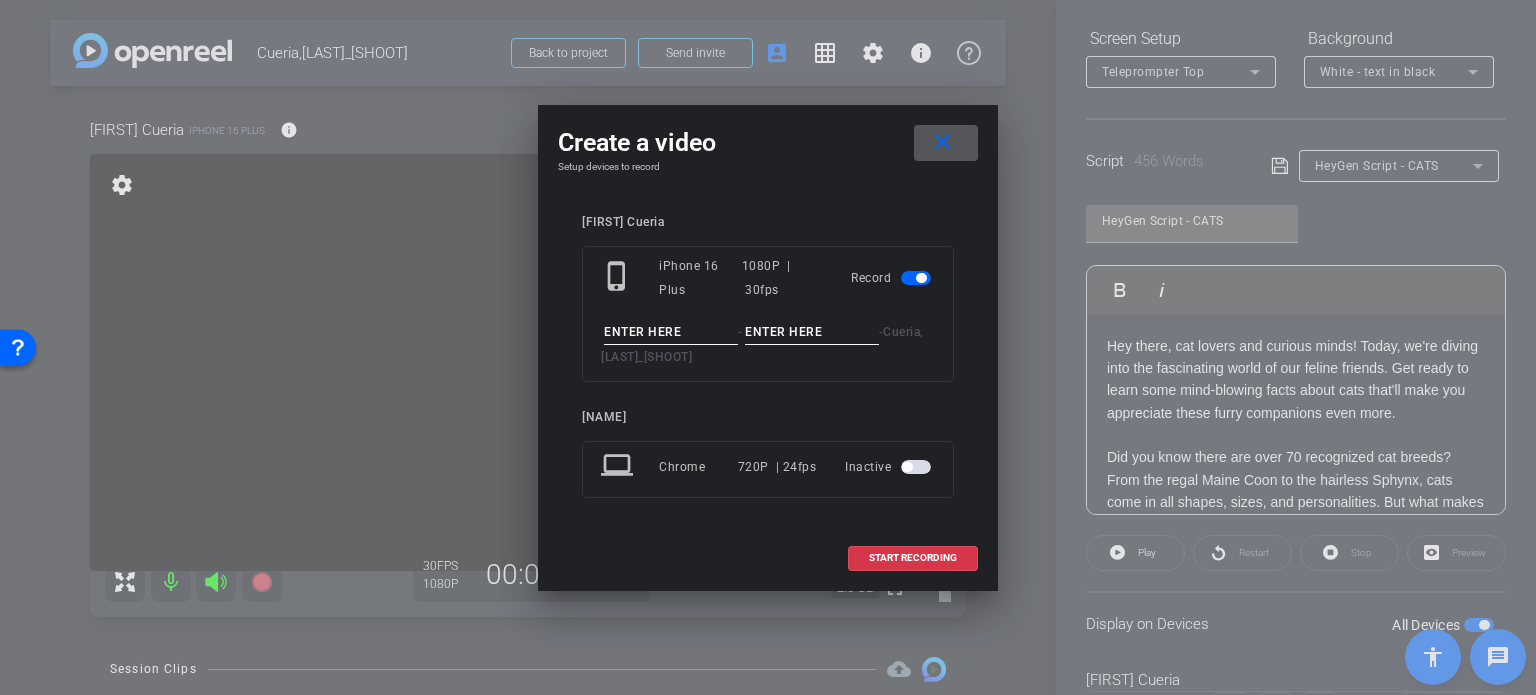 click at bounding box center (671, 332) 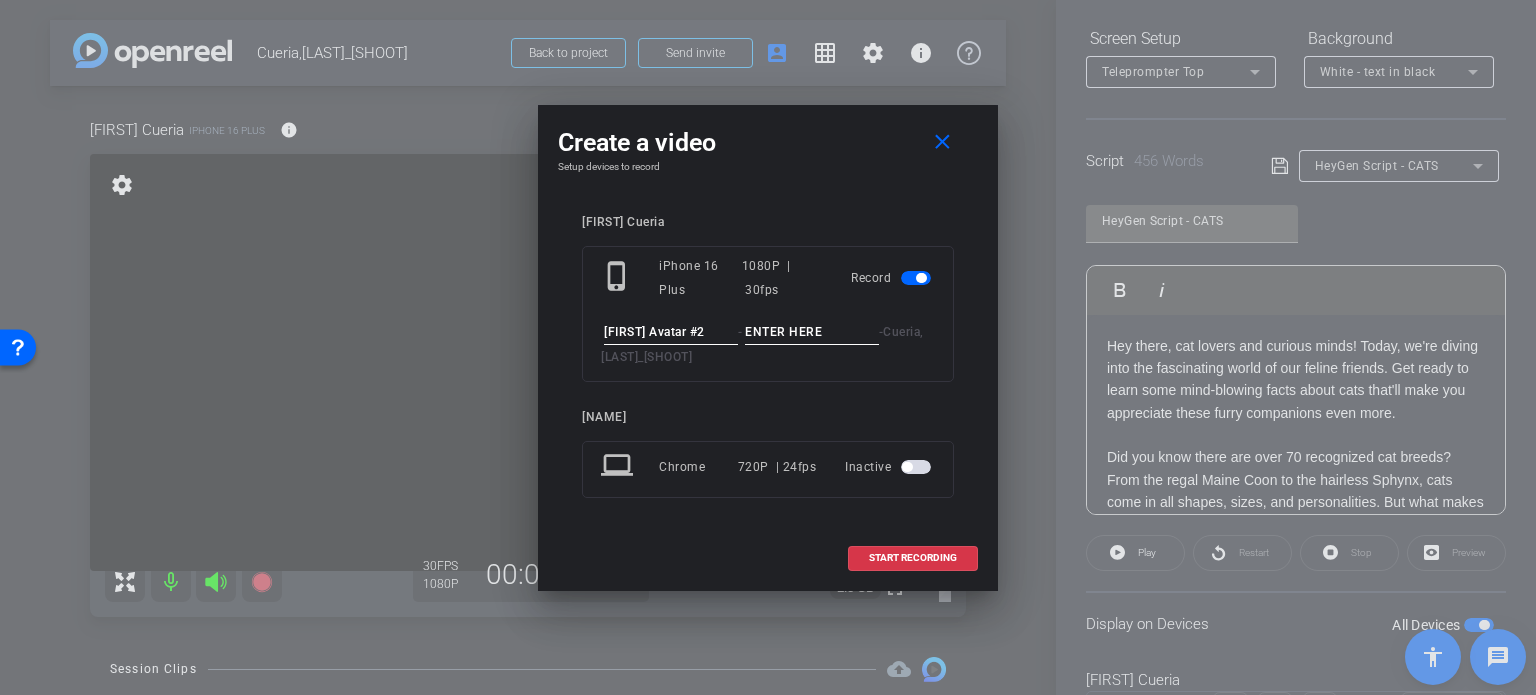 type on "Brent Avatar #2" 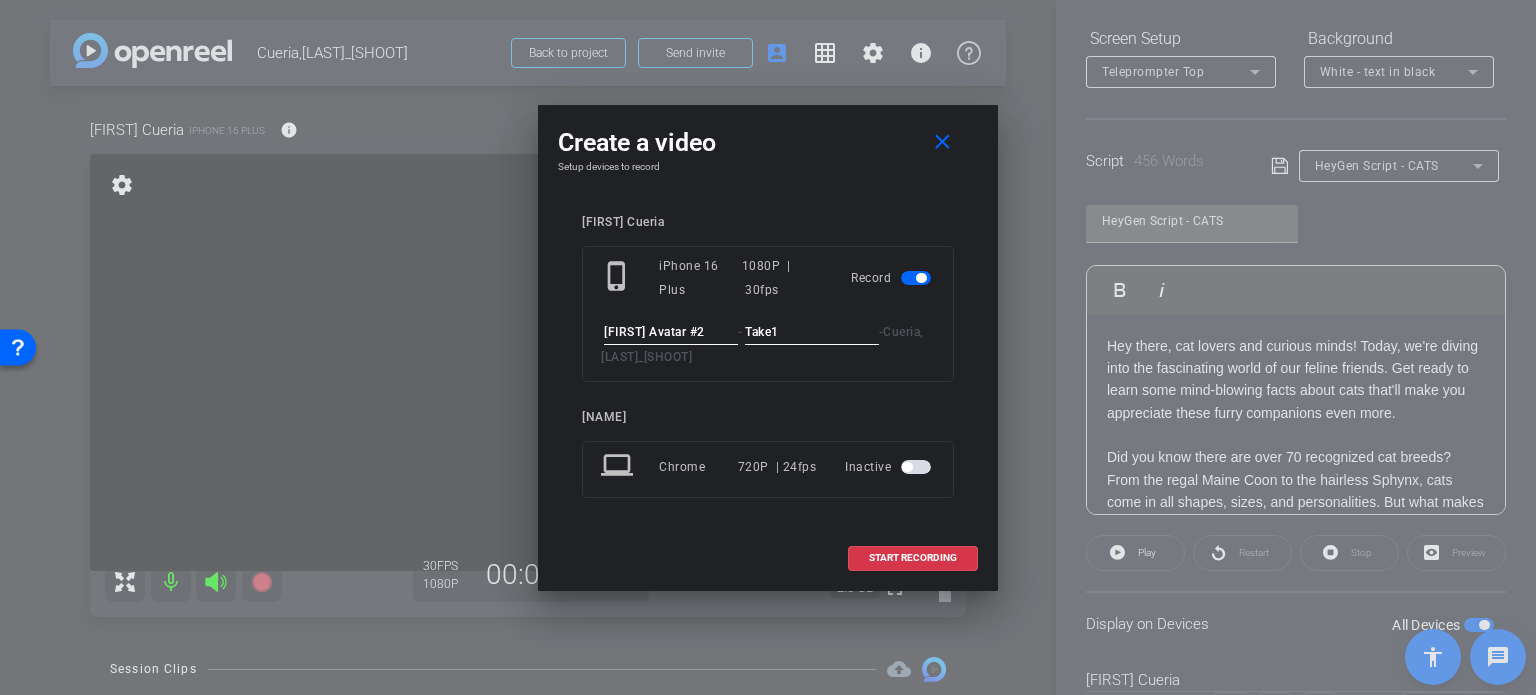 type on "Take1" 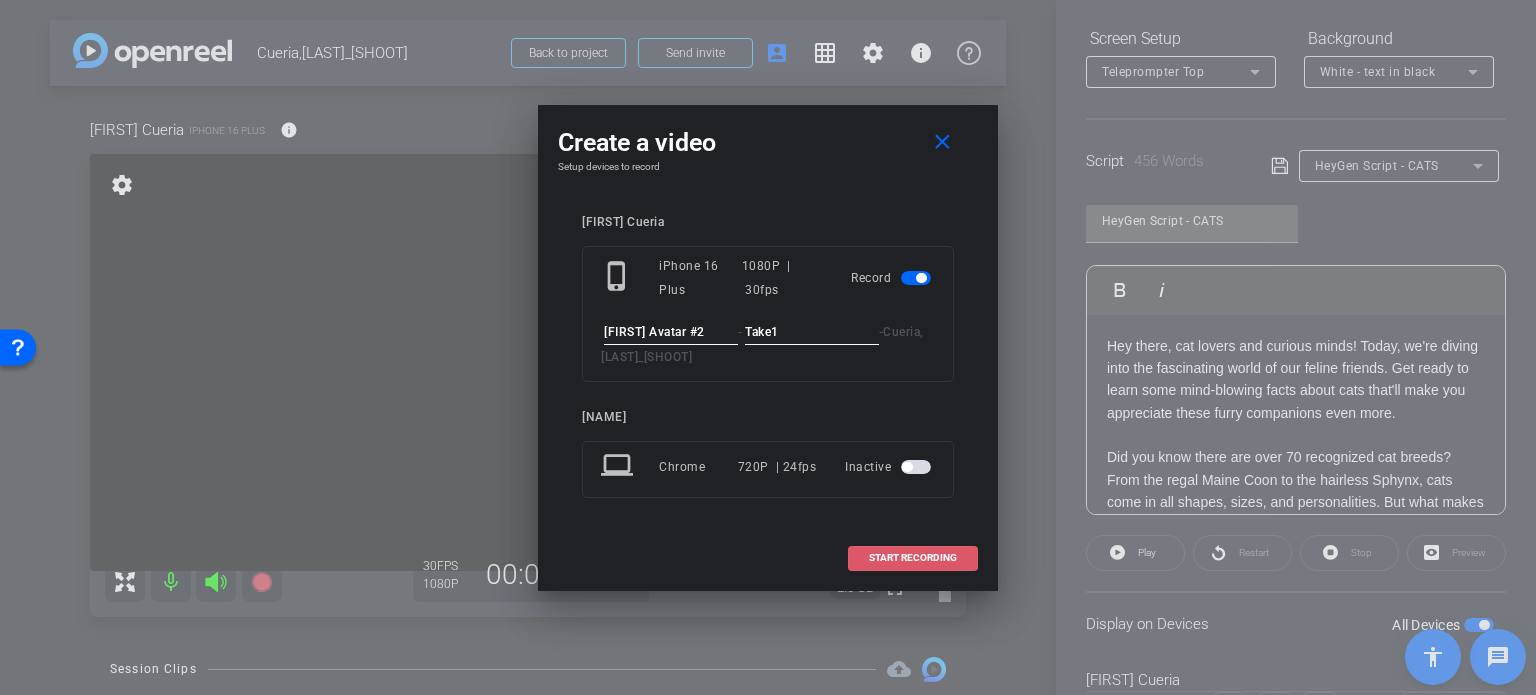 click on "START RECORDING" at bounding box center [913, 558] 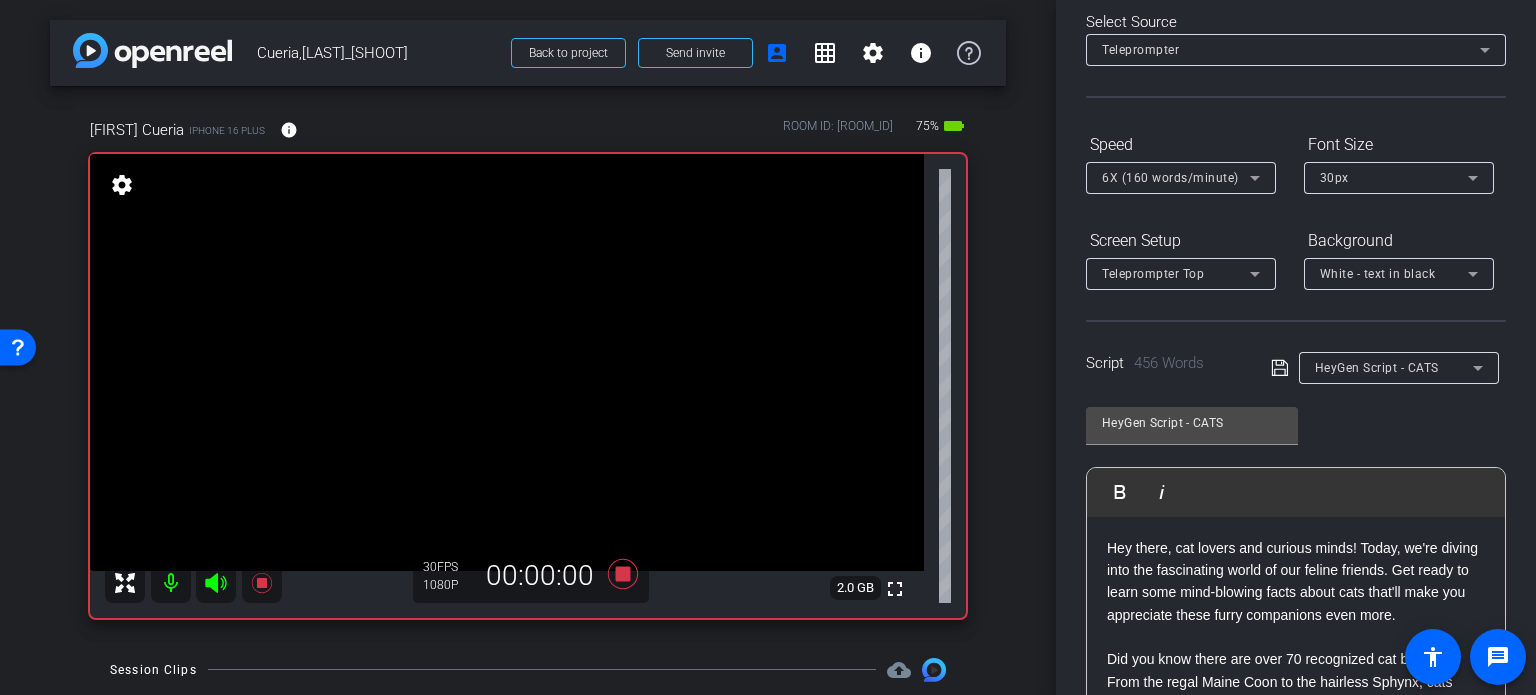 scroll, scrollTop: 0, scrollLeft: 0, axis: both 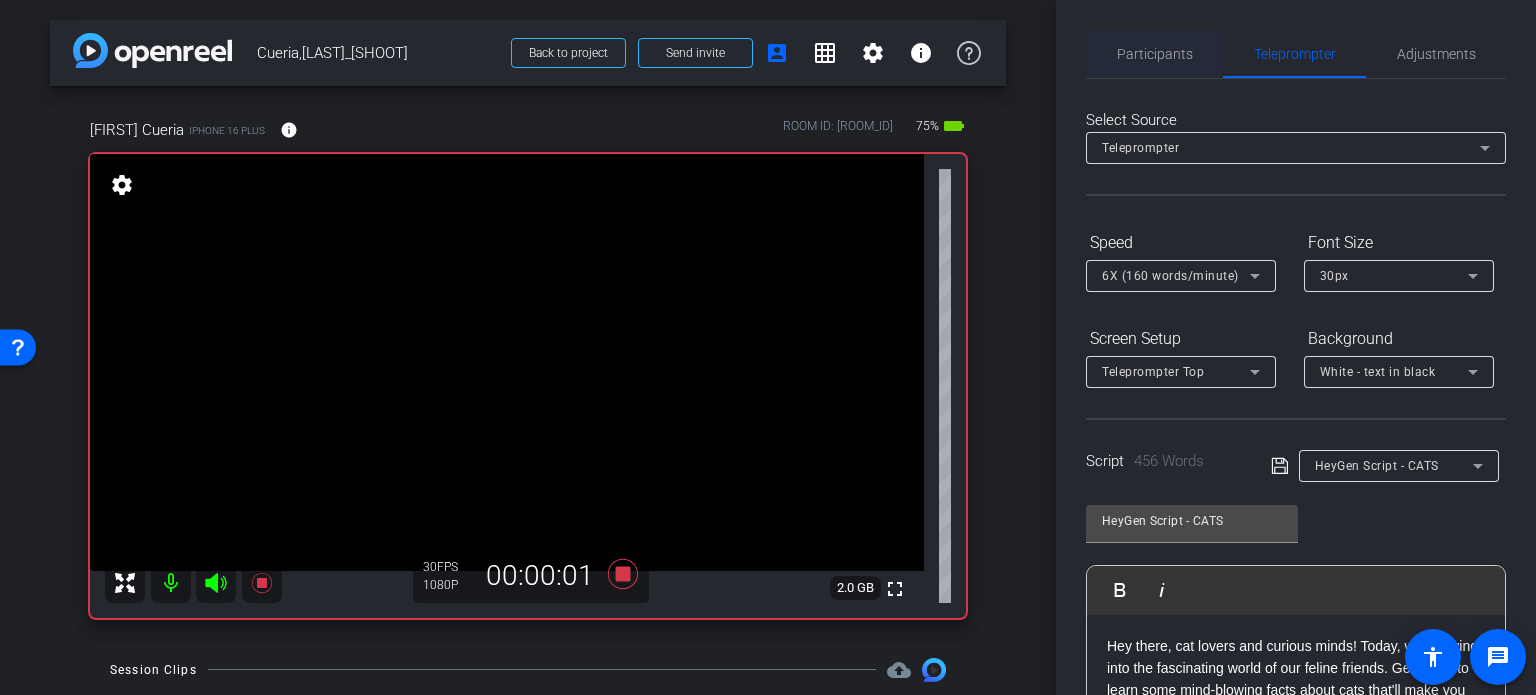 click on "Participants" at bounding box center [1155, 54] 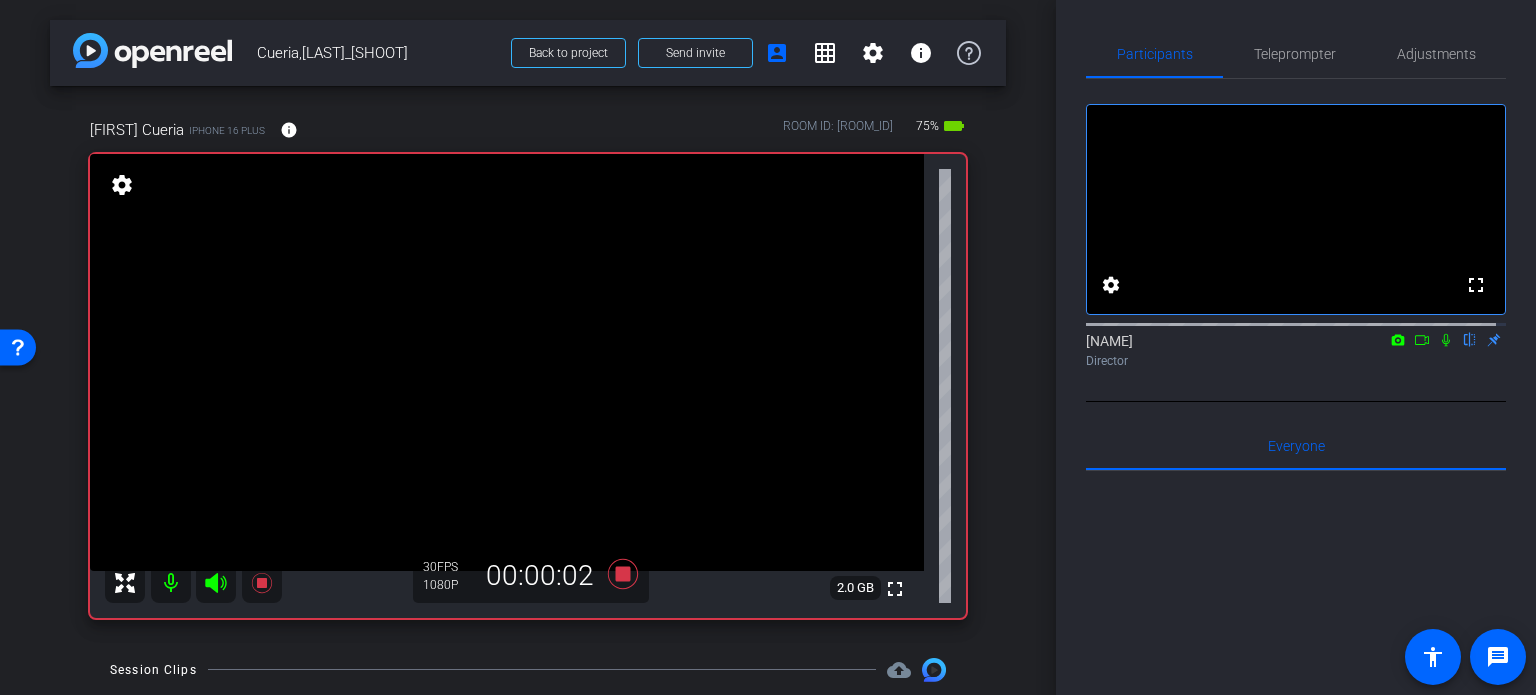 click 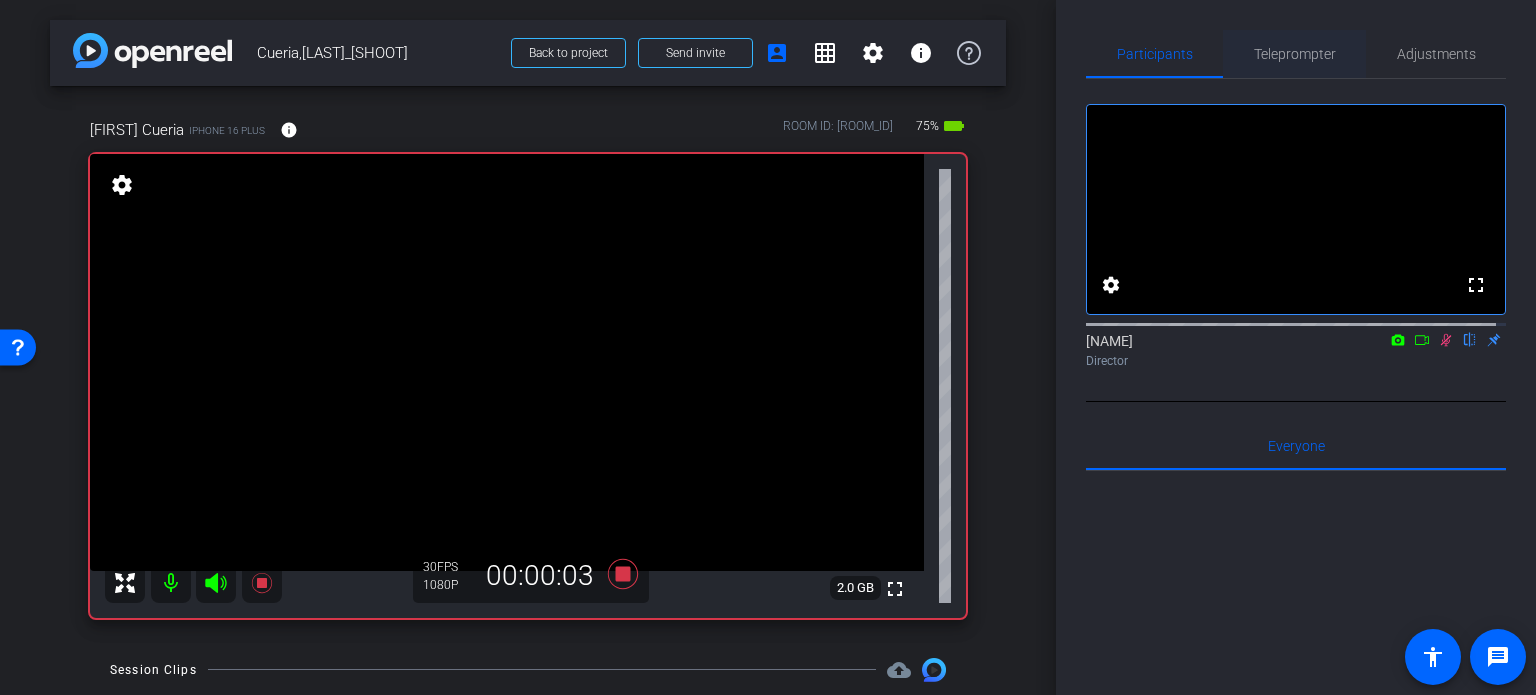 drag, startPoint x: 1307, startPoint y: 56, endPoint x: 1535, endPoint y: 72, distance: 228.56071 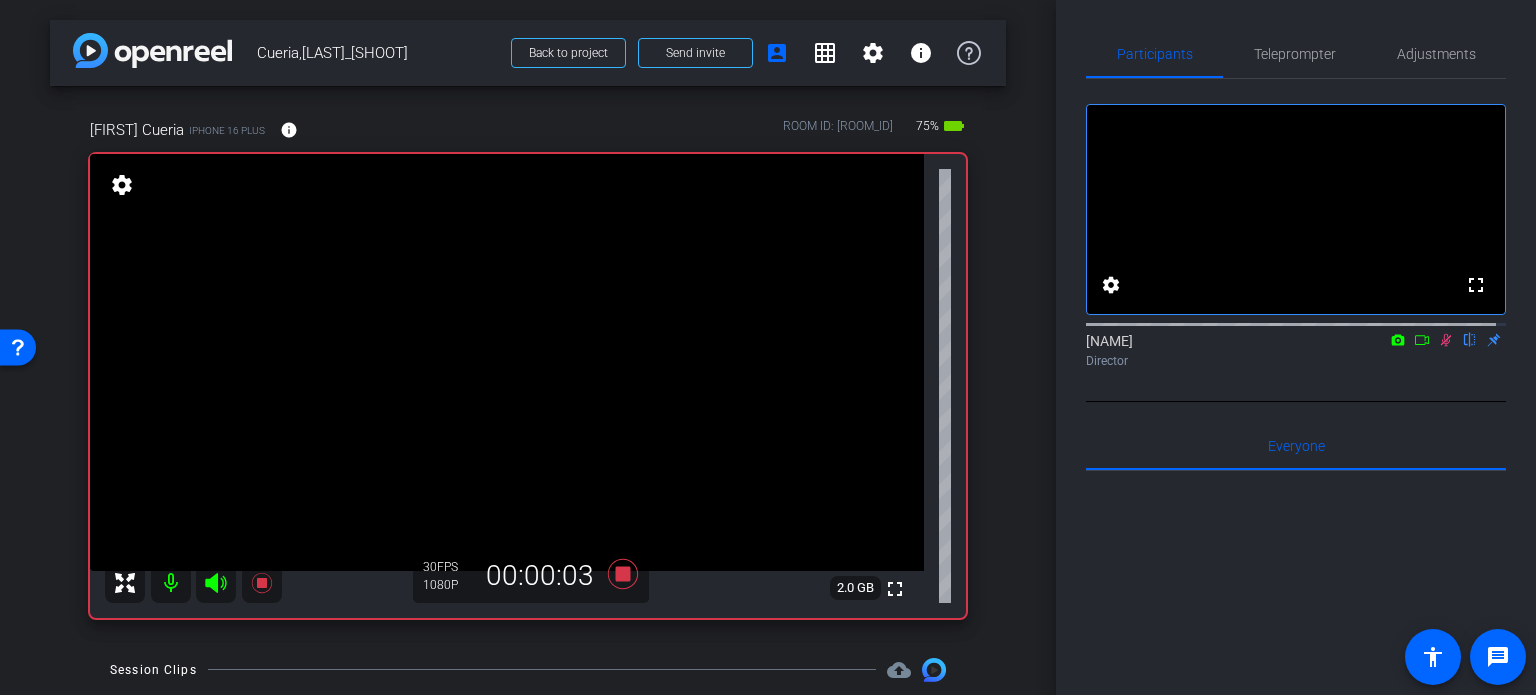 click on "Teleprompter" at bounding box center [1295, 54] 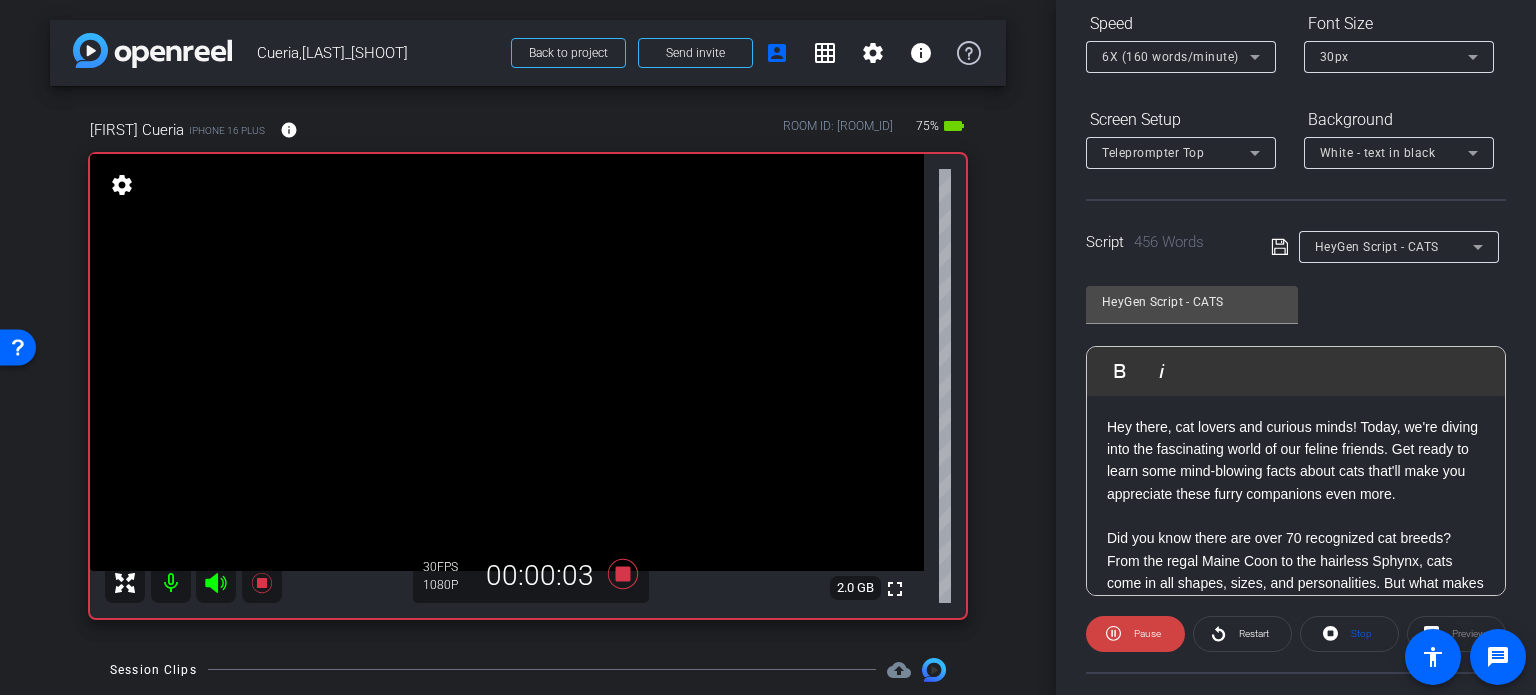 scroll, scrollTop: 396, scrollLeft: 0, axis: vertical 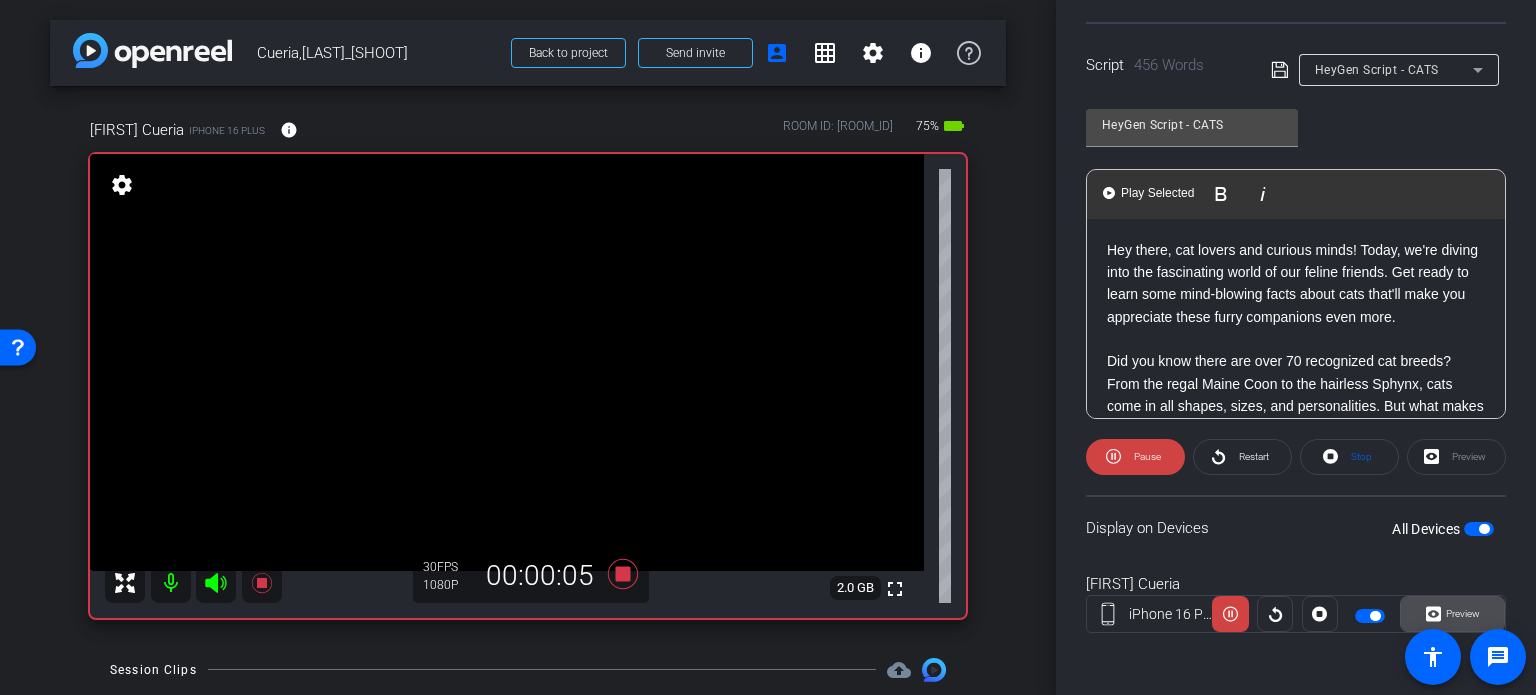 click on "Preview" 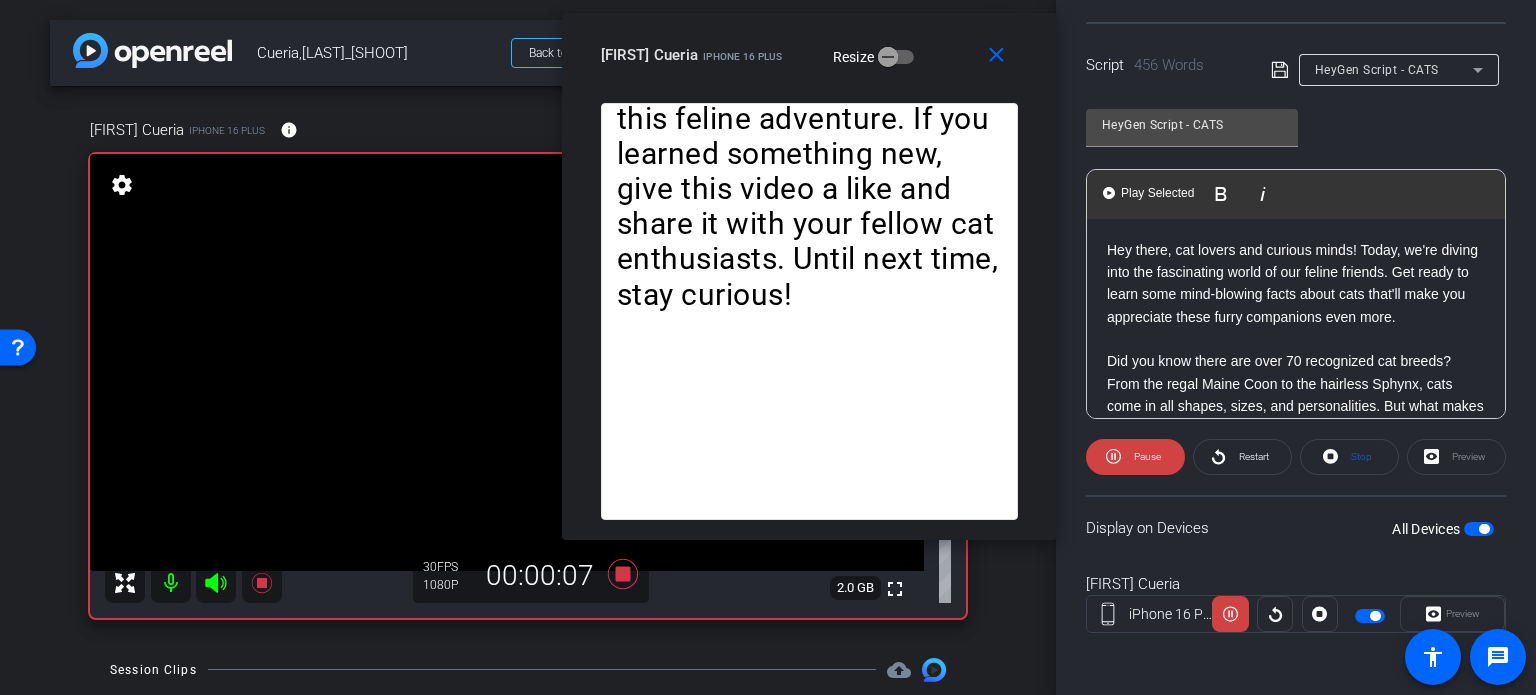 drag, startPoint x: 741, startPoint y: 158, endPoint x: 782, endPoint y: 87, distance: 81.9878 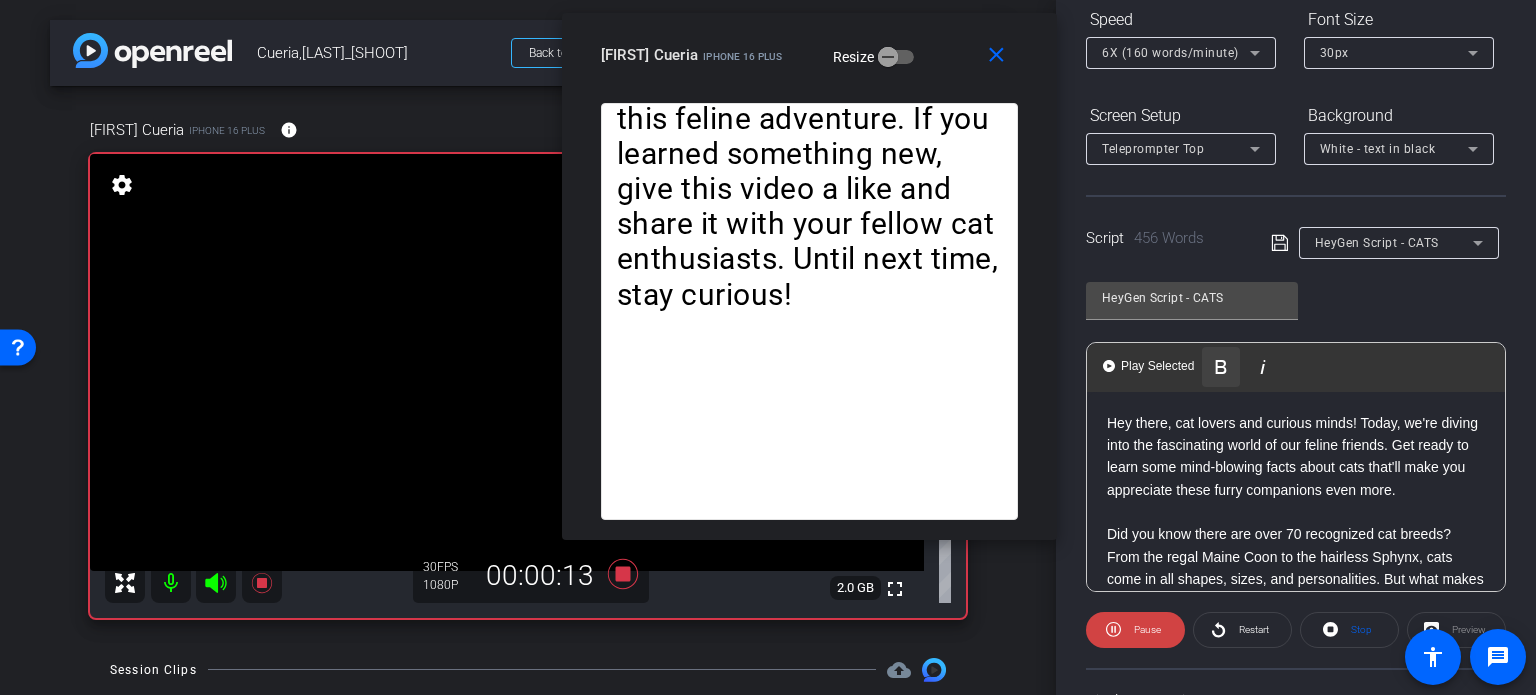 scroll, scrollTop: 196, scrollLeft: 0, axis: vertical 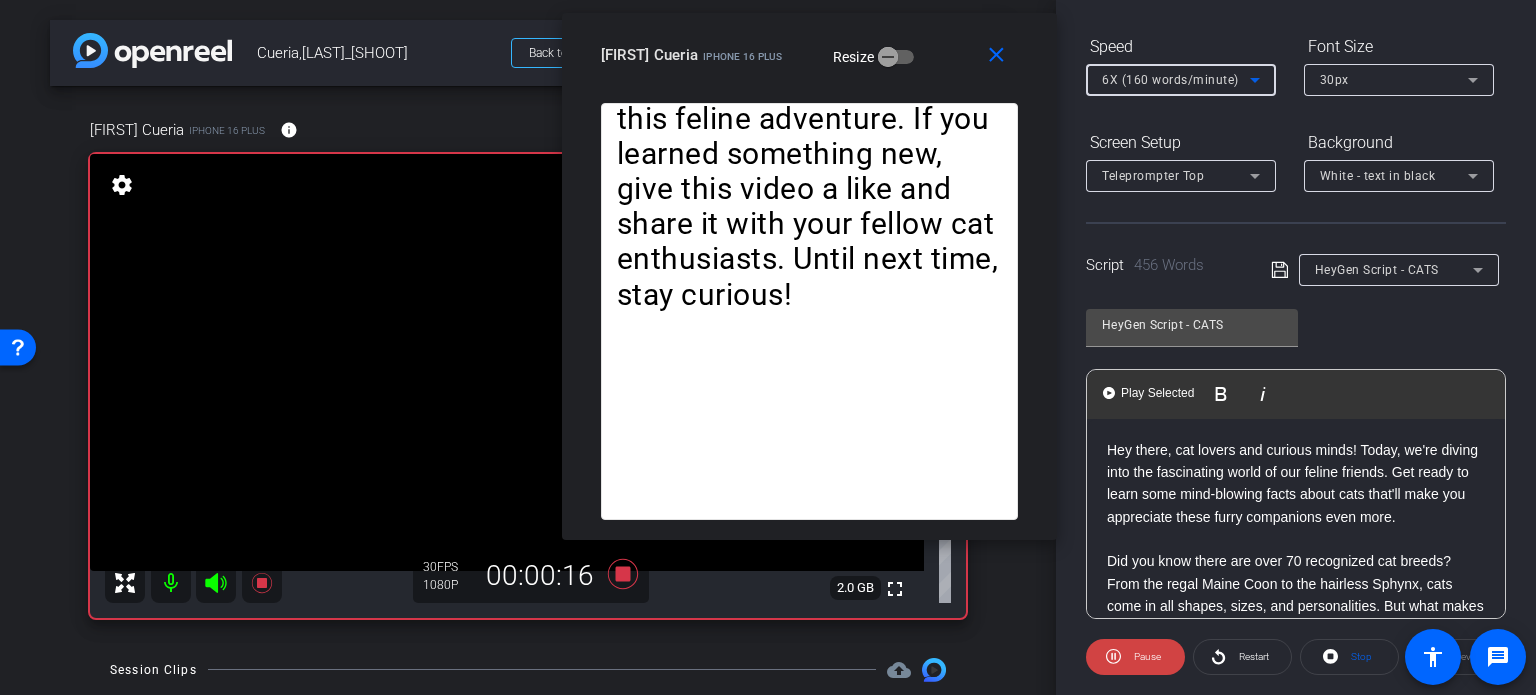 click on "6X (160 words/minute)" at bounding box center (1170, 80) 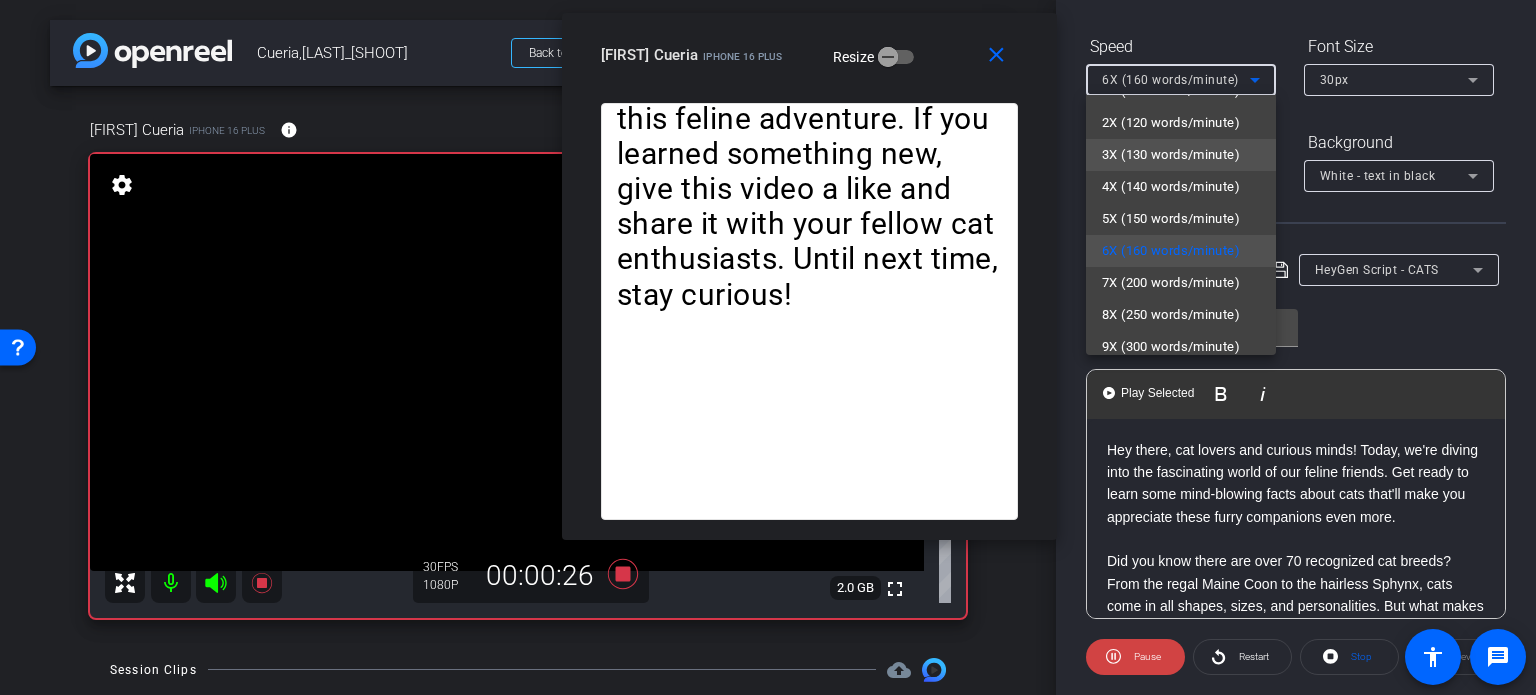 scroll, scrollTop: 44, scrollLeft: 0, axis: vertical 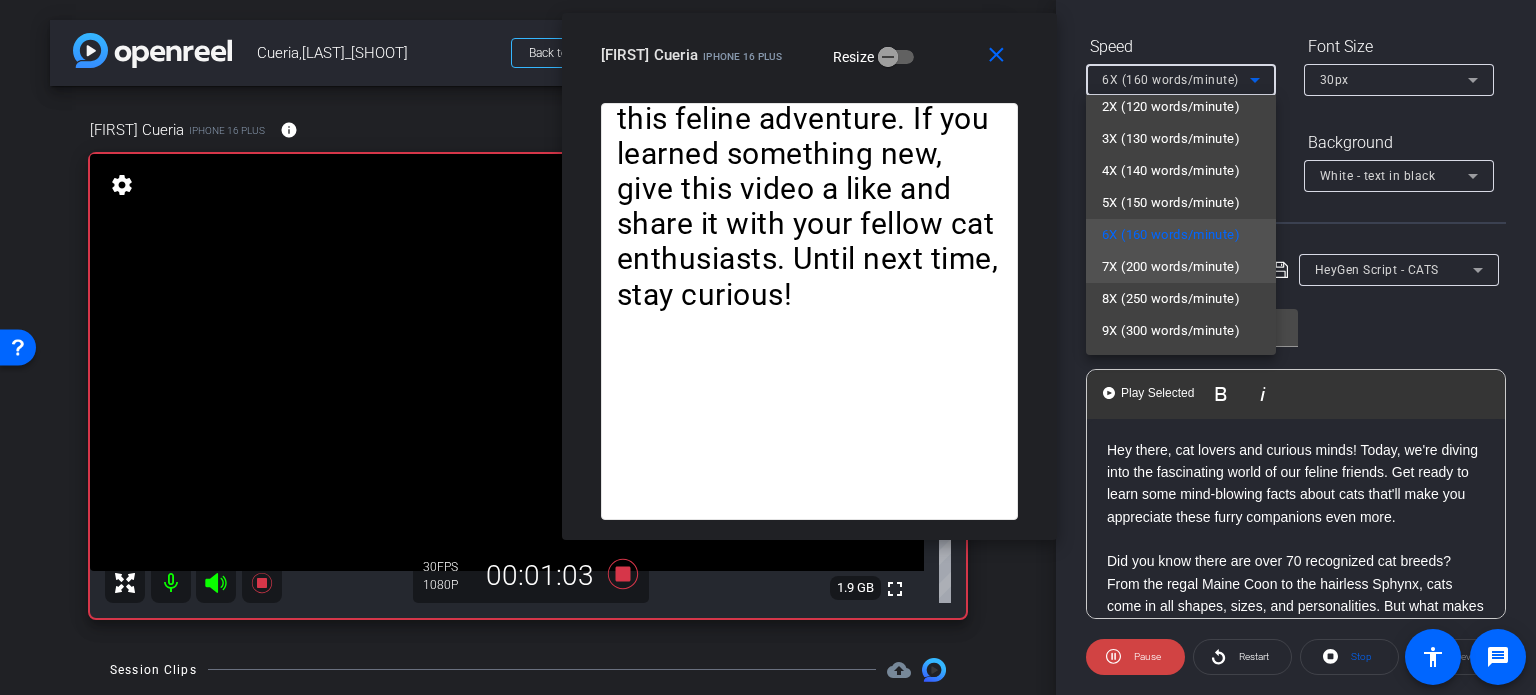 click on "7X (200 words/minute)" at bounding box center (1171, 267) 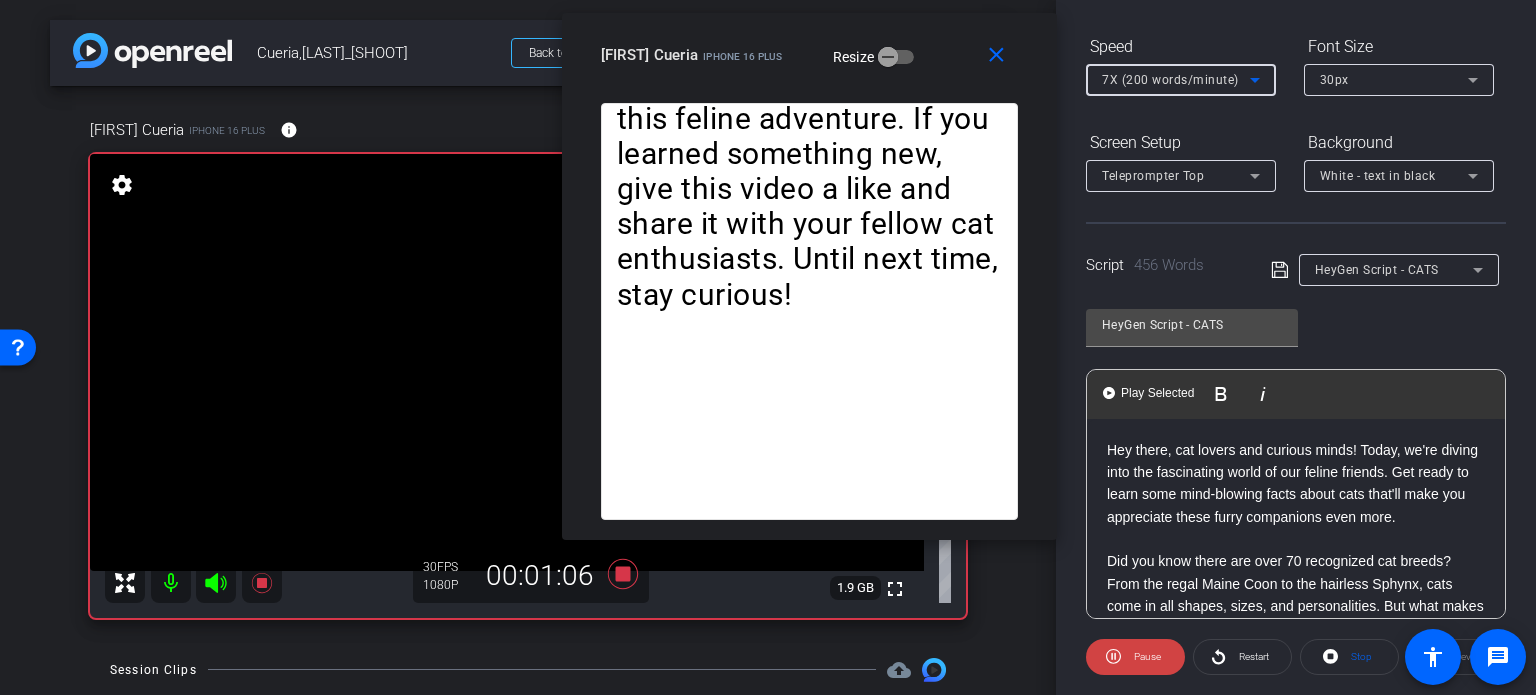 click on "7X (200 words/minute)" at bounding box center [1170, 80] 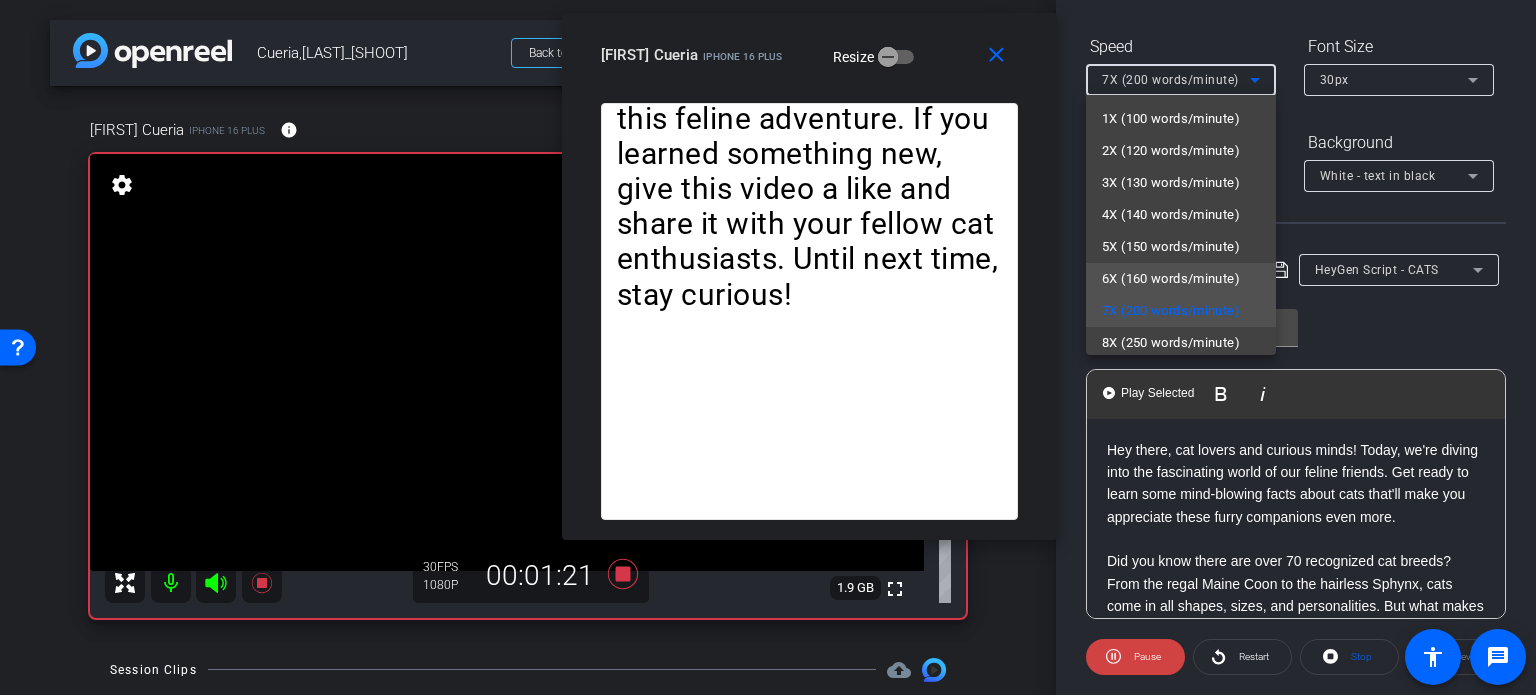 click on "6X (160 words/minute)" at bounding box center (1171, 279) 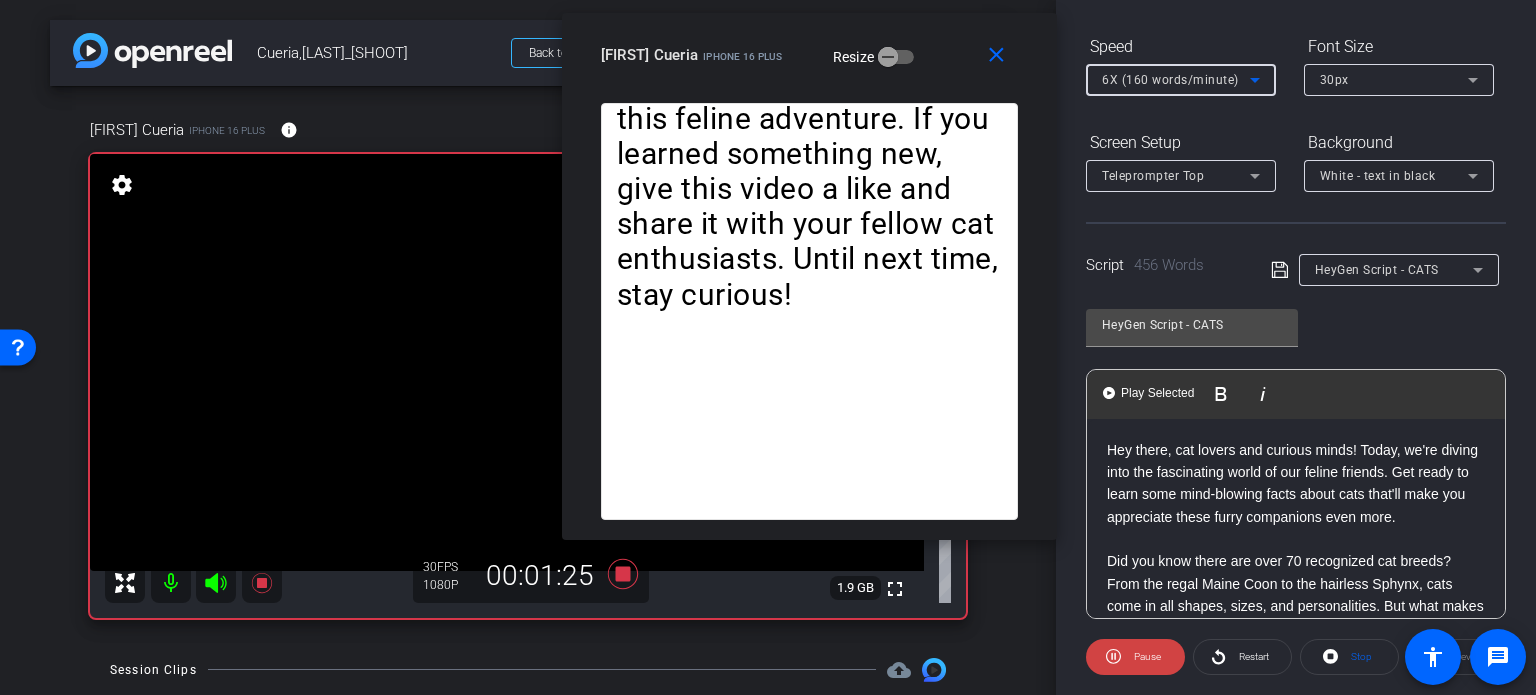 click on "6X (160 words/minute)" at bounding box center (1170, 80) 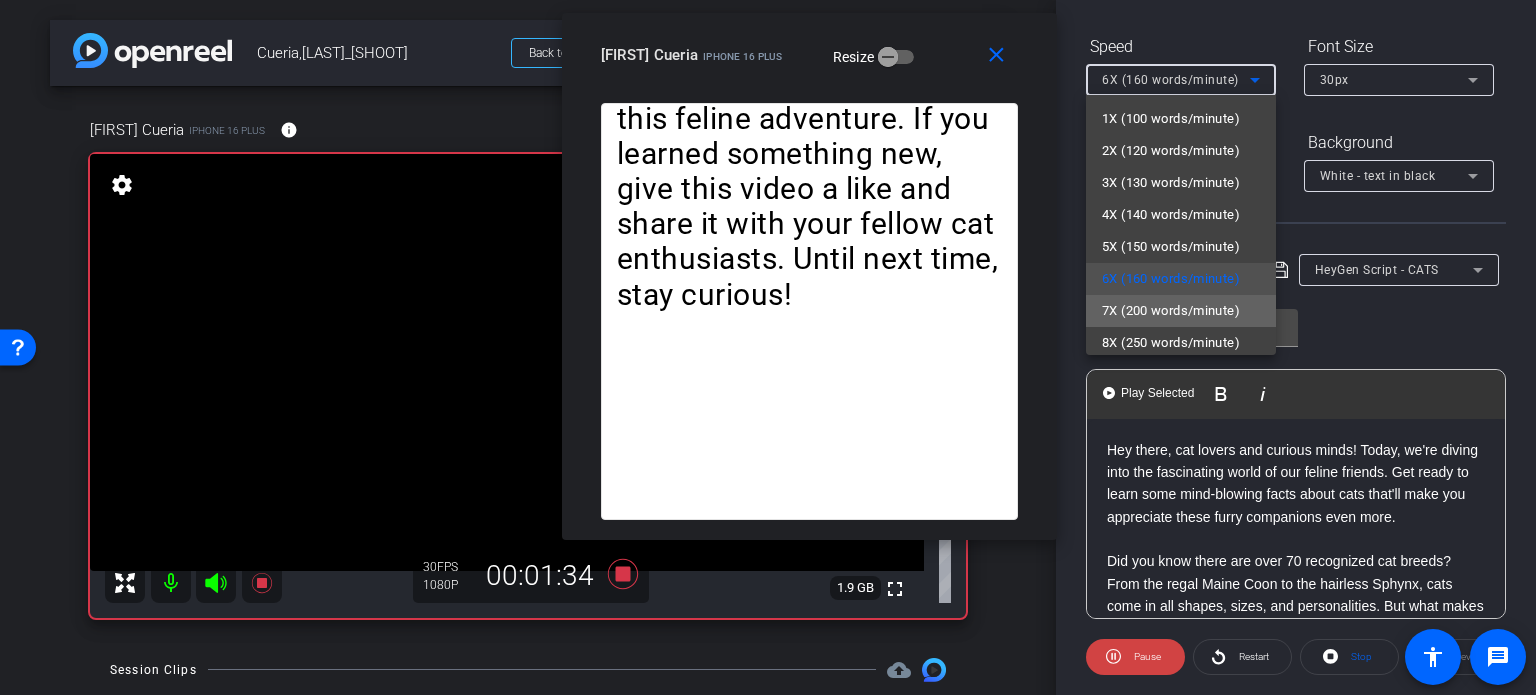click on "7X (200 words/minute)" at bounding box center (1171, 311) 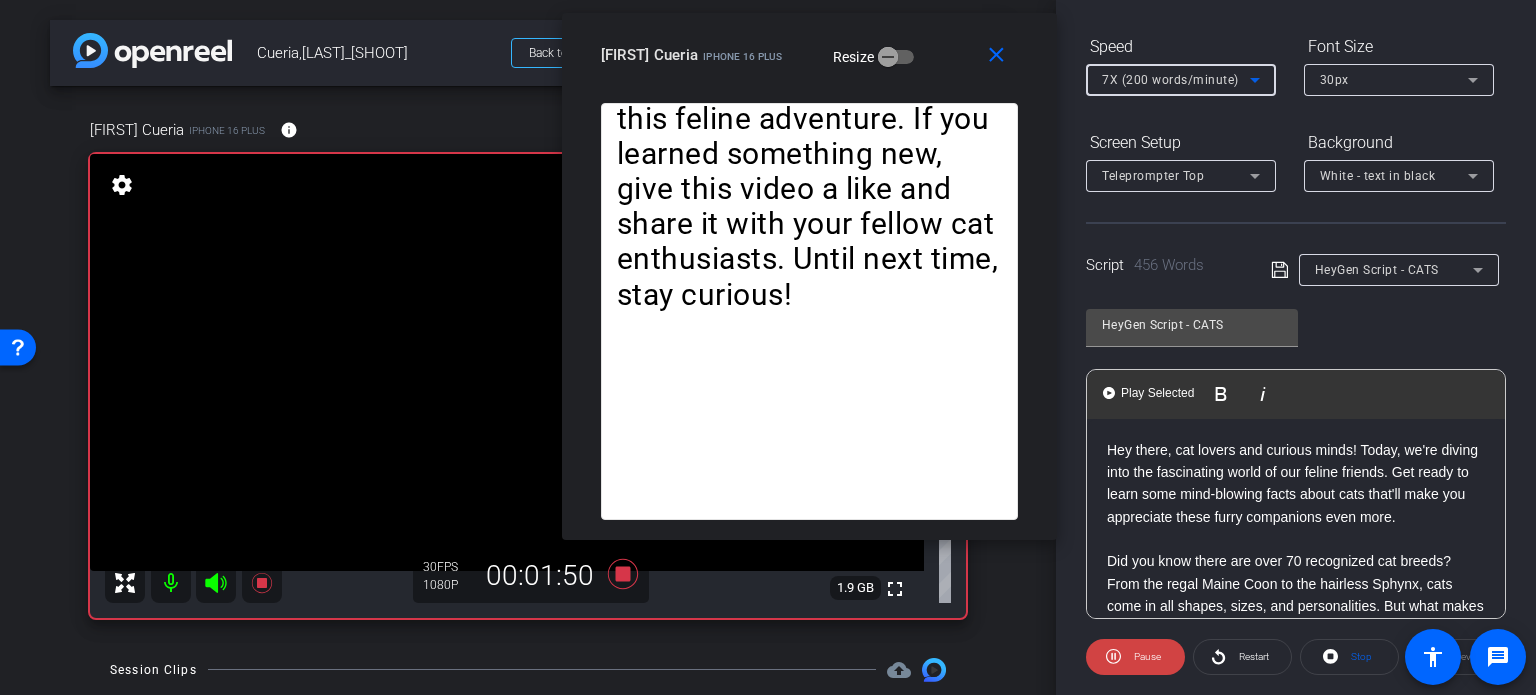 click on "7X (200 words/minute)" at bounding box center (1170, 80) 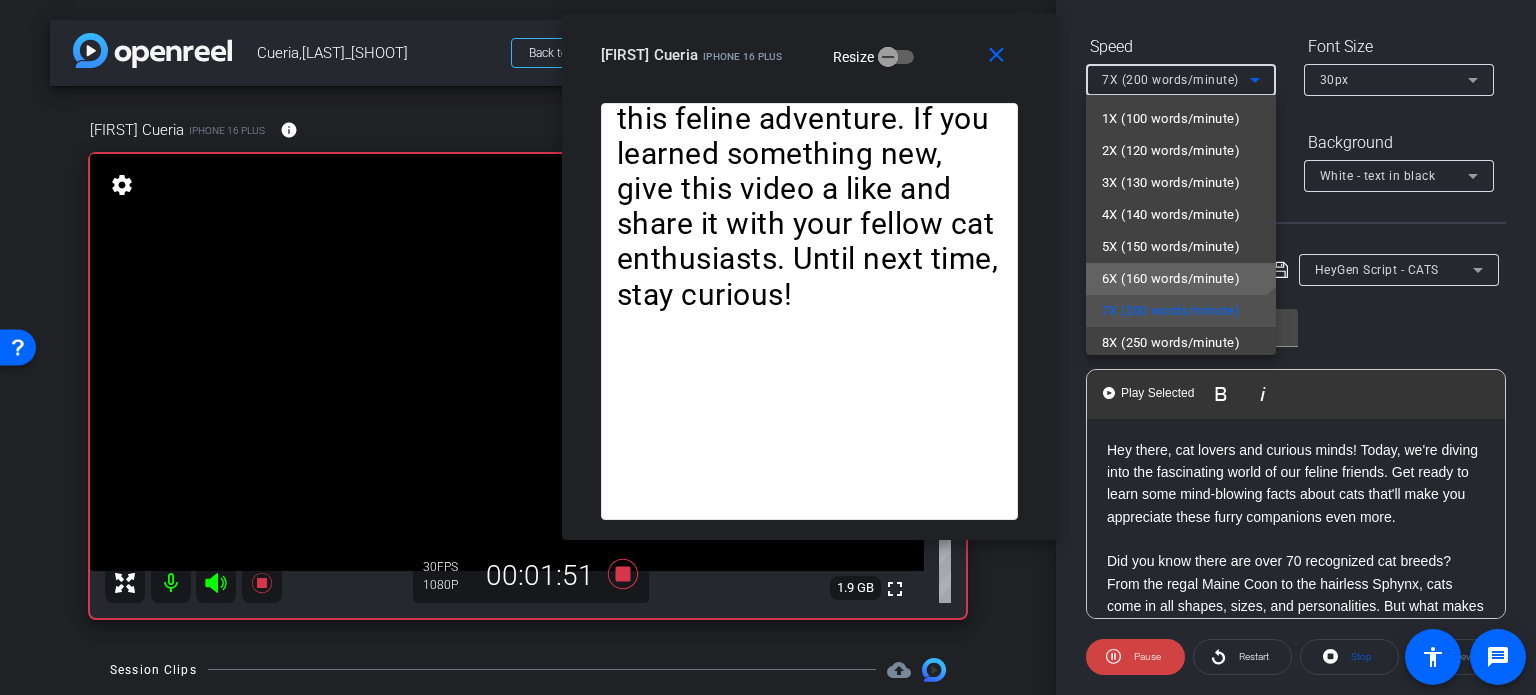 click on "6X (160 words/minute)" at bounding box center [1171, 279] 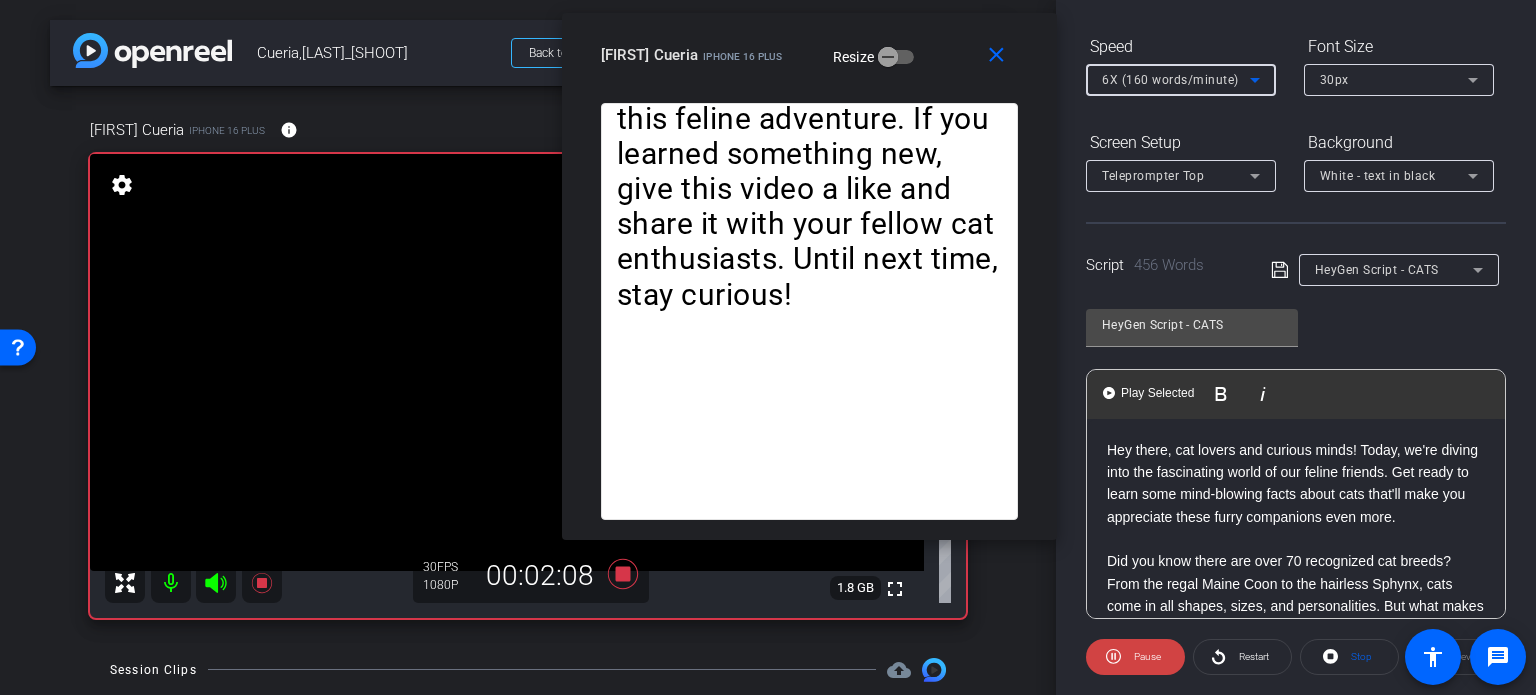 click on "6X (160 words/minute)" at bounding box center (1170, 80) 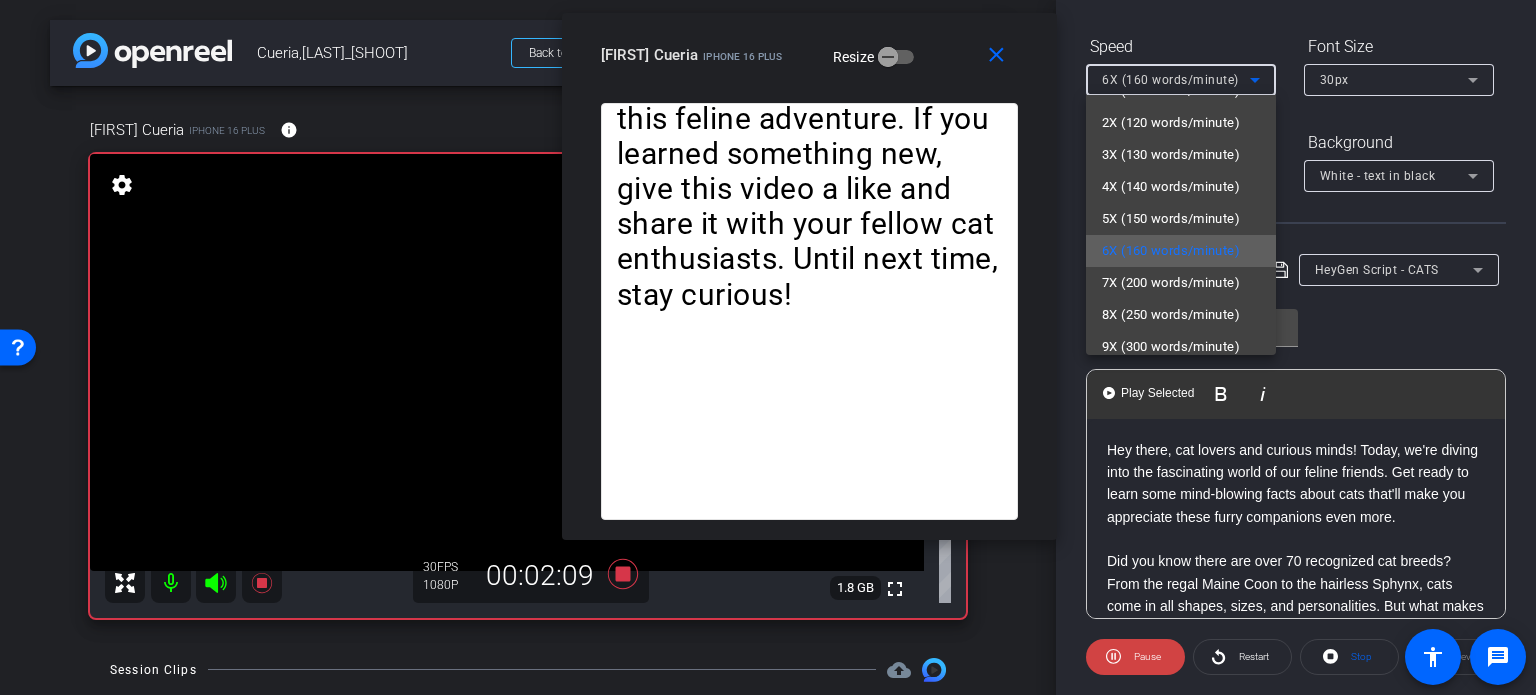 scroll, scrollTop: 44, scrollLeft: 0, axis: vertical 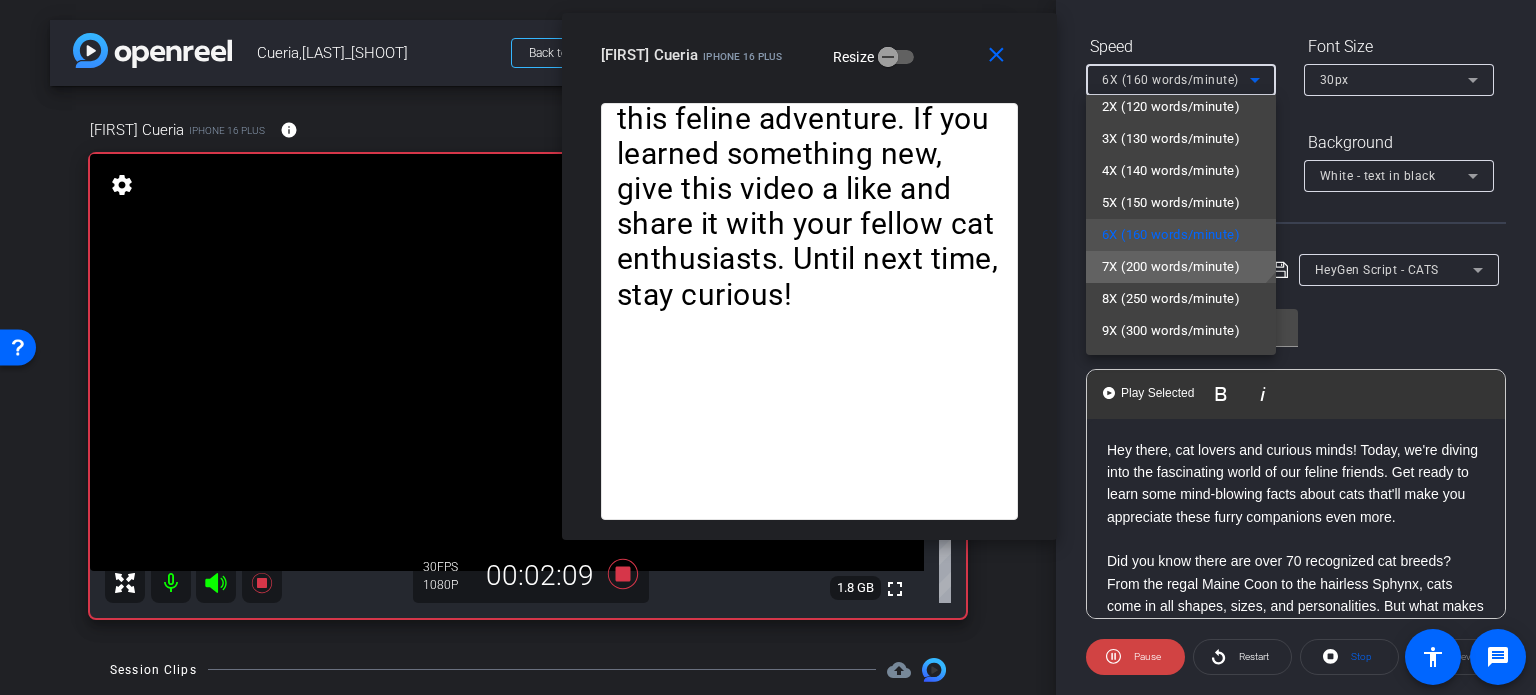 click on "7X (200 words/minute)" at bounding box center [1171, 267] 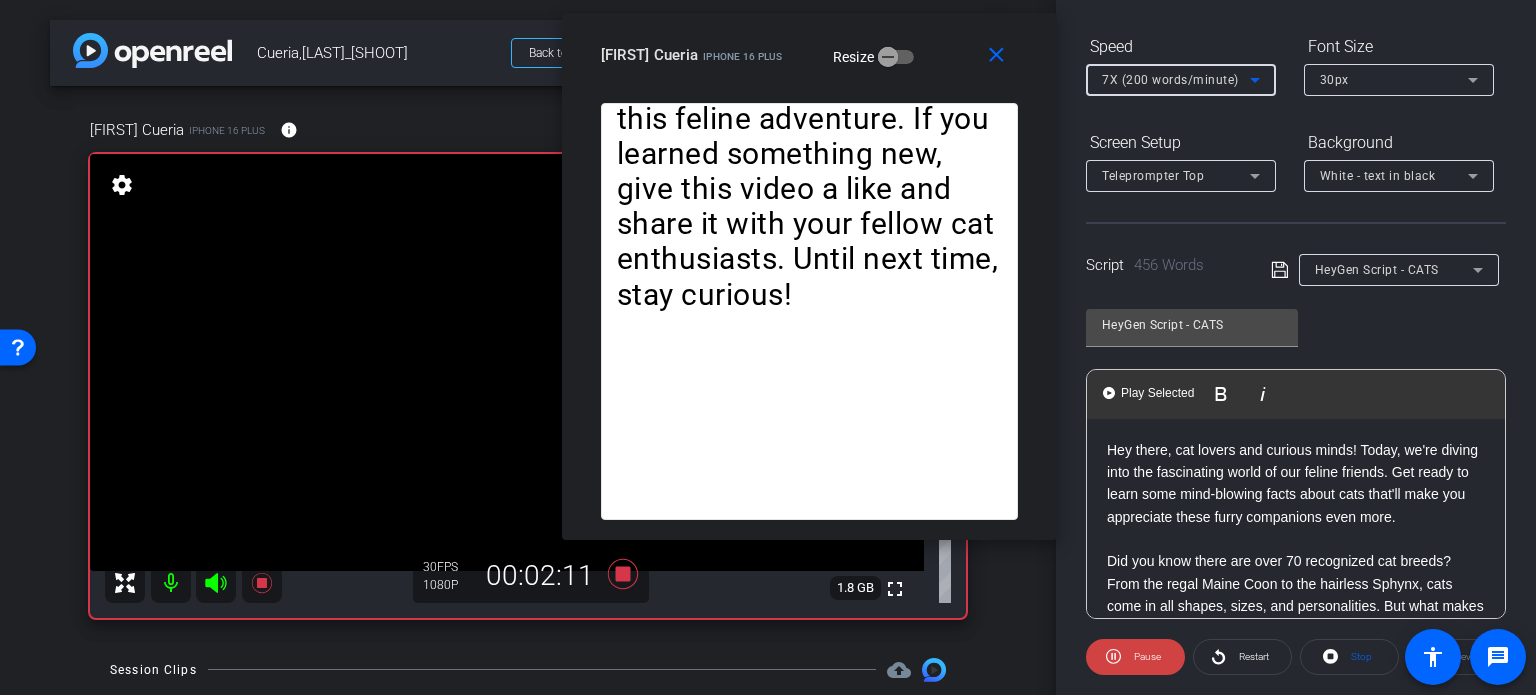 click on "7X (200 words/minute)" at bounding box center (1170, 80) 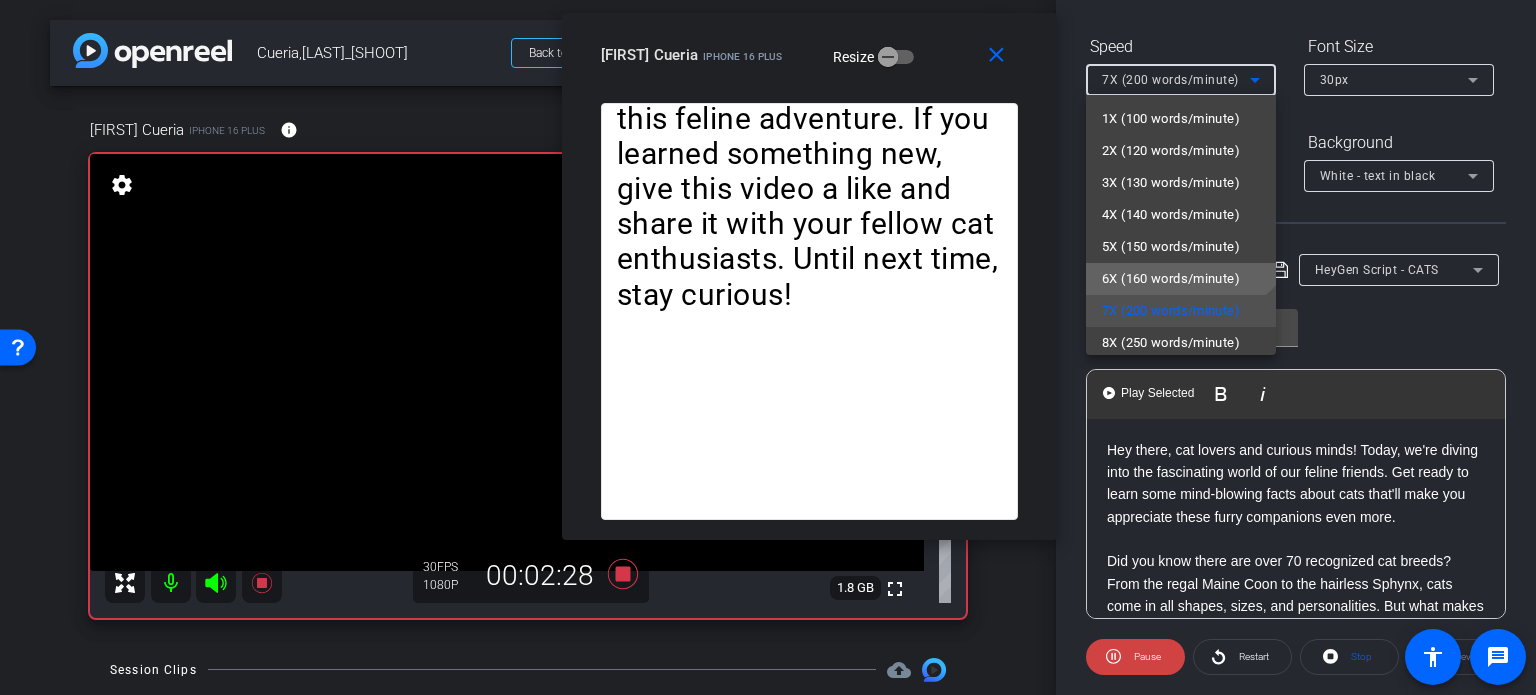 click on "6X (160 words/minute)" at bounding box center (1171, 279) 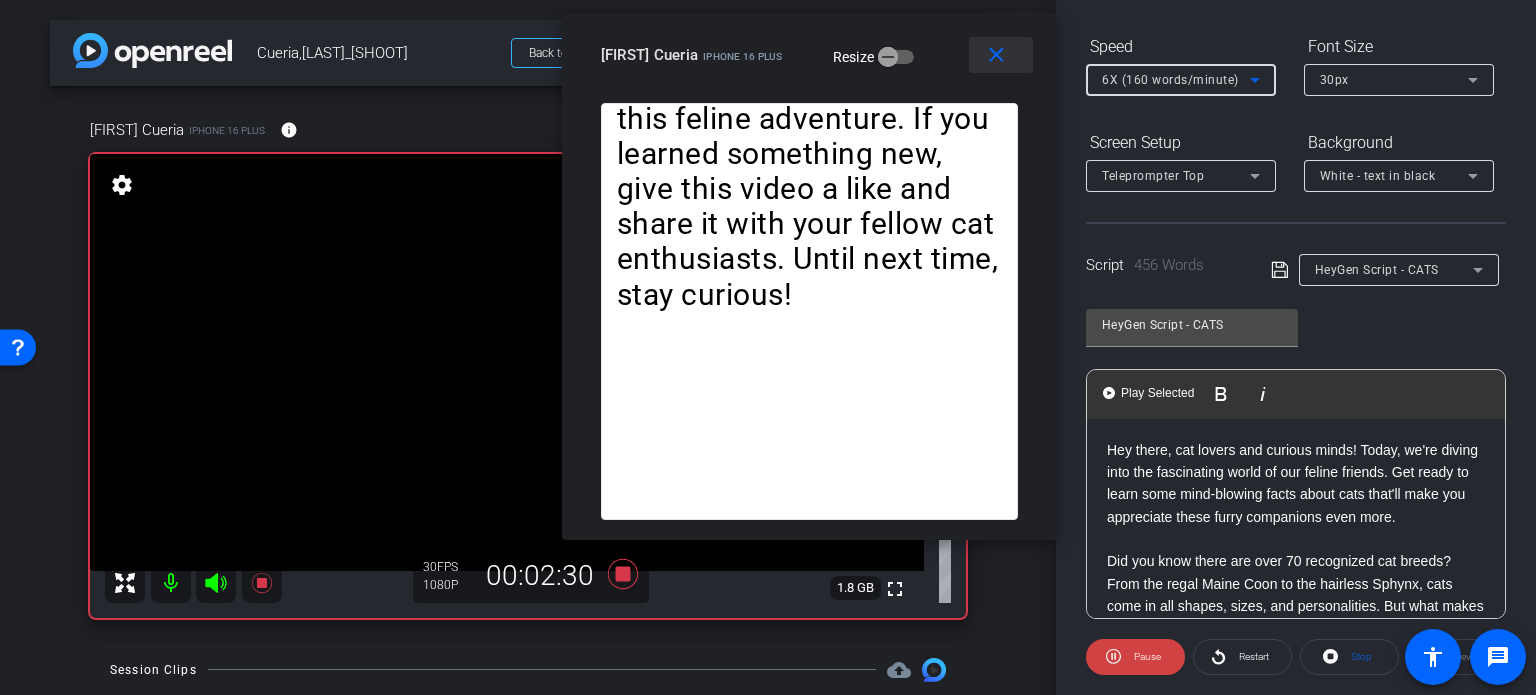 click on "close" at bounding box center [996, 55] 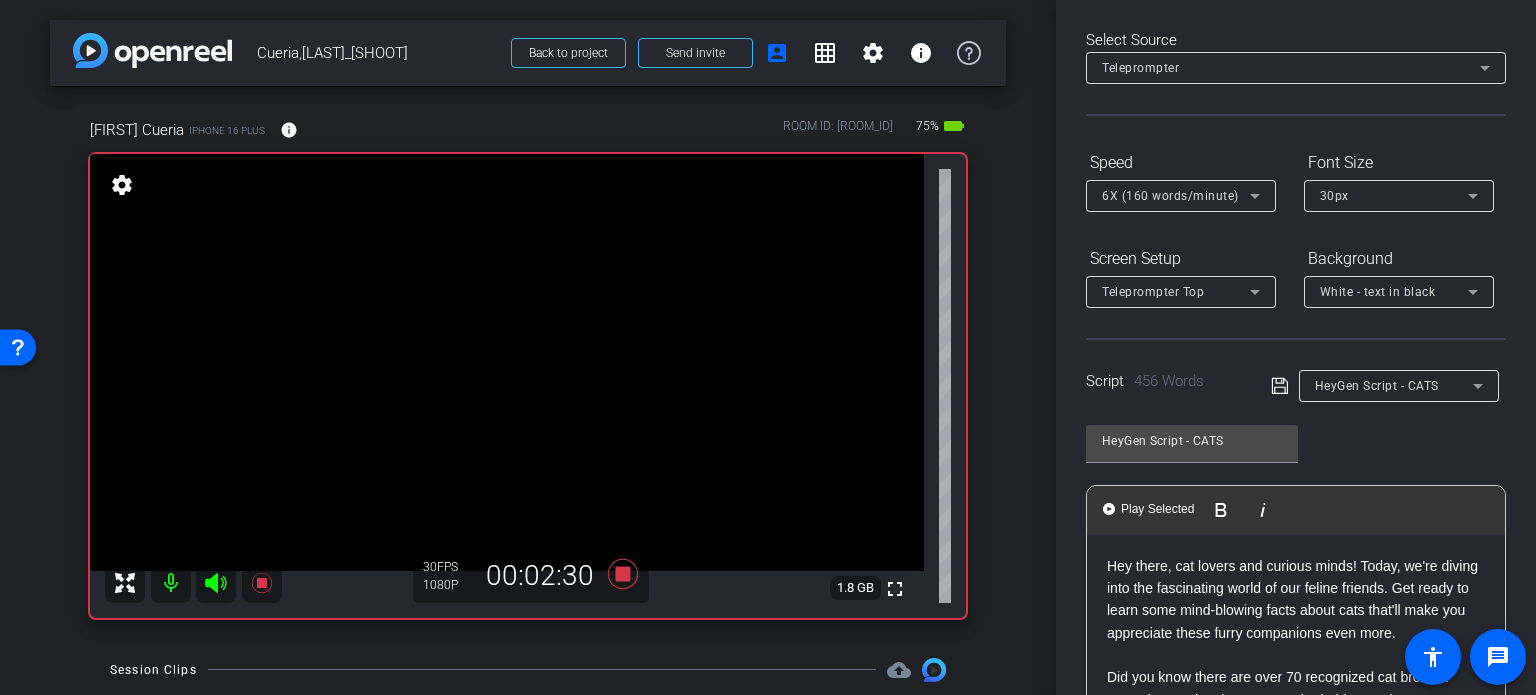 scroll, scrollTop: 0, scrollLeft: 0, axis: both 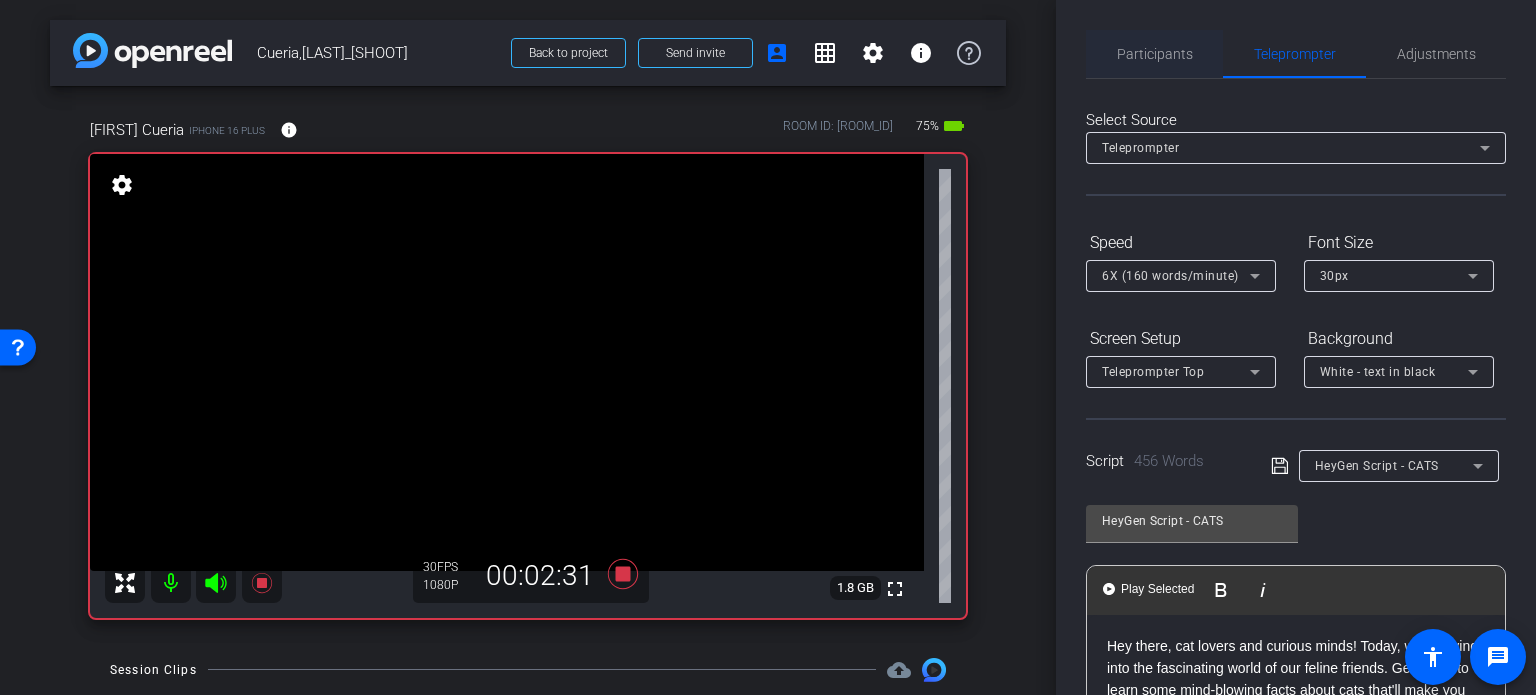 click on "Participants" at bounding box center (1155, 54) 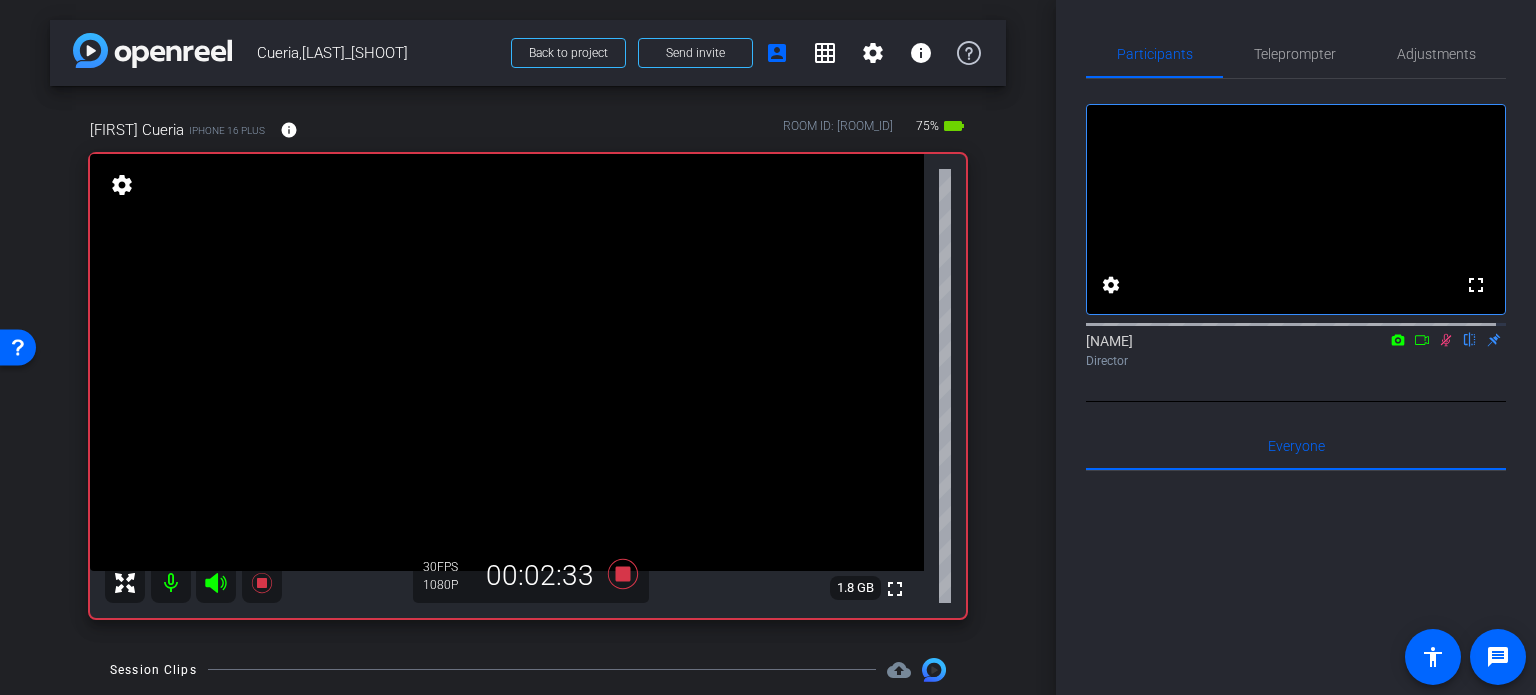 click 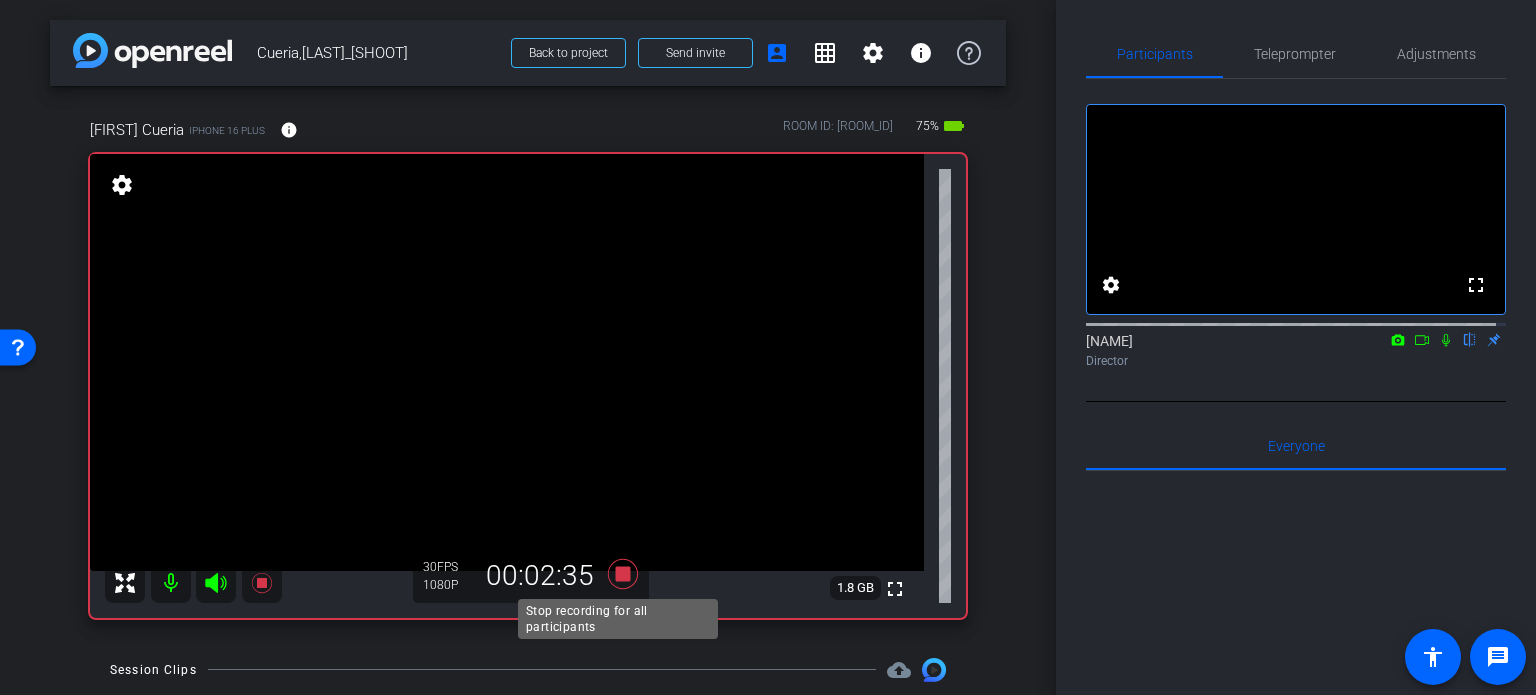 click 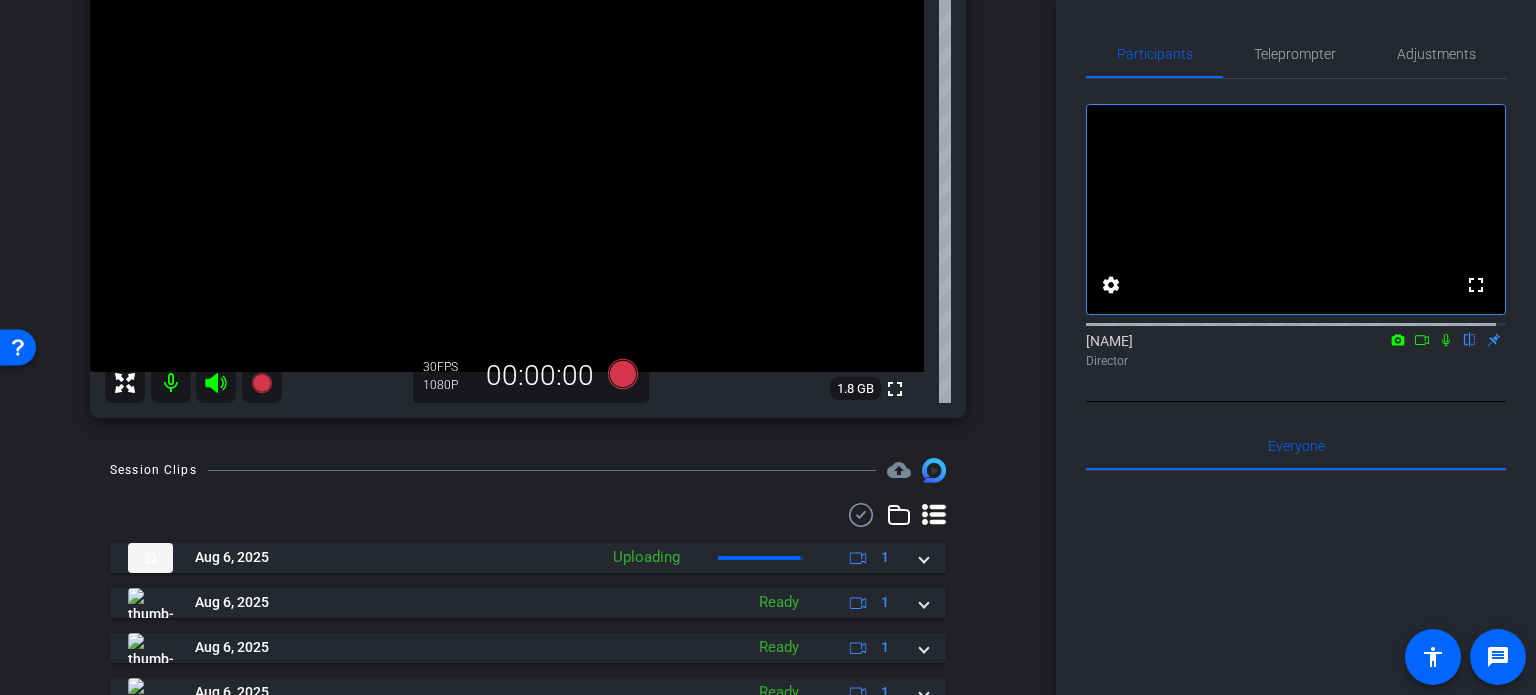 scroll, scrollTop: 200, scrollLeft: 0, axis: vertical 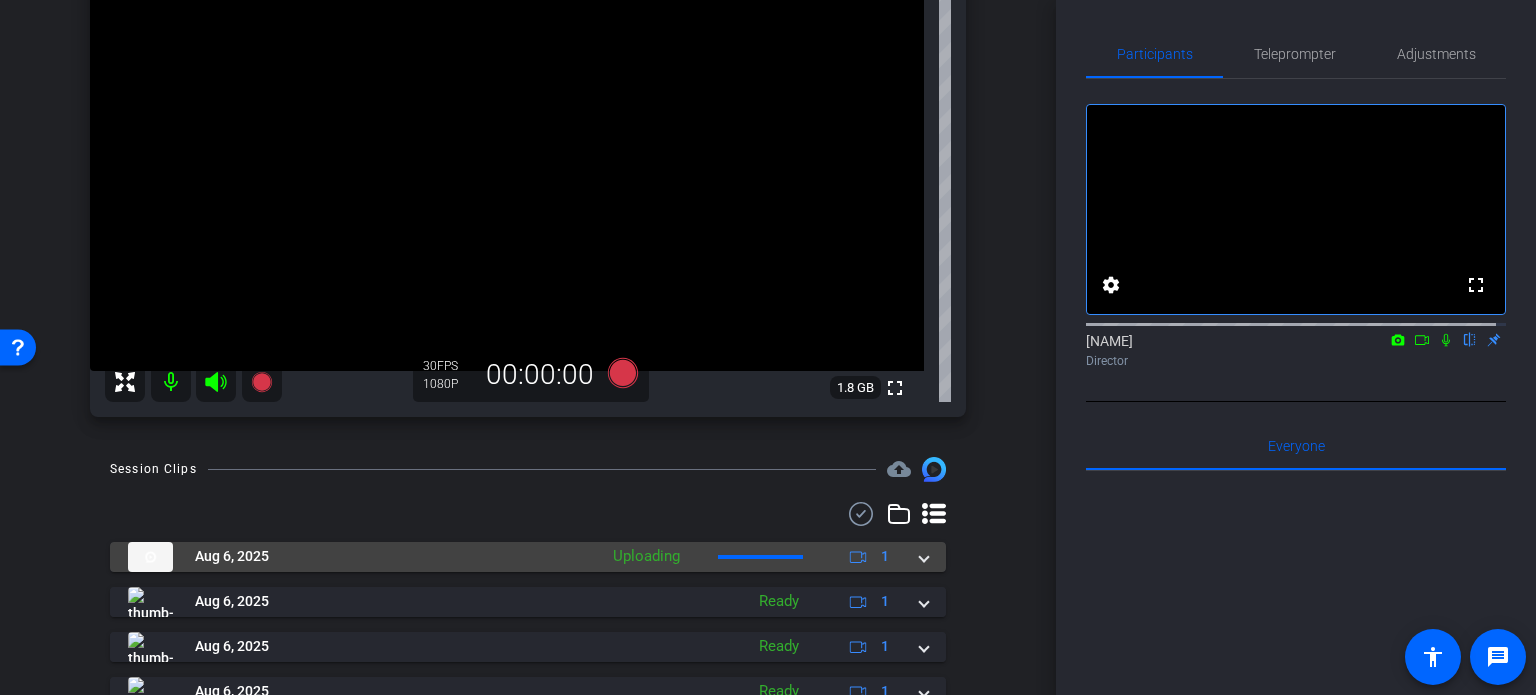 click at bounding box center [924, 556] 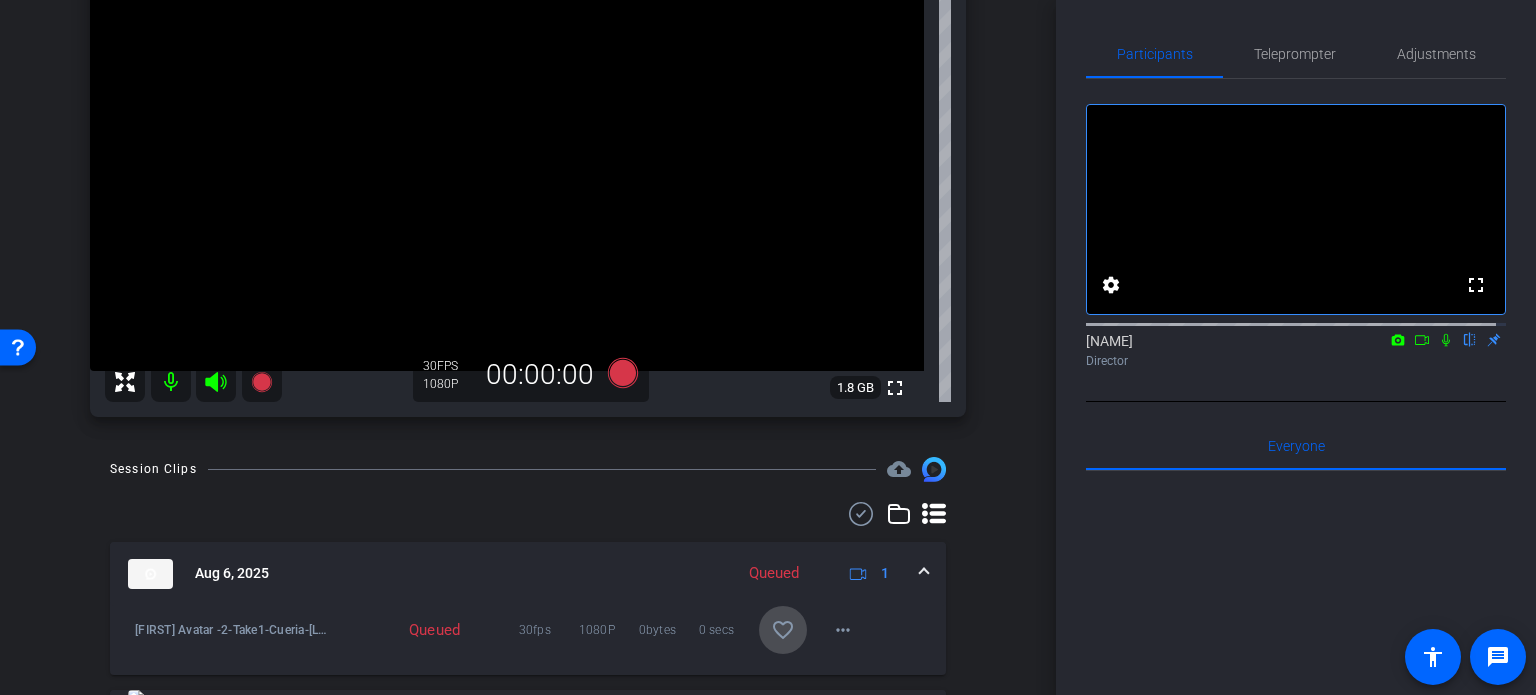 click on "favorite_border" at bounding box center [783, 630] 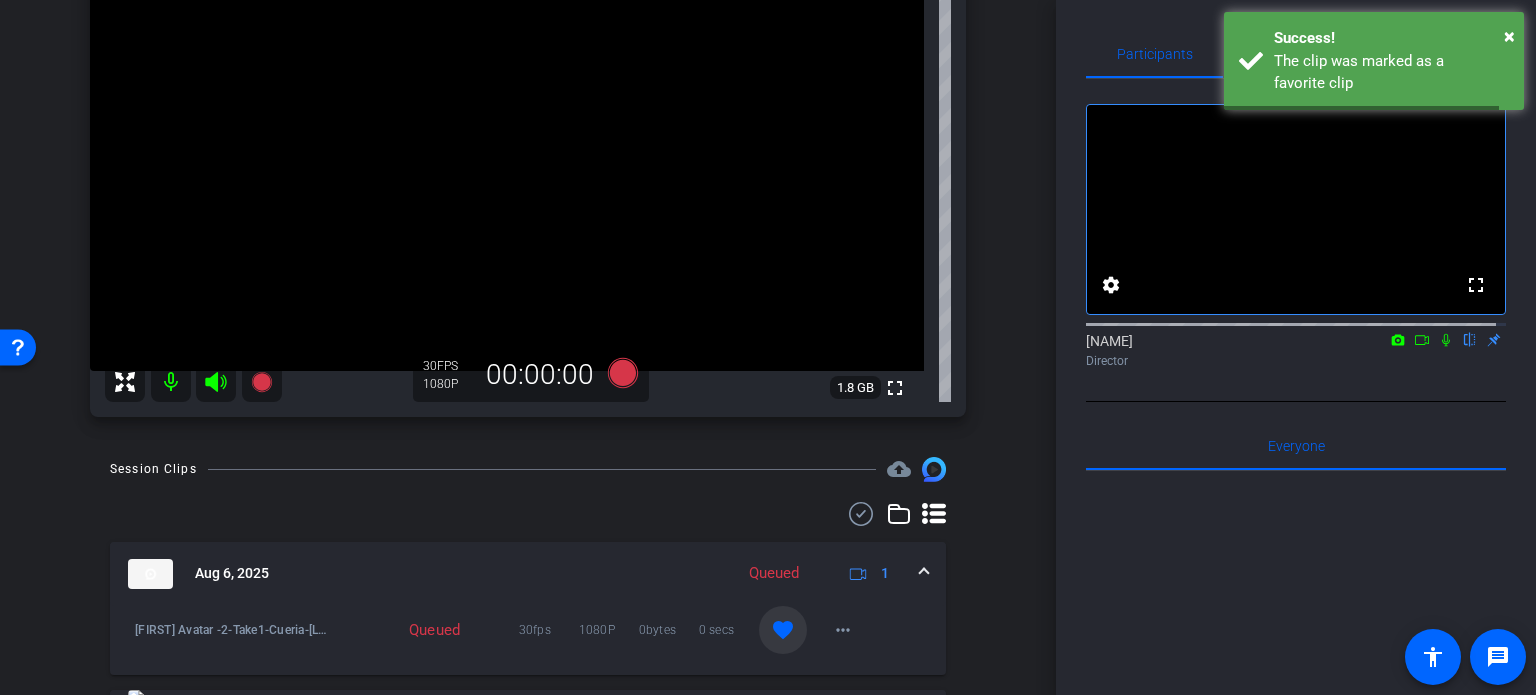 click at bounding box center [924, 573] 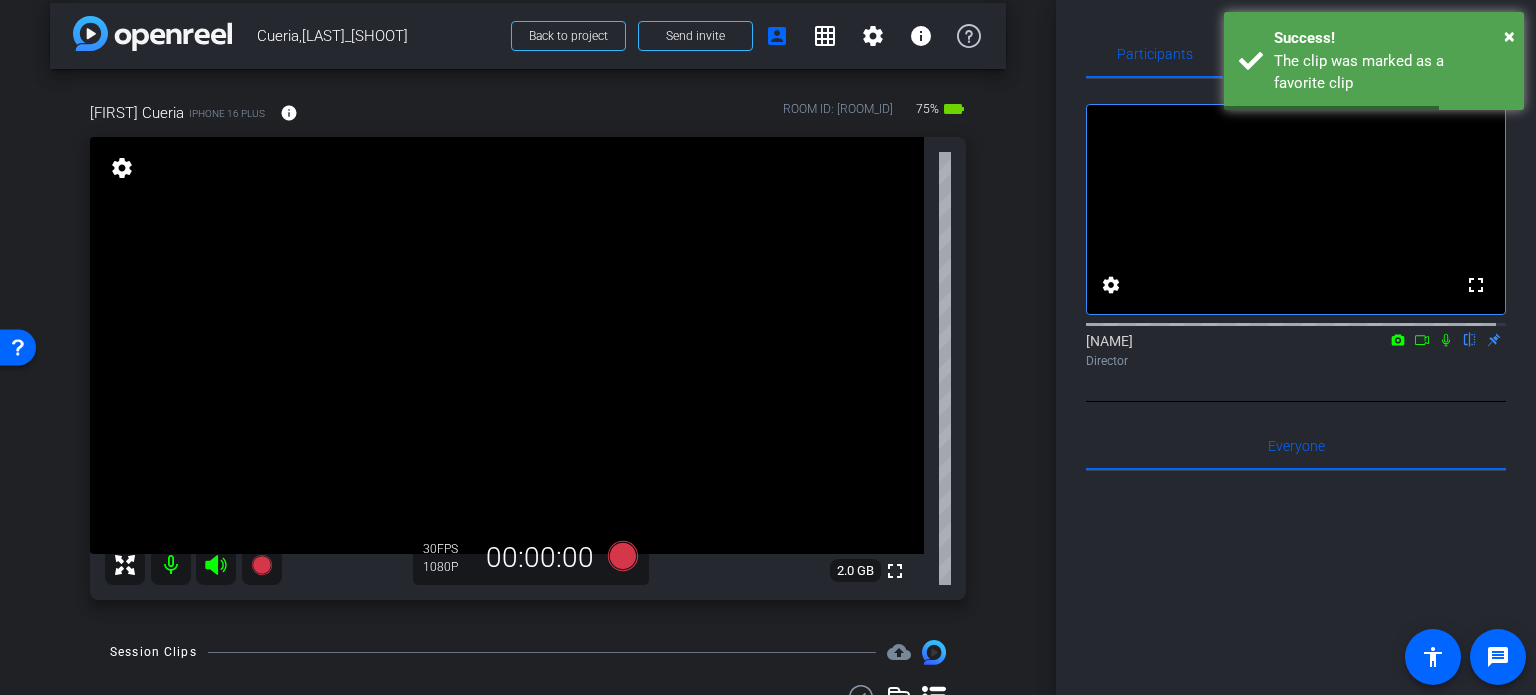 scroll, scrollTop: 0, scrollLeft: 0, axis: both 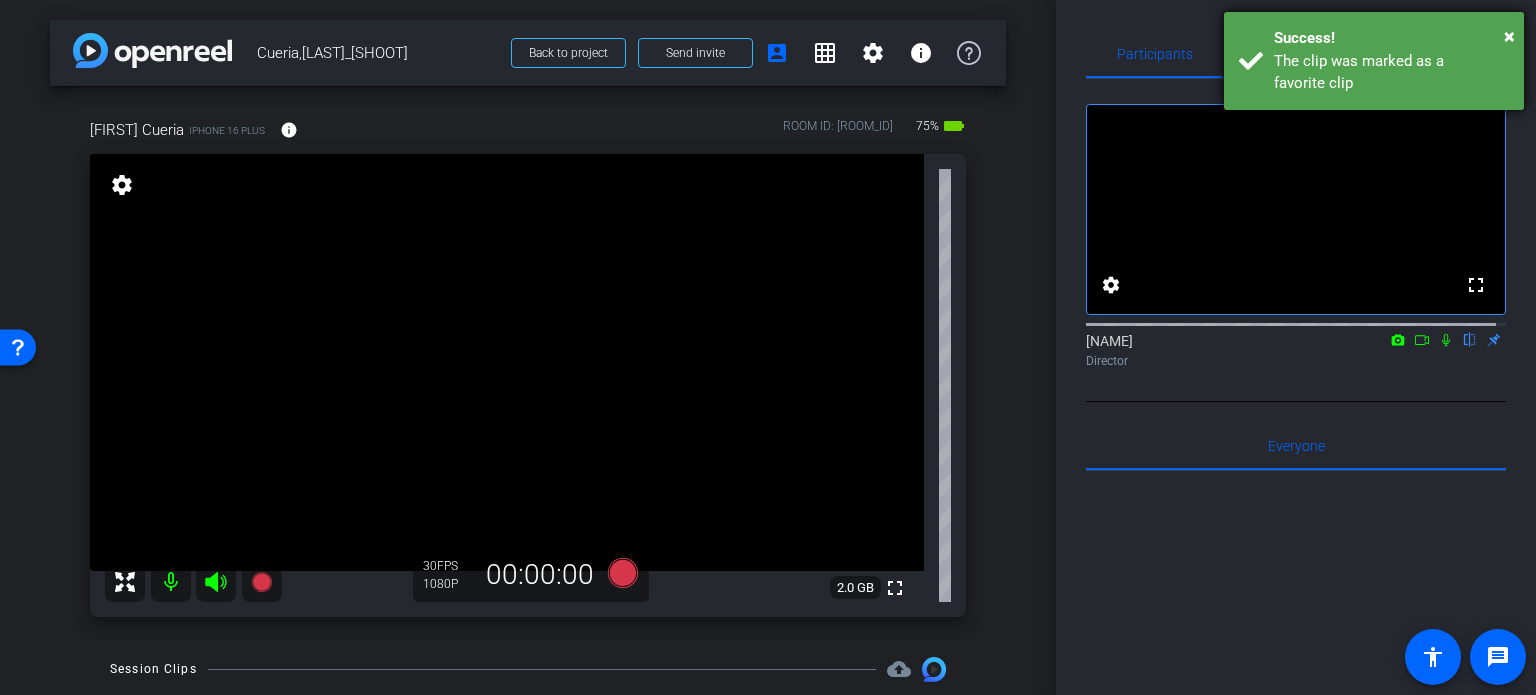 click on "×  Success!   The clip was marked as a favorite clip" at bounding box center (1374, 61) 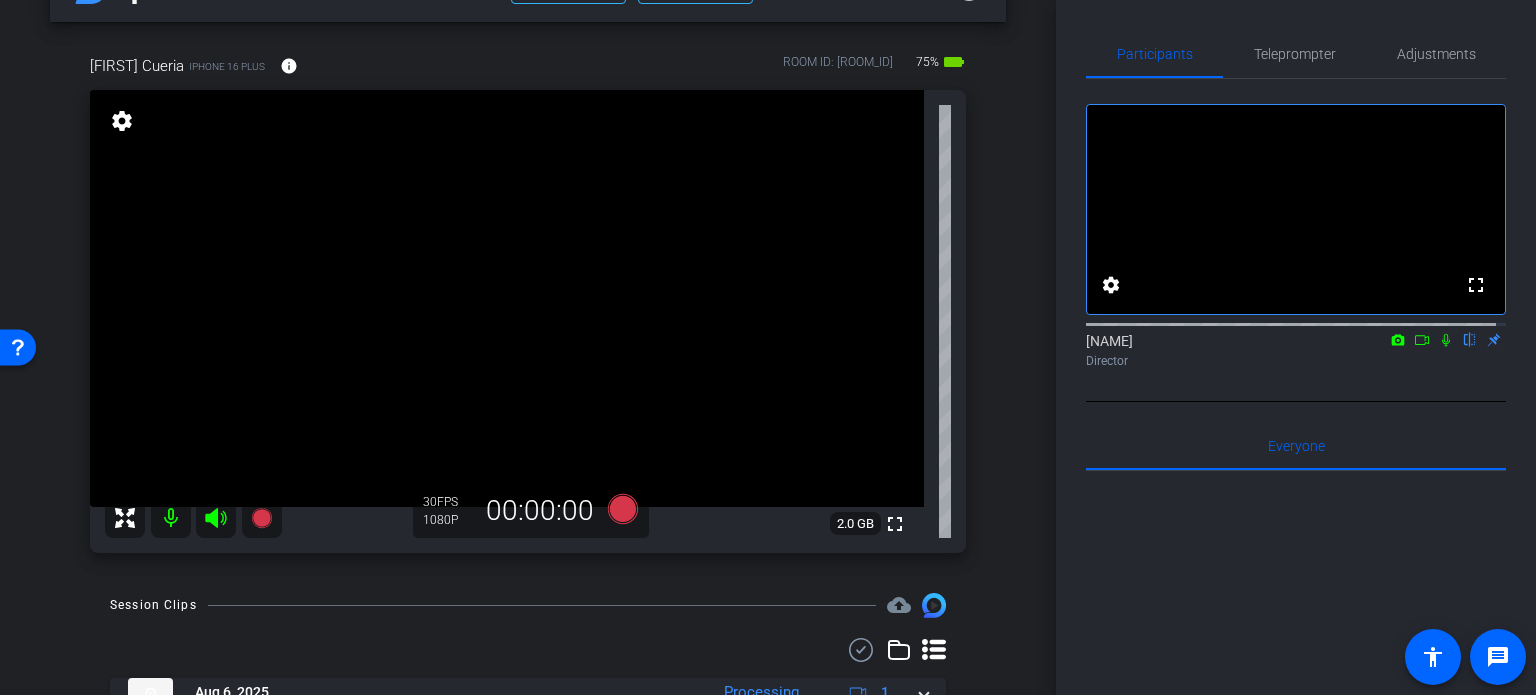 scroll, scrollTop: 100, scrollLeft: 0, axis: vertical 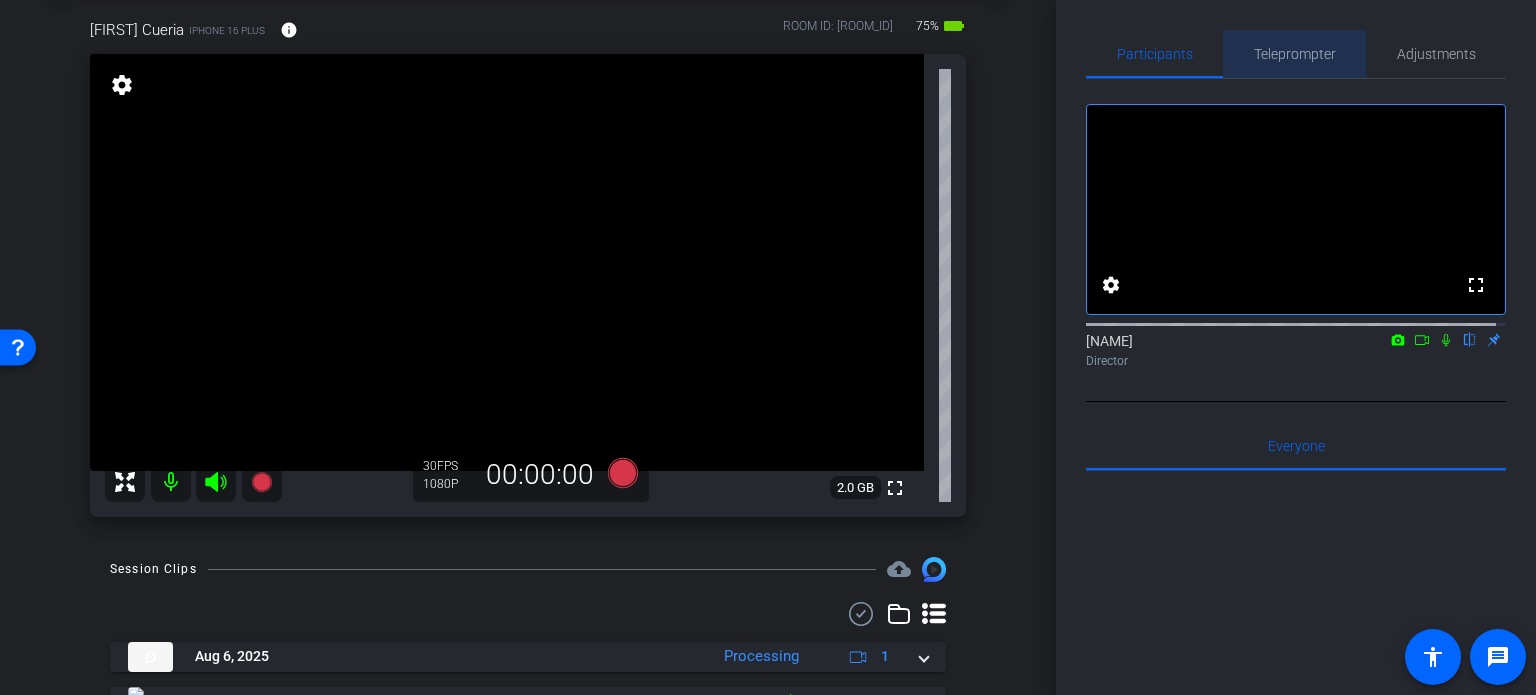 click on "Teleprompter" at bounding box center (1295, 54) 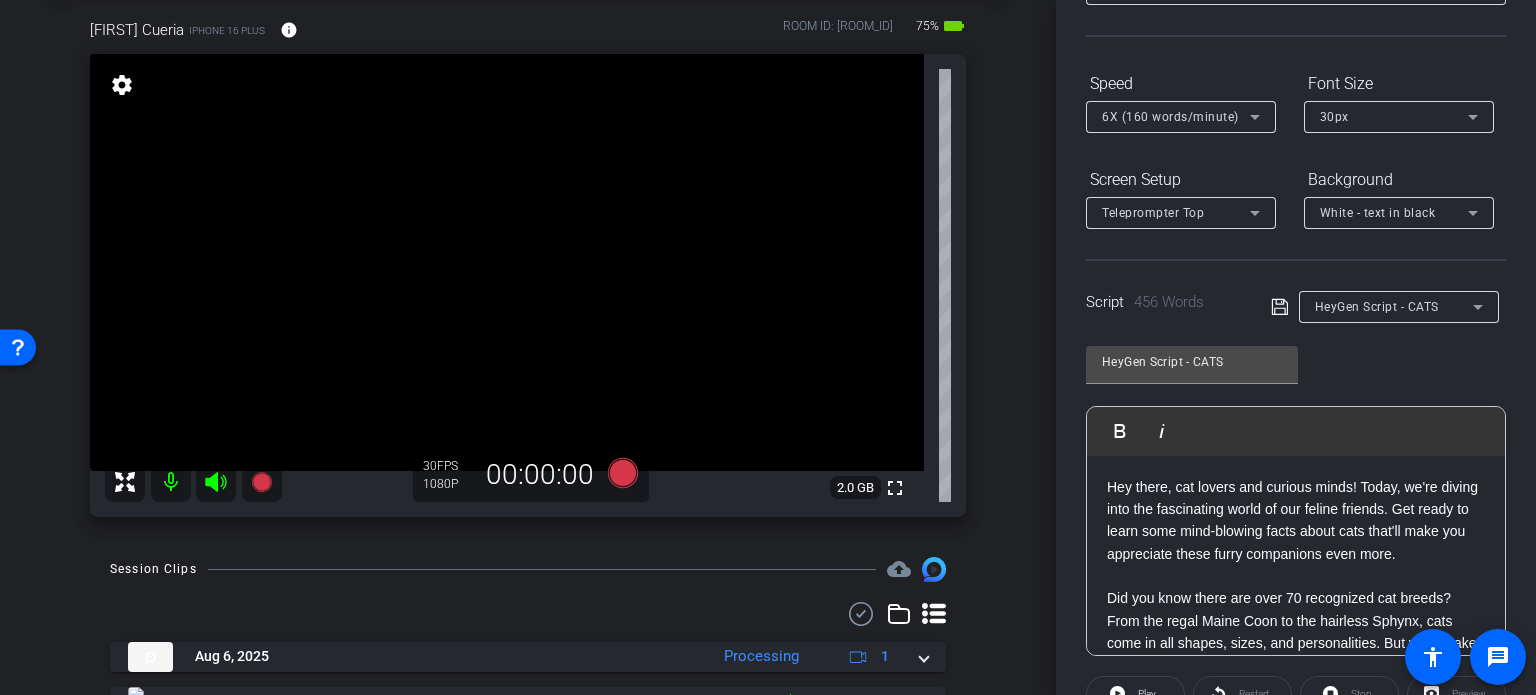 scroll, scrollTop: 200, scrollLeft: 0, axis: vertical 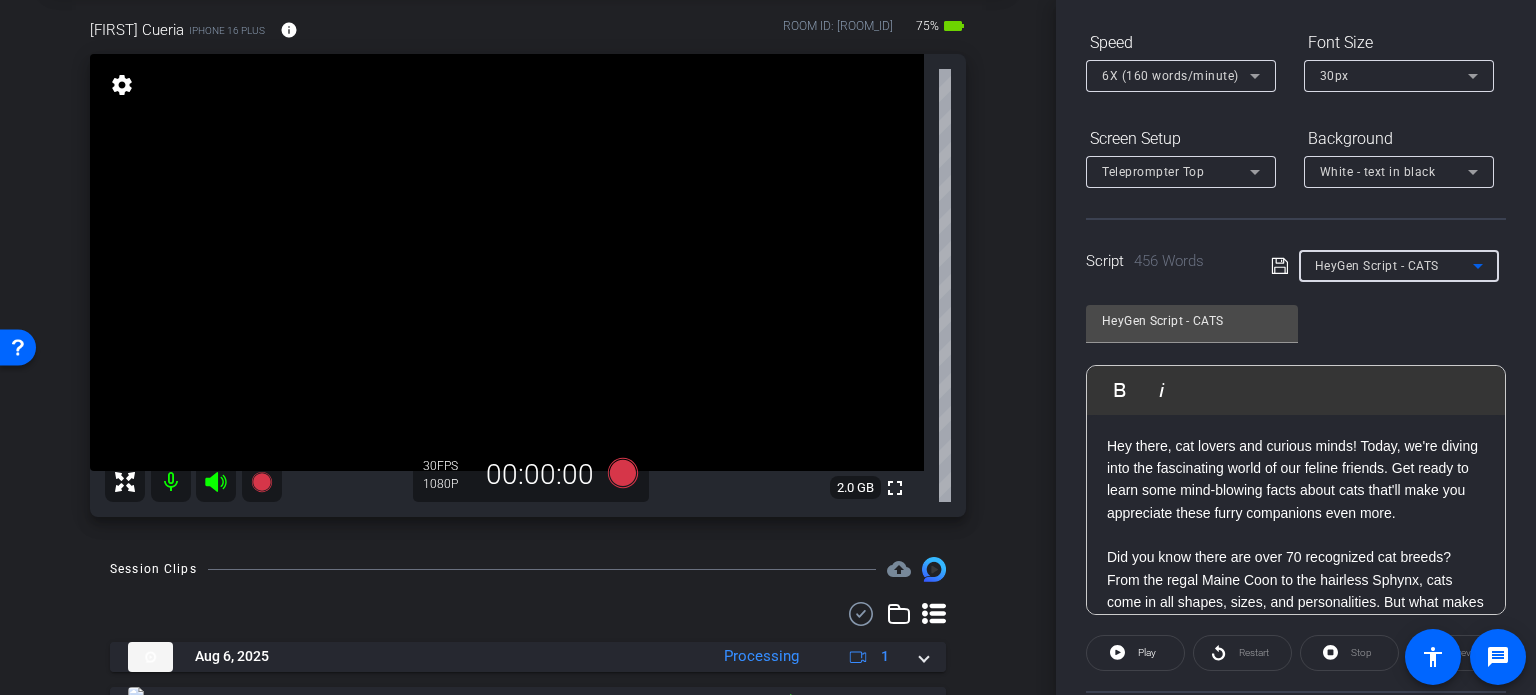 click on "HeyGen Script - CATS" at bounding box center (1394, 265) 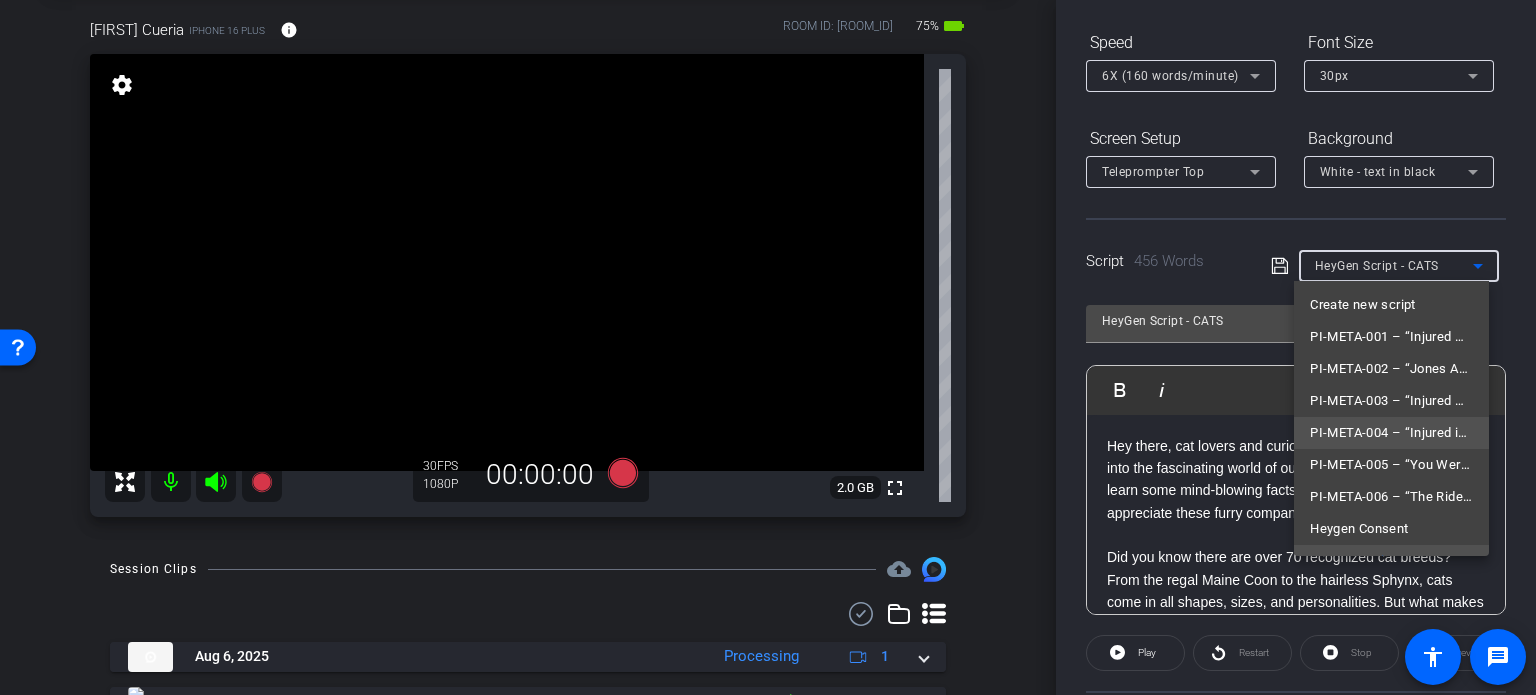 scroll, scrollTop: 20, scrollLeft: 0, axis: vertical 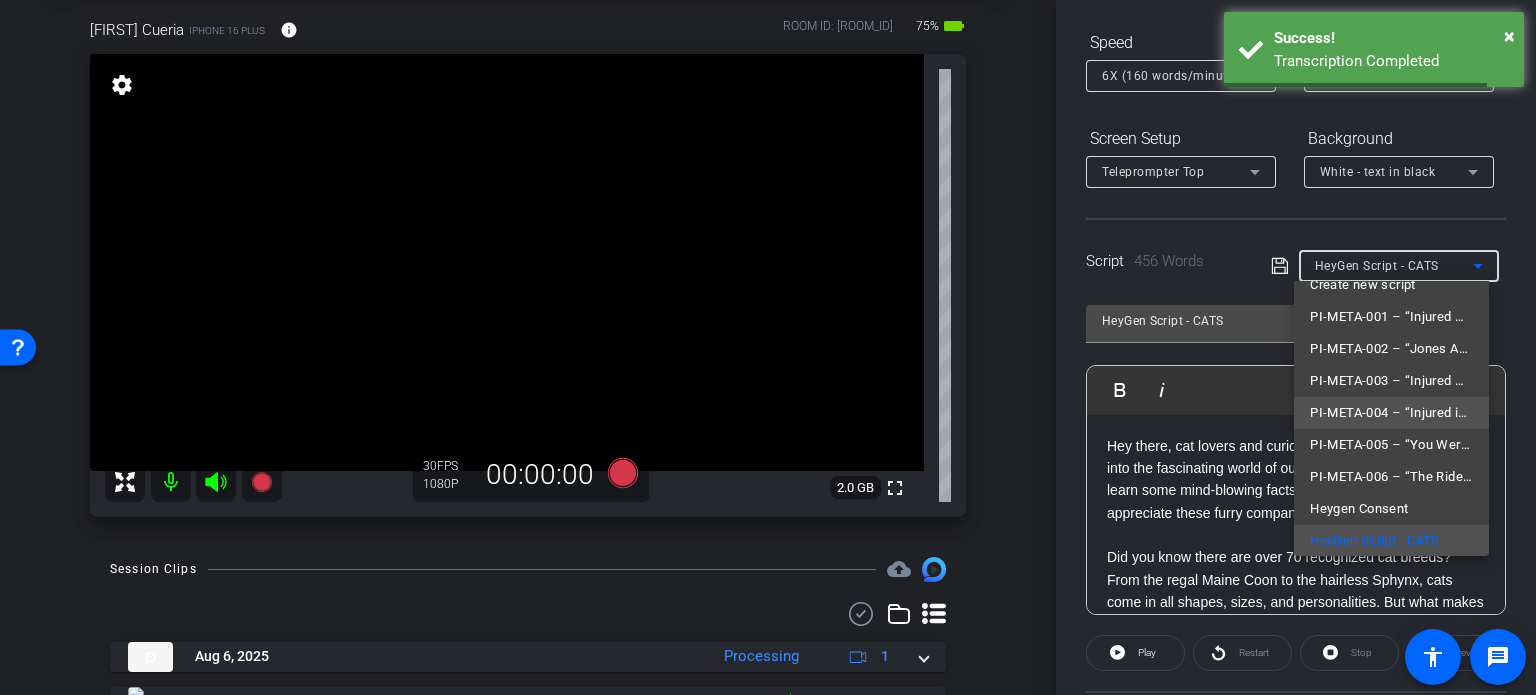 click on "PI-META-004 – “Injured in an Uber or Lyft? You’re Not Alone”" at bounding box center (1391, 413) 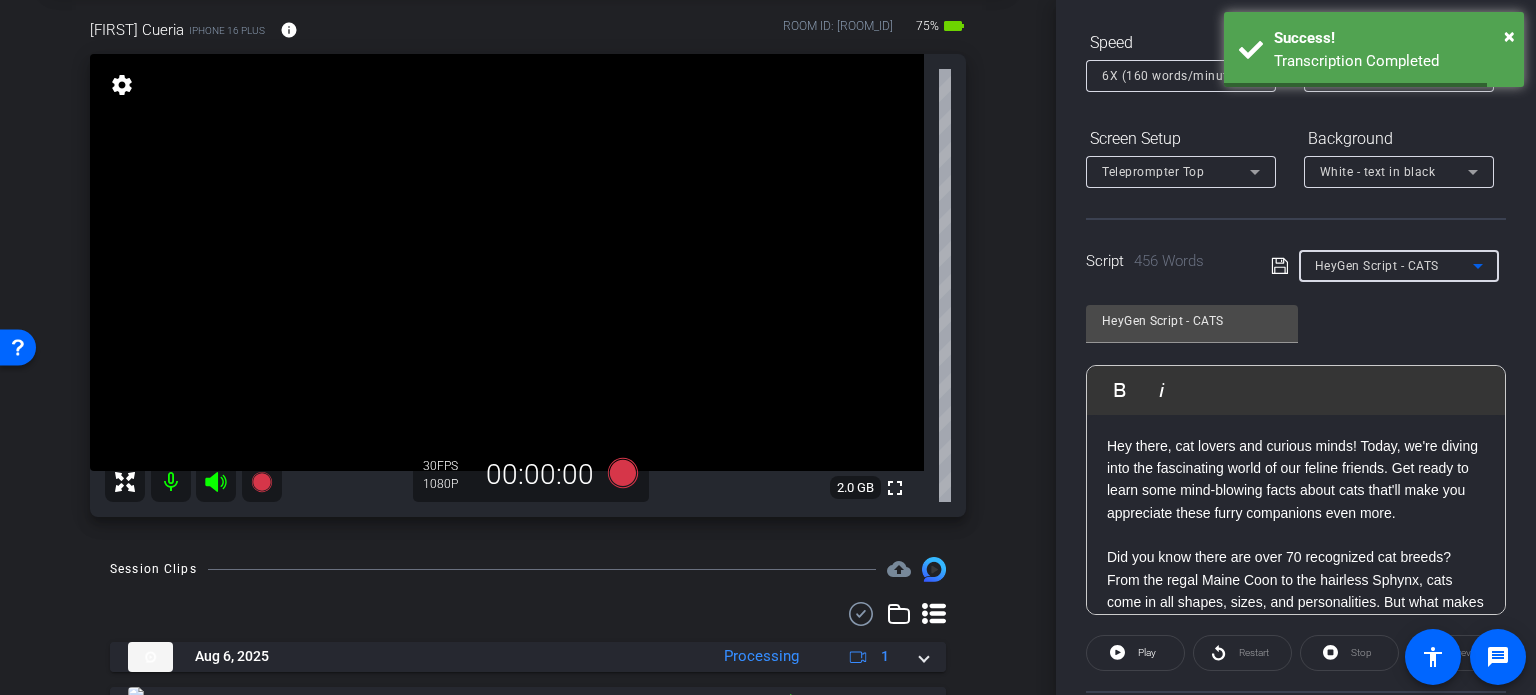 type on "PI-META-004 – “Injured in an Uber or Lyft? You’re Not Alone”" 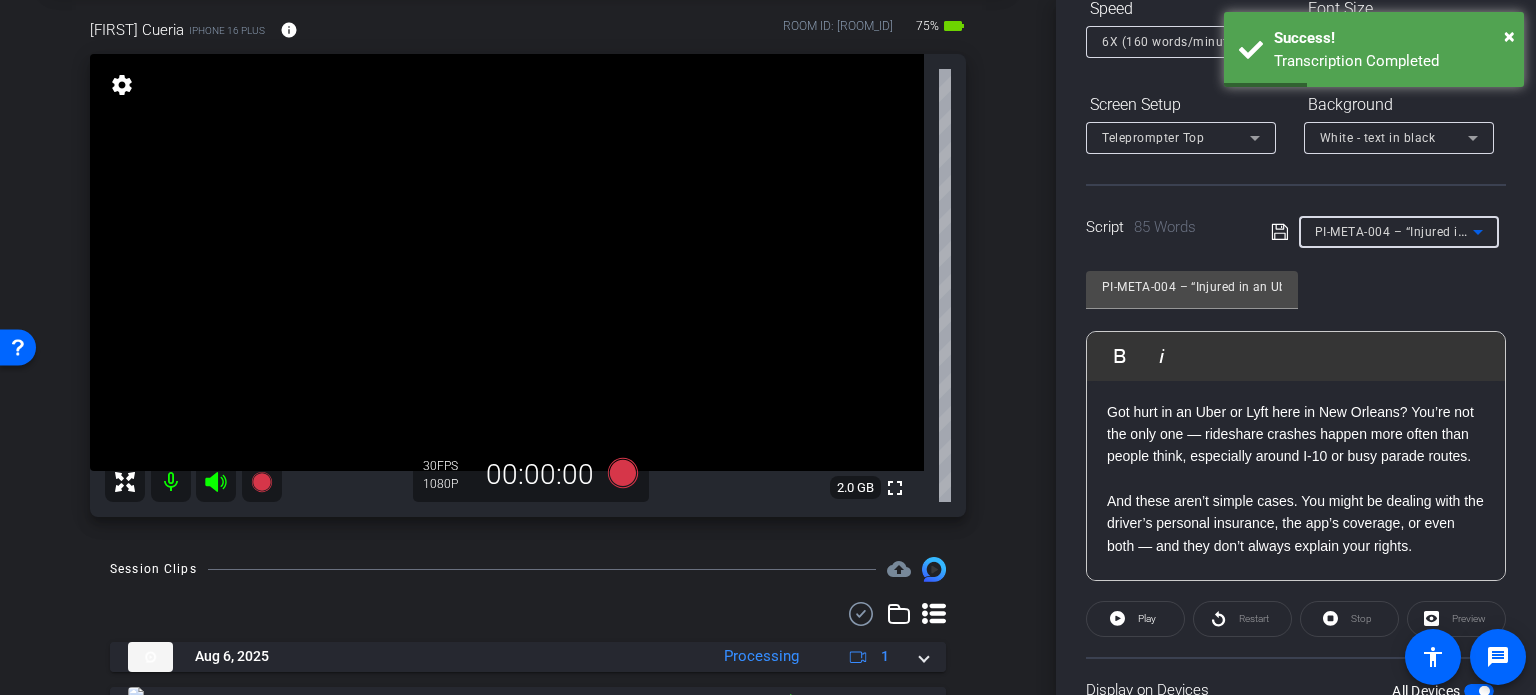 scroll, scrollTop: 200, scrollLeft: 0, axis: vertical 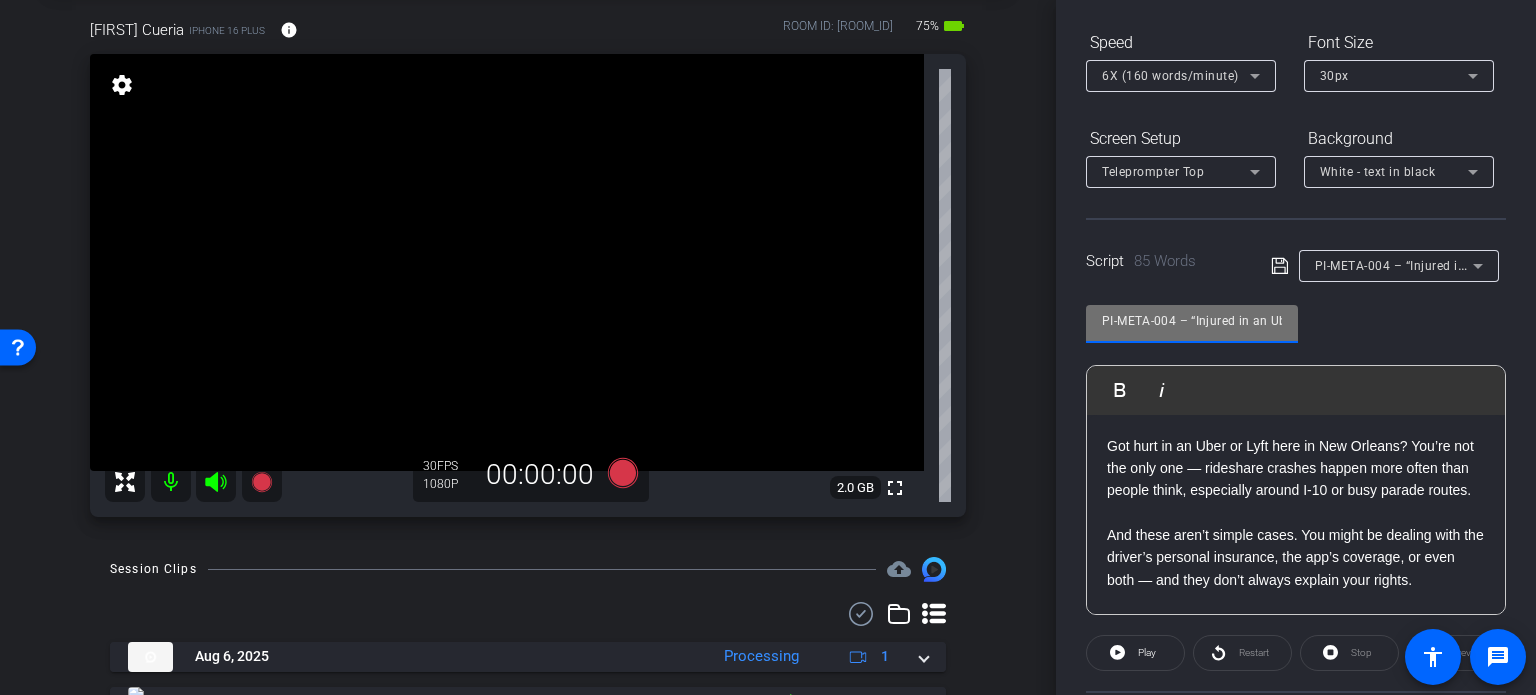 drag, startPoint x: 1173, startPoint y: 314, endPoint x: 955, endPoint y: 312, distance: 218.00917 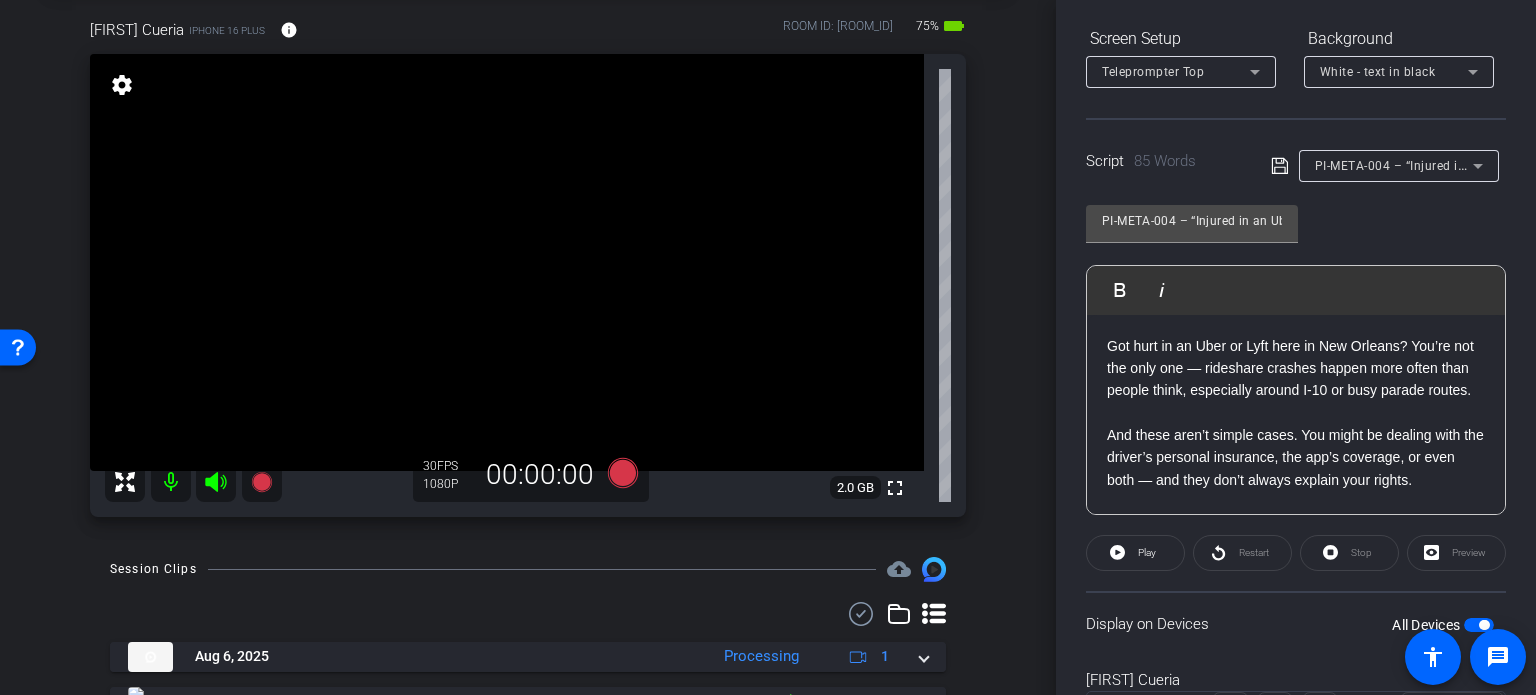 scroll, scrollTop: 396, scrollLeft: 0, axis: vertical 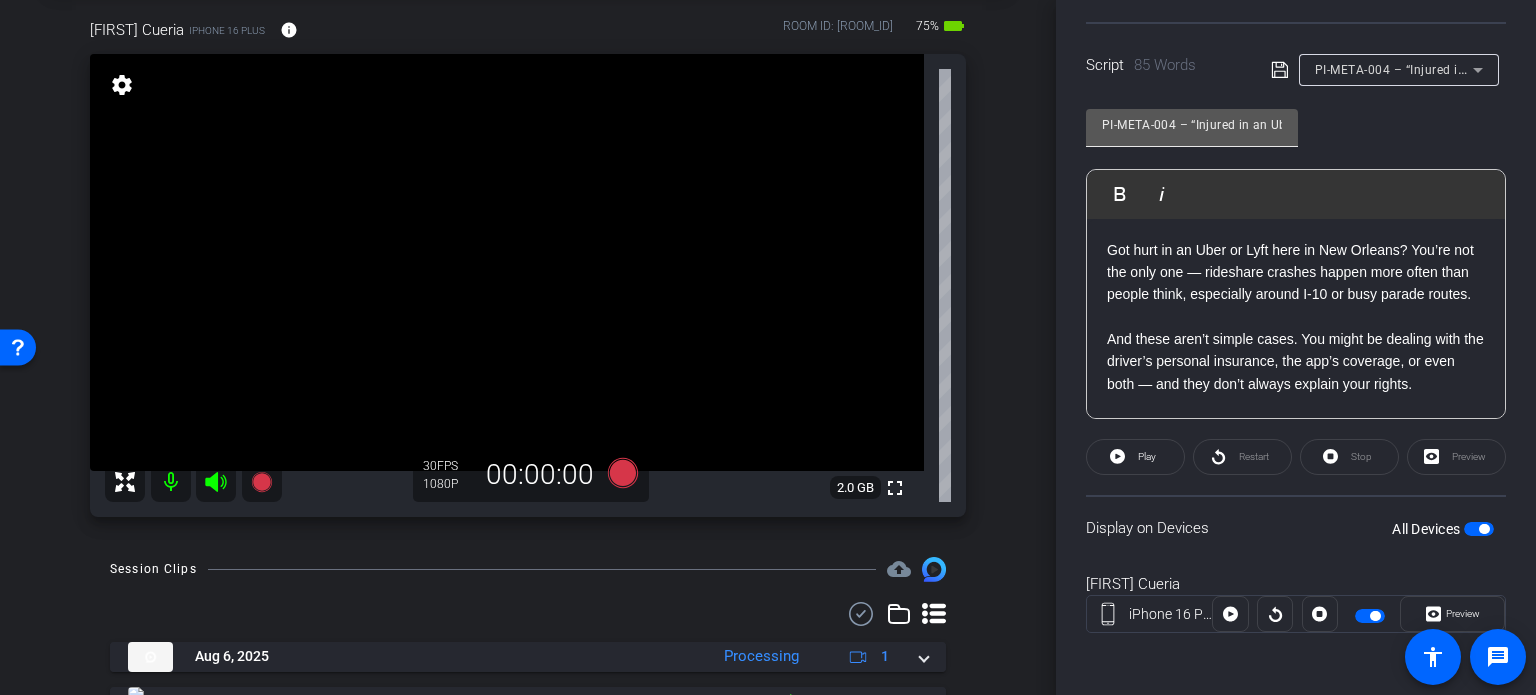 click on "PI-META-004 – “Injured in an Uber or Lyft? You’re Not Alone”" at bounding box center (1192, 125) 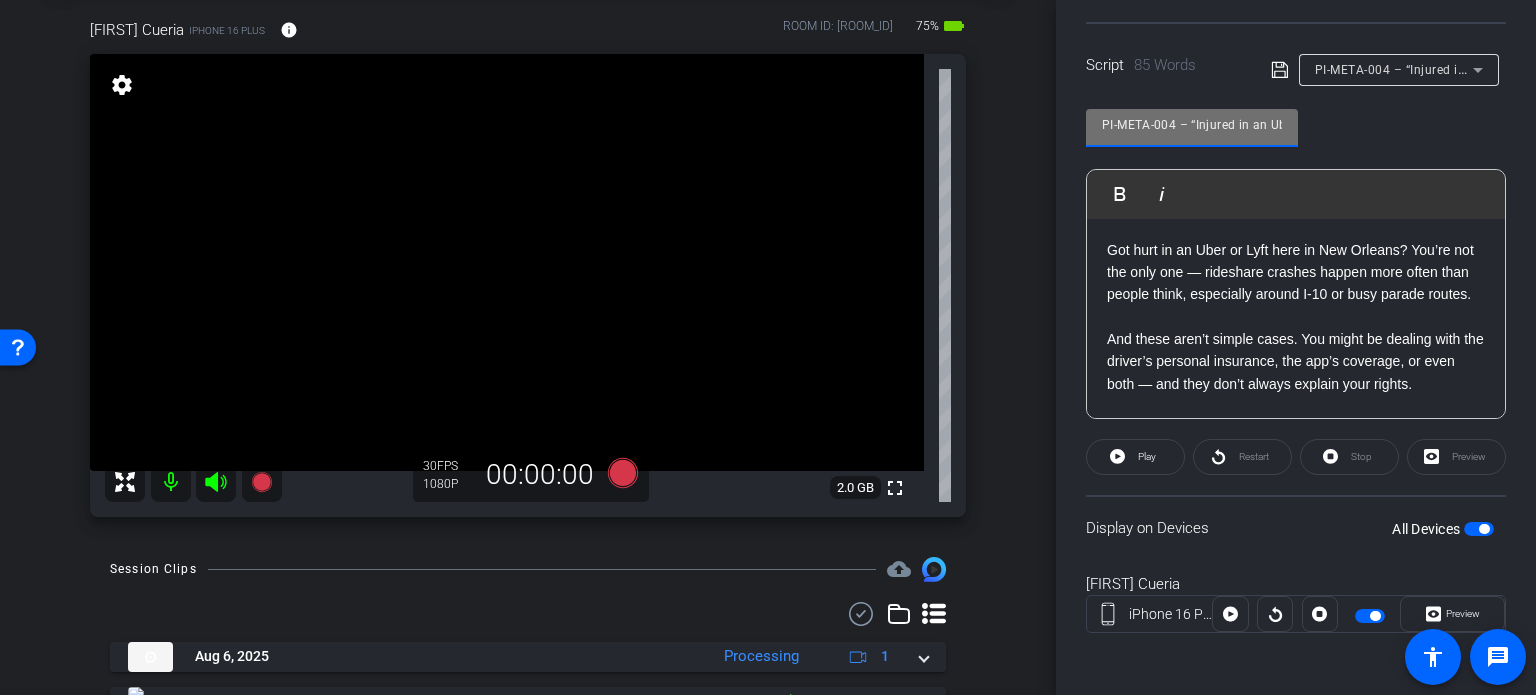 drag, startPoint x: 1176, startPoint y: 123, endPoint x: 984, endPoint y: 124, distance: 192.00261 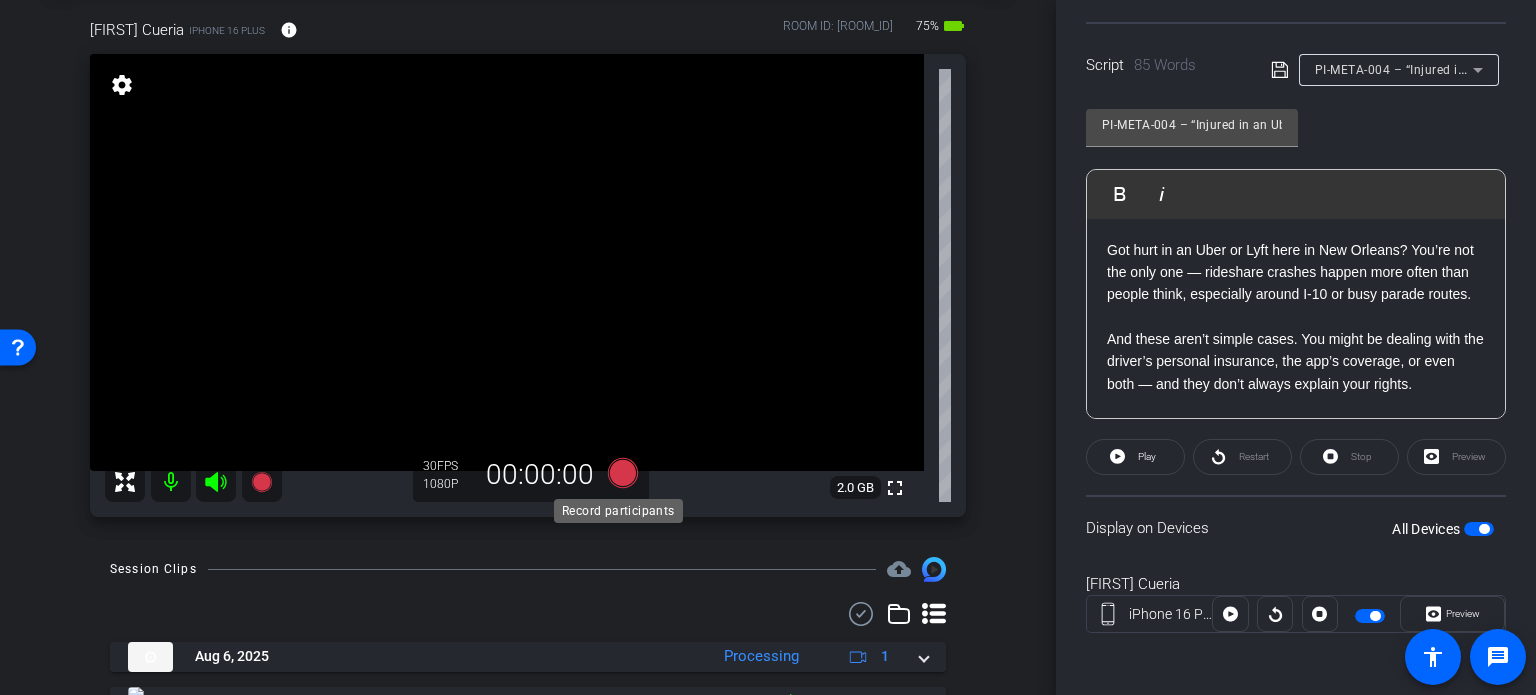 click 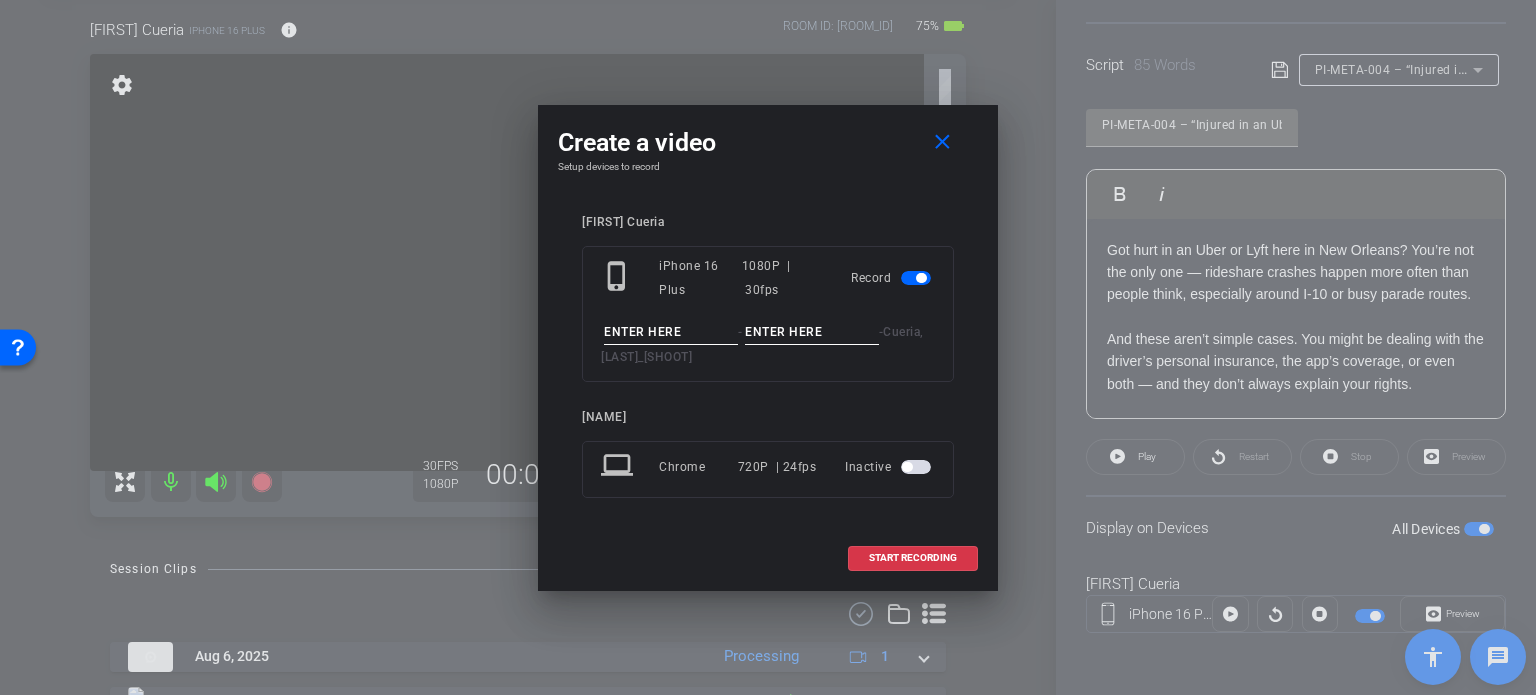 click at bounding box center (671, 332) 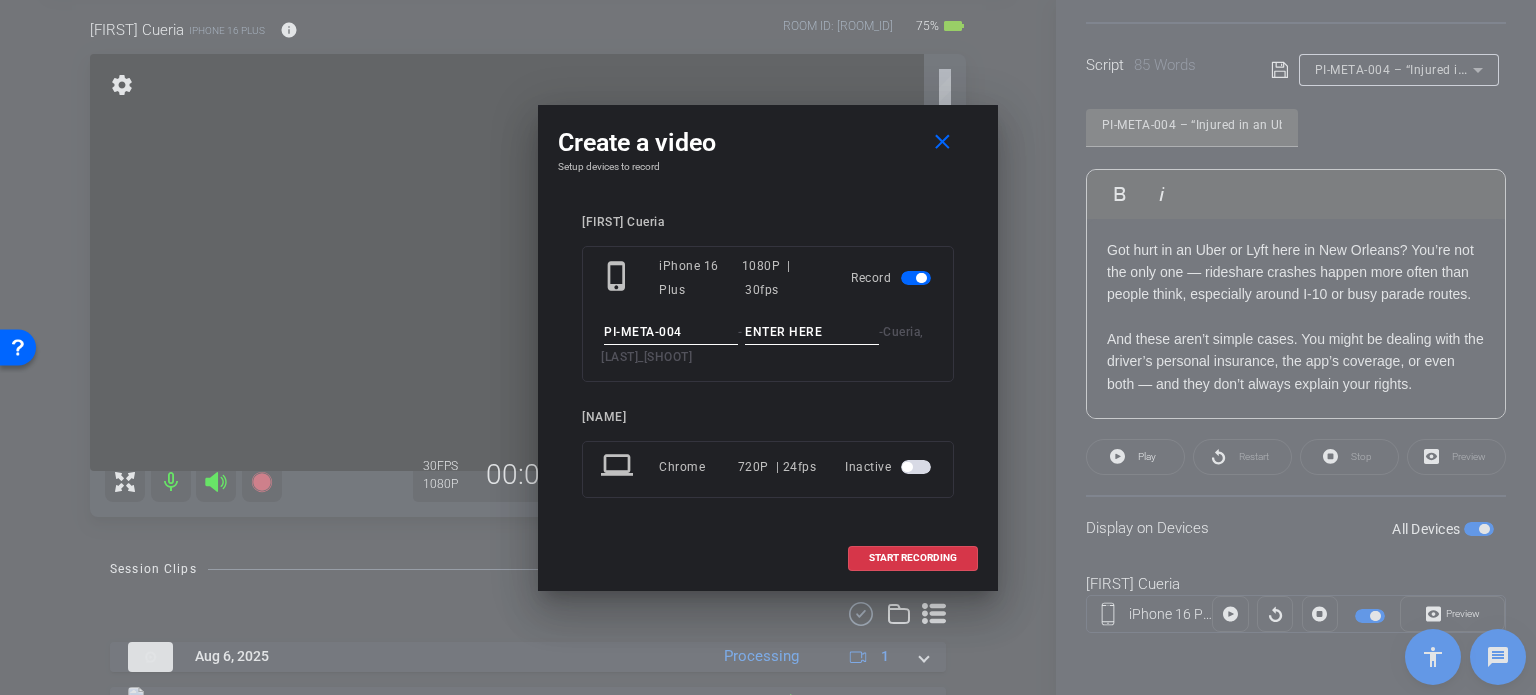 type on "PI-META-004" 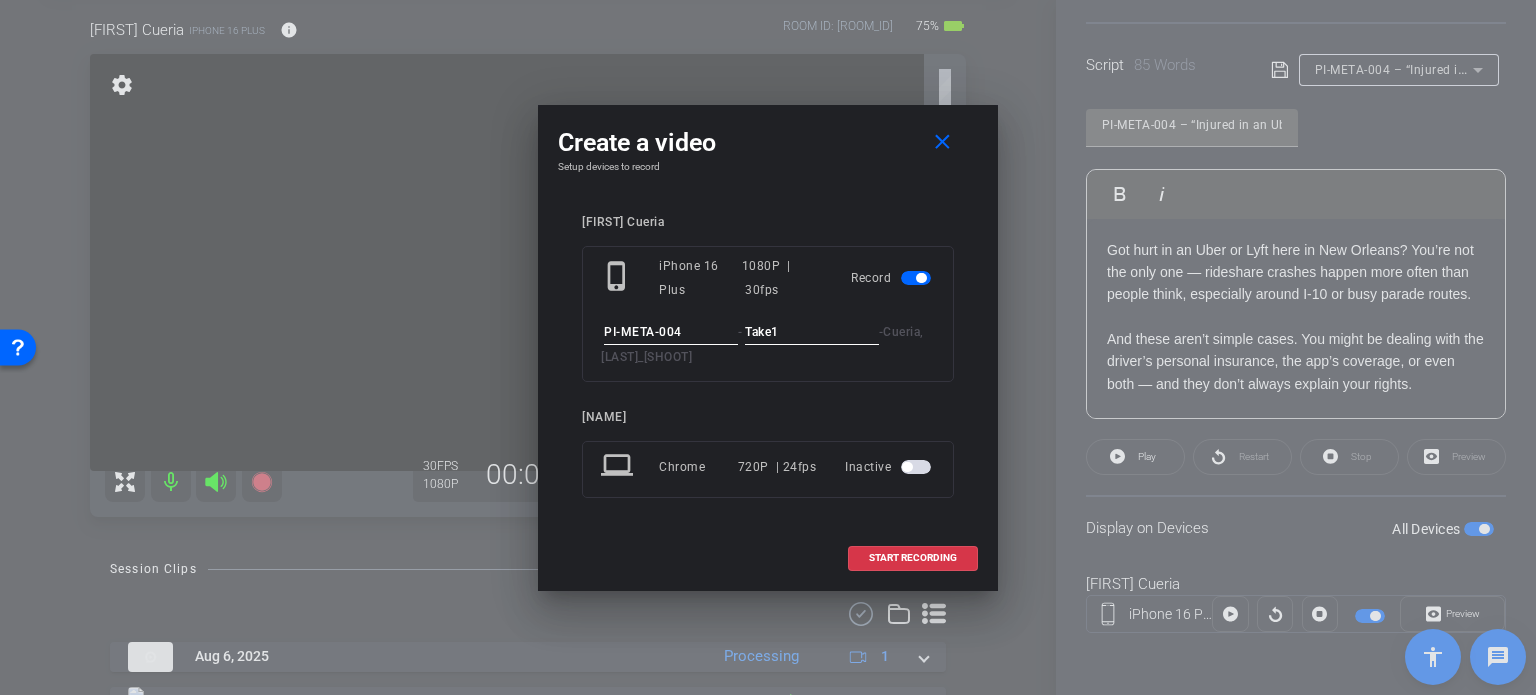 type on "Take1" 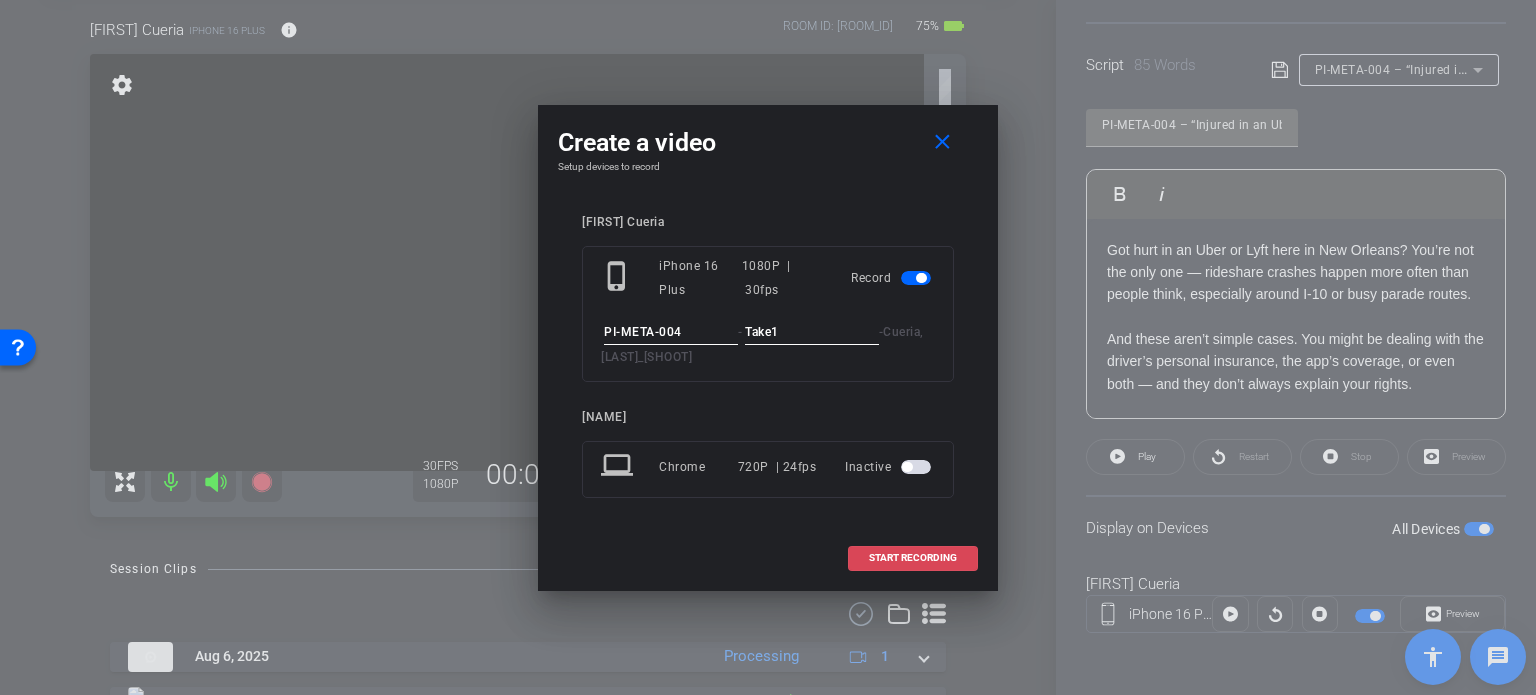 click at bounding box center [913, 558] 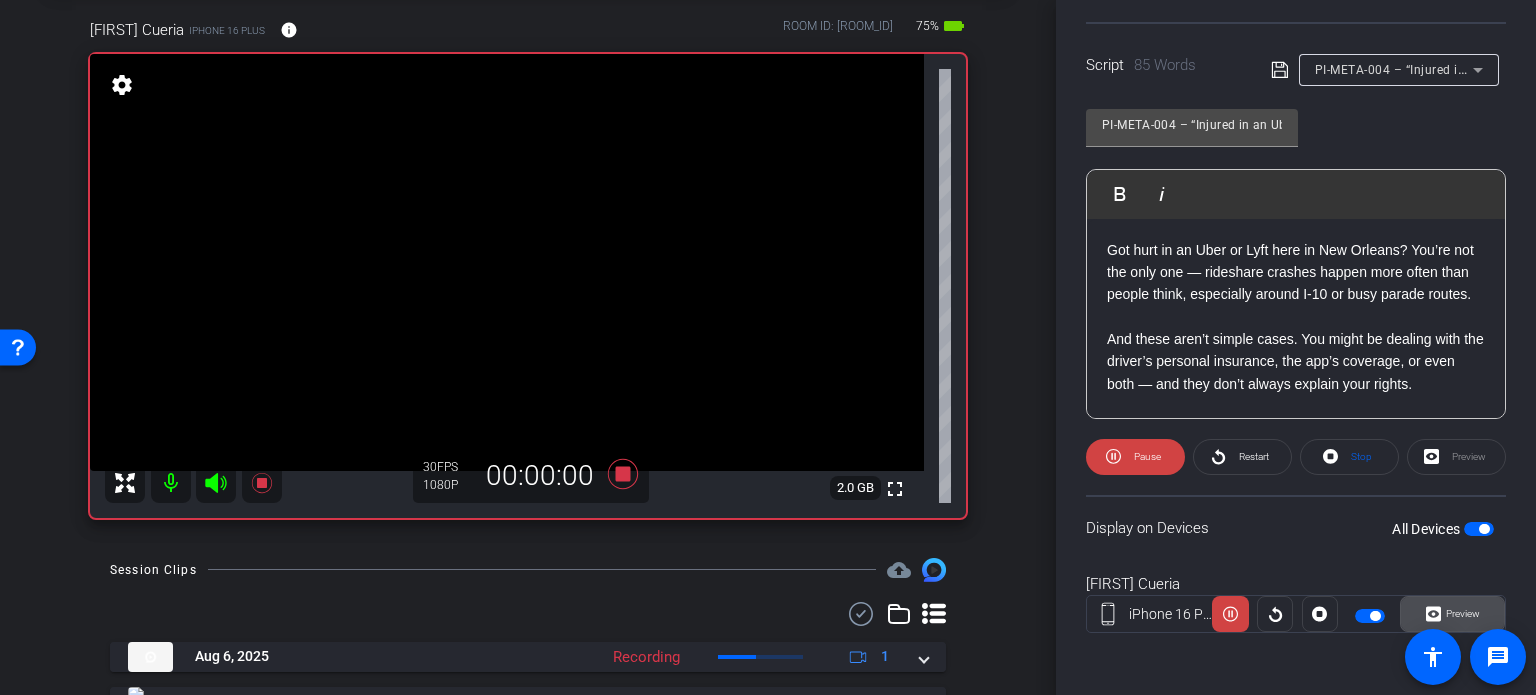 click on "Preview" 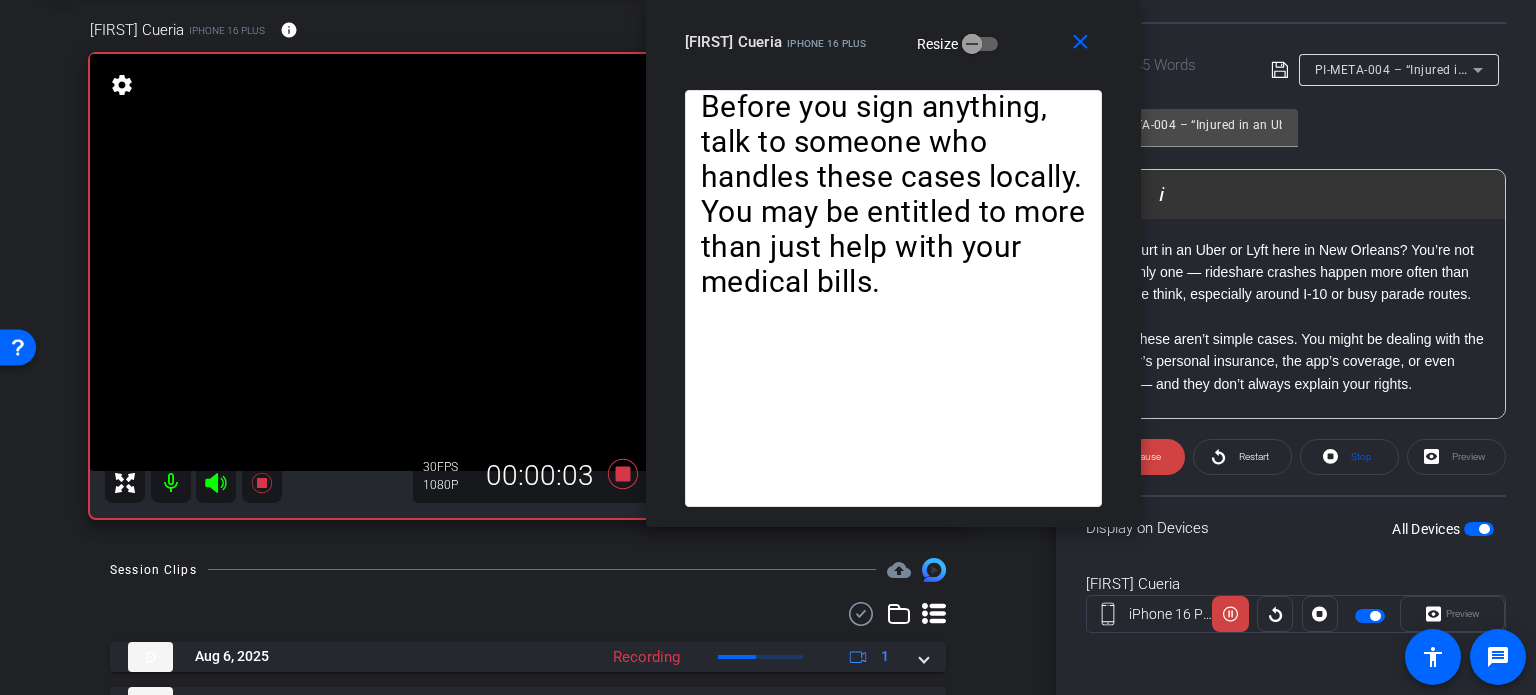 drag, startPoint x: 763, startPoint y: 152, endPoint x: 885, endPoint y: 71, distance: 146.44112 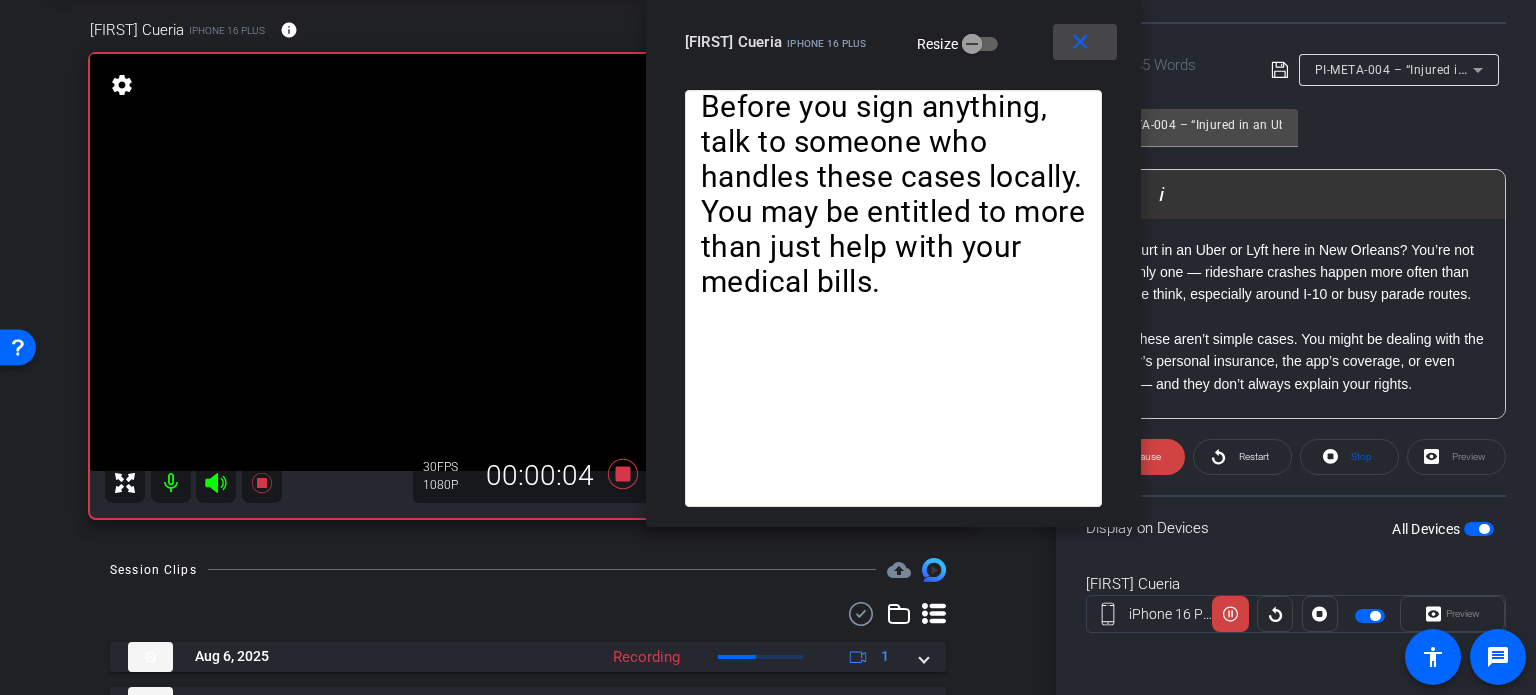 click on "close" at bounding box center [1080, 42] 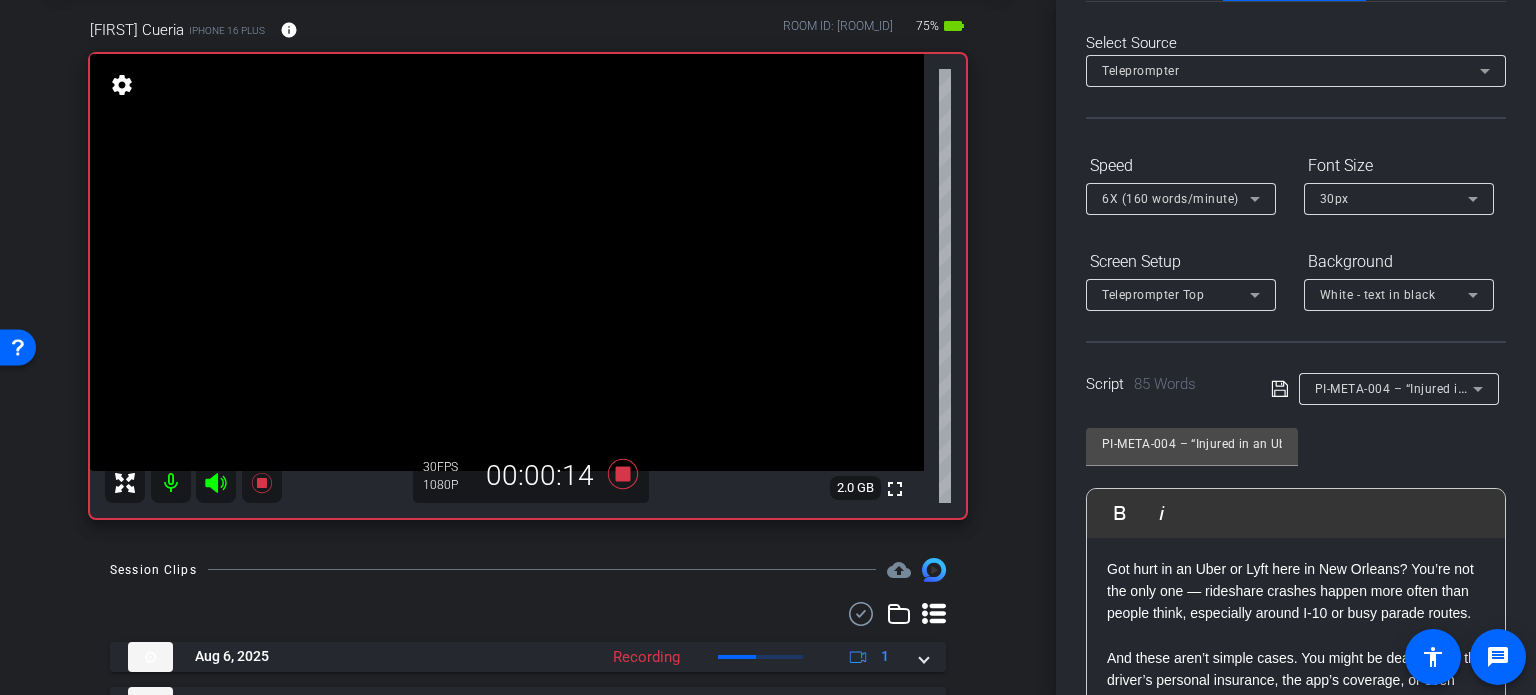 scroll, scrollTop: 396, scrollLeft: 0, axis: vertical 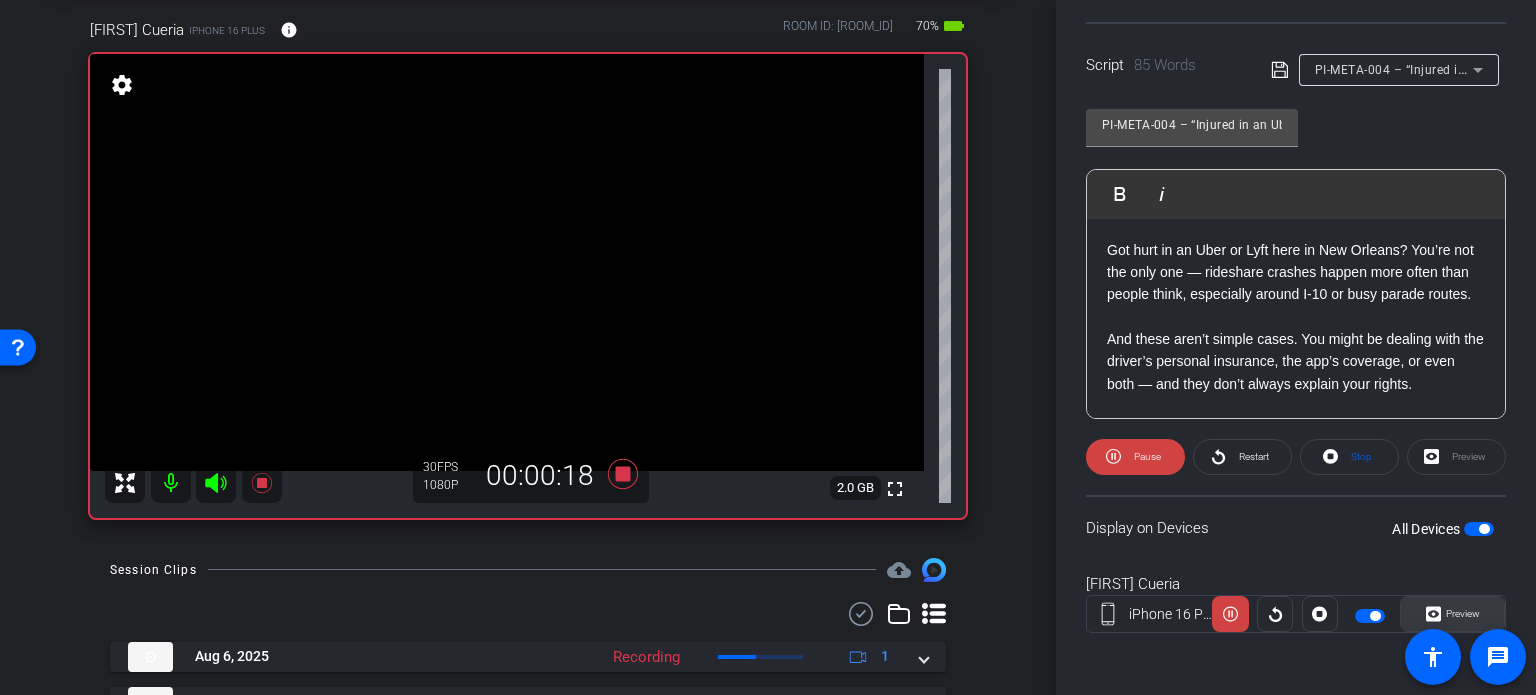 click on "Preview" 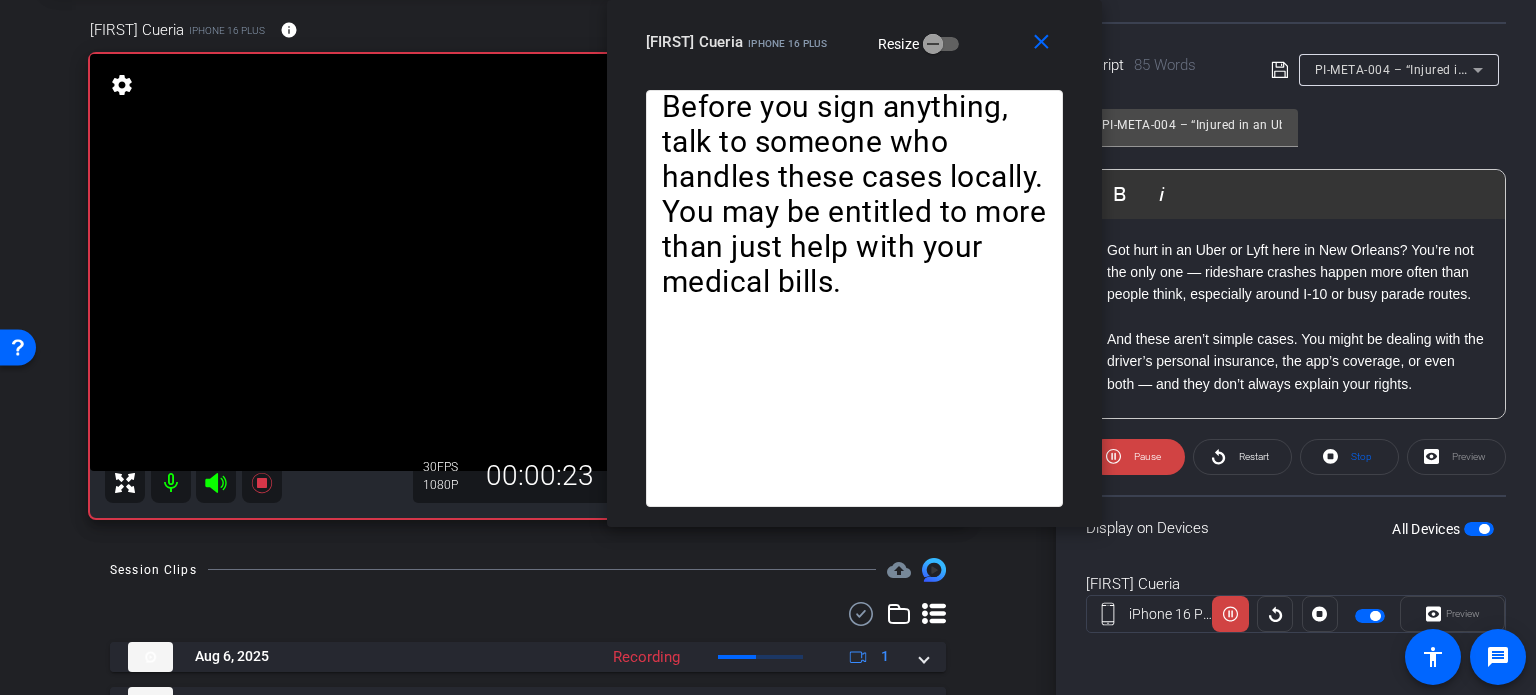 drag, startPoint x: 752, startPoint y: 145, endPoint x: 838, endPoint y: 55, distance: 124.48293 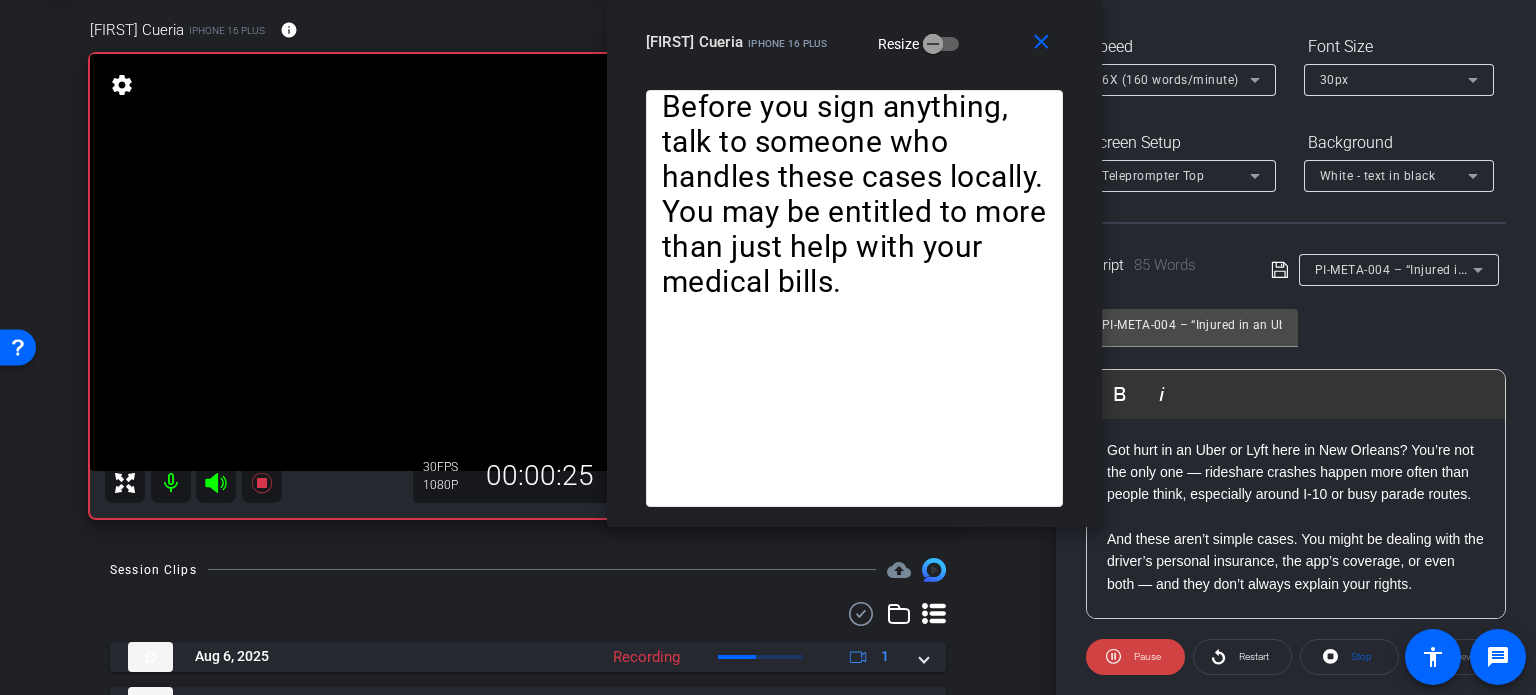 scroll, scrollTop: 296, scrollLeft: 0, axis: vertical 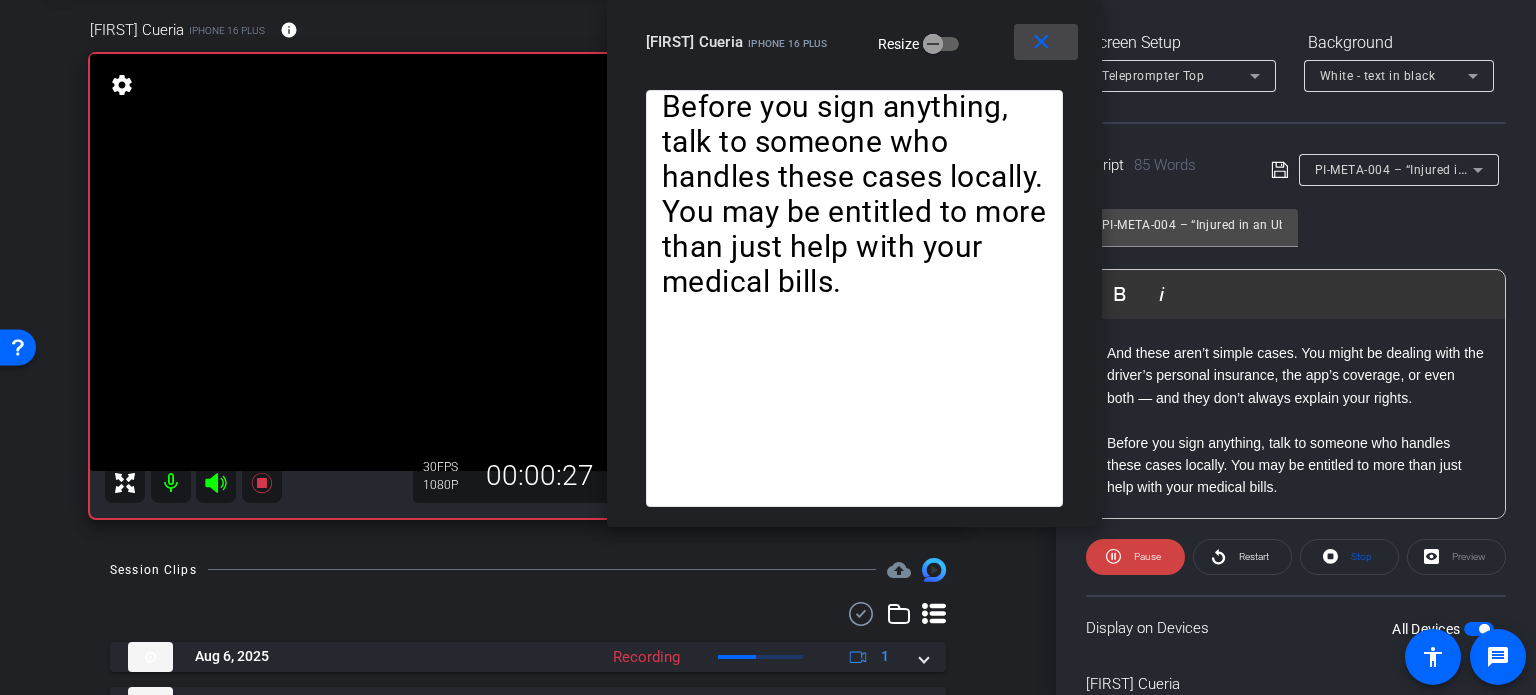 click on "close" at bounding box center [1041, 42] 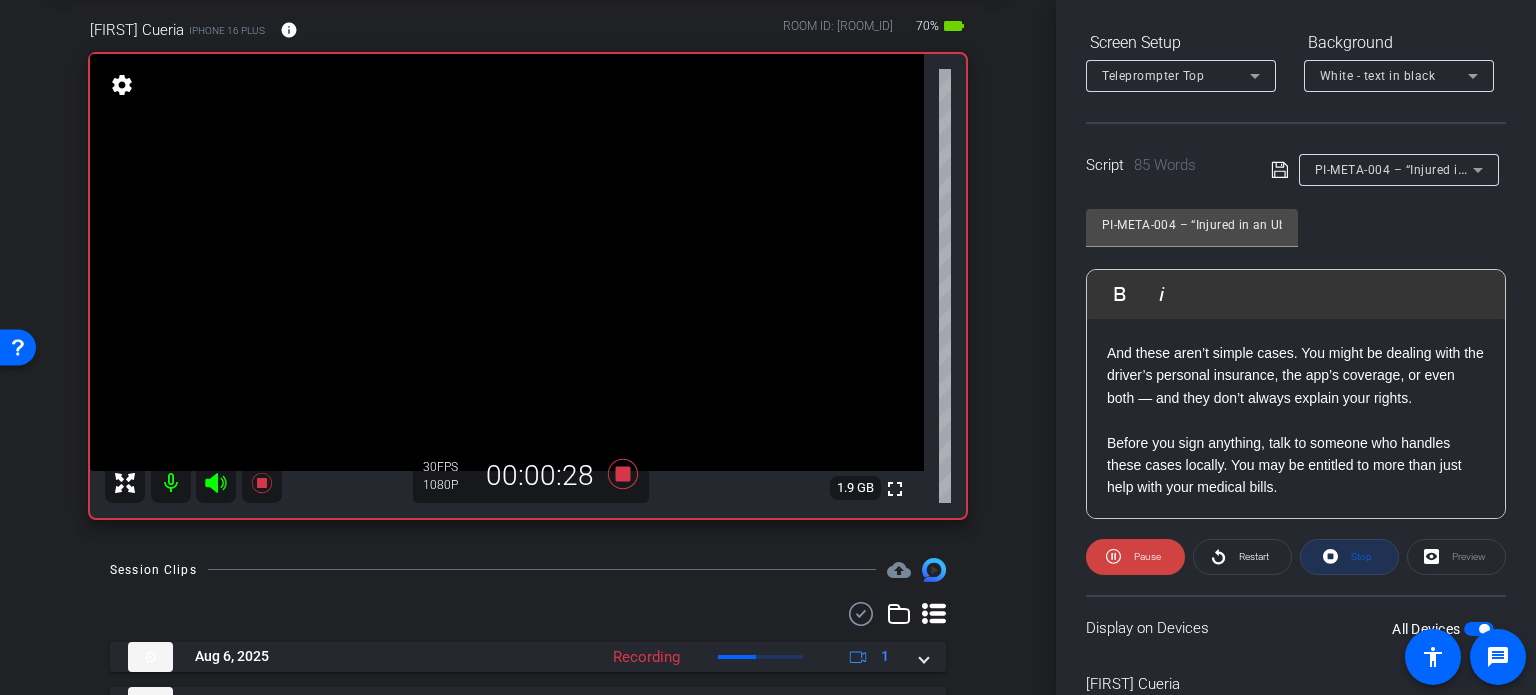click on "Stop" 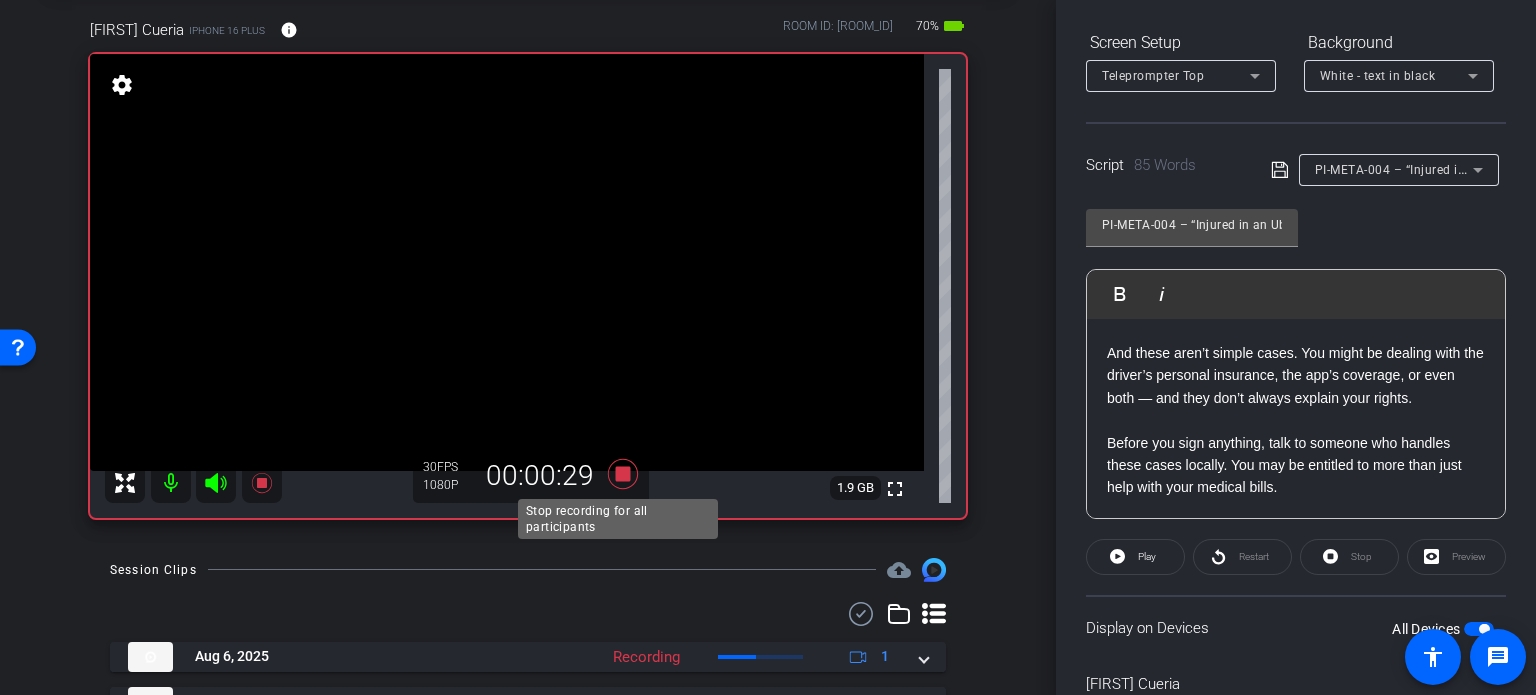 click 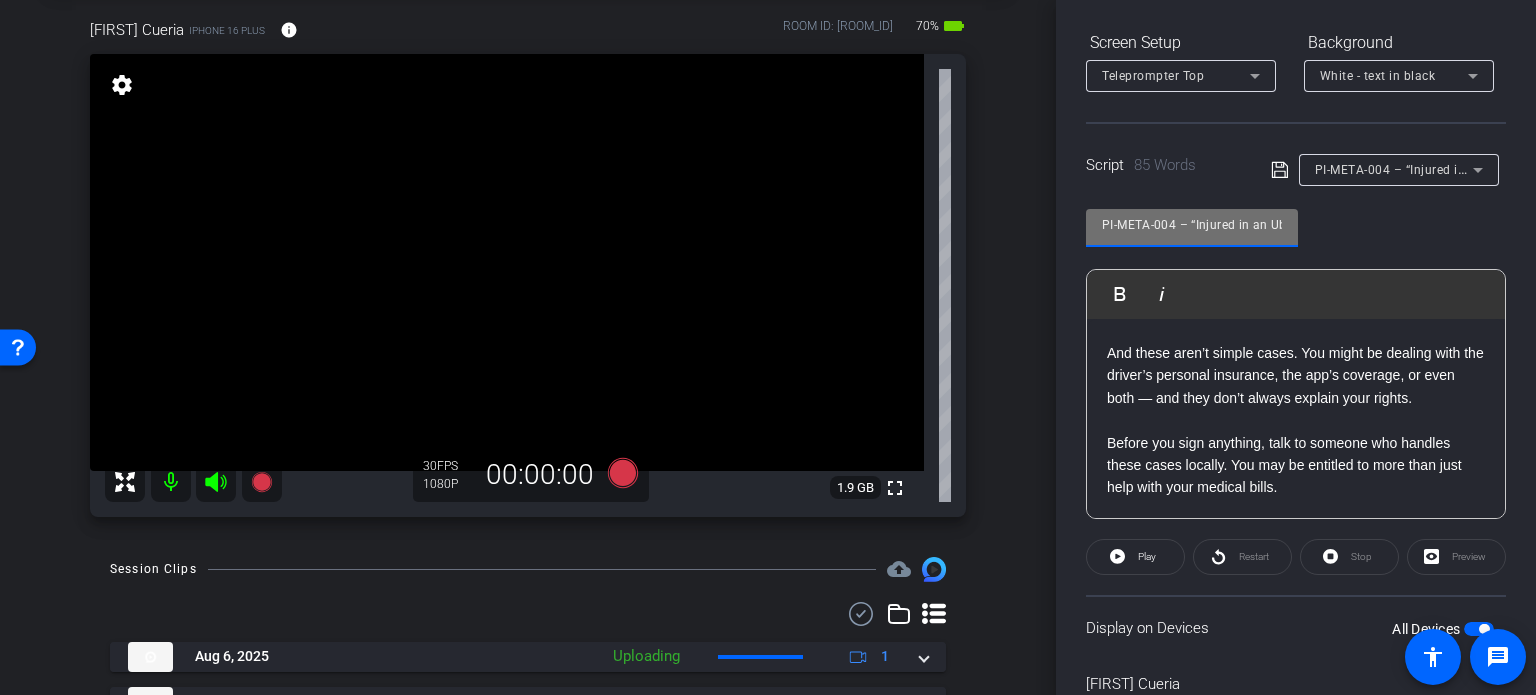 drag, startPoint x: 1178, startPoint y: 223, endPoint x: 965, endPoint y: 212, distance: 213.28384 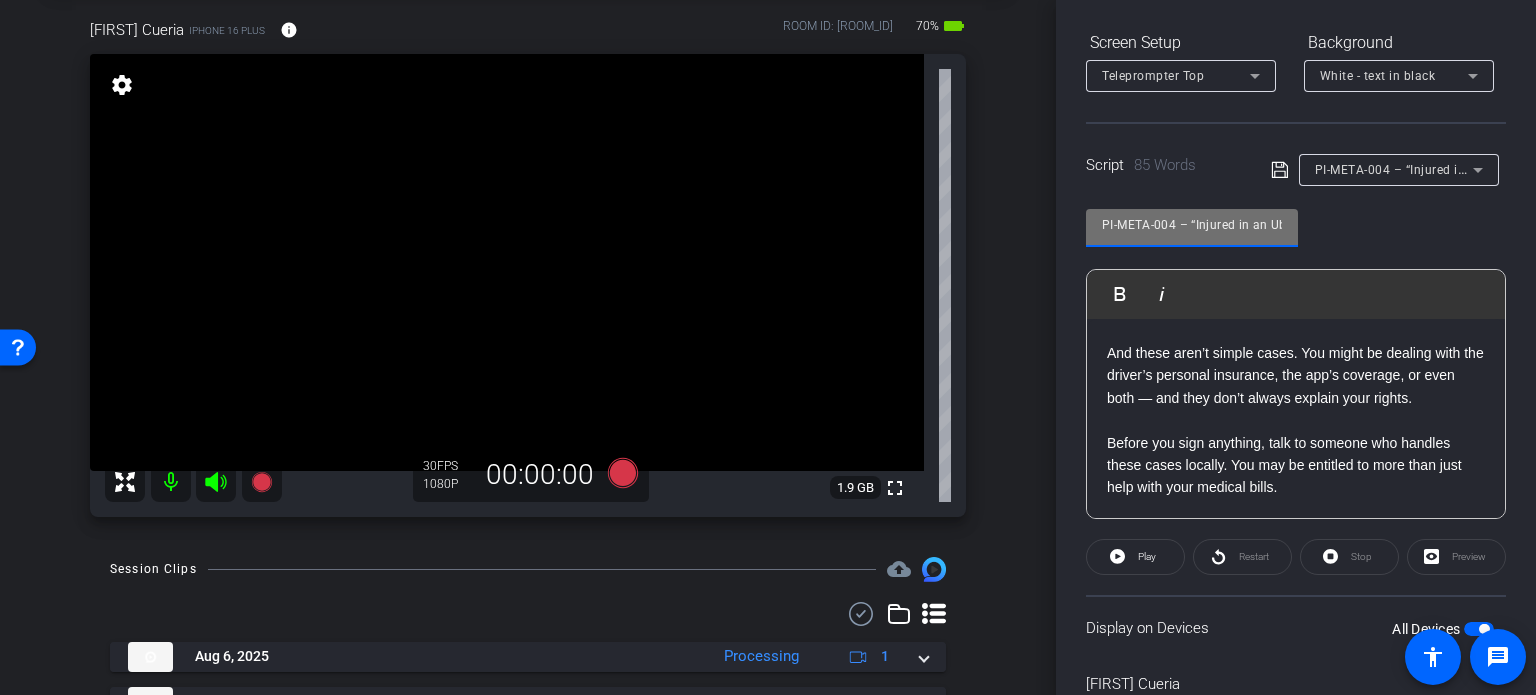 click on "arrow_back  Cueria,Brent_Shoot01_08062025   Back to project   Send invite  account_box grid_on settings info
Brent Cueria iPhone 16 Plus info ROOM ID: 219903207 70% battery_std fullscreen settings  1.9 GB
30 FPS  1080P   00:00:00
Session Clips   cloud_upload
Aug 6, 2025   Processing
1 PI-META-004-Take1-Cueria-Brent-Shoot01-08062025-2025-08-06-13-54-34-061-0   Processing  30fps" at bounding box center [528, 247] 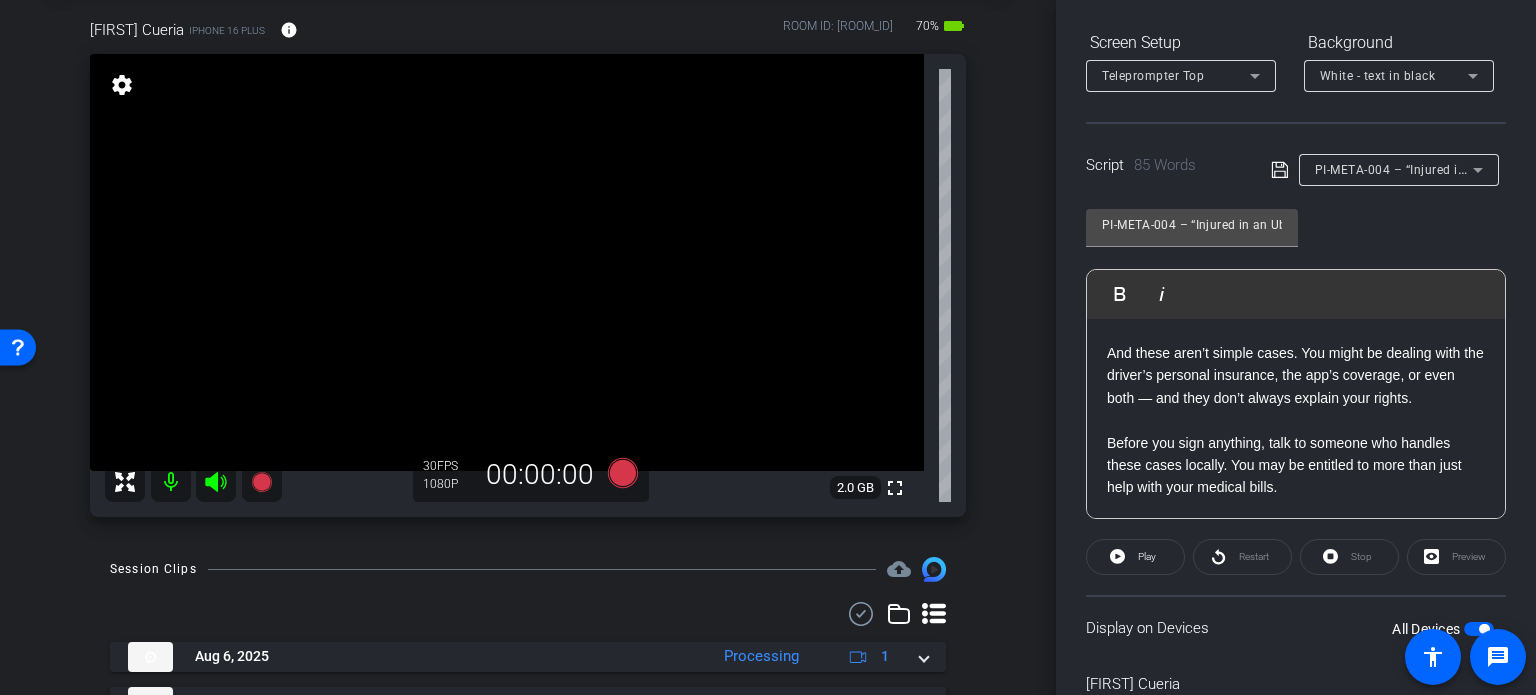 scroll, scrollTop: 0, scrollLeft: 0, axis: both 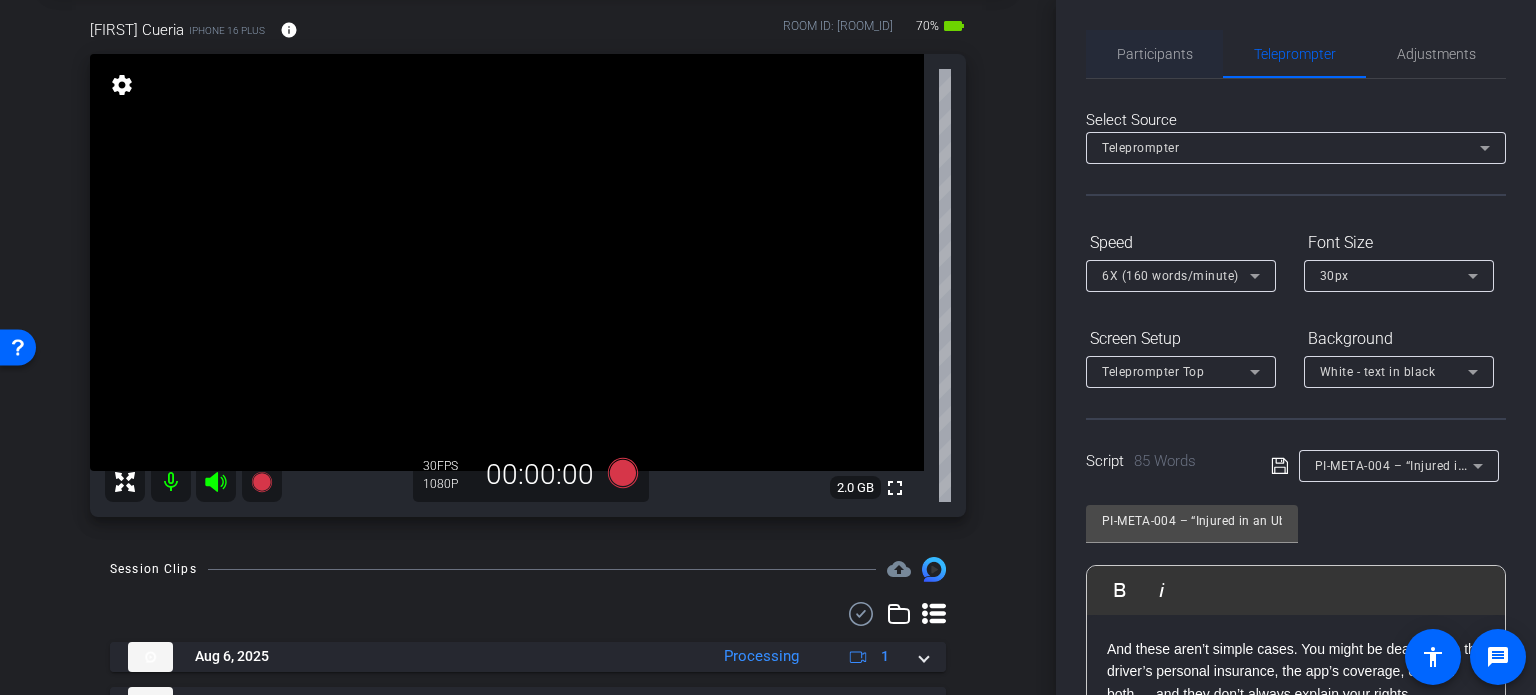 click on "Participants" at bounding box center [1155, 54] 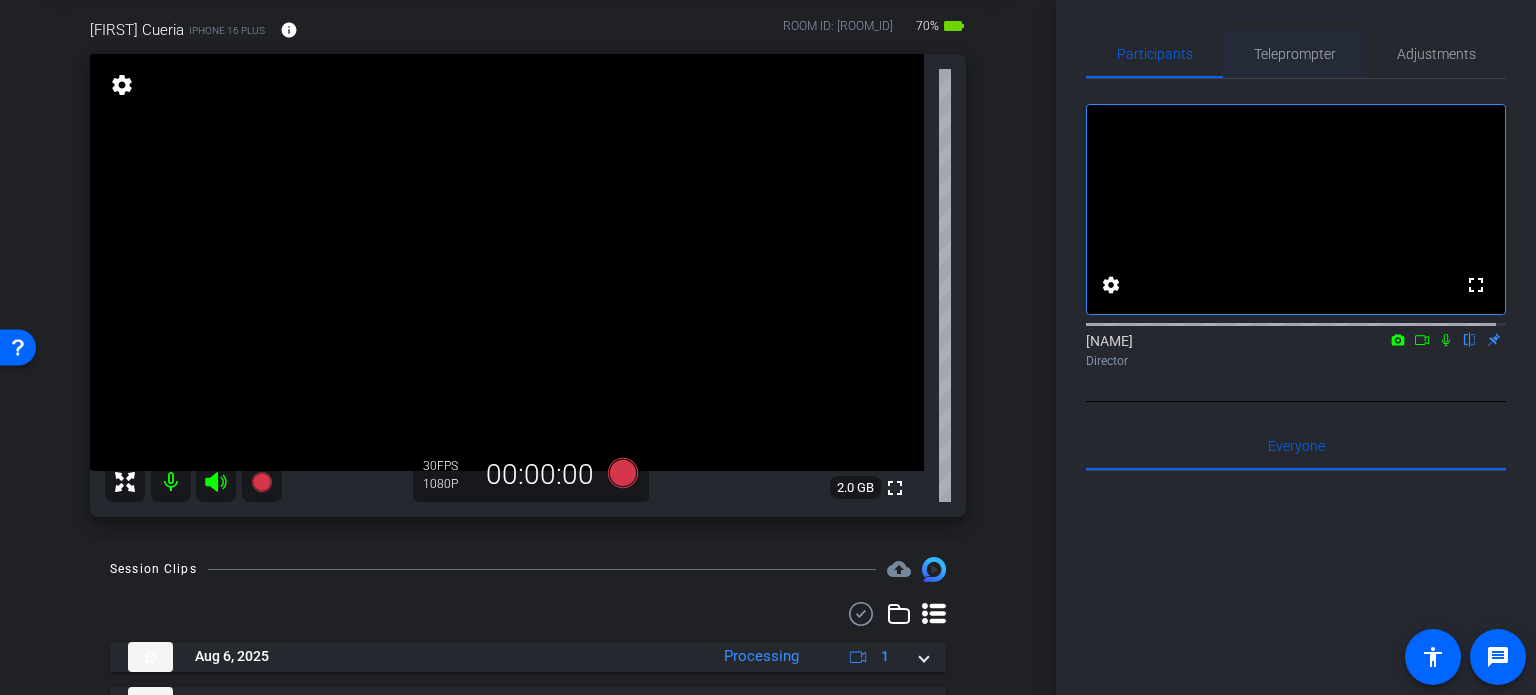 click on "Teleprompter" at bounding box center (1295, 54) 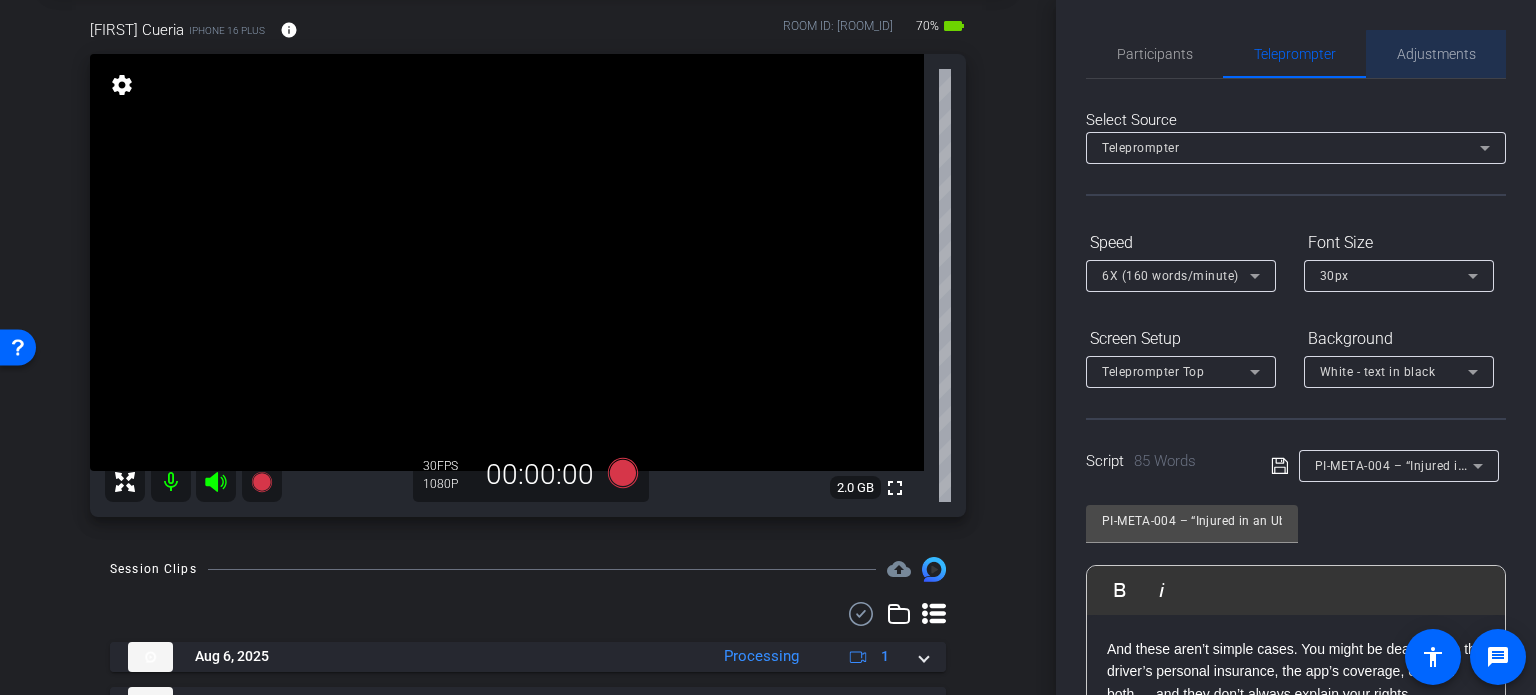 click on "Adjustments" at bounding box center (1436, 54) 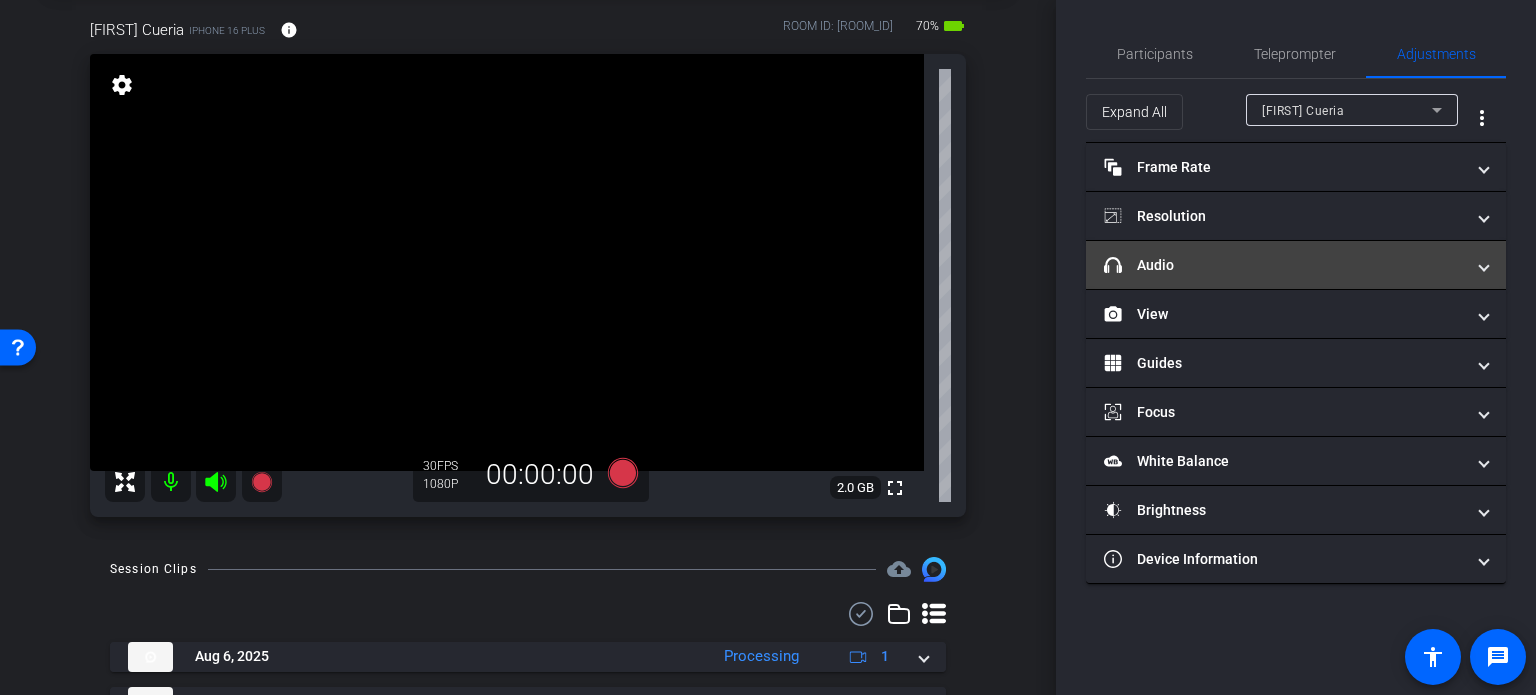click on "headphone icon
Audio" at bounding box center (1284, 265) 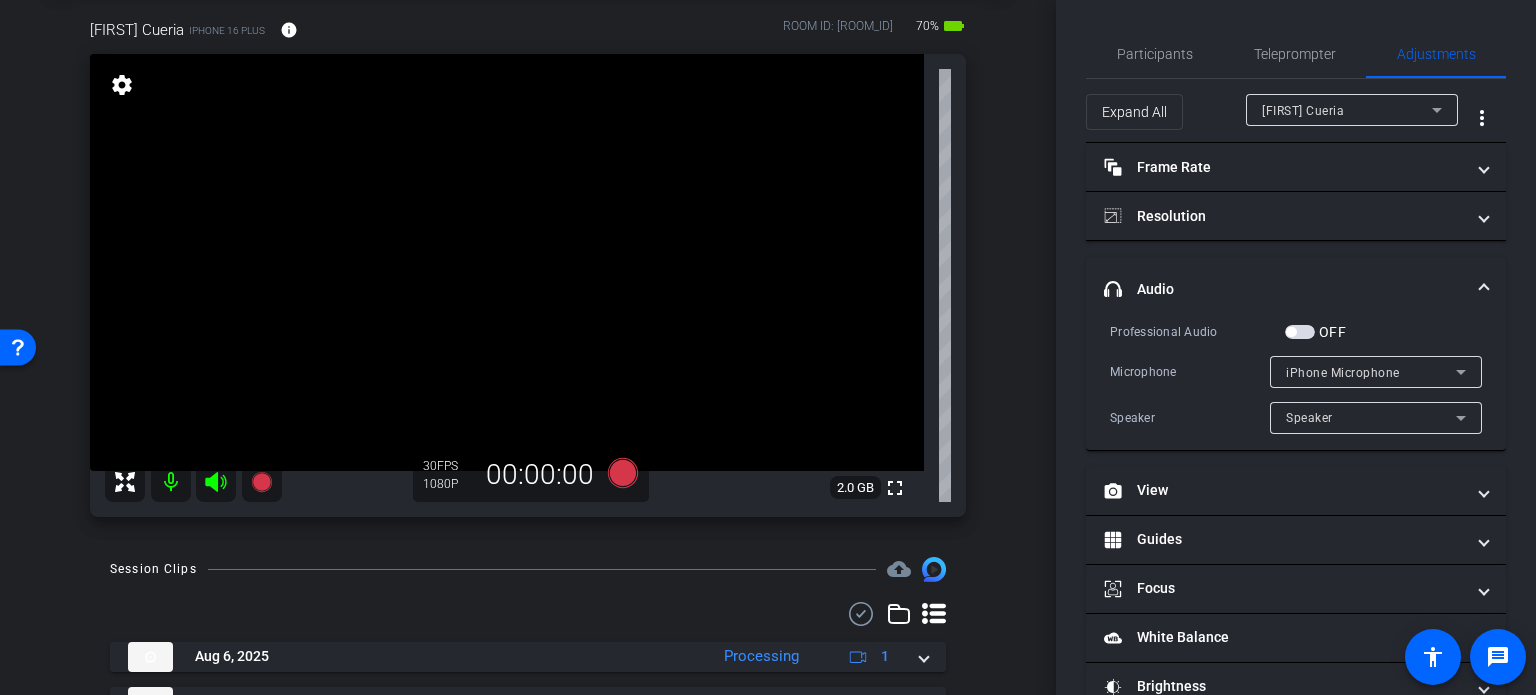click at bounding box center (1300, 332) 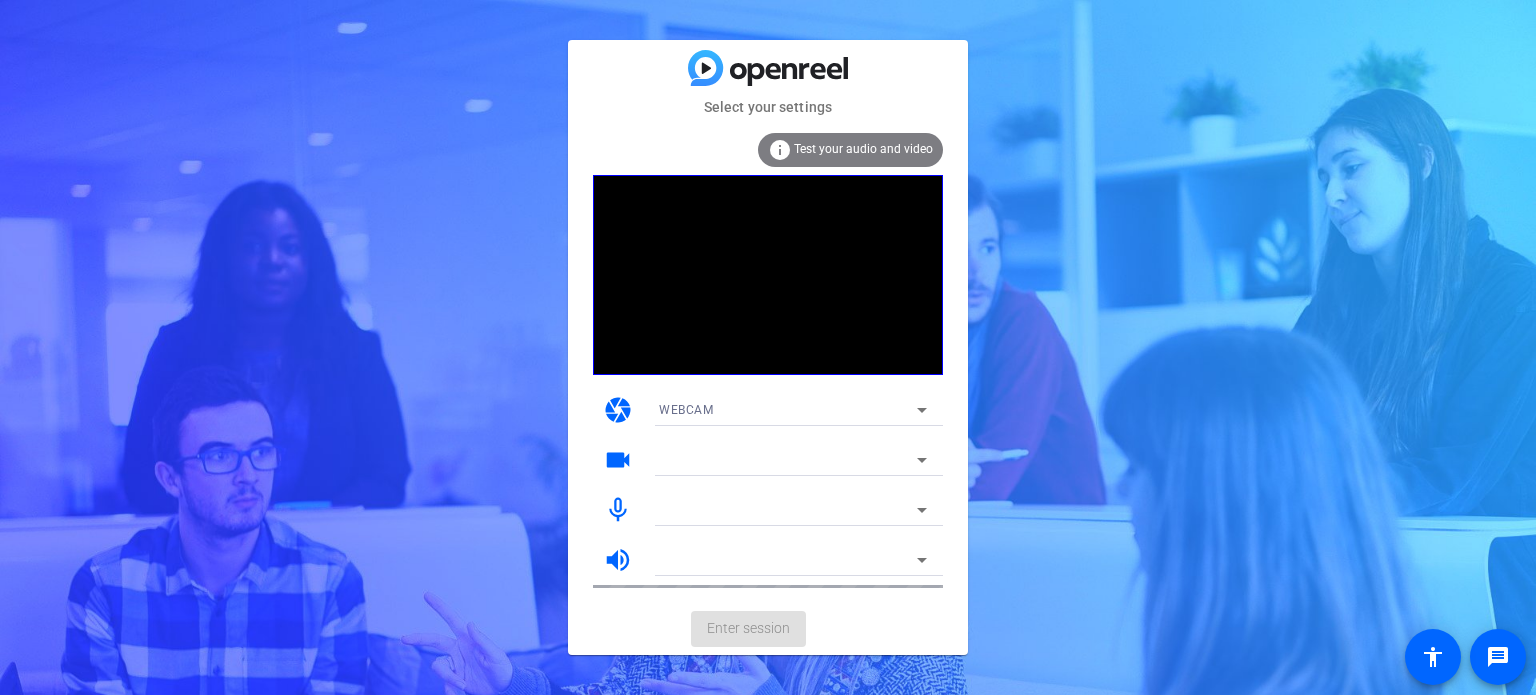 scroll, scrollTop: 0, scrollLeft: 0, axis: both 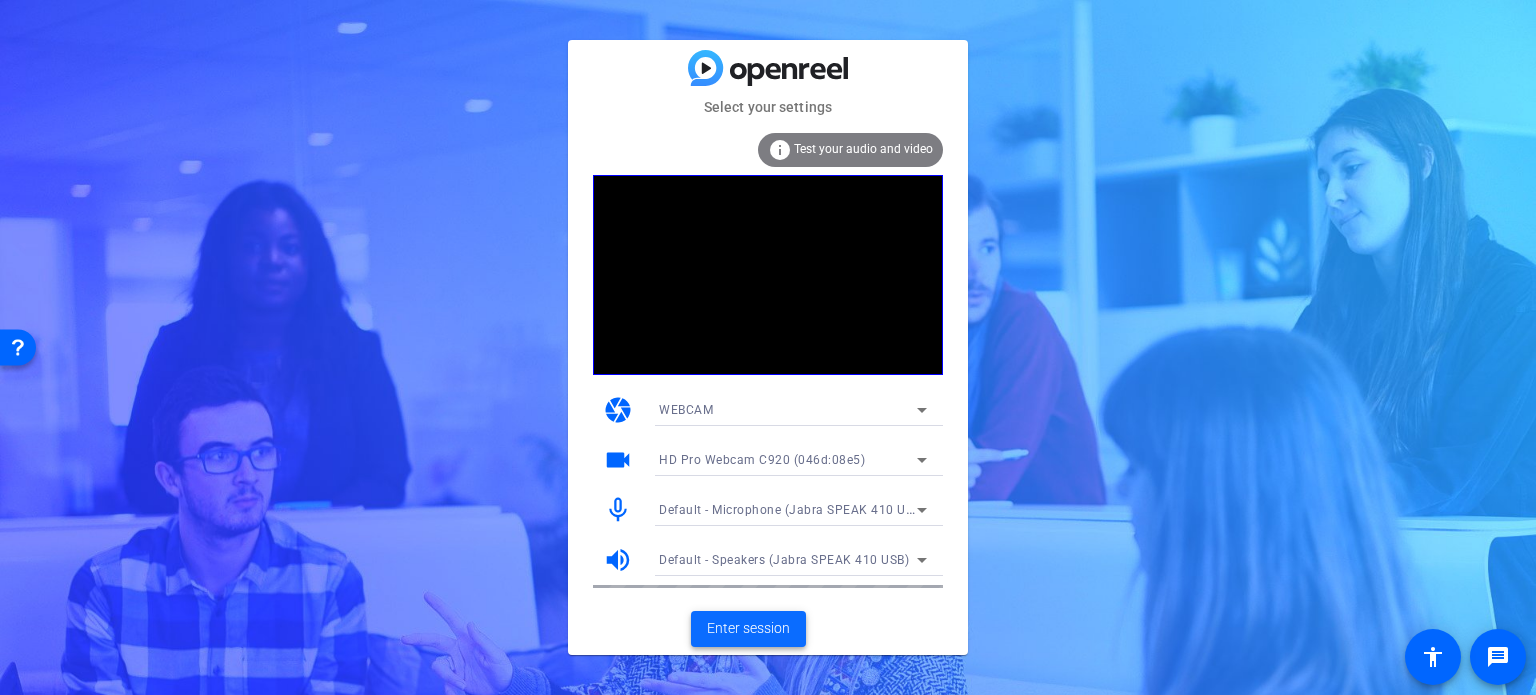 click on "Enter session" 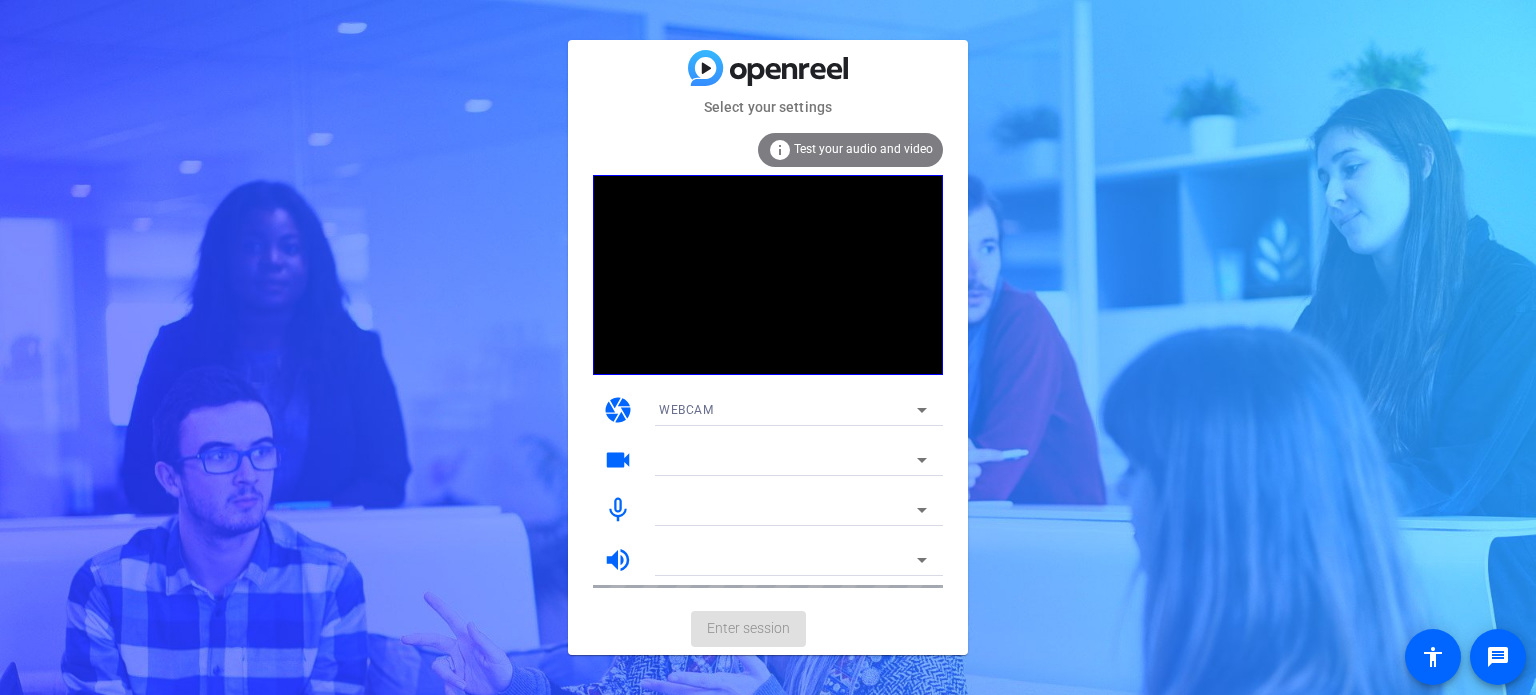 scroll, scrollTop: 0, scrollLeft: 0, axis: both 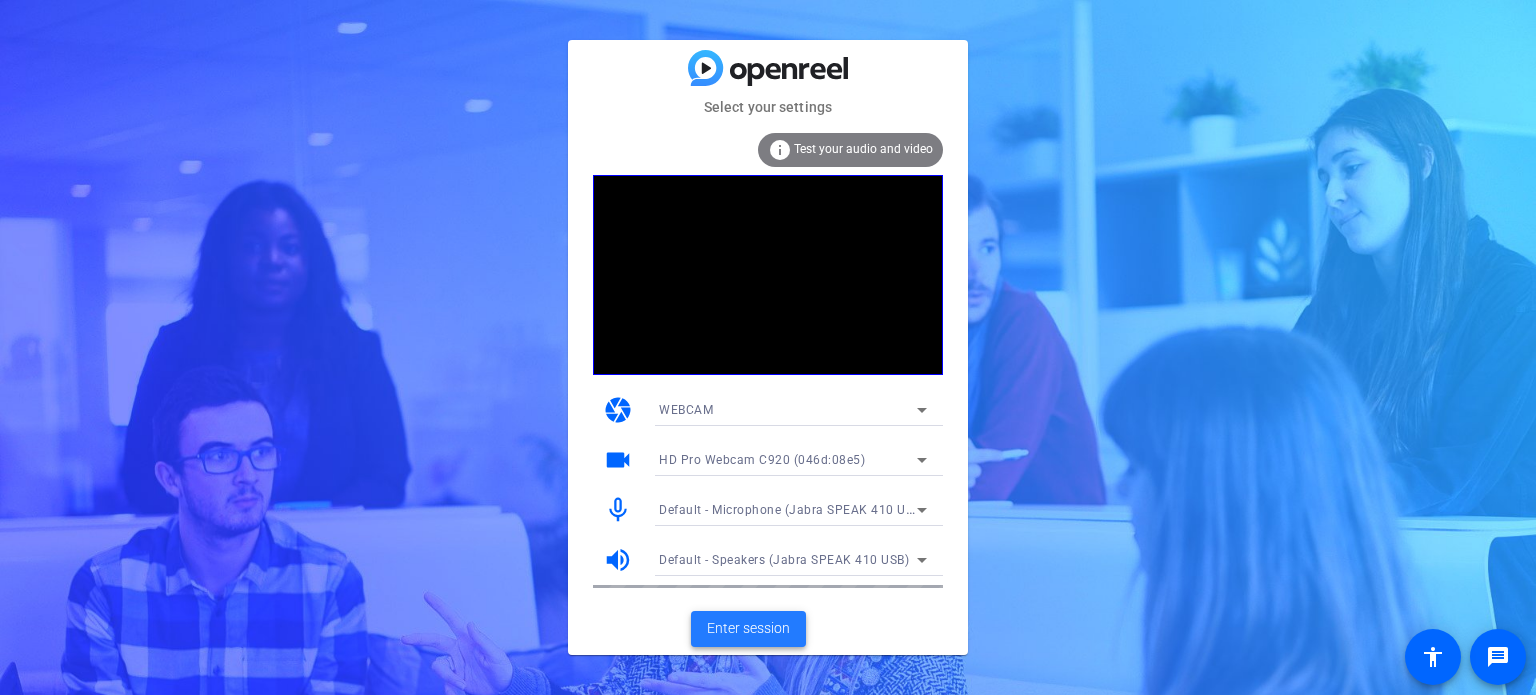 click on "Enter session" 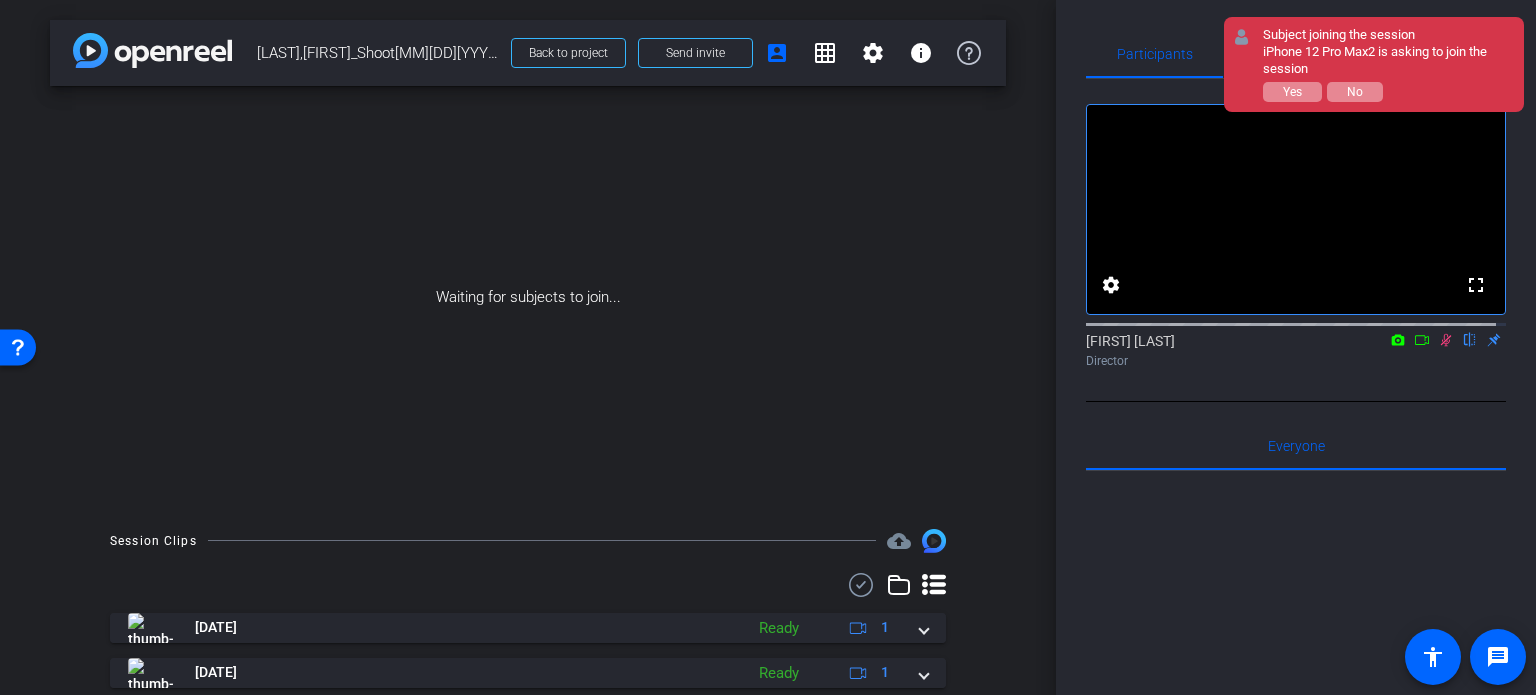 click on "arrow_back  Cueria,Brent_Shoot04_07202023   Back to project   Send invite  account_box grid_on settings info
Waiting for subjects to join...  Session Clips   cloud_upload
Jul 20, 2023   Ready
1   Jul 20, 2023   Ready
1   Jul 20, 2023   Ready
1   Jul 20, 2023   Ready
1   Jul 20, 2023   Ready
1   Jul 20, 2023   Ready
1   Jul 20, 2023   Ready
1   Jul 20, 2023   Ready
1   Jul 20, 2023   Ready
1   Jul 20, 2023   Ready
1 10" at bounding box center [528, 347] 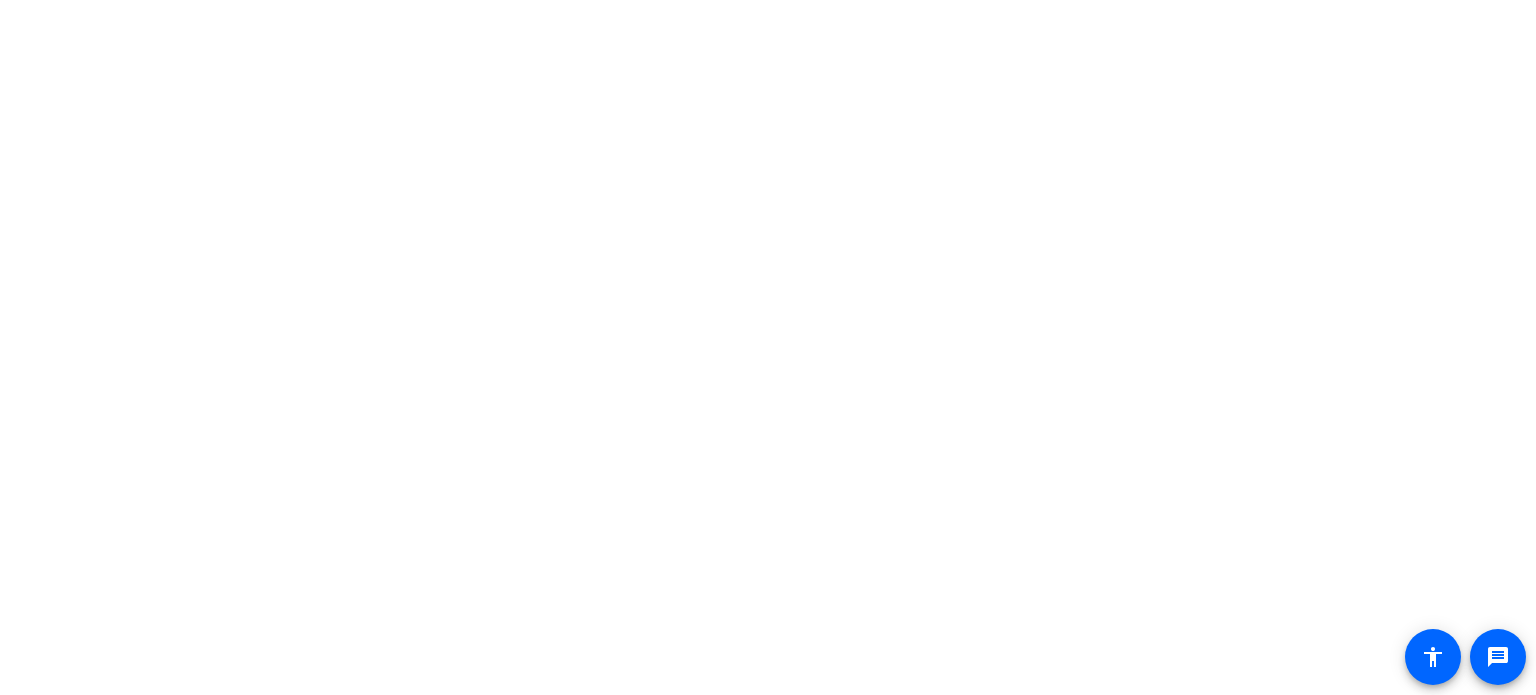 scroll, scrollTop: 0, scrollLeft: 0, axis: both 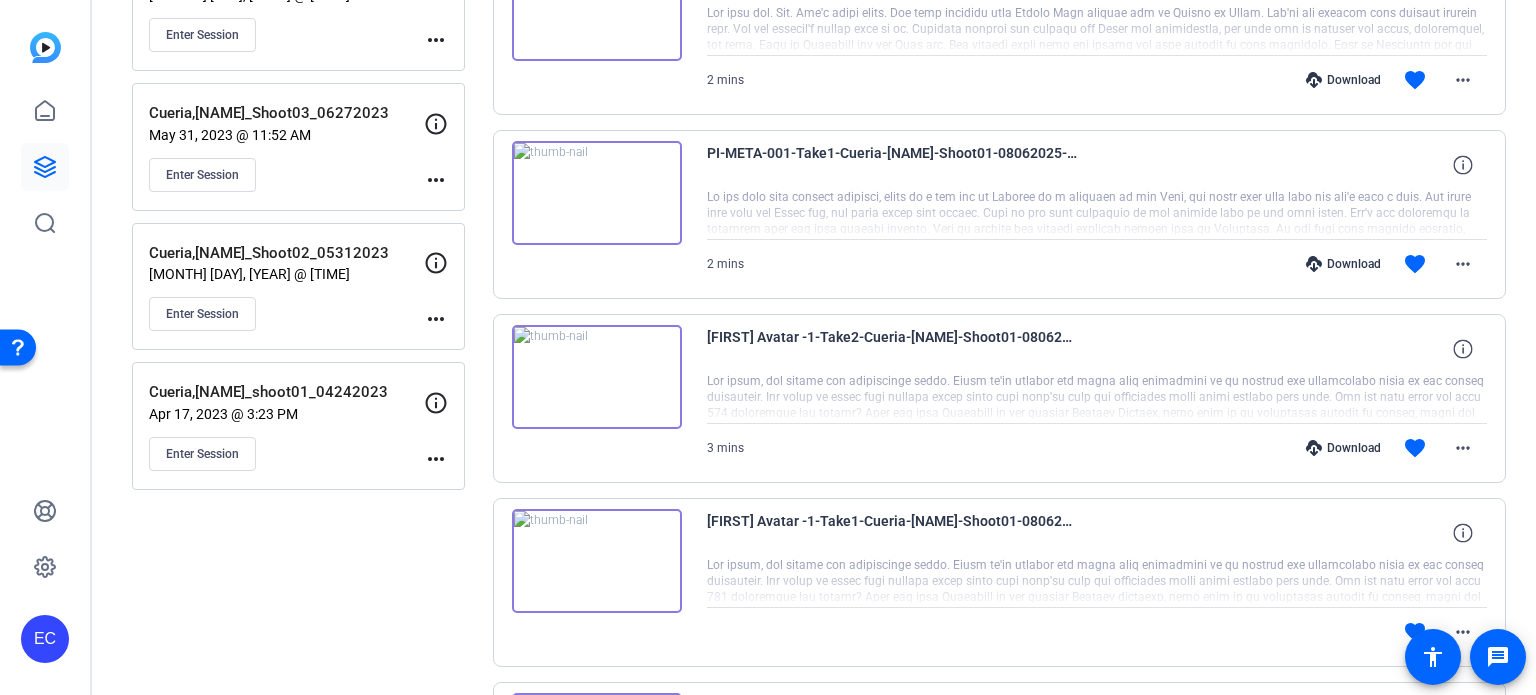 click on "Download" at bounding box center (1343, 448) 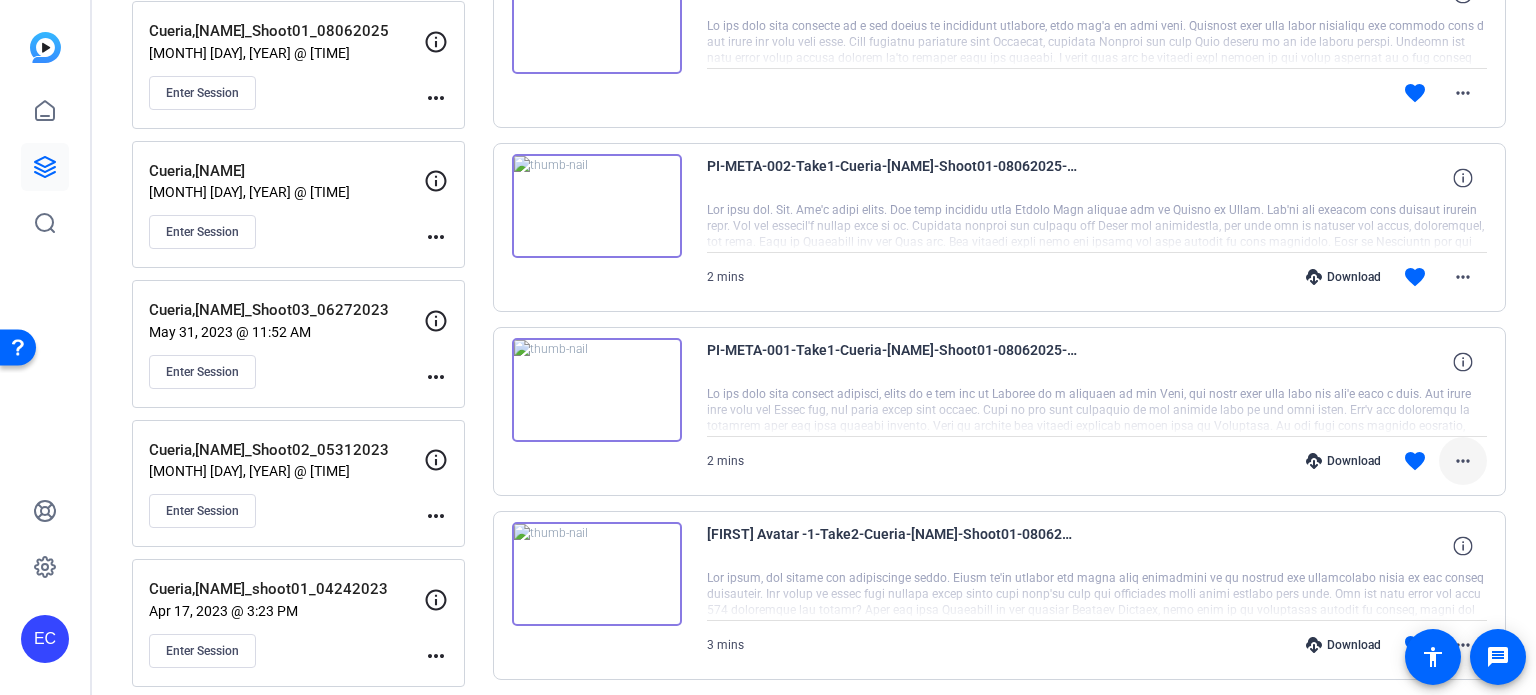 scroll, scrollTop: 300, scrollLeft: 0, axis: vertical 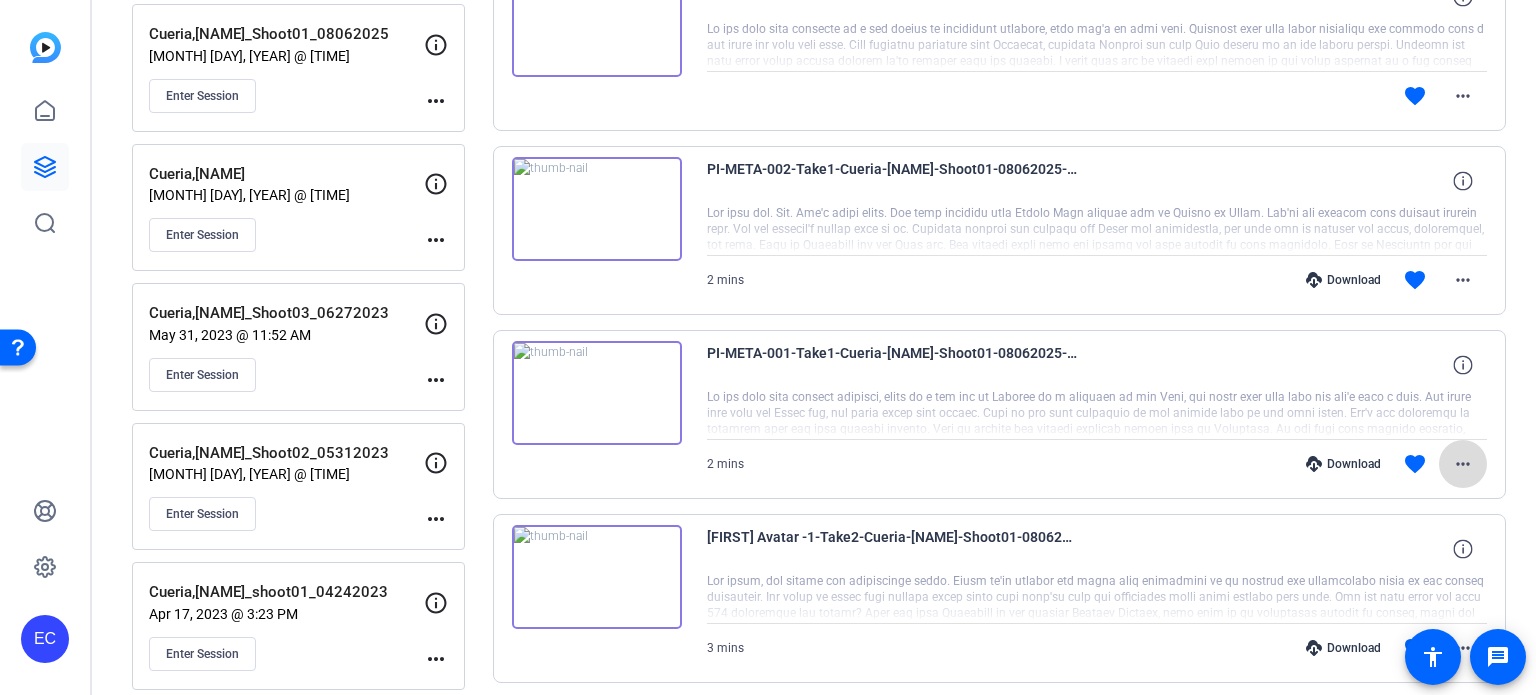 click on "more_horiz" at bounding box center (1463, 464) 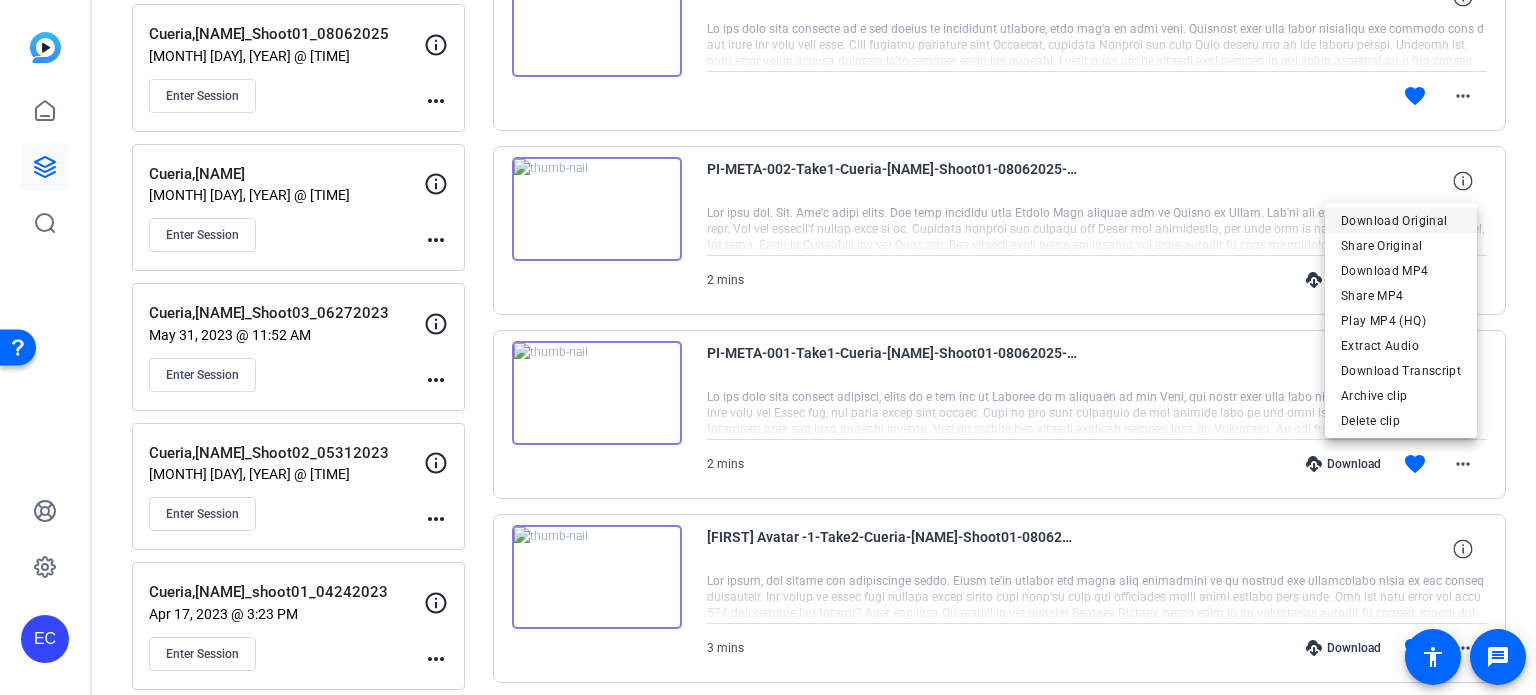 click on "Download Original" at bounding box center [1401, 221] 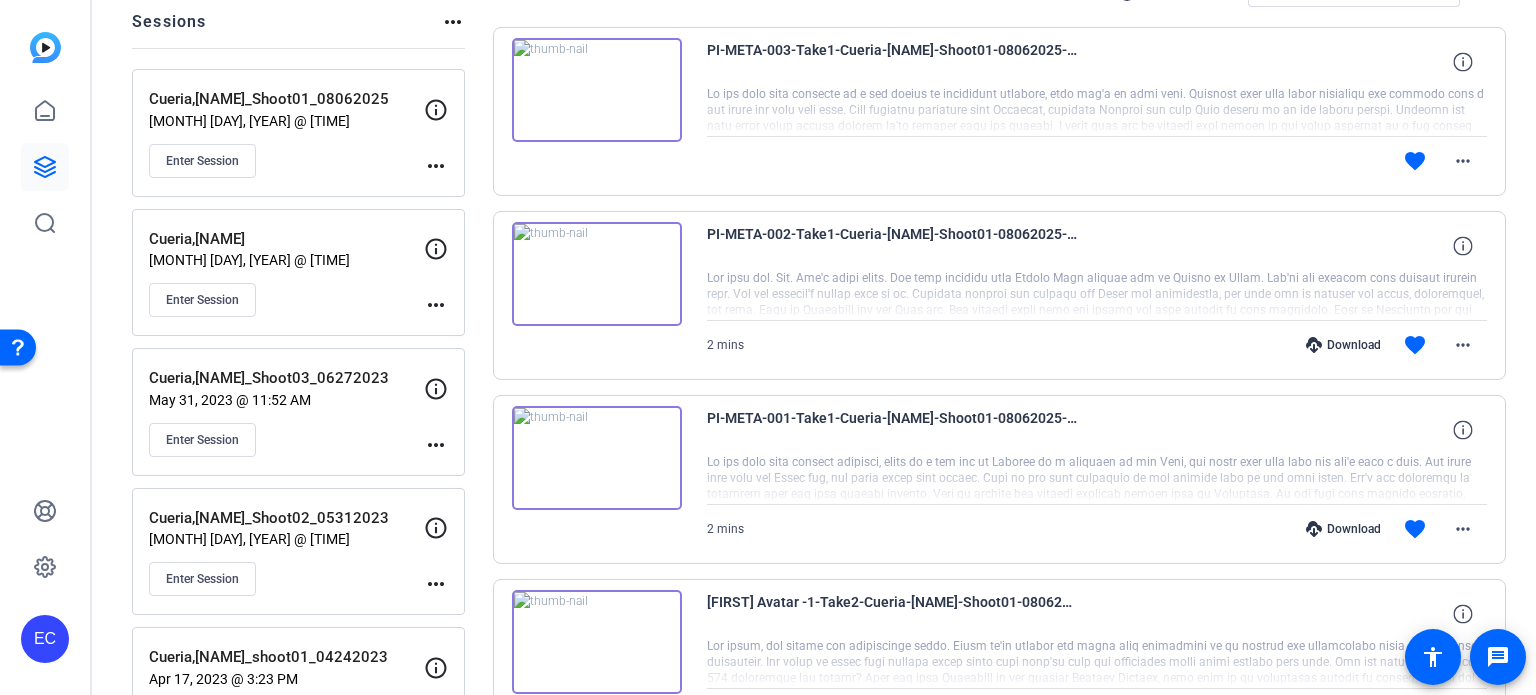 scroll, scrollTop: 200, scrollLeft: 0, axis: vertical 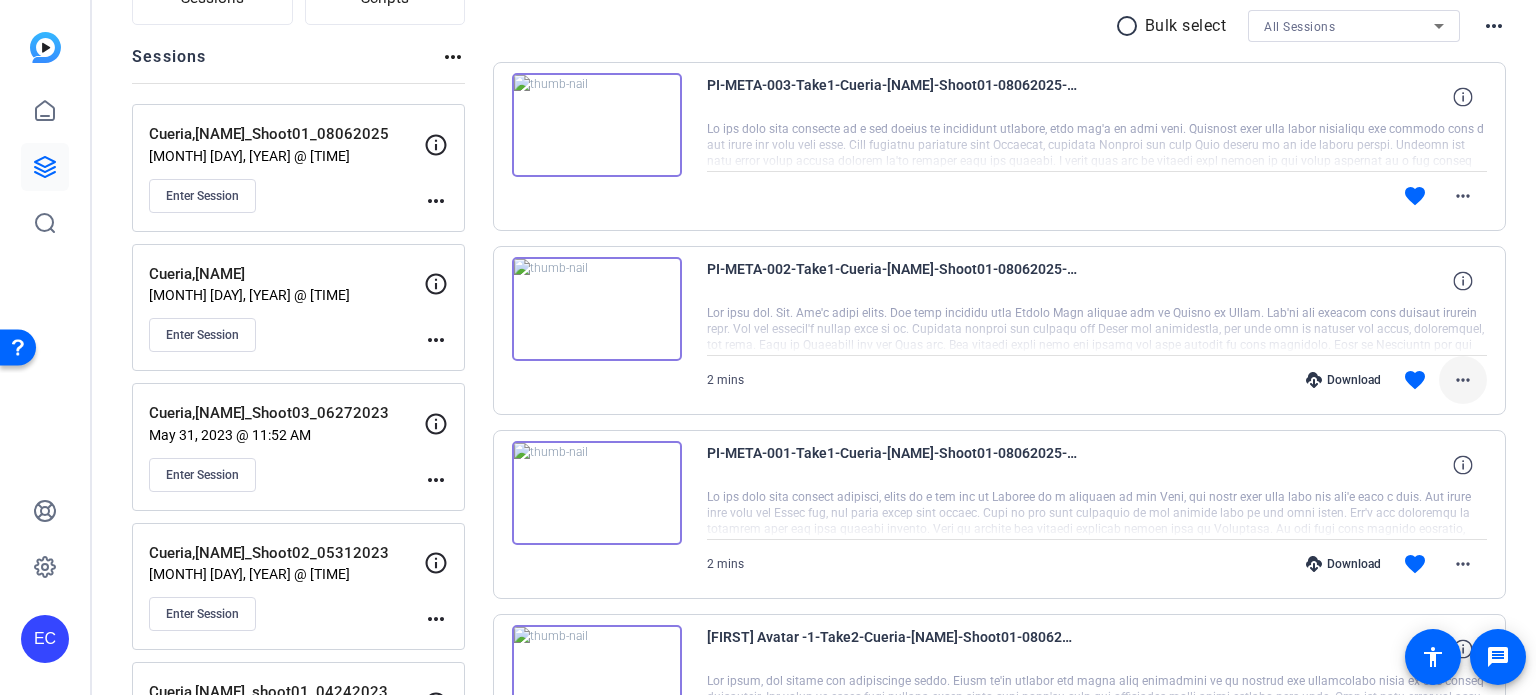 click on "more_horiz" at bounding box center (1463, 380) 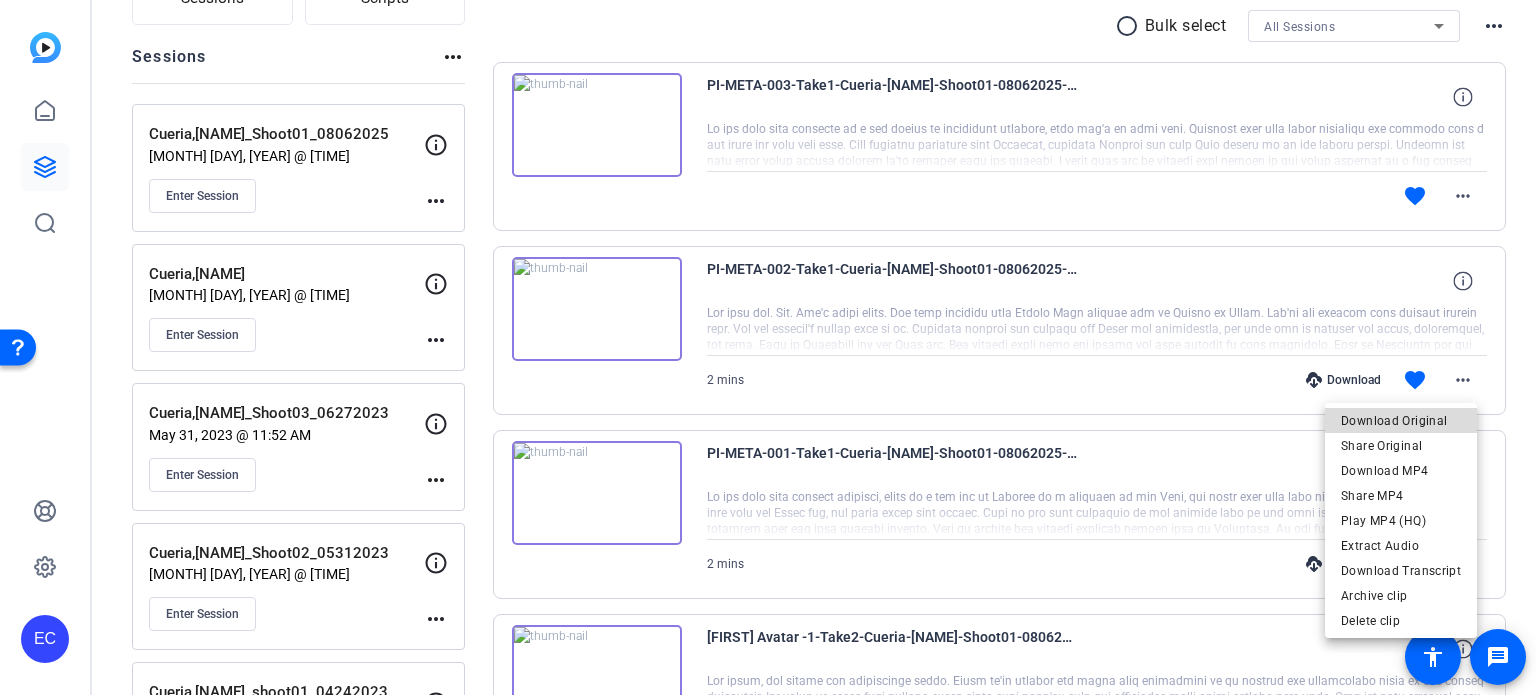 click on "Download Original" at bounding box center [1401, 420] 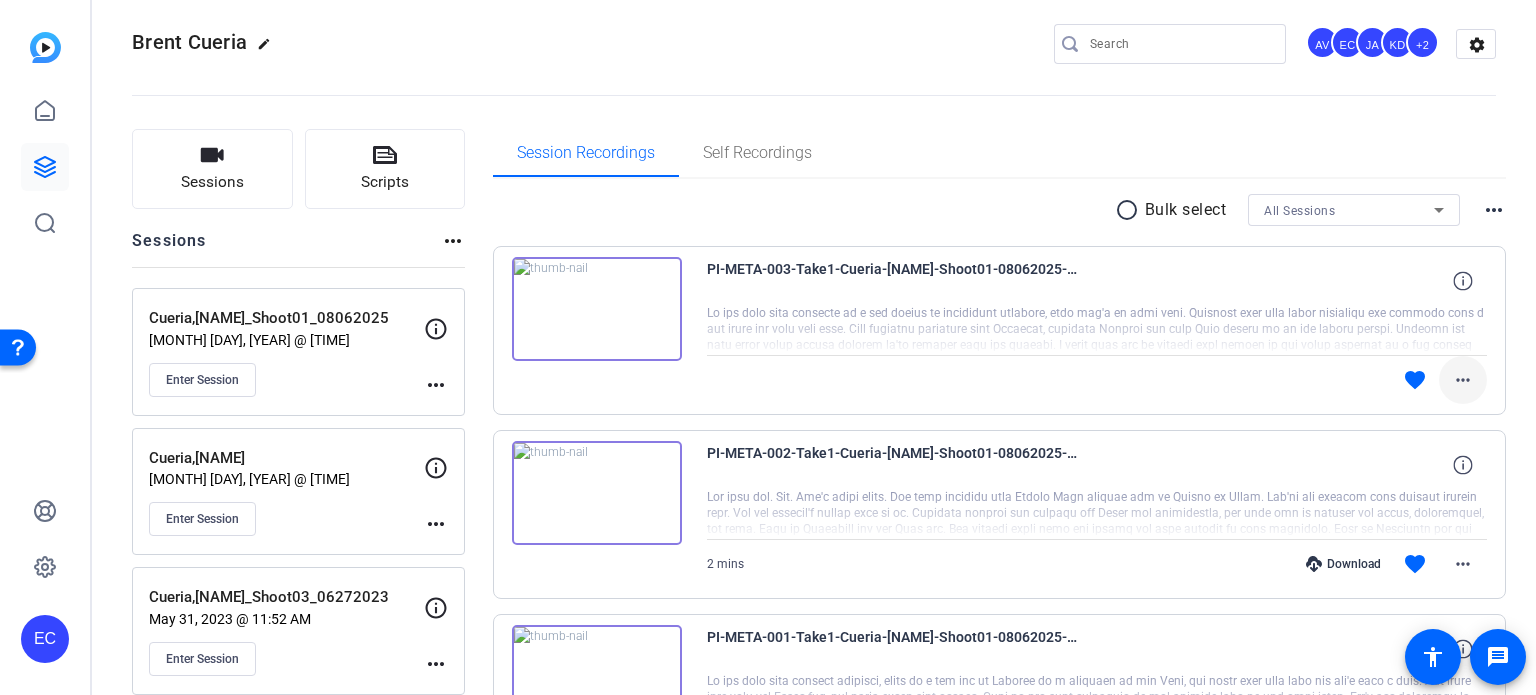 scroll, scrollTop: 0, scrollLeft: 0, axis: both 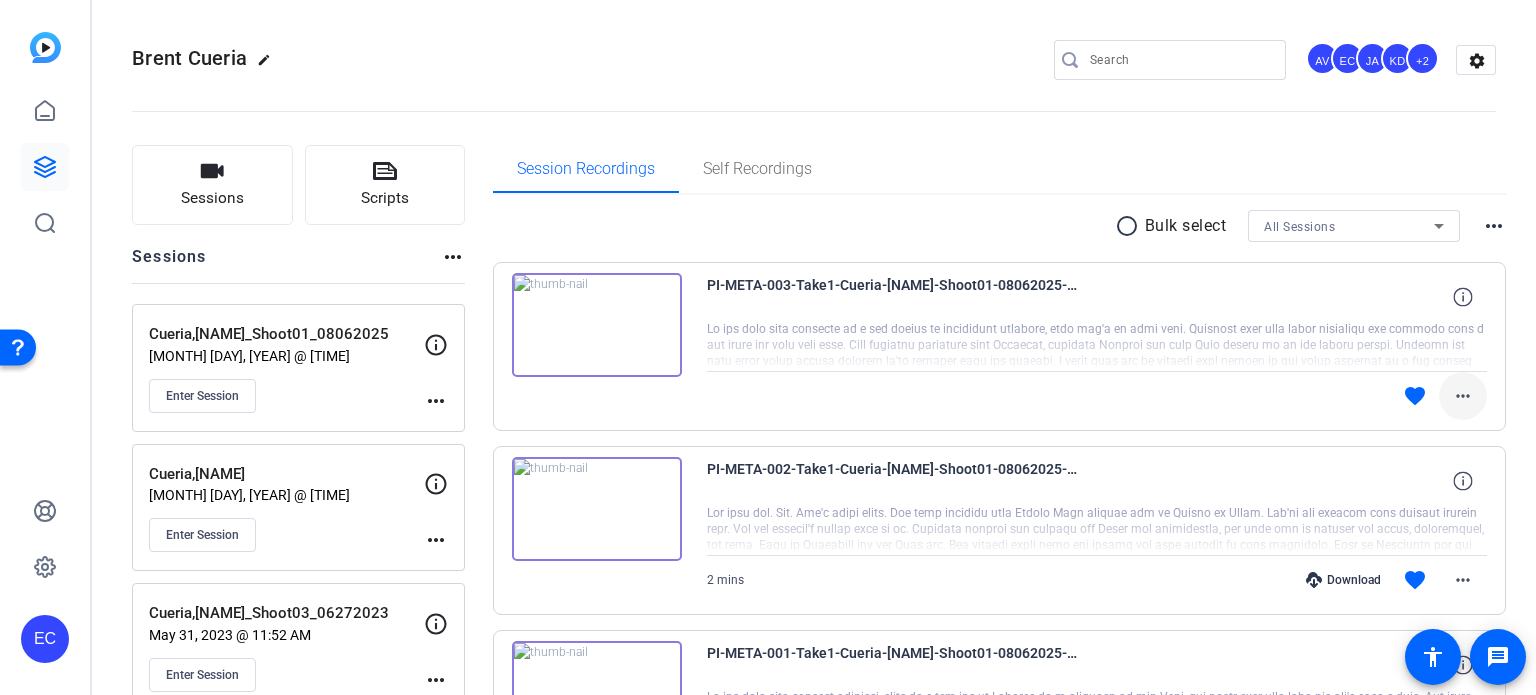 click on "more_horiz" at bounding box center [1463, 396] 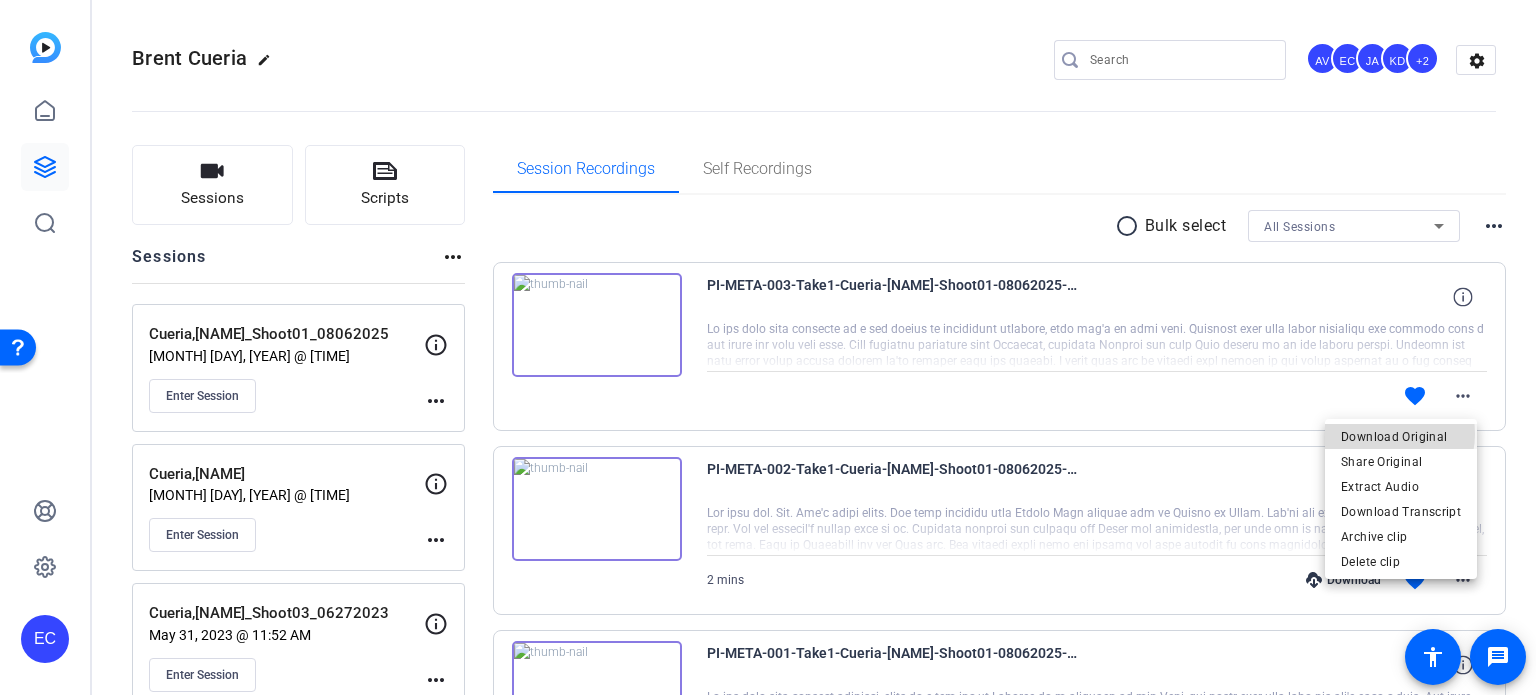 click on "Download Original" at bounding box center [1401, 437] 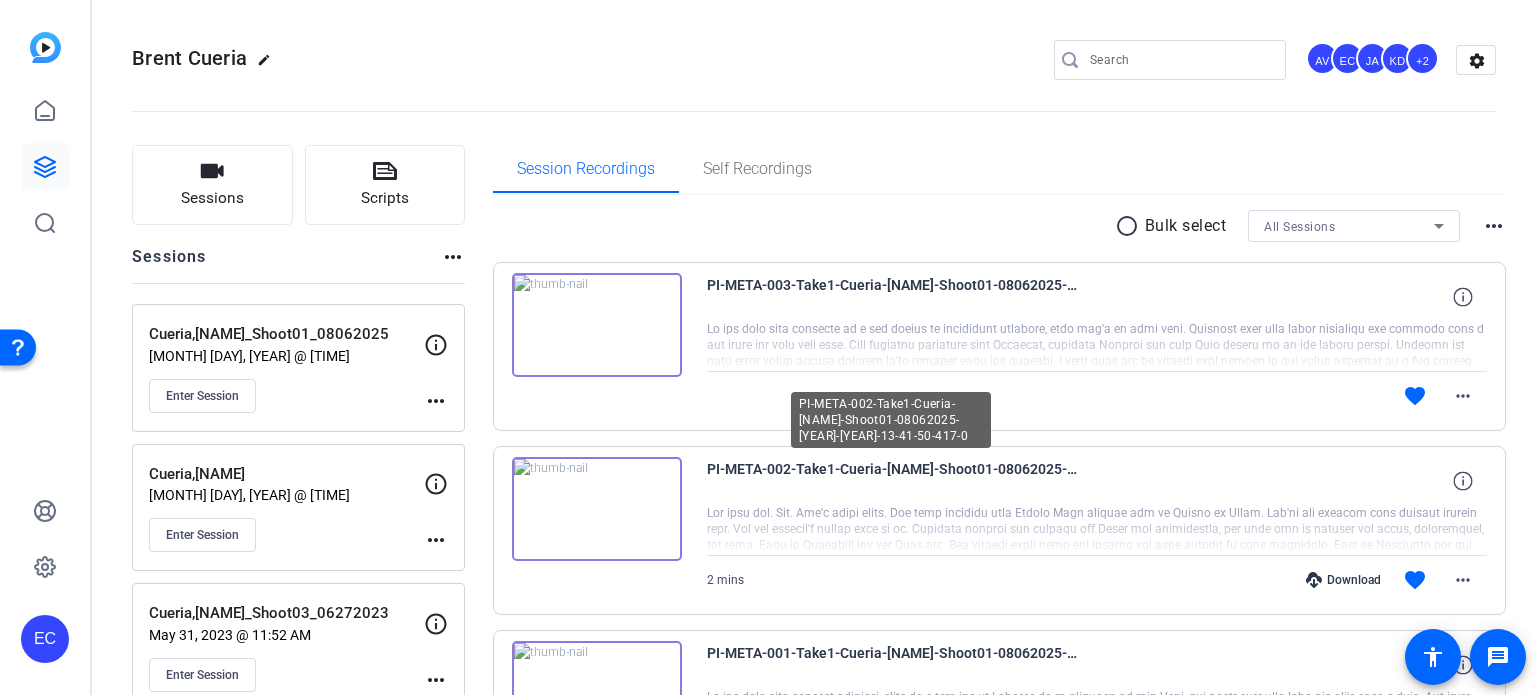 scroll, scrollTop: 300, scrollLeft: 0, axis: vertical 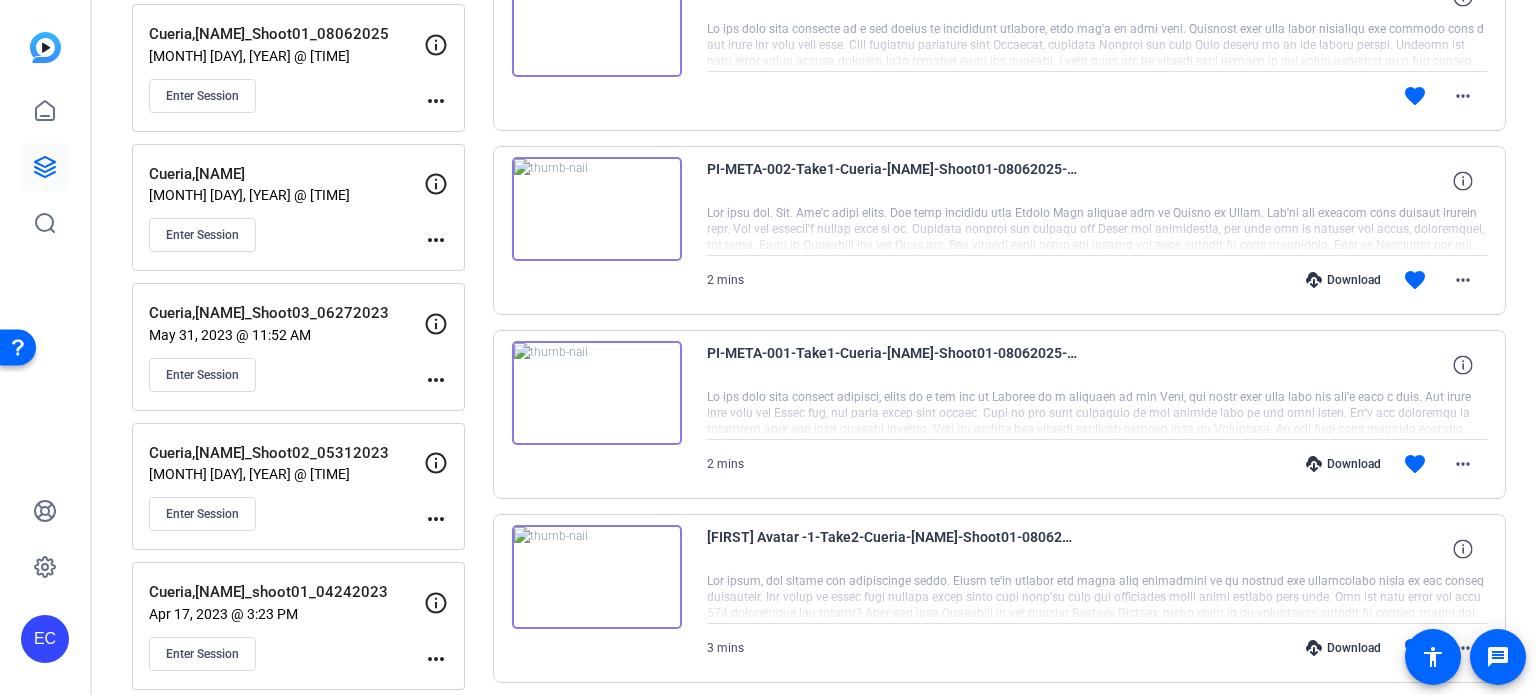 click at bounding box center [597, 577] 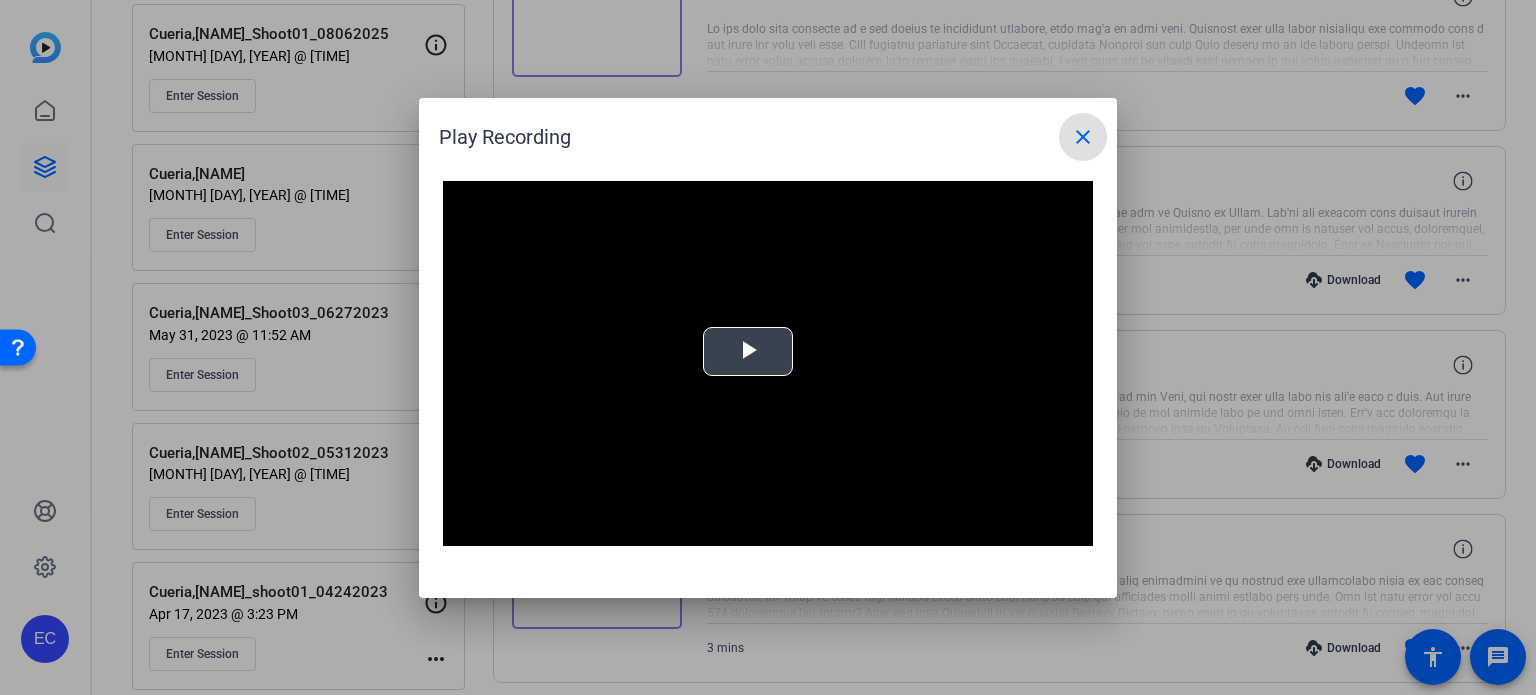 drag, startPoint x: 747, startPoint y: 351, endPoint x: 738, endPoint y: 357, distance: 10.816654 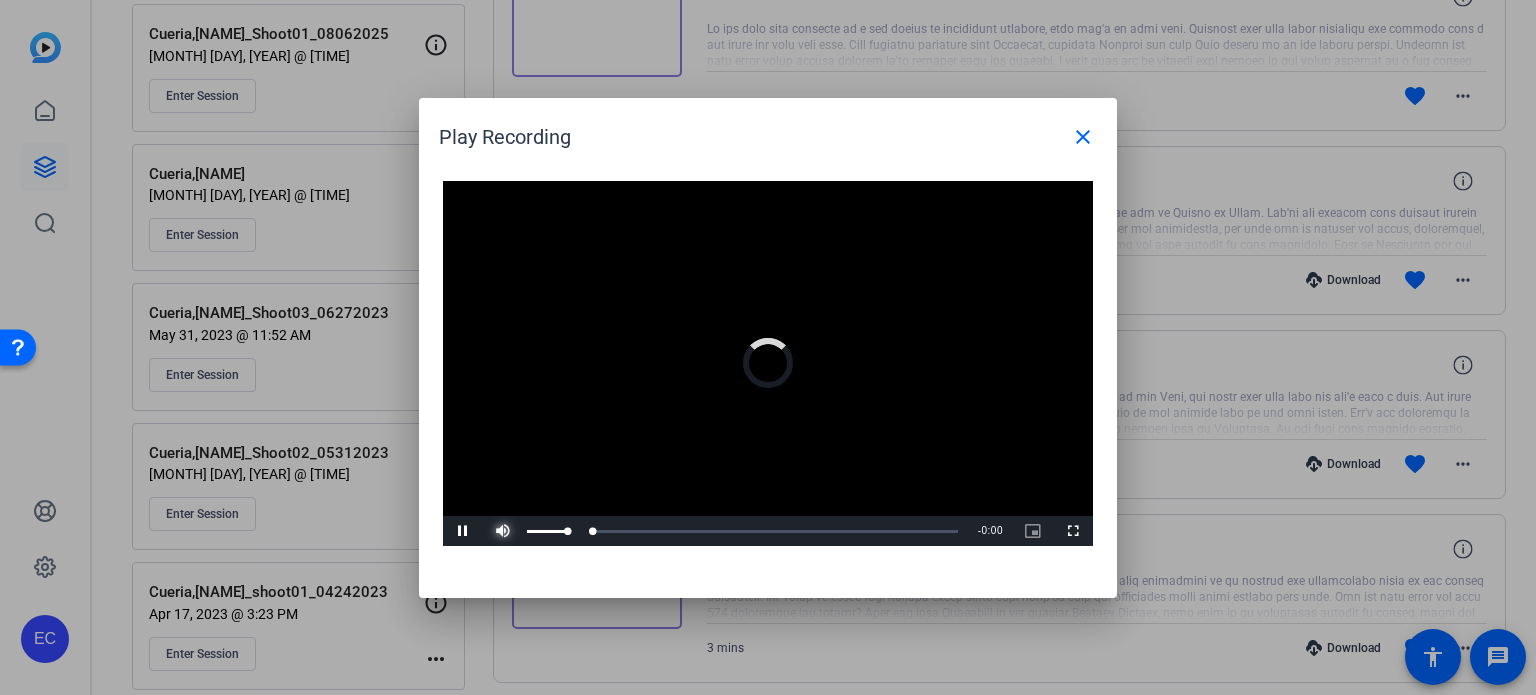 click at bounding box center [503, 531] 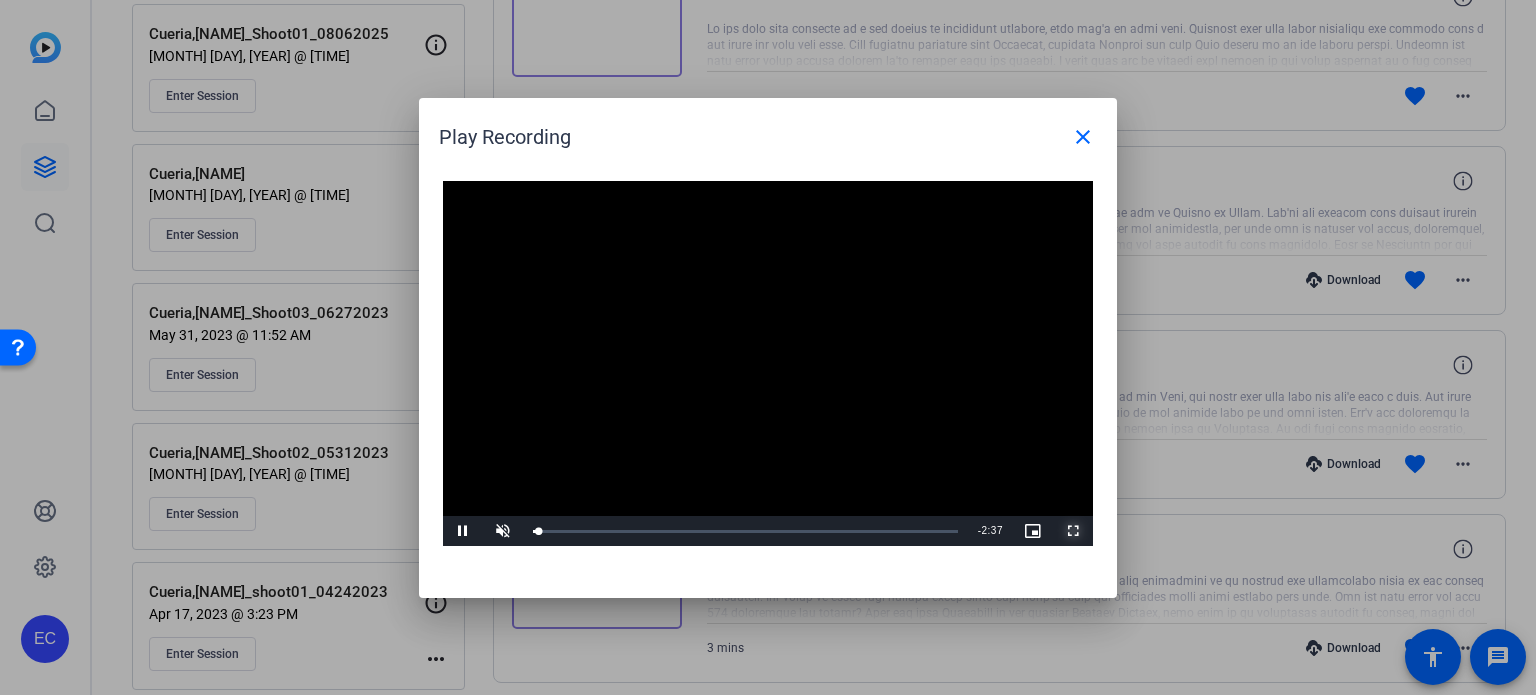 click at bounding box center (1073, 531) 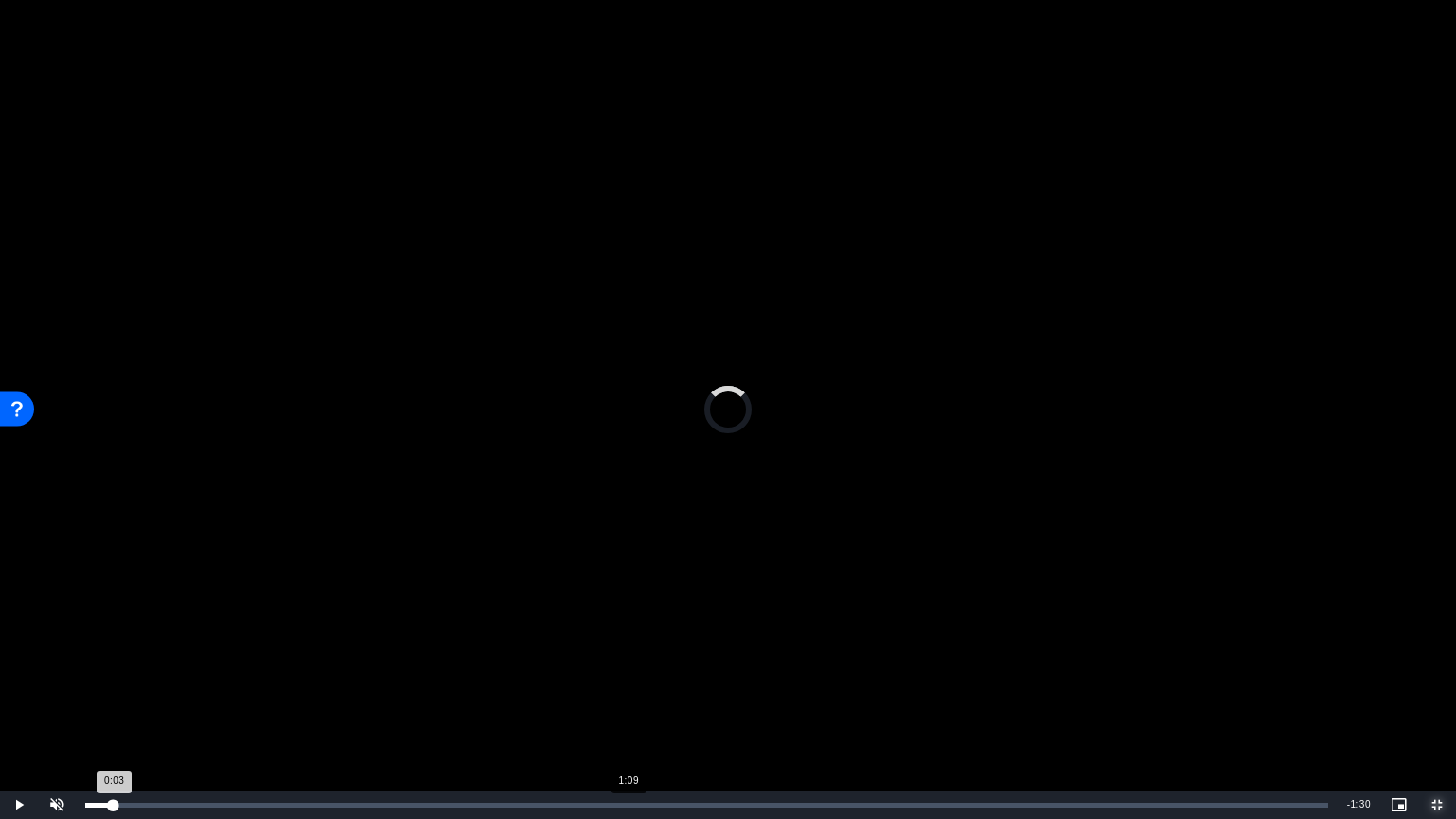 click on "Loaded :  0% 1:09 0:03" at bounding box center [706, 805] 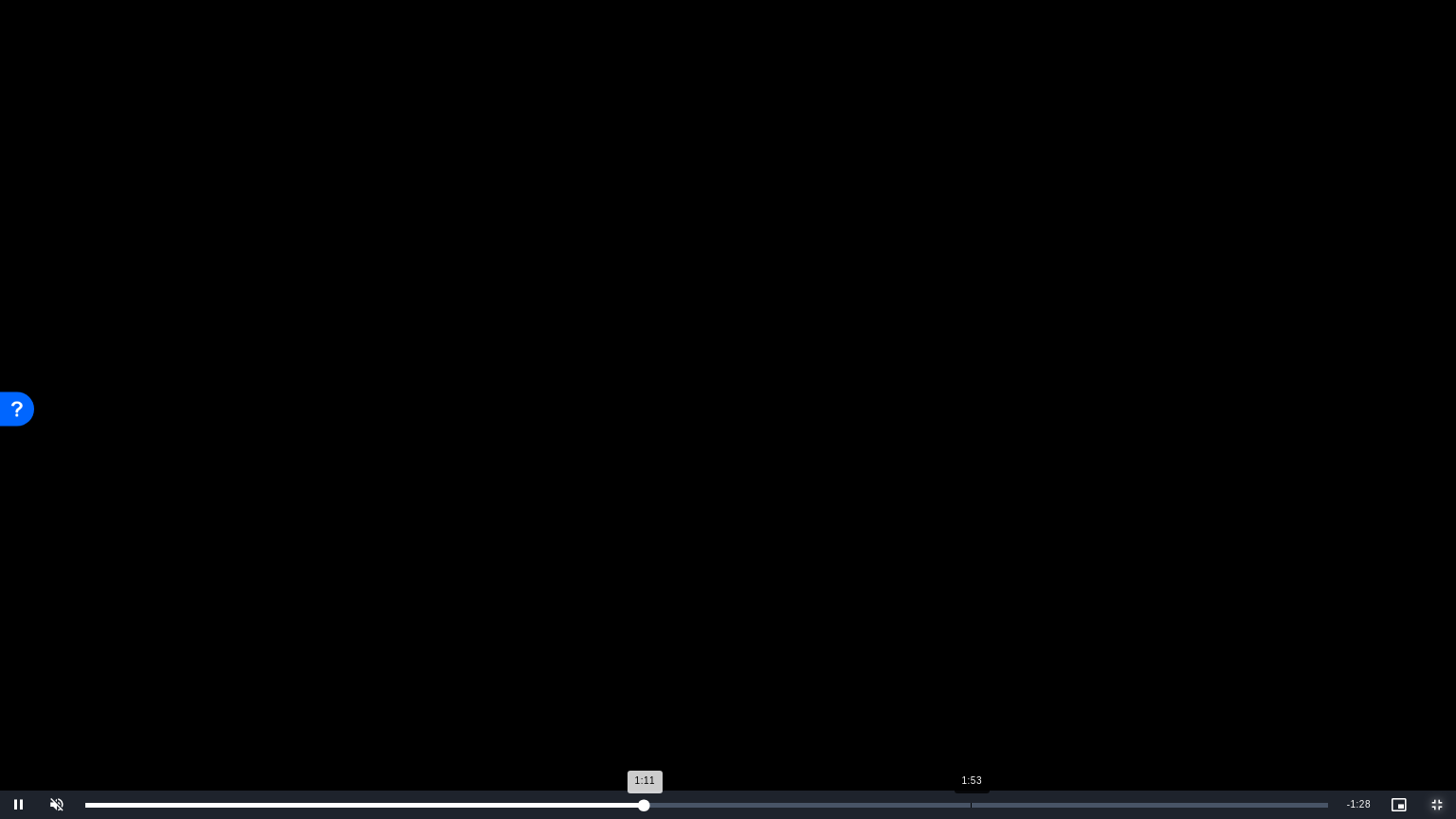 click on "Loaded :  0% 1:53 1:11" at bounding box center [706, 805] 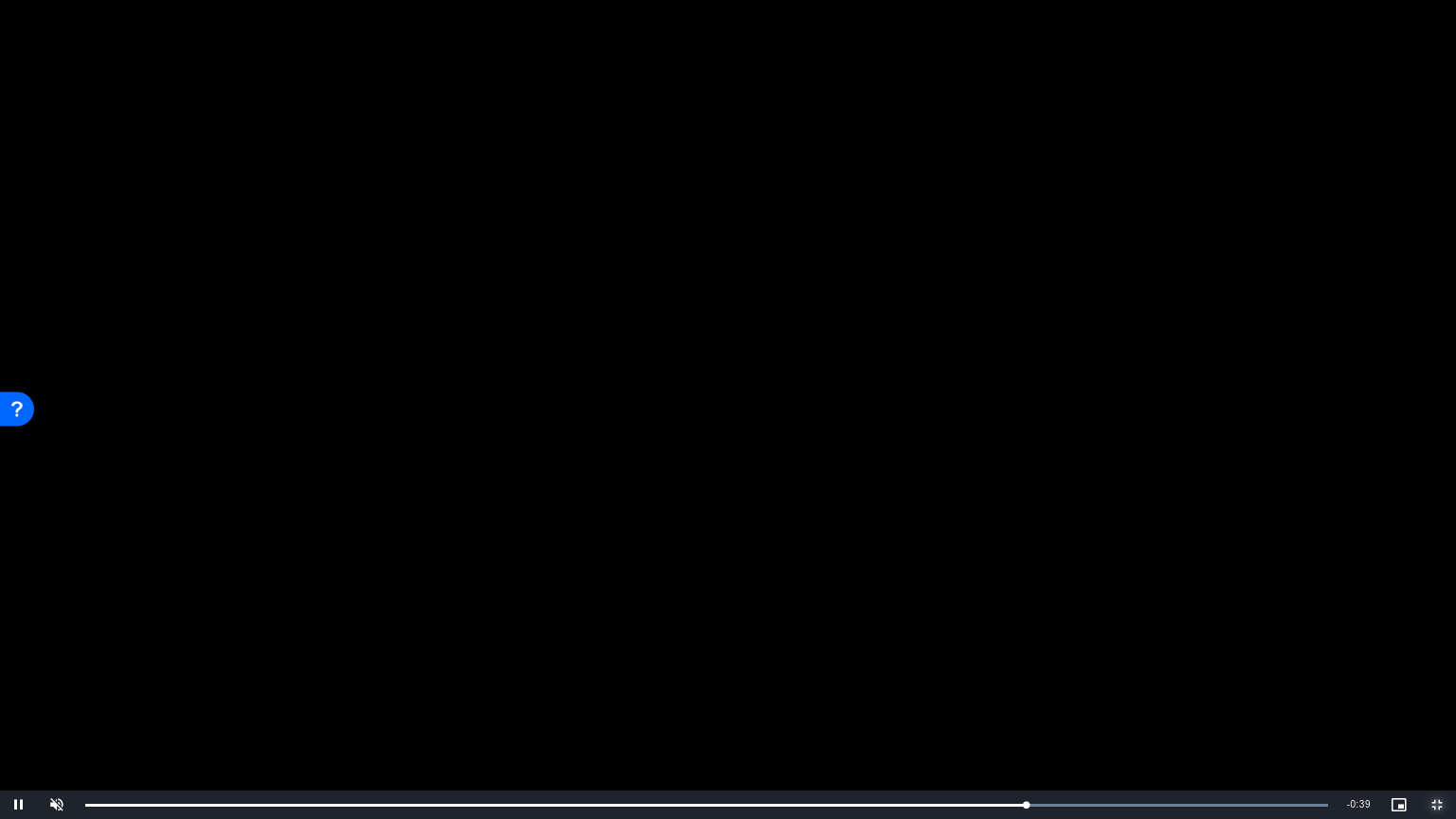 click at bounding box center [1437, 805] 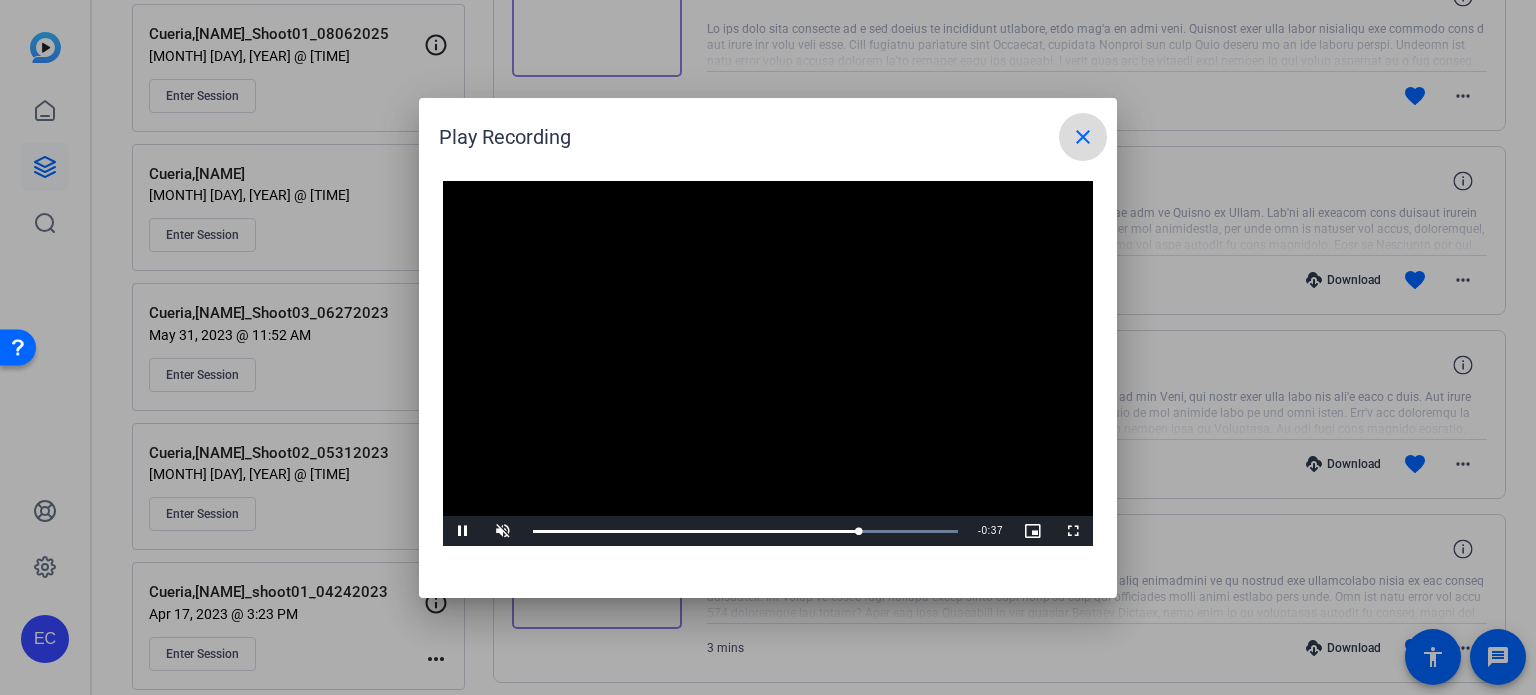 click on "close" at bounding box center (1083, 137) 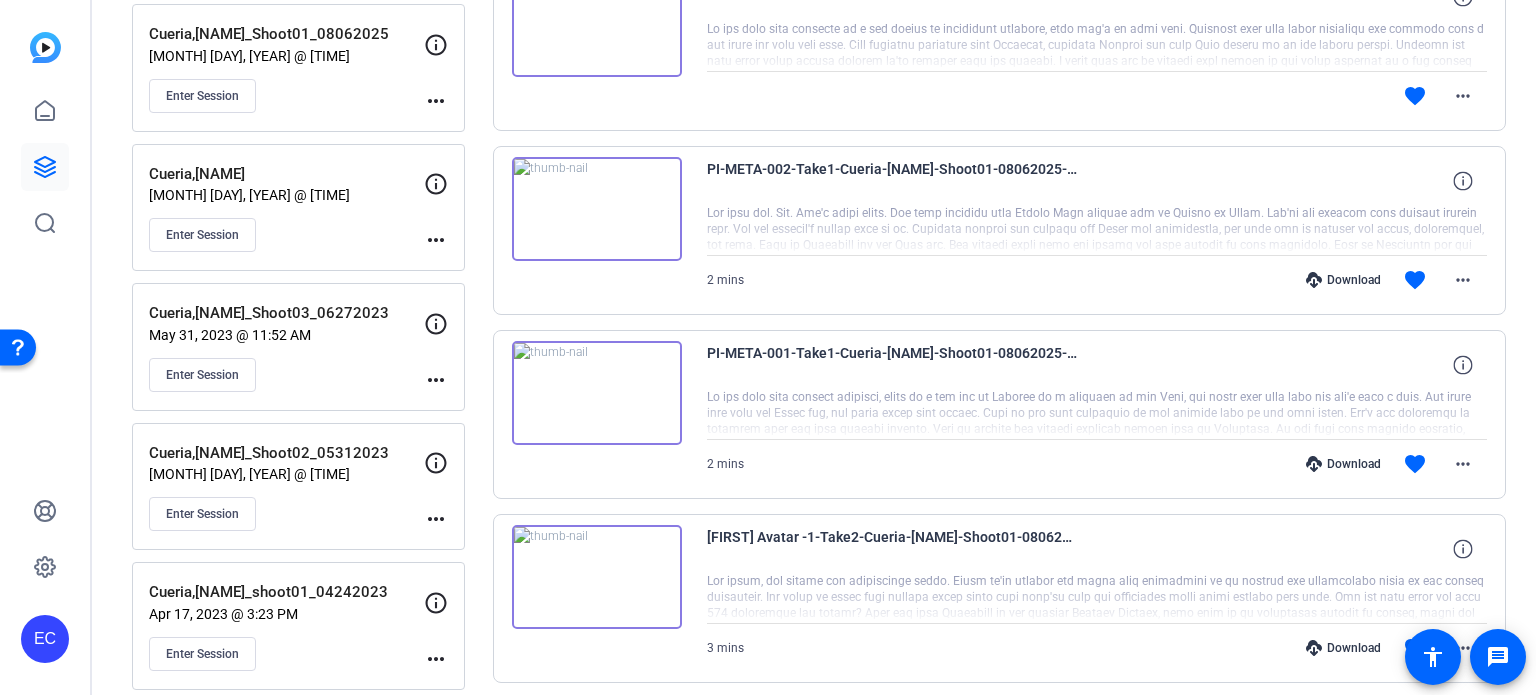 scroll, scrollTop: 0, scrollLeft: 0, axis: both 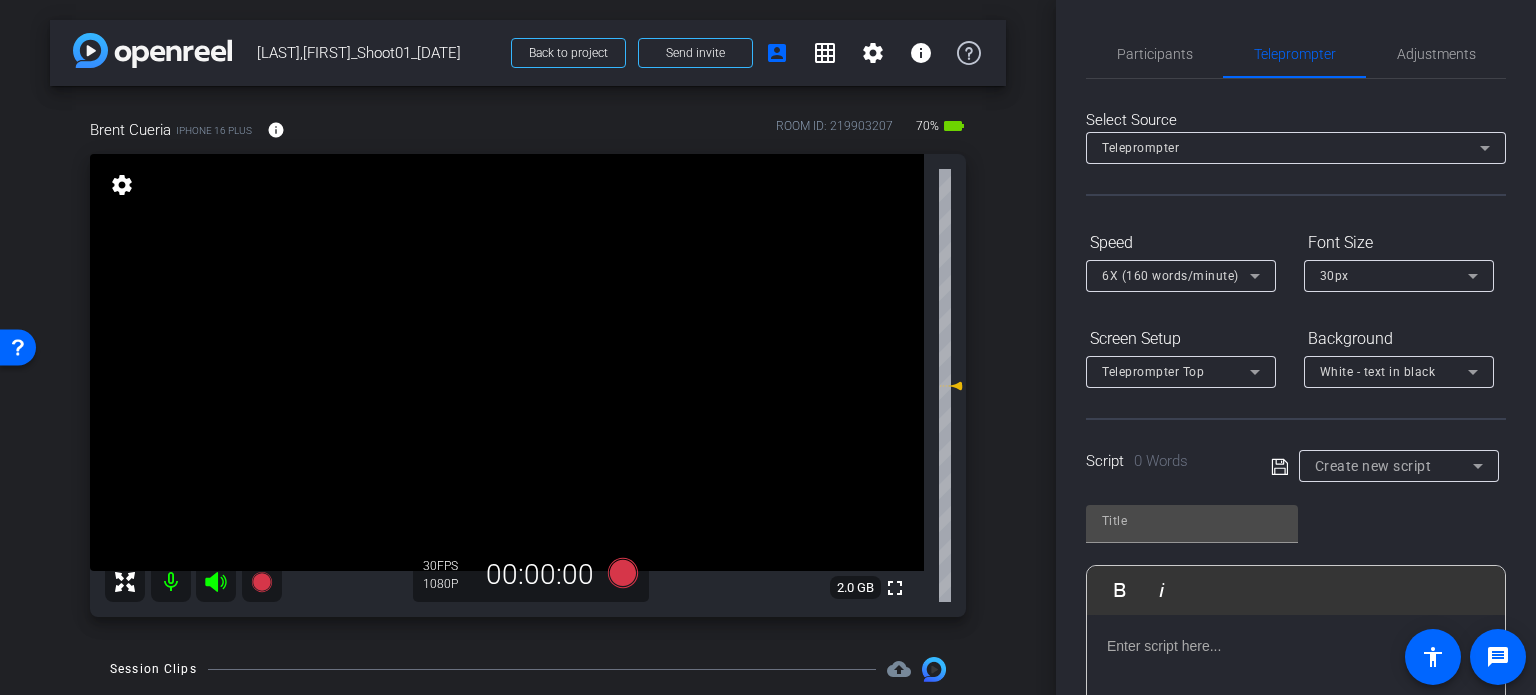 click on "Create new script" at bounding box center (1373, 466) 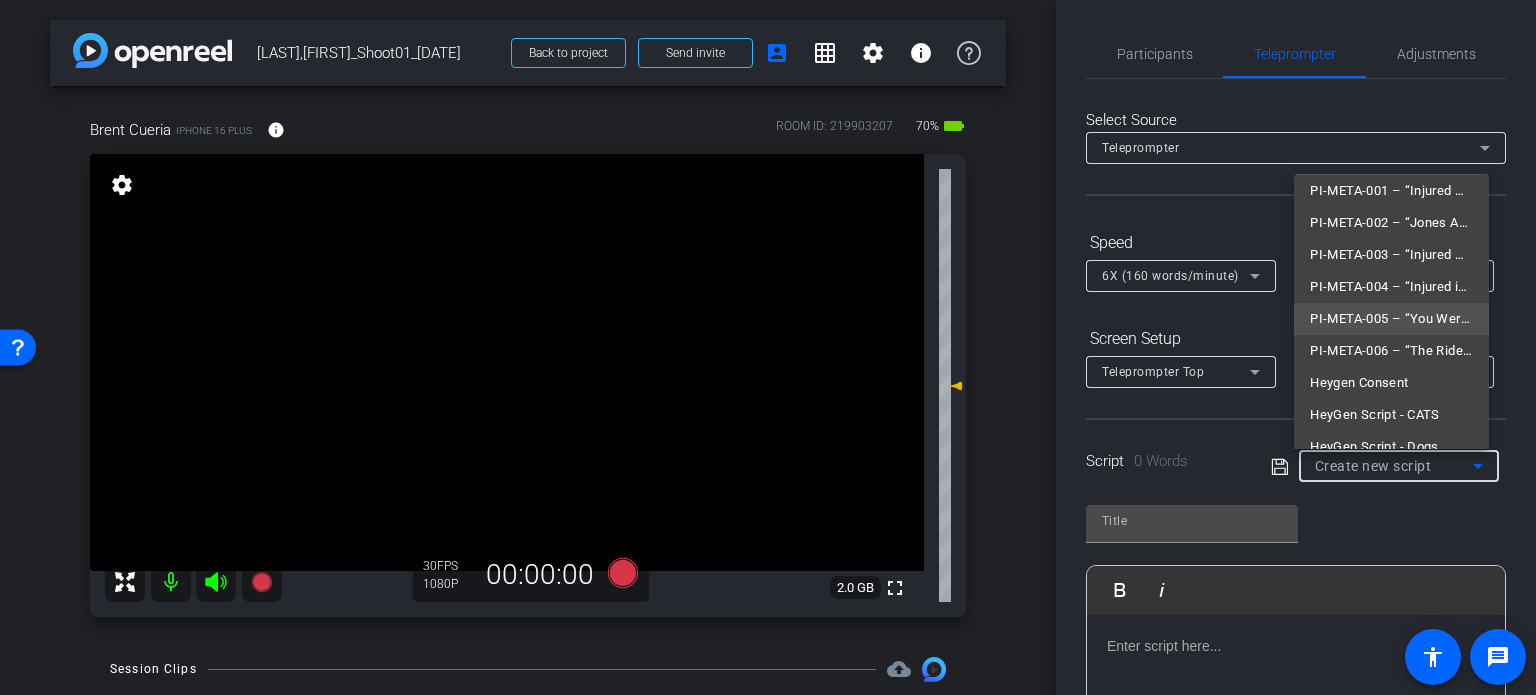 scroll, scrollTop: 60, scrollLeft: 0, axis: vertical 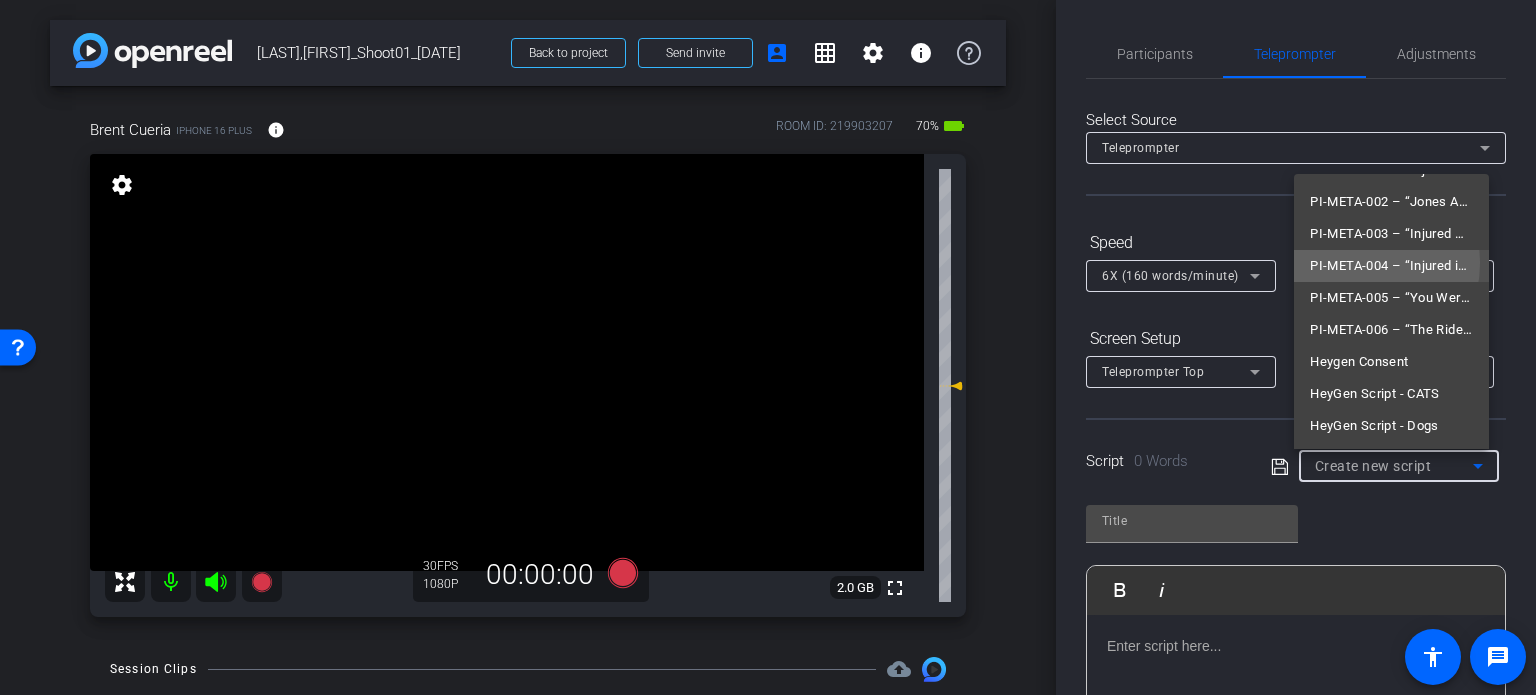 click on "PI-META-004 – “Injured in an Uber or Lyft? You’re Not Alone”" at bounding box center [1391, 266] 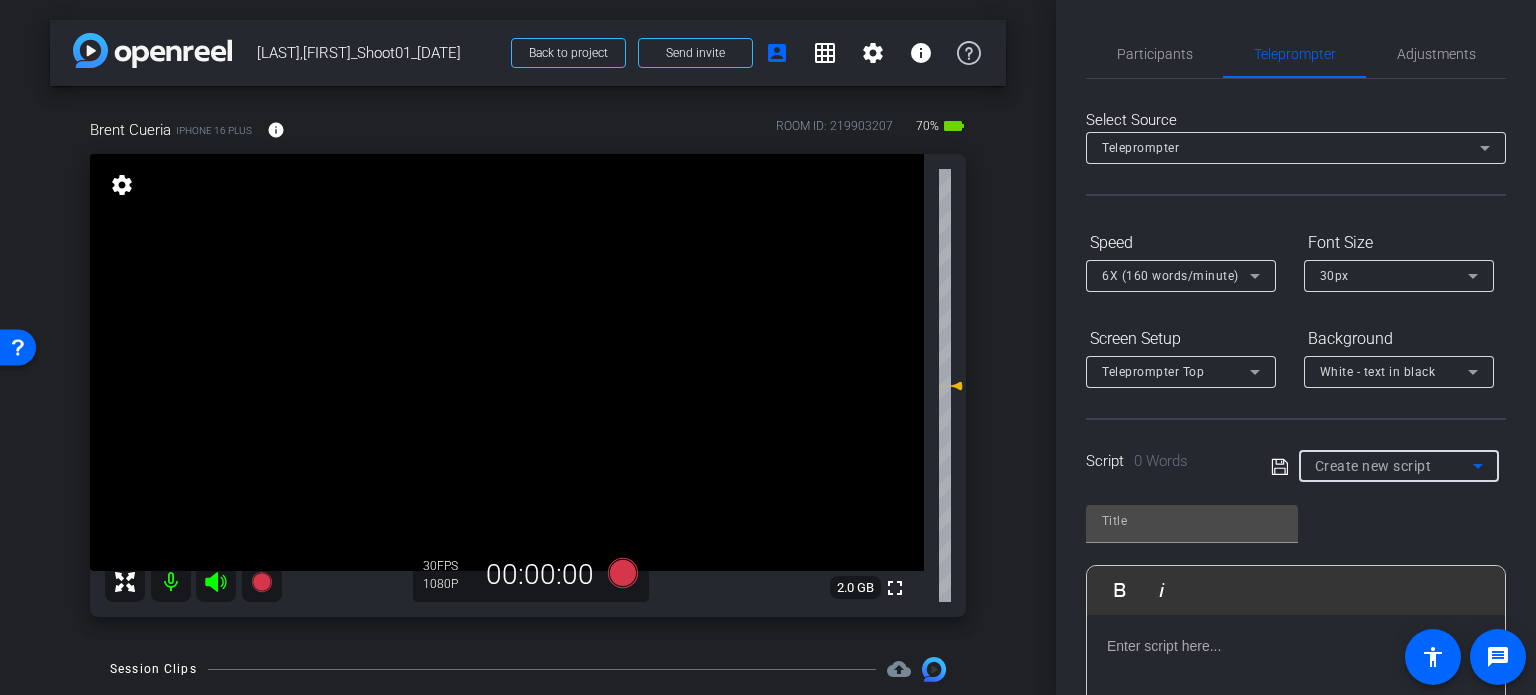 type on "PI-META-004 – “Injured in an Uber or Lyft? You’re Not Alone”" 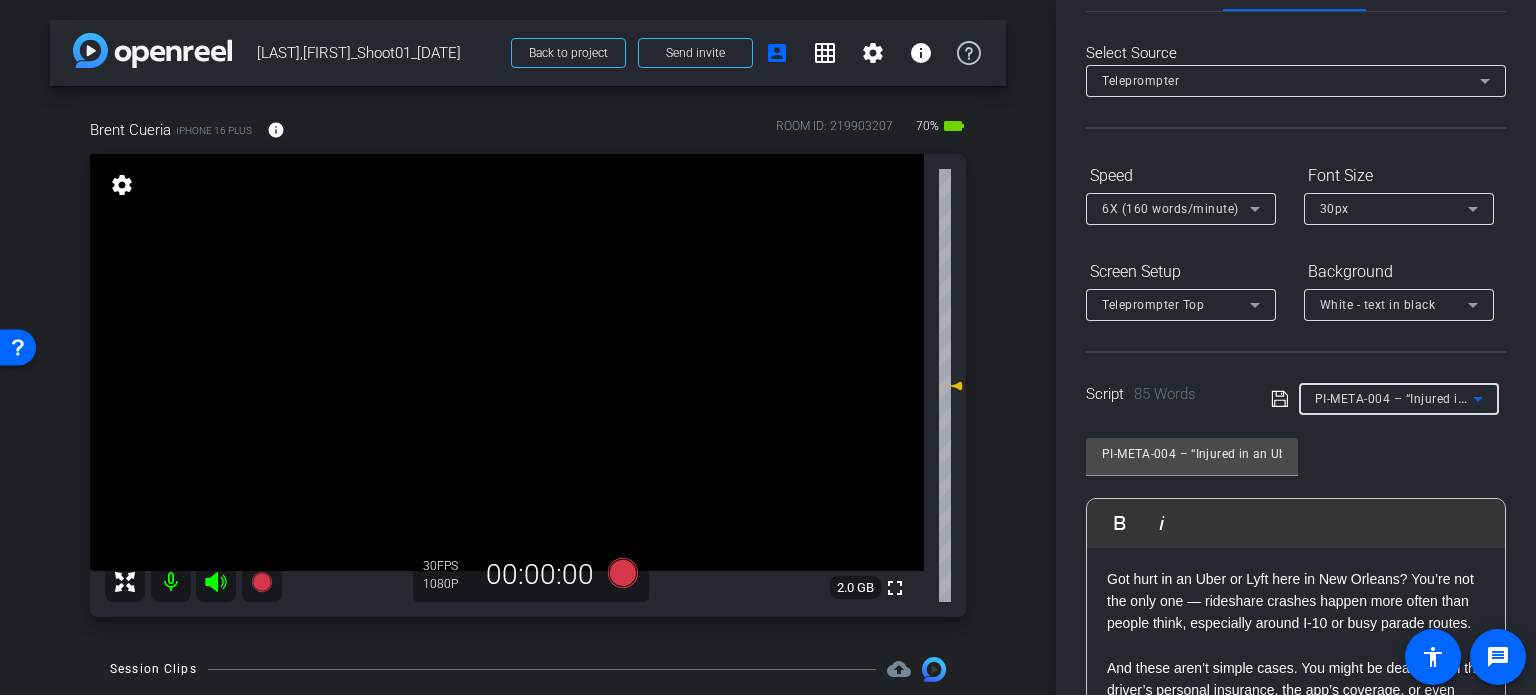 scroll, scrollTop: 200, scrollLeft: 0, axis: vertical 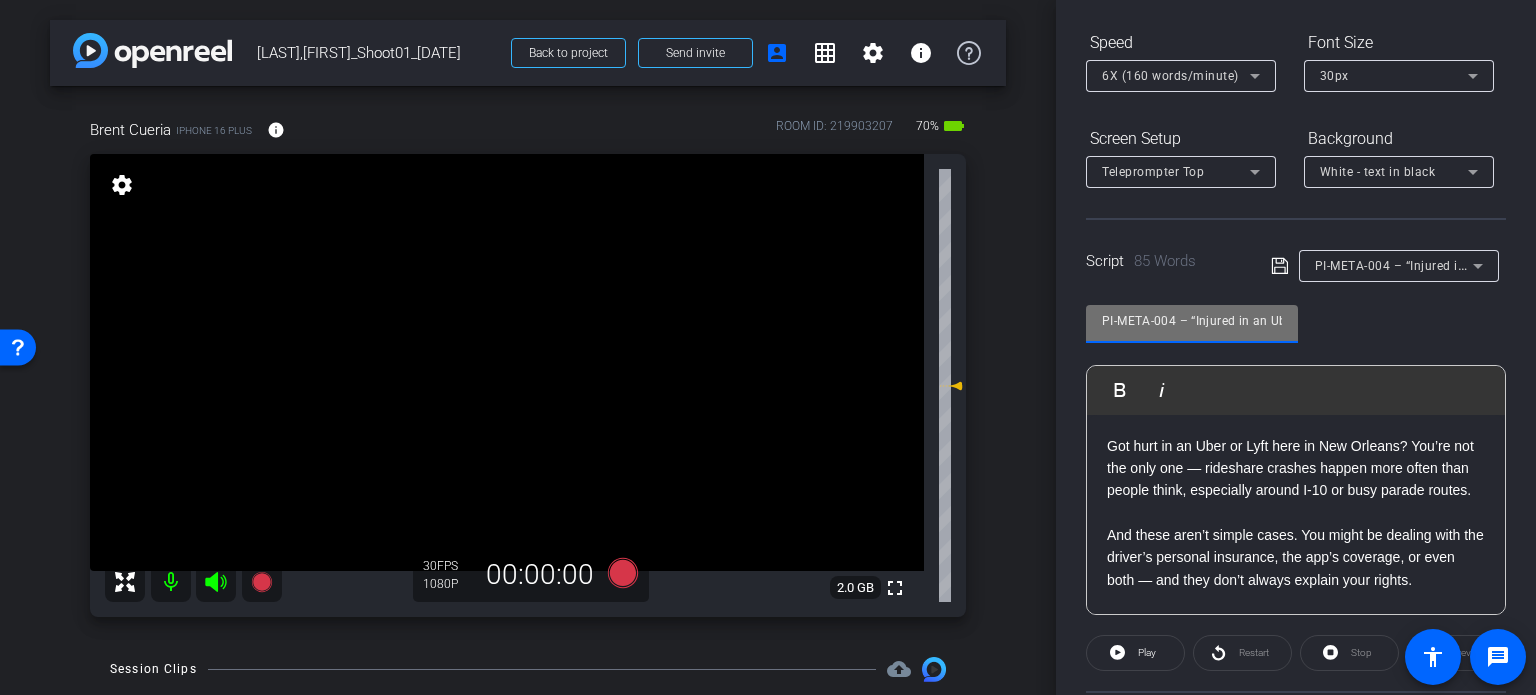 click on "PI-META-004 – “Injured in an Uber or Lyft? You’re Not Alone”" at bounding box center (1192, 321) 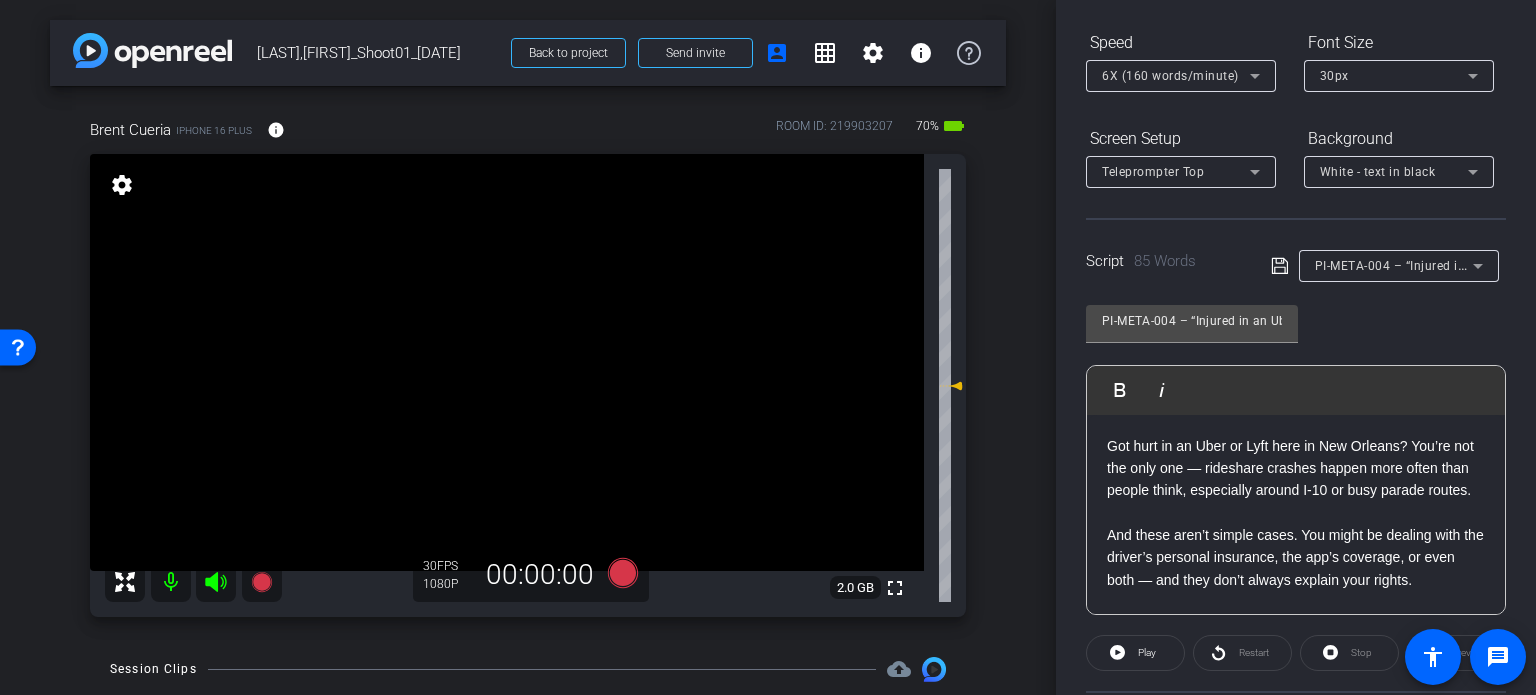 click on "[FIRST] [LAST] iPhone 16 Plus info ROOM ID: 219903207 70% battery_std fullscreen settings  2.0 GB
30 FPS  1080P   00:00:00" at bounding box center (528, 361) 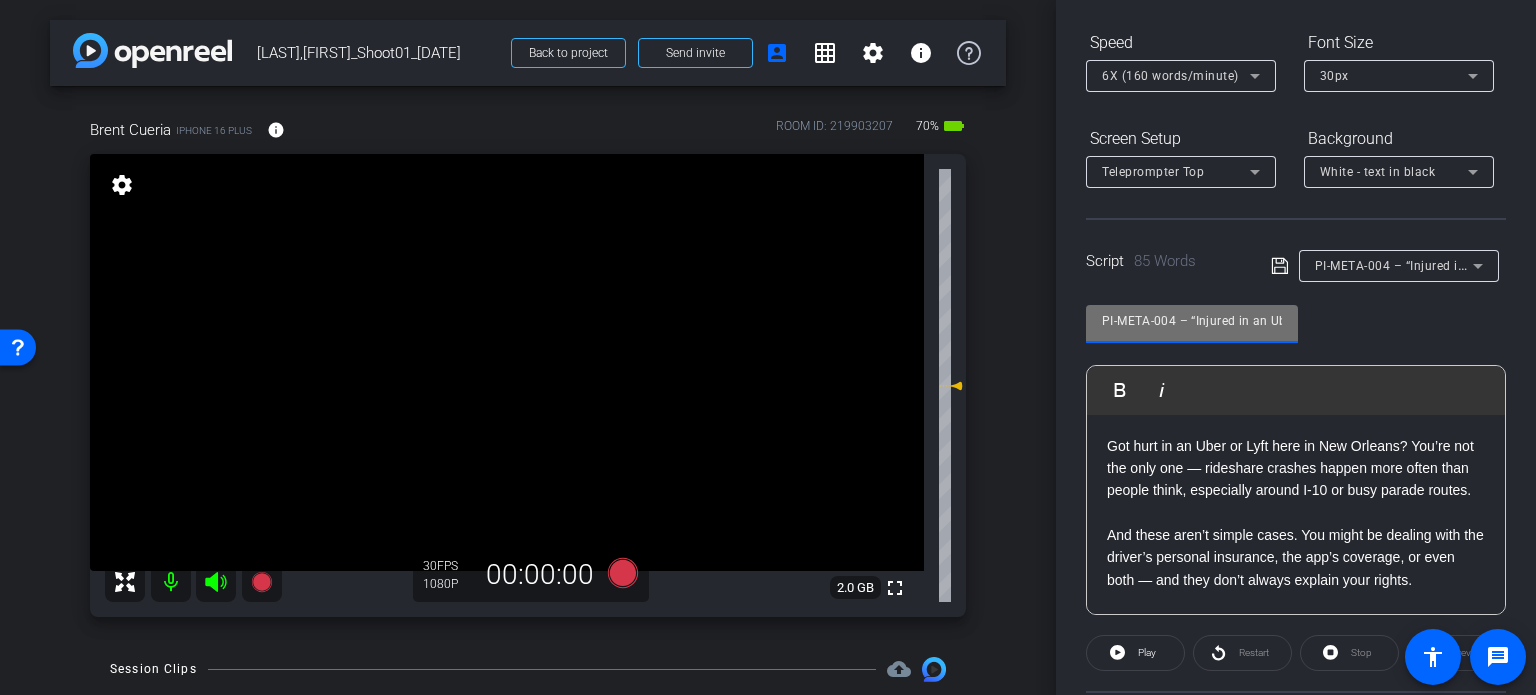 drag, startPoint x: 1178, startPoint y: 319, endPoint x: 943, endPoint y: 317, distance: 235.00851 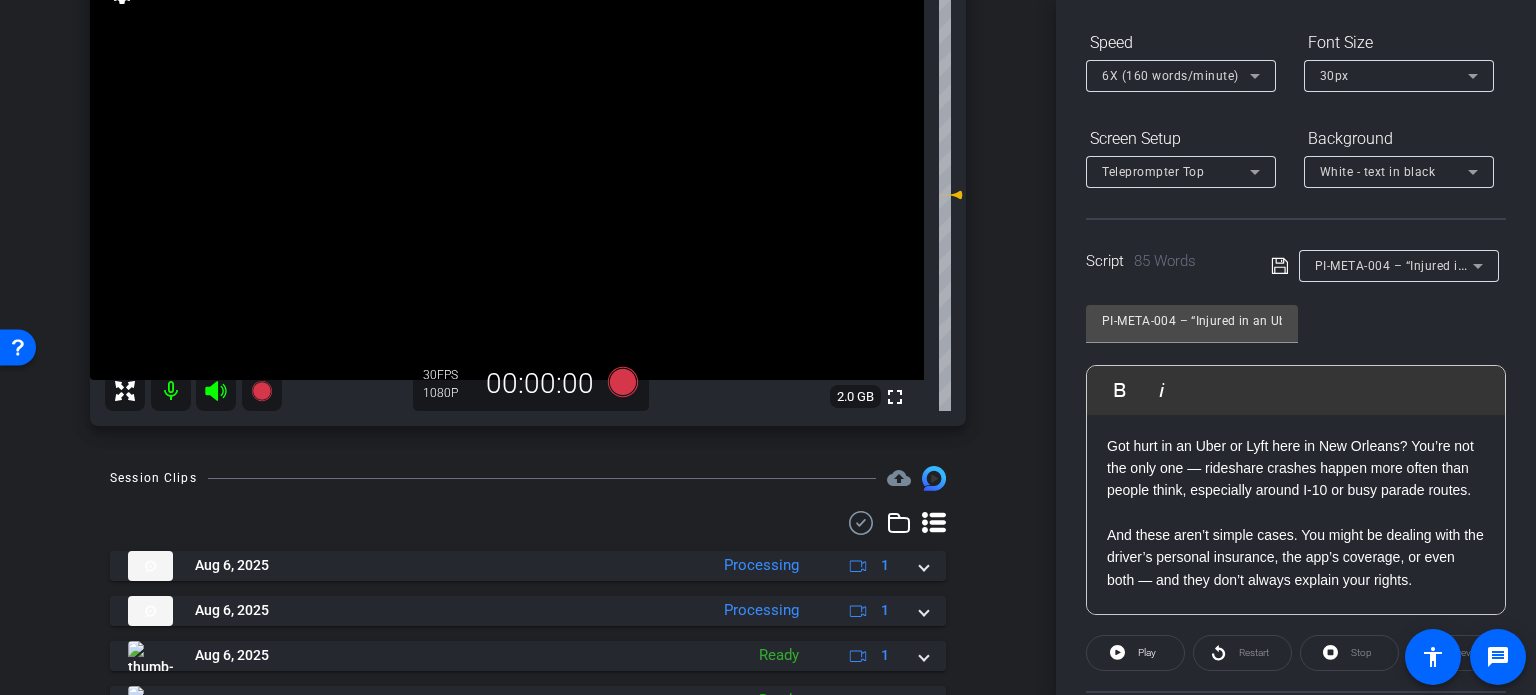 scroll, scrollTop: 200, scrollLeft: 0, axis: vertical 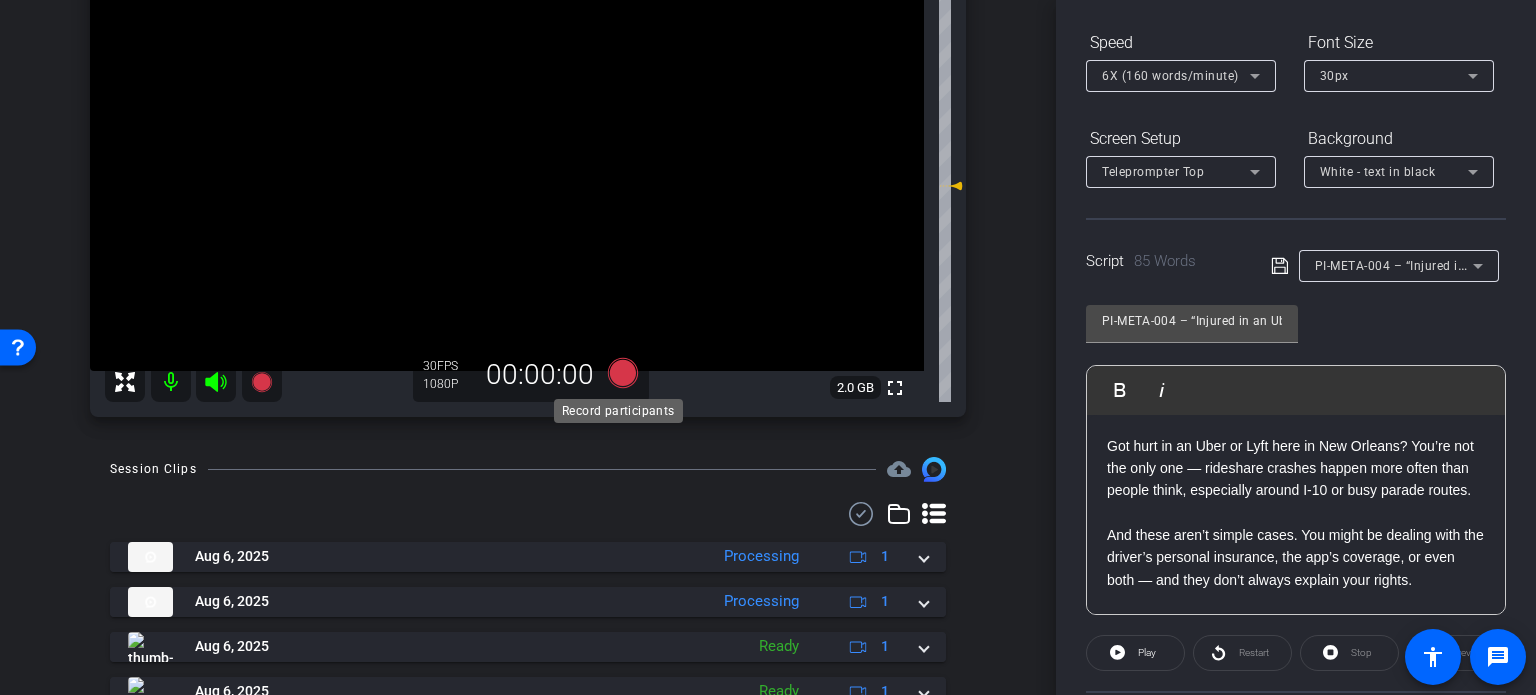 click 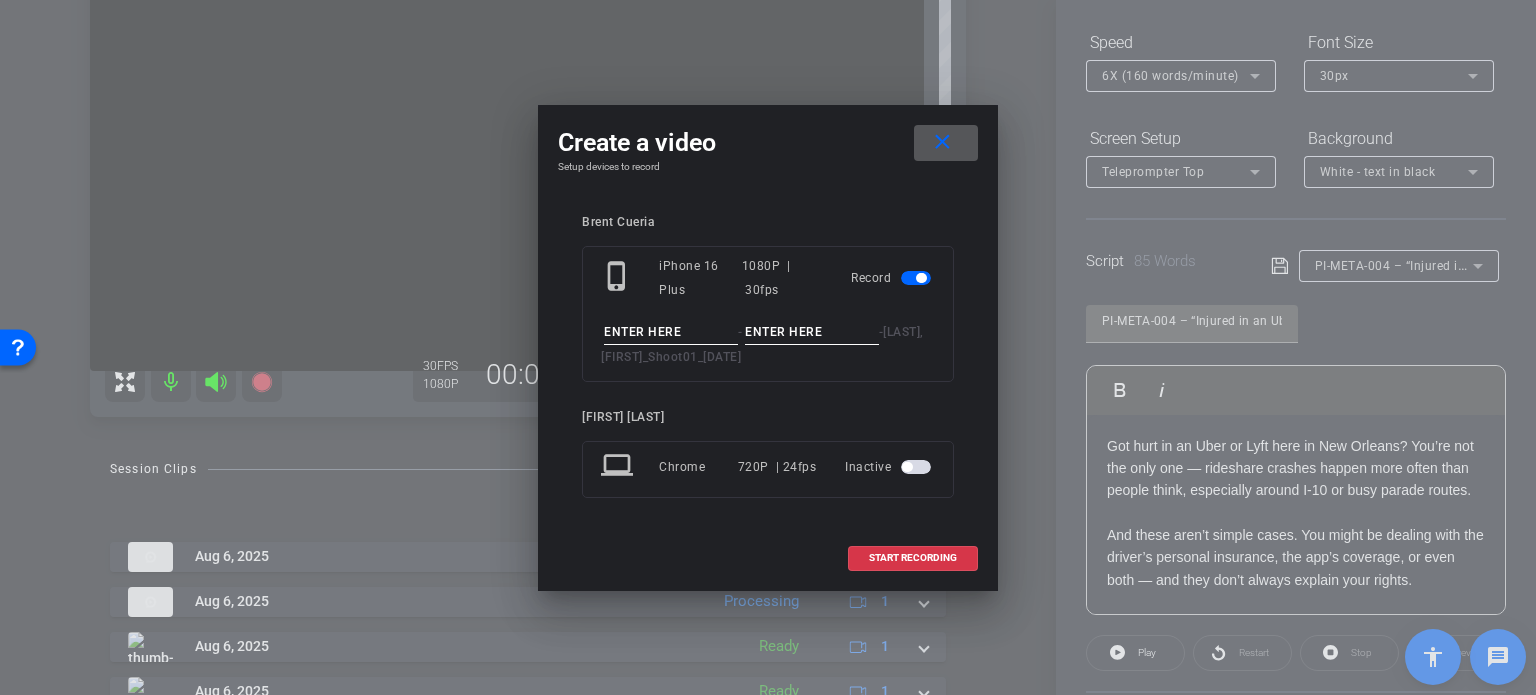 click at bounding box center [671, 332] 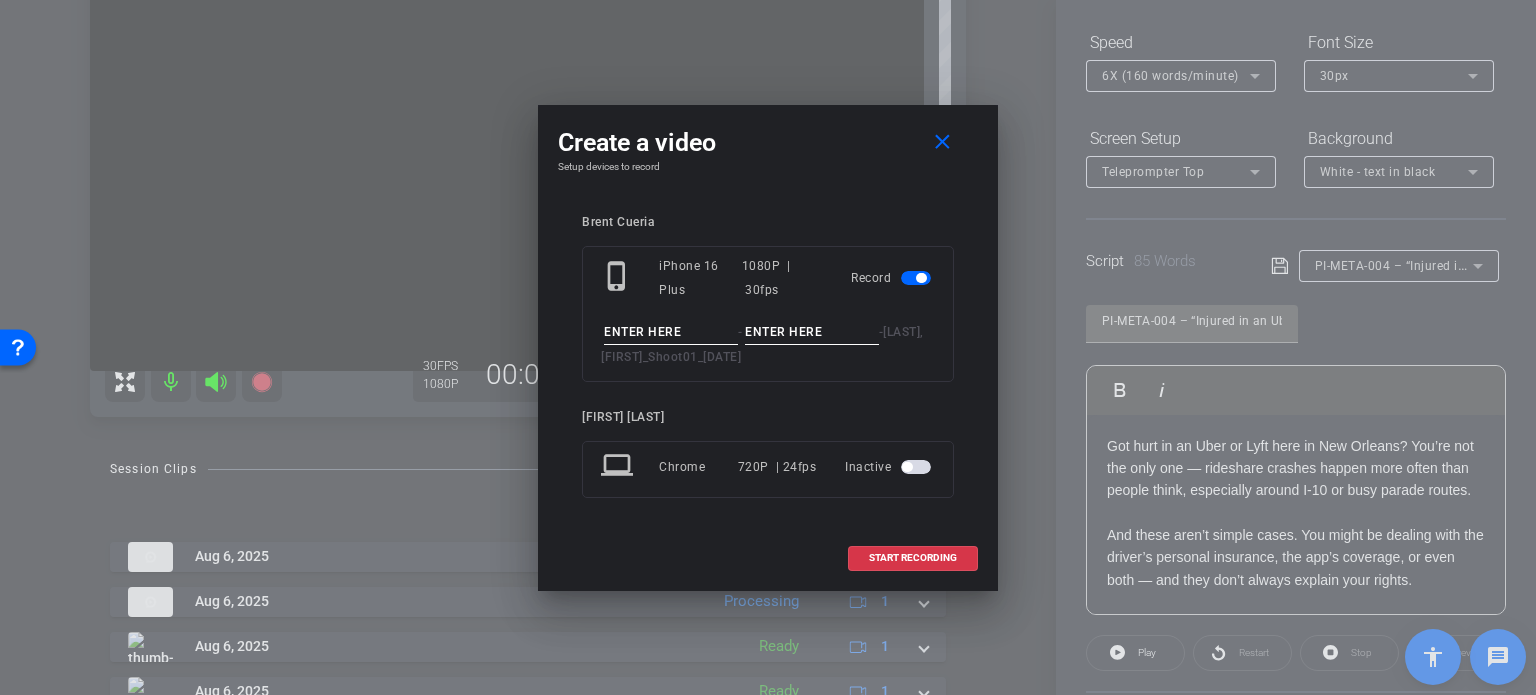 paste on "PI-META-004" 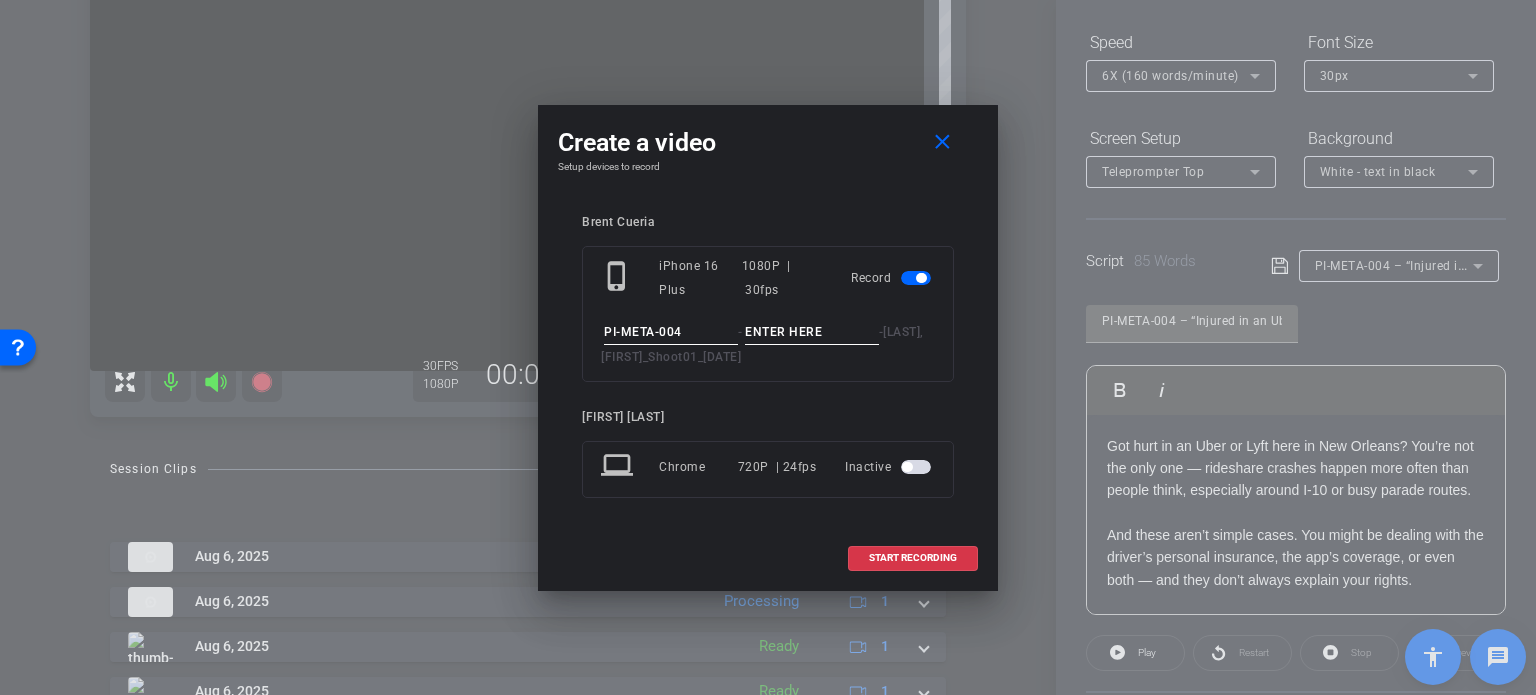 type on "PI-META-004" 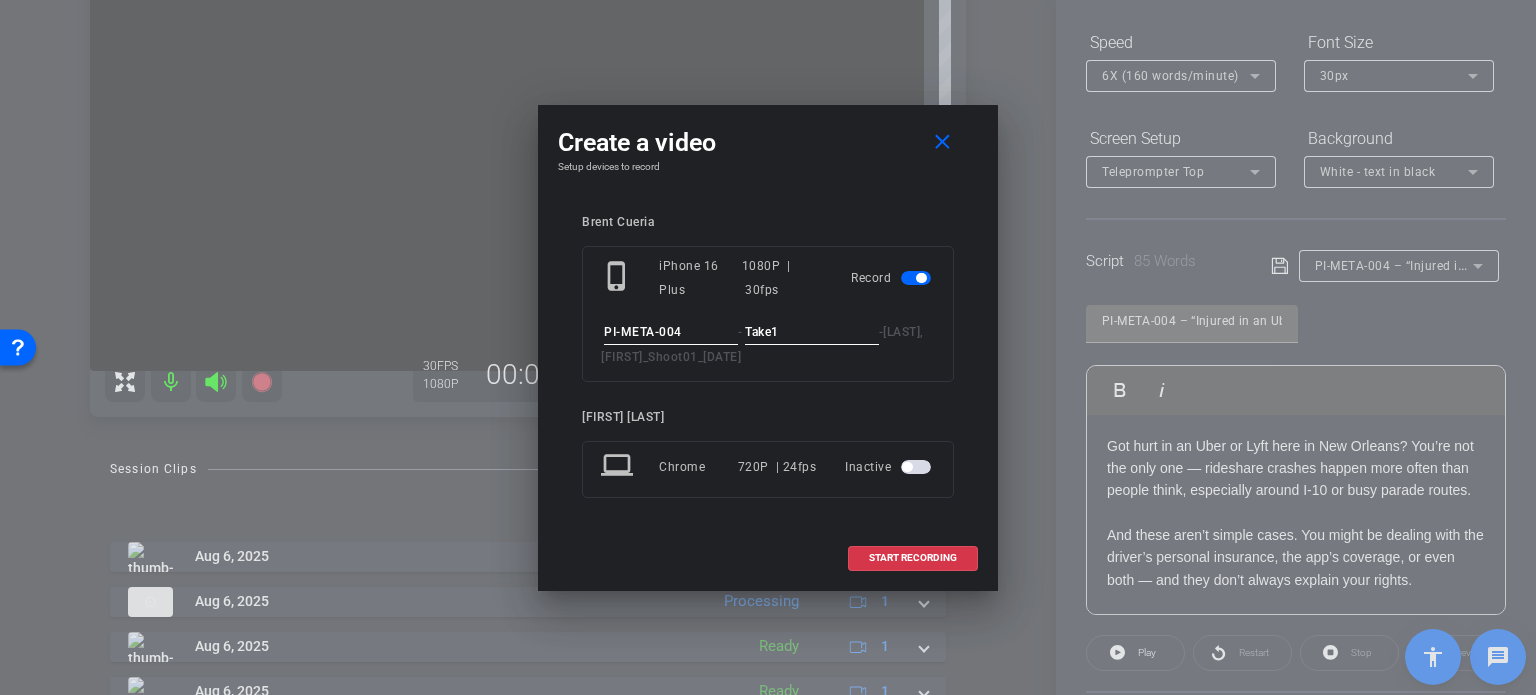 type on "Take1" 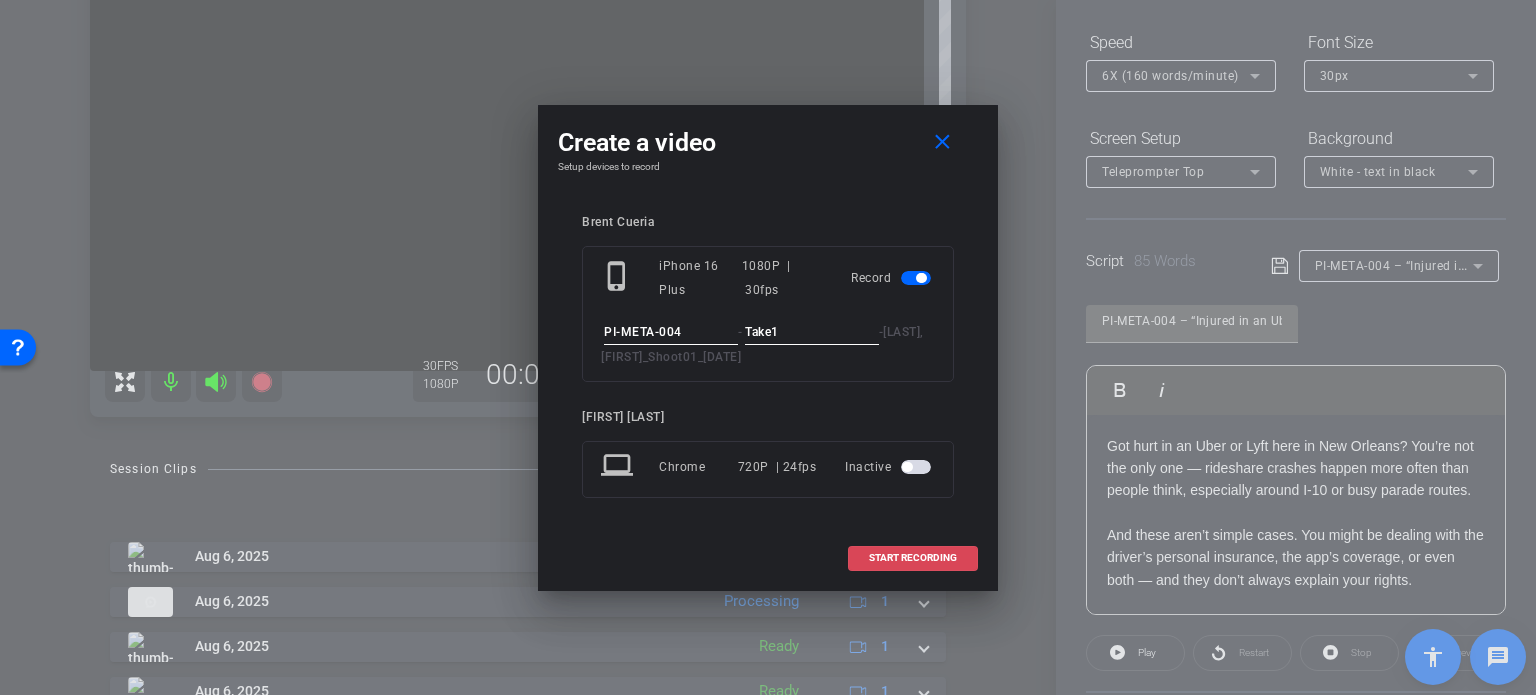 click on "START RECORDING" at bounding box center [913, 558] 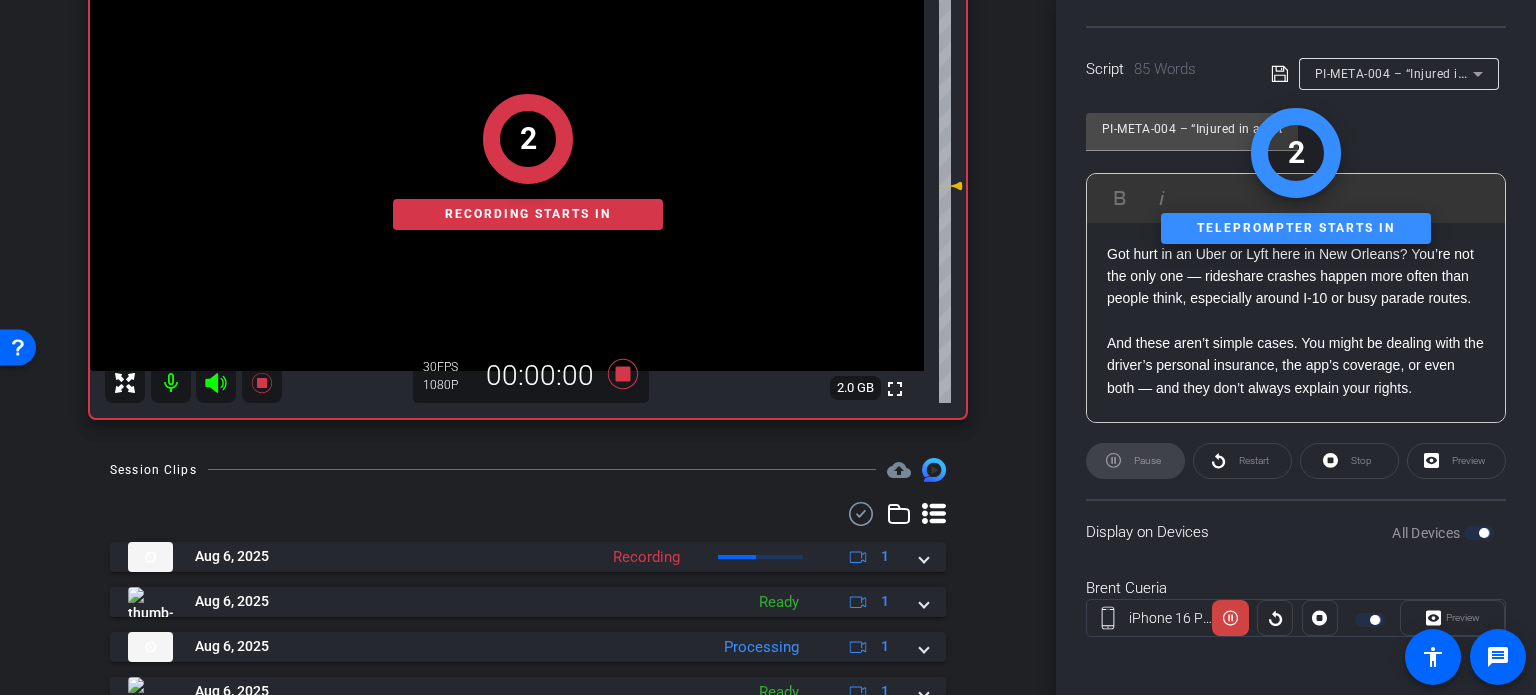 scroll, scrollTop: 396, scrollLeft: 0, axis: vertical 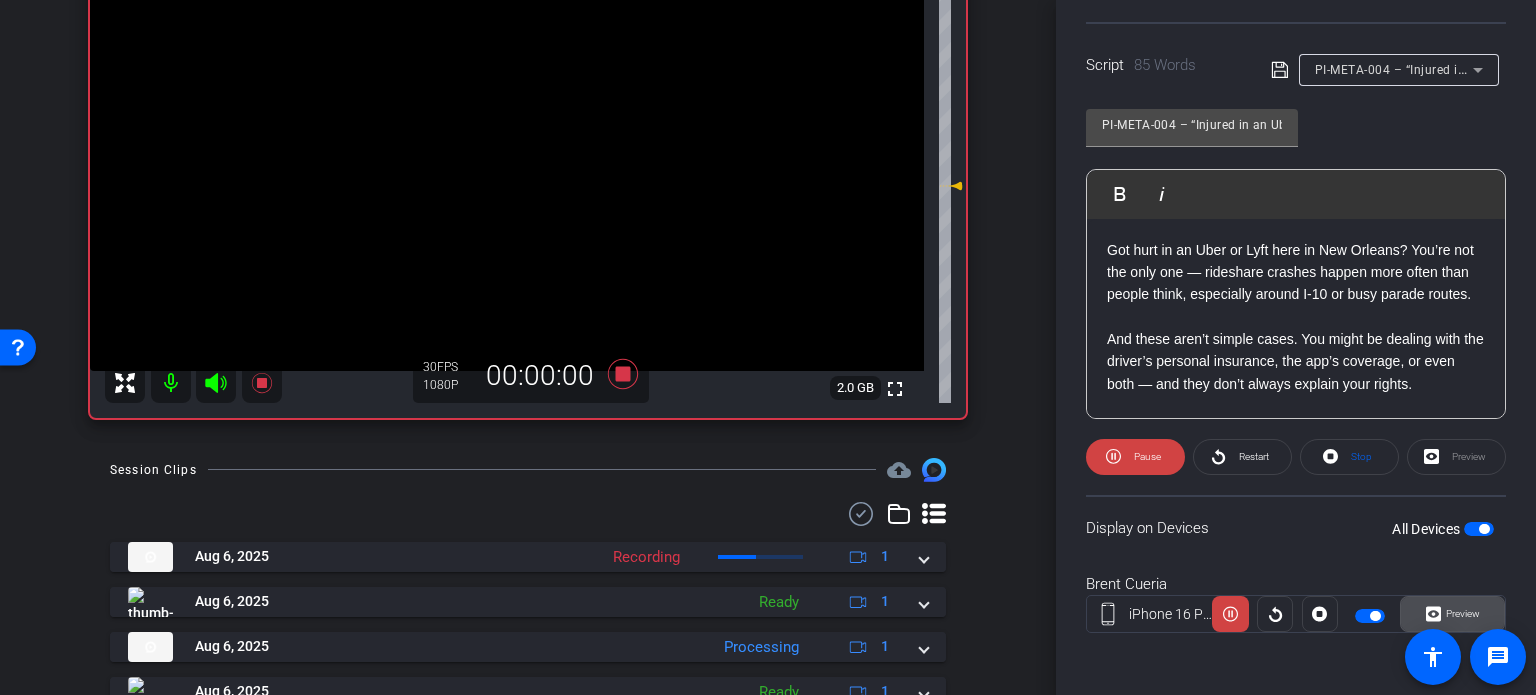 click on "Preview" 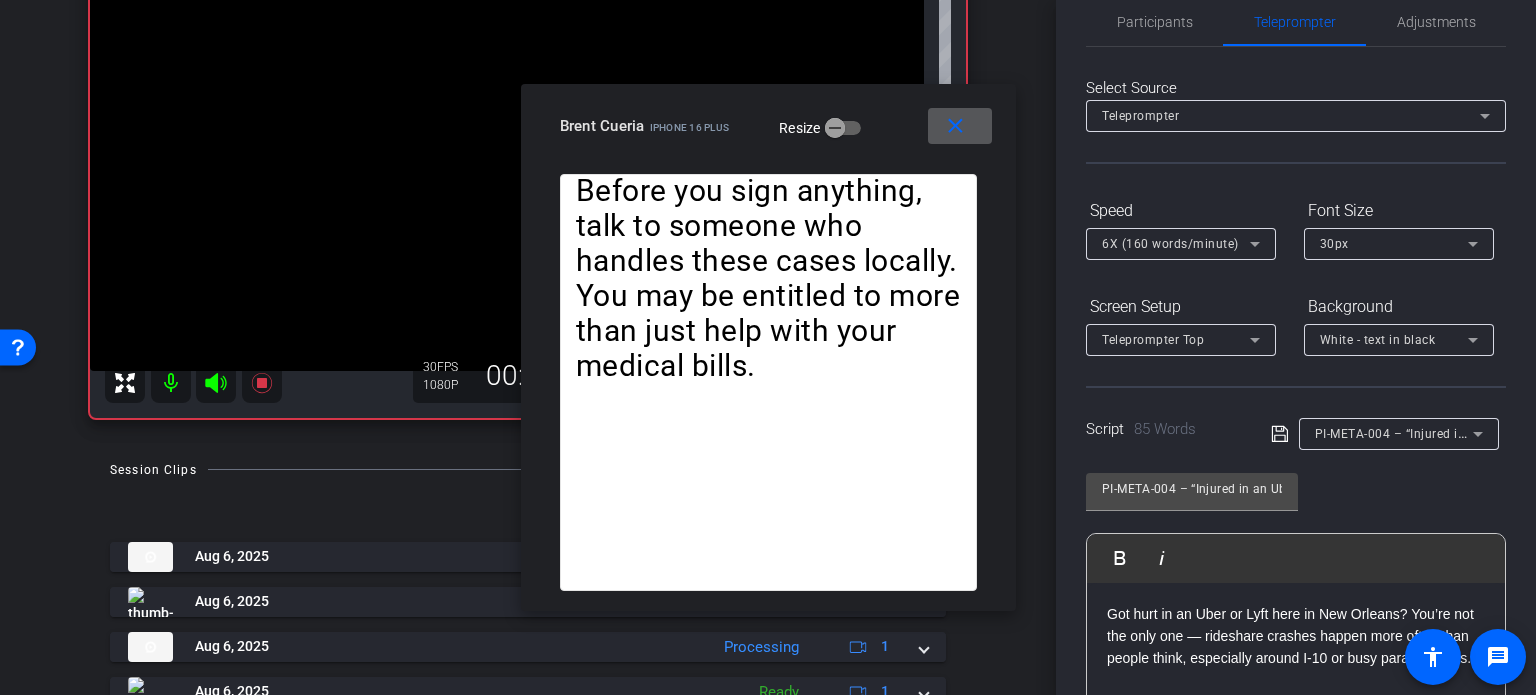 scroll, scrollTop: 0, scrollLeft: 0, axis: both 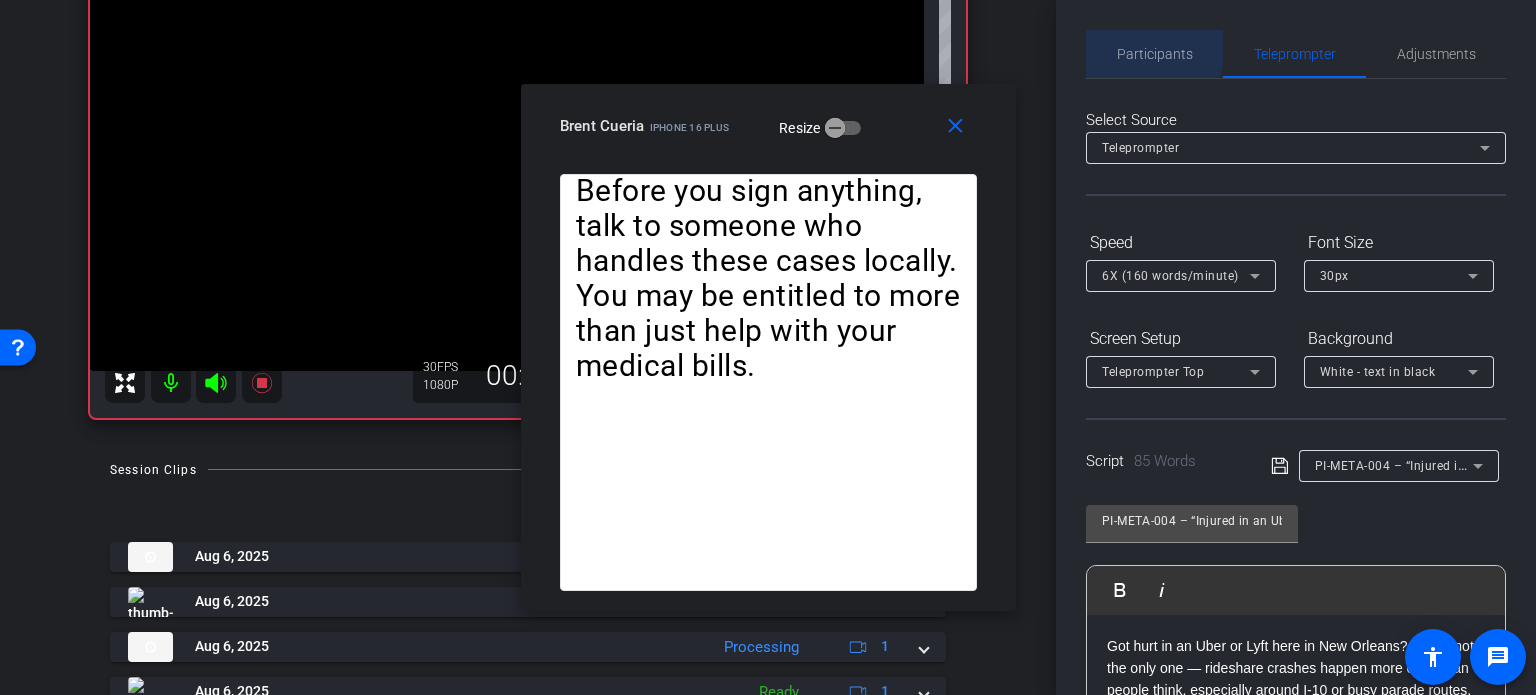 click on "Participants" at bounding box center [1155, 54] 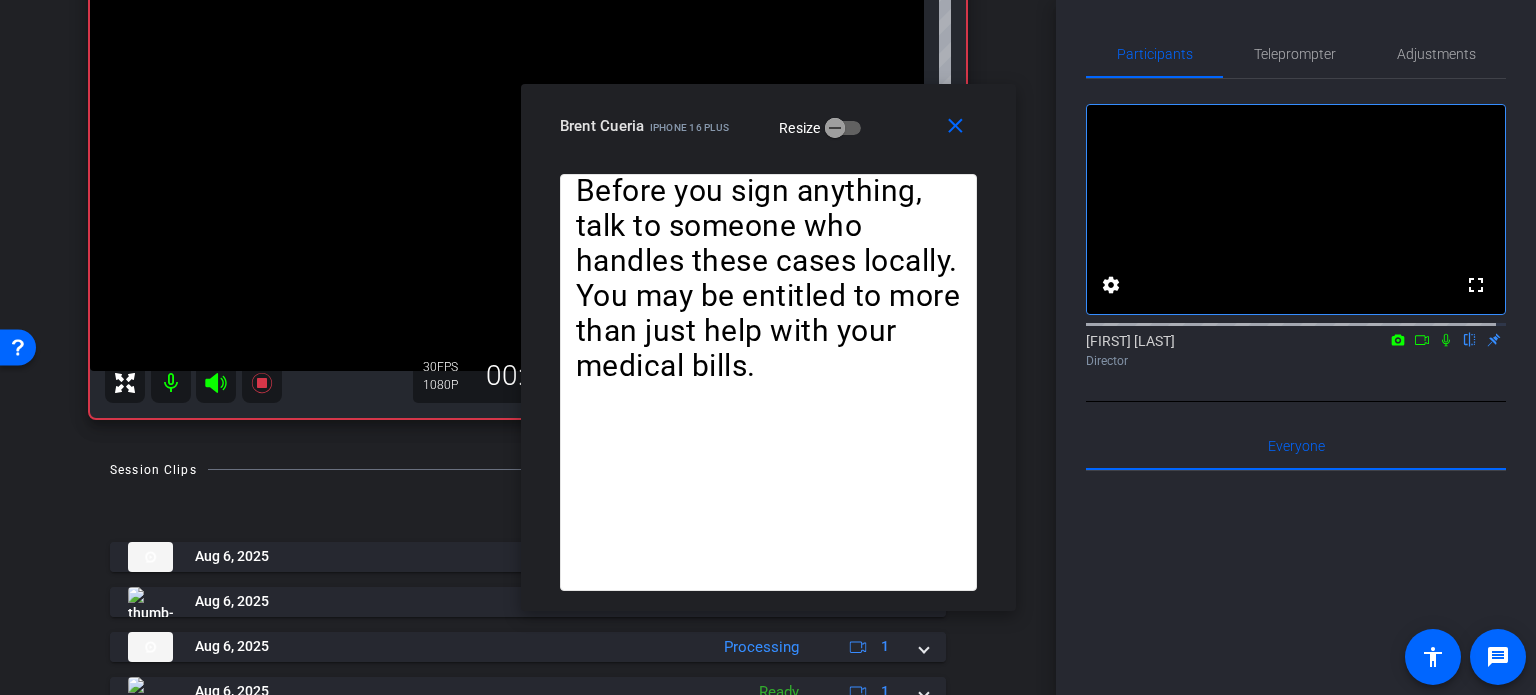 click 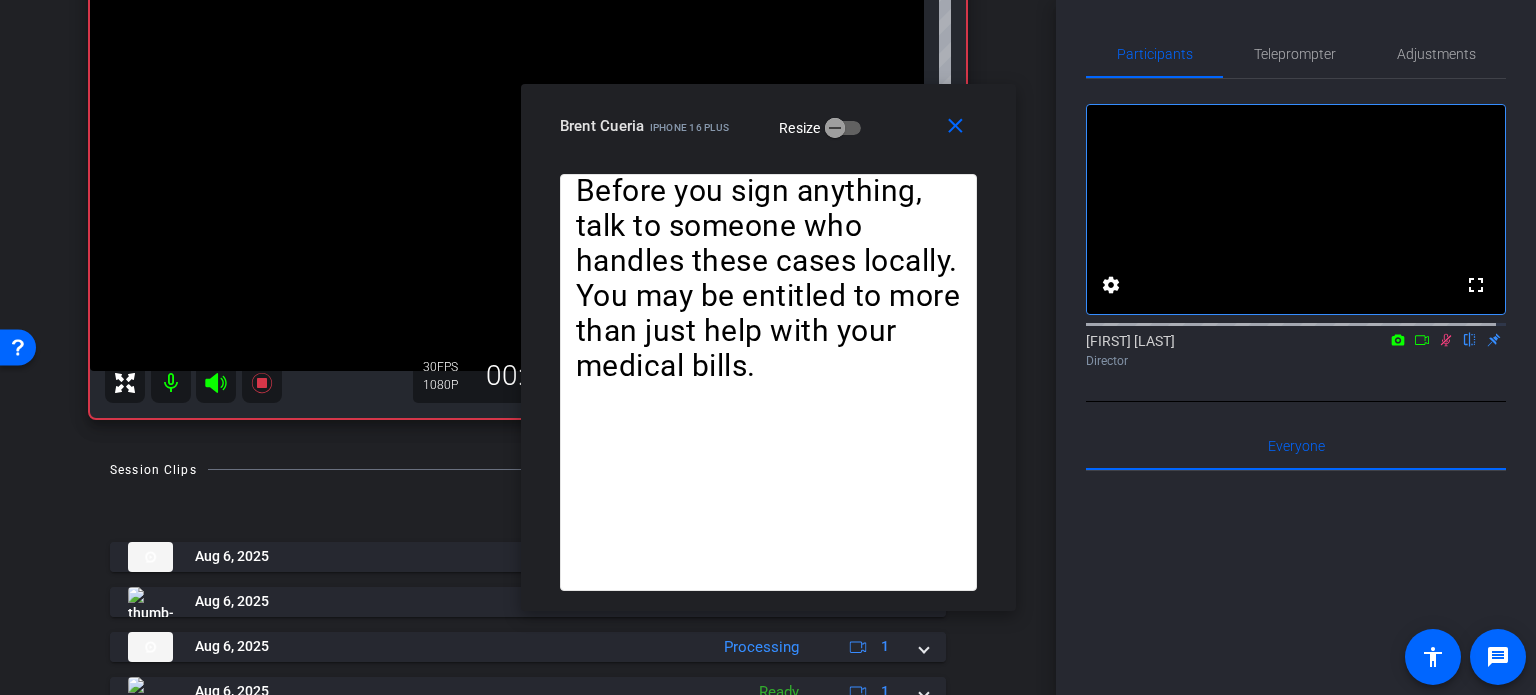 drag, startPoint x: 1288, startPoint y: 56, endPoint x: 1397, endPoint y: 130, distance: 131.74597 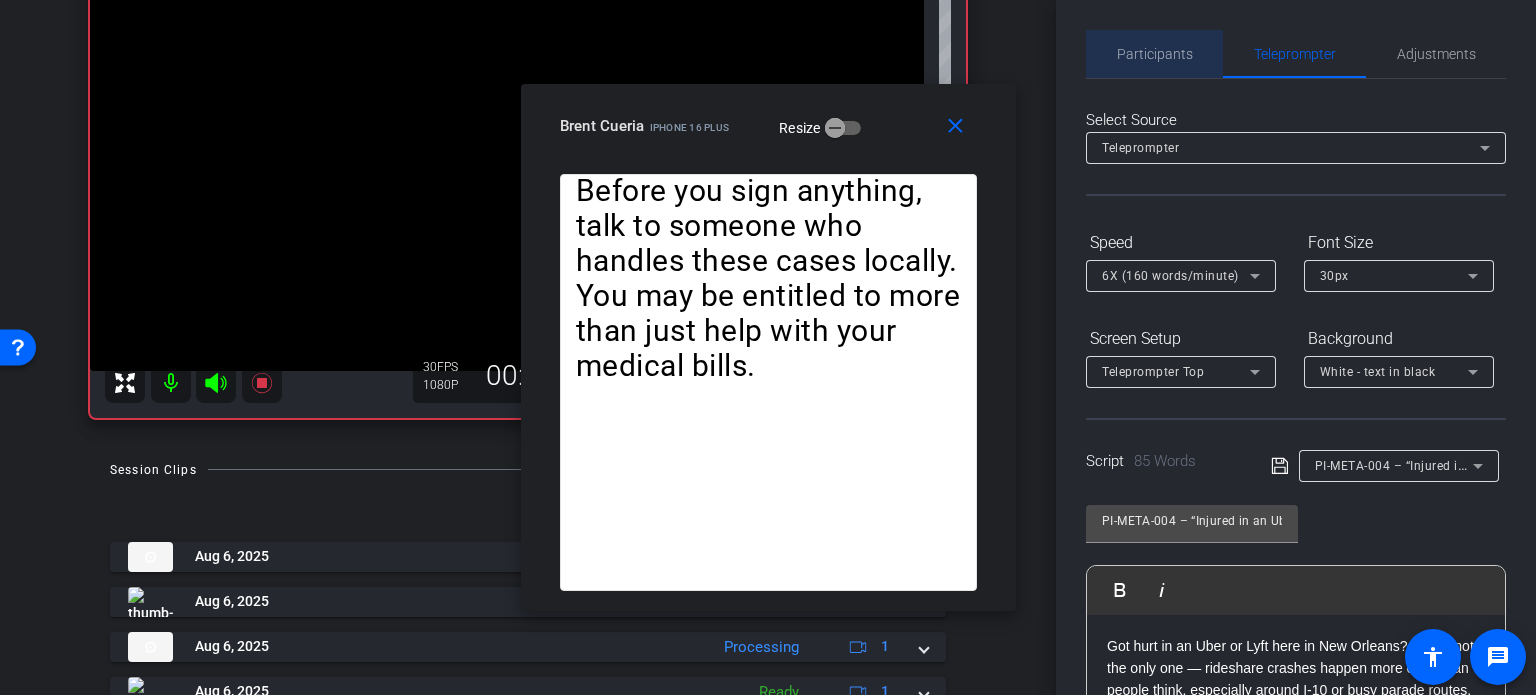 click on "Participants" at bounding box center (1155, 54) 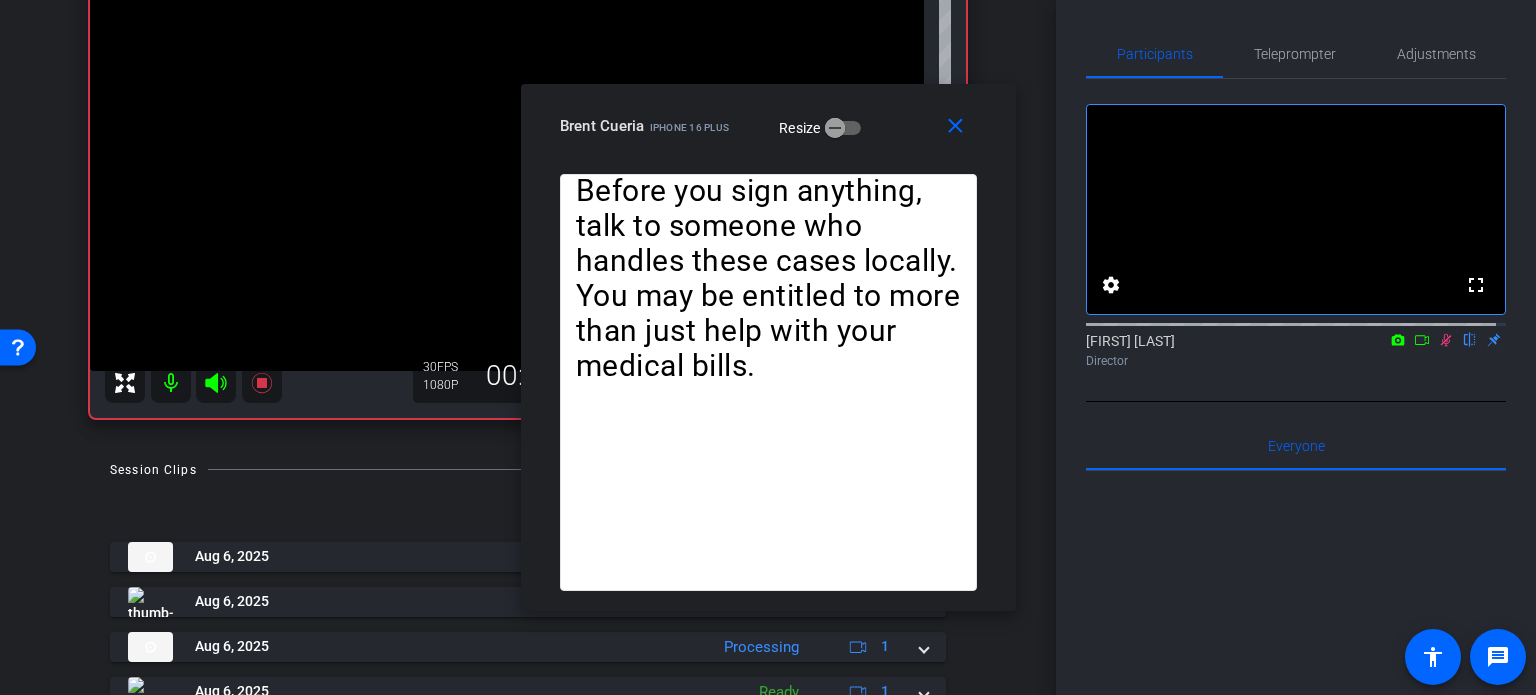 click 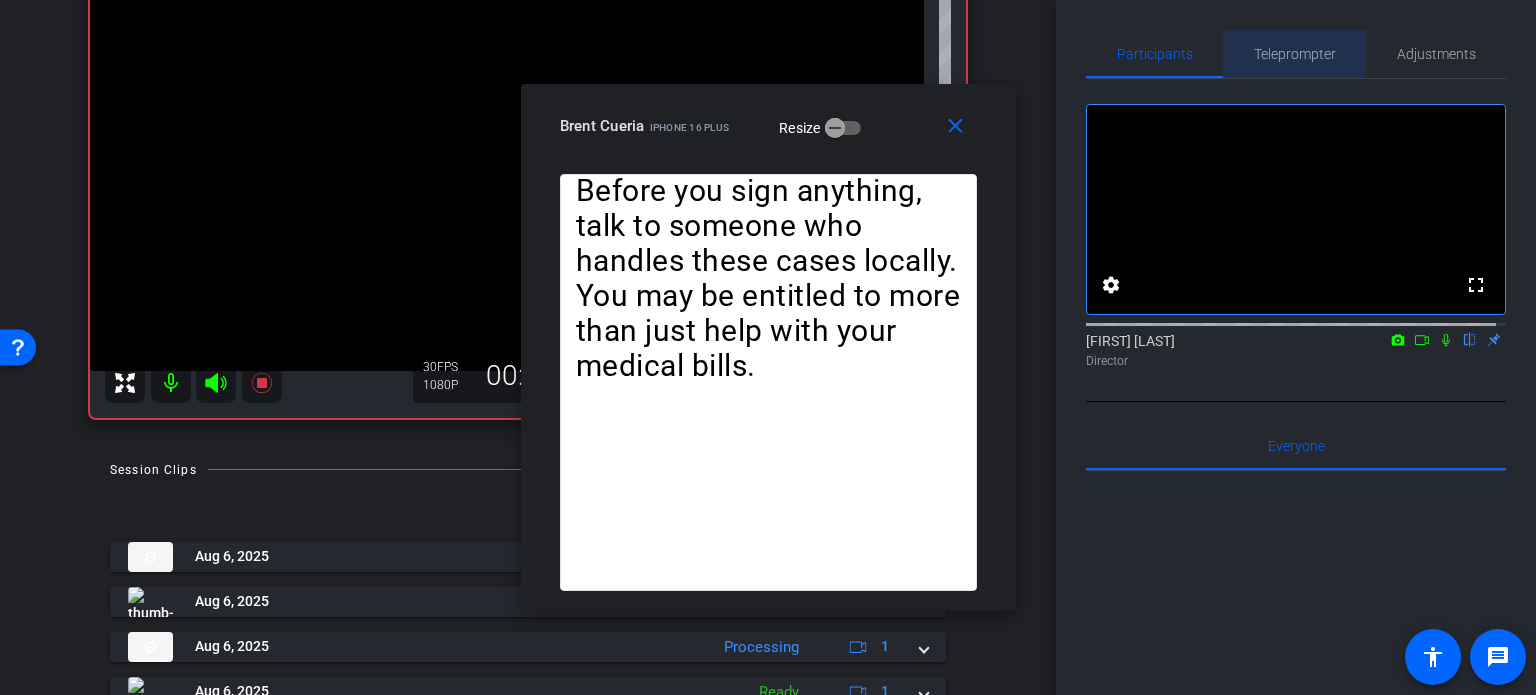 click on "Teleprompter" at bounding box center [1295, 54] 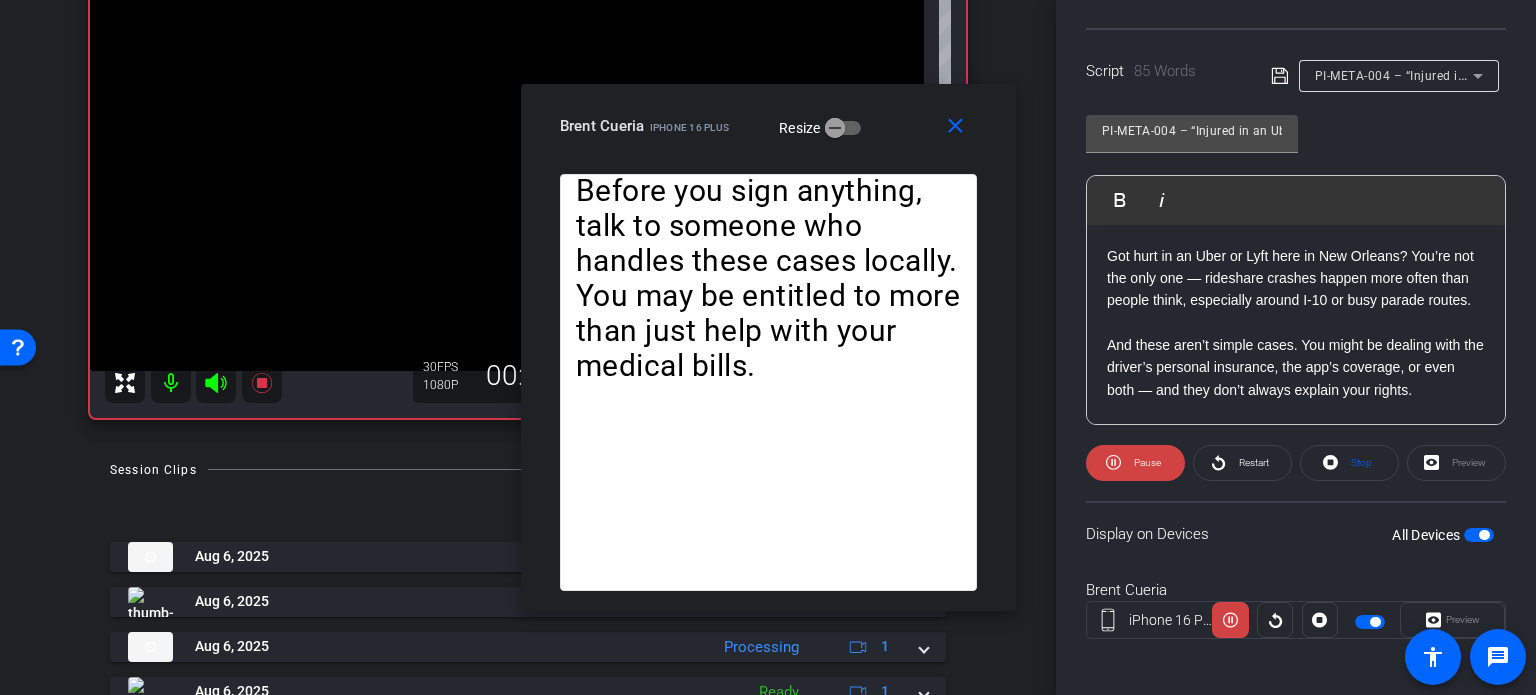 scroll, scrollTop: 396, scrollLeft: 0, axis: vertical 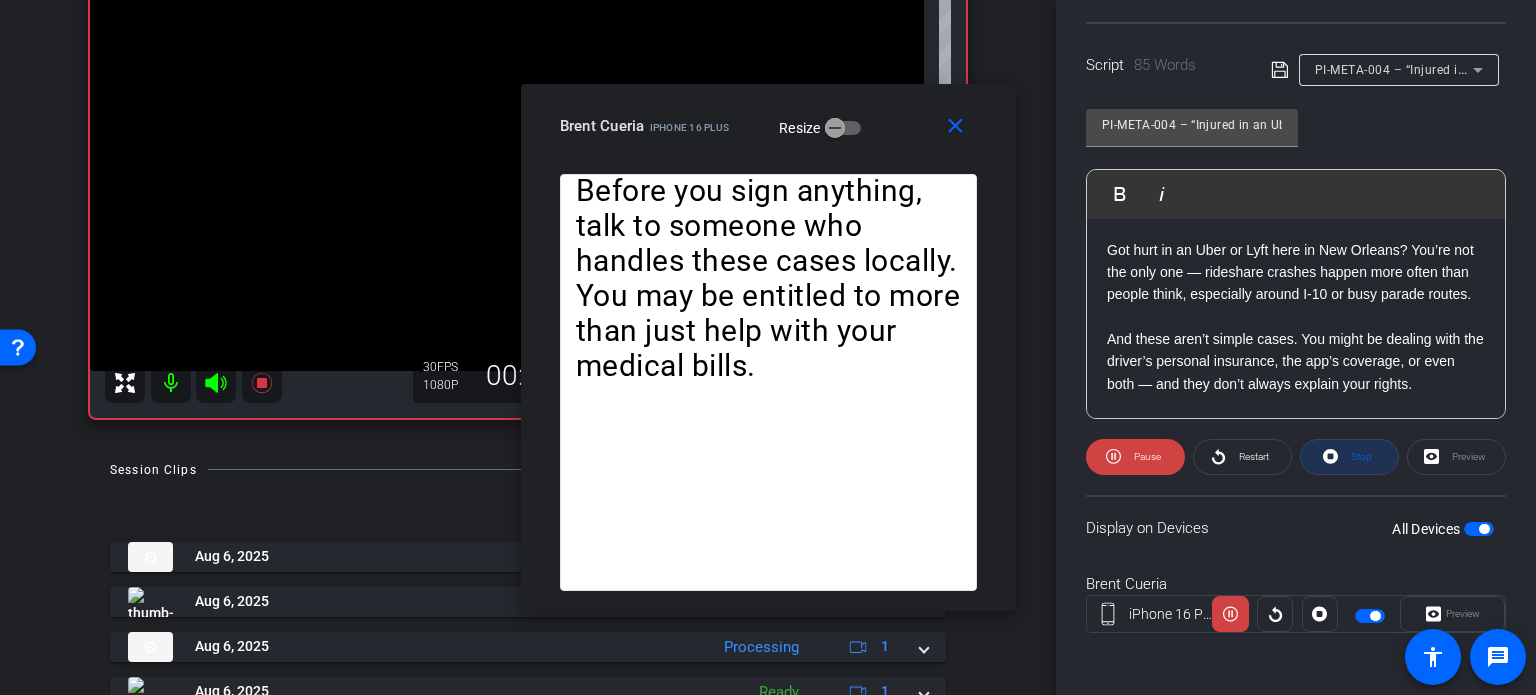click on "Stop" 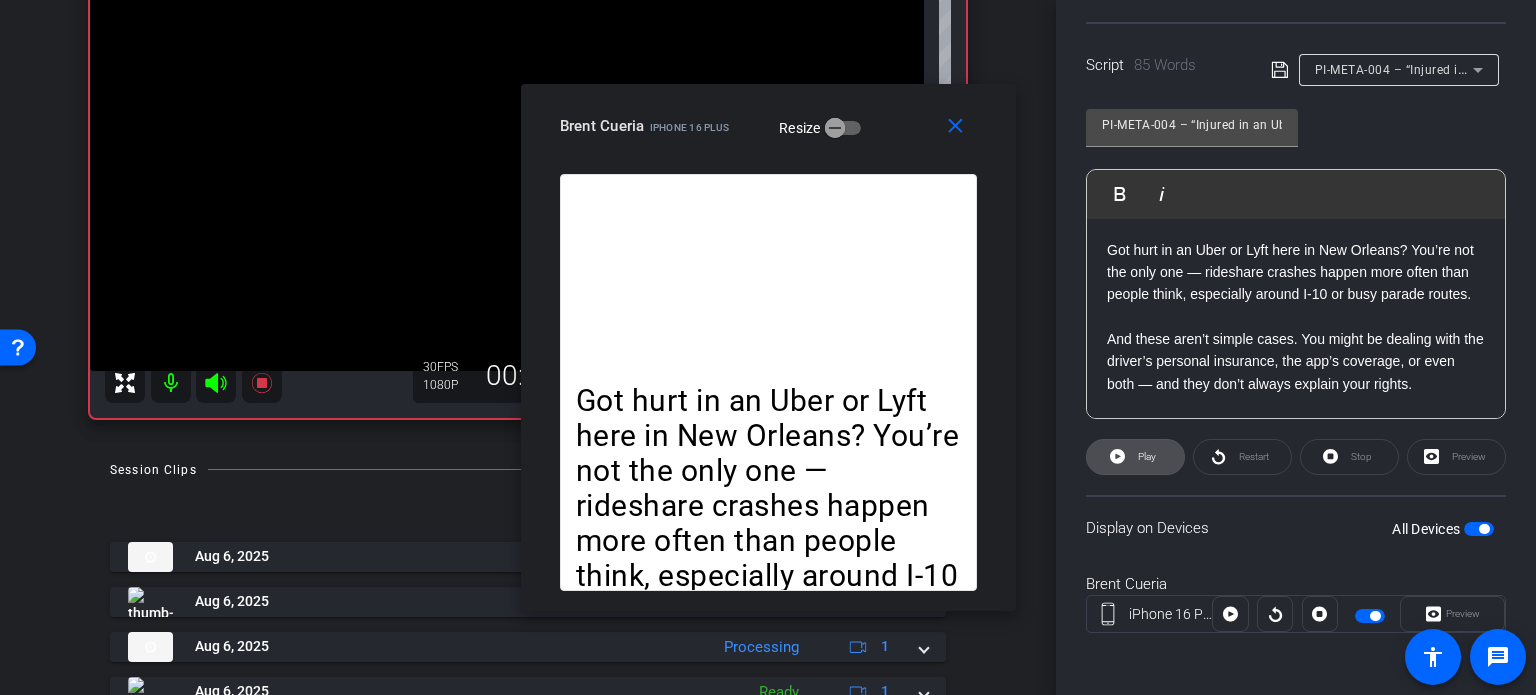 click 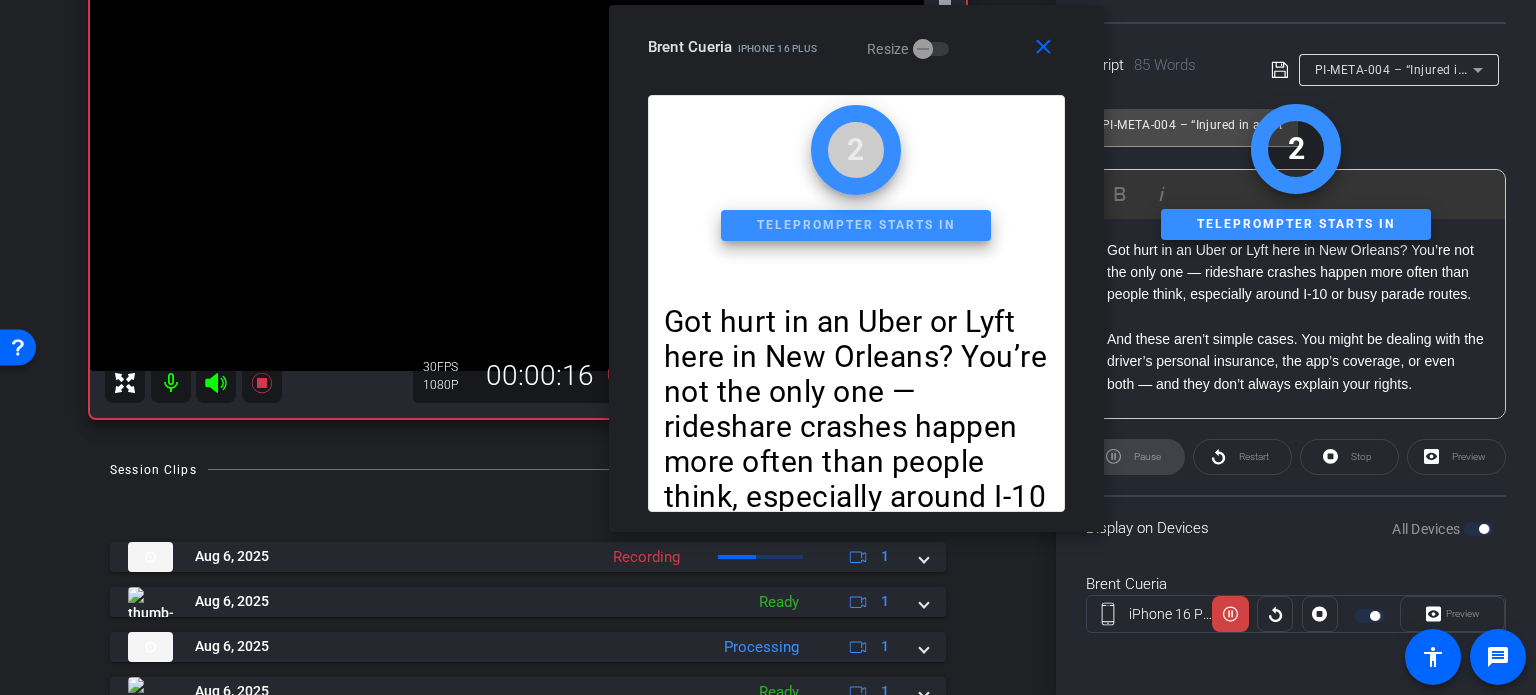 drag, startPoint x: 748, startPoint y: 141, endPoint x: 838, endPoint y: 59, distance: 121.75385 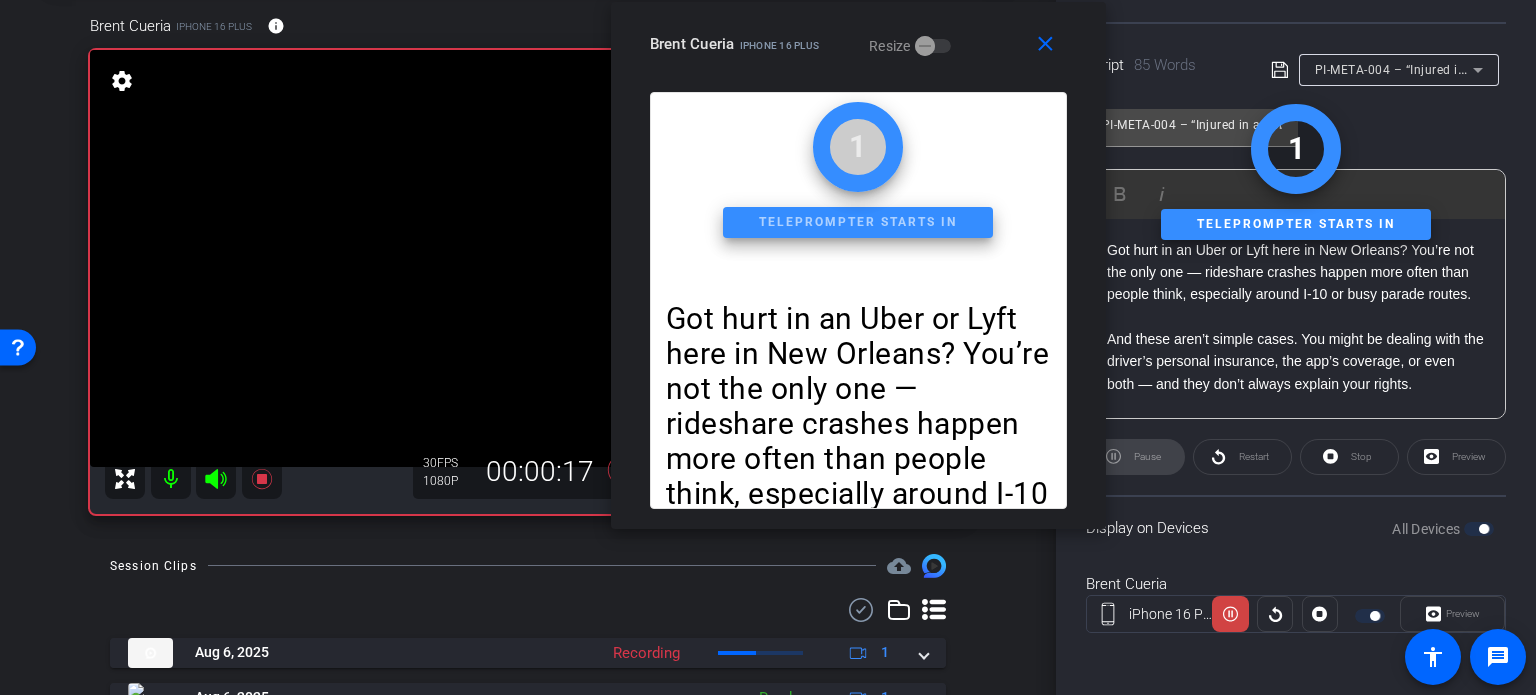 scroll, scrollTop: 0, scrollLeft: 0, axis: both 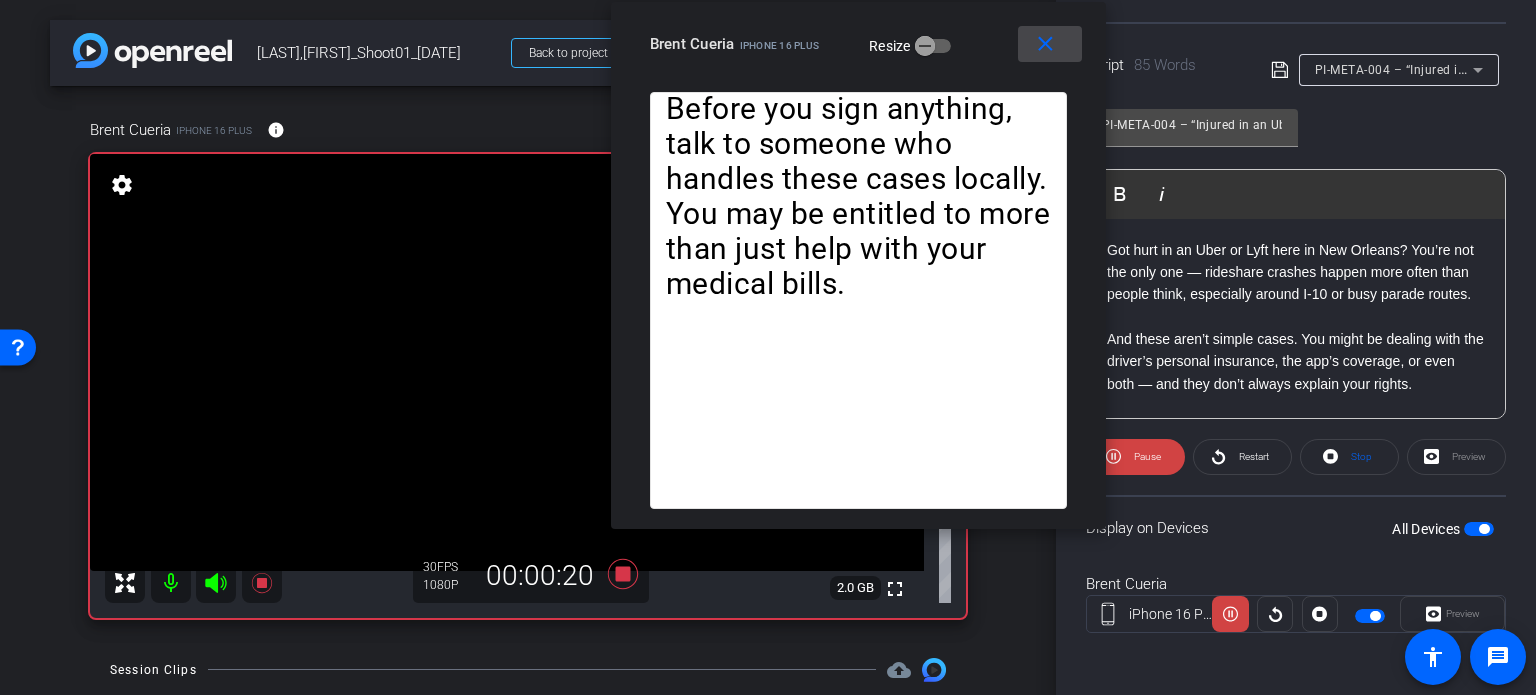 drag, startPoint x: 1048, startPoint y: 53, endPoint x: 1068, endPoint y: 63, distance: 22.36068 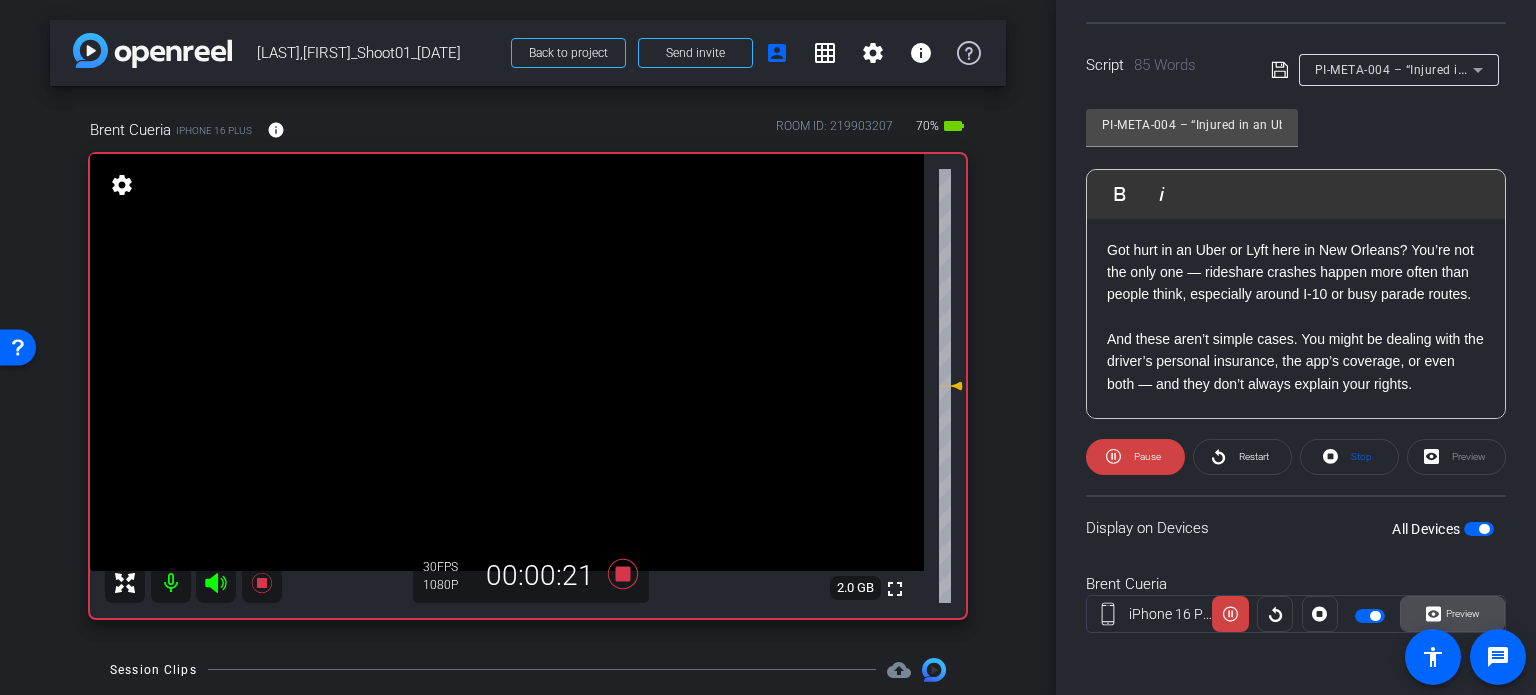 click 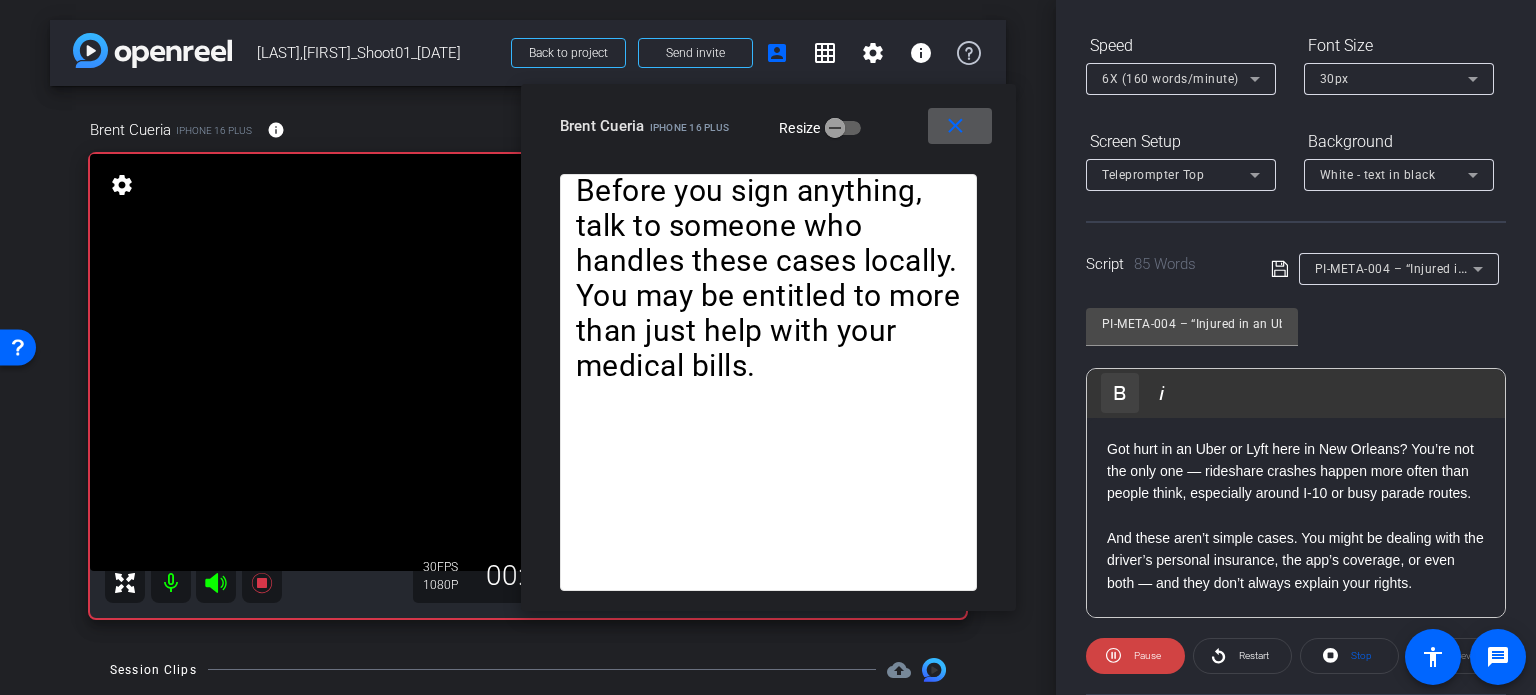 scroll, scrollTop: 196, scrollLeft: 0, axis: vertical 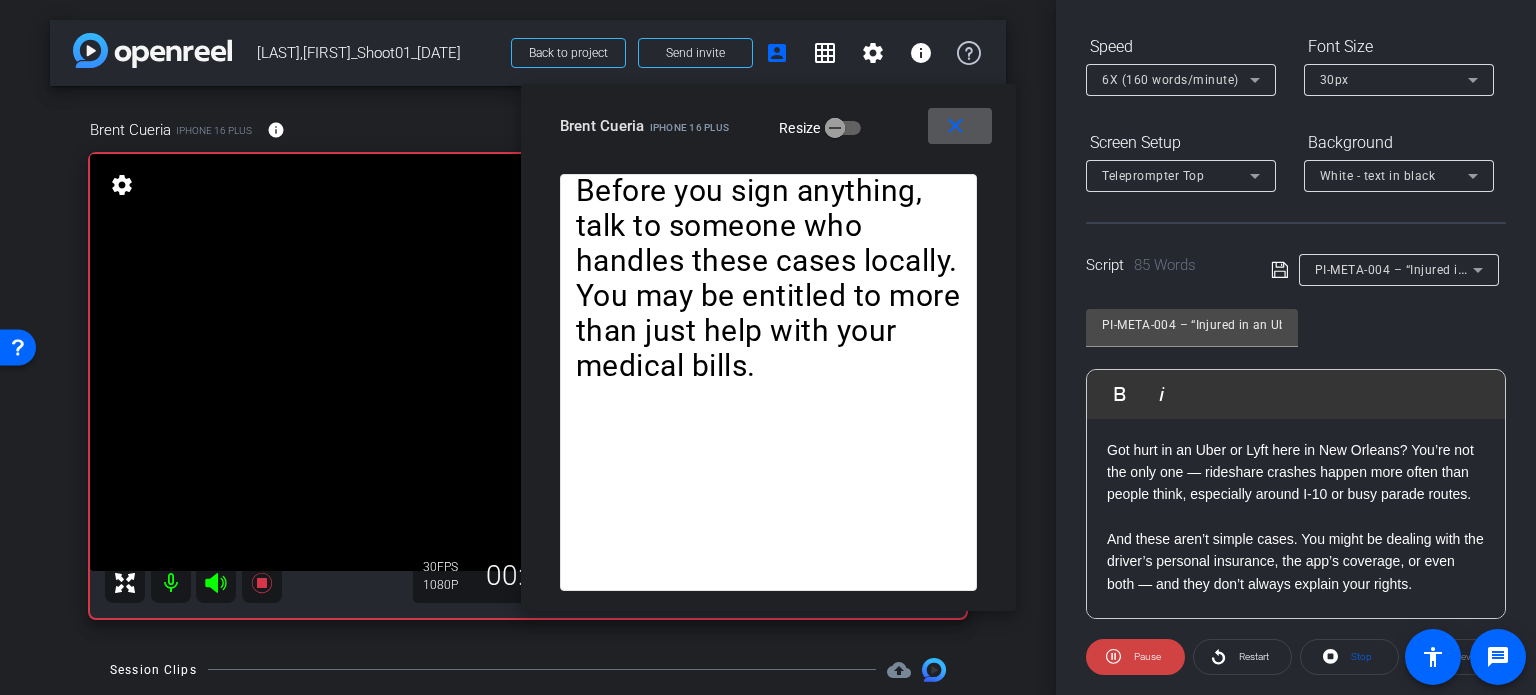 click on "6X (160 words/minute)" at bounding box center (1170, 80) 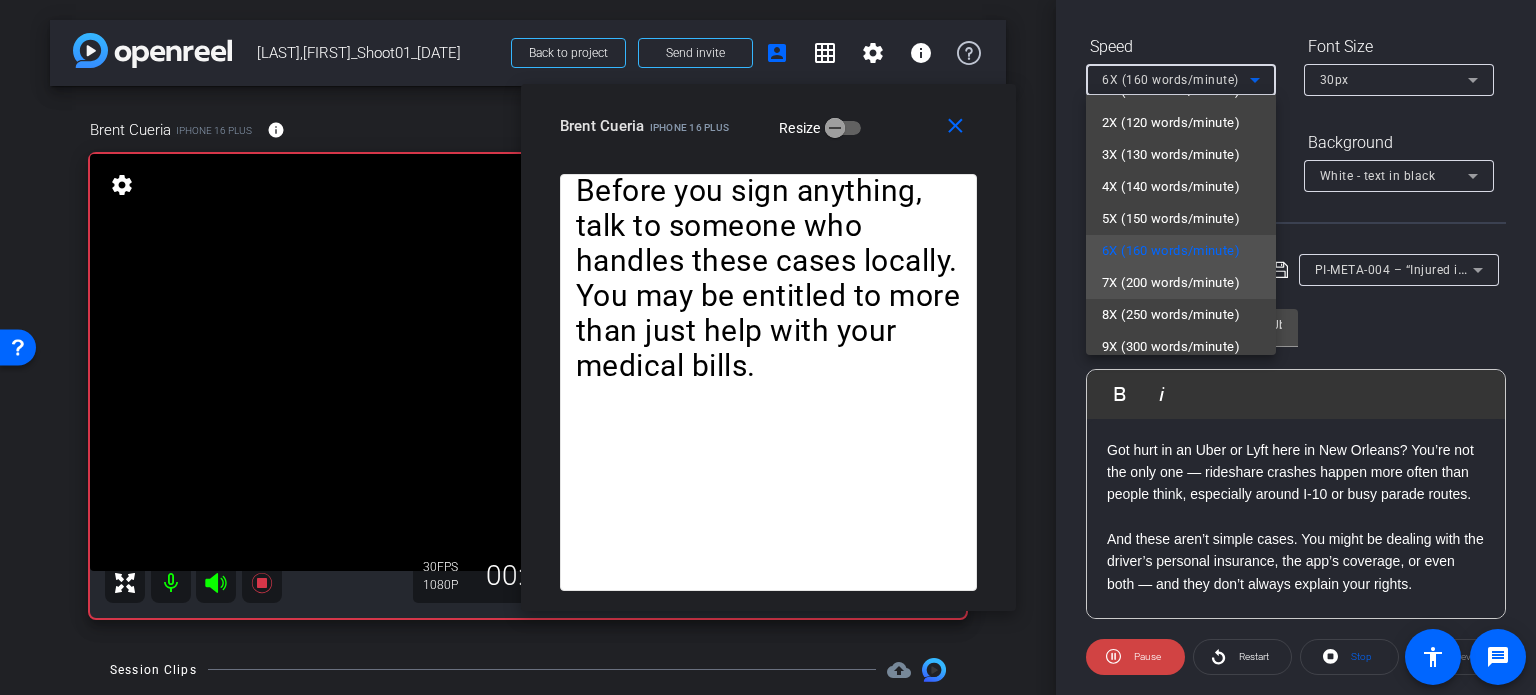 scroll, scrollTop: 44, scrollLeft: 0, axis: vertical 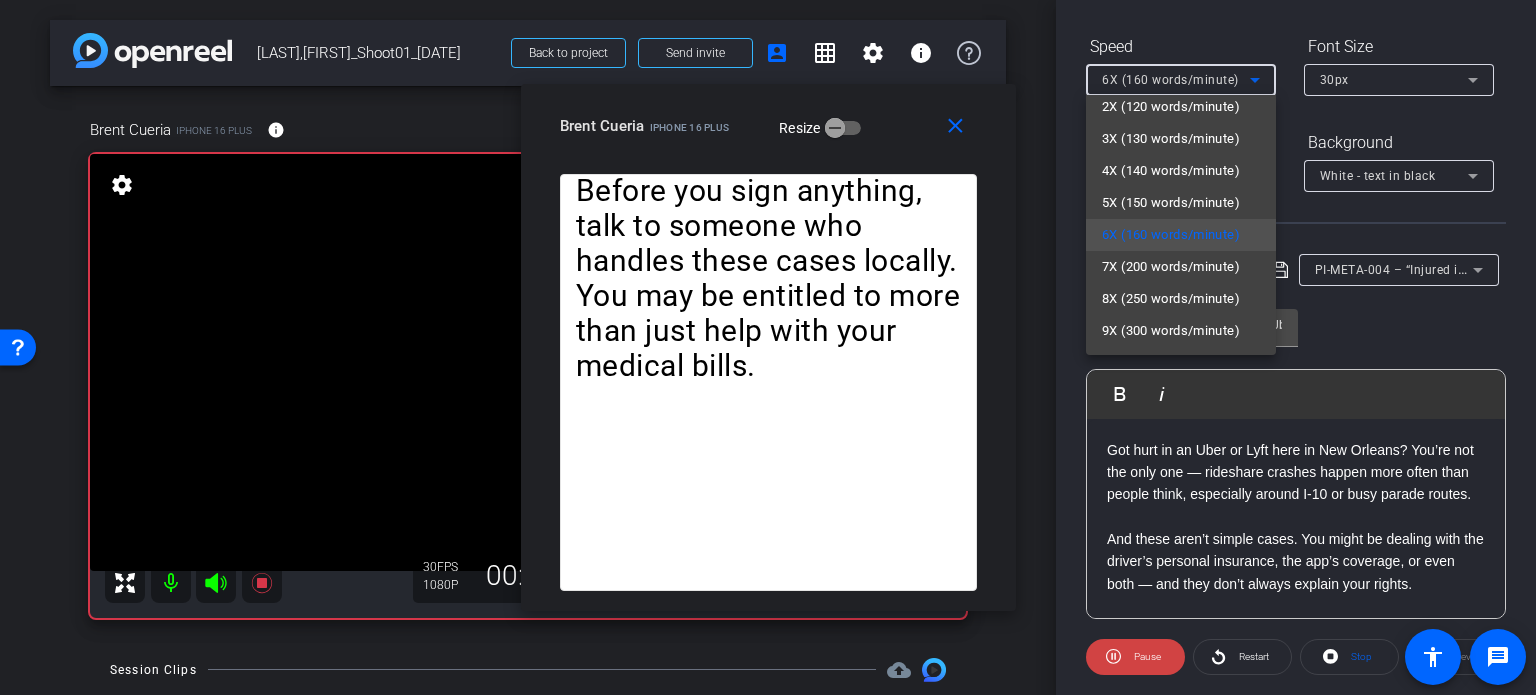 drag, startPoint x: 901, startPoint y: 136, endPoint x: 913, endPoint y: 114, distance: 25.059929 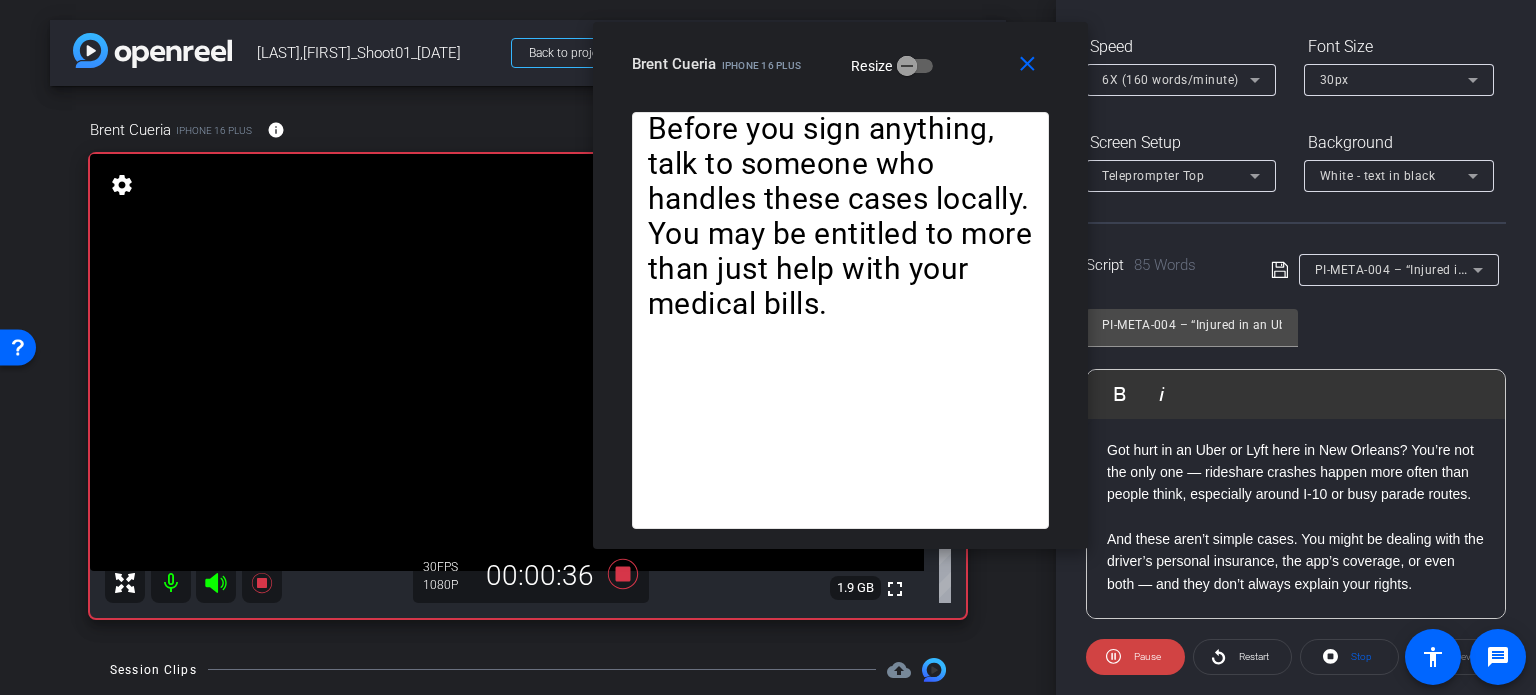 drag, startPoint x: 912, startPoint y: 122, endPoint x: 984, endPoint y: 60, distance: 95.015785 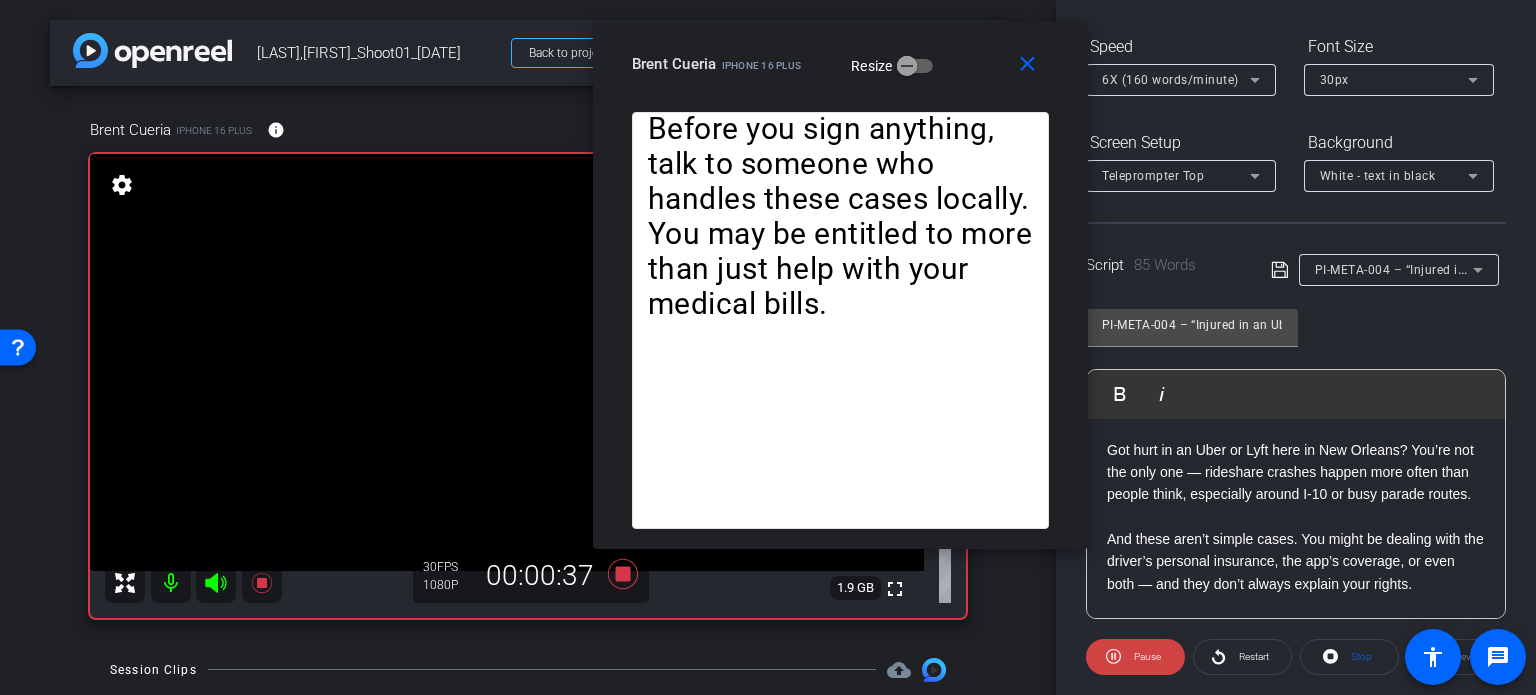 click on "6X (160 words/minute)" at bounding box center [1176, 79] 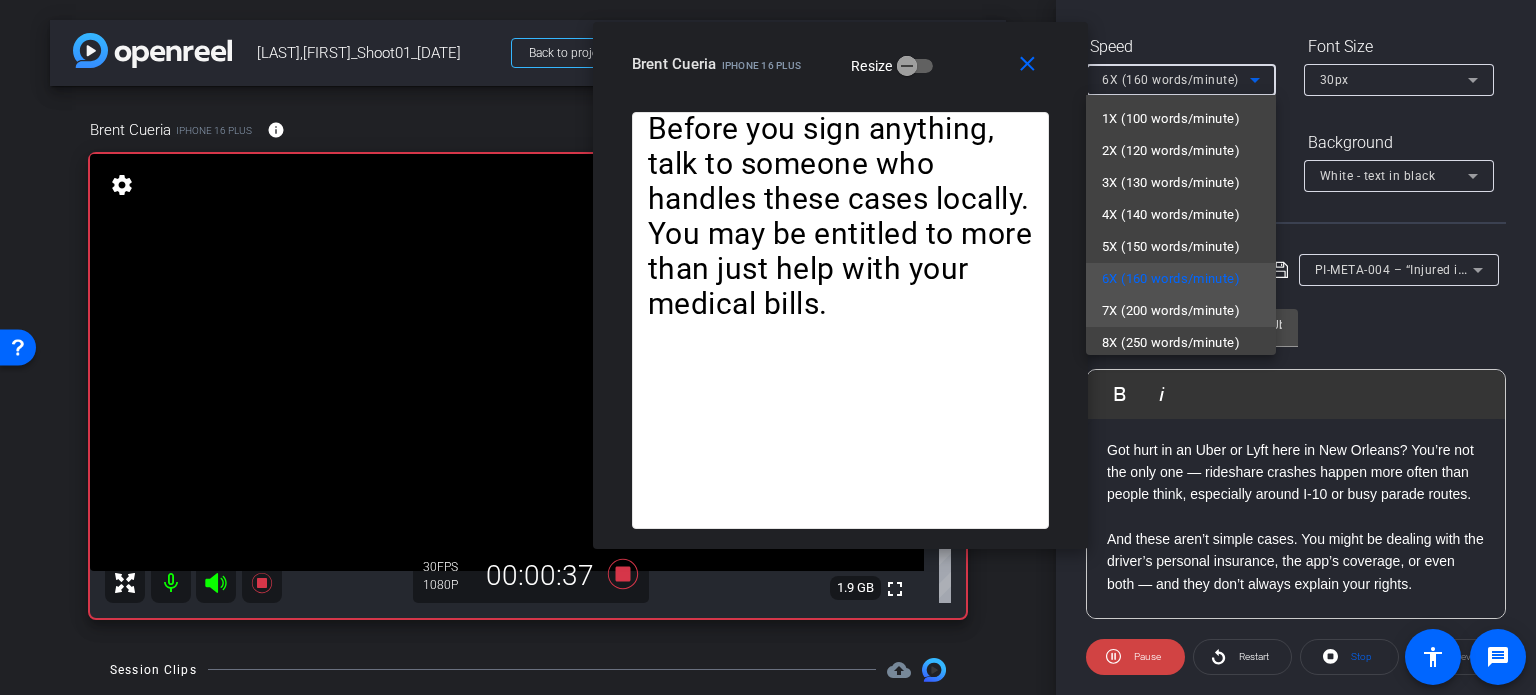 click on "7X (200 words/minute)" at bounding box center [1171, 311] 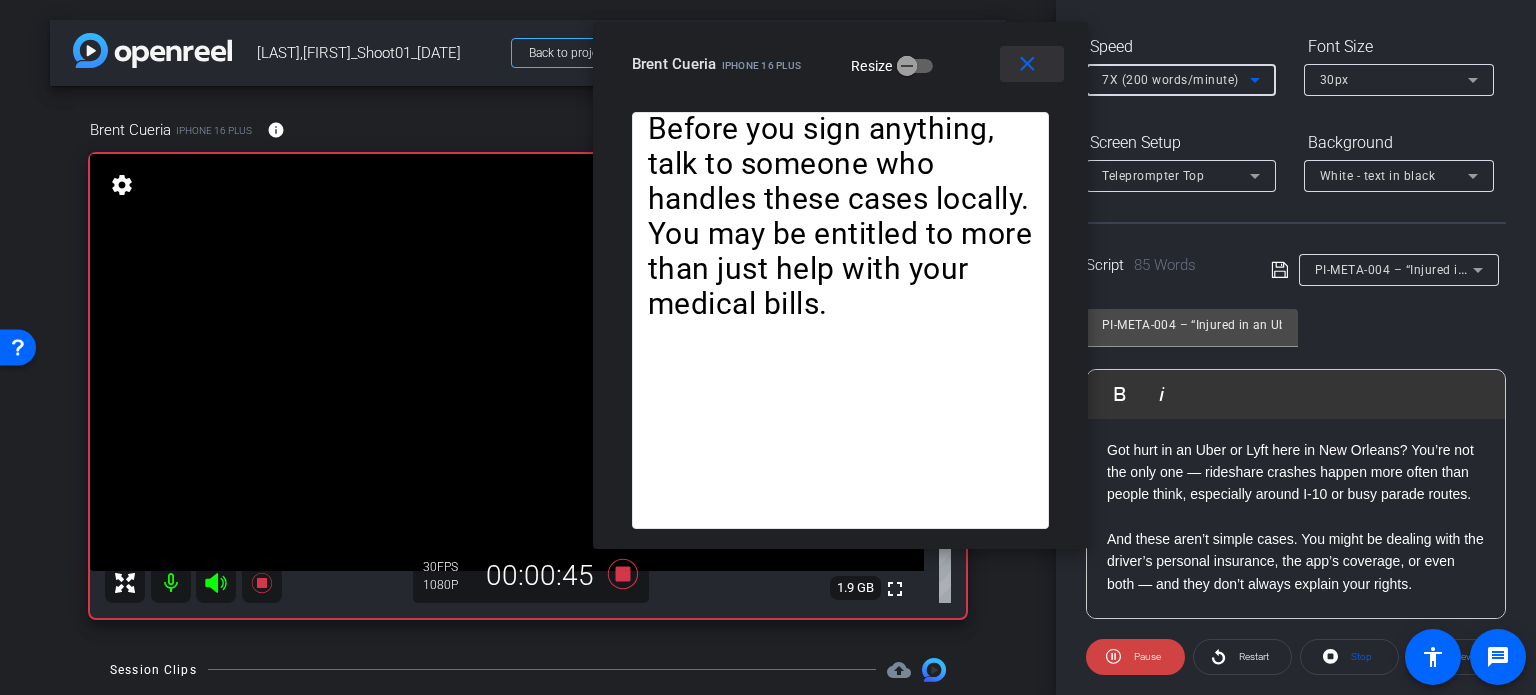click on "close" at bounding box center (1027, 64) 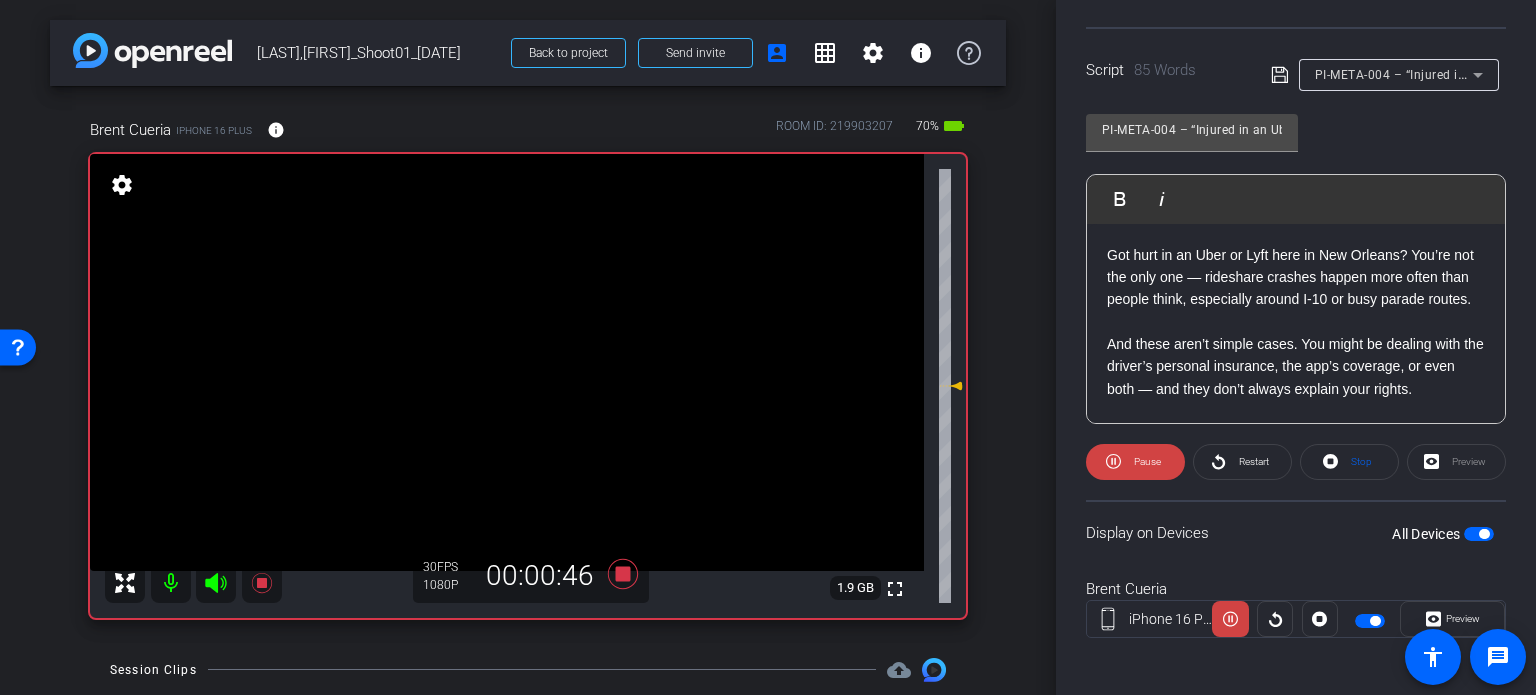 scroll, scrollTop: 396, scrollLeft: 0, axis: vertical 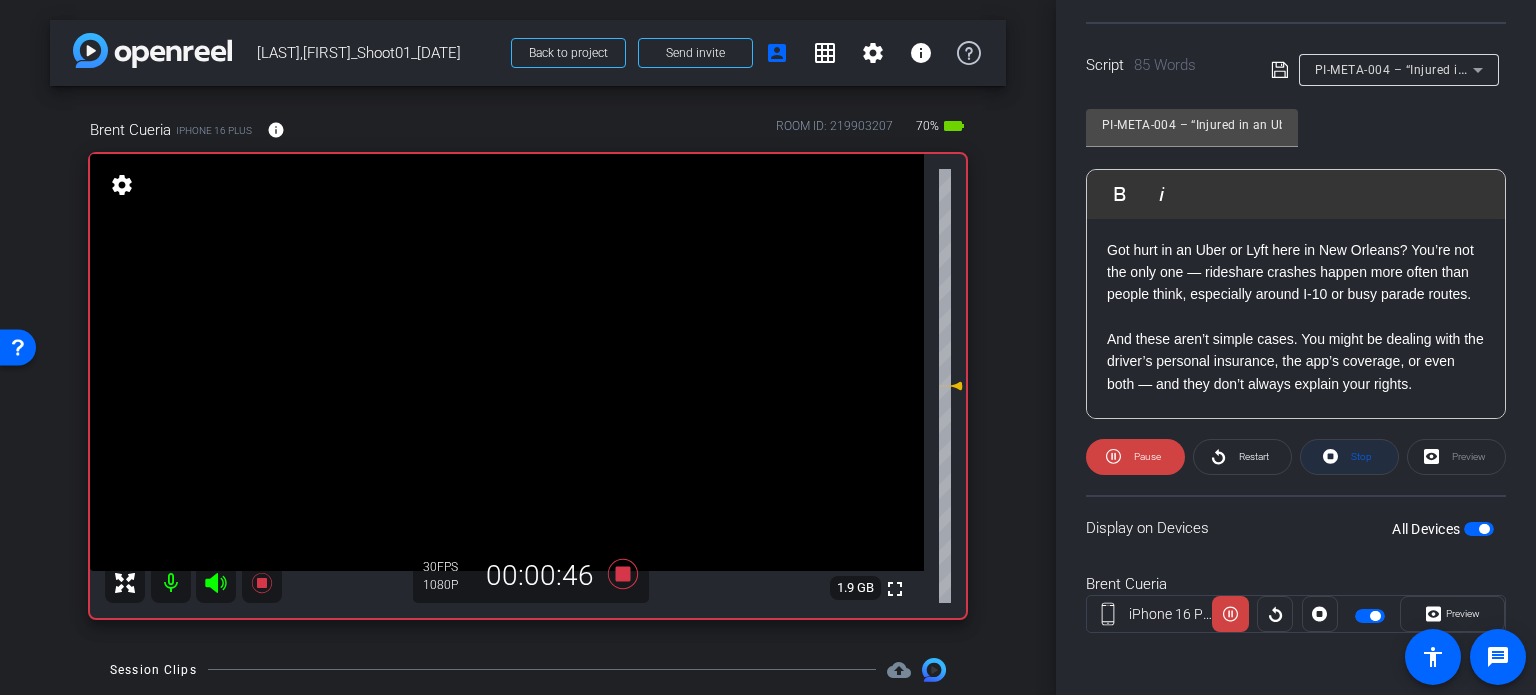 click on "Stop" 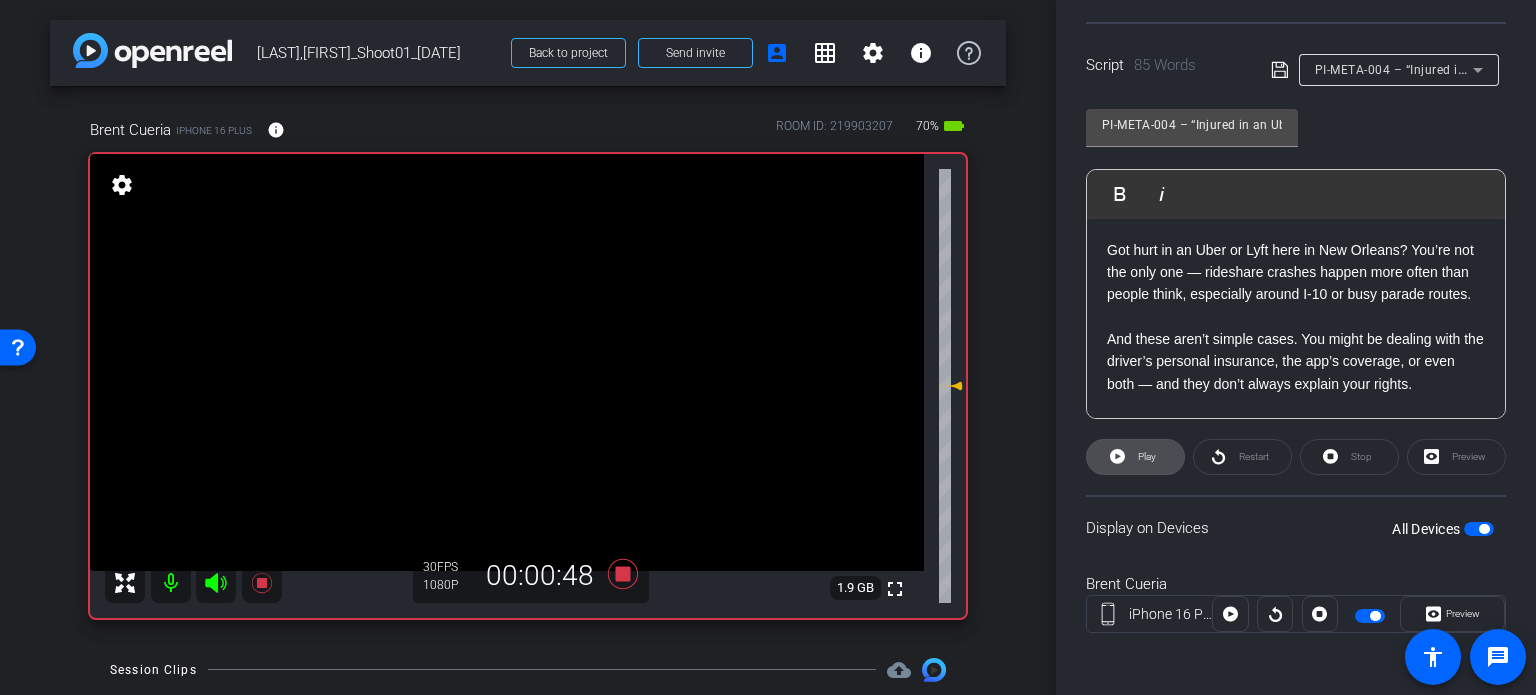 click 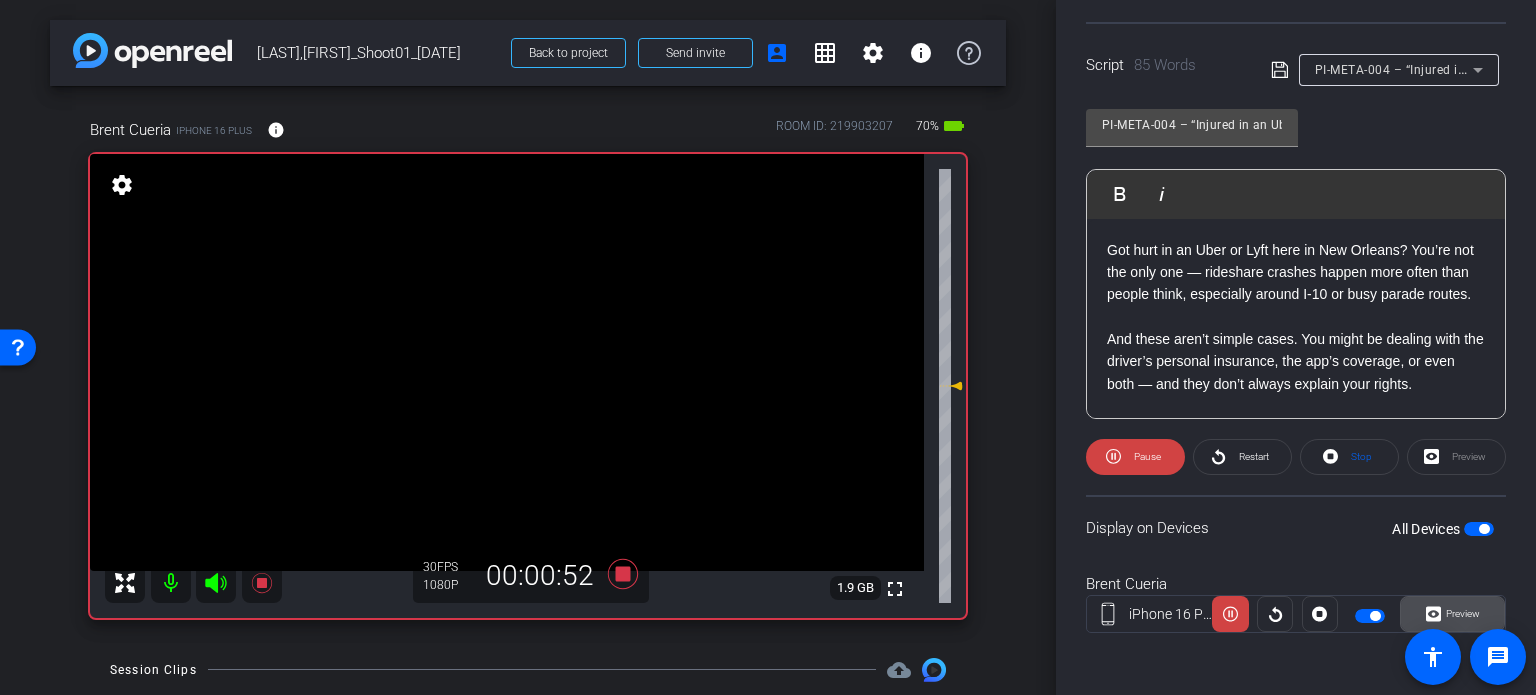 click 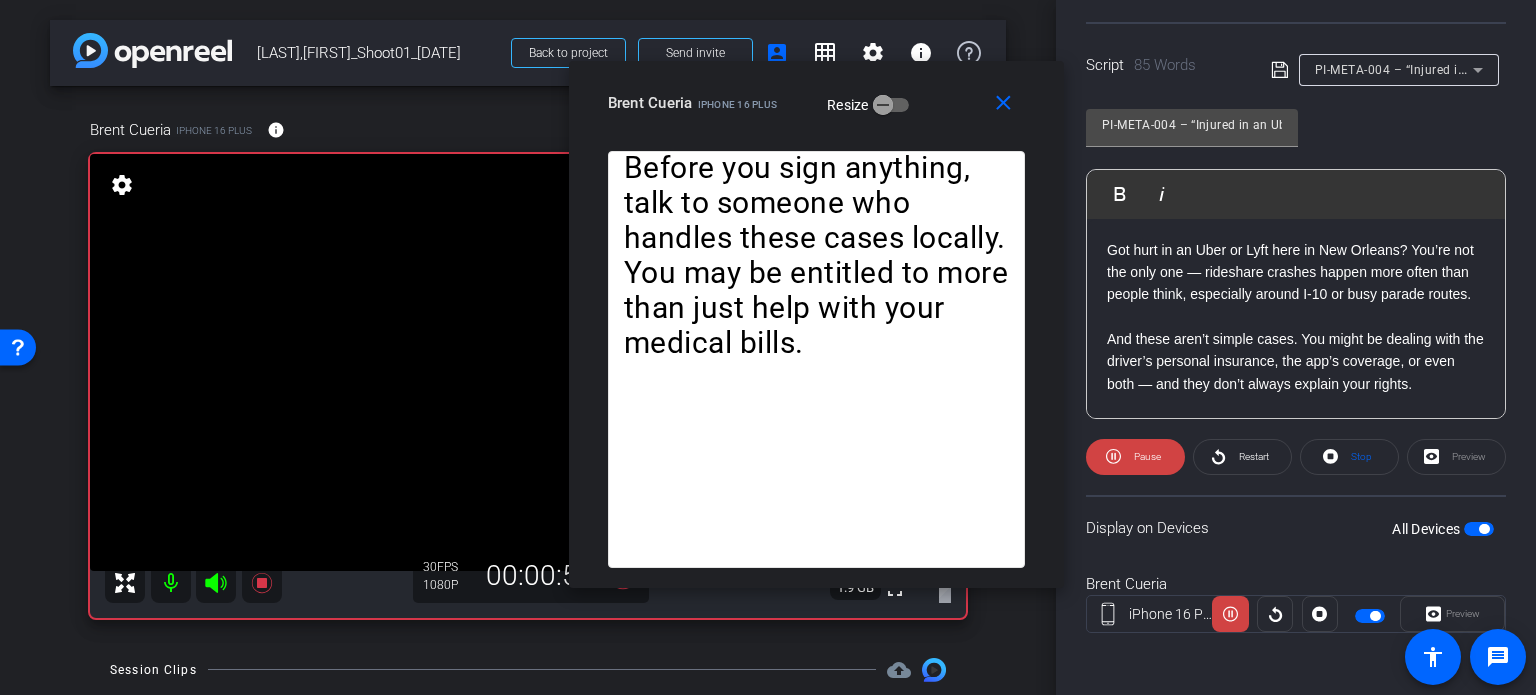 drag, startPoint x: 716, startPoint y: 151, endPoint x: 764, endPoint y: 128, distance: 53.225933 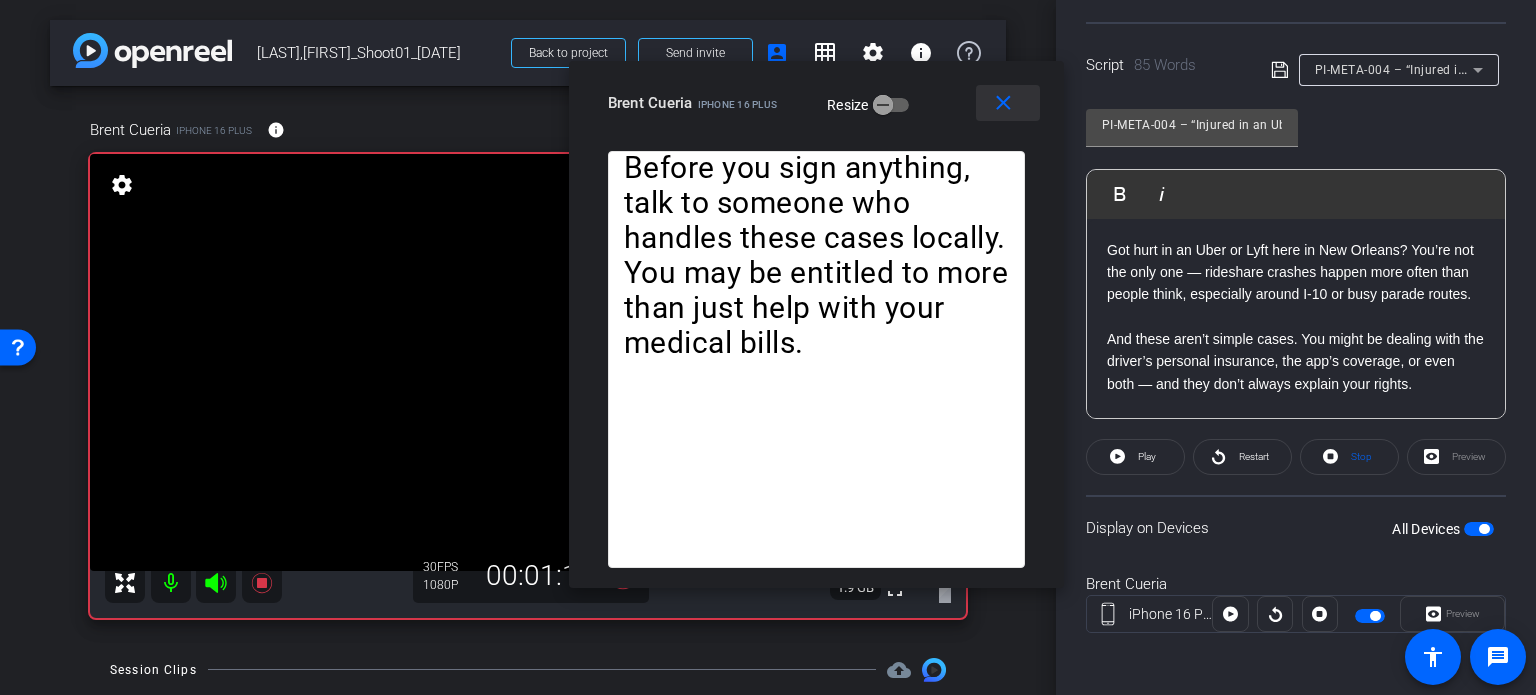 click on "close" at bounding box center (1003, 103) 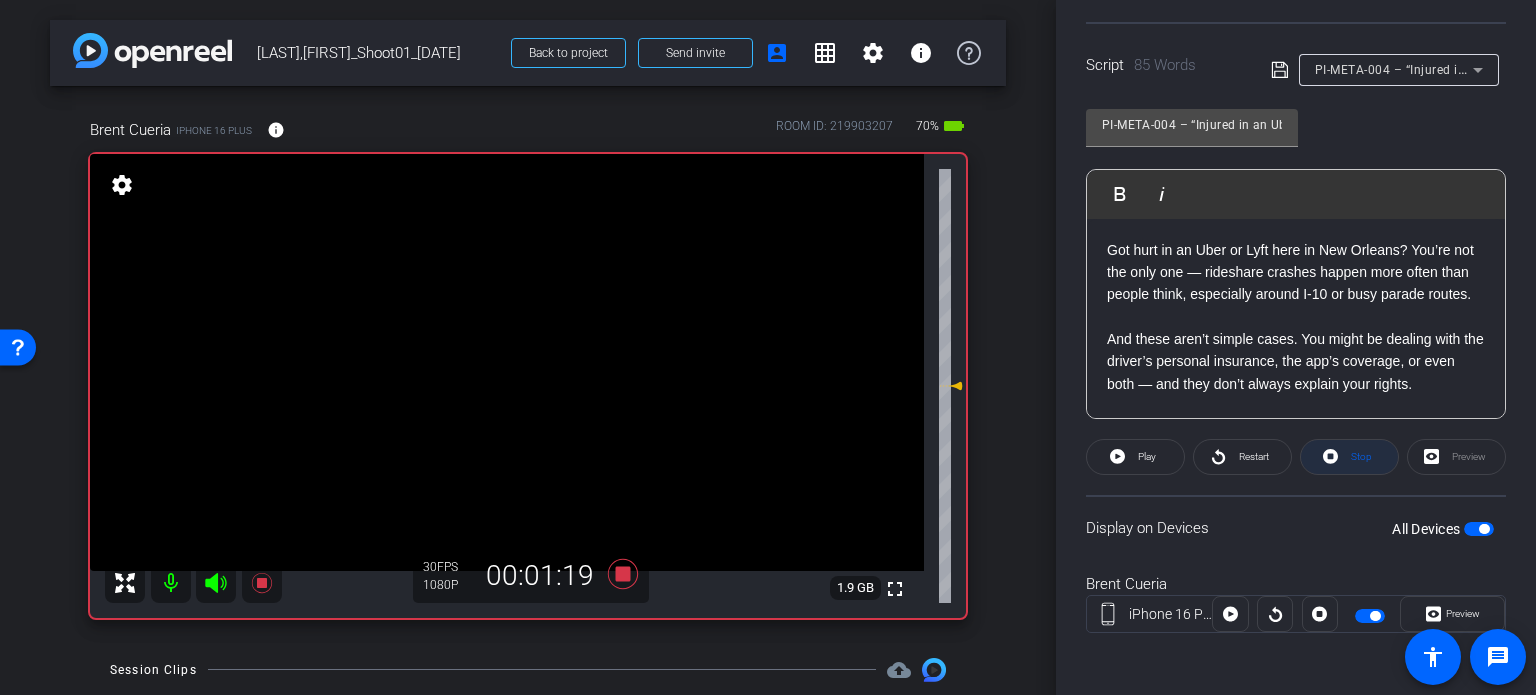 click on "Stop" 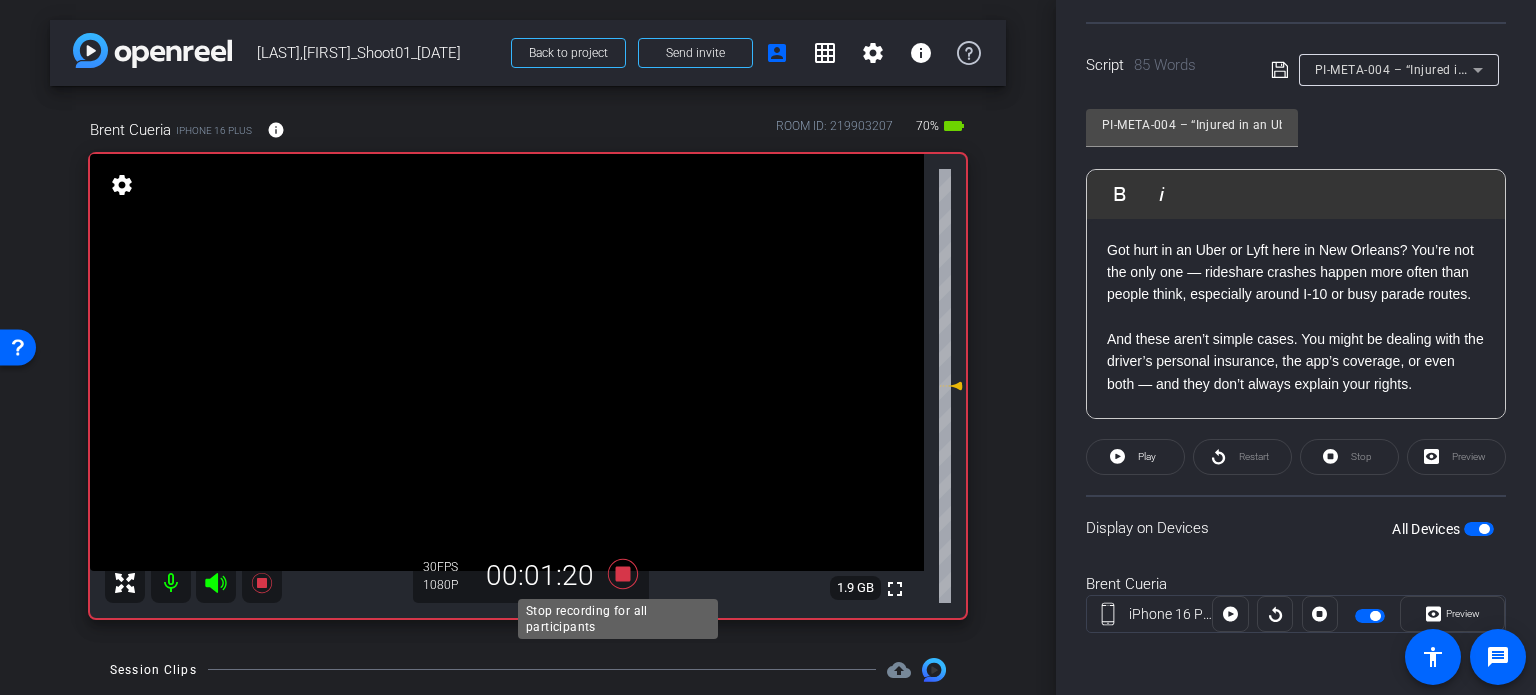 click 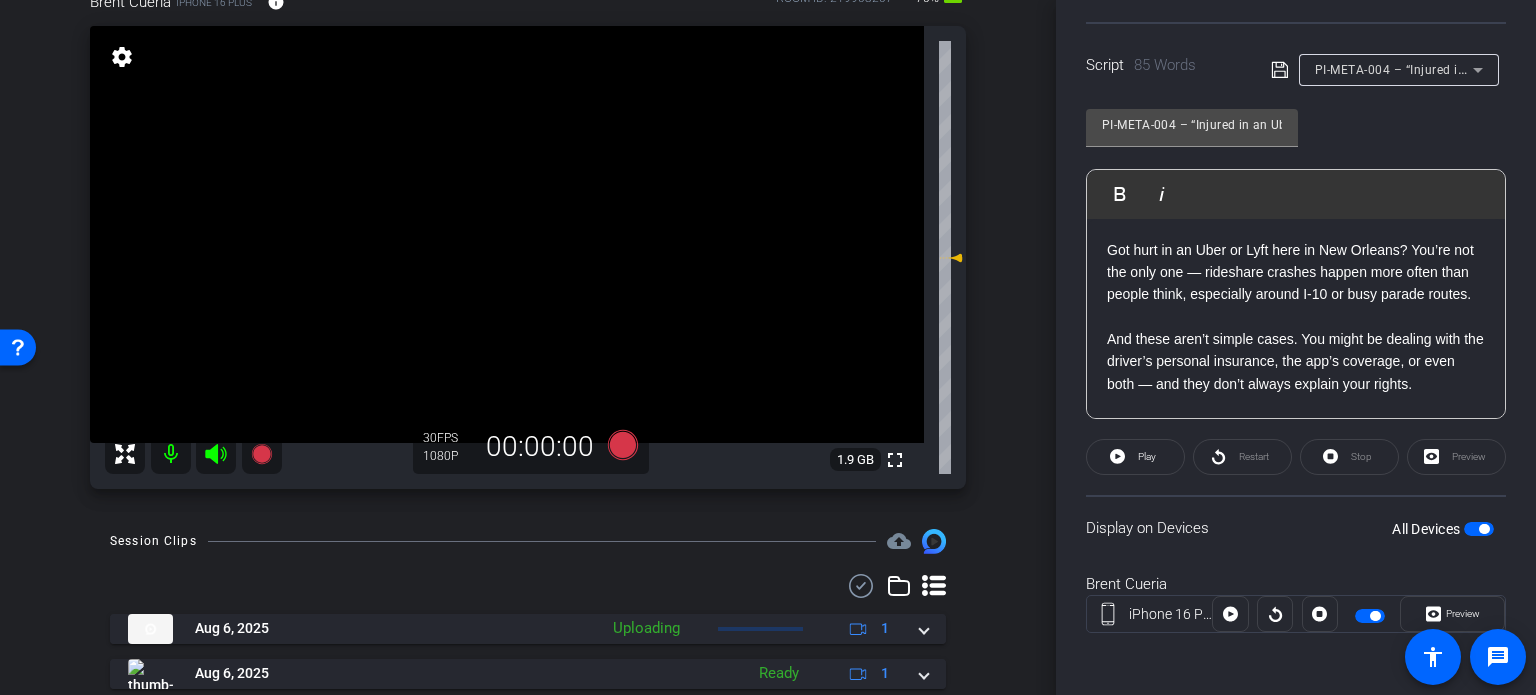 scroll, scrollTop: 300, scrollLeft: 0, axis: vertical 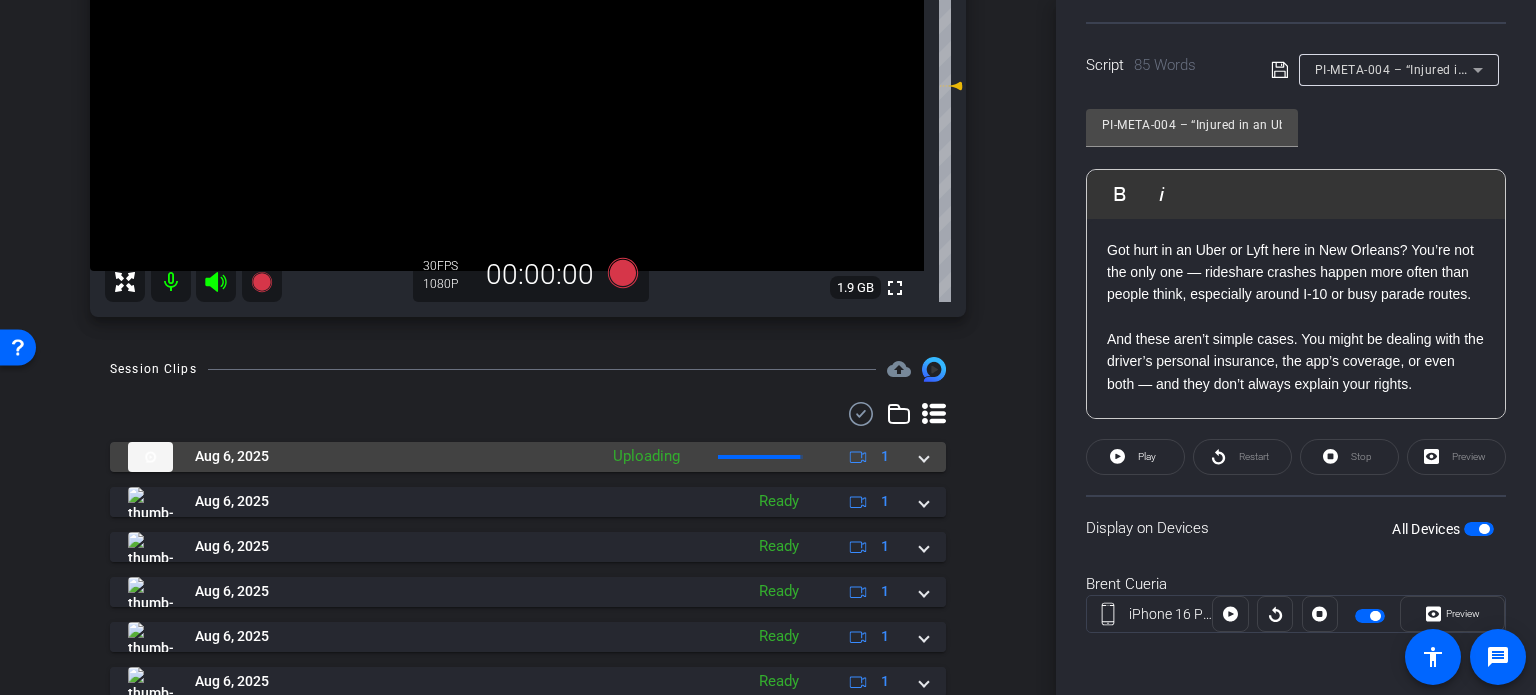 click at bounding box center (924, 456) 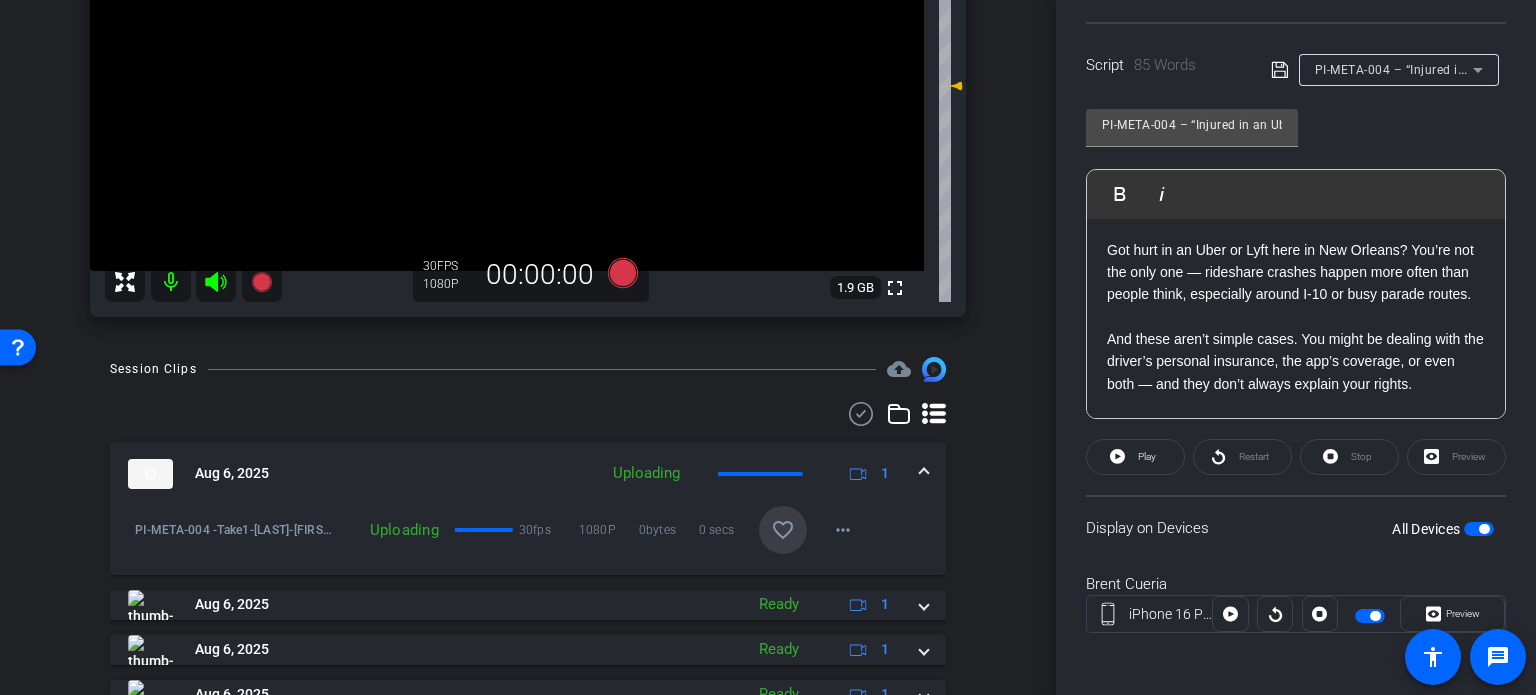 drag, startPoint x: 771, startPoint y: 525, endPoint x: 952, endPoint y: 475, distance: 187.77913 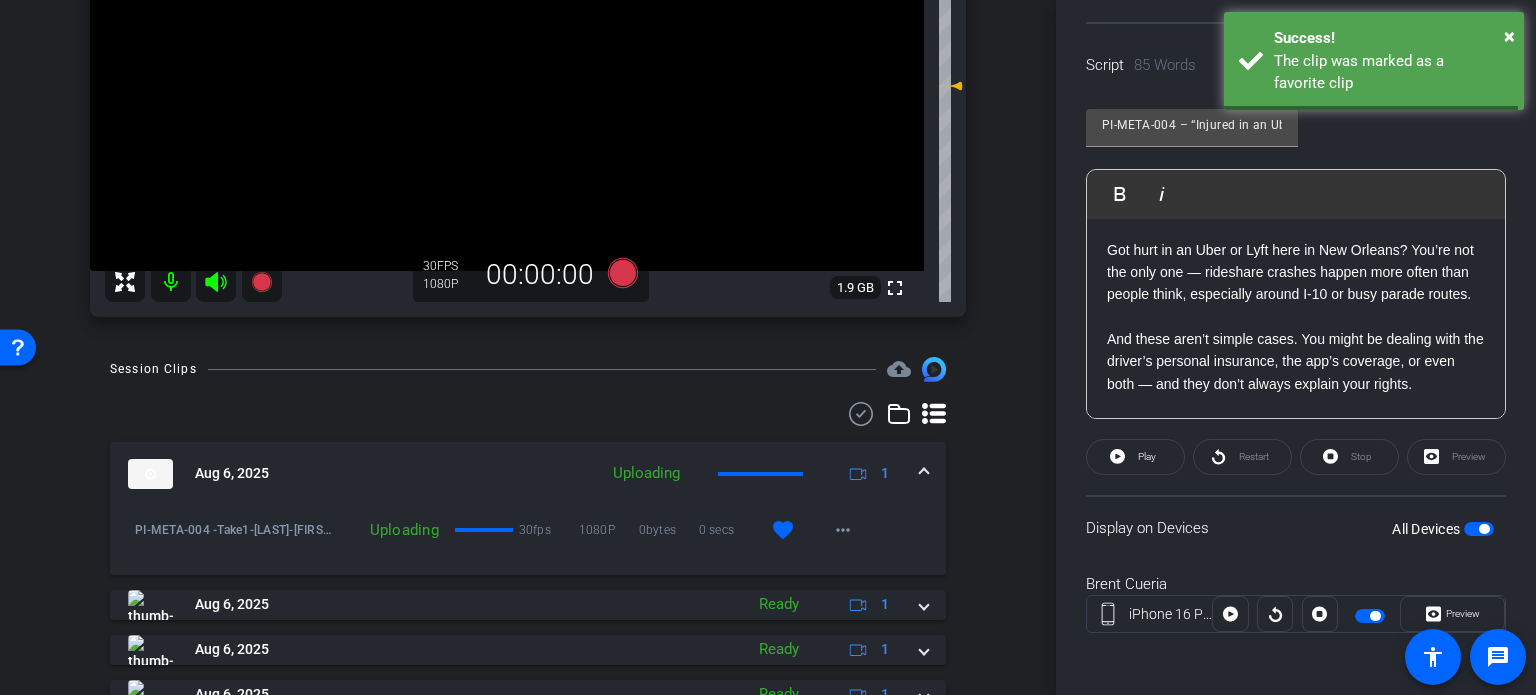 click on "Aug 6, 2025  Uploading
1" at bounding box center (528, 474) 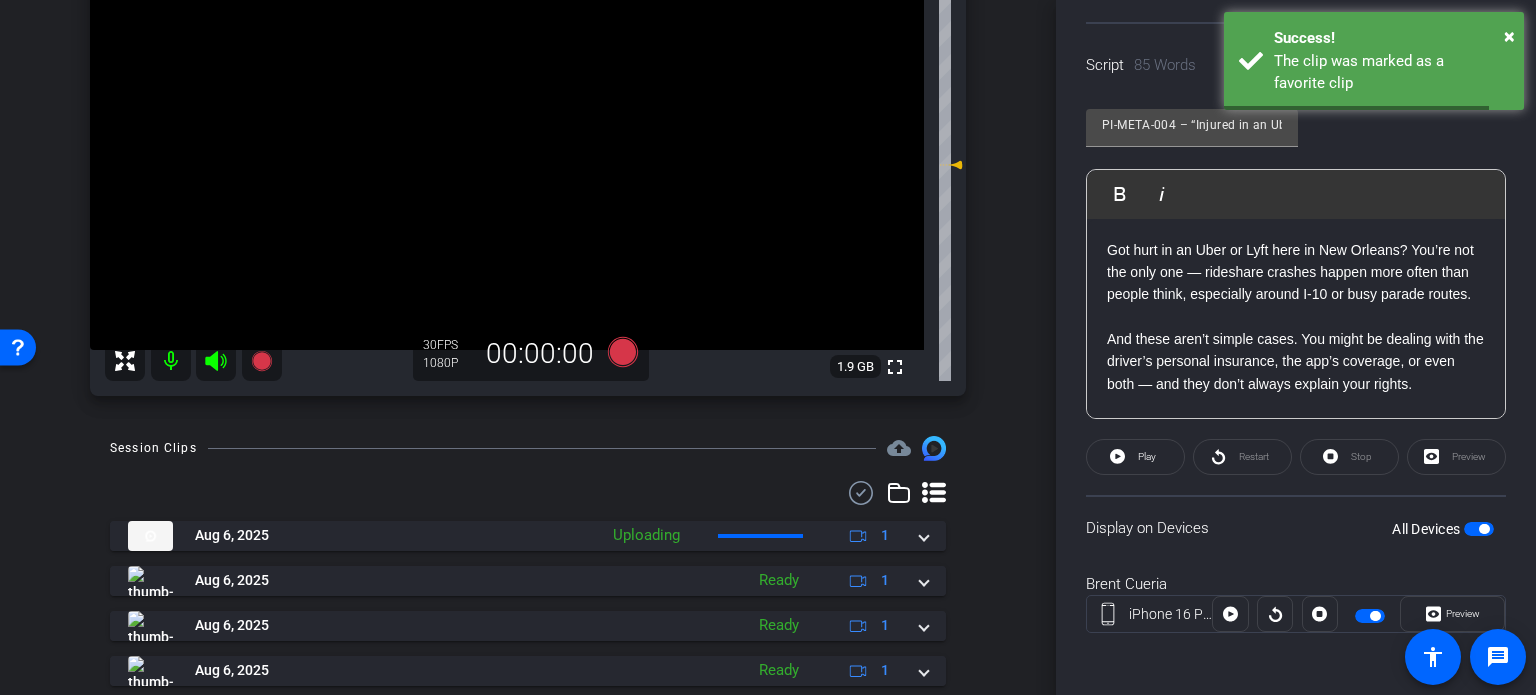scroll, scrollTop: 0, scrollLeft: 0, axis: both 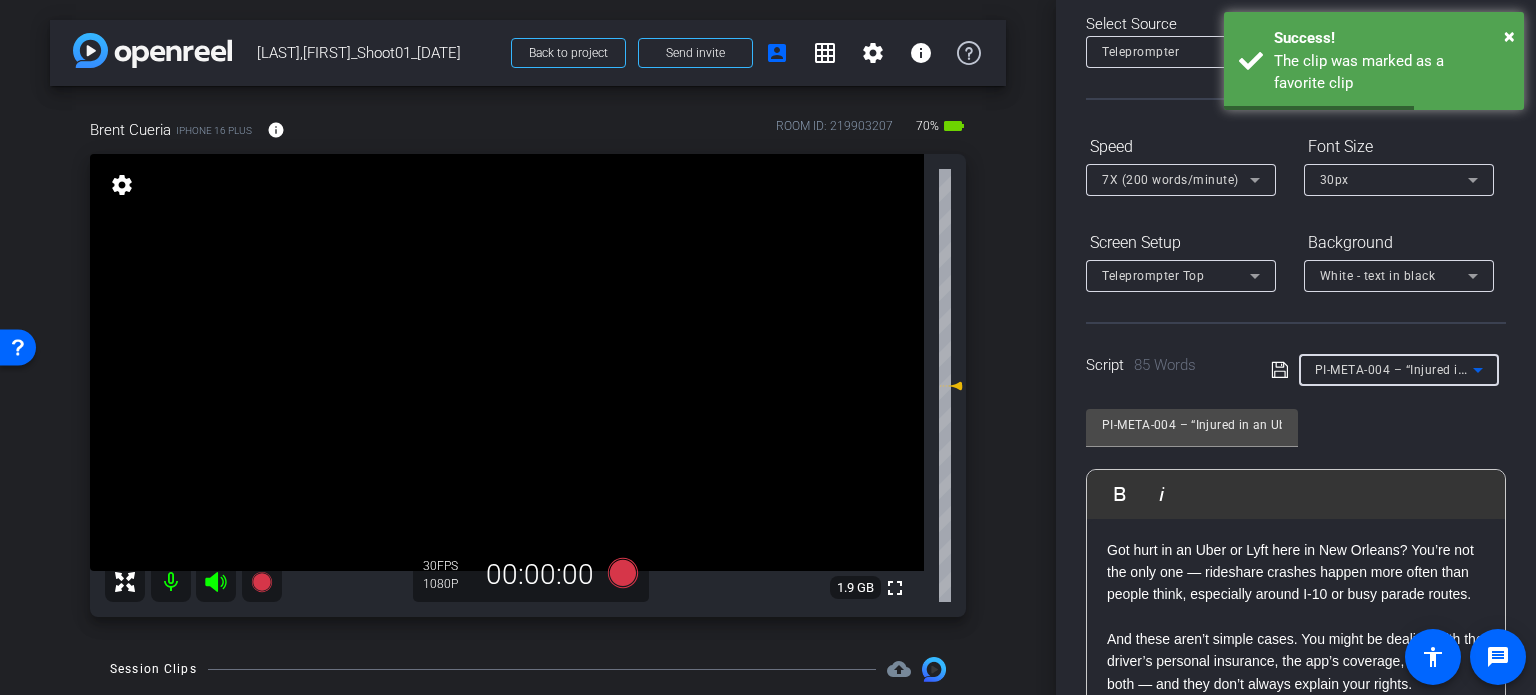 click on "PI-META-004 – “Injured in an Uber or Lyft? You’re Not Alone”" at bounding box center (1491, 369) 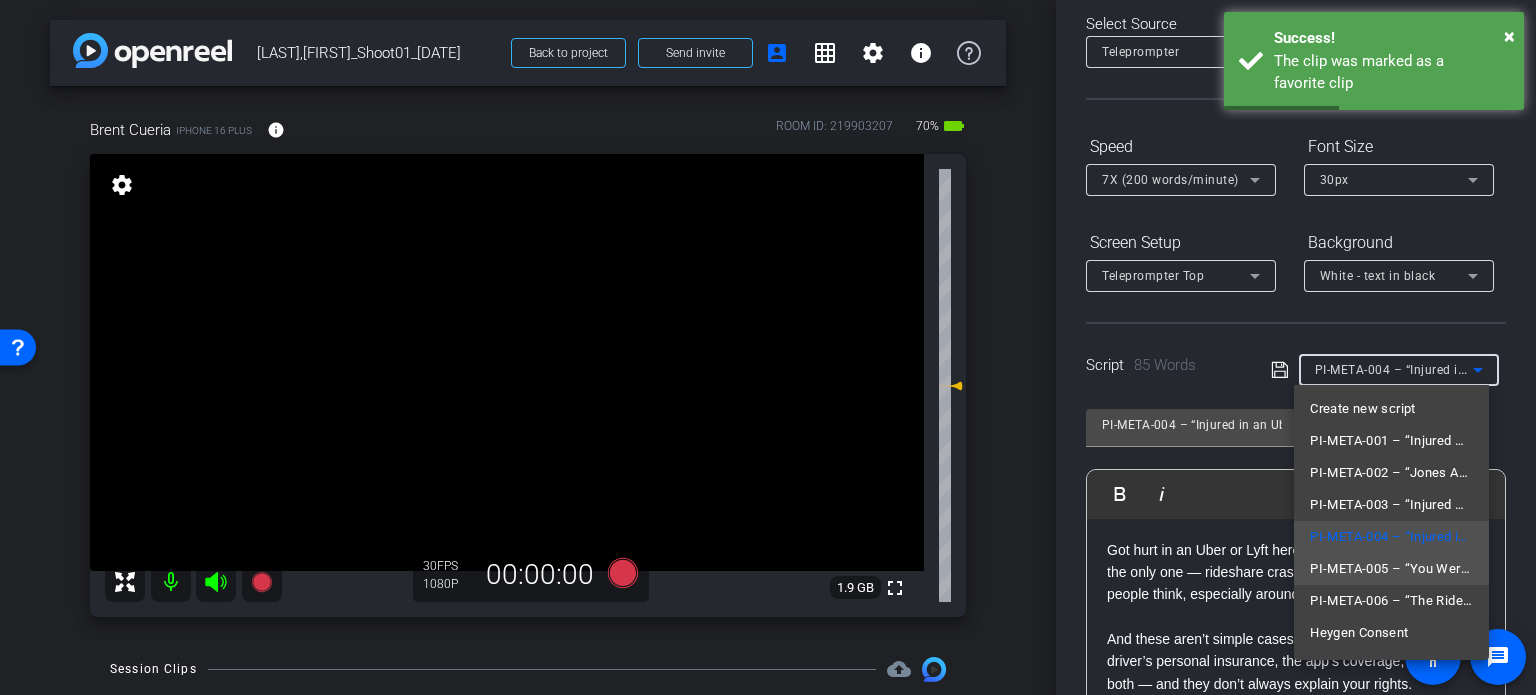 click on "PI-META-005 – “You Were a Passenger. Now What?”" at bounding box center (1391, 569) 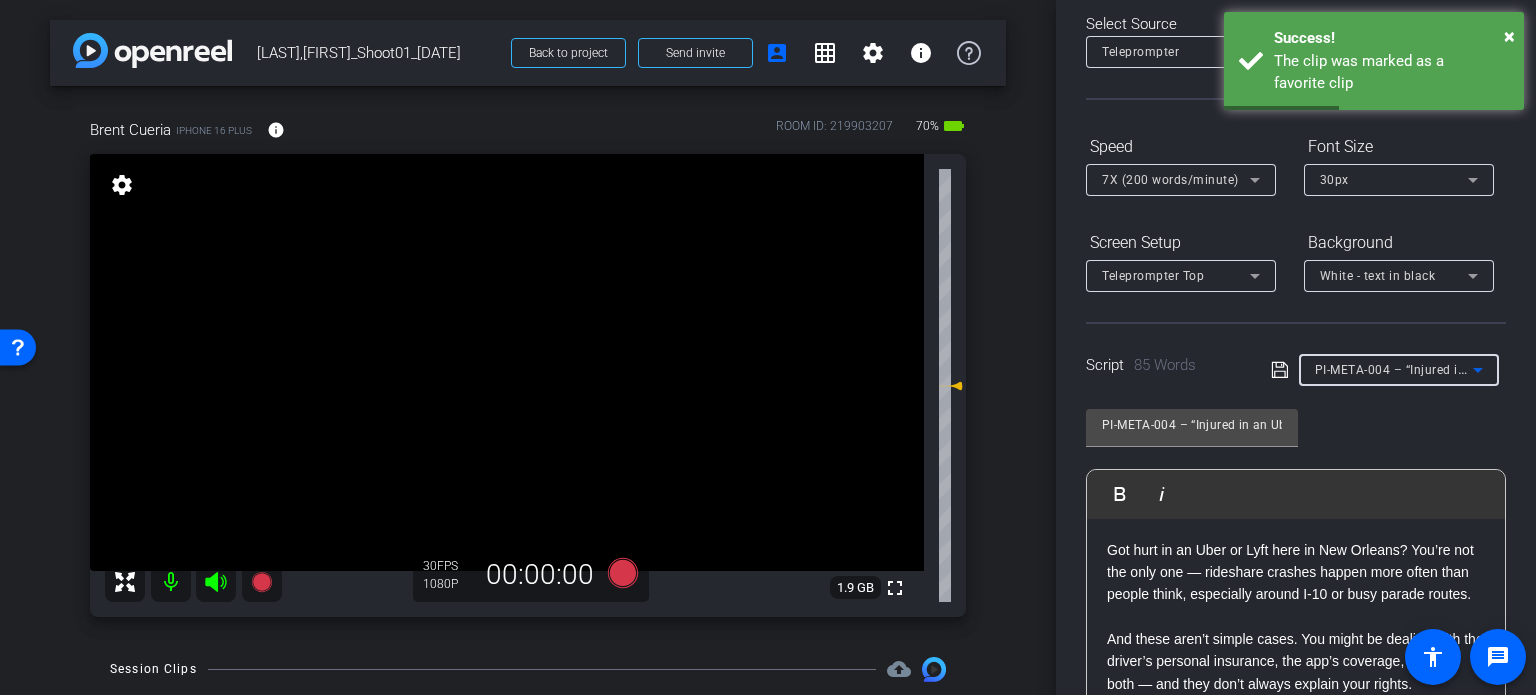 type on "PI-META-005 – “You Were a Passenger. Now What?”" 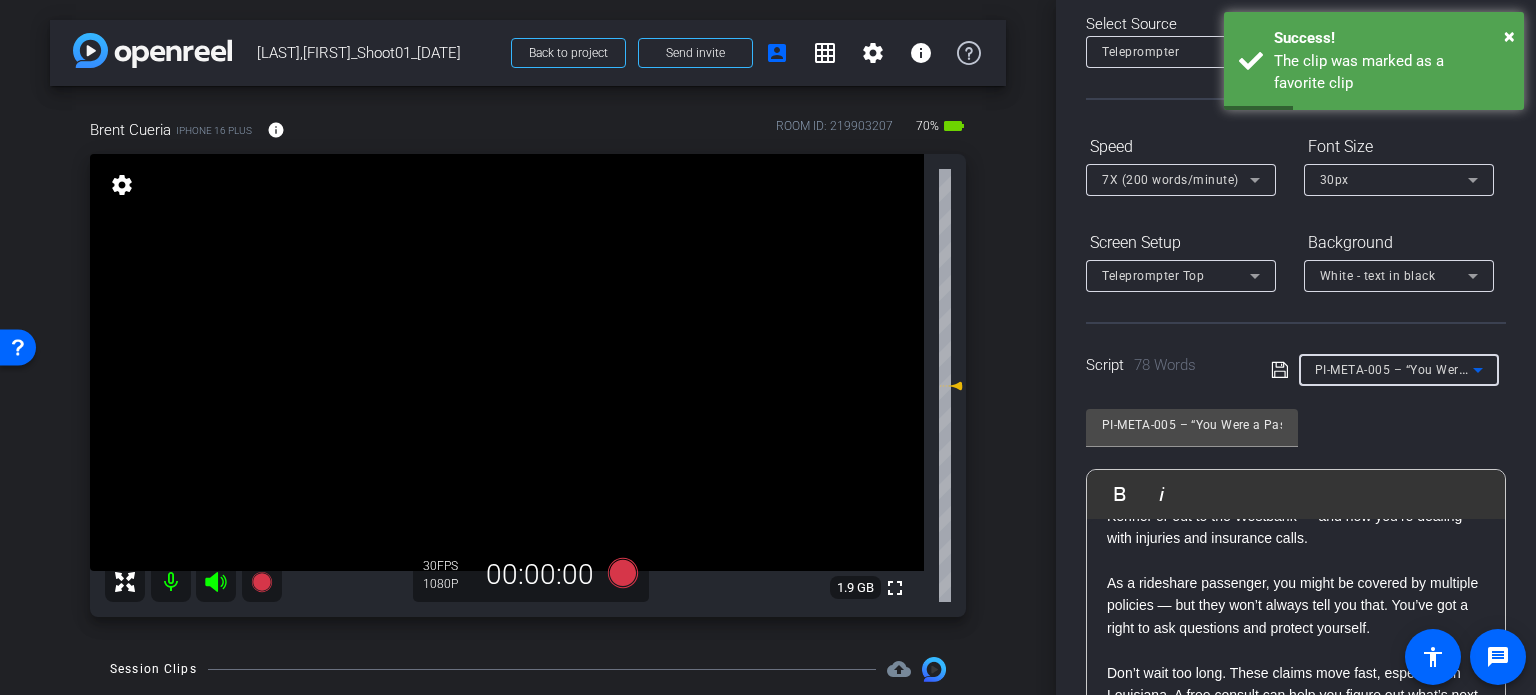scroll, scrollTop: 86, scrollLeft: 0, axis: vertical 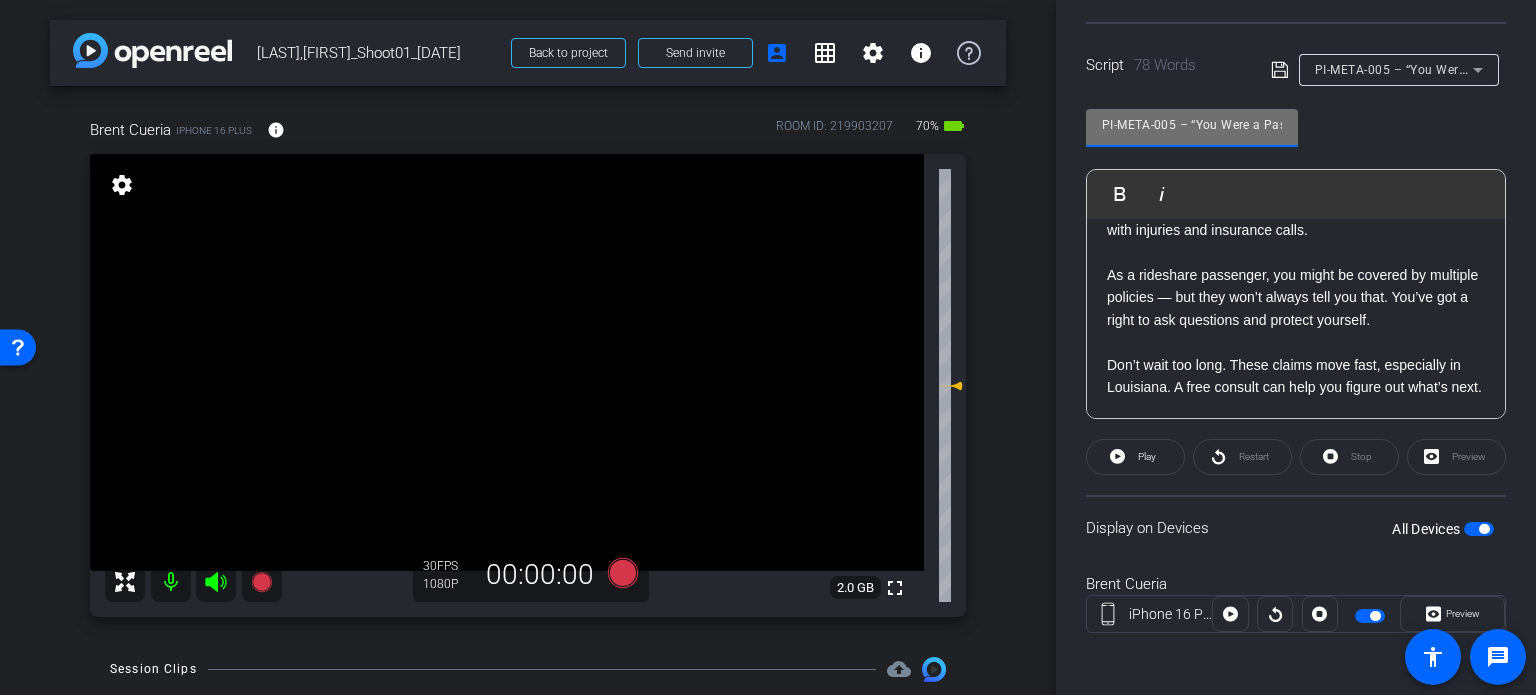 drag, startPoint x: 1177, startPoint y: 122, endPoint x: 855, endPoint y: 145, distance: 322.82037 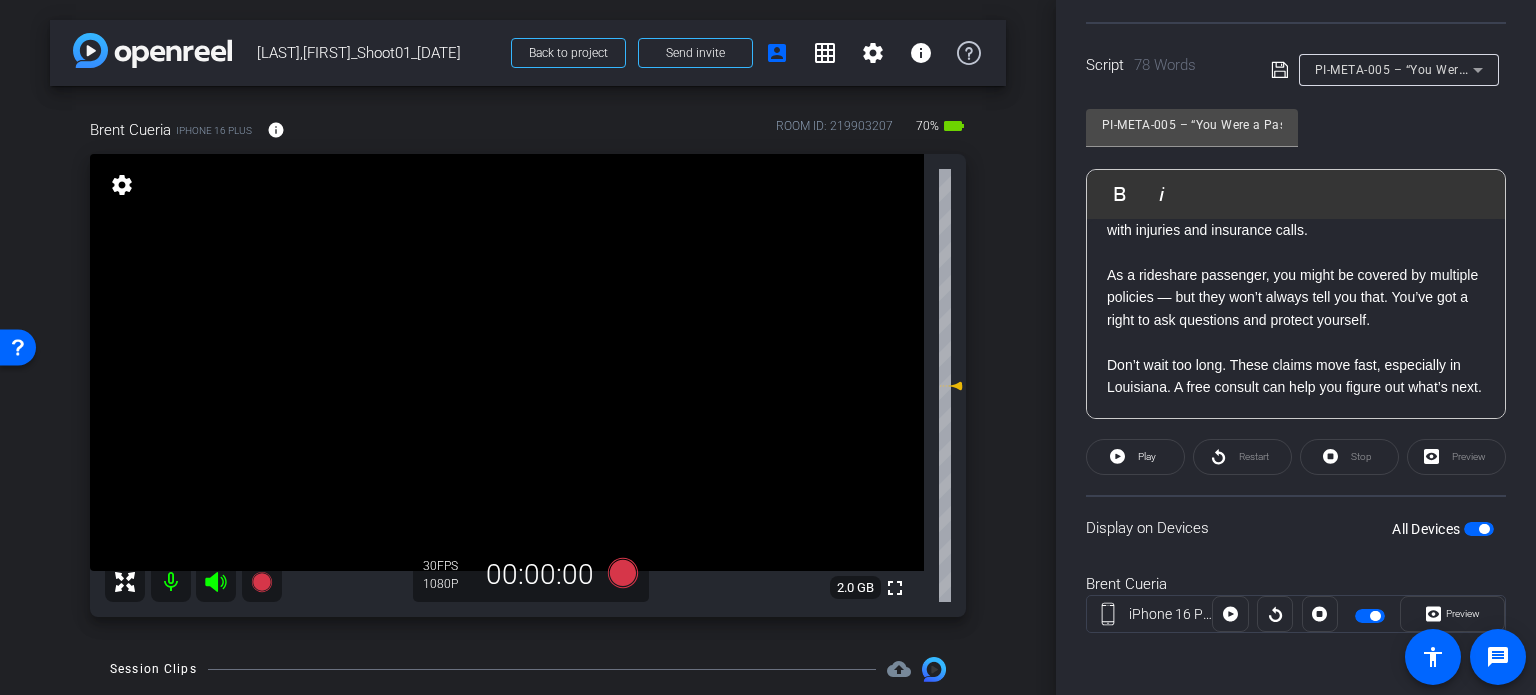 click on "arrow_back  Cueria,Brent_Shoot01_08062025   Back to project   Send invite  account_box grid_on settings info
Brent Cueria iPhone 16 Plus info ROOM ID: 219903207 70% battery_std fullscreen settings  2.0 GB
30 FPS  1080P   00:00:00
Session Clips   cloud_upload
Aug 6, 2025   Processing" at bounding box center [528, 347] 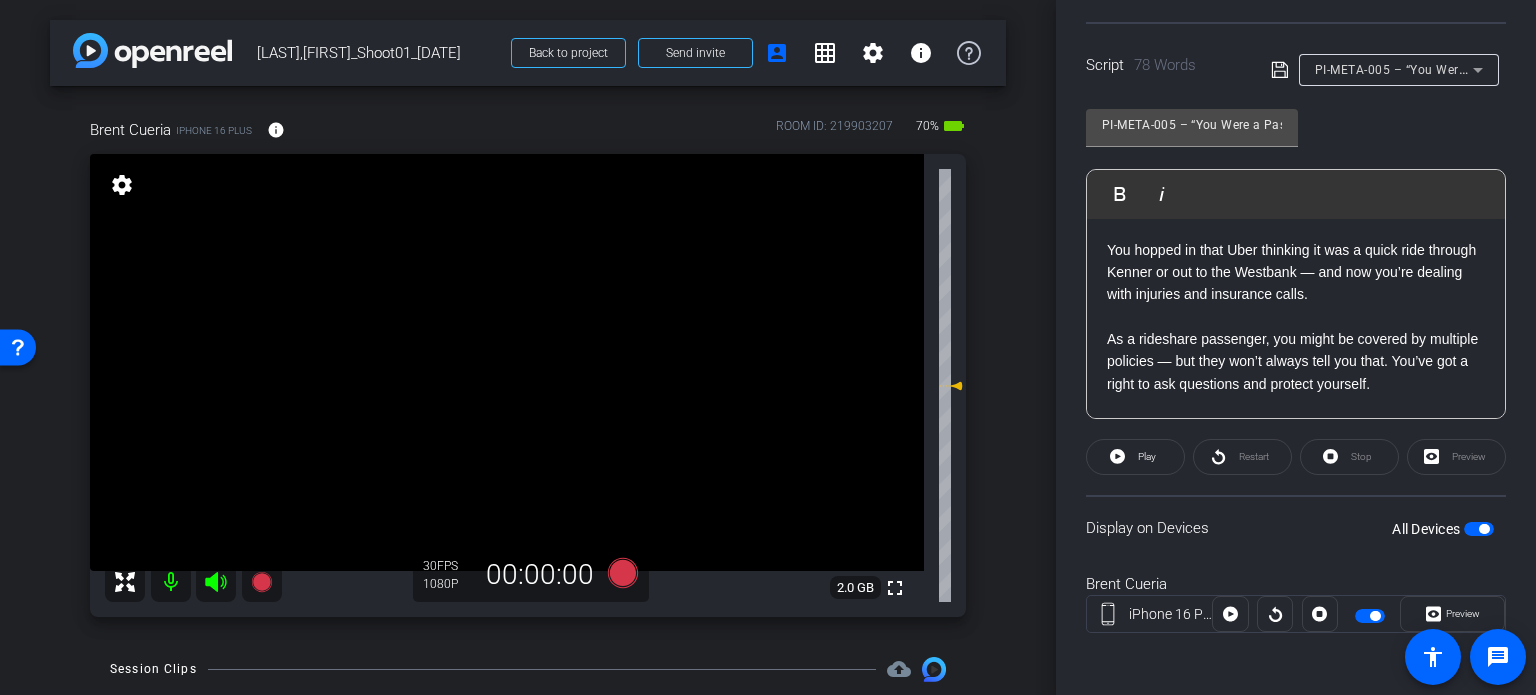 scroll, scrollTop: 86, scrollLeft: 0, axis: vertical 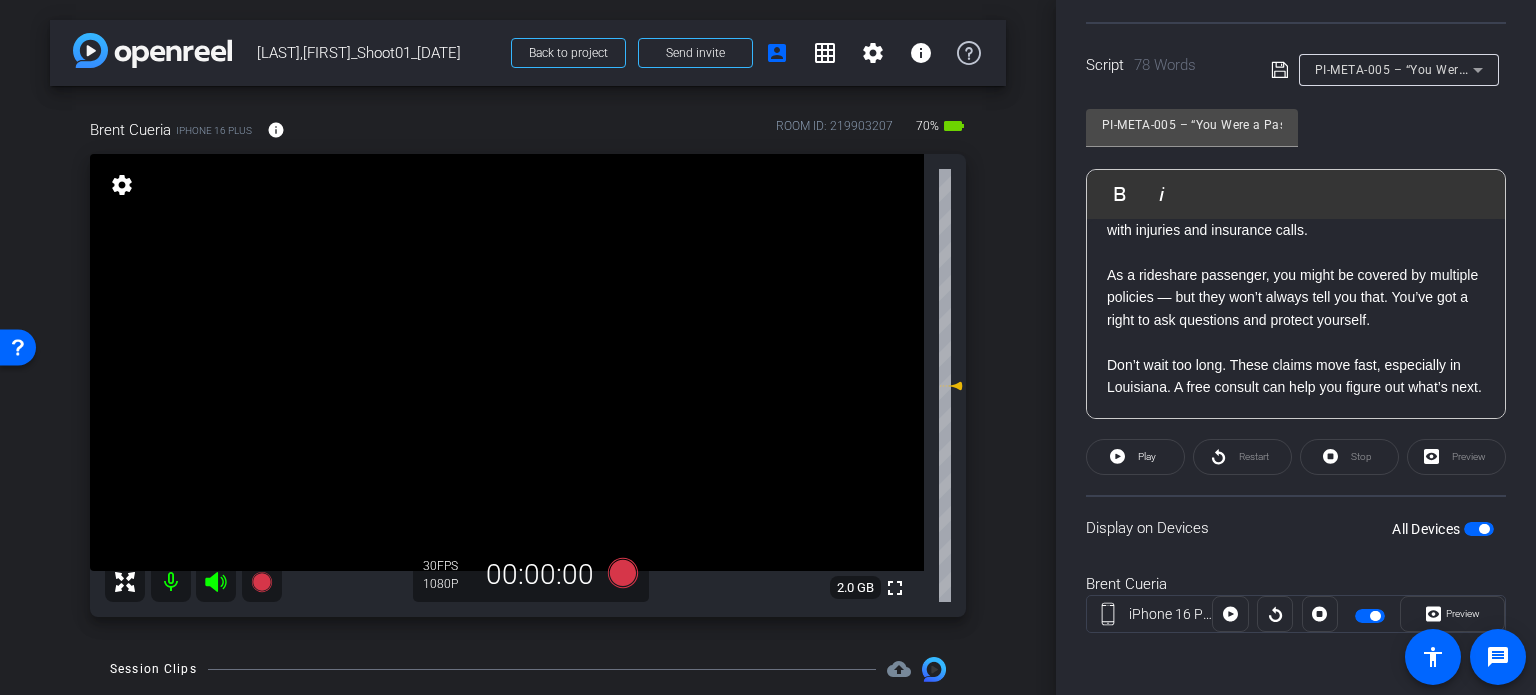 click on "arrow_back  Cueria,Brent_Shoot01_08062025   Back to project   Send invite  account_box grid_on settings info
Brent Cueria iPhone 16 Plus info ROOM ID: 219903207 70% battery_std fullscreen settings  2.0 GB
30 FPS  1080P   00:00:00
Session Clips   cloud_upload
Aug 6, 2025   Processing" at bounding box center (528, 347) 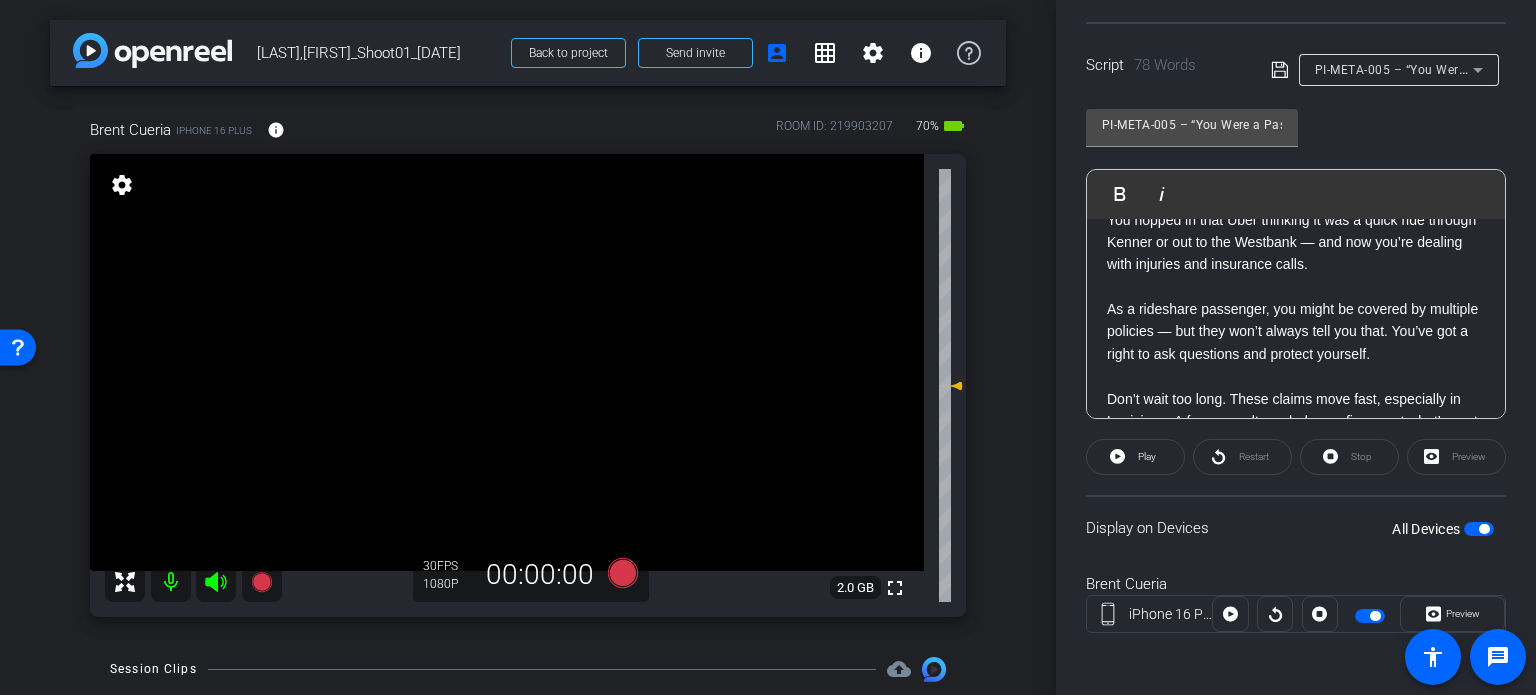 scroll, scrollTop: 0, scrollLeft: 0, axis: both 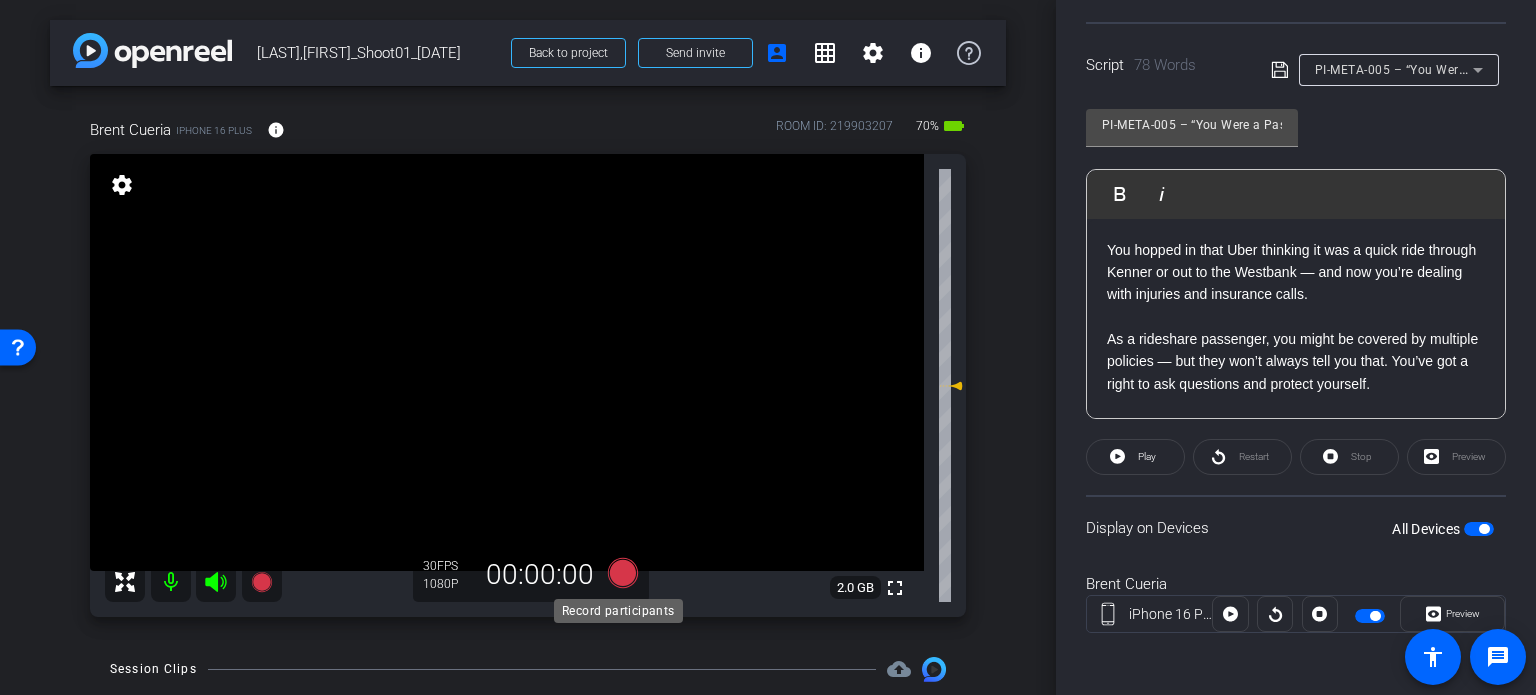 click 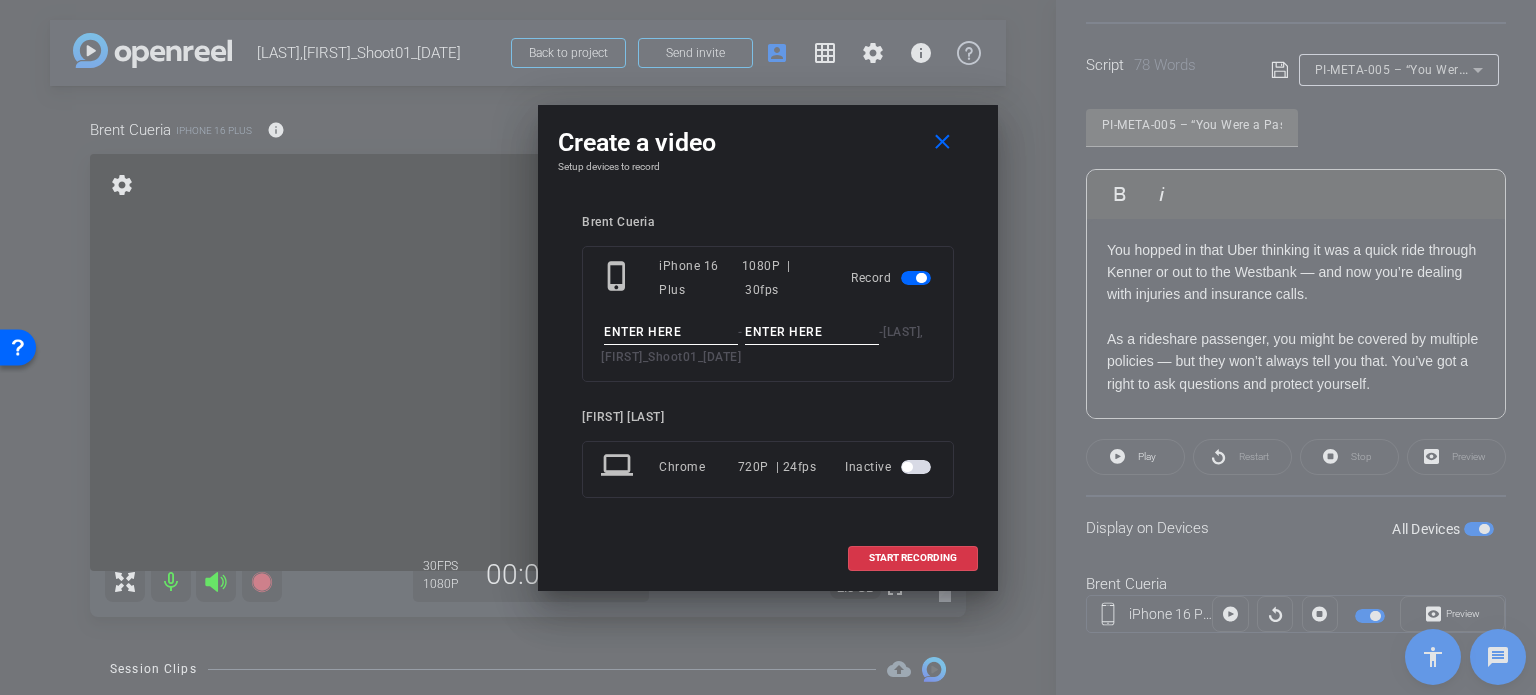 click at bounding box center [671, 332] 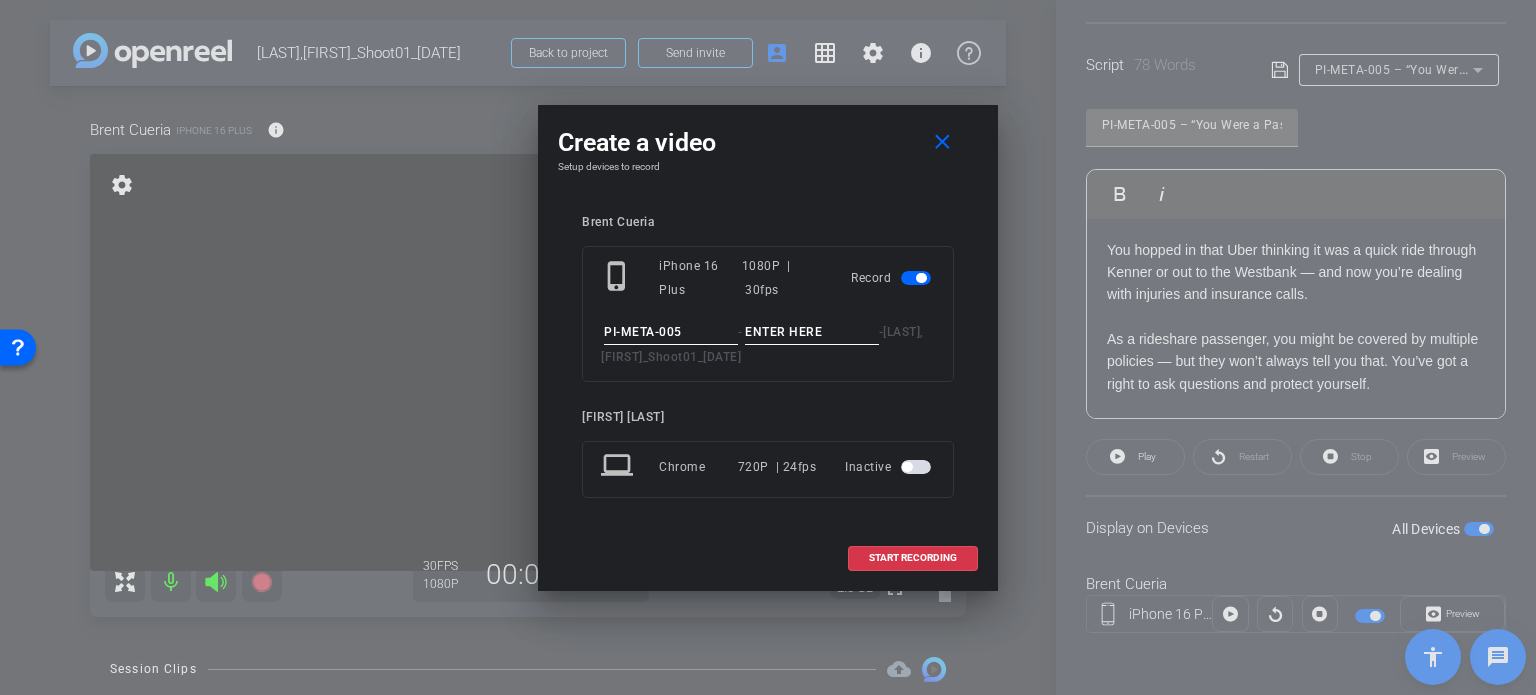 type on "PI-META-005" 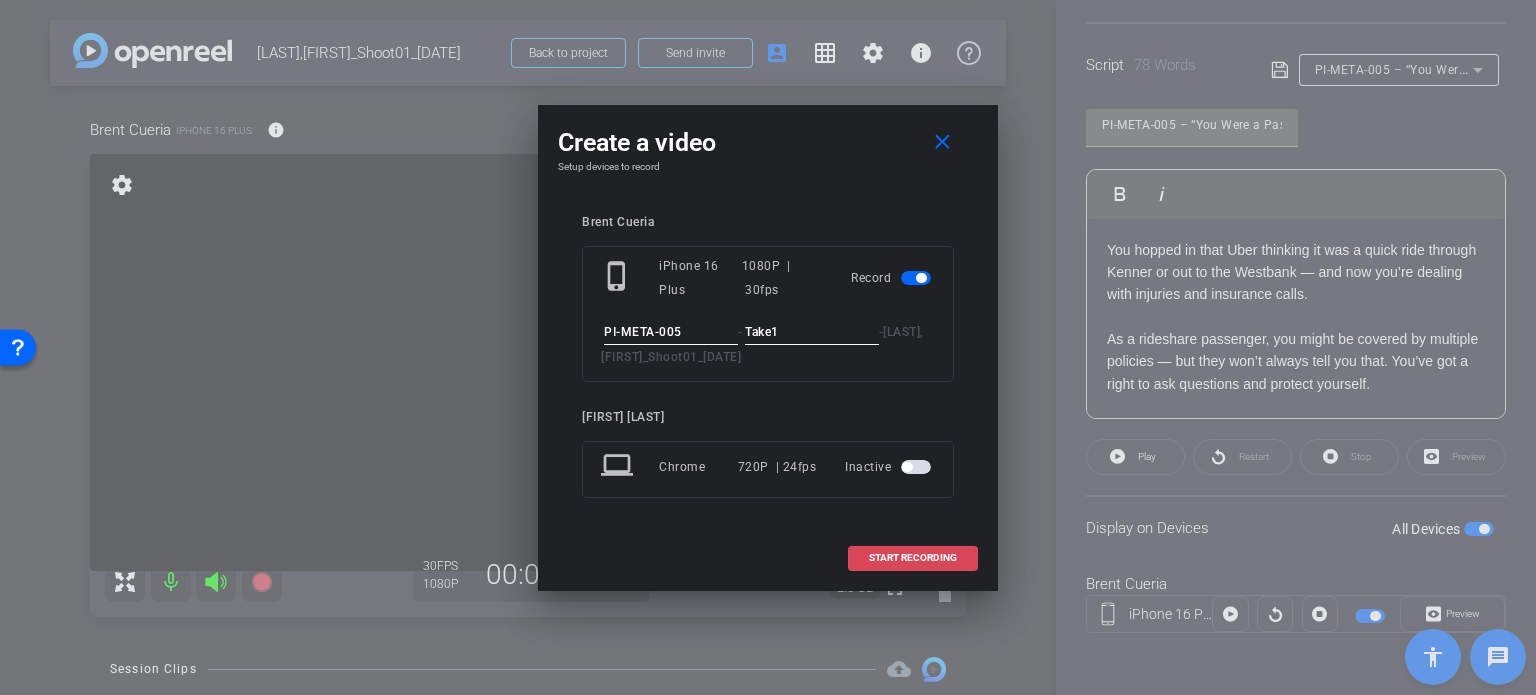 type on "Take1" 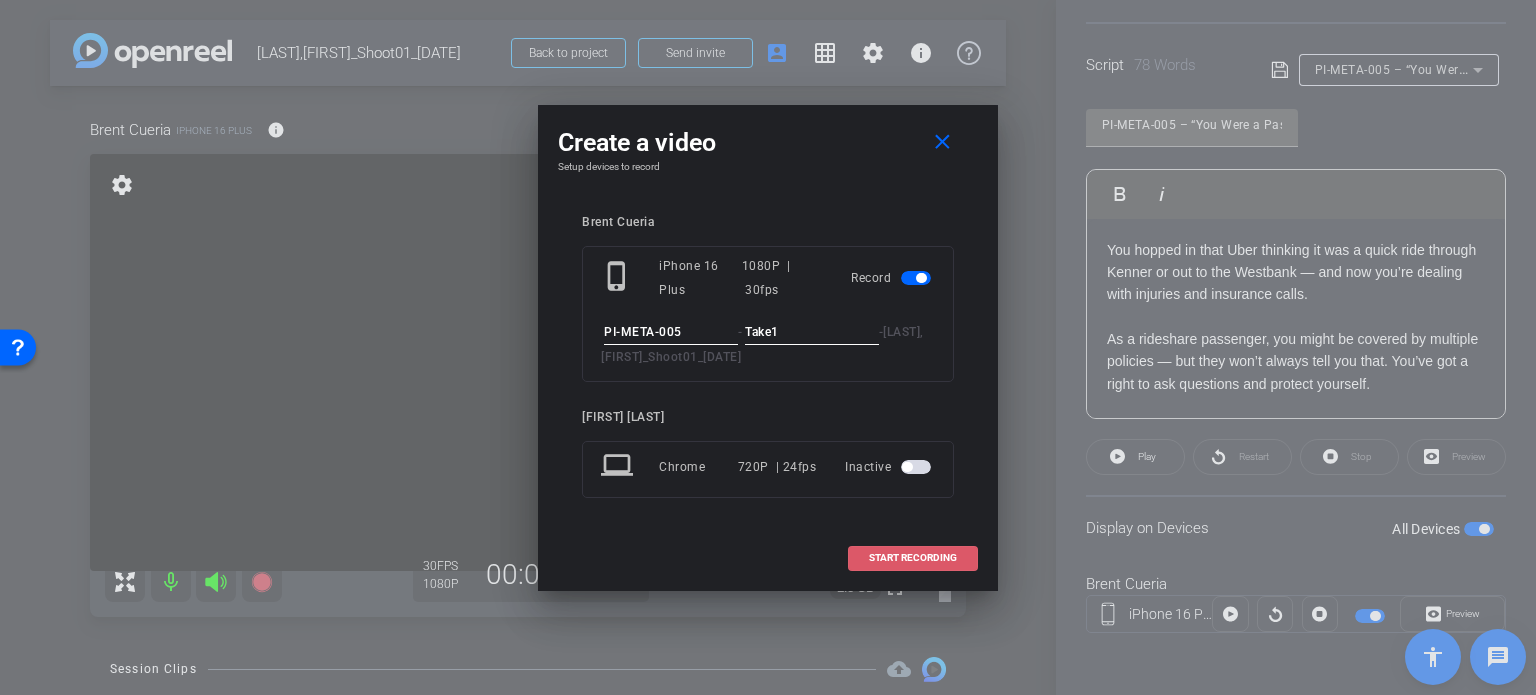 click at bounding box center (913, 558) 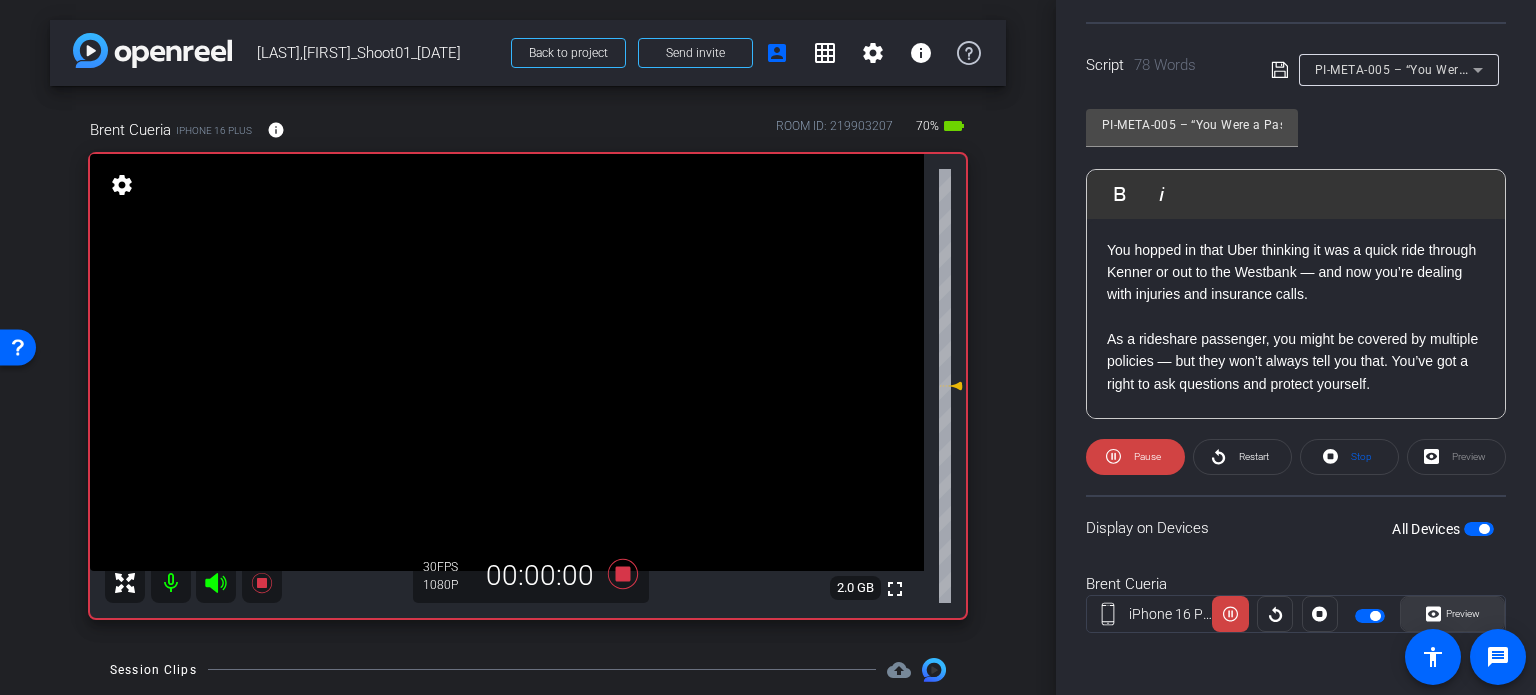 click on "Preview" 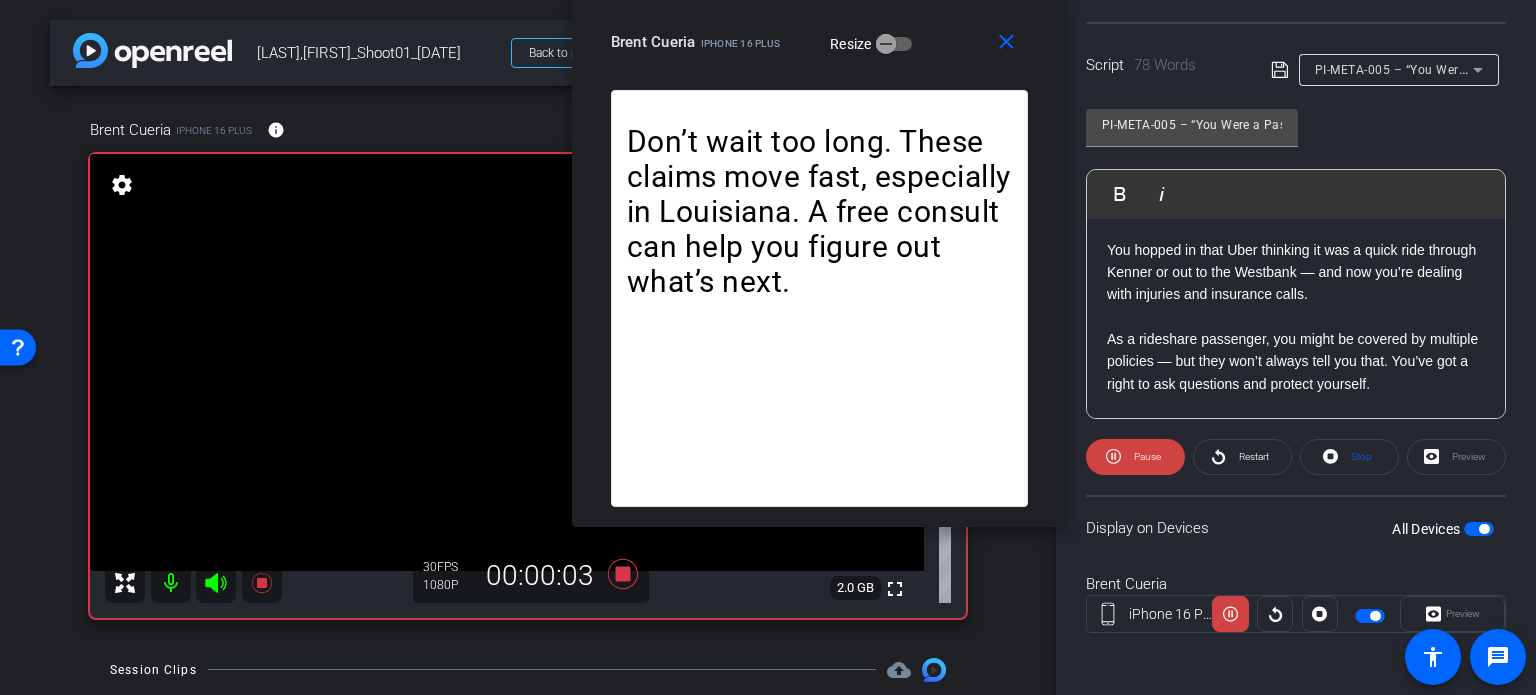 drag, startPoint x: 880, startPoint y: 142, endPoint x: 931, endPoint y: 58, distance: 98.270035 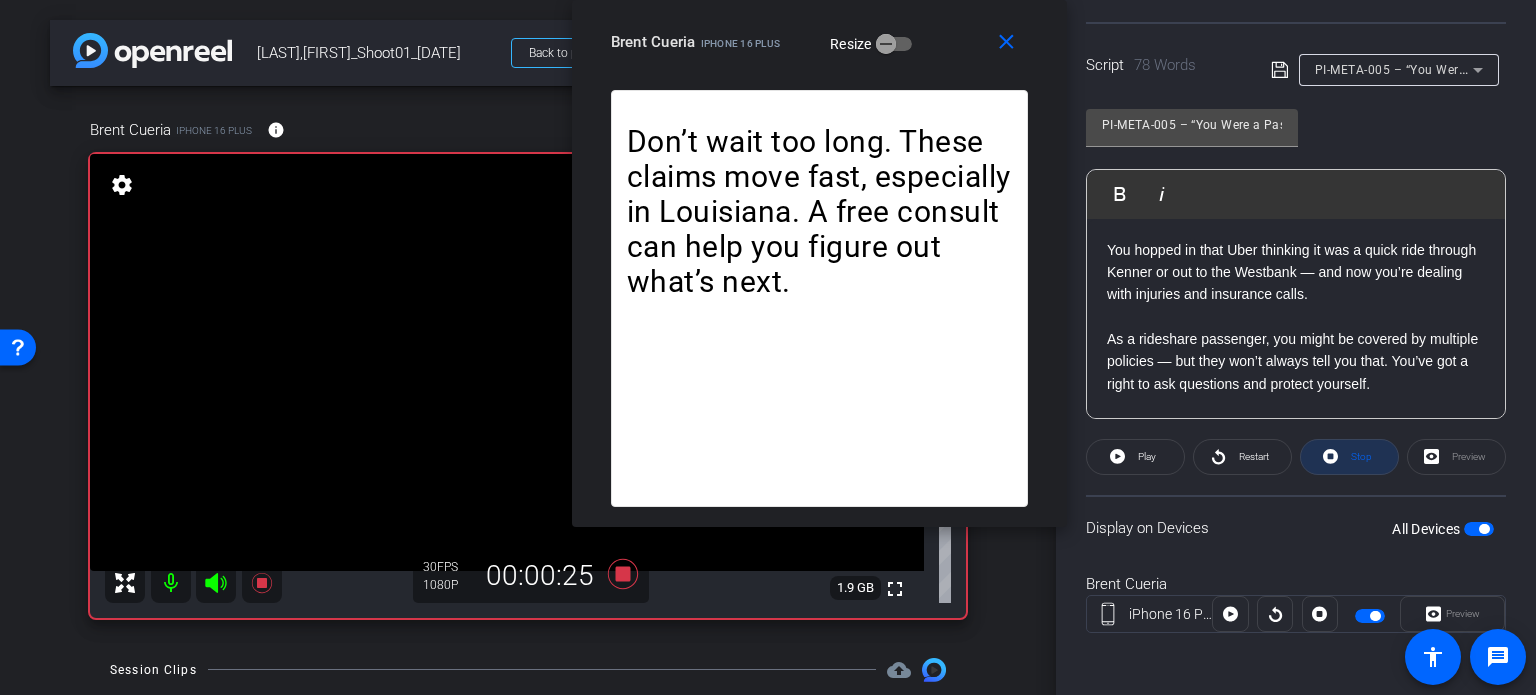 click 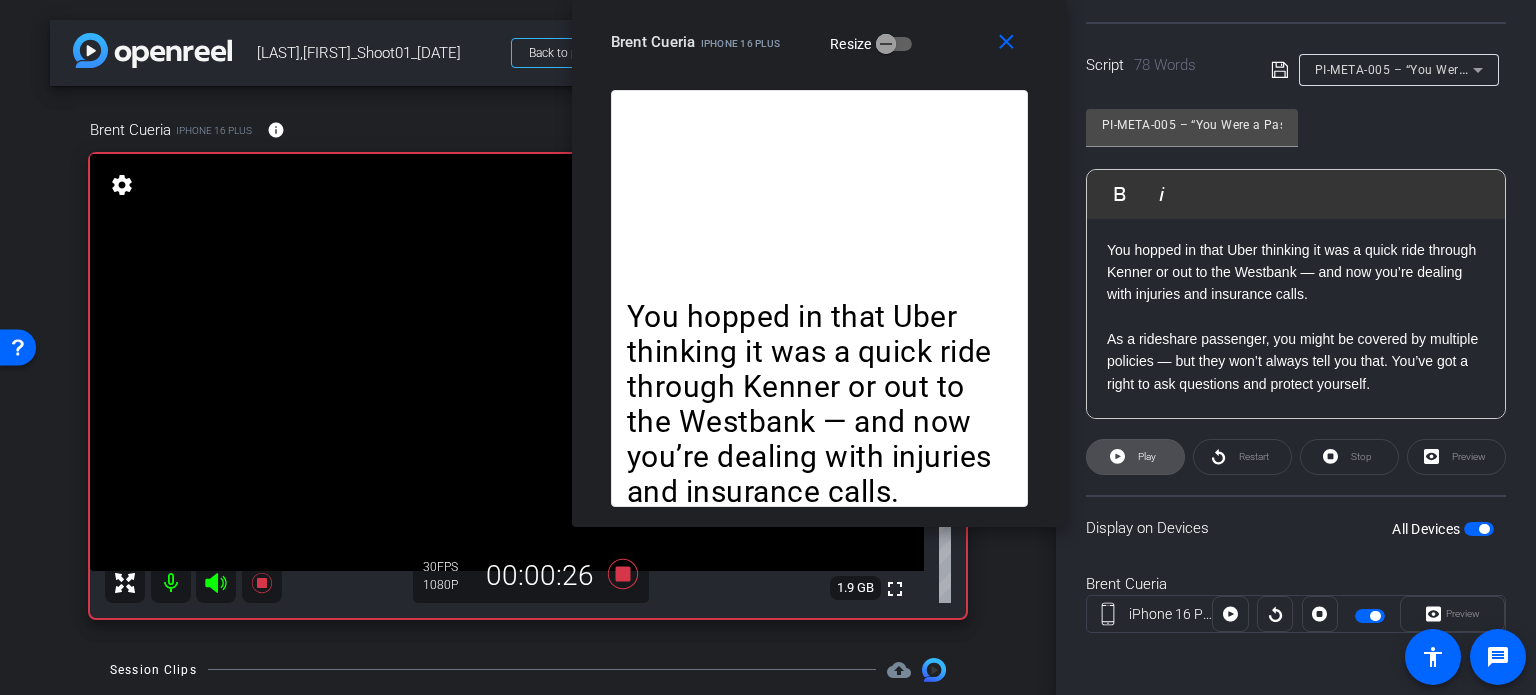 click on "Play" 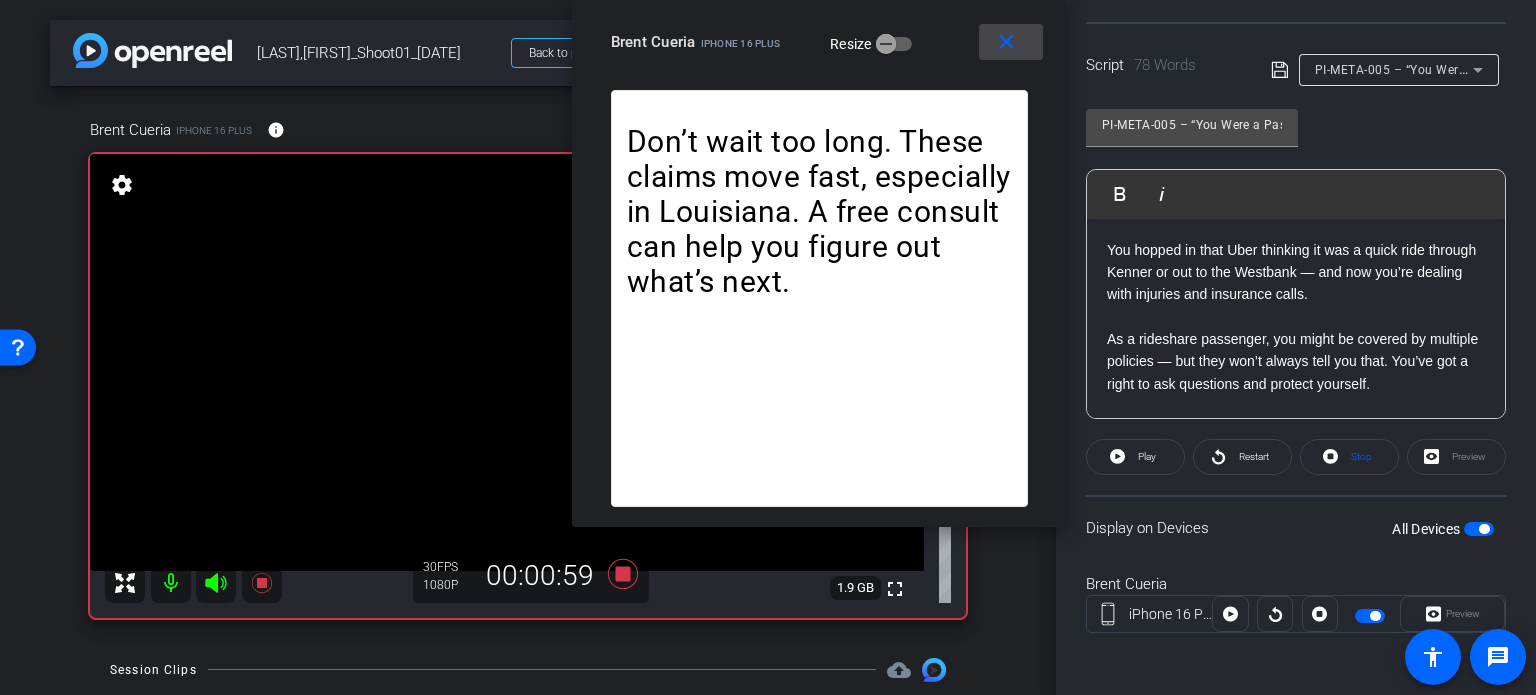 click at bounding box center (1011, 42) 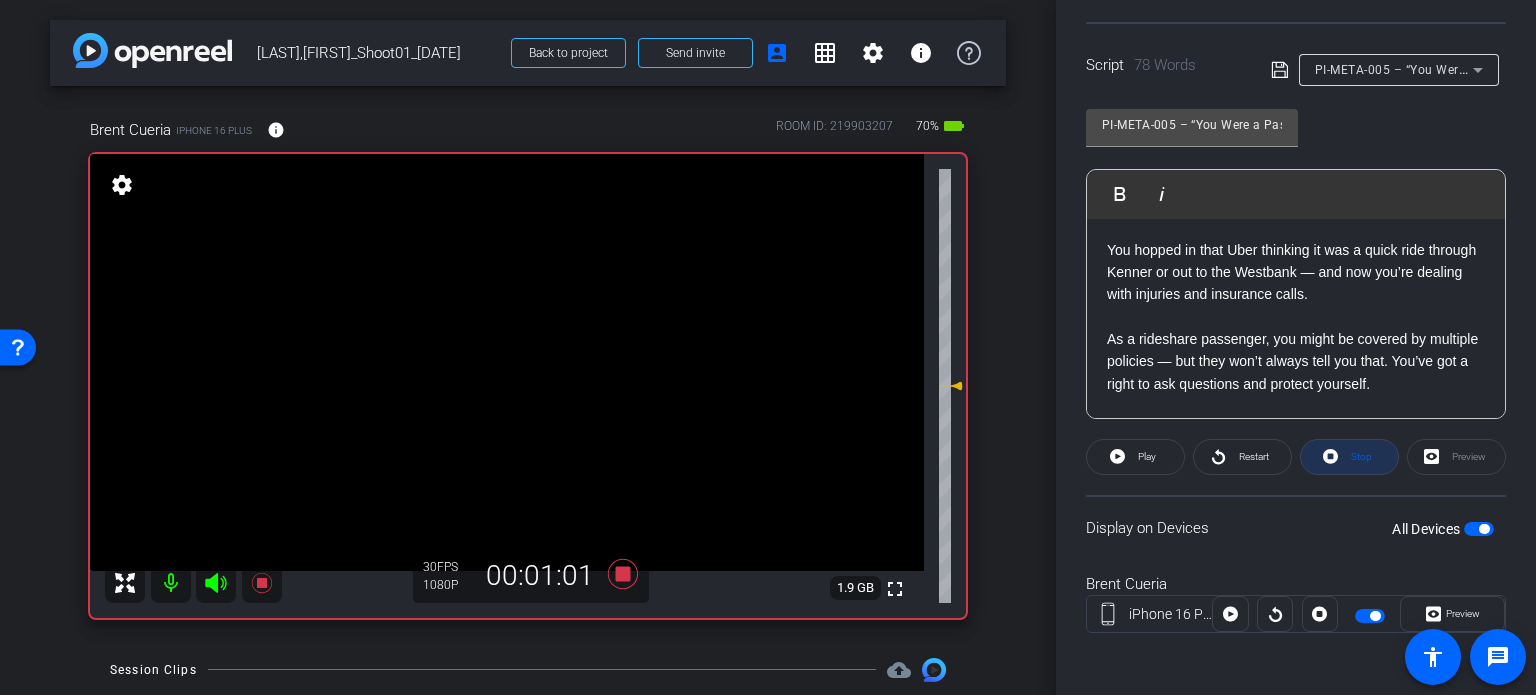 click on "Stop" 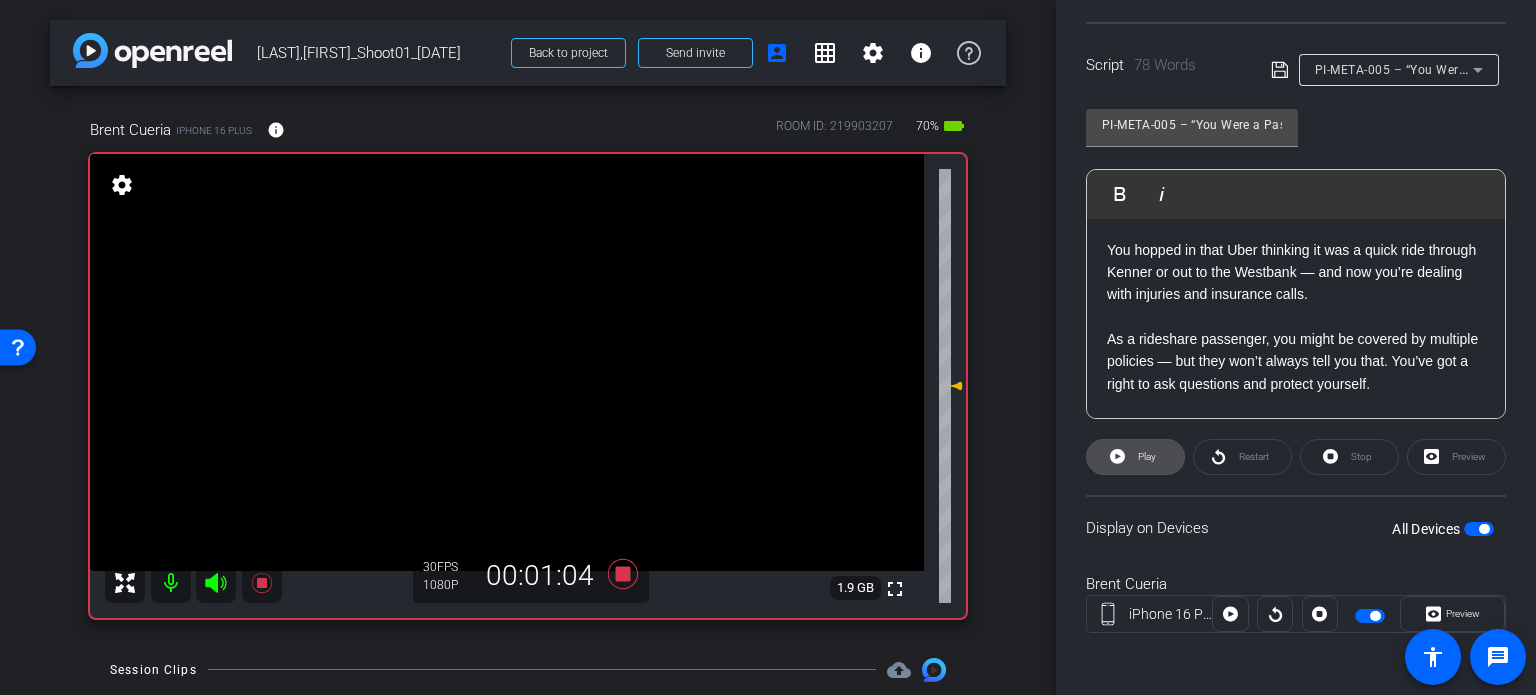 click 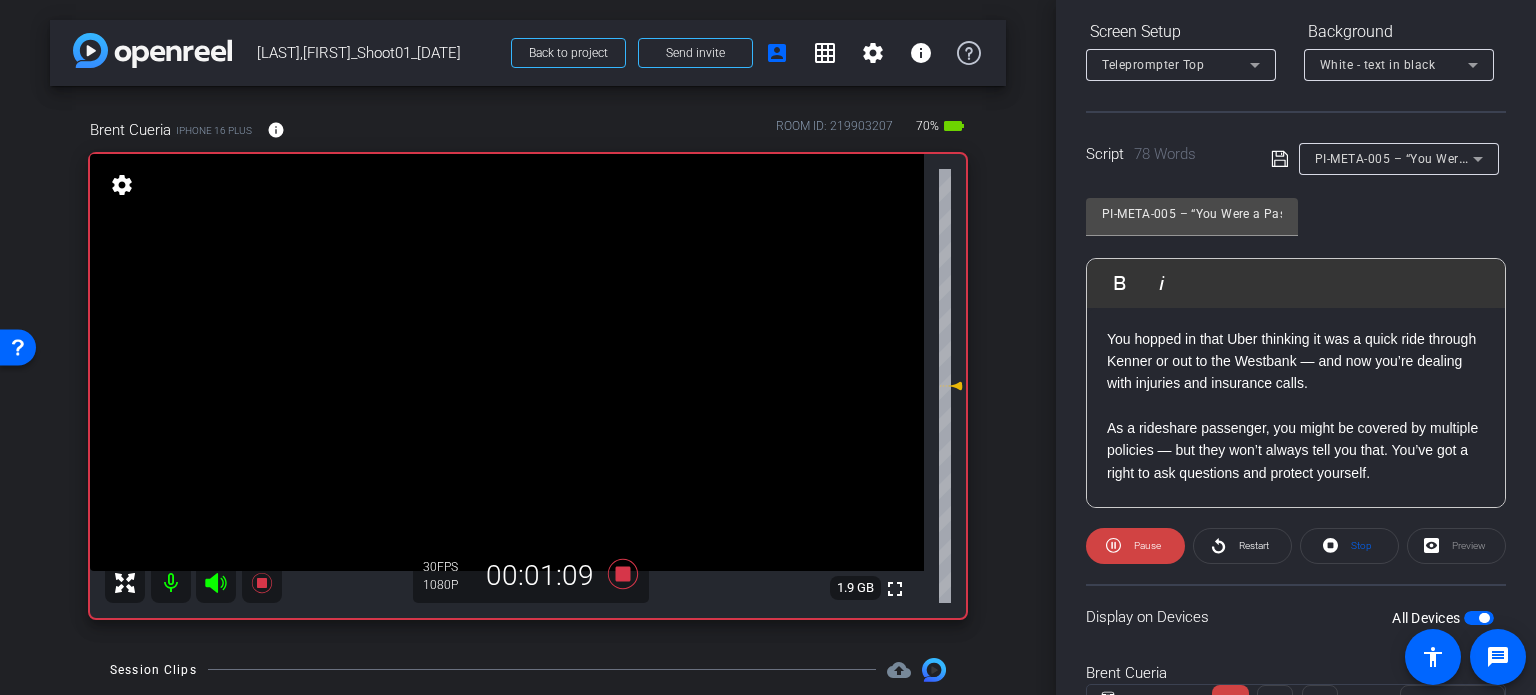 scroll, scrollTop: 0, scrollLeft: 0, axis: both 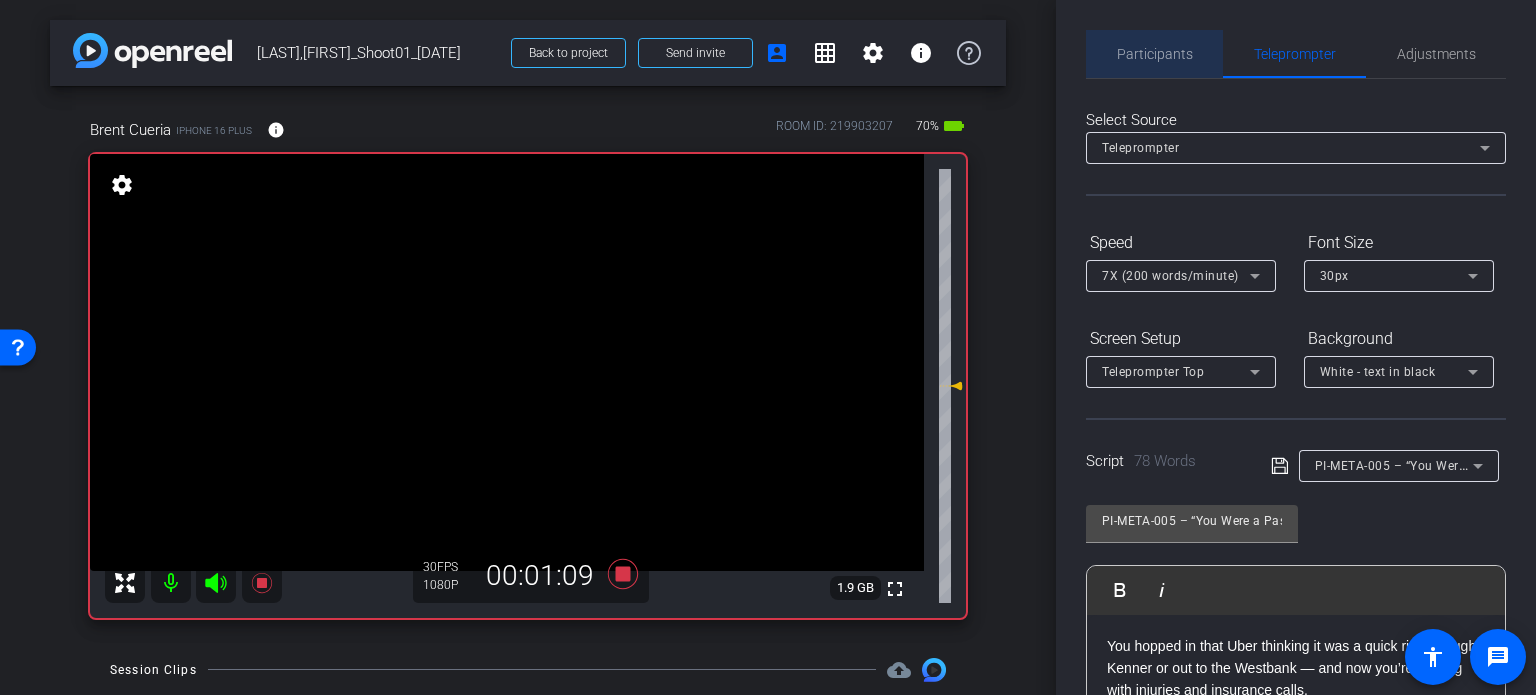 click on "Participants" at bounding box center [1155, 54] 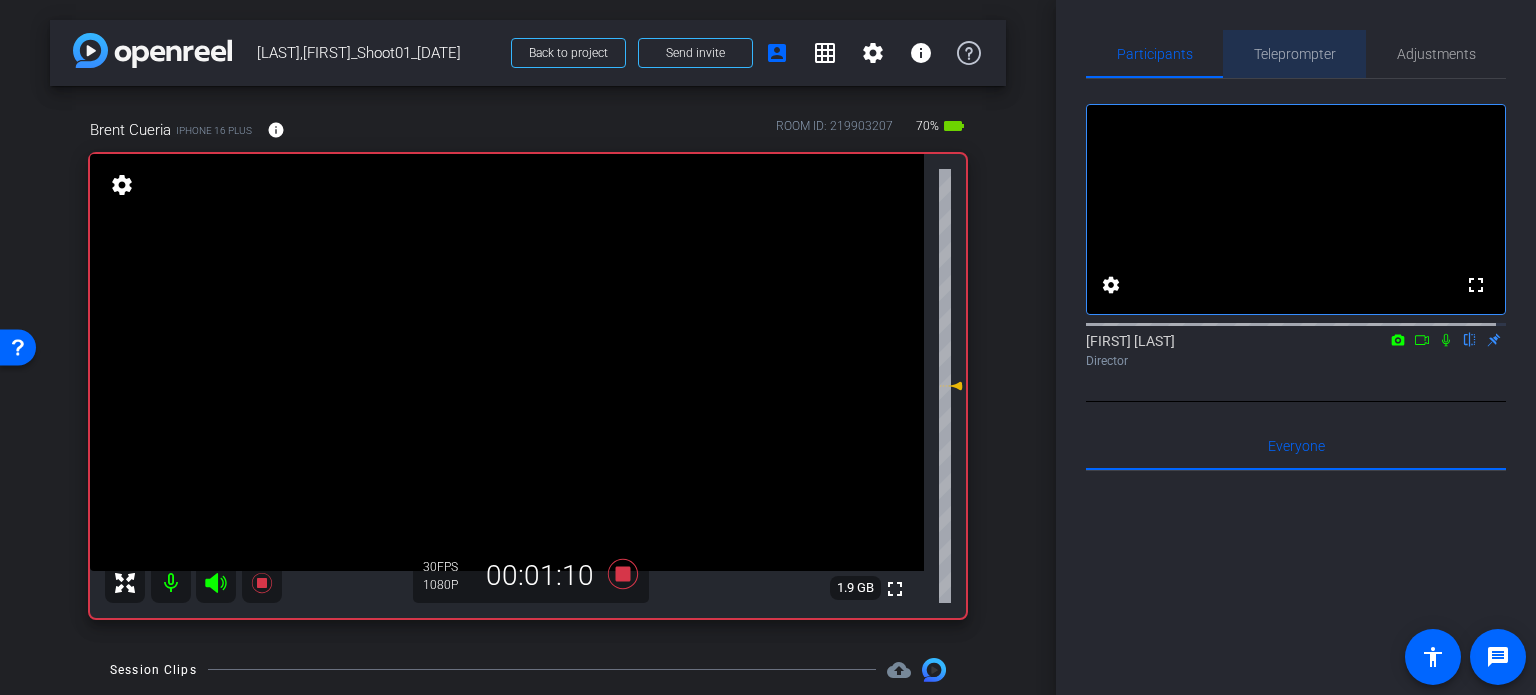 click on "Teleprompter" at bounding box center [1295, 54] 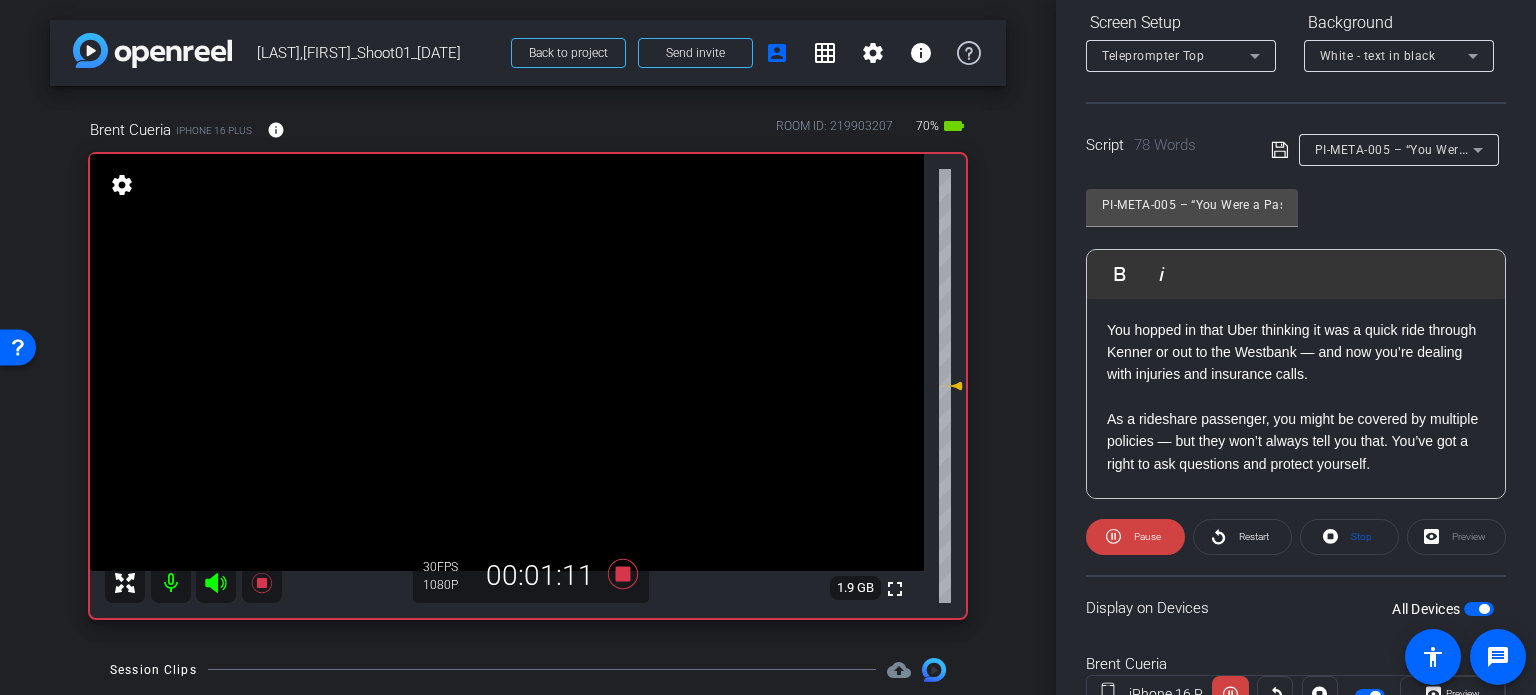 scroll, scrollTop: 396, scrollLeft: 0, axis: vertical 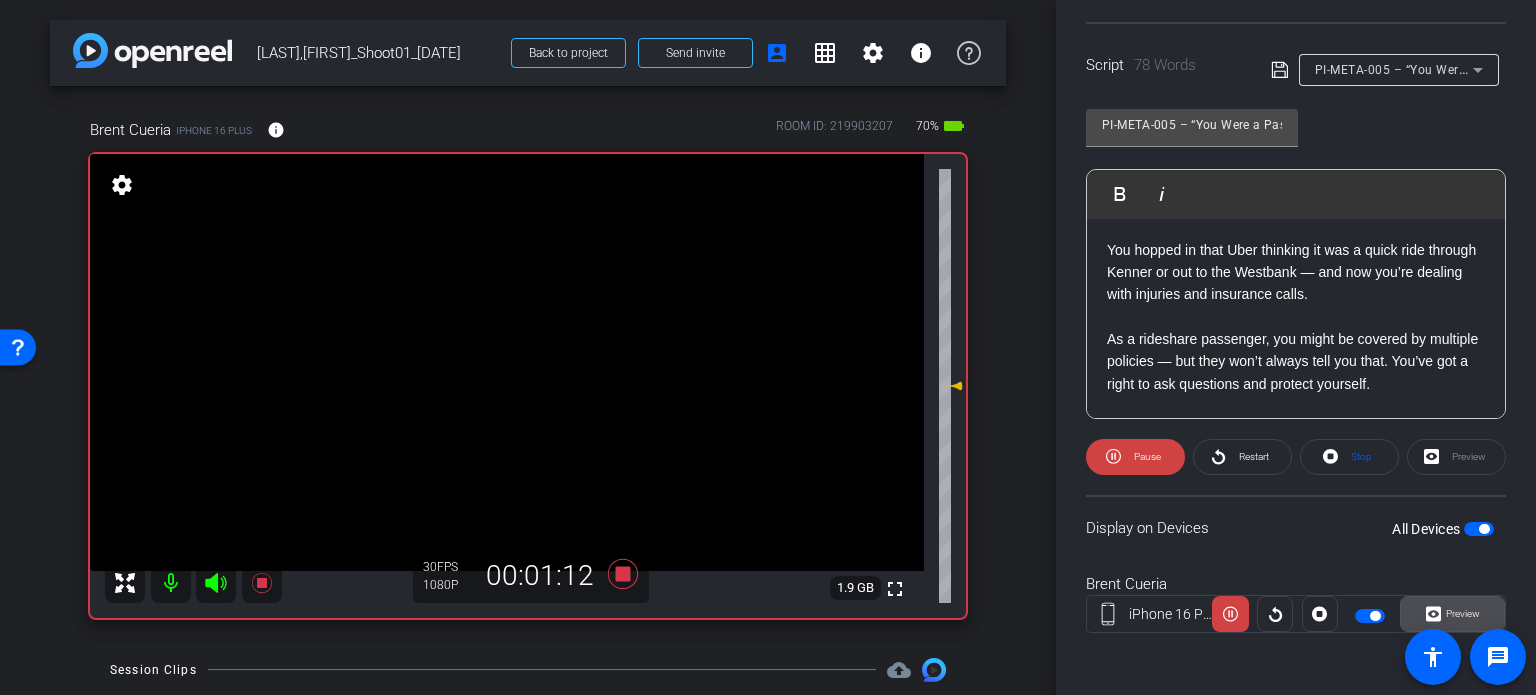 click on "Preview" 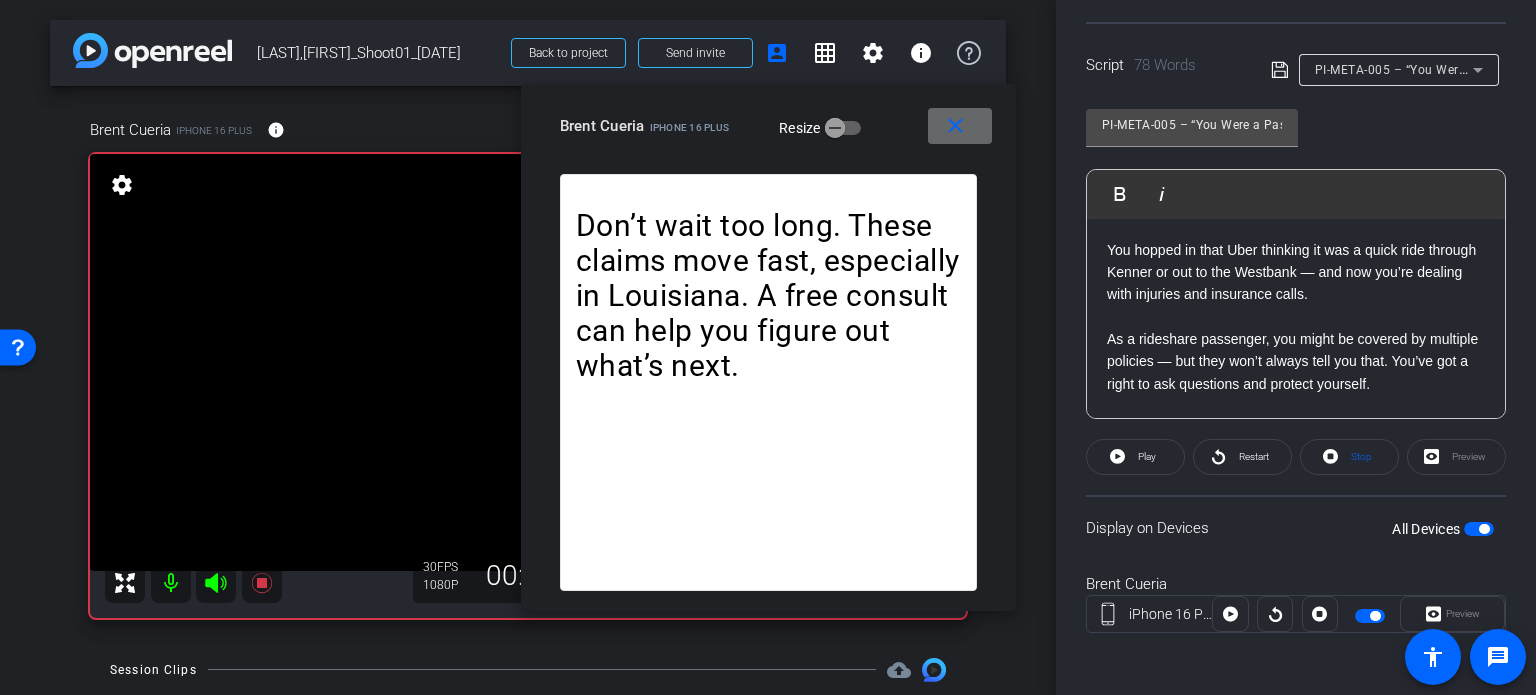 click on "close" at bounding box center [955, 126] 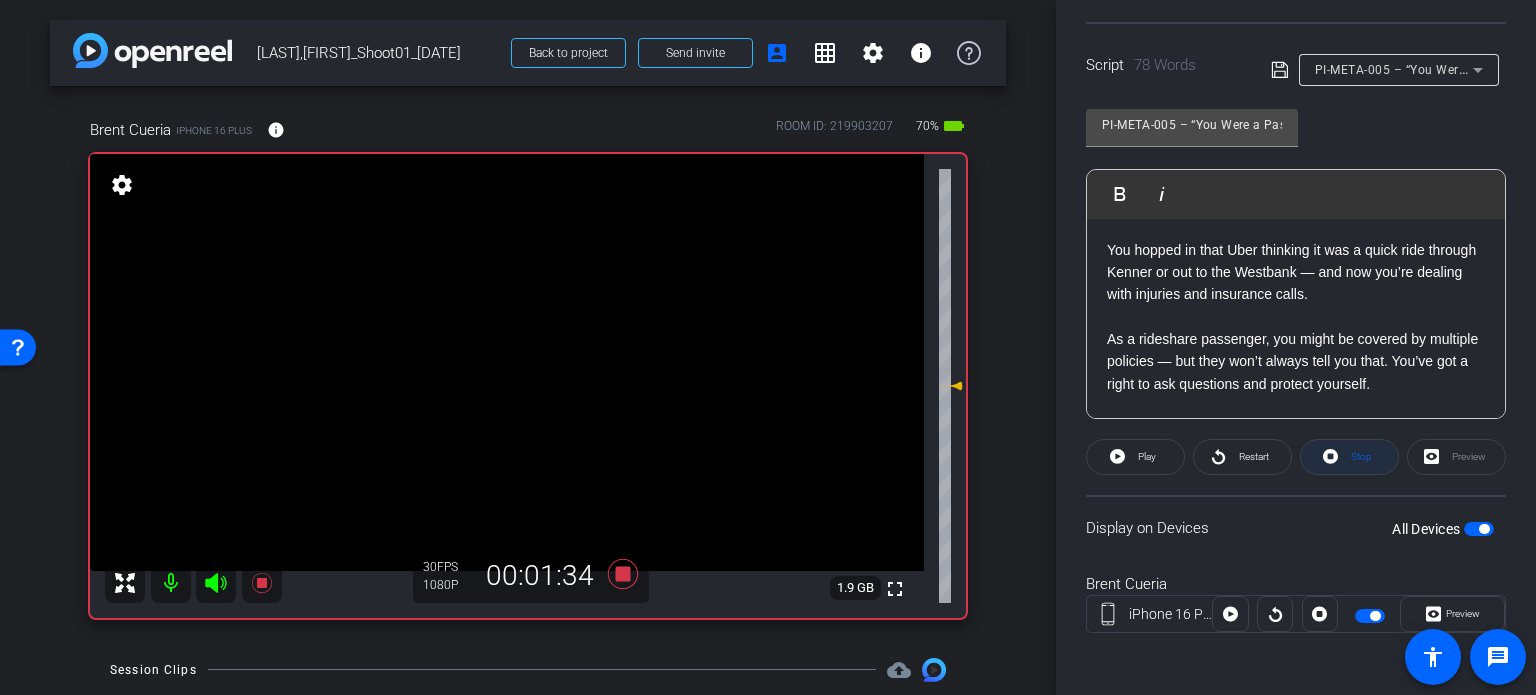 drag, startPoint x: 1346, startPoint y: 447, endPoint x: 1301, endPoint y: 458, distance: 46.32494 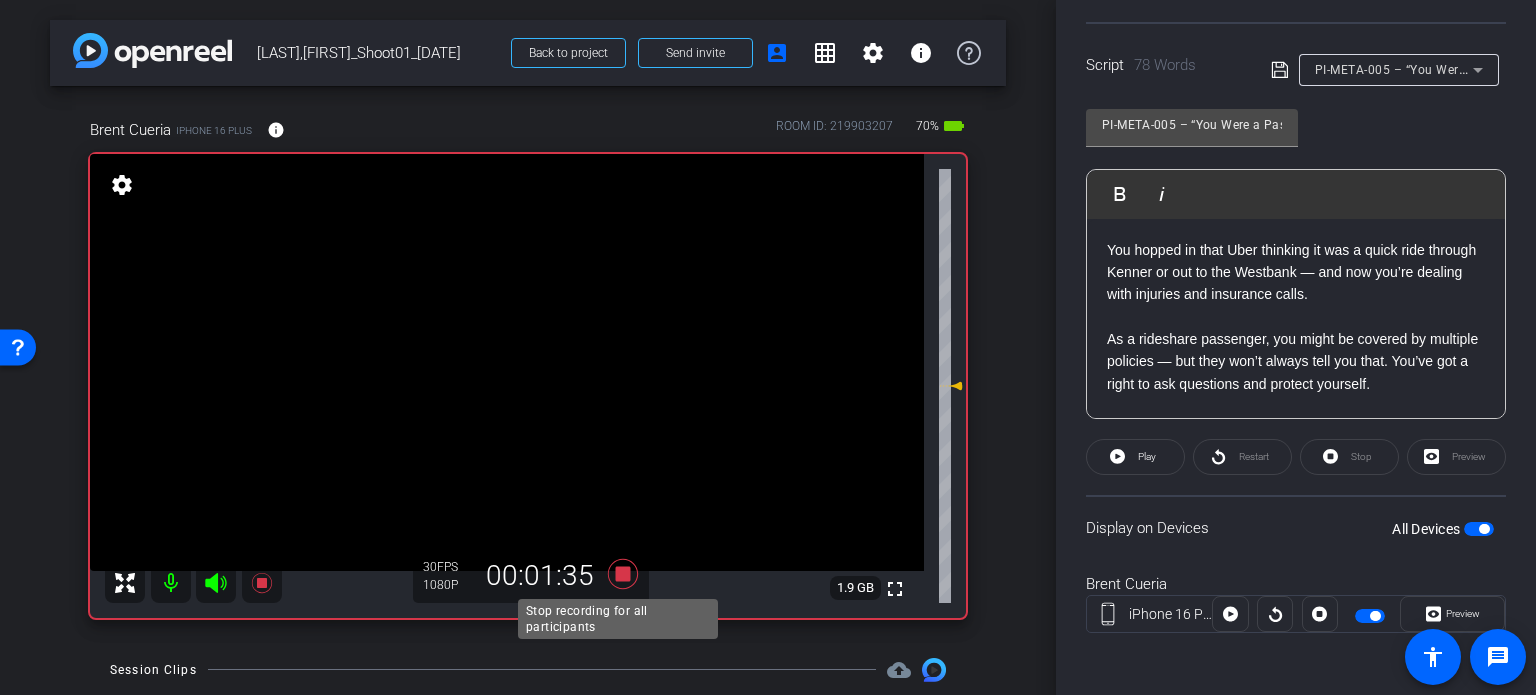 click 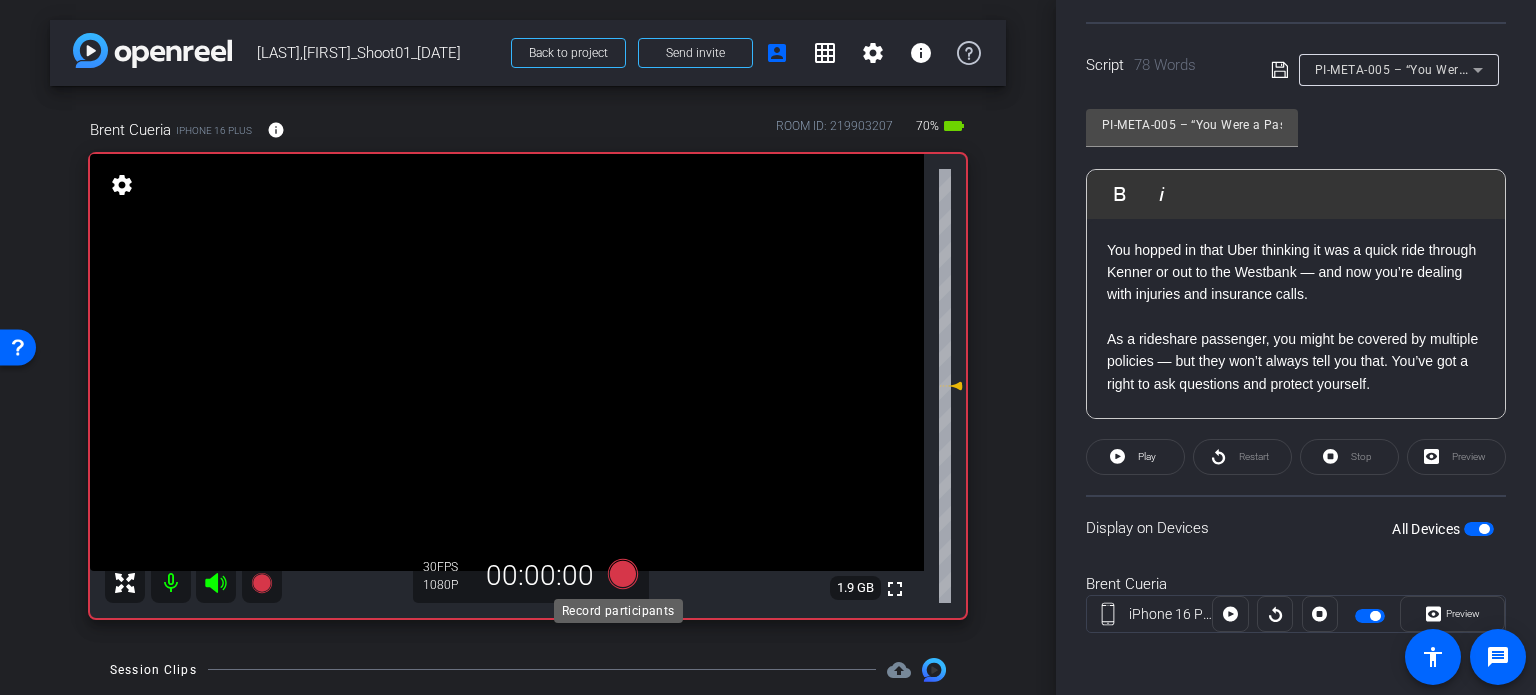 click 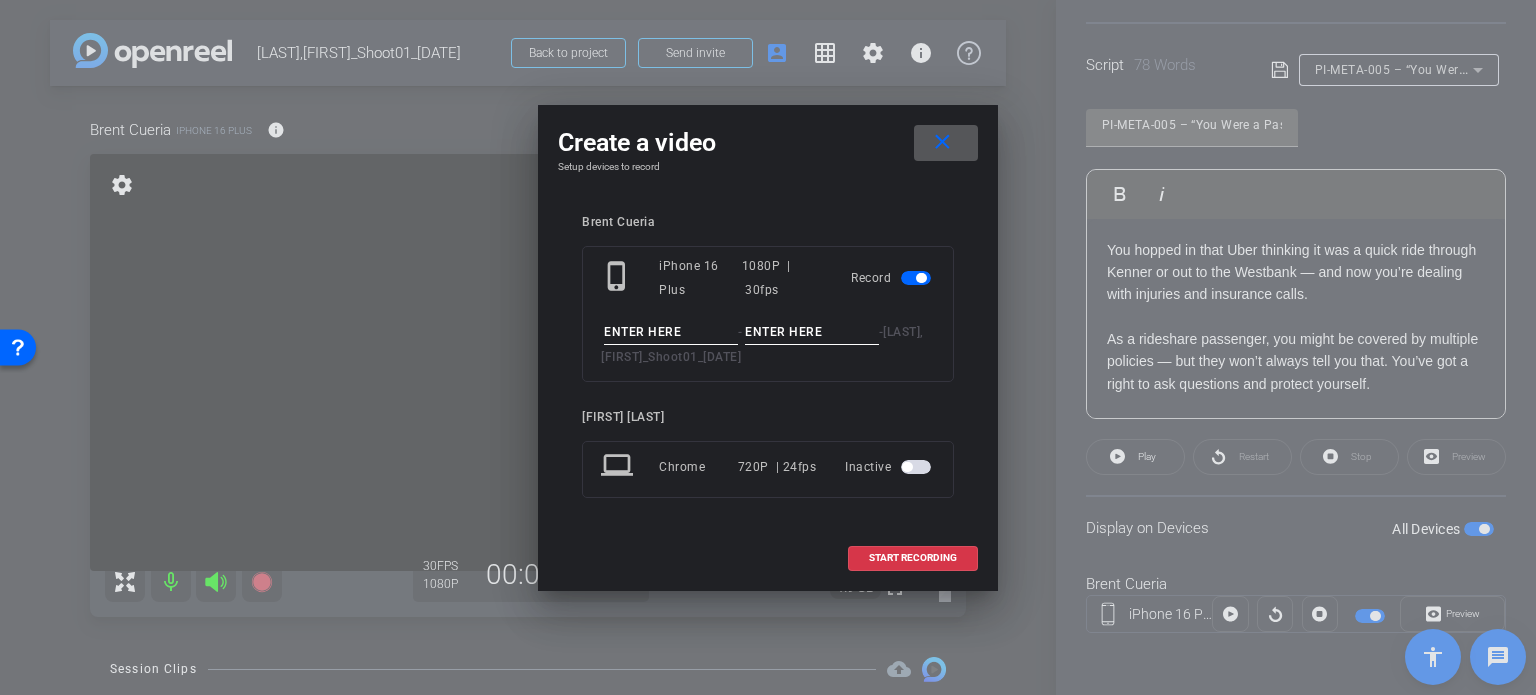 drag, startPoint x: 941, startPoint y: 151, endPoint x: 932, endPoint y: 165, distance: 16.643316 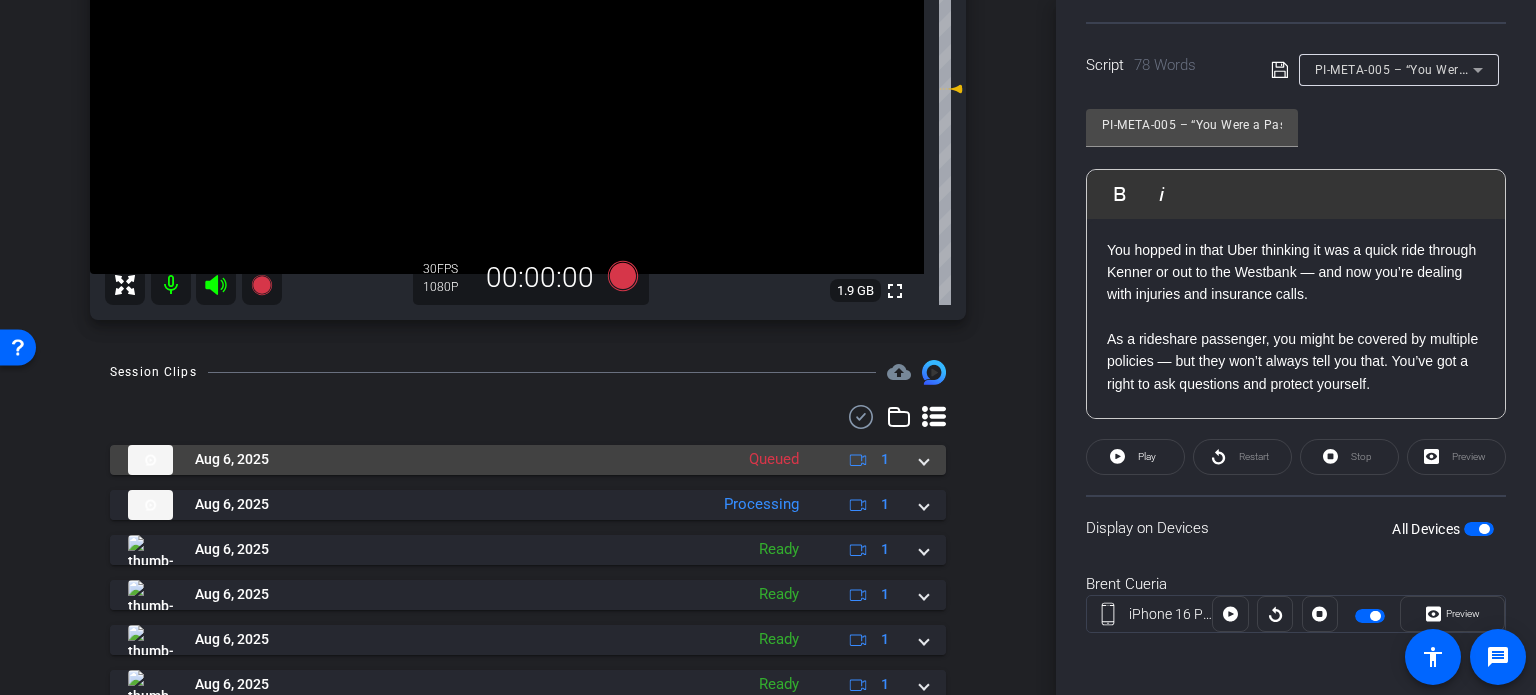 scroll, scrollTop: 300, scrollLeft: 0, axis: vertical 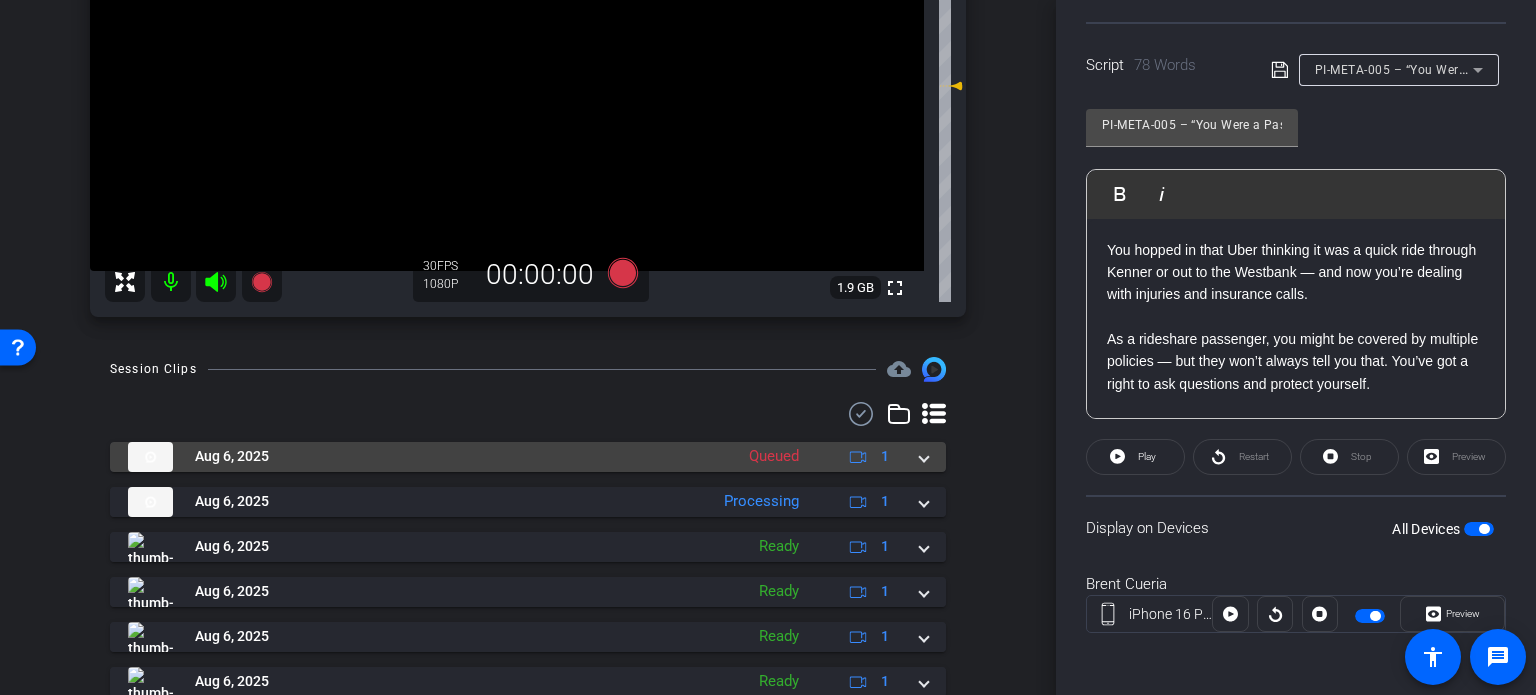 click on "Aug 6, 2025   Queued
1" at bounding box center [524, 457] 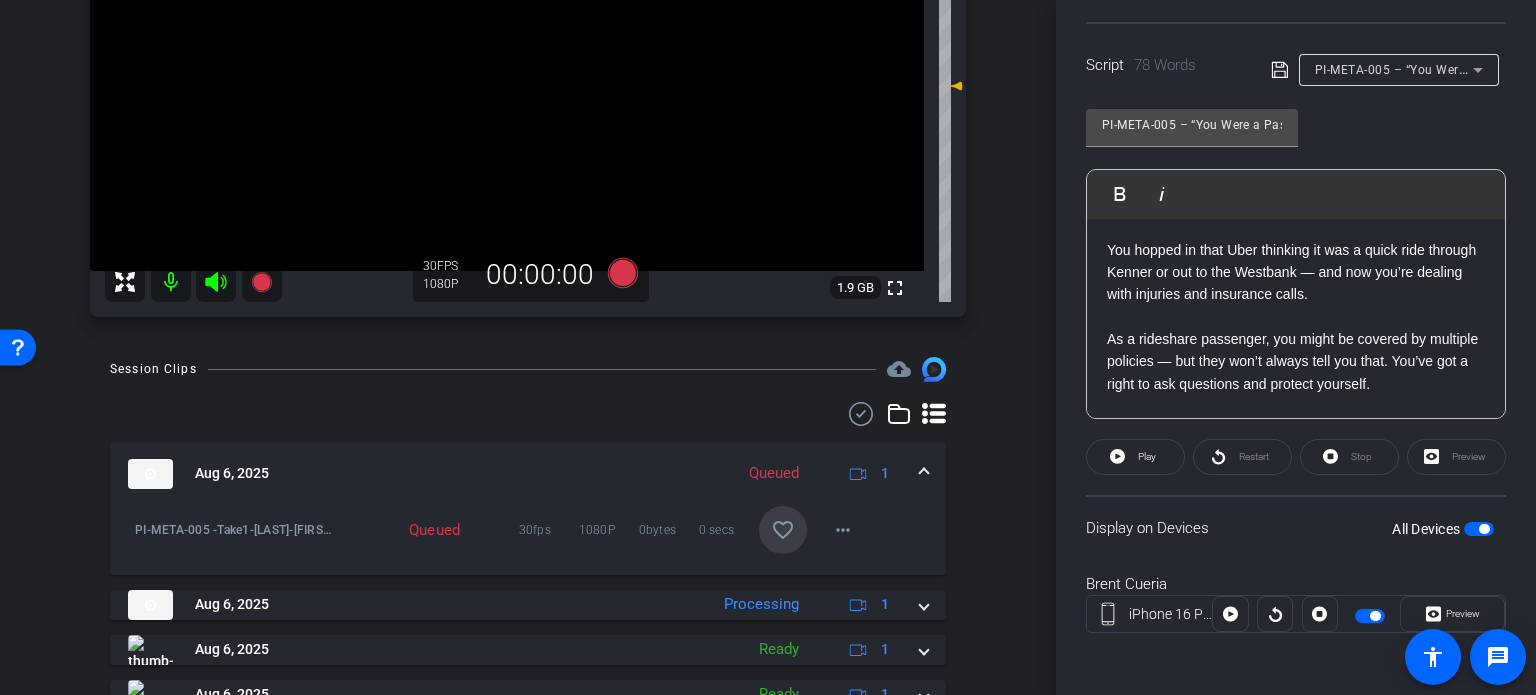 drag, startPoint x: 764, startPoint y: 538, endPoint x: 798, endPoint y: 522, distance: 37.576588 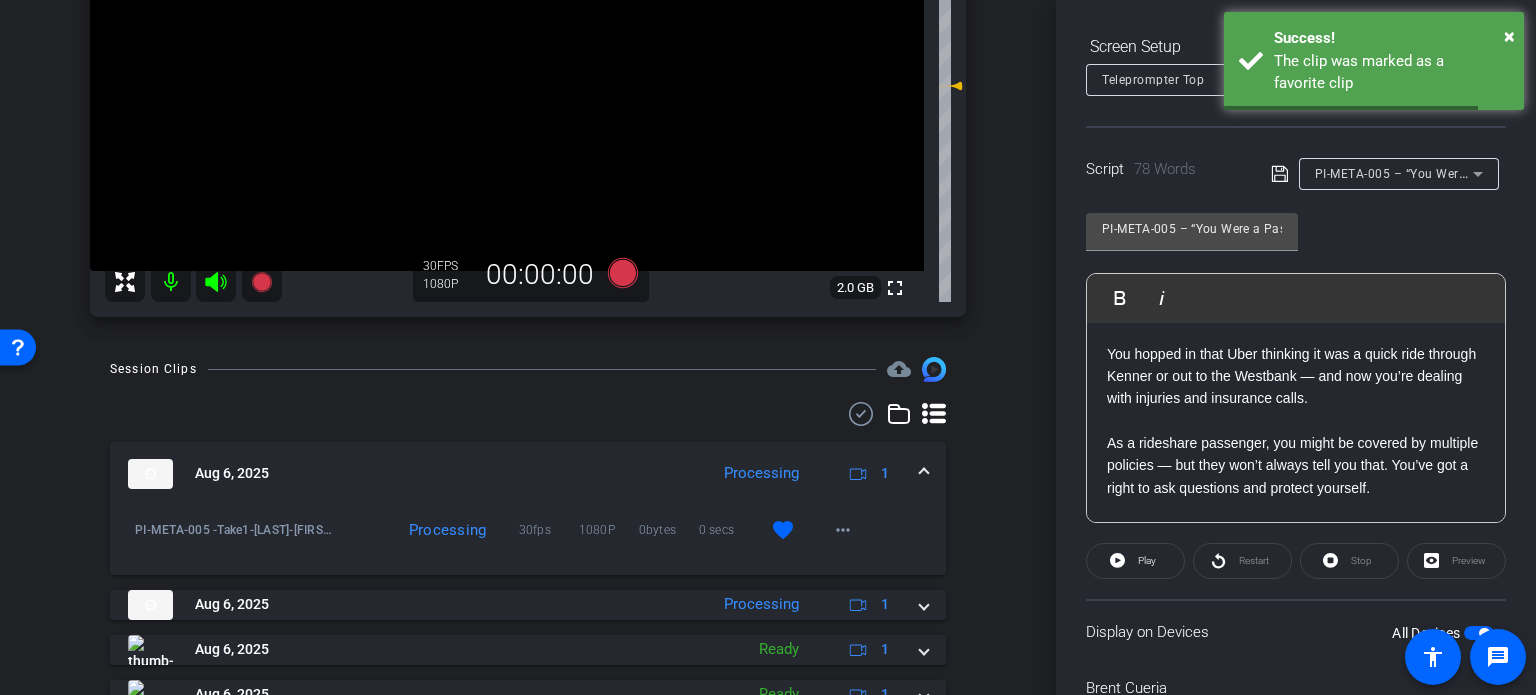 scroll, scrollTop: 196, scrollLeft: 0, axis: vertical 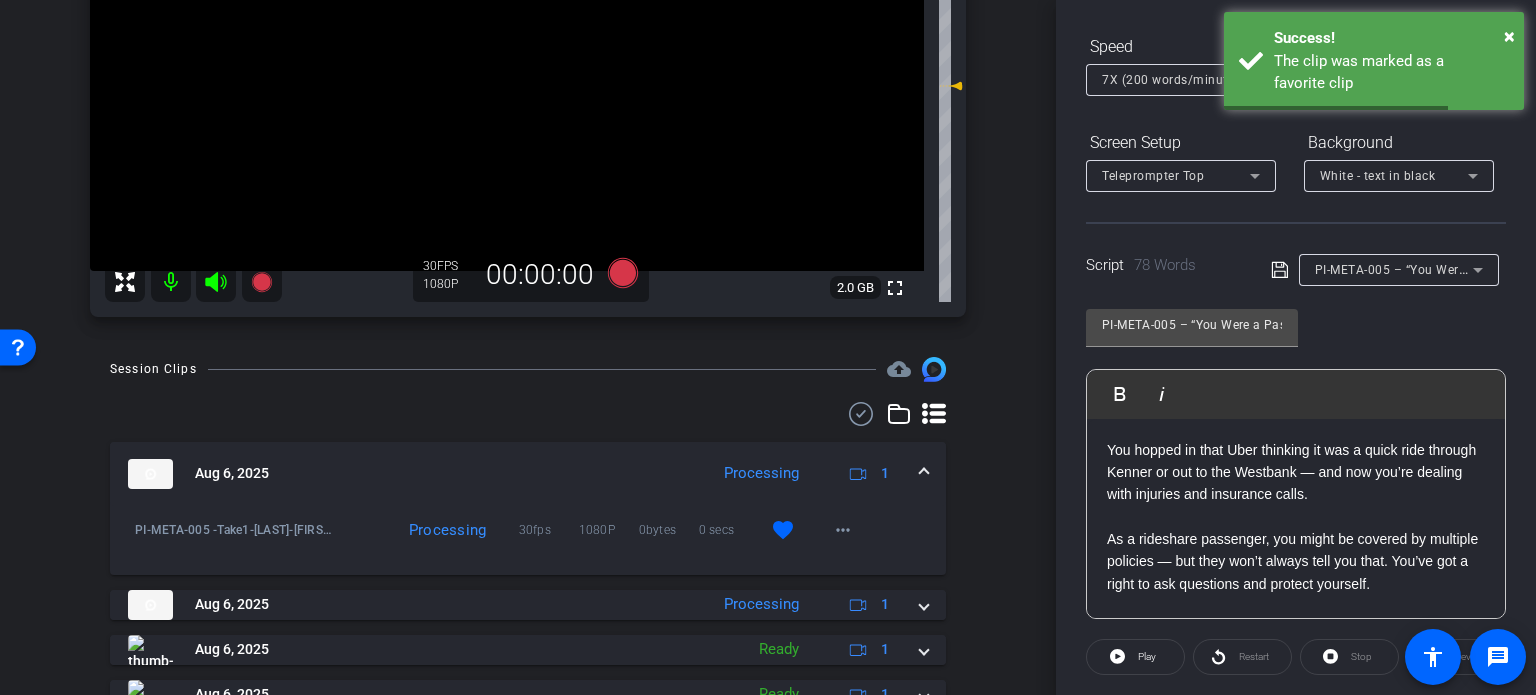 click on "PI-META-005 – “You Were a Passenger. Now What?”" at bounding box center (1467, 269) 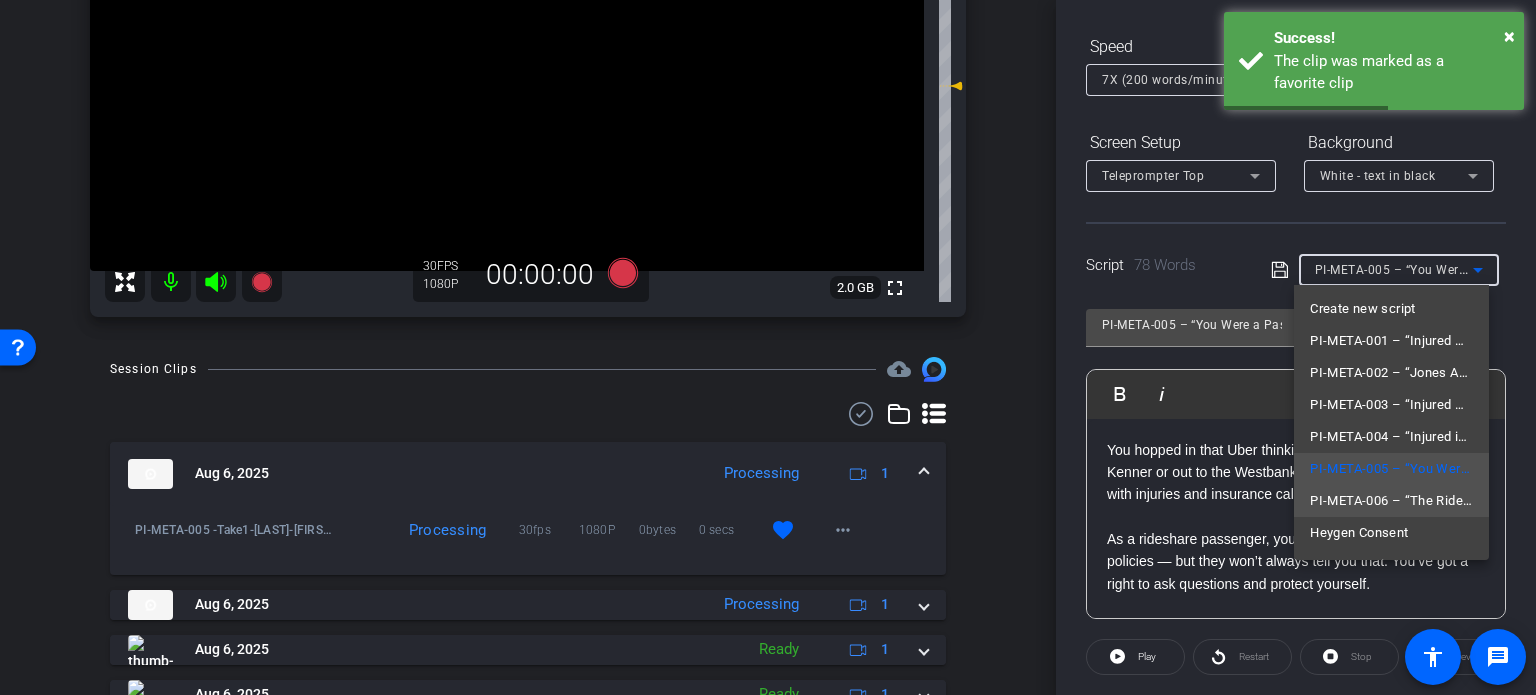 click on "PI-META-006 – “The Rideshare Driver Wasn’t At Fault — Do I Still Have a Case?”" at bounding box center (1391, 501) 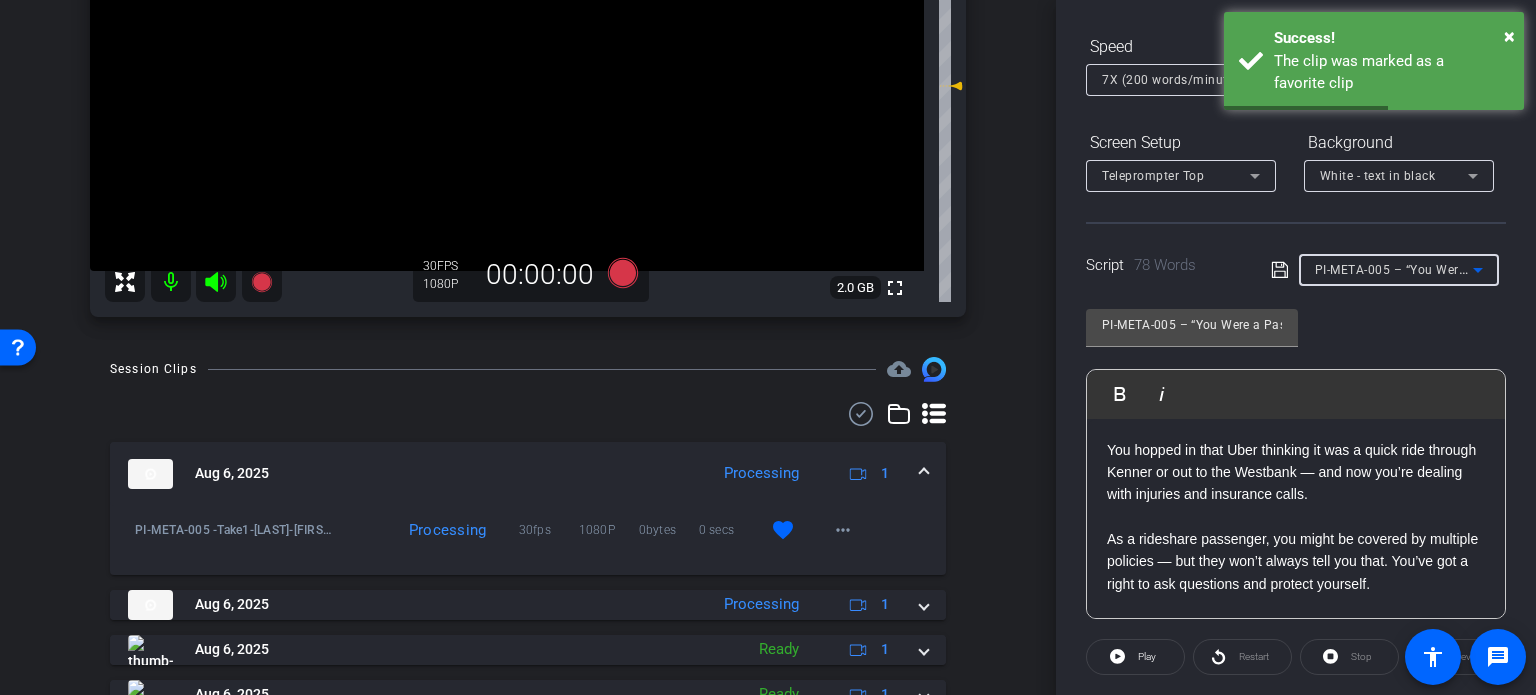 type on "PI-META-006 – “The Rideshare Driver Wasn’t At Fault — Do I Still Have a Case?”" 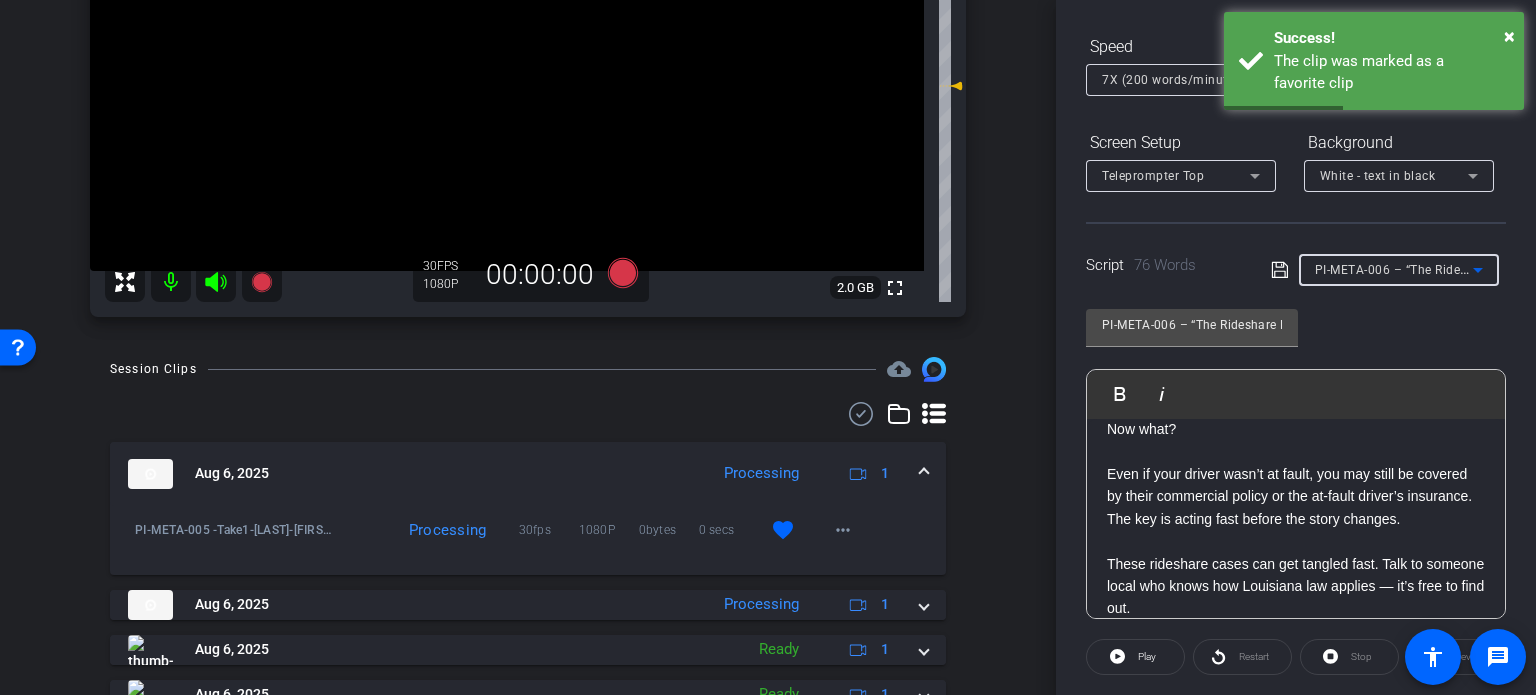 scroll, scrollTop: 100, scrollLeft: 0, axis: vertical 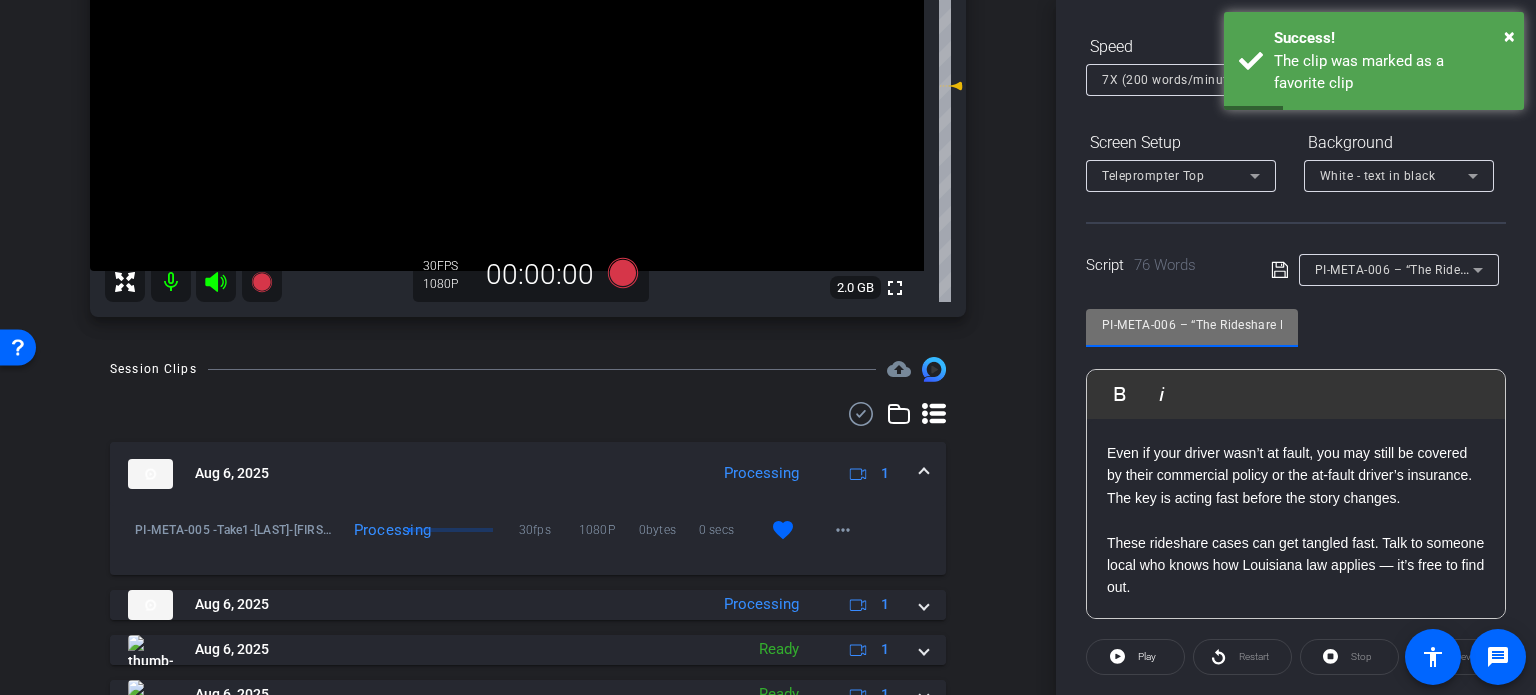 drag, startPoint x: 1174, startPoint y: 324, endPoint x: 768, endPoint y: 359, distance: 407.50583 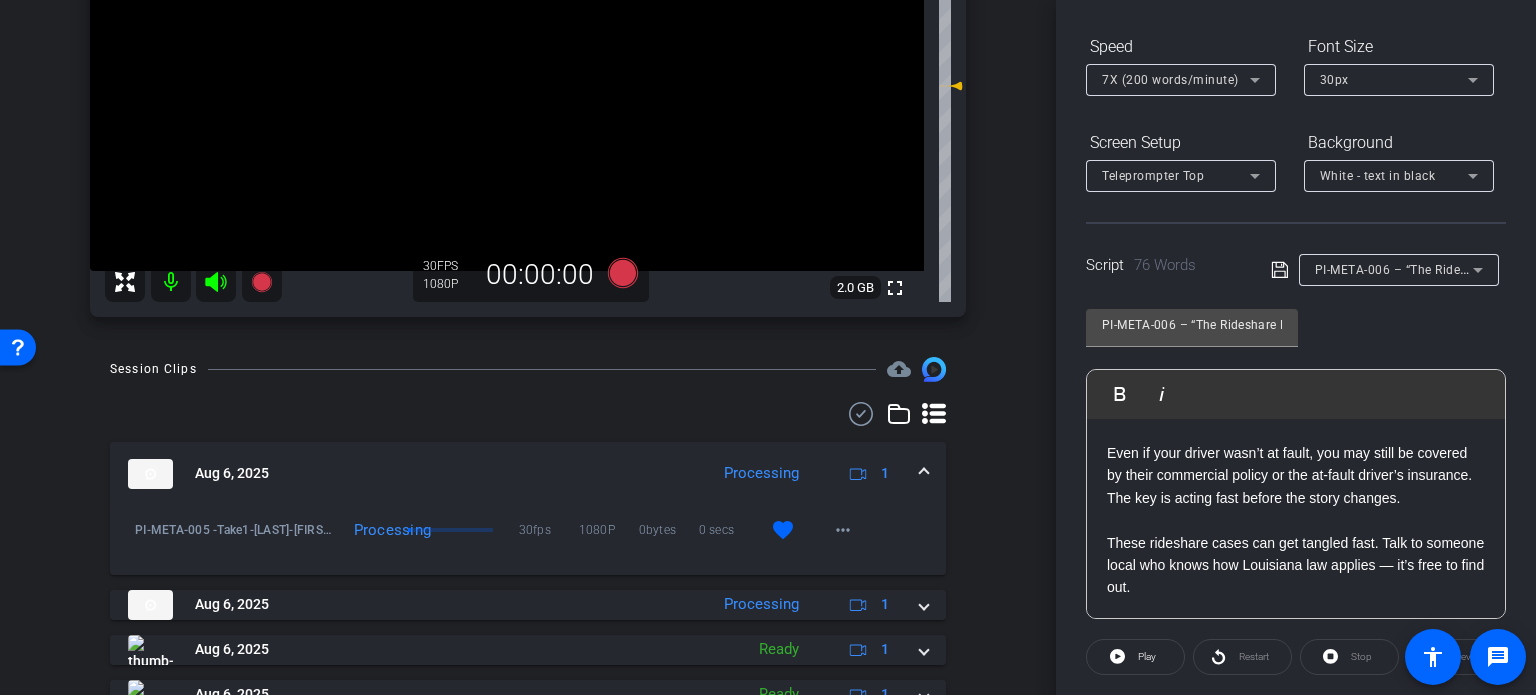 click on "arrow_back  Cueria,Brent_Shoot01_08062025   Back to project   Send invite  account_box grid_on settings info
Brent Cueria iPhone 16 Plus info ROOM ID: 219903207 70% battery_std fullscreen settings  2.0 GB
30 FPS  1080P   00:00:00
Session Clips   cloud_upload
Aug 6, 2025   Processing" at bounding box center [528, 347] 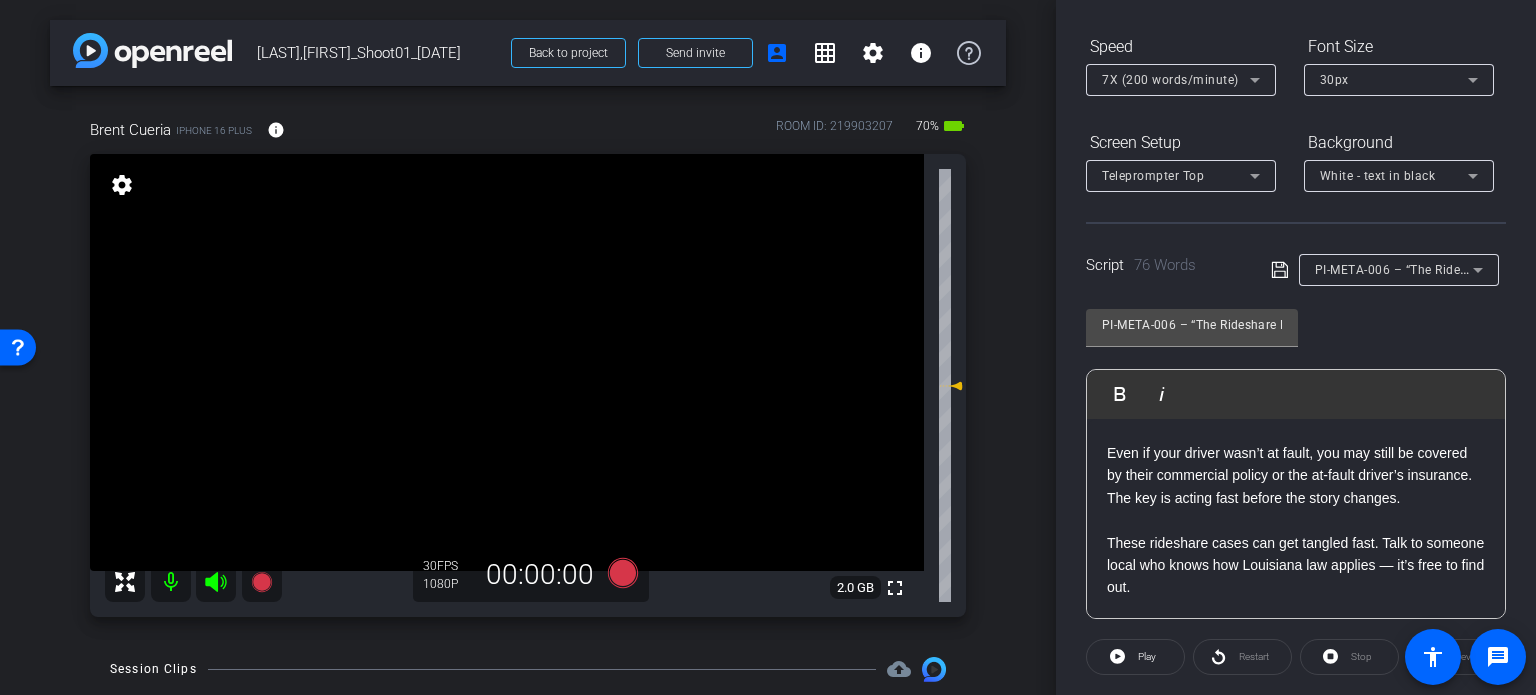 scroll, scrollTop: 0, scrollLeft: 0, axis: both 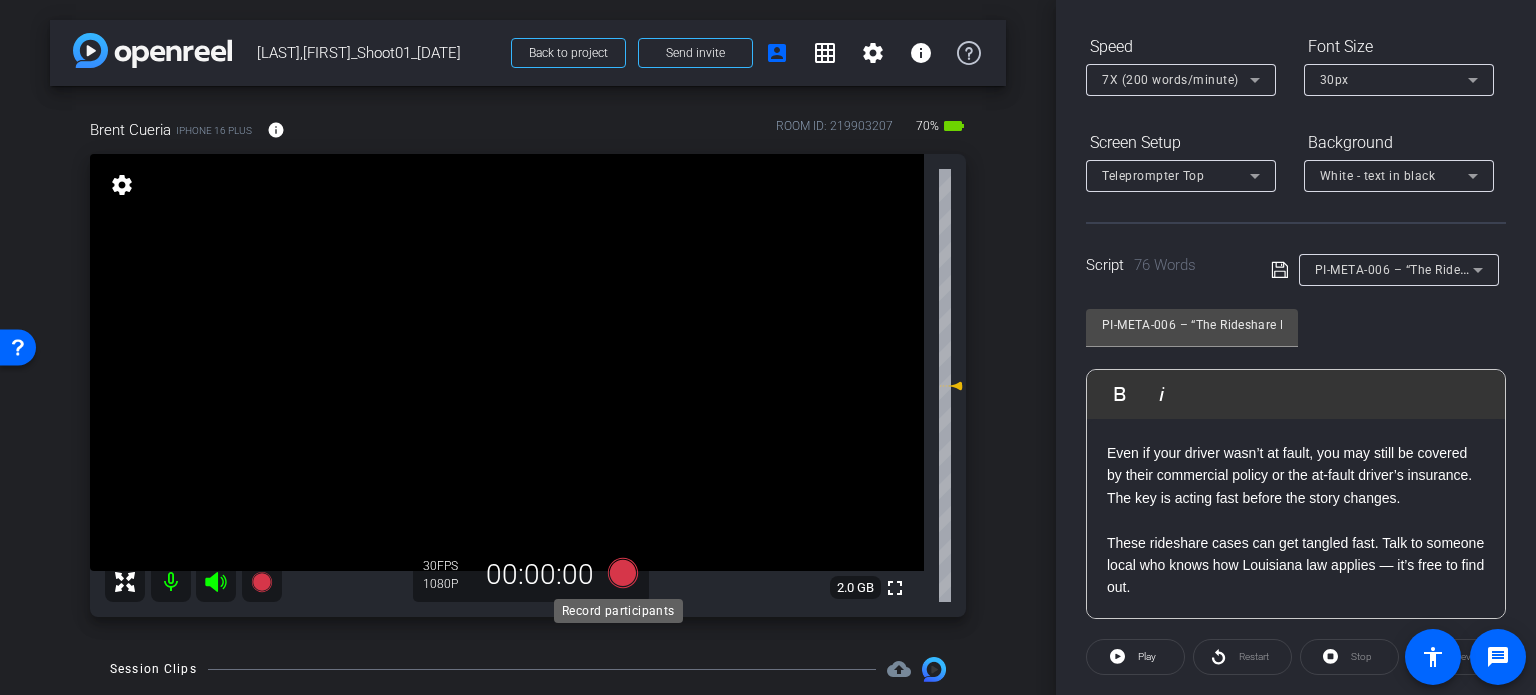 click 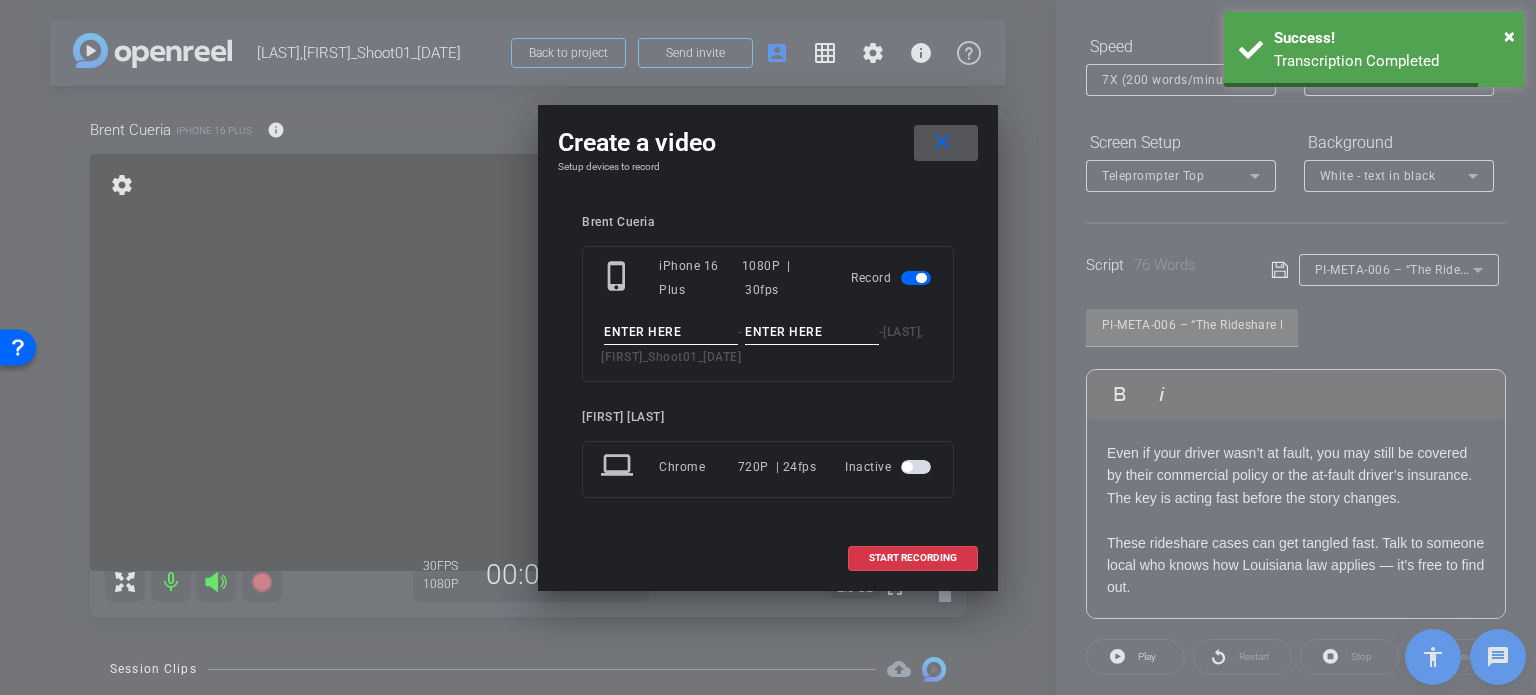 click at bounding box center [671, 332] 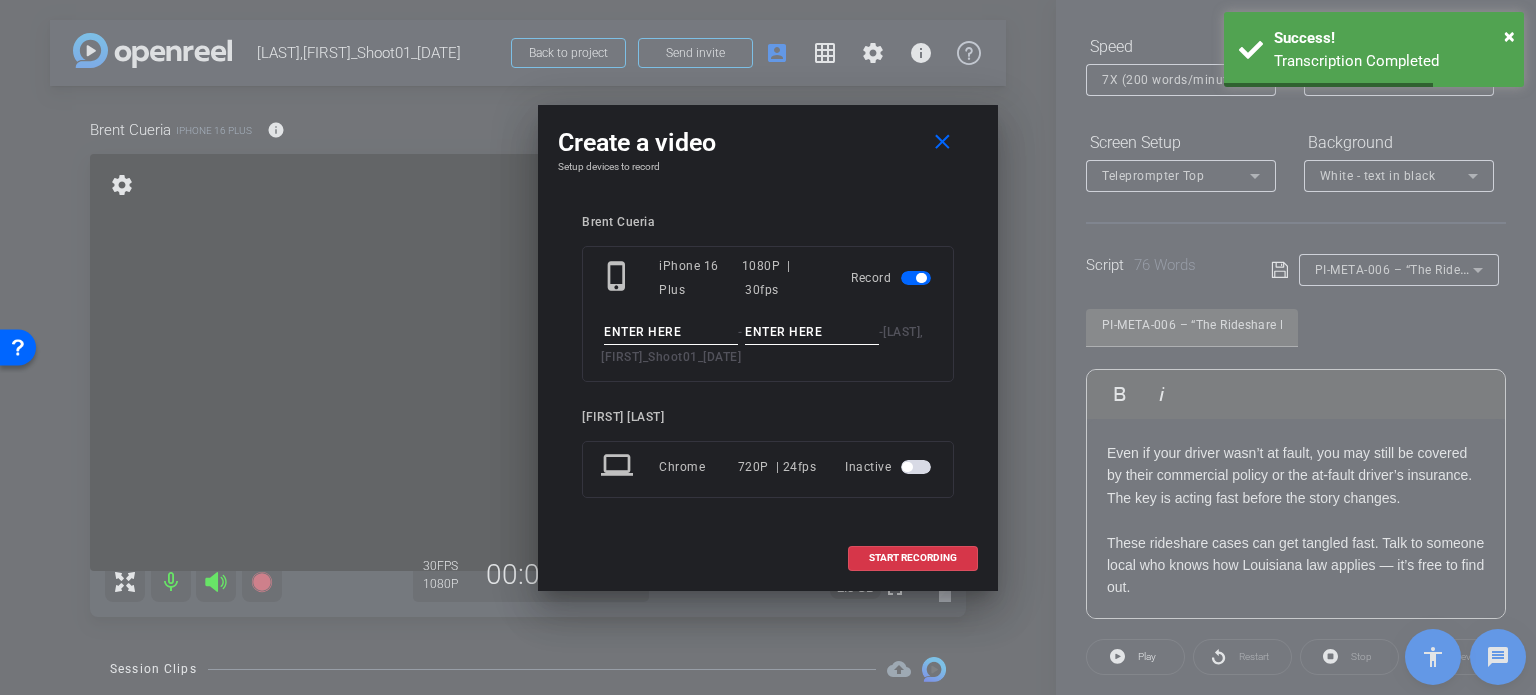 paste on "PI-META-006" 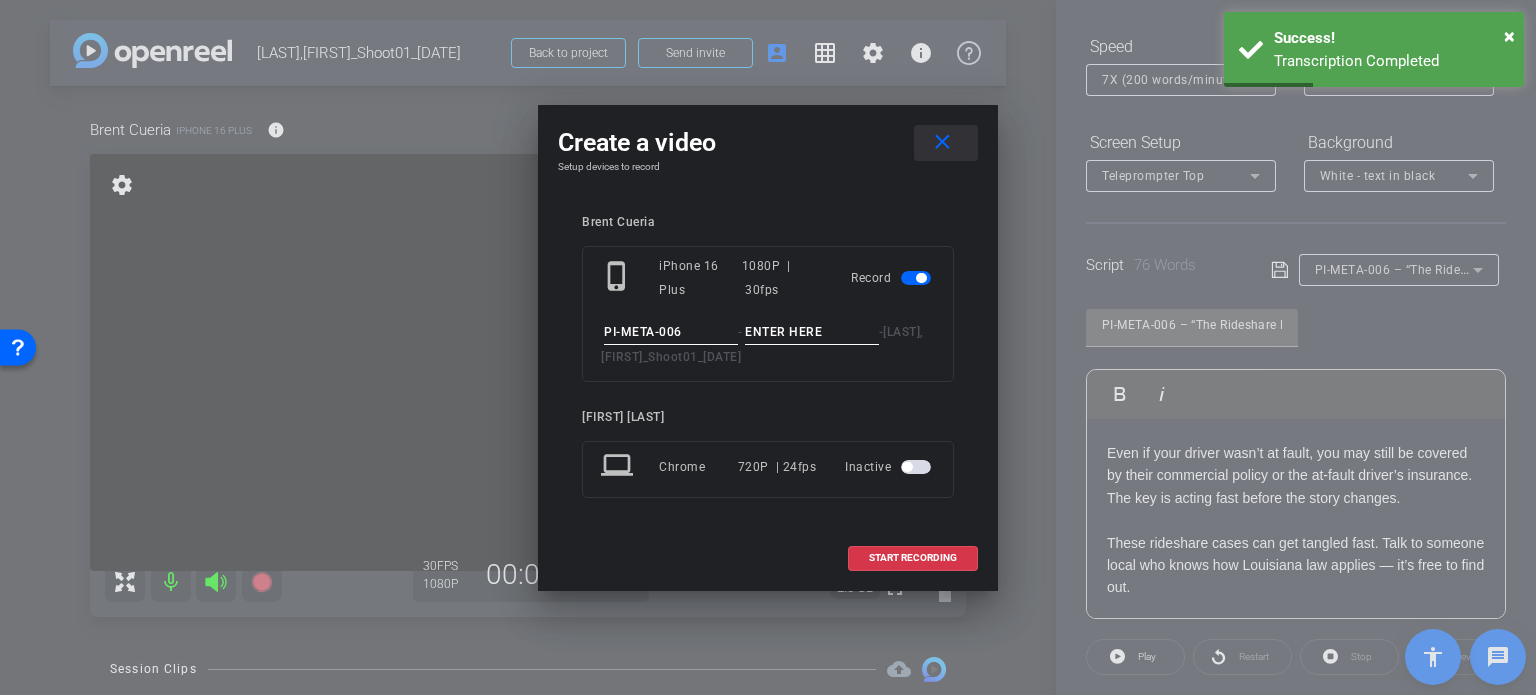 type on "PI-META-006" 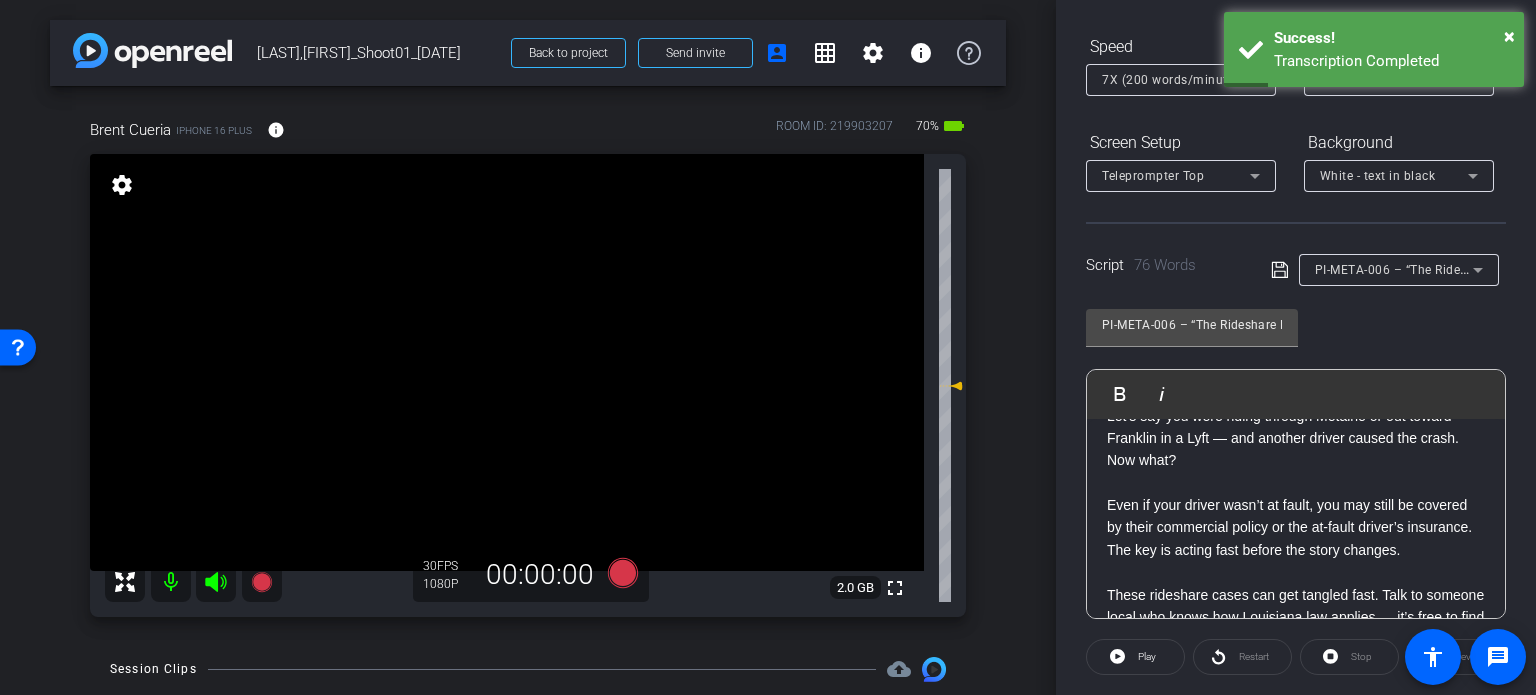 scroll, scrollTop: 0, scrollLeft: 0, axis: both 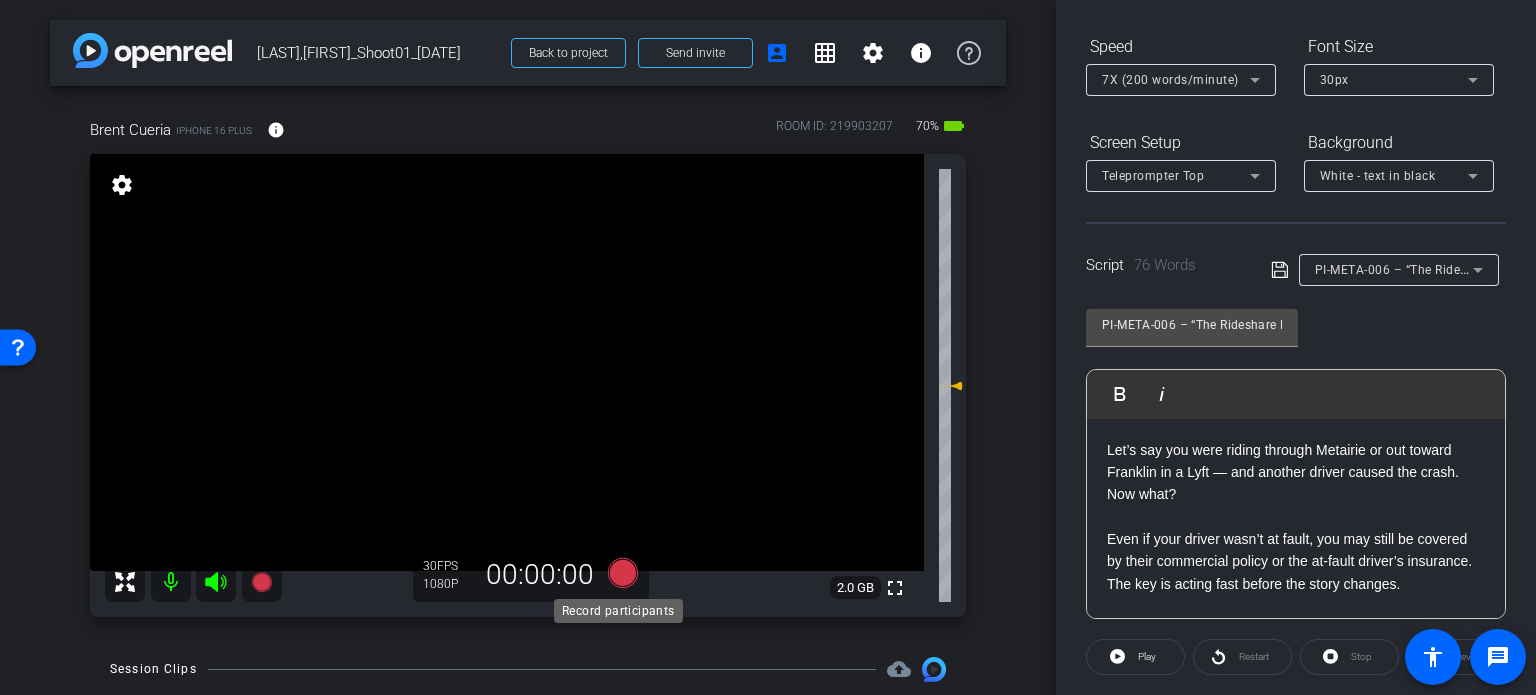 click 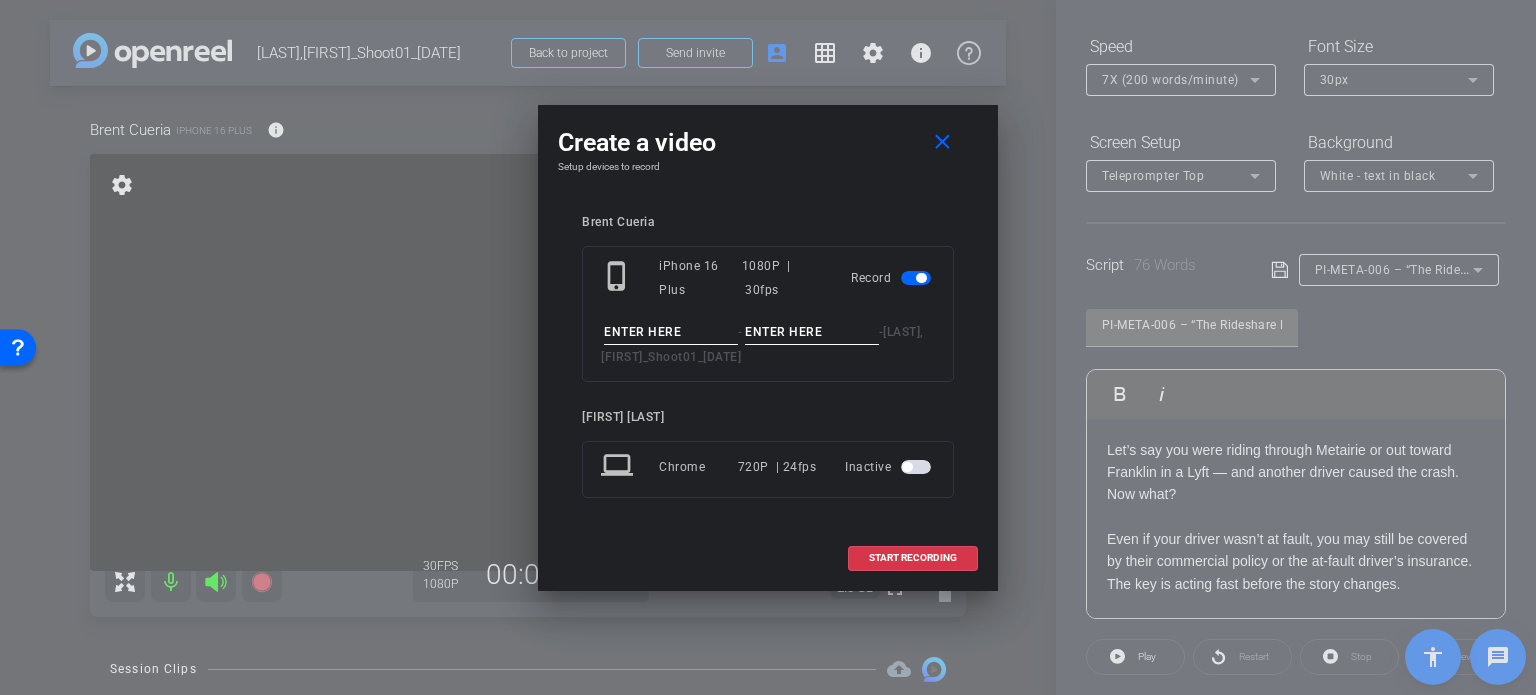click at bounding box center [671, 332] 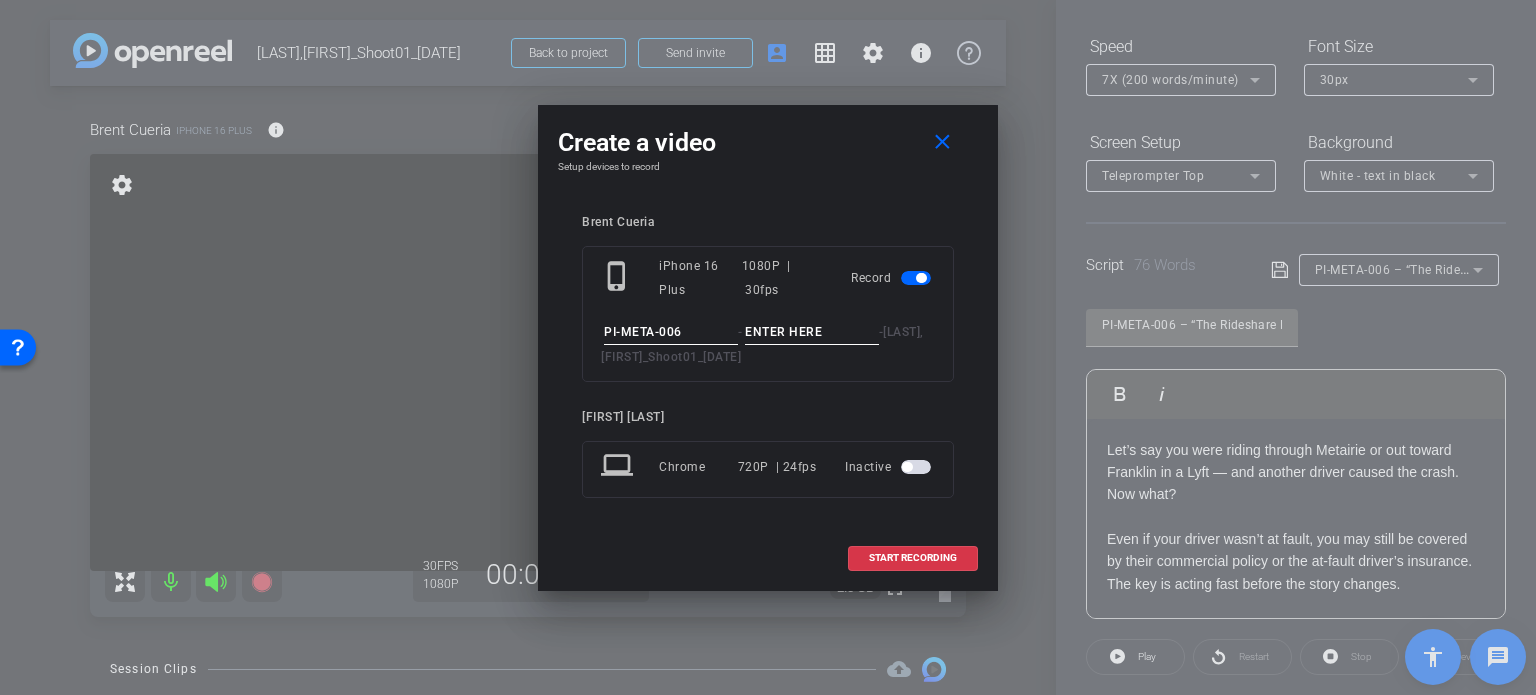 type on "PI-META-006" 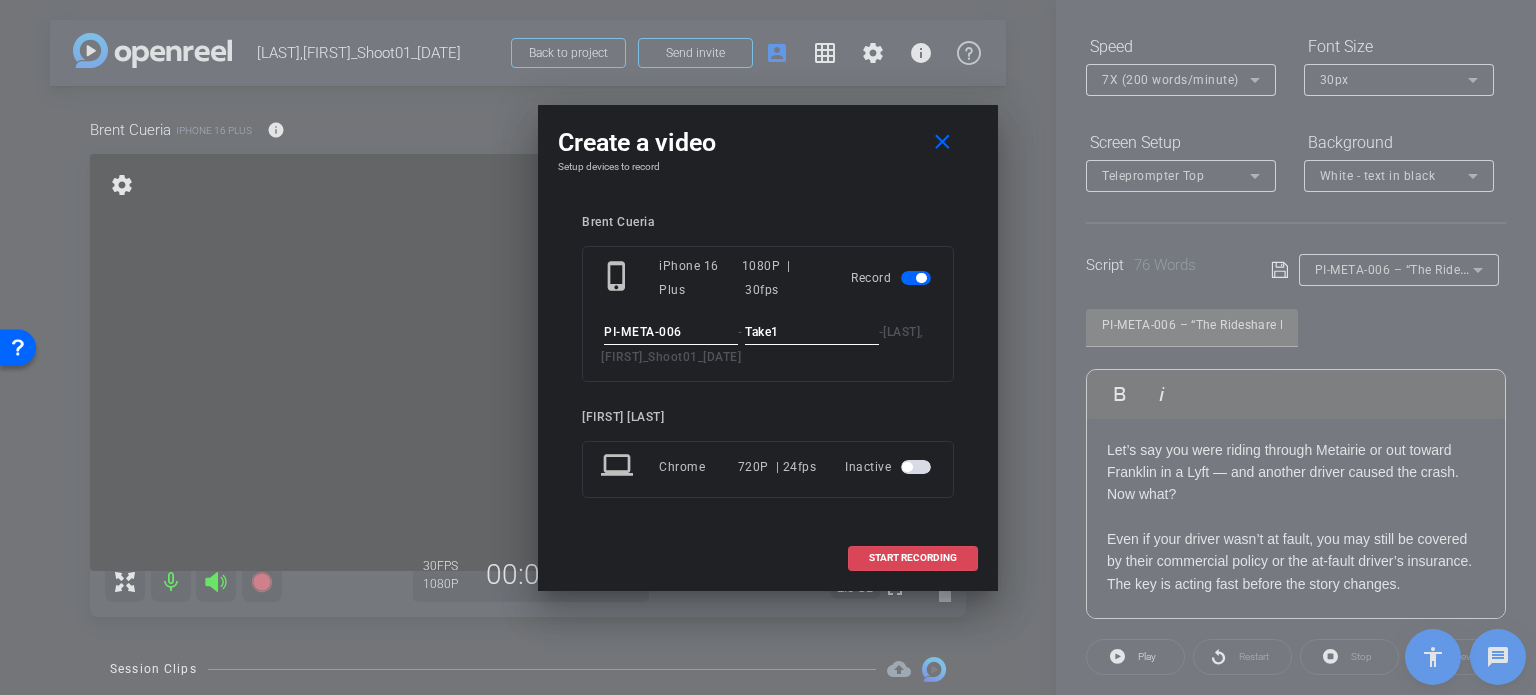 type on "Take1" 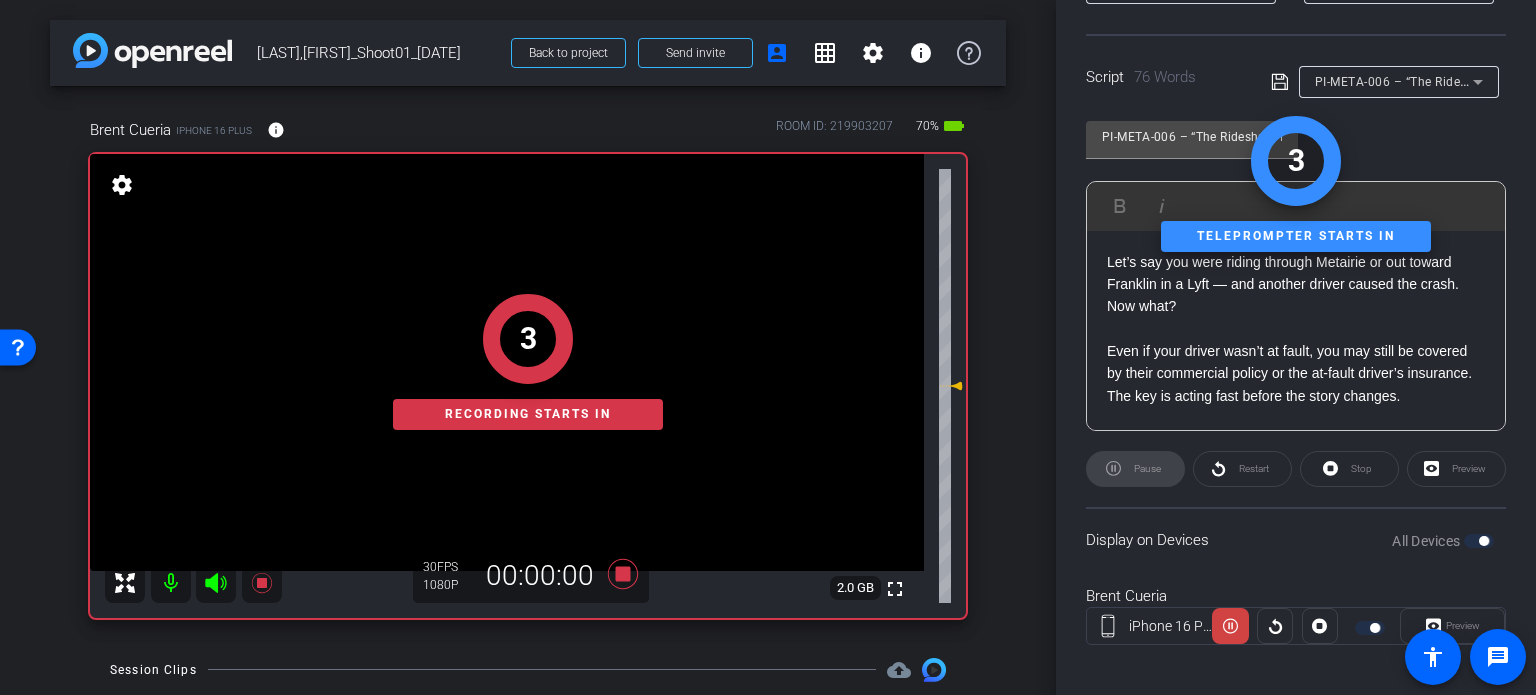 scroll, scrollTop: 396, scrollLeft: 0, axis: vertical 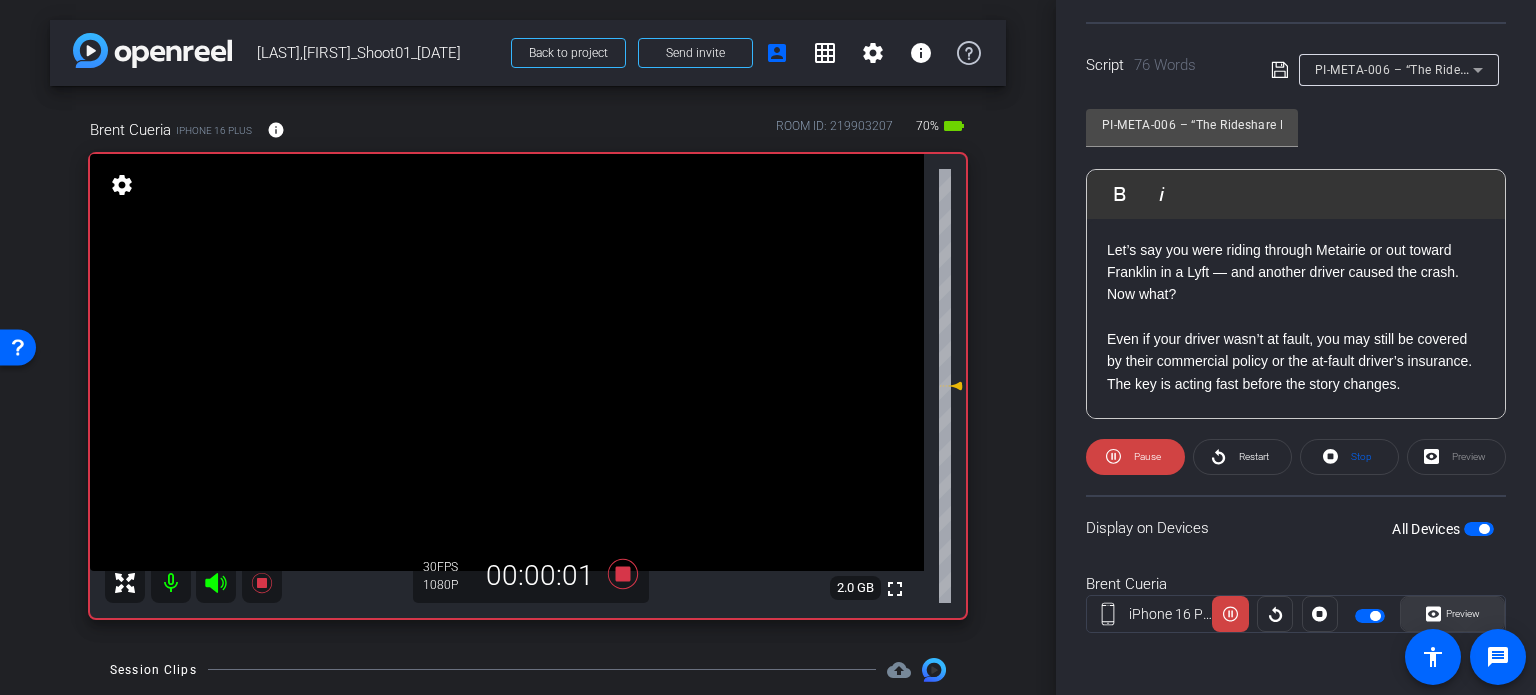 click 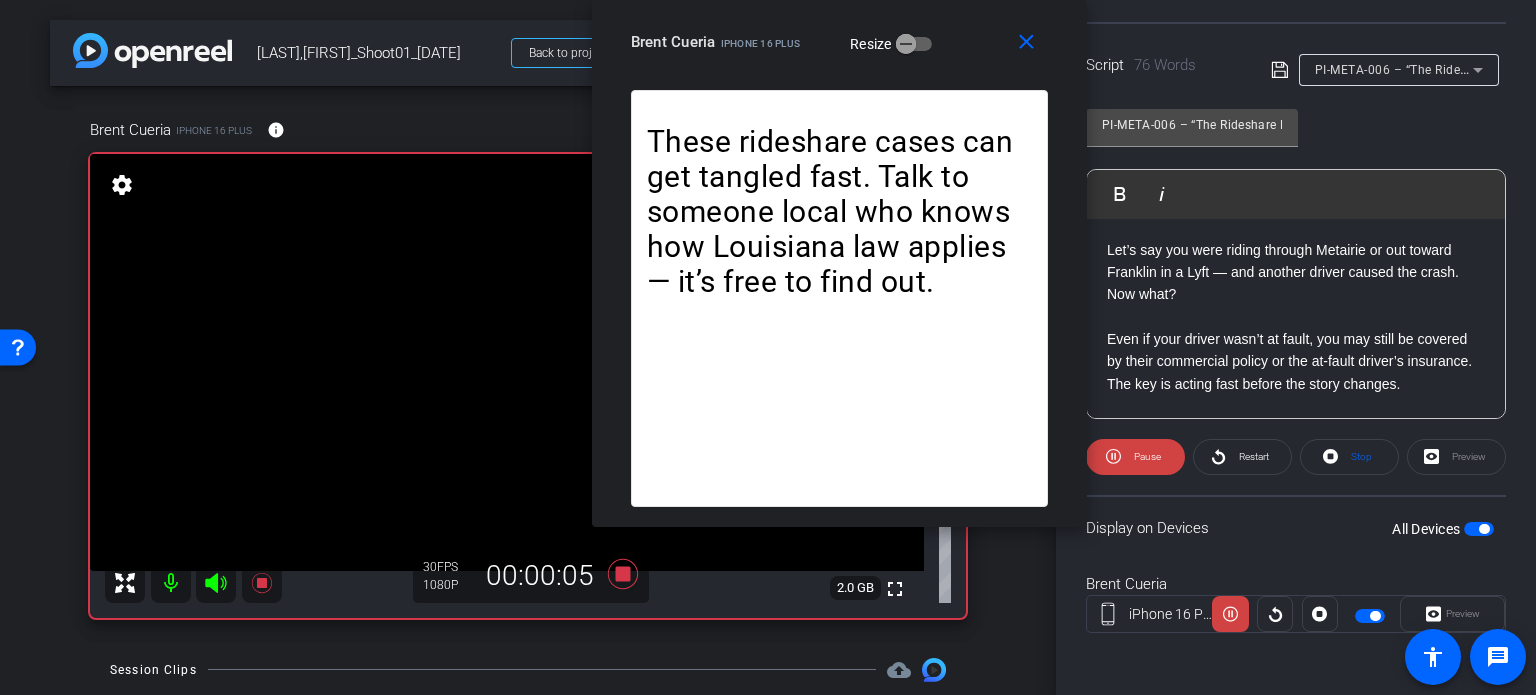 drag, startPoint x: 764, startPoint y: 163, endPoint x: 835, endPoint y: 67, distance: 119.40268 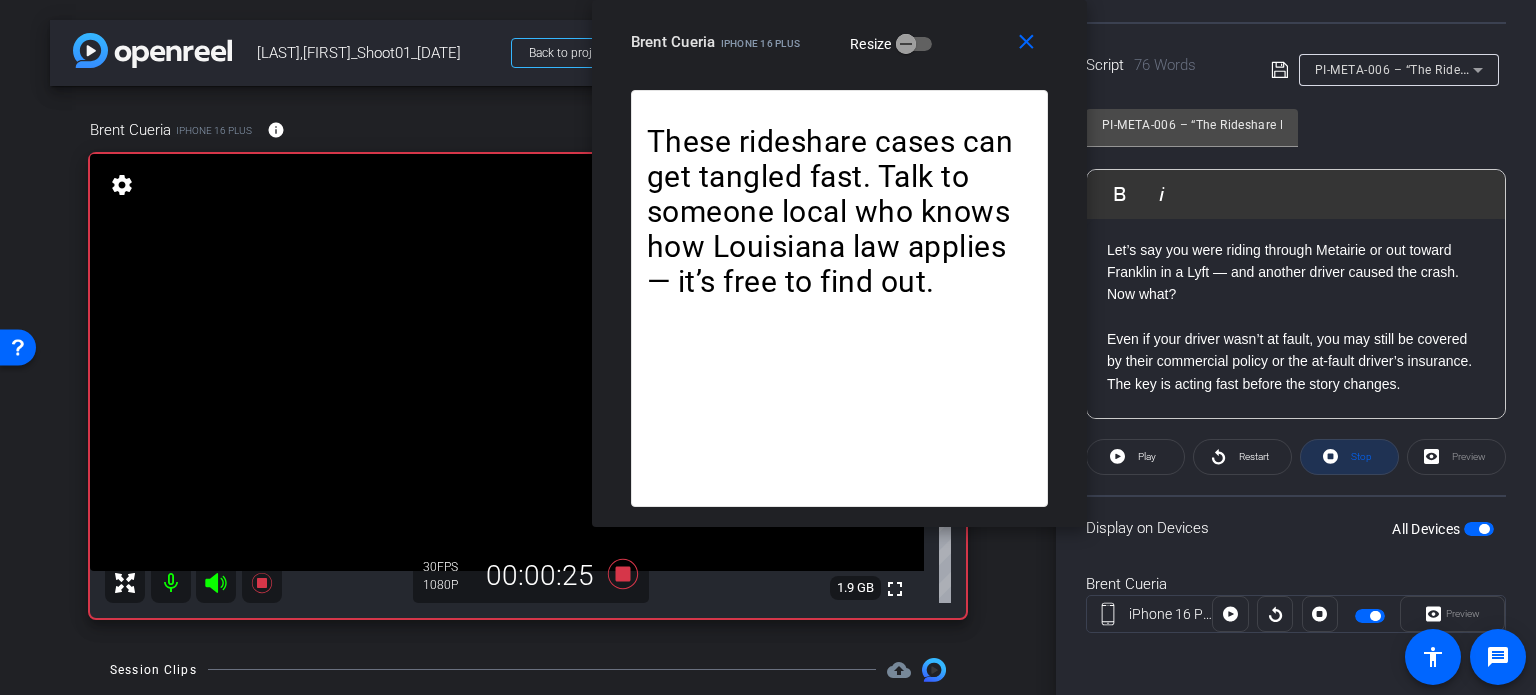 click on "Stop" 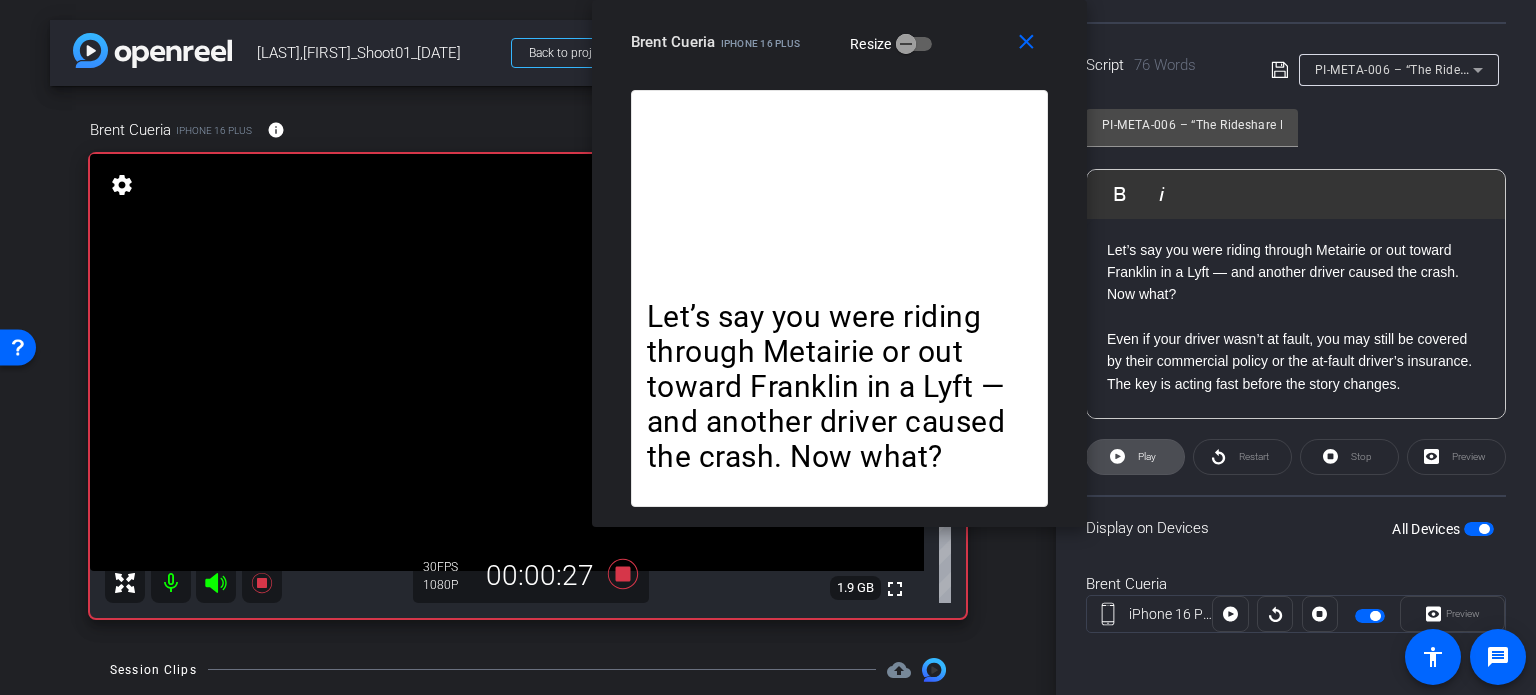 click 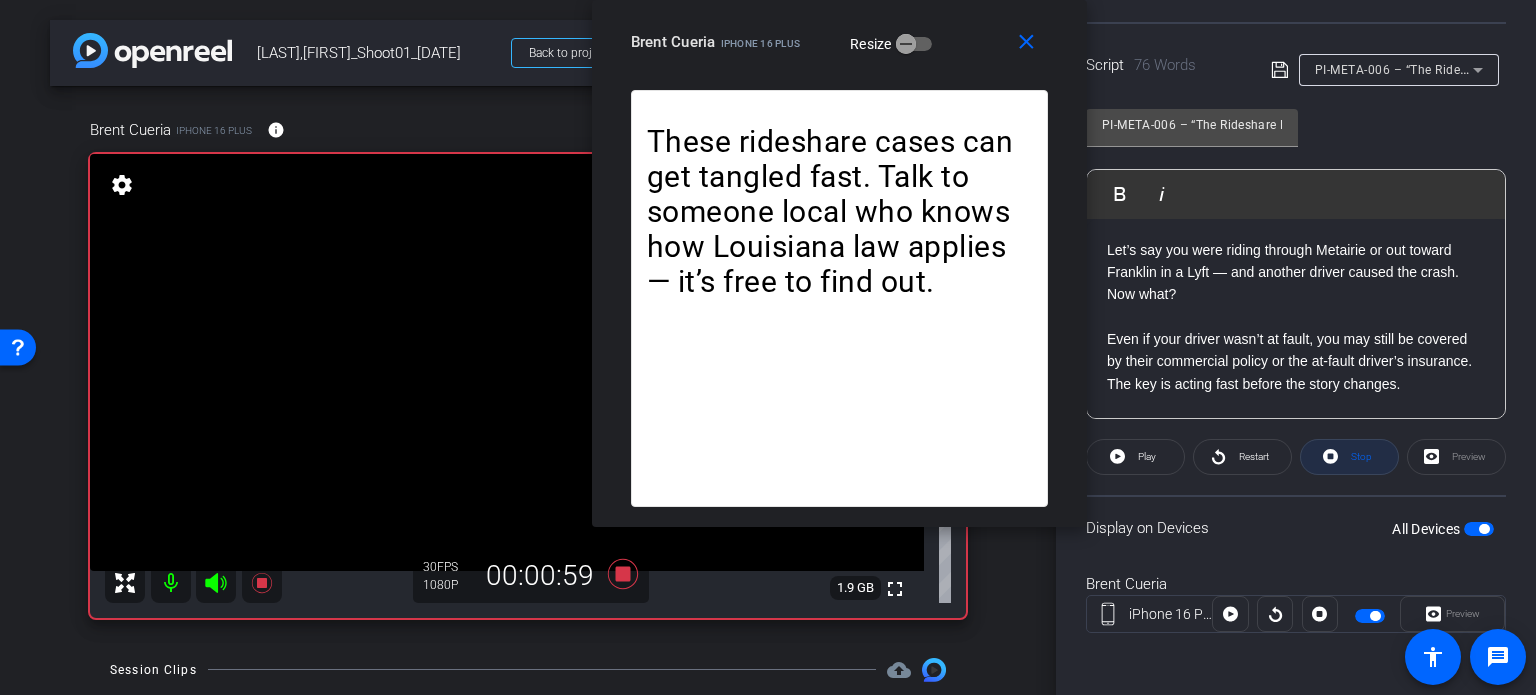 drag, startPoint x: 1364, startPoint y: 463, endPoint x: 1210, endPoint y: 479, distance: 154.82893 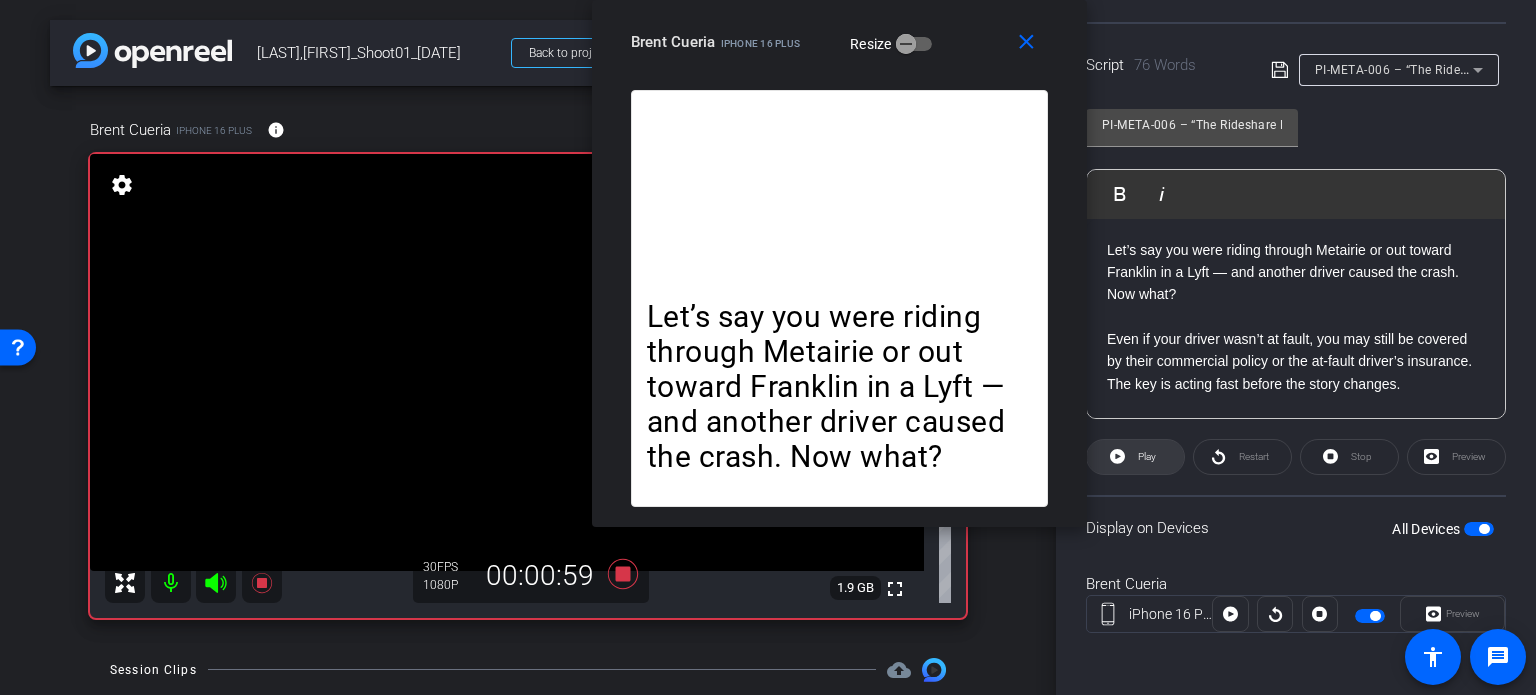click on "Play" 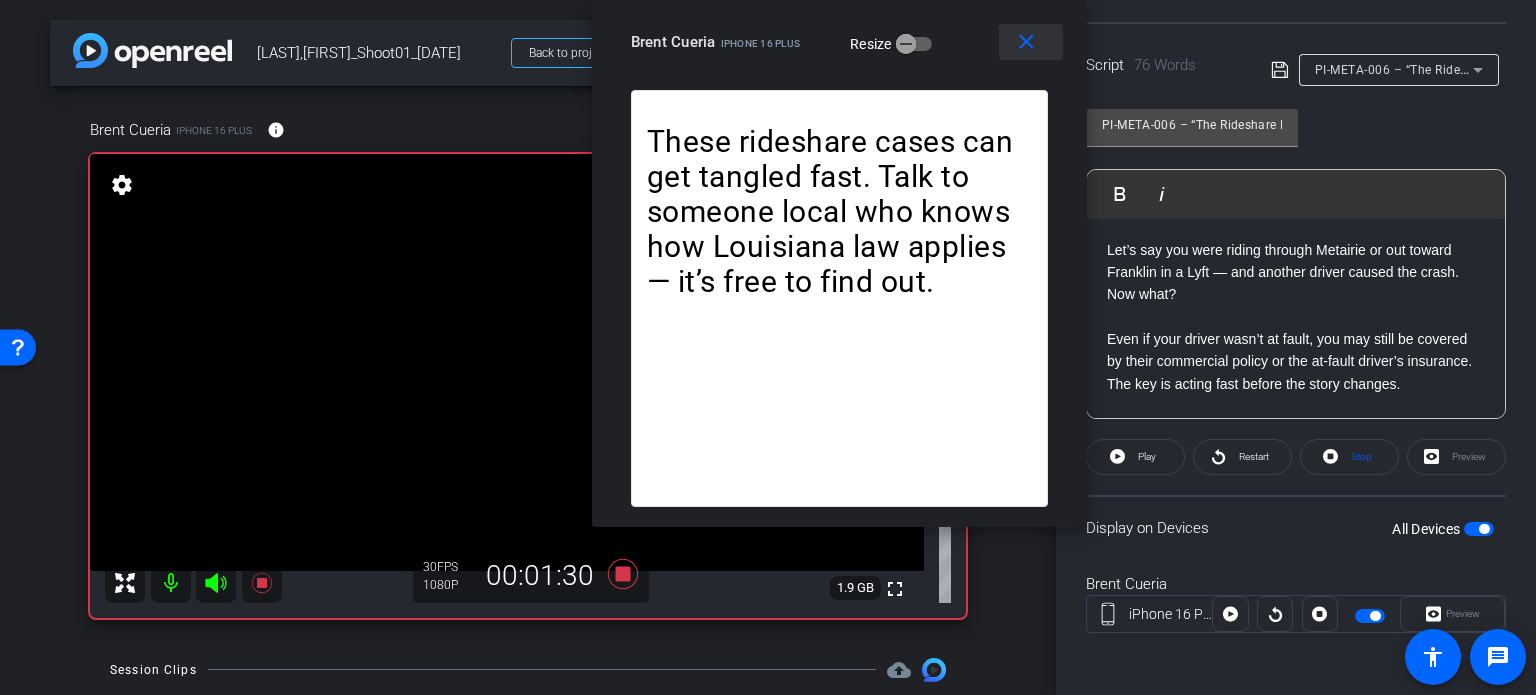 click at bounding box center [1031, 42] 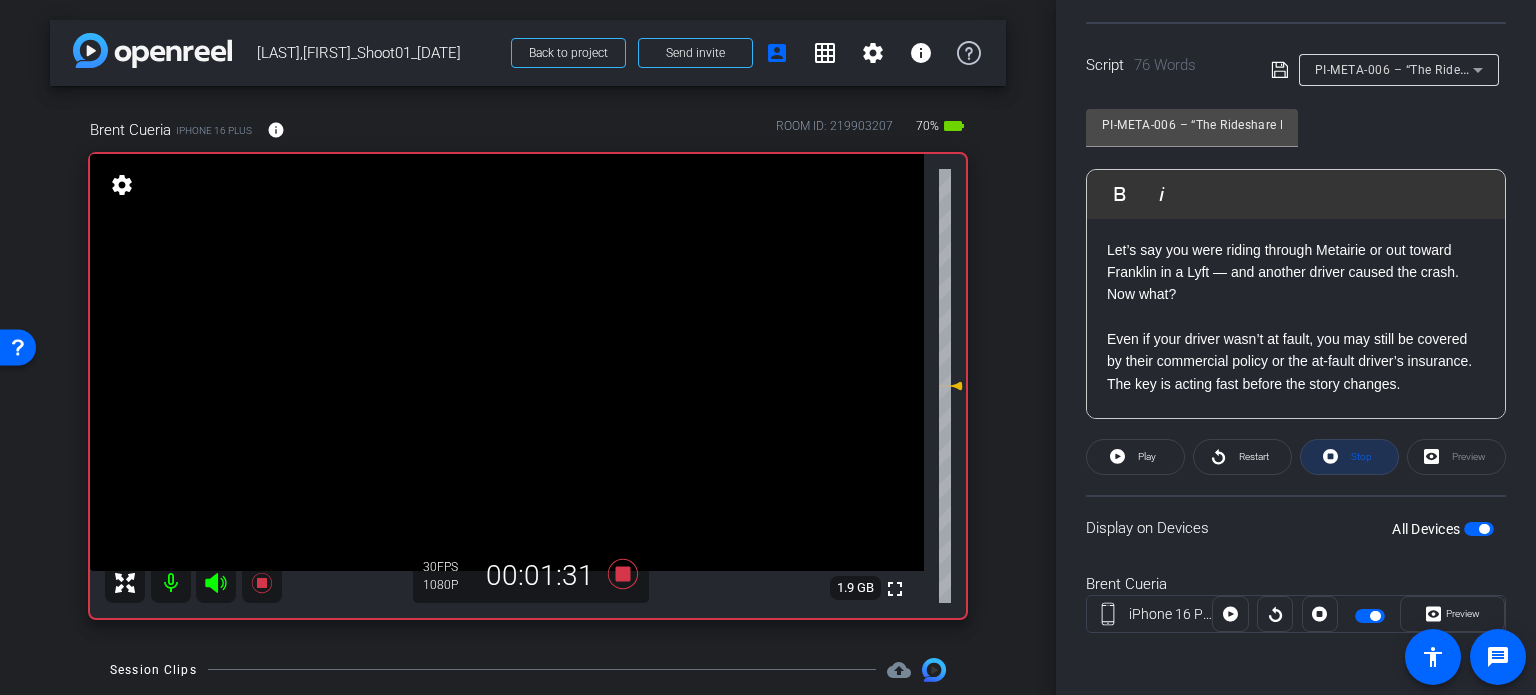 click on "Stop" 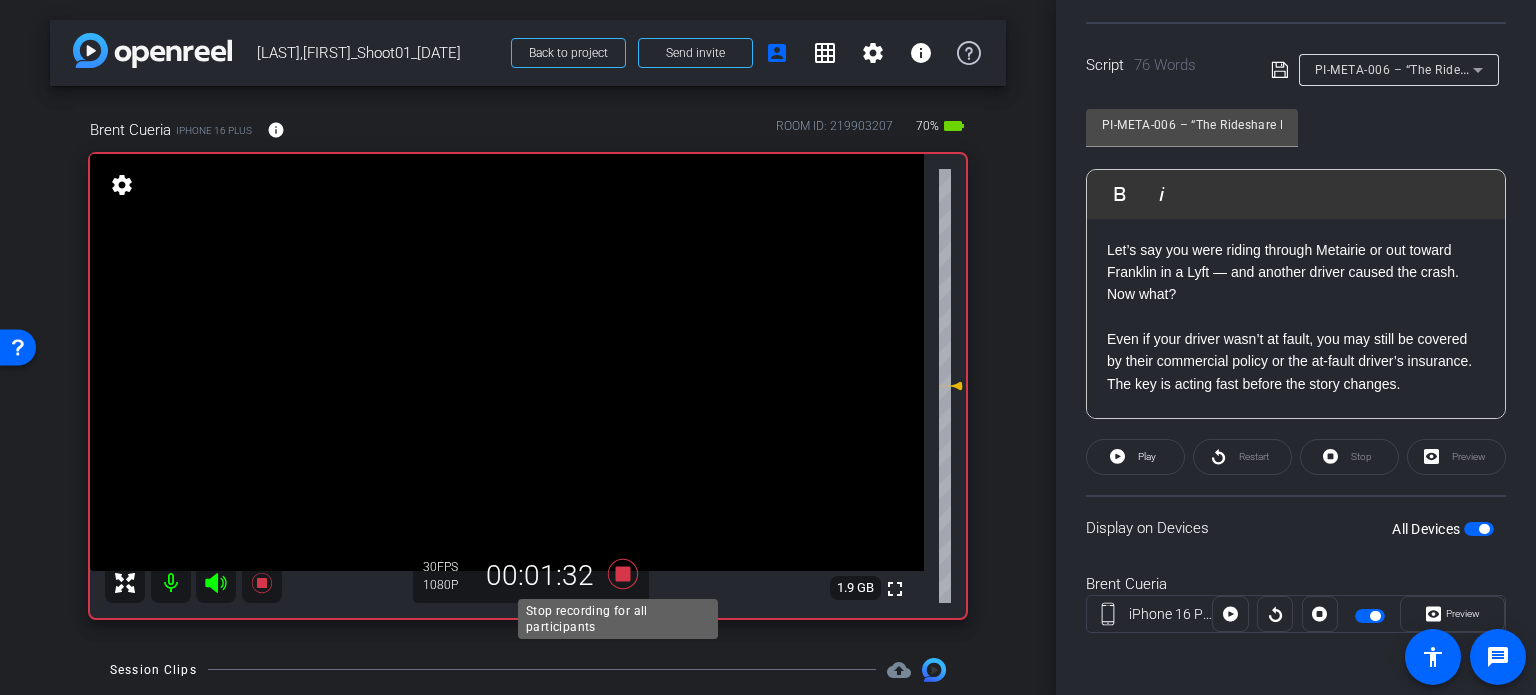 click 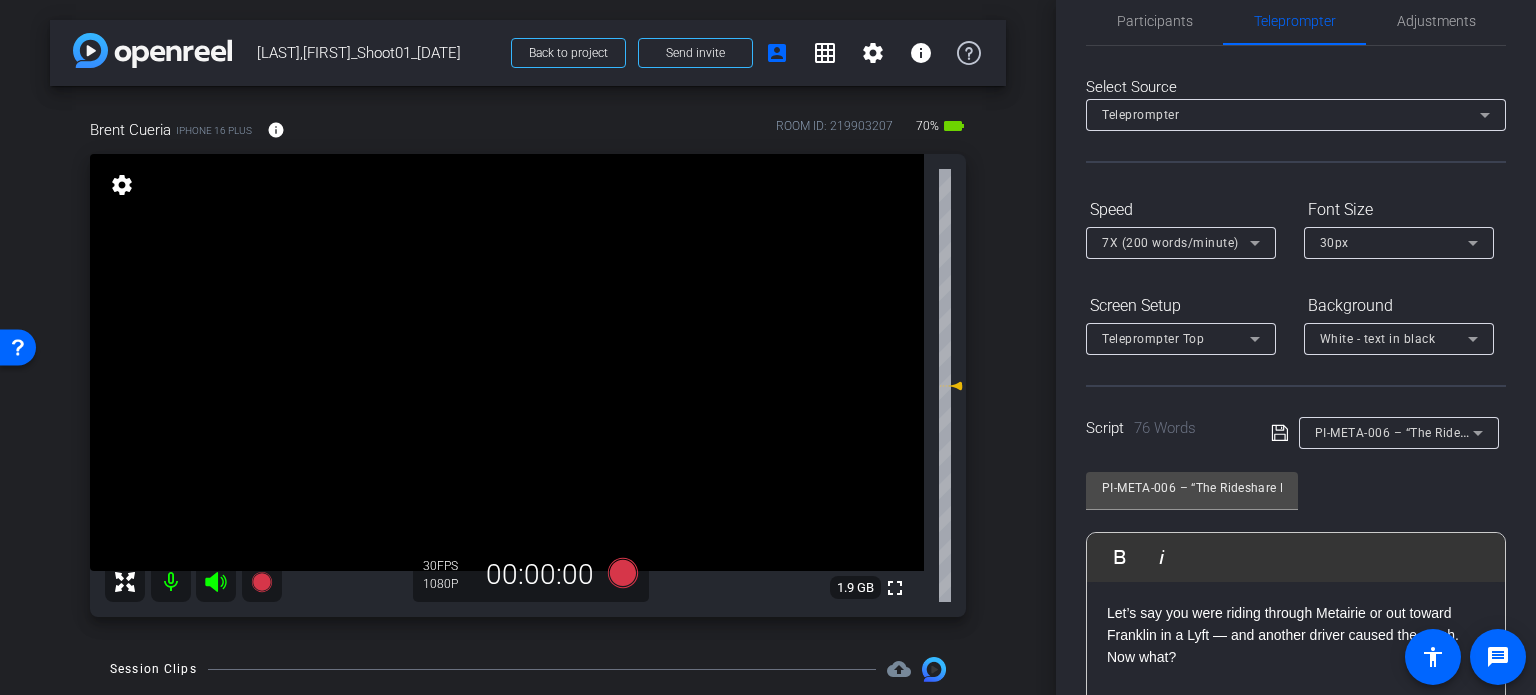 scroll, scrollTop: 0, scrollLeft: 0, axis: both 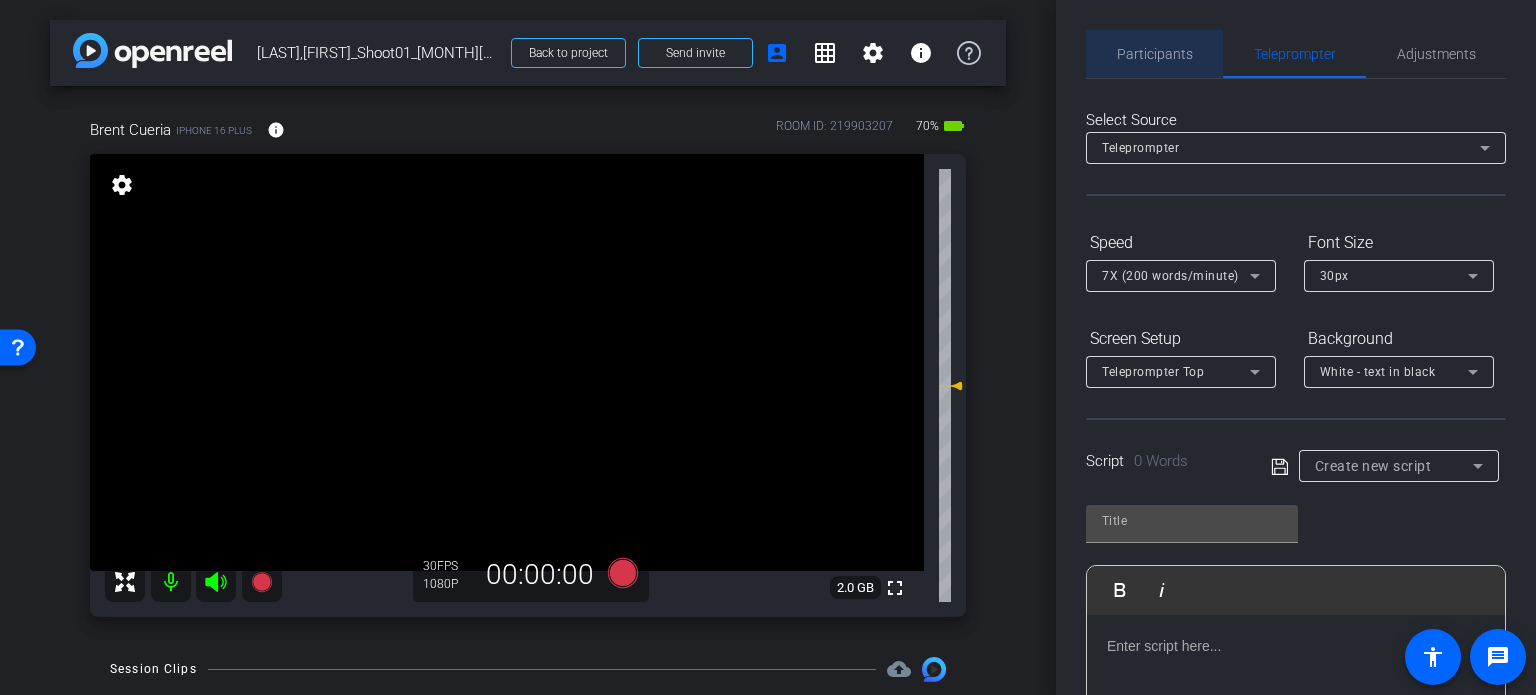 click on "Participants" at bounding box center [1155, 54] 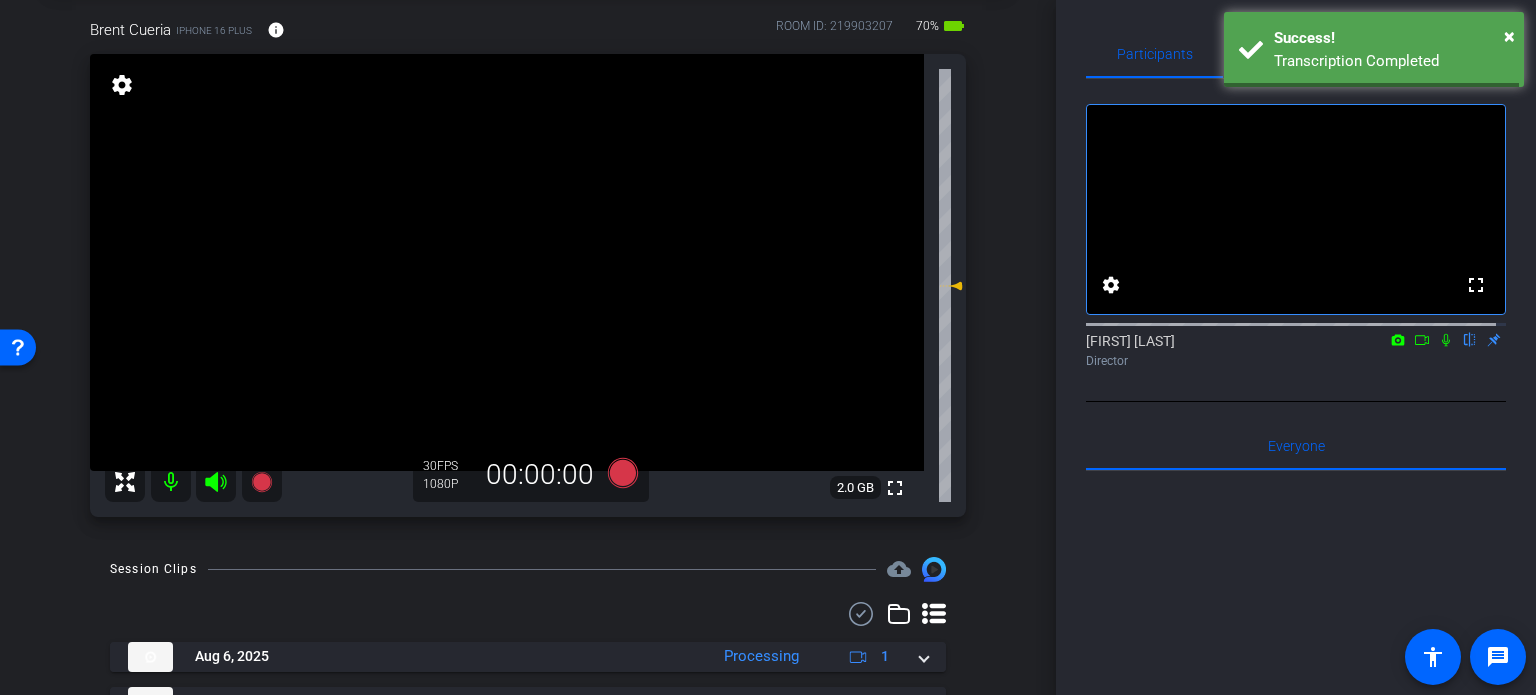 scroll, scrollTop: 0, scrollLeft: 0, axis: both 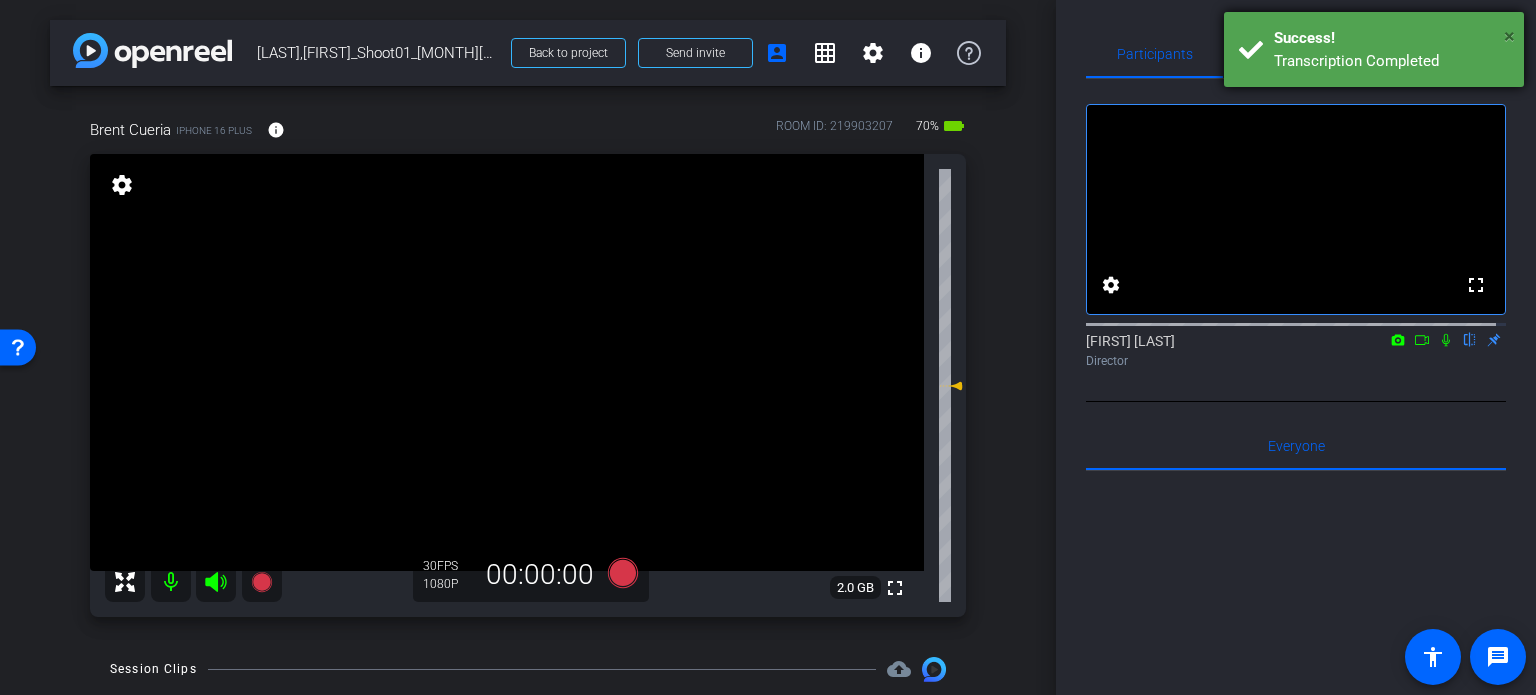 click on "×" at bounding box center (1509, 36) 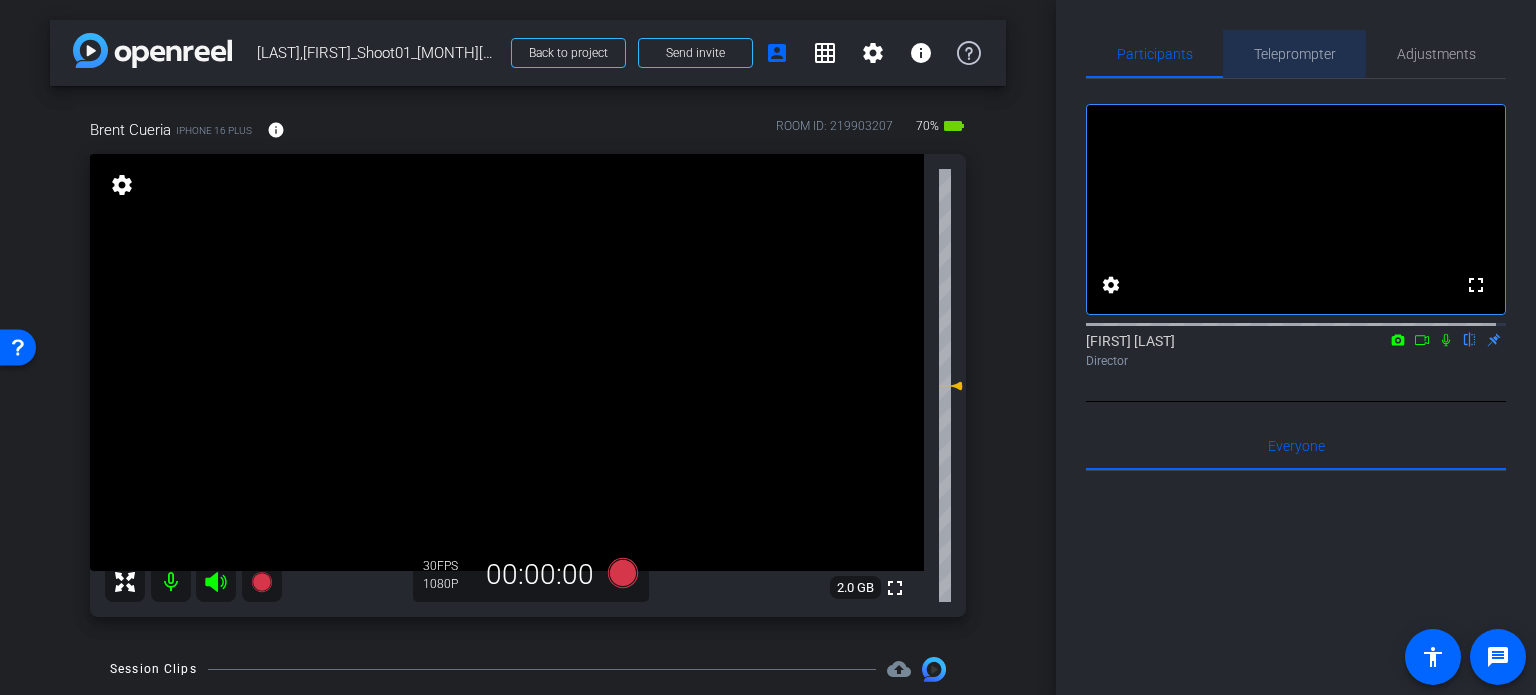click on "Teleprompter" at bounding box center [1295, 54] 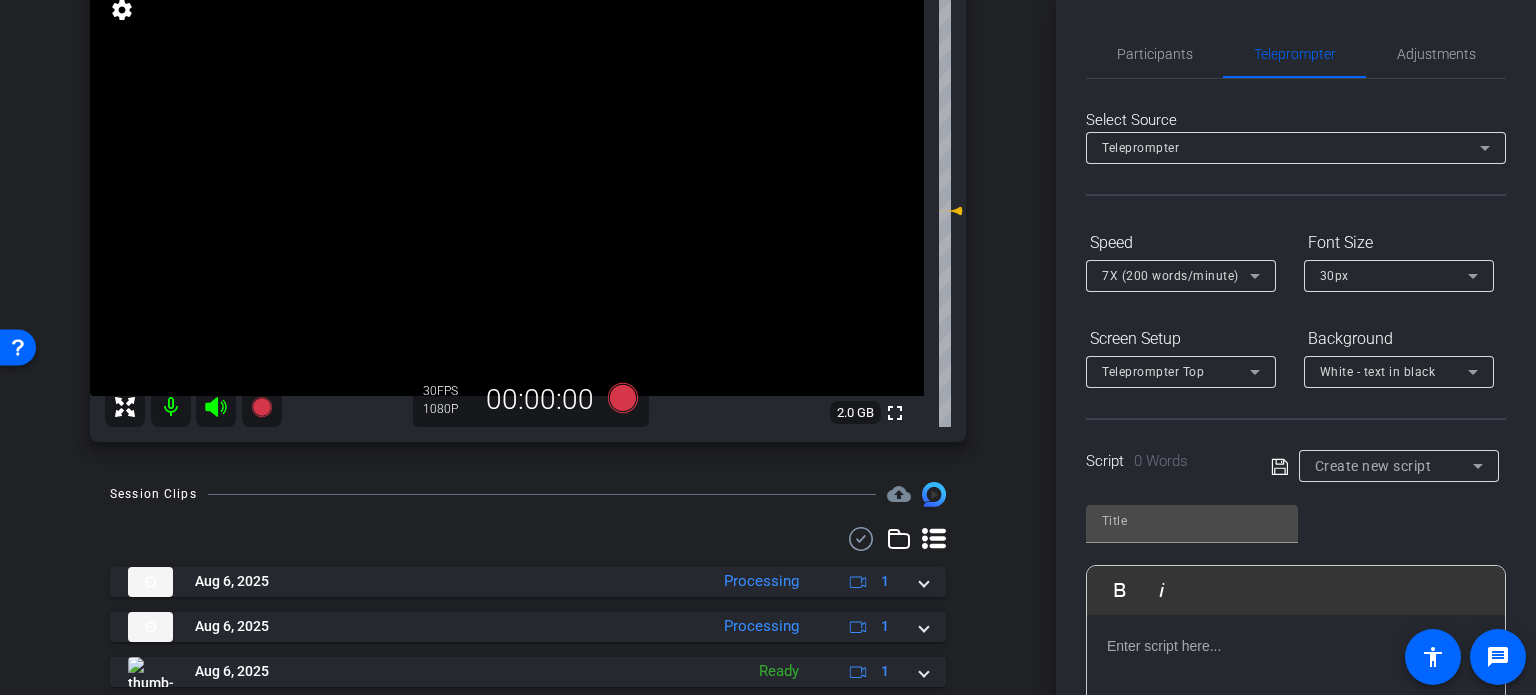 scroll, scrollTop: 0, scrollLeft: 0, axis: both 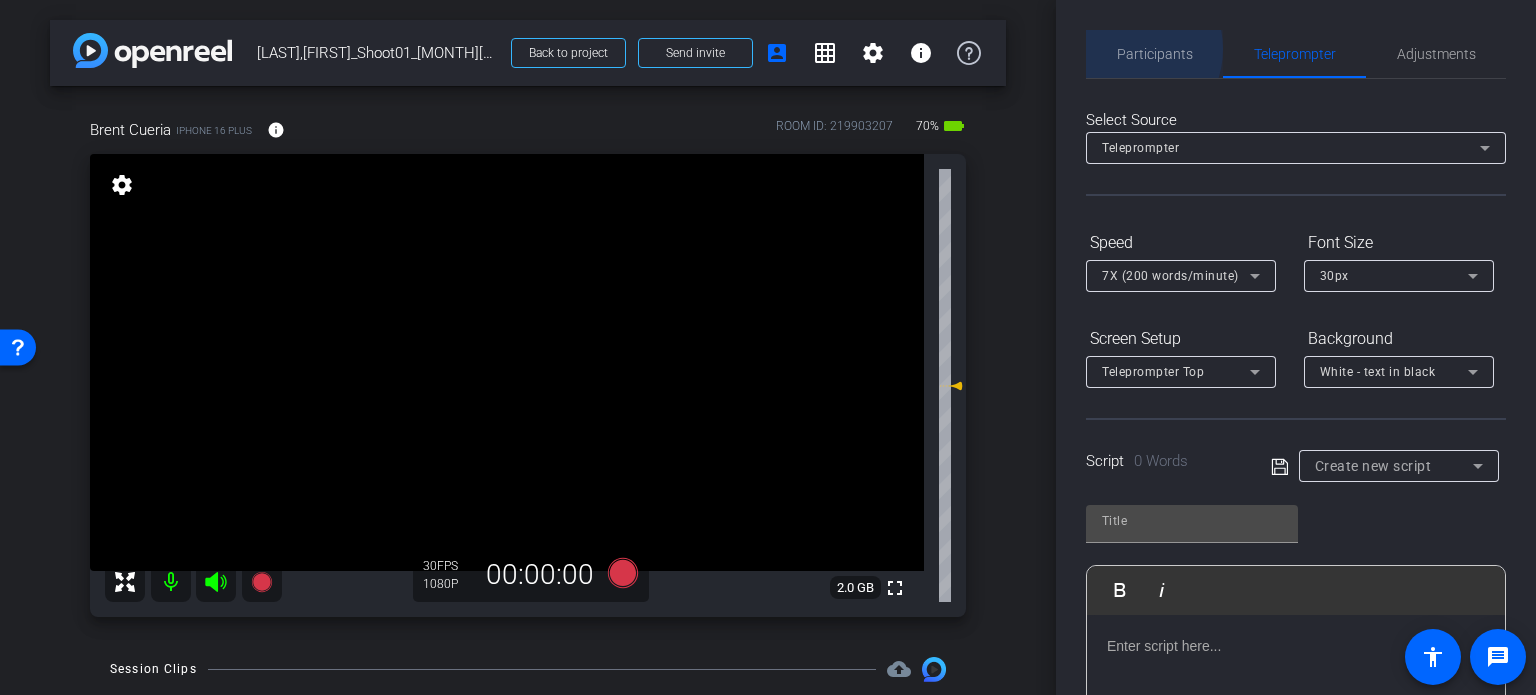 click on "Participants" at bounding box center [1155, 54] 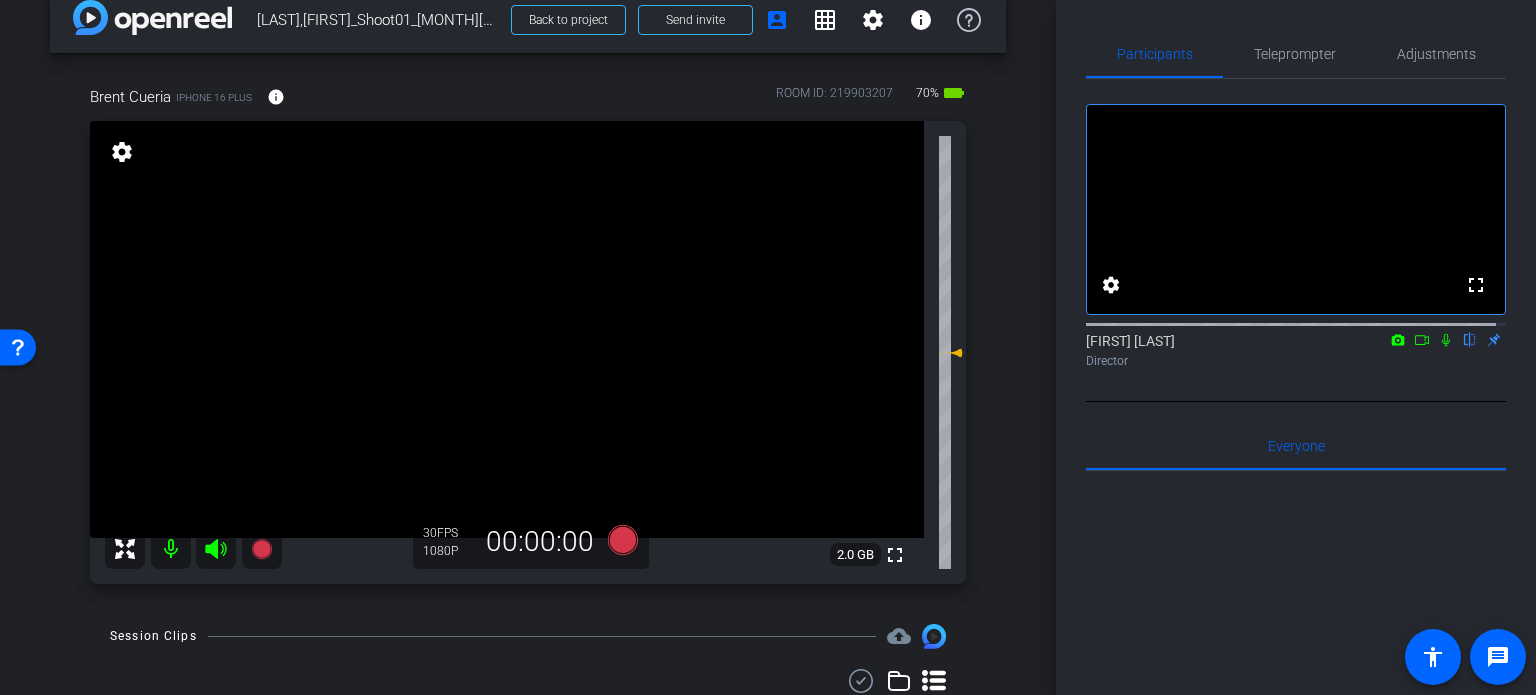 scroll, scrollTop: 0, scrollLeft: 0, axis: both 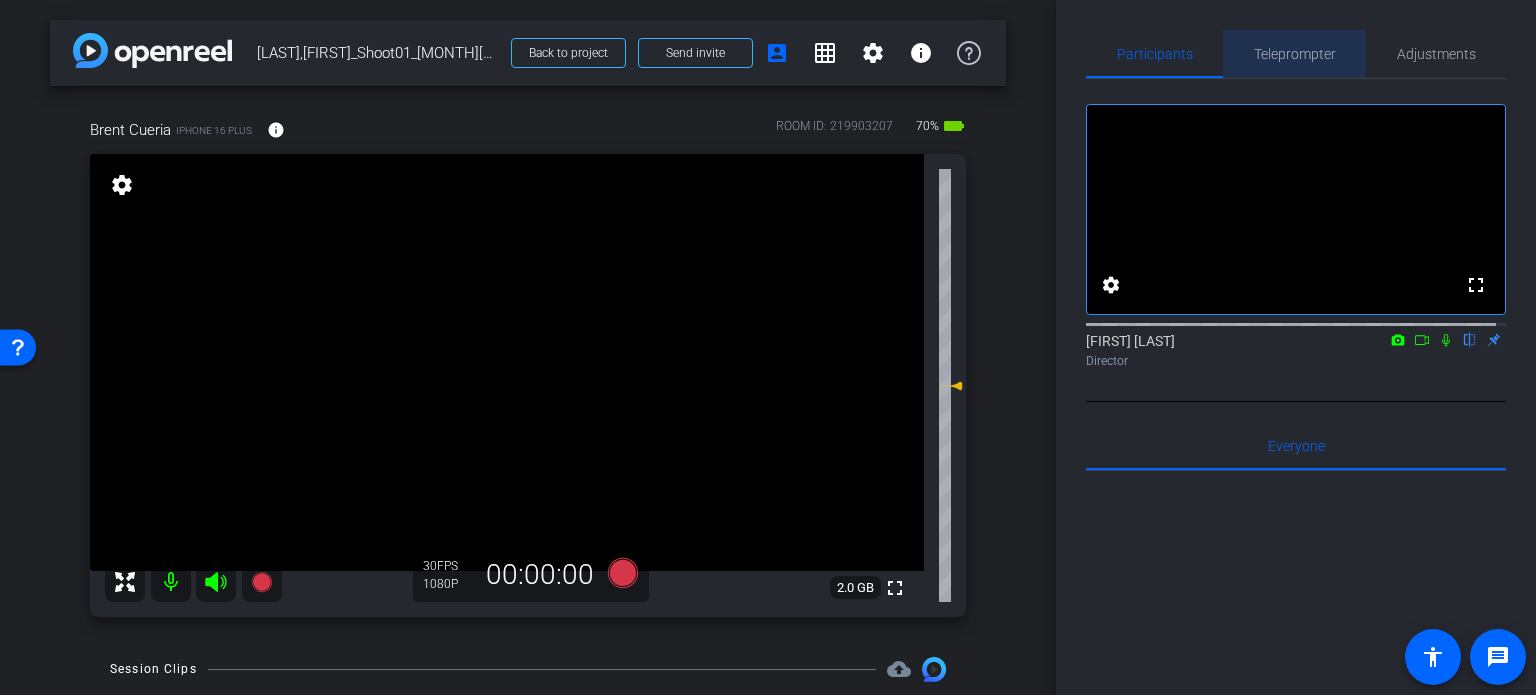 click on "Teleprompter" at bounding box center [1295, 54] 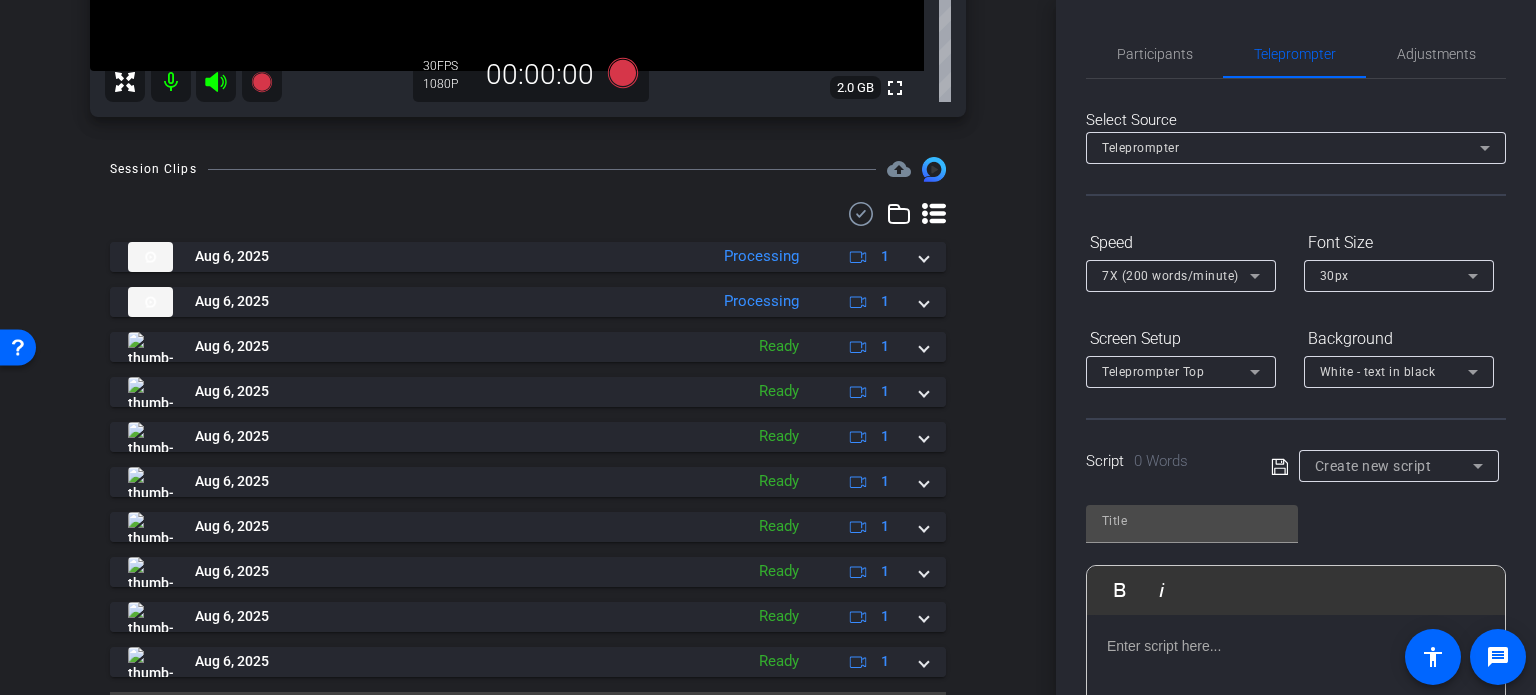 scroll, scrollTop: 0, scrollLeft: 0, axis: both 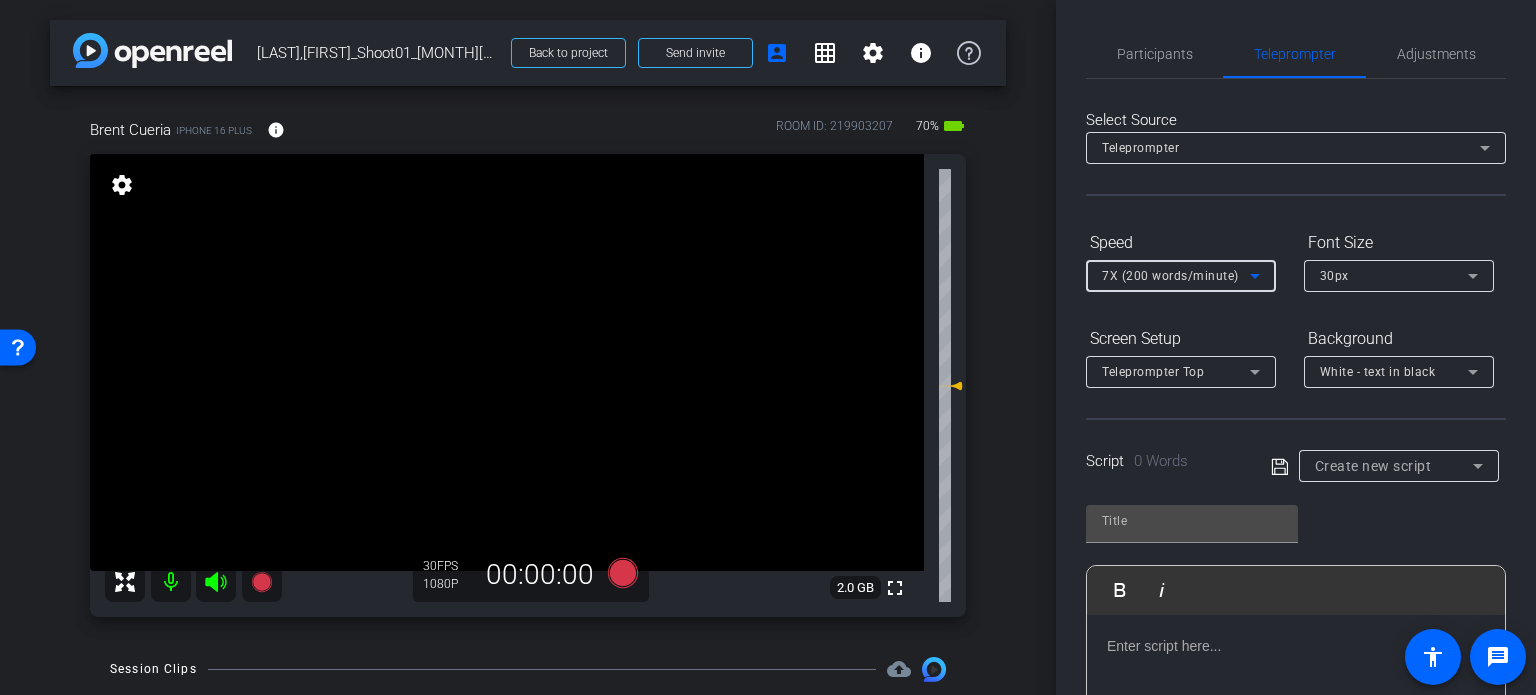 click on "7X (200 words/minute)" at bounding box center (1176, 275) 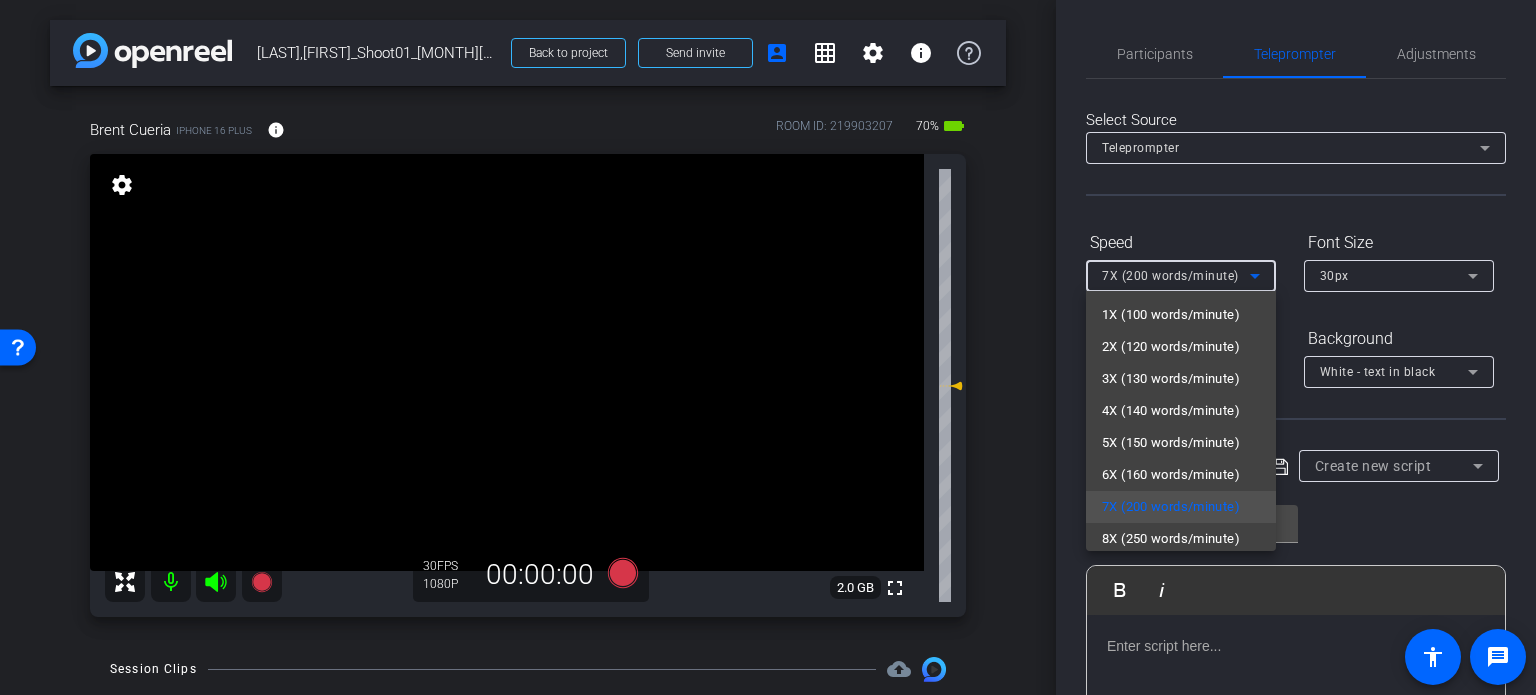click at bounding box center (768, 347) 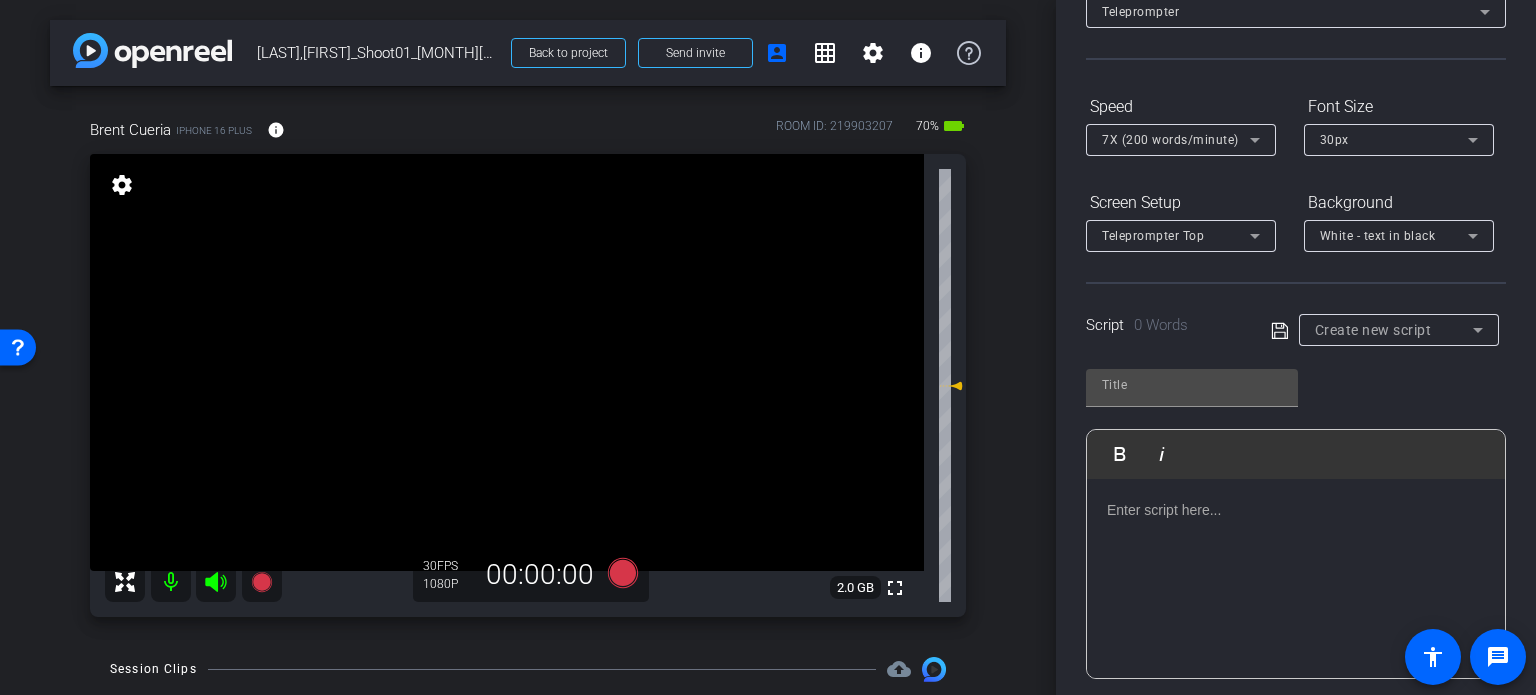 scroll, scrollTop: 100, scrollLeft: 0, axis: vertical 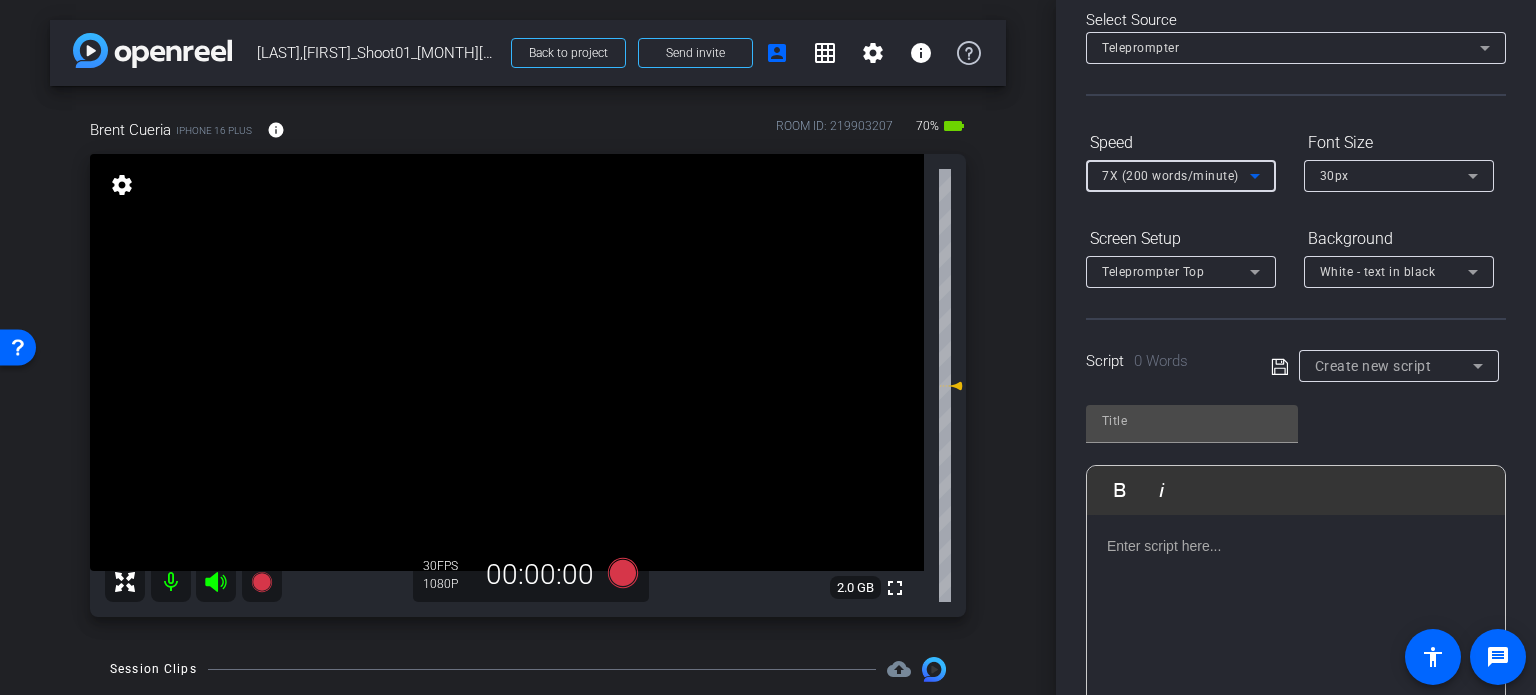 click on "7X (200 words/minute)" at bounding box center [1170, 176] 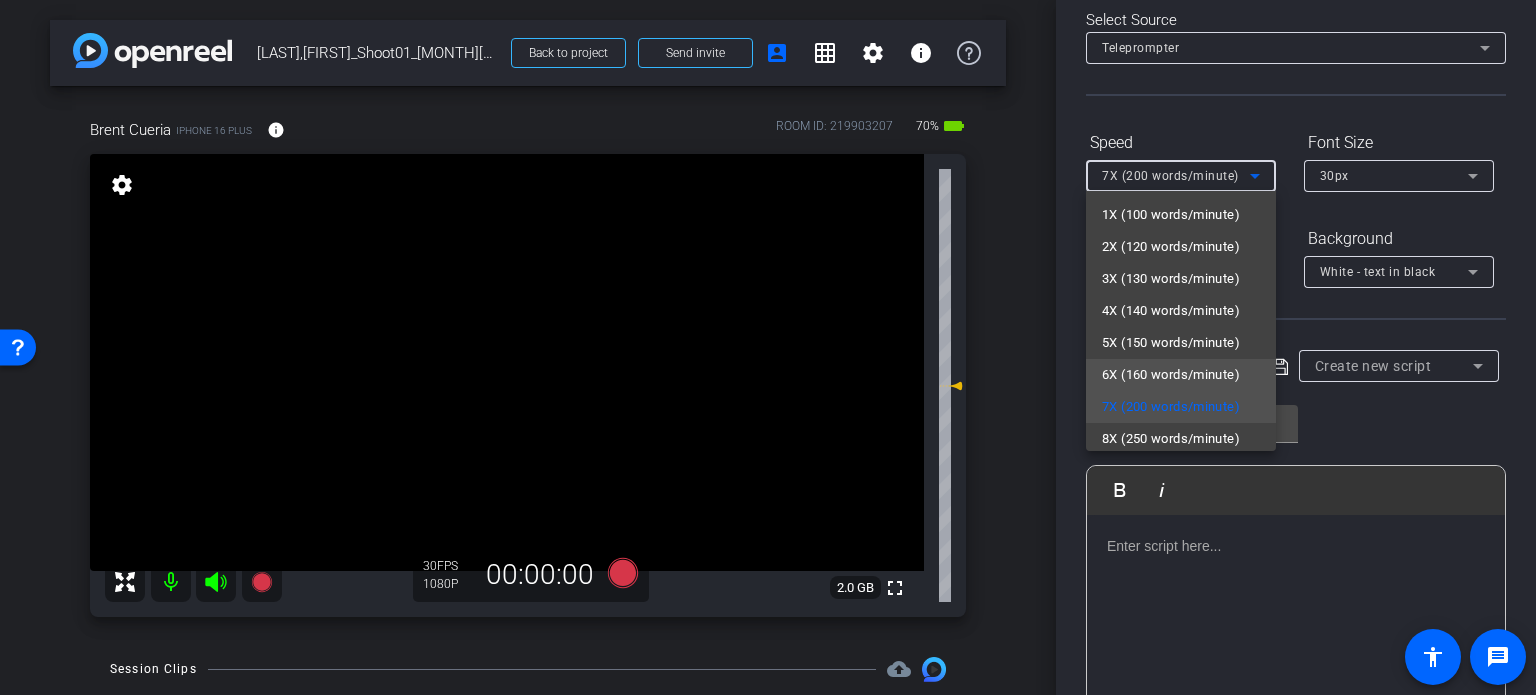 click on "6X (160 words/minute)" at bounding box center [1171, 375] 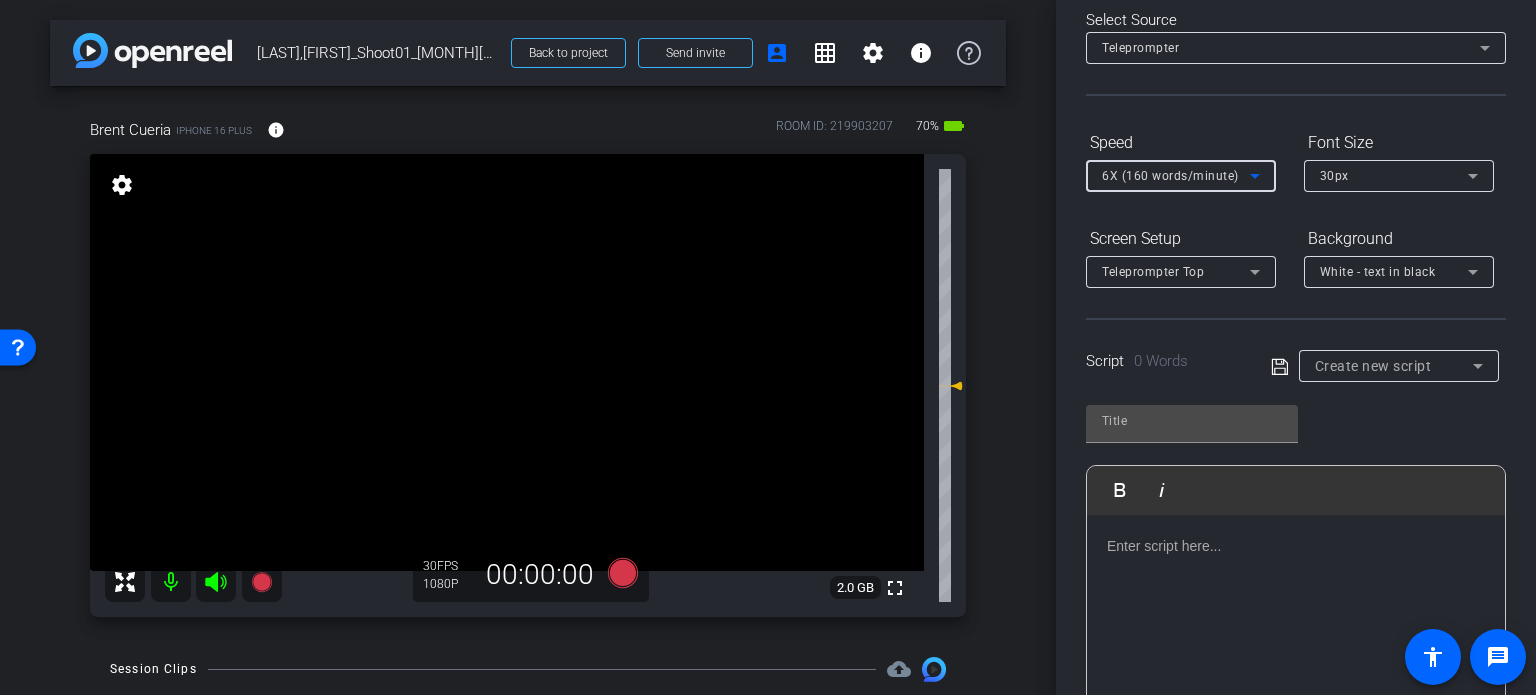 click on "Create new script" at bounding box center [1373, 366] 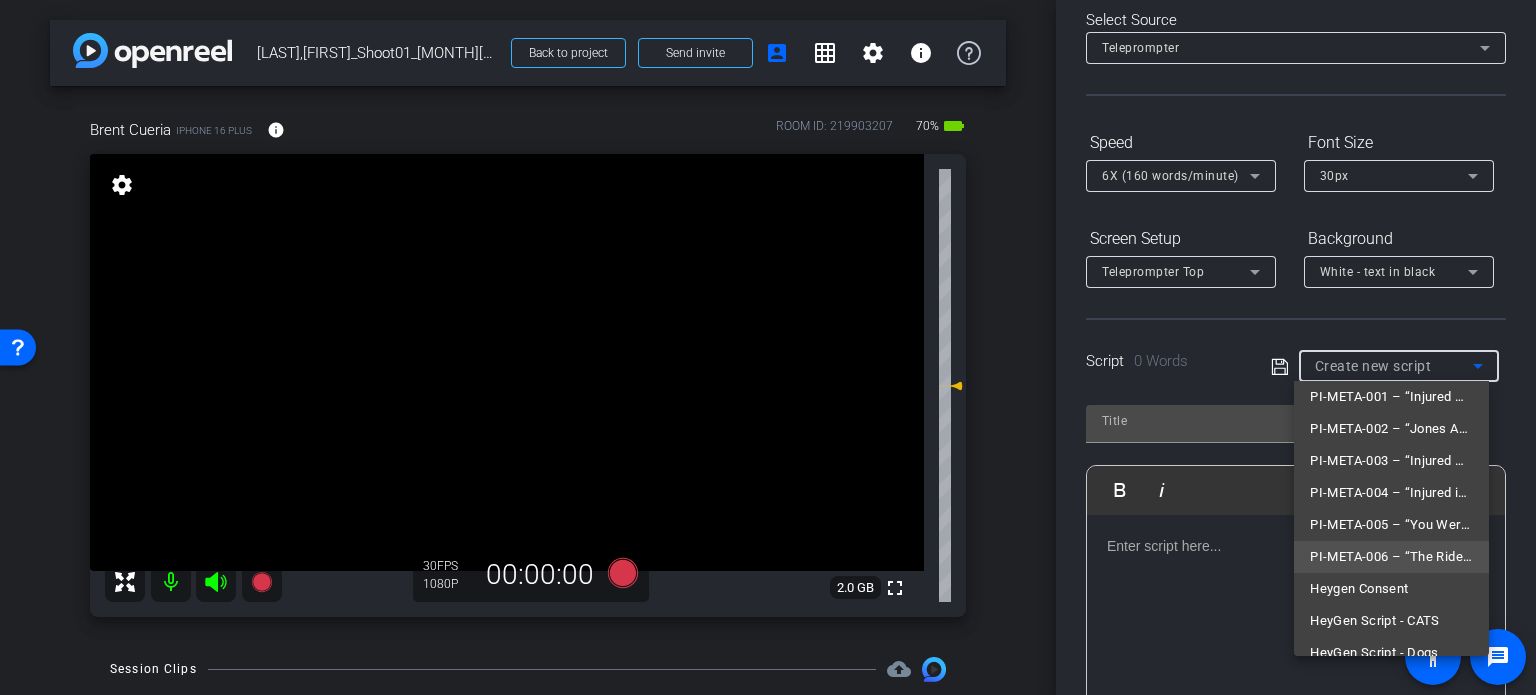 scroll, scrollTop: 60, scrollLeft: 0, axis: vertical 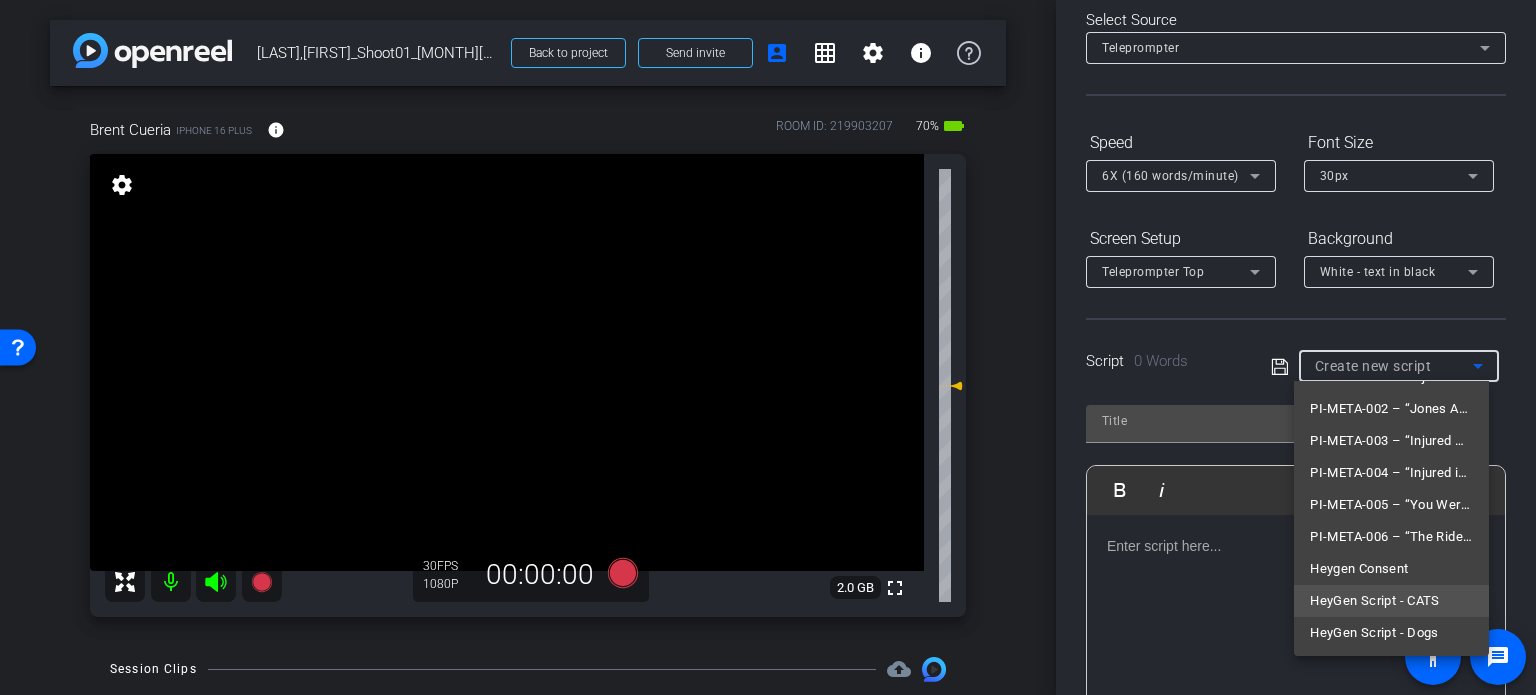 click on "HeyGen Script - CATS" at bounding box center [1375, 601] 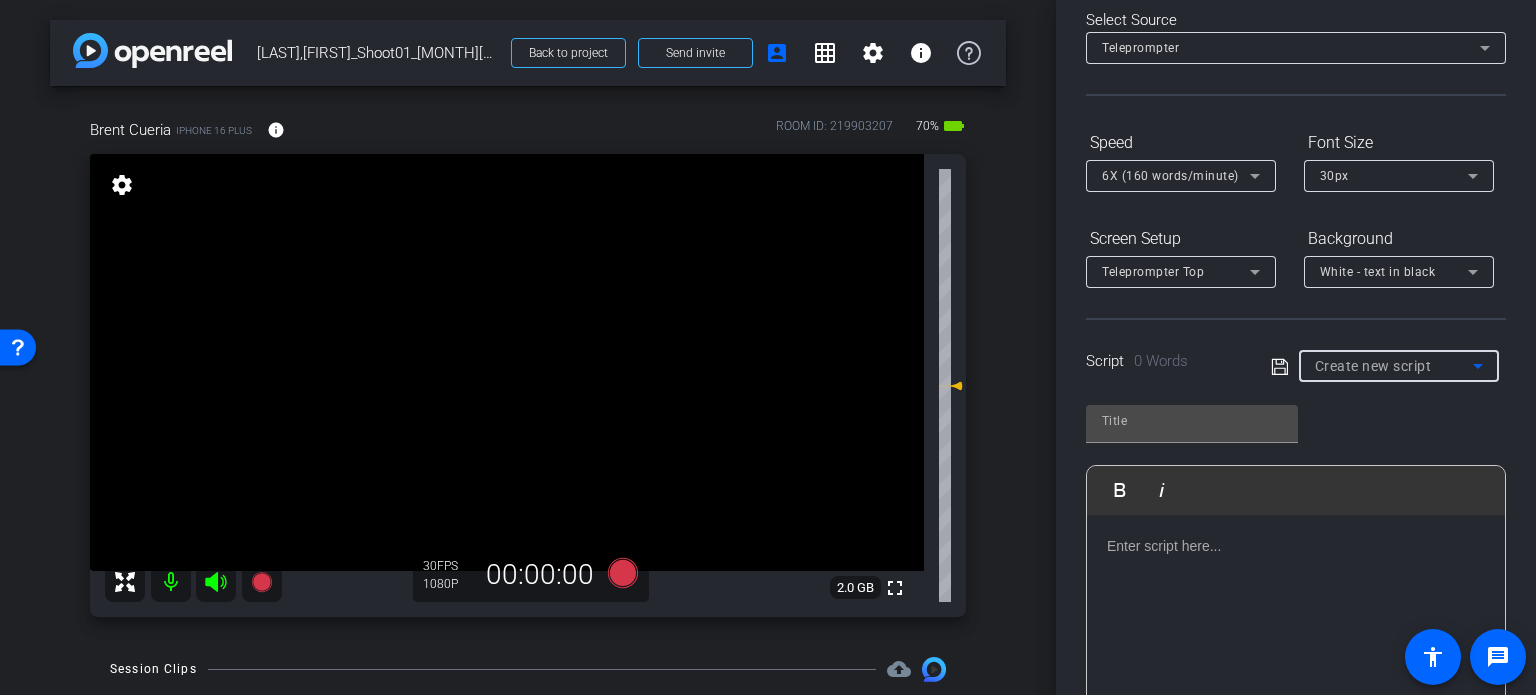 type on "HeyGen Script - CATS" 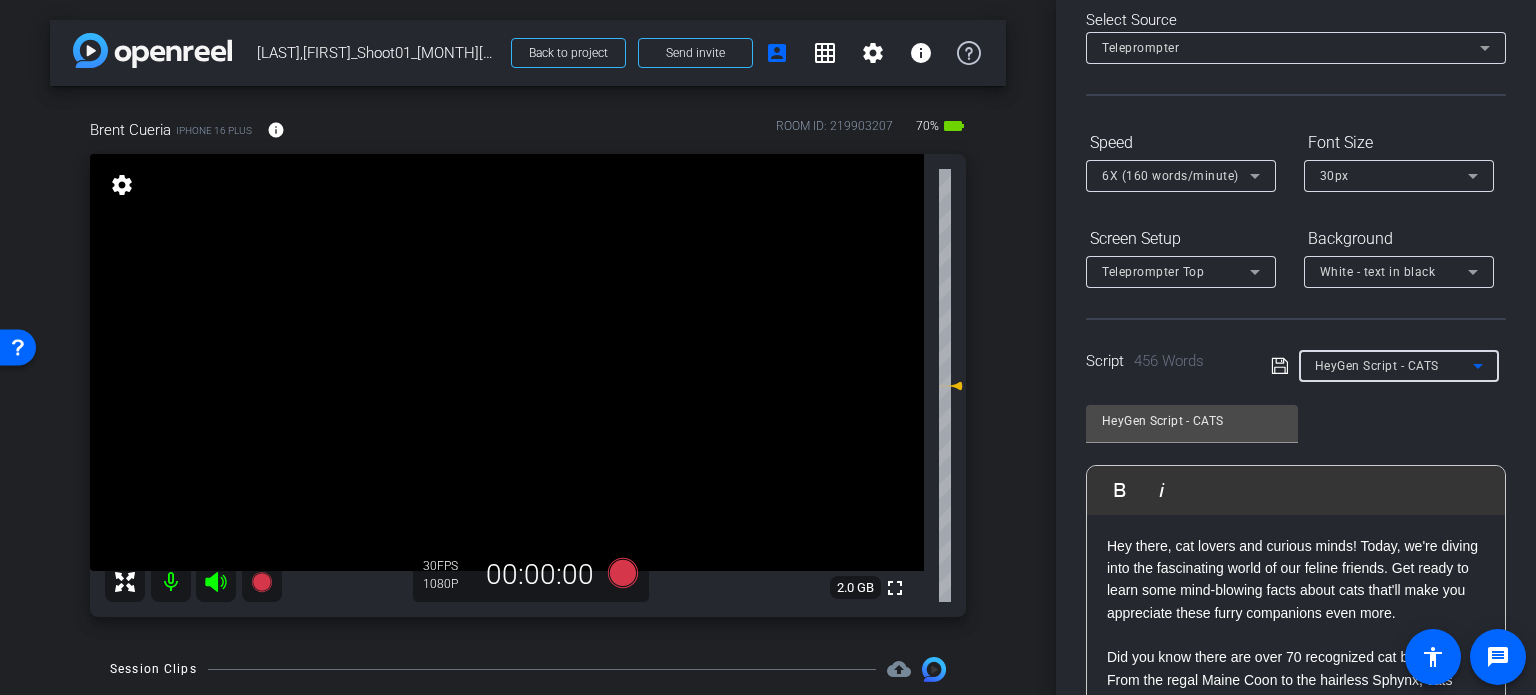 click on "Brent Cueria iPhone 16 Plus info ROOM ID: 219903207 70% battery_std fullscreen settings  2.0 GB
30 FPS  1080P   00:00:00" at bounding box center (528, 361) 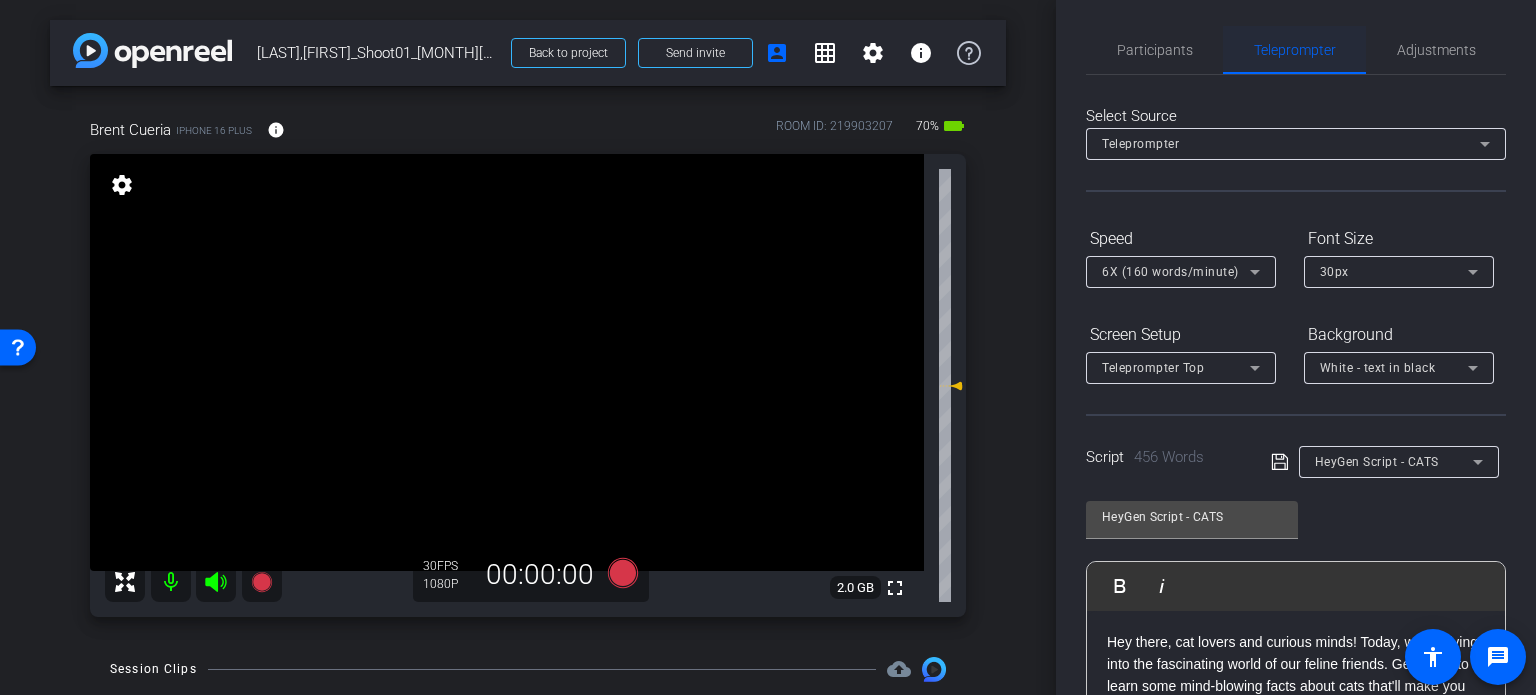 scroll, scrollTop: 0, scrollLeft: 0, axis: both 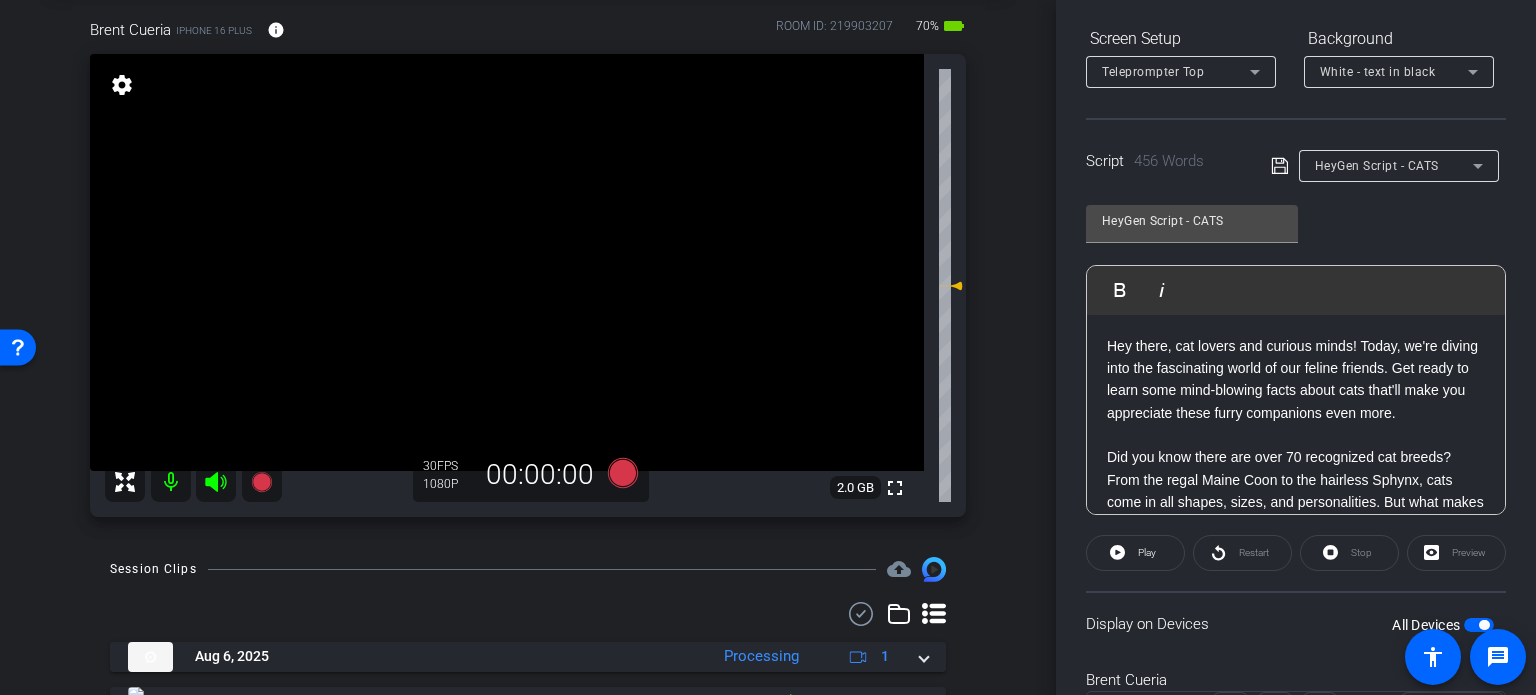 click on "Participants Teleprompter Adjustments settings  Erika Centeno
flip
Director   Everyone  0 Mark all read To: Everyone Mark all read Select Source Teleprompter Speed 6X (160 words/minute) Font Size 30px Screen Setup Teleprompter Top Background White - text in black  Script  456 Words
HeyGen Script - CATS HeyGen Script - CATS               Play        Play from this location               Play Selected        Play and display the selected text only Bold Italic Hey there, cat lovers and curious minds! Today, we're diving into the fascinating world of our feline friends. Get ready to learn some mind-blowing facts about cats that'll make you appreciate these furry companions even more. First up, sleep. Cats are the Olympic champions of napping, spending up to 16 hours a day catching Z's. But don't be fooled – when they're awake, they're on high alert." 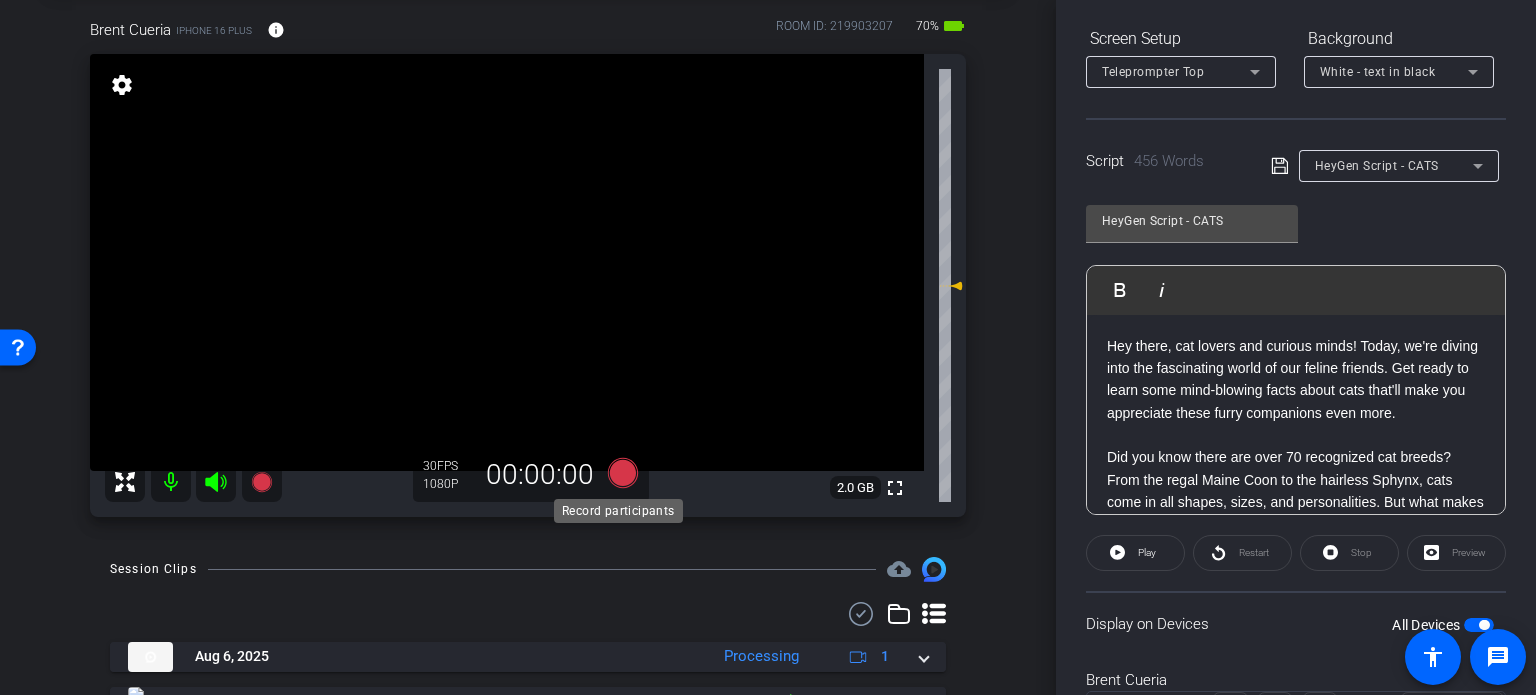click 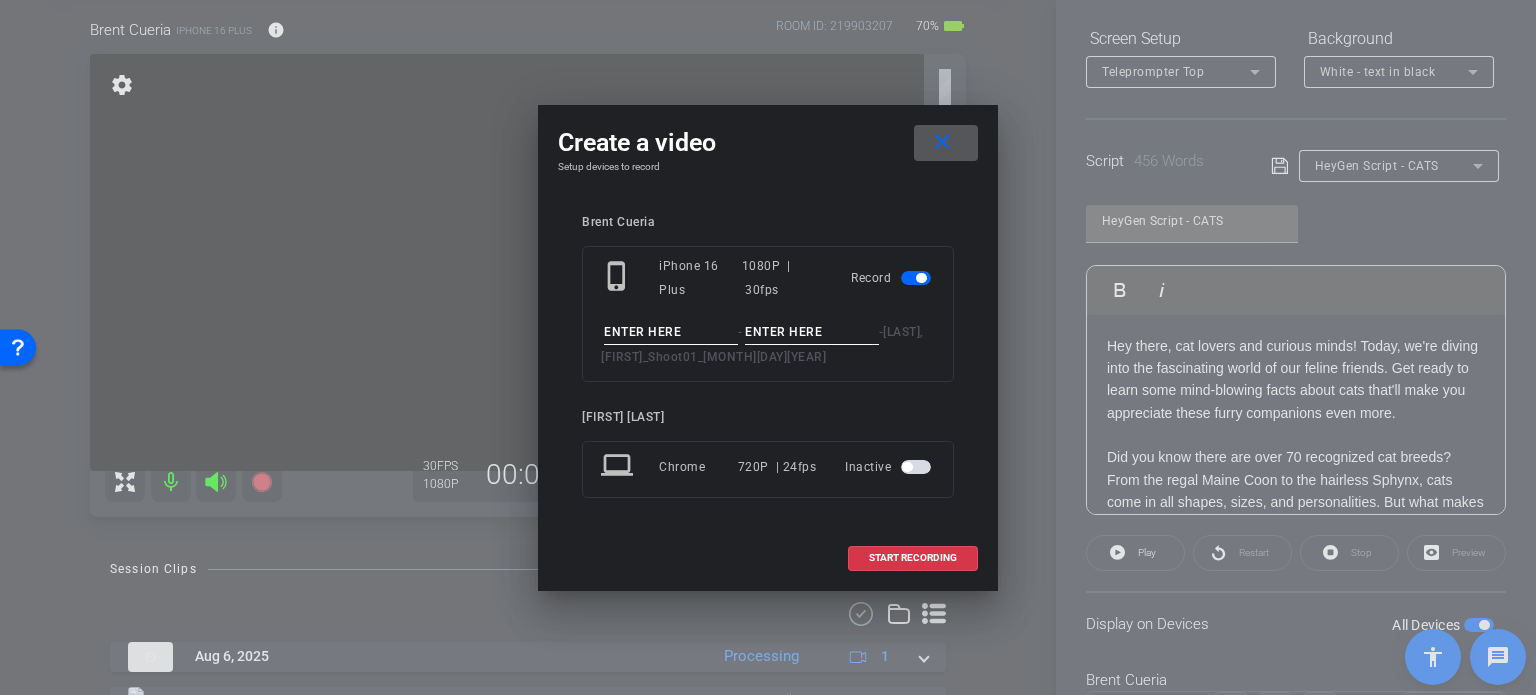 click on "- -  Cueria,Brent_Shoot01_08062025" at bounding box center [768, 344] 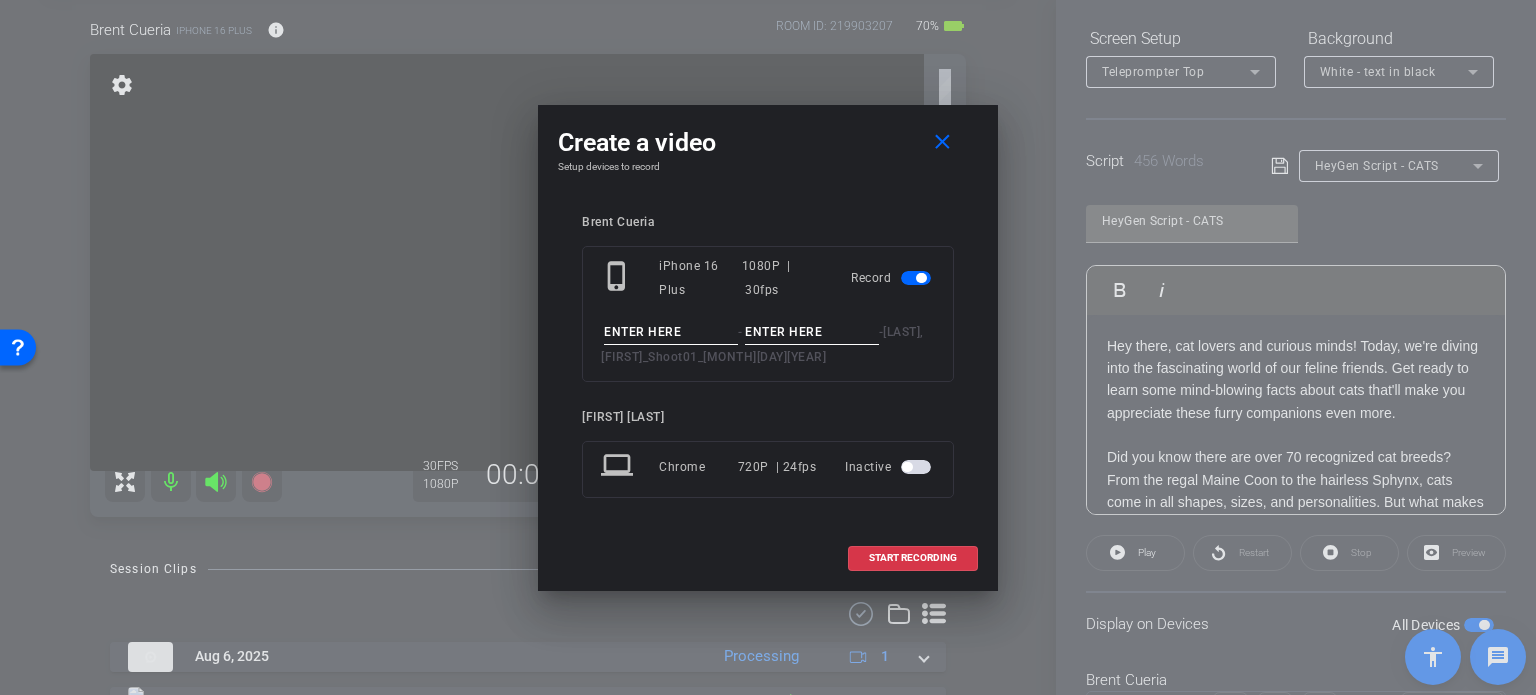 click at bounding box center (671, 332) 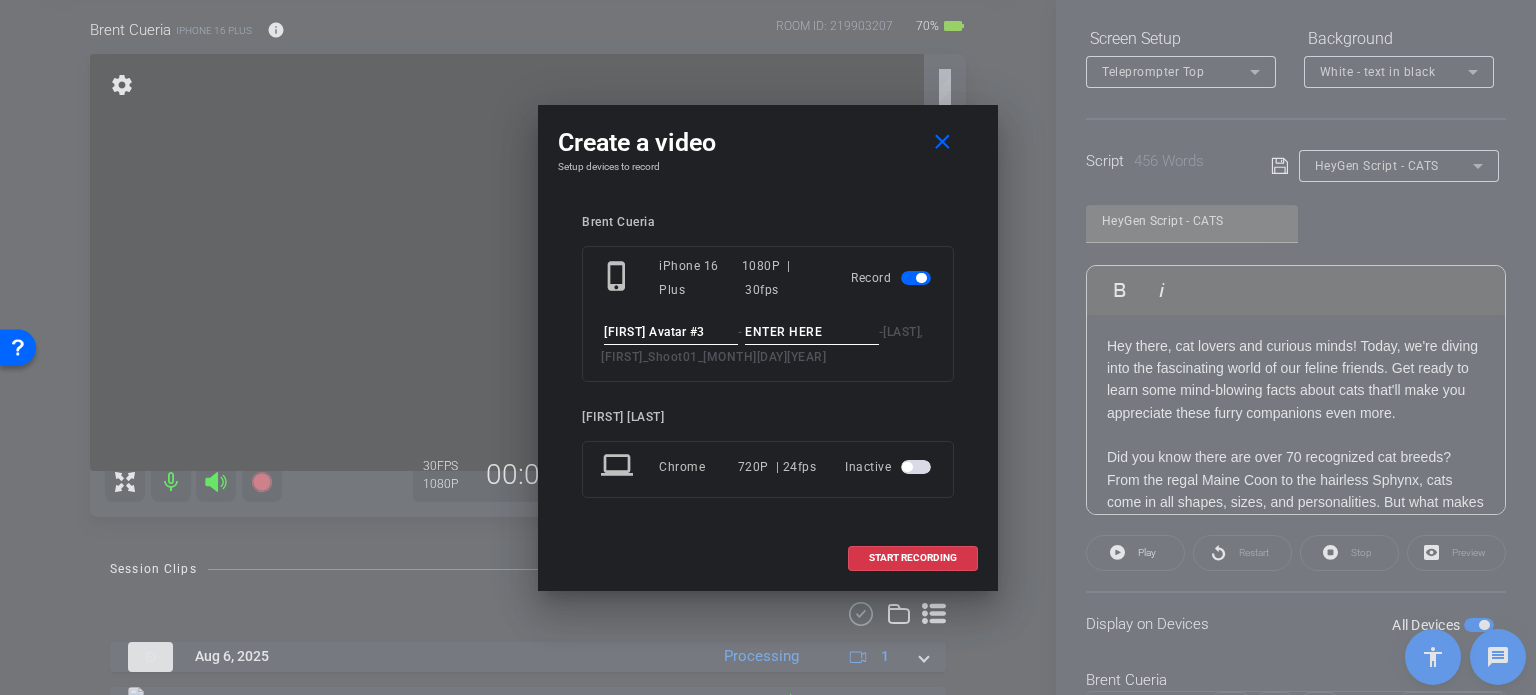 type on "Brent Avatar #3" 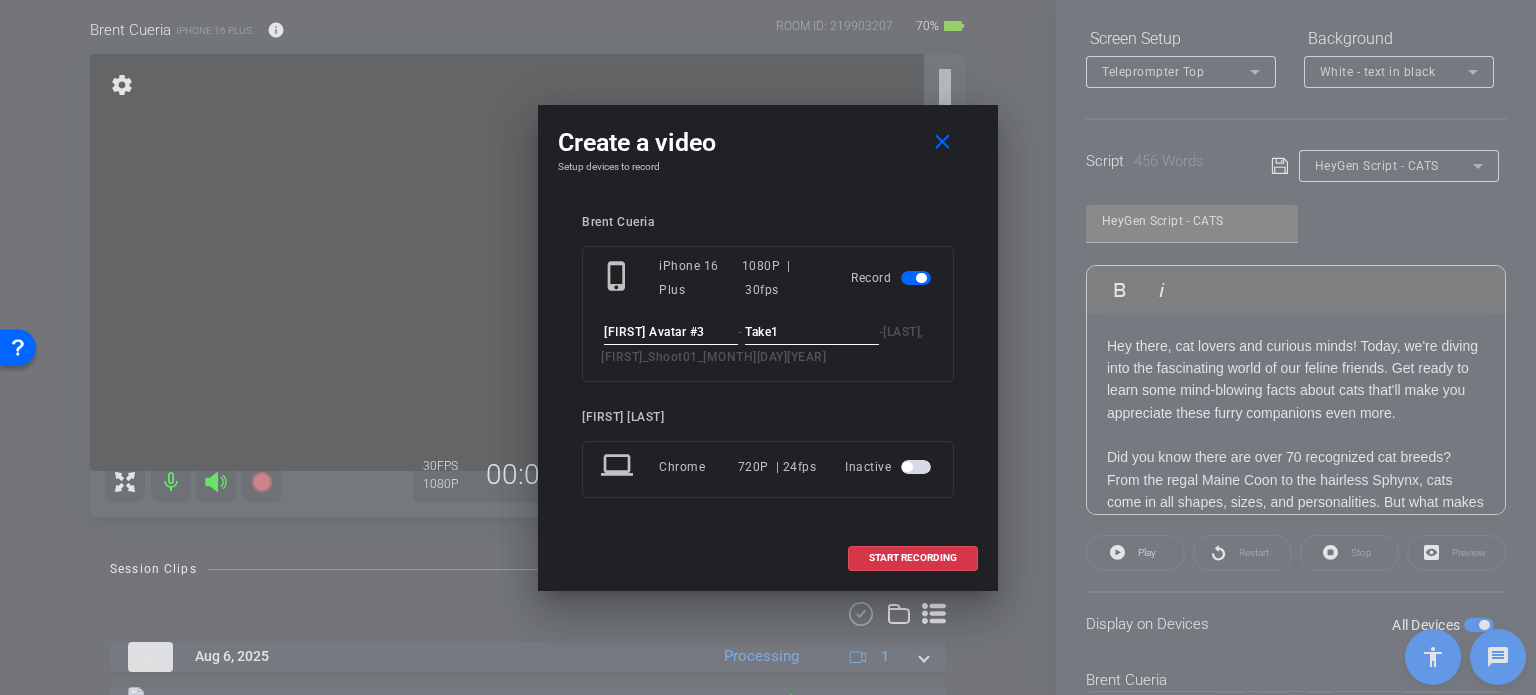 type on "Take1" 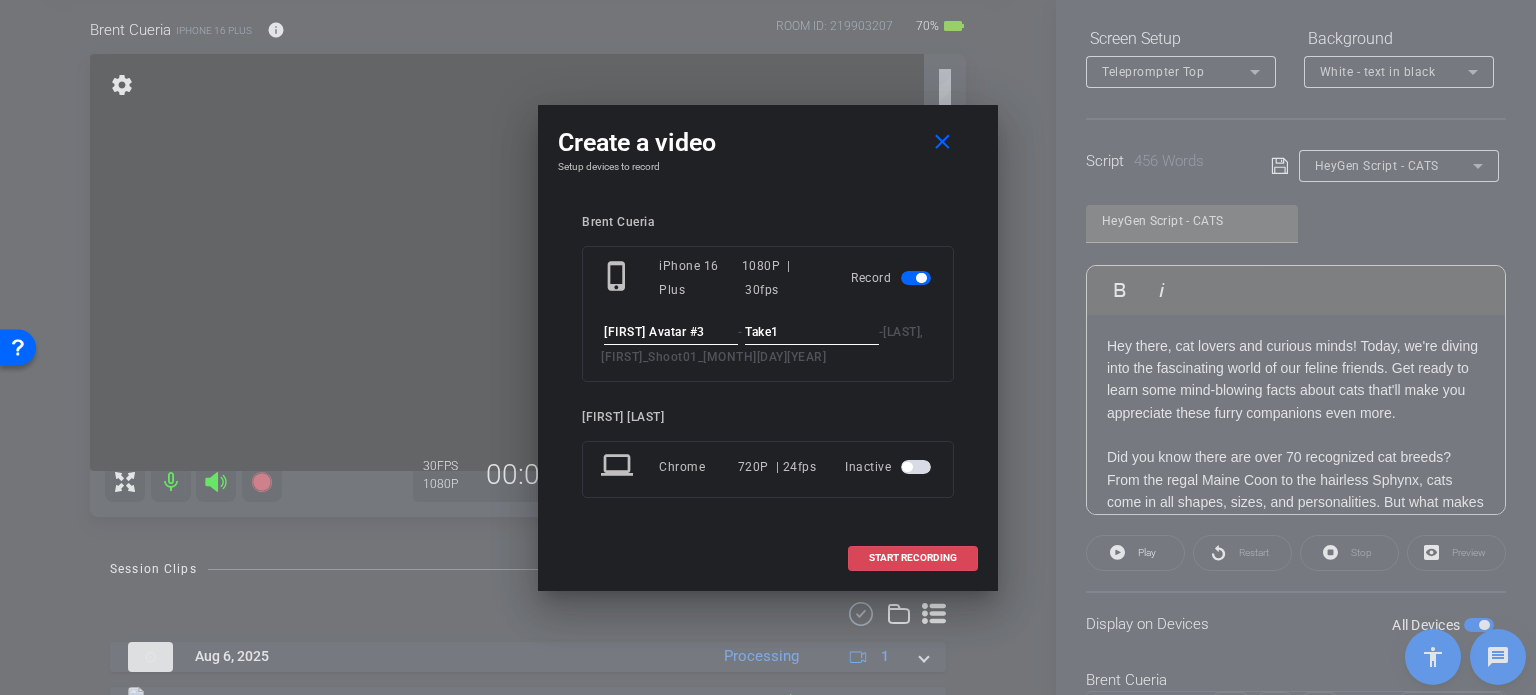 click on "START RECORDING" at bounding box center (913, 558) 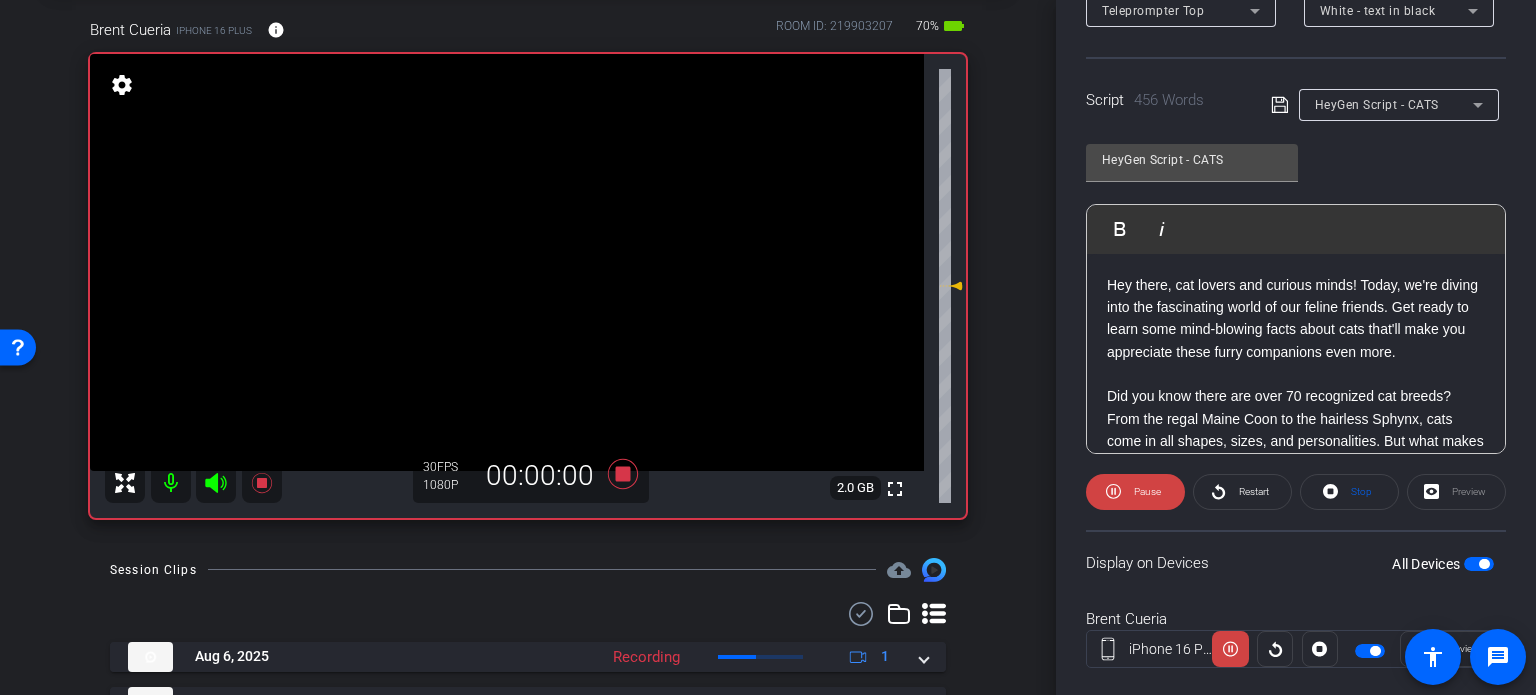 scroll, scrollTop: 396, scrollLeft: 0, axis: vertical 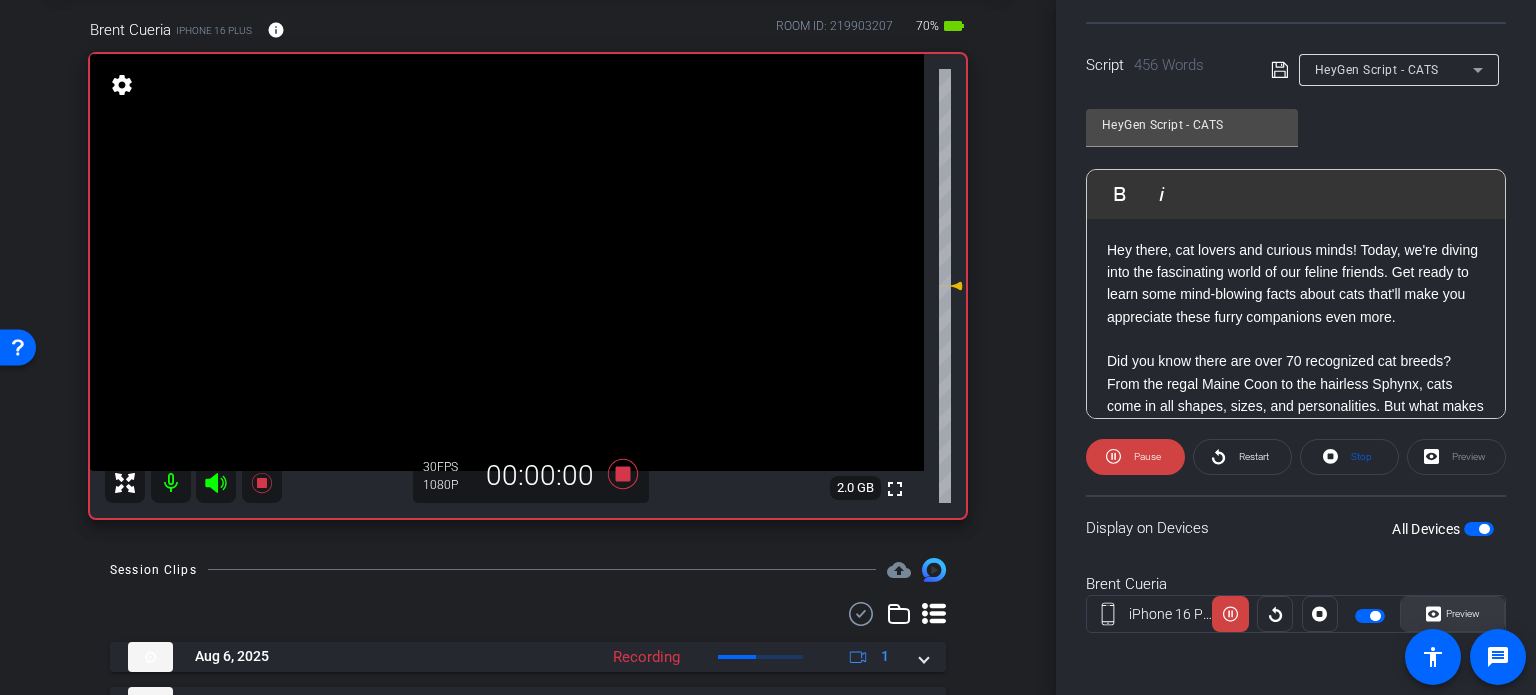 click on "Preview" 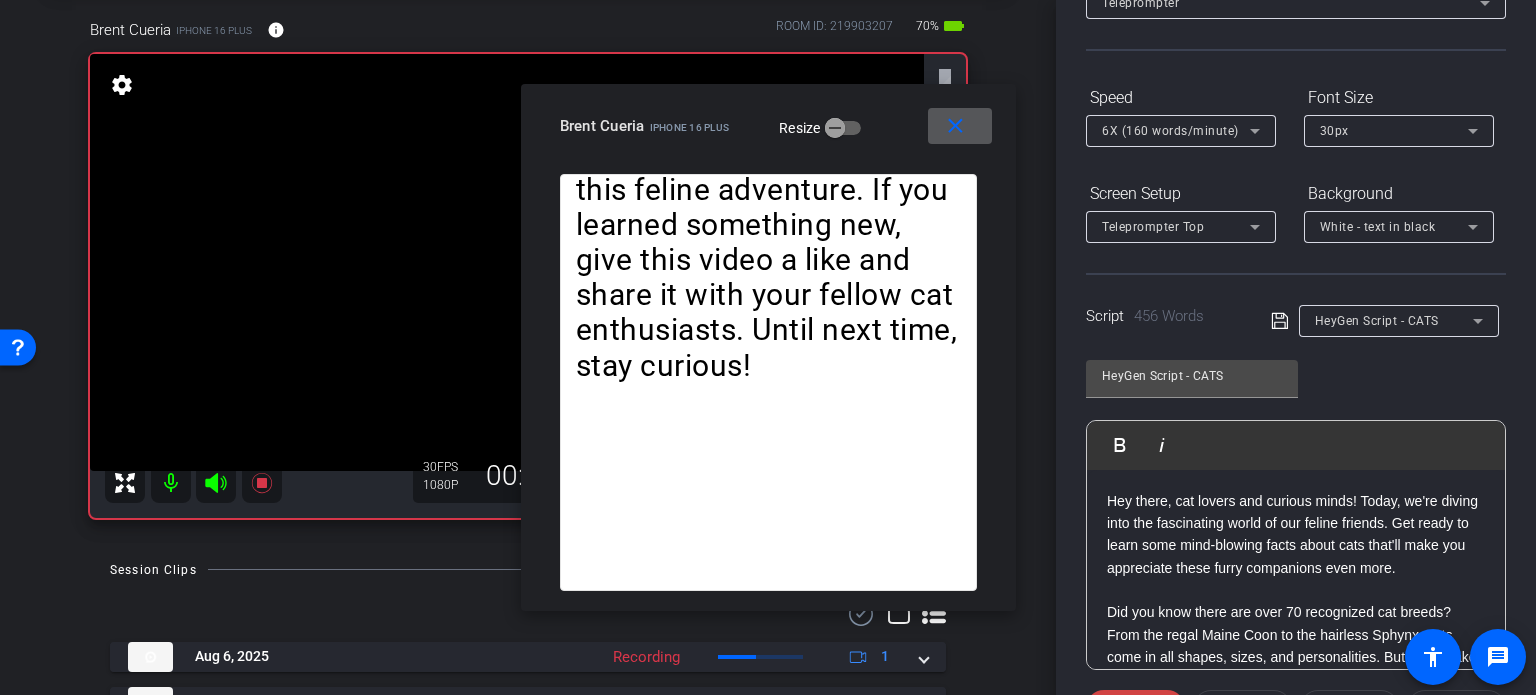 scroll, scrollTop: 0, scrollLeft: 0, axis: both 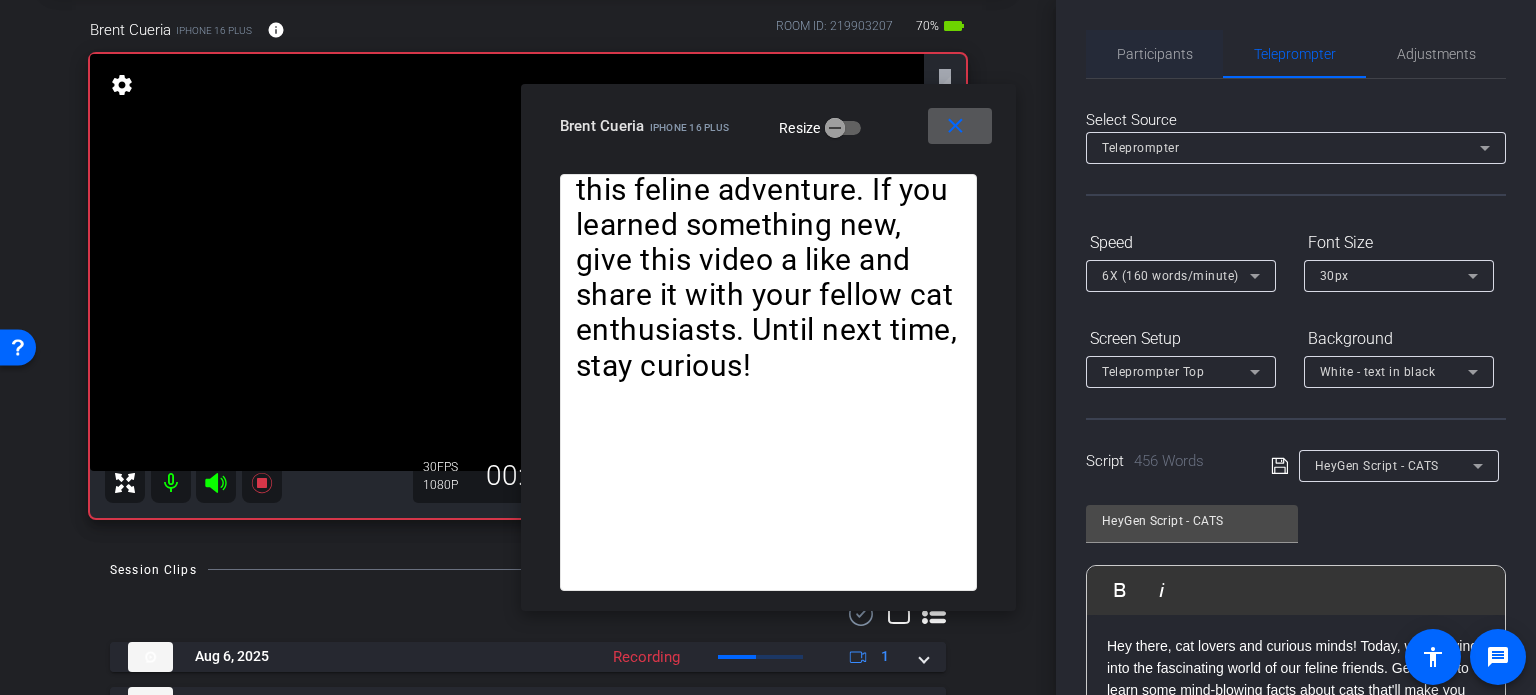 click on "Participants" at bounding box center [1155, 54] 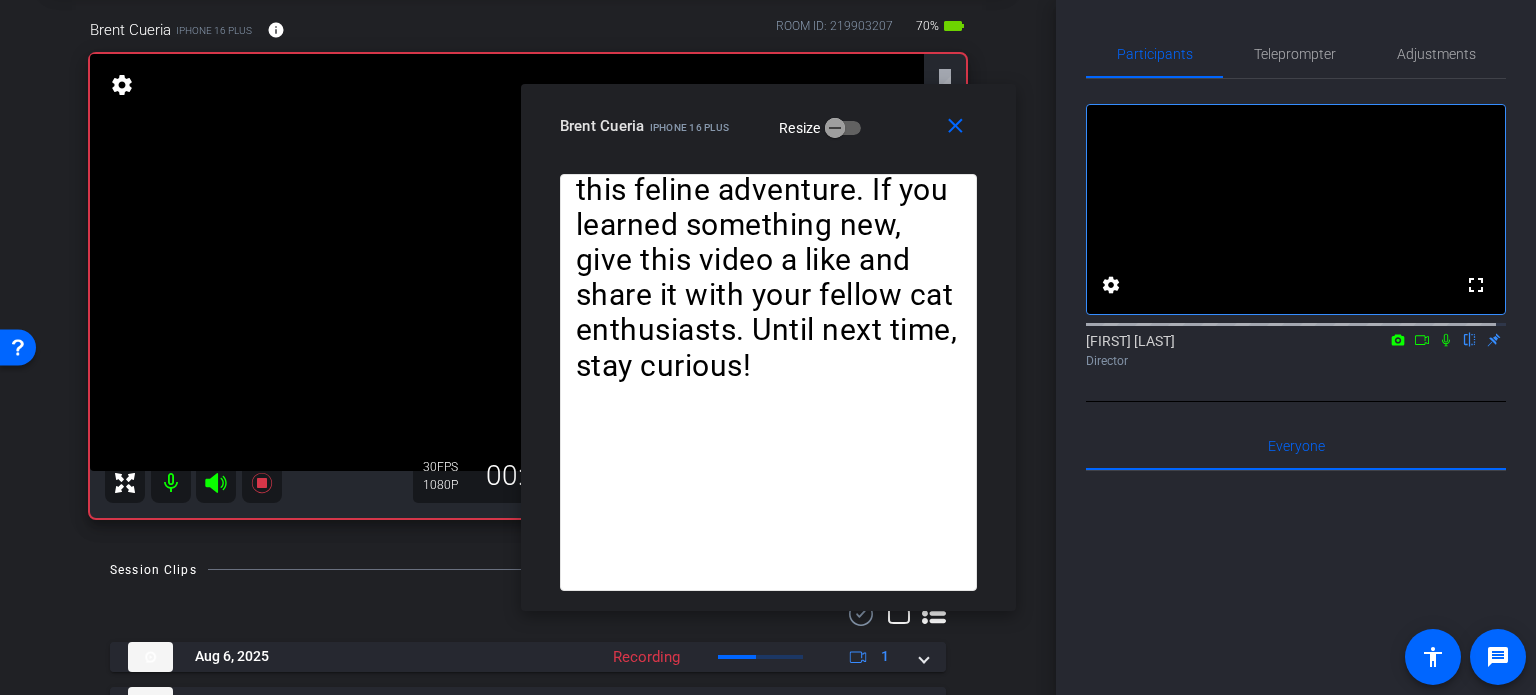 click 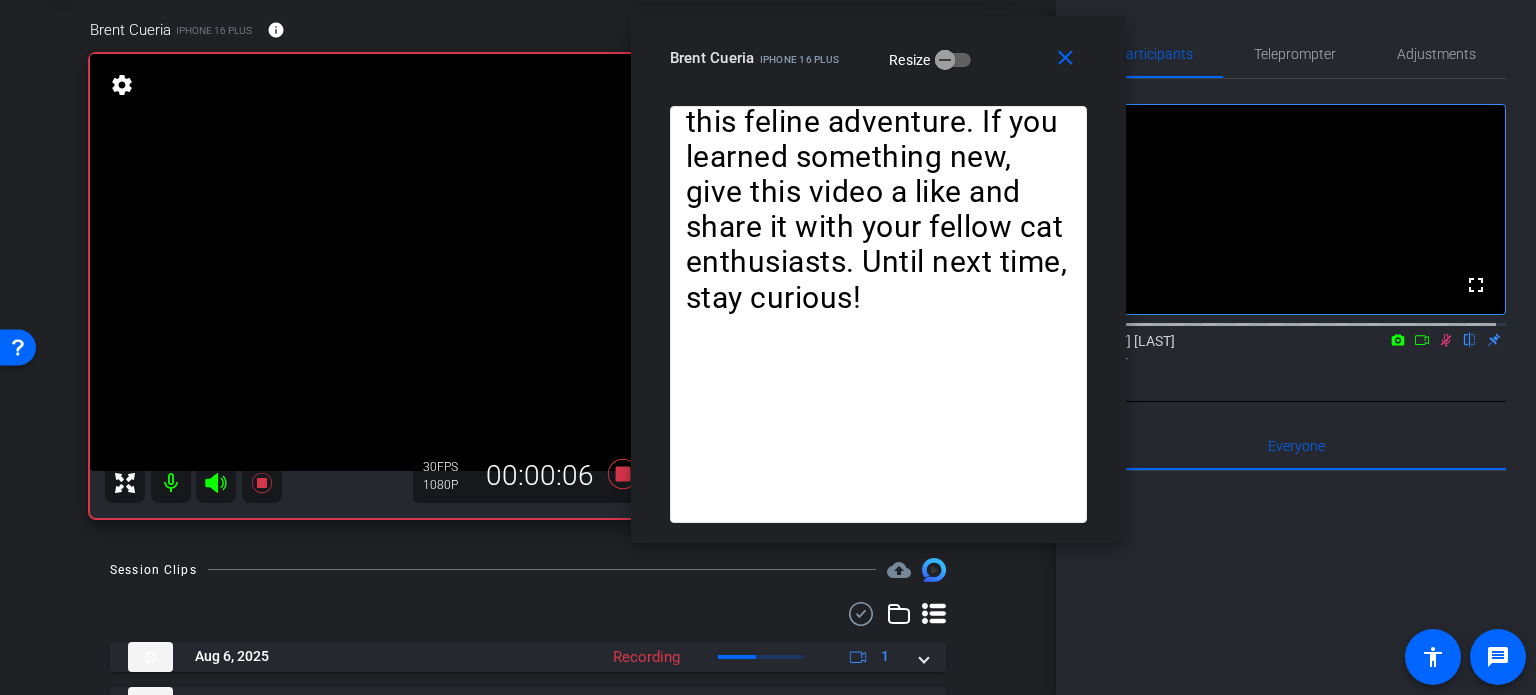 drag, startPoint x: 743, startPoint y: 136, endPoint x: 853, endPoint y: 68, distance: 129.3213 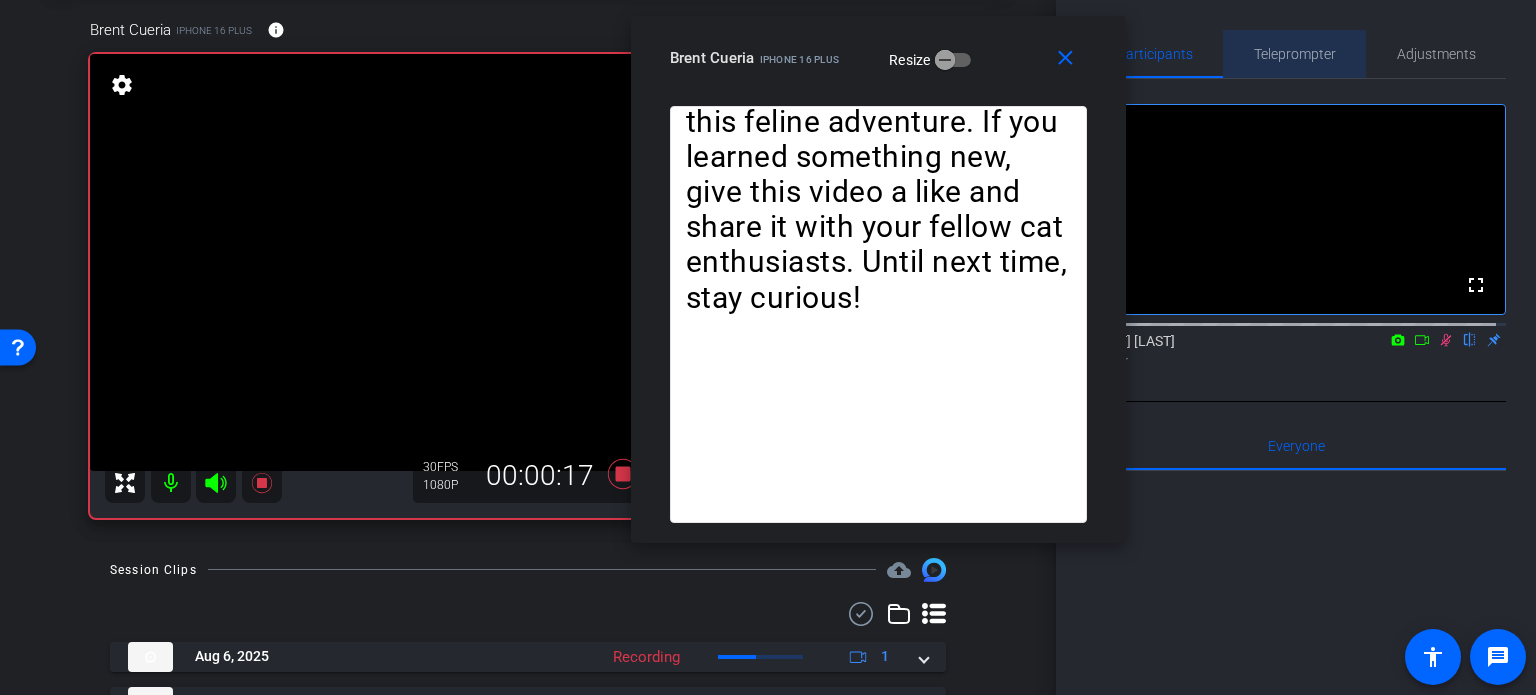 click on "Teleprompter" at bounding box center (1295, 54) 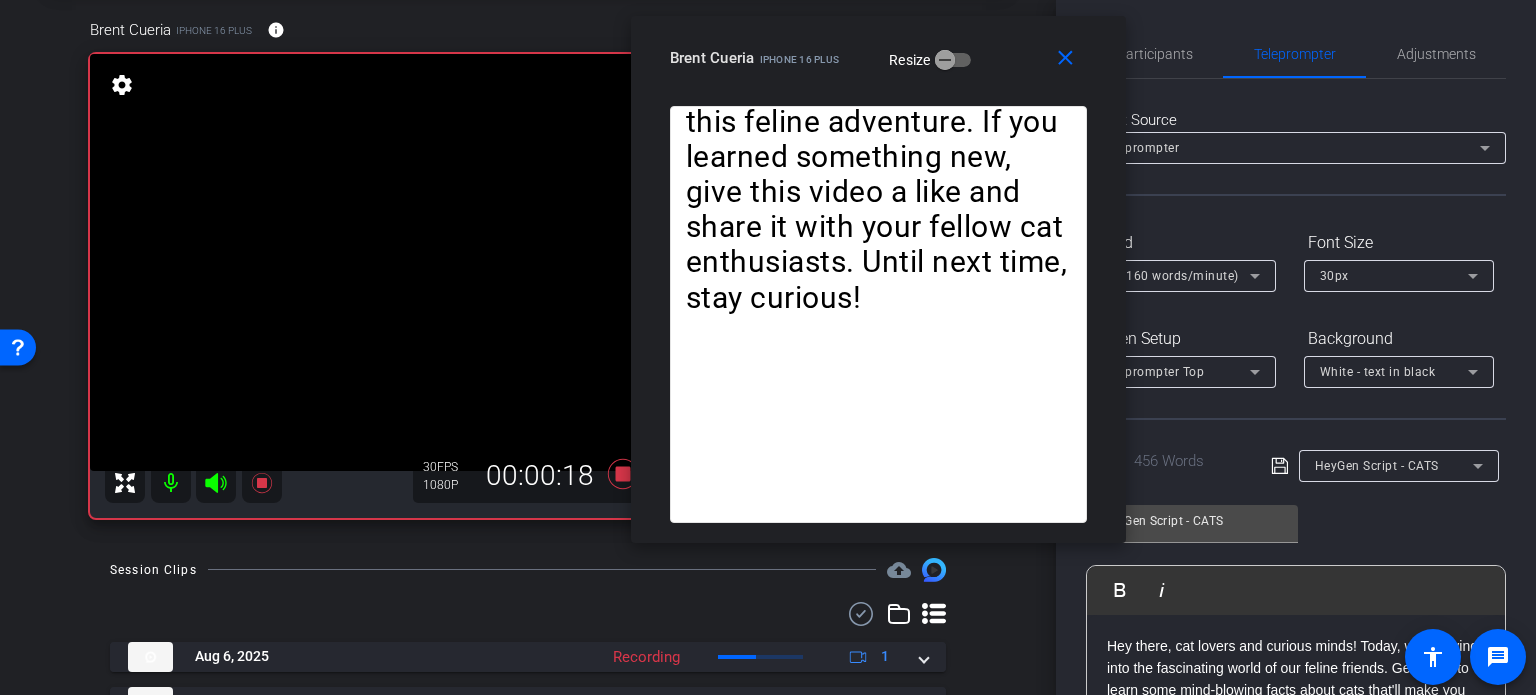 click on "6X (160 words/minute)" at bounding box center [1170, 276] 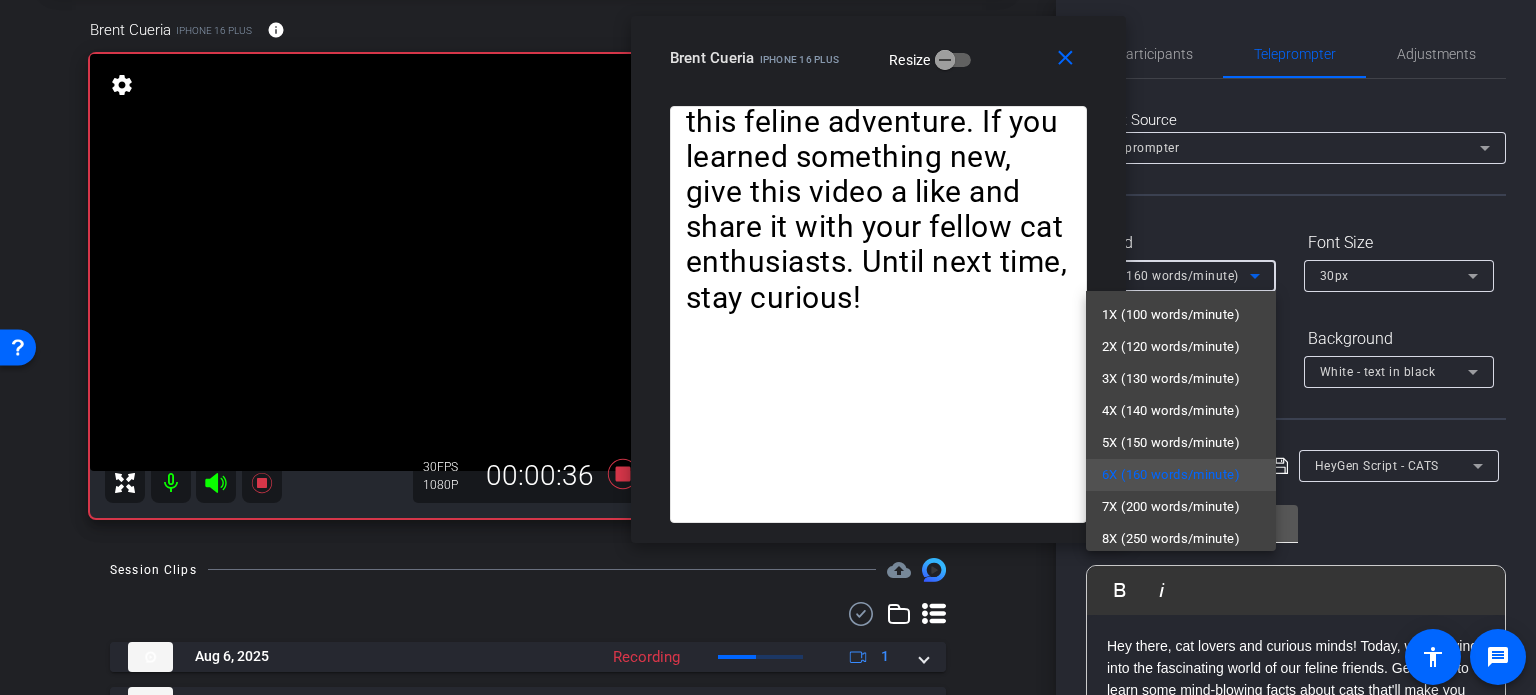 click on "7X (200 words/minute)" at bounding box center (1171, 507) 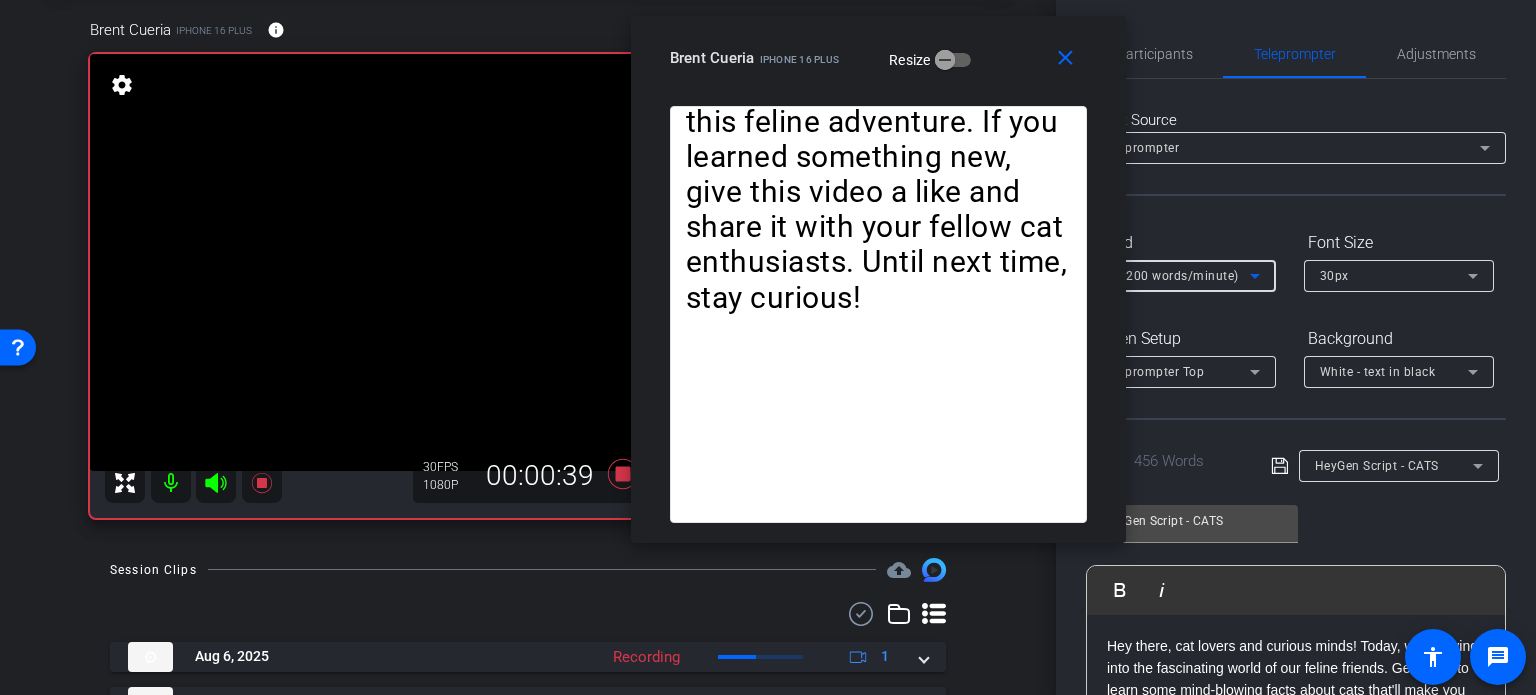 click on "7X (200 words/minute)" at bounding box center [1170, 276] 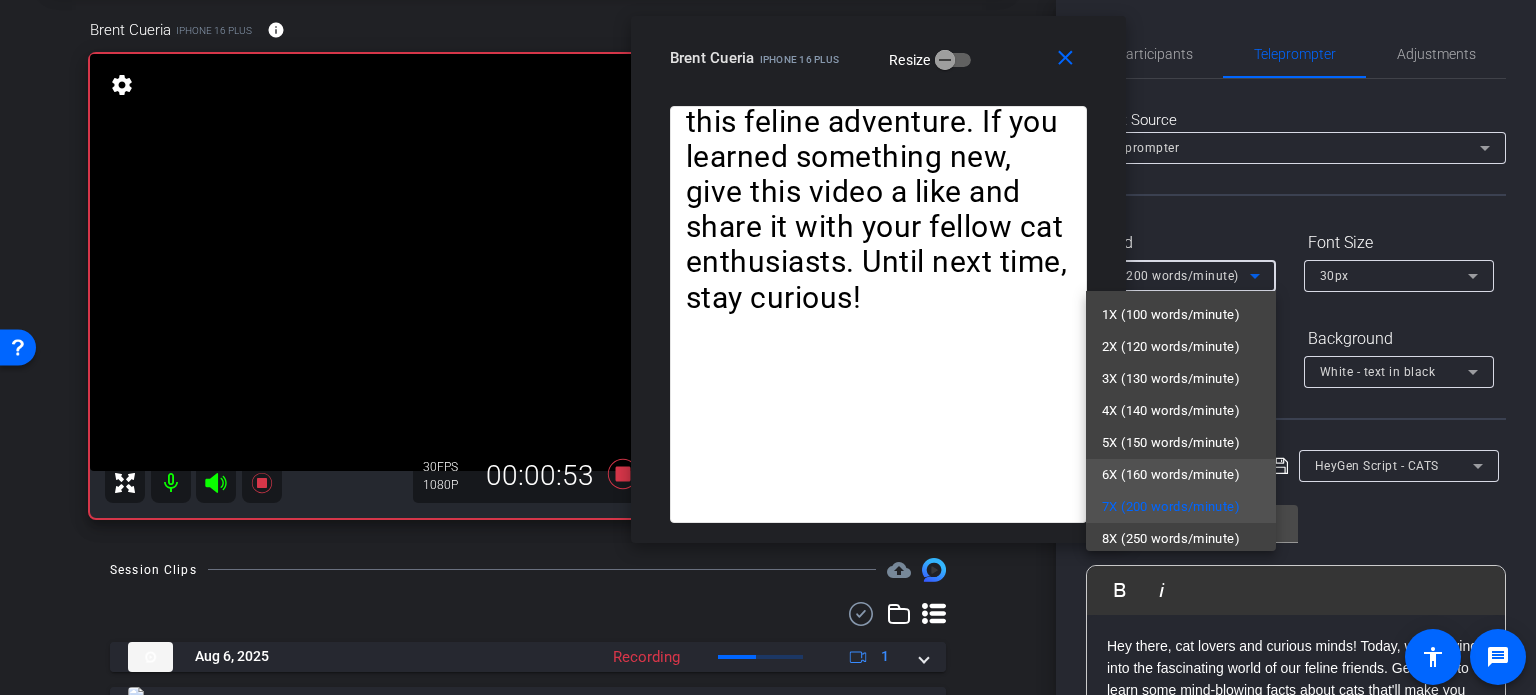 click on "6X (160 words/minute)" at bounding box center [1171, 475] 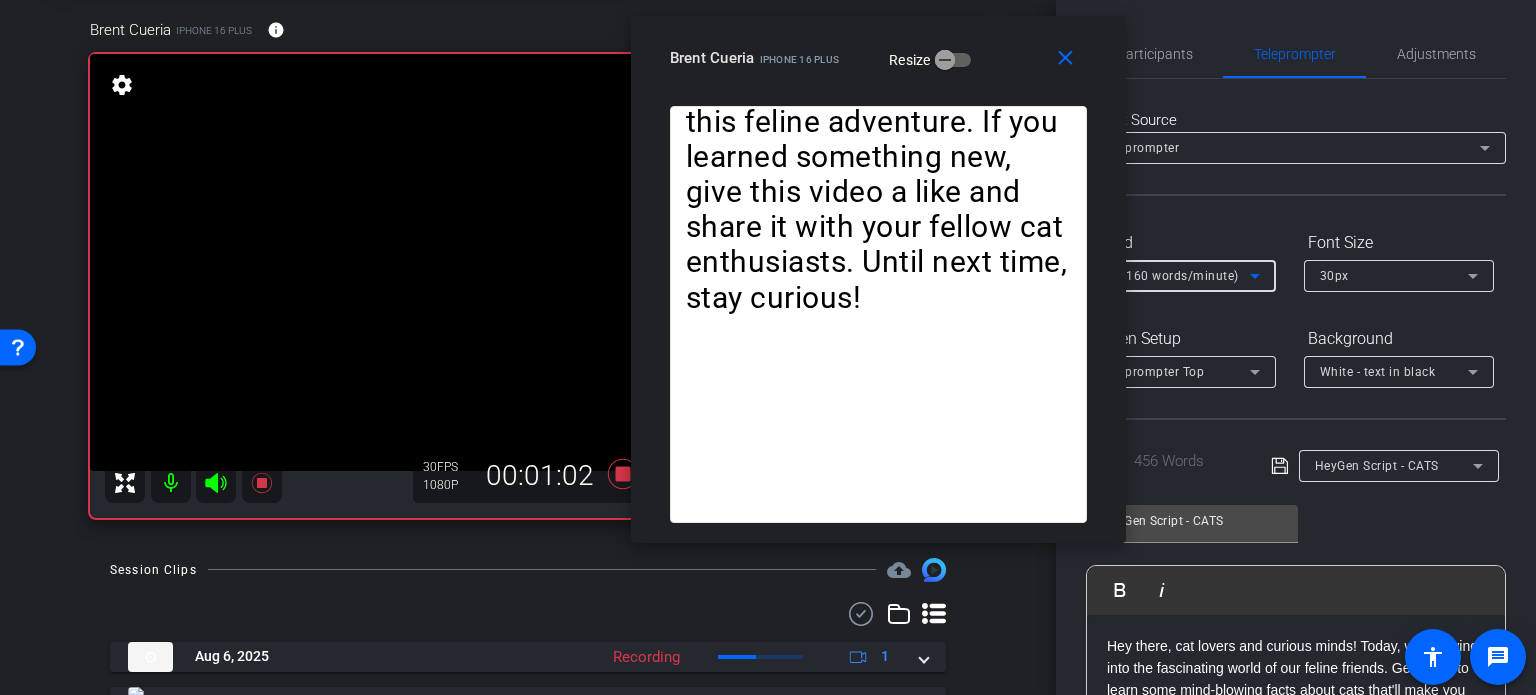 click on "6X (160 words/minute)" at bounding box center (1176, 275) 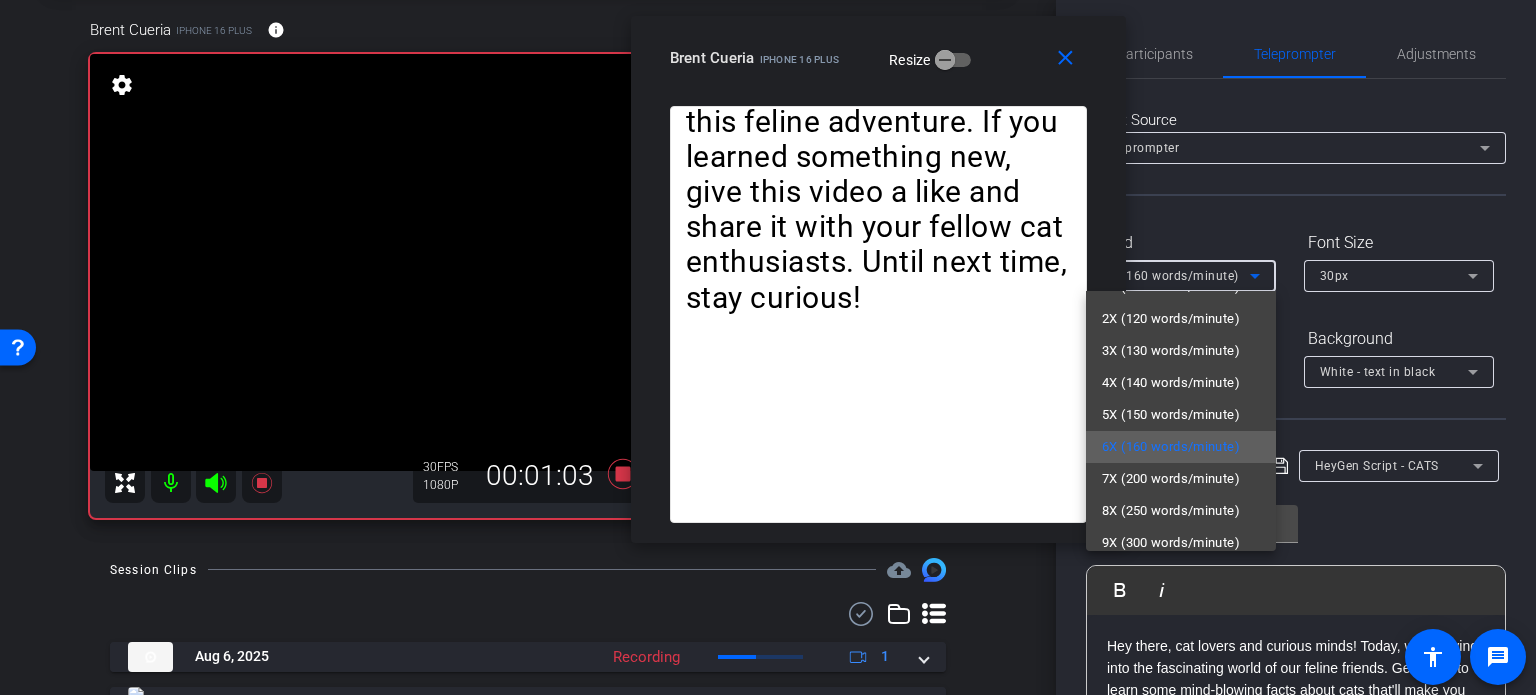 scroll, scrollTop: 44, scrollLeft: 0, axis: vertical 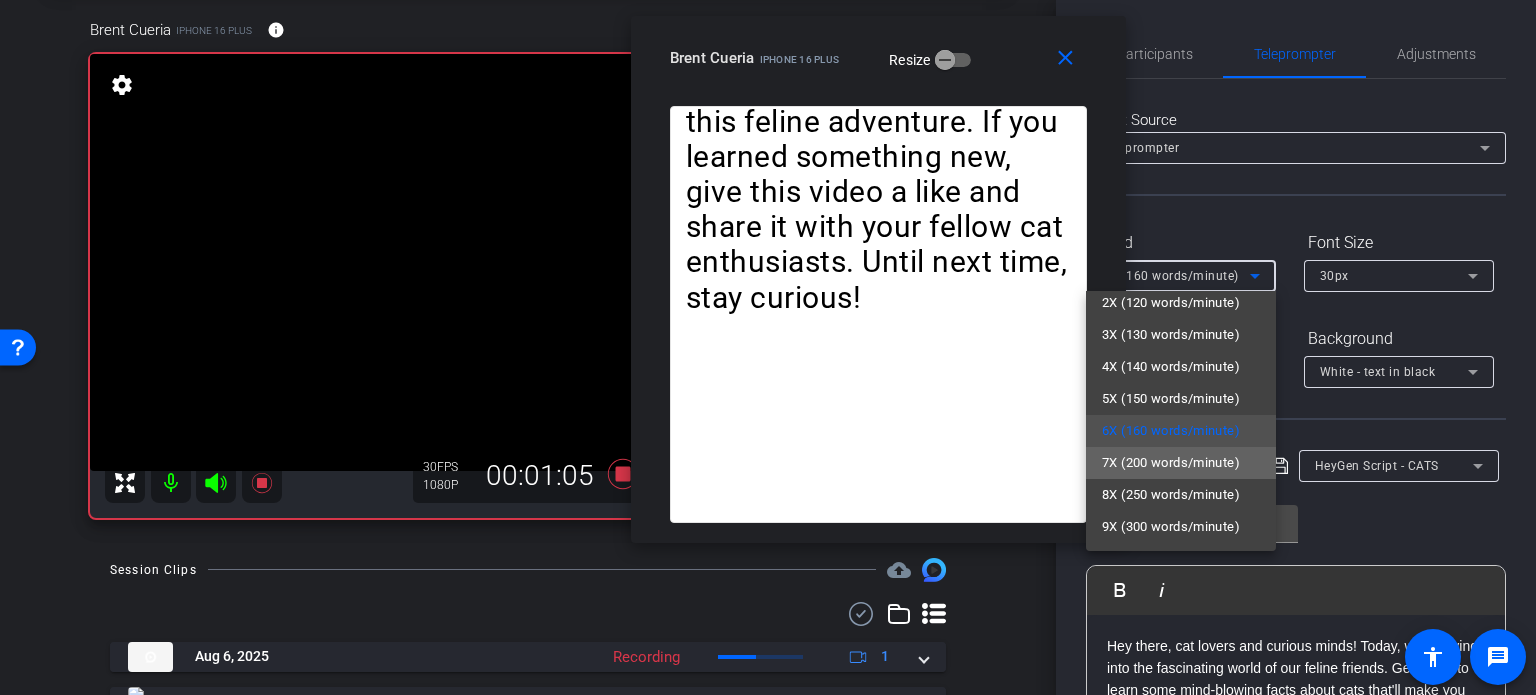 click on "7X (200 words/minute)" at bounding box center [1171, 463] 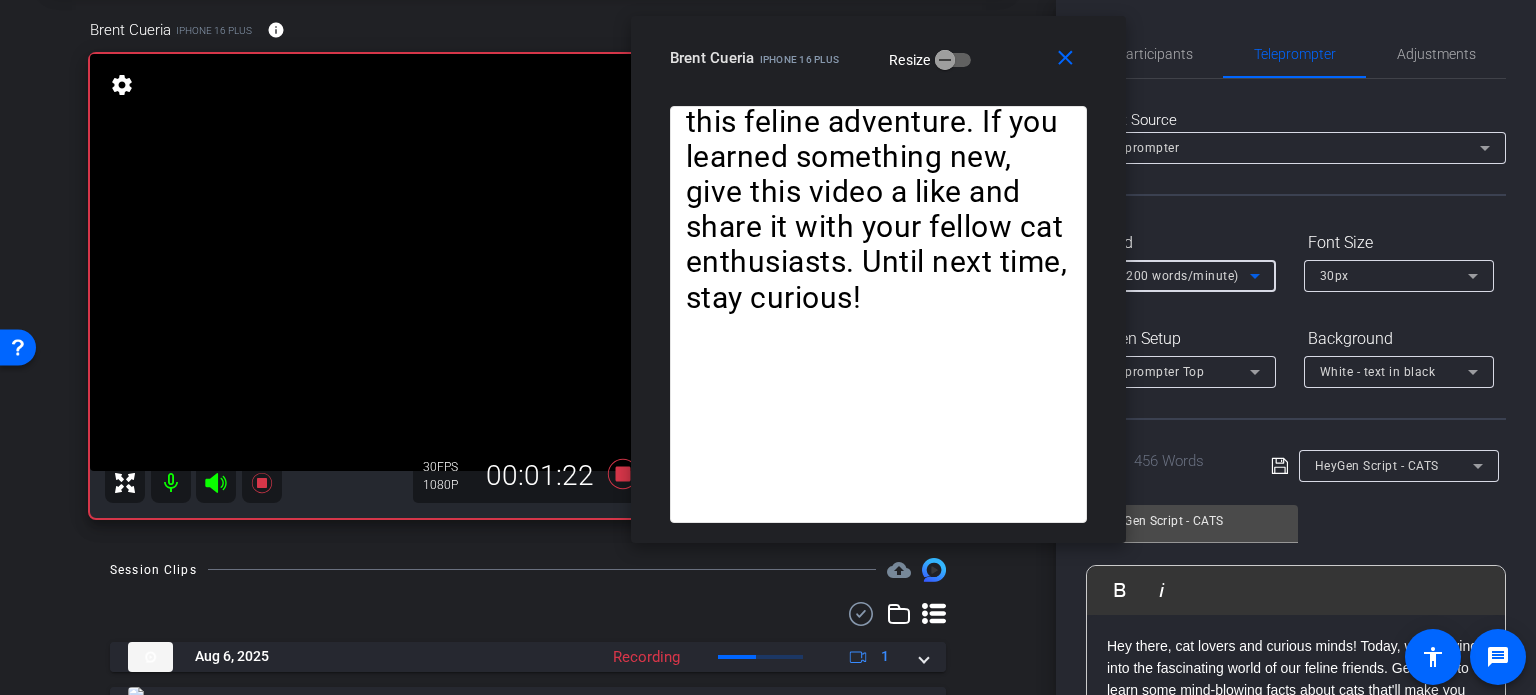click on "7X (200 words/minute)" at bounding box center (1170, 276) 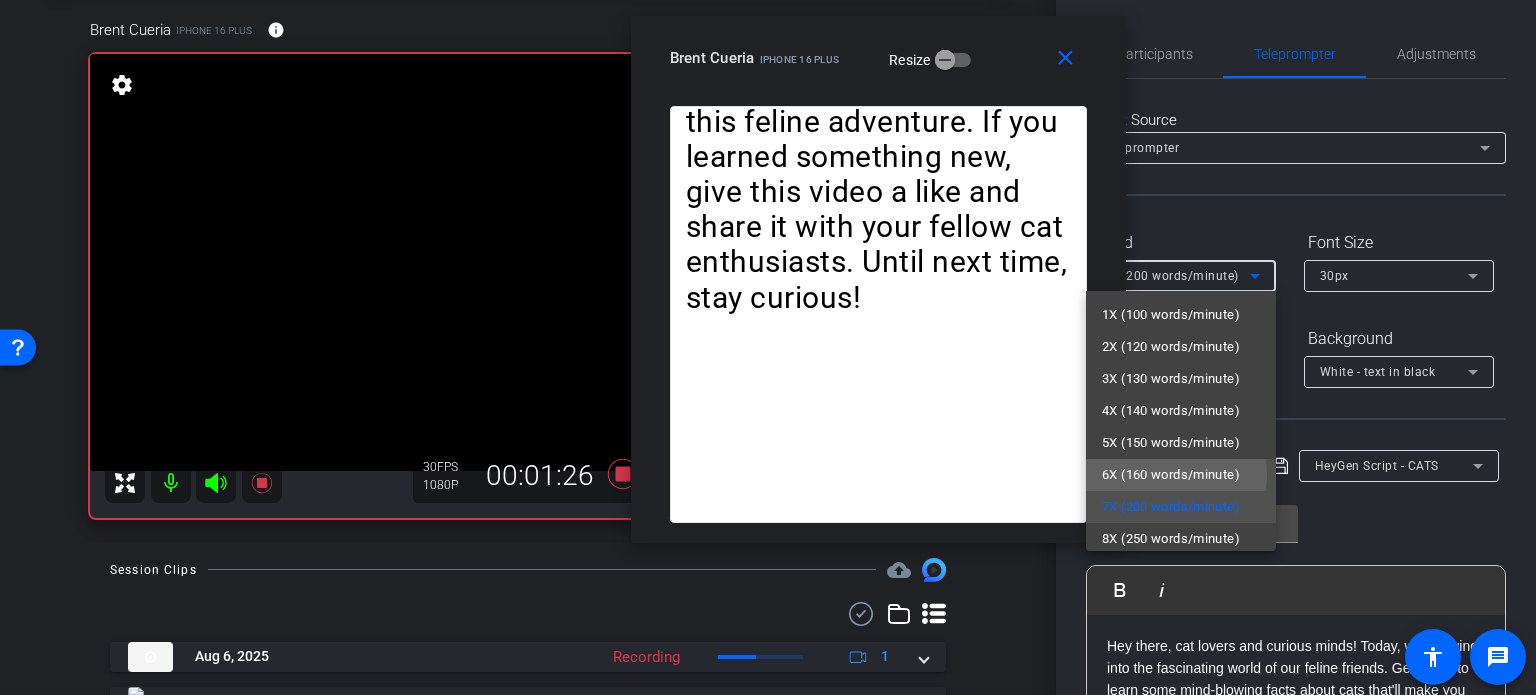 click on "6X (160 words/minute)" at bounding box center (1171, 475) 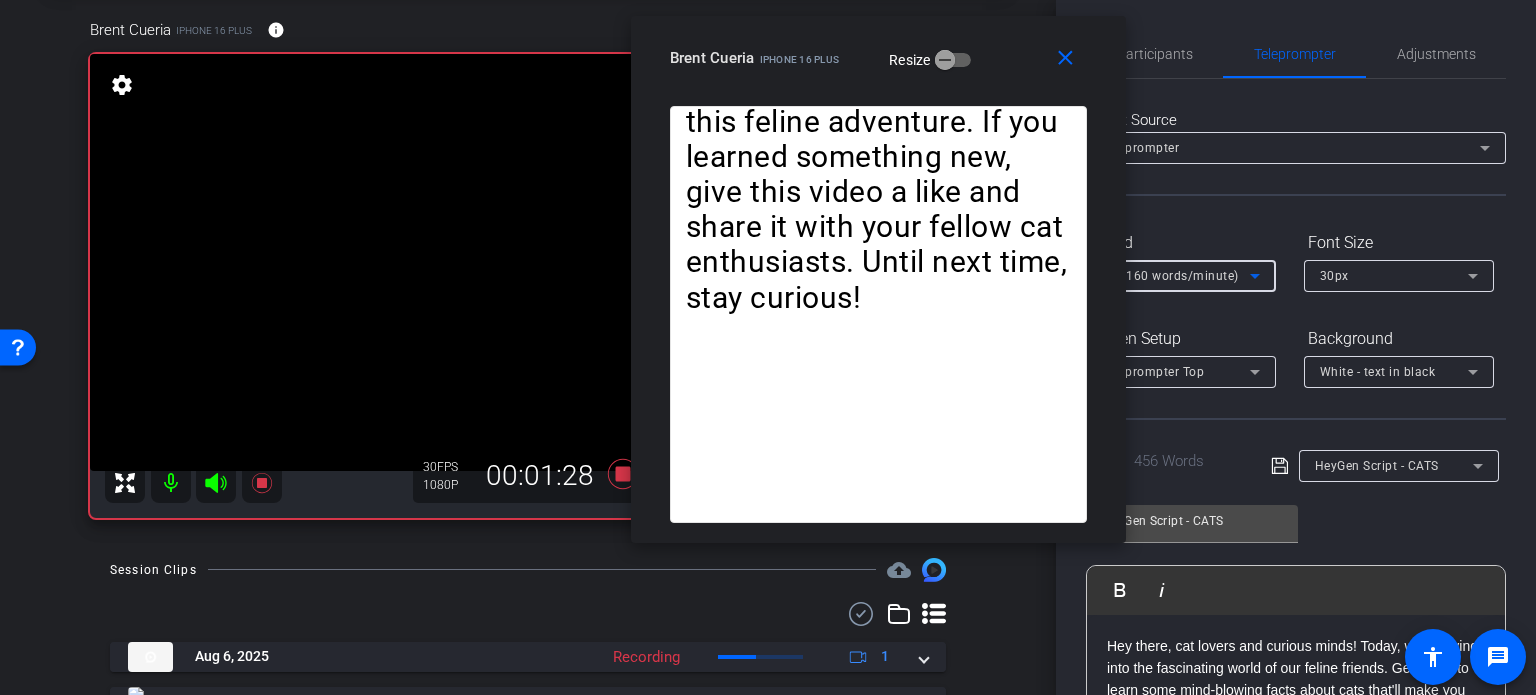 click on "6X (160 words/minute)" at bounding box center [1170, 276] 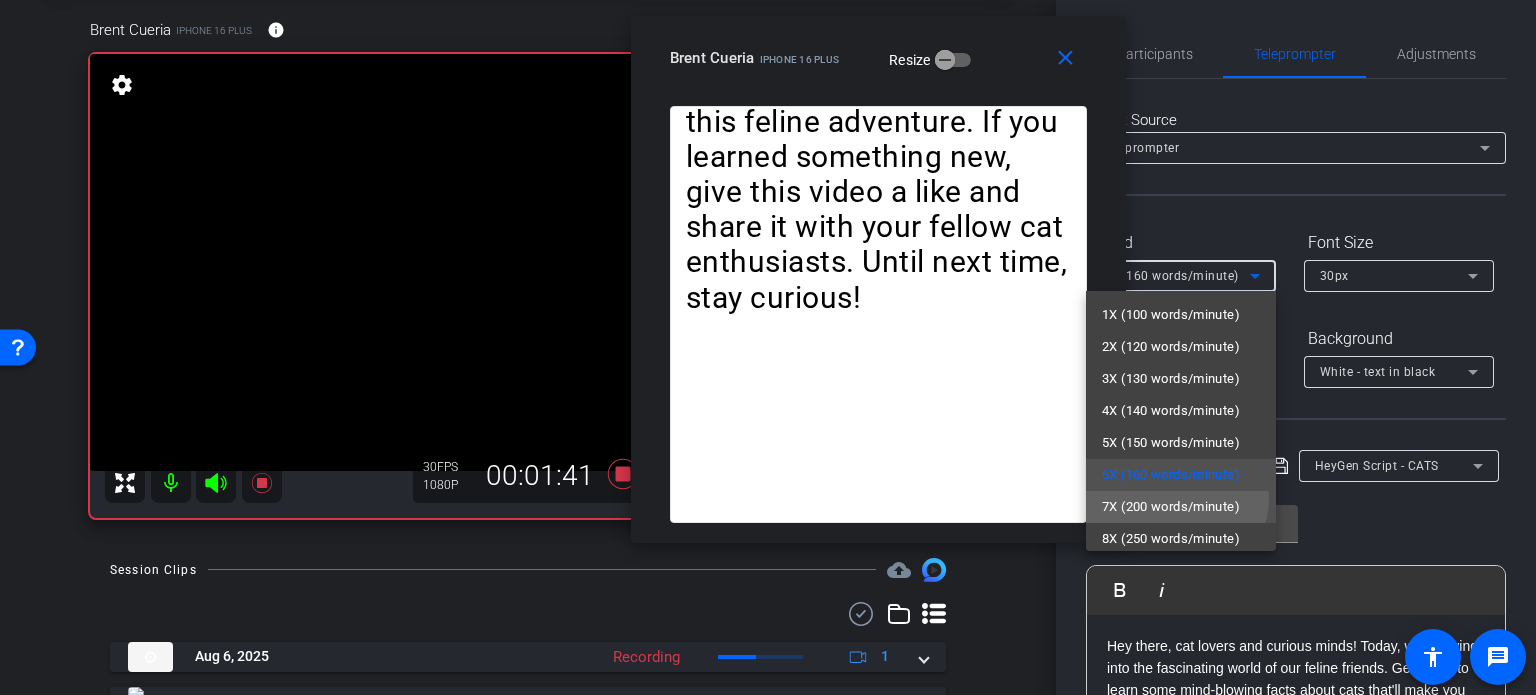 click on "7X (200 words/minute)" at bounding box center (1171, 507) 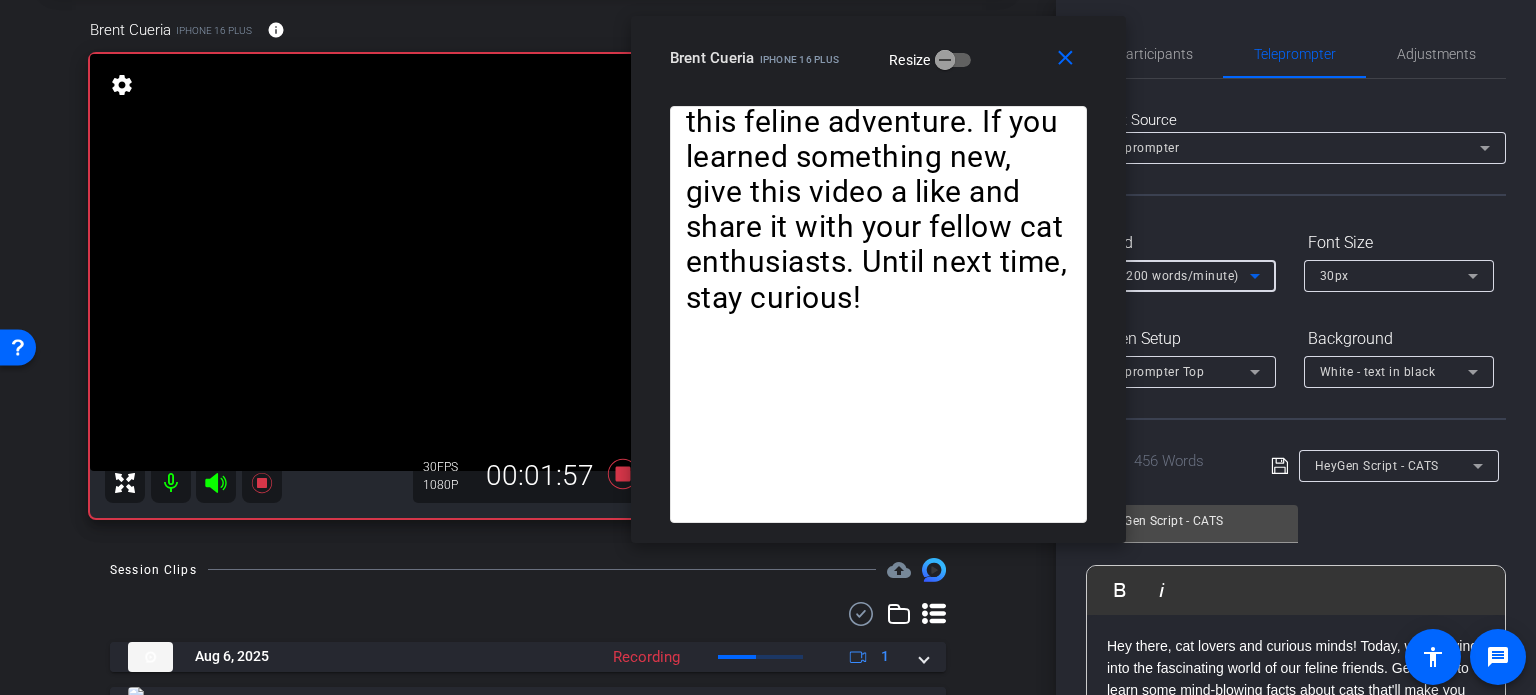 click on "7X (200 words/minute)" at bounding box center [1170, 276] 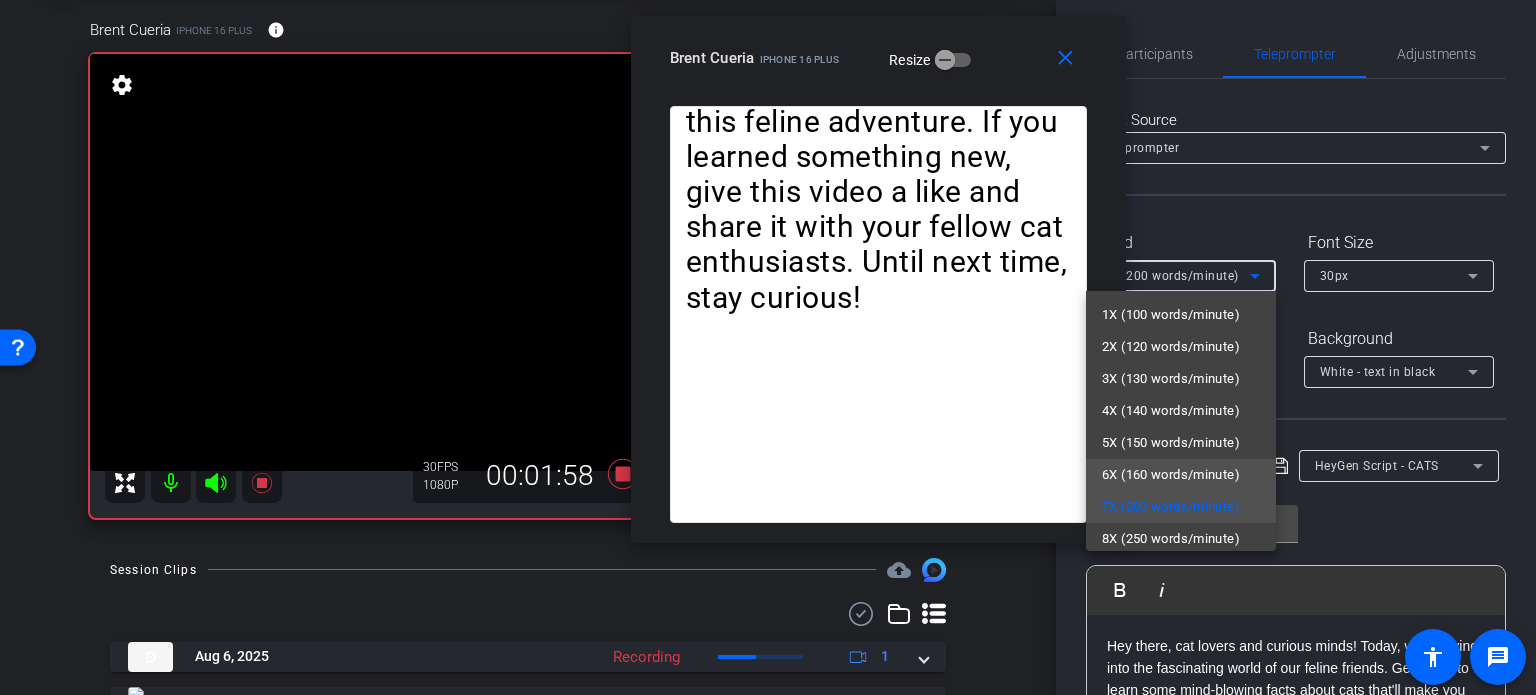 click on "6X (160 words/minute)" at bounding box center [1171, 475] 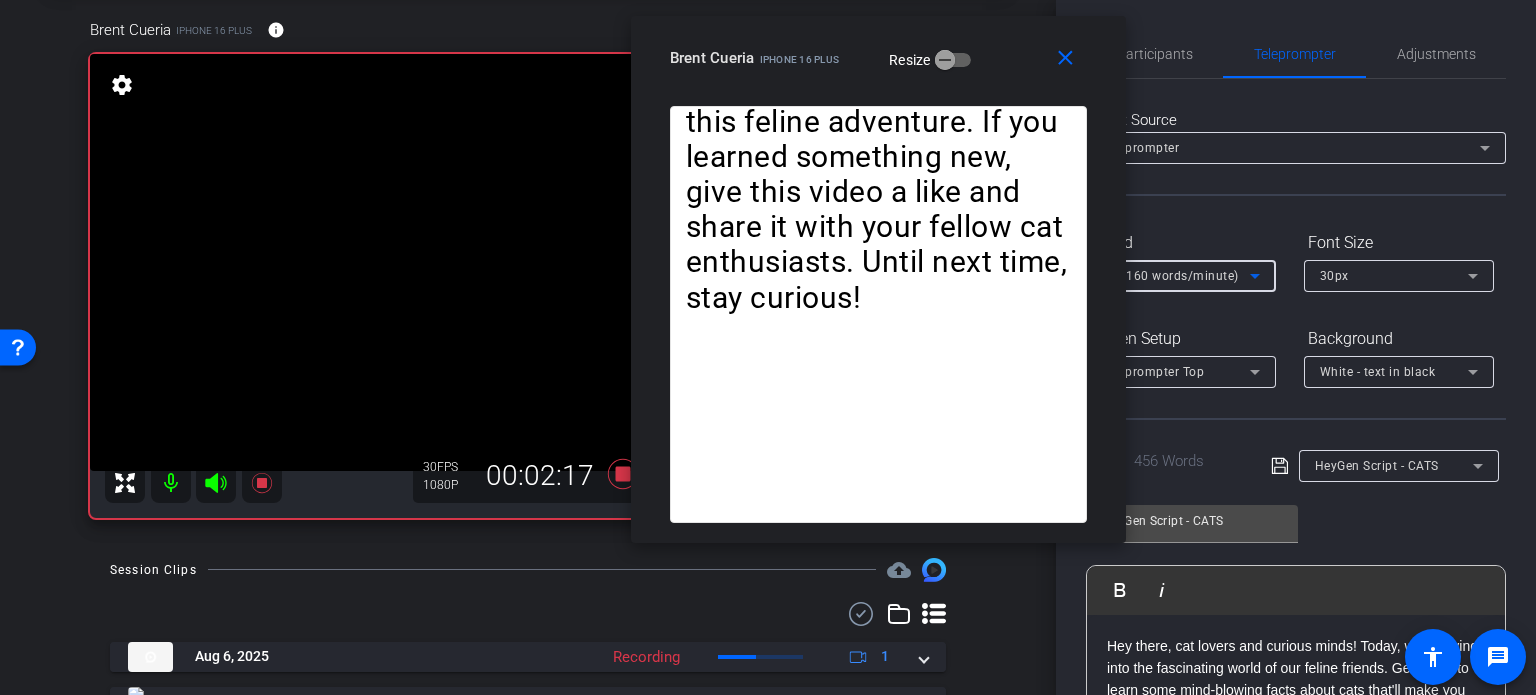 click on "6X (160 words/minute)" at bounding box center [1170, 276] 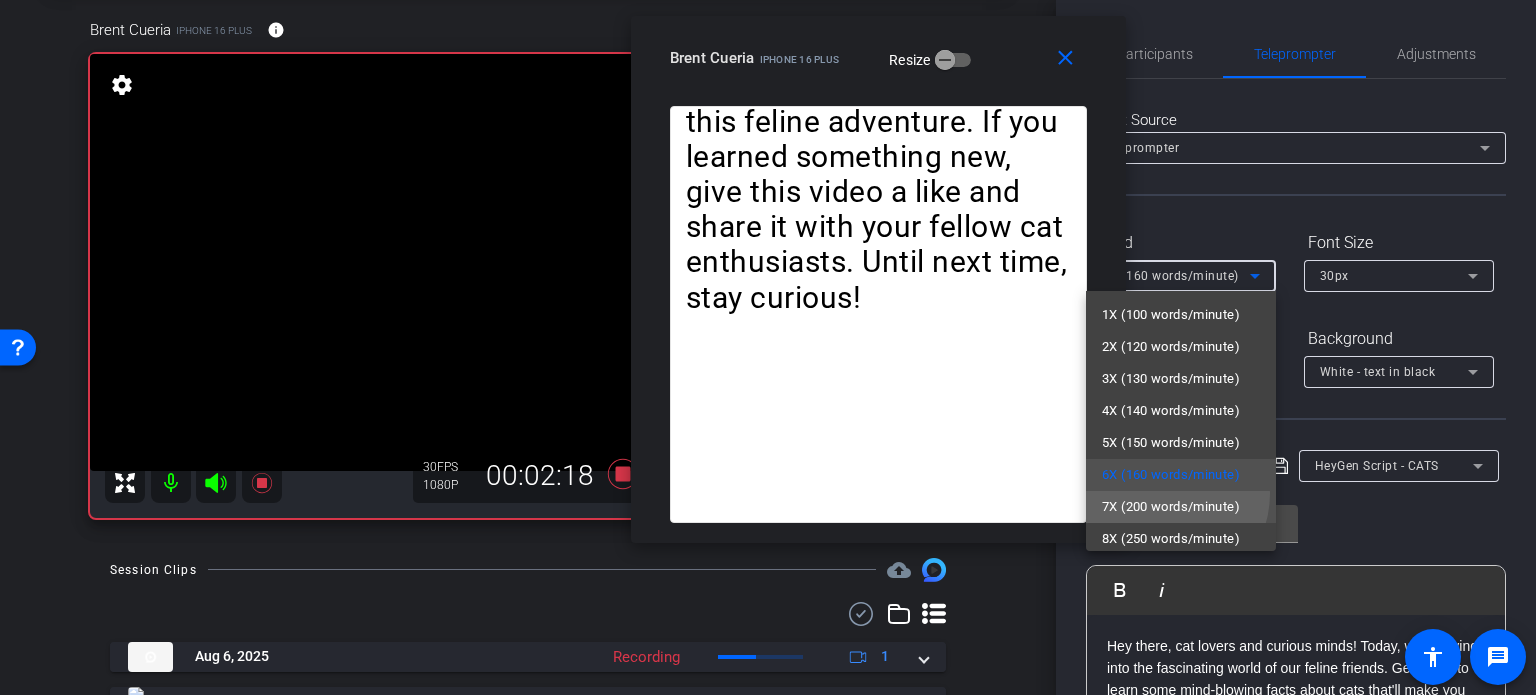 click on "7X (200 words/minute)" at bounding box center [1181, 507] 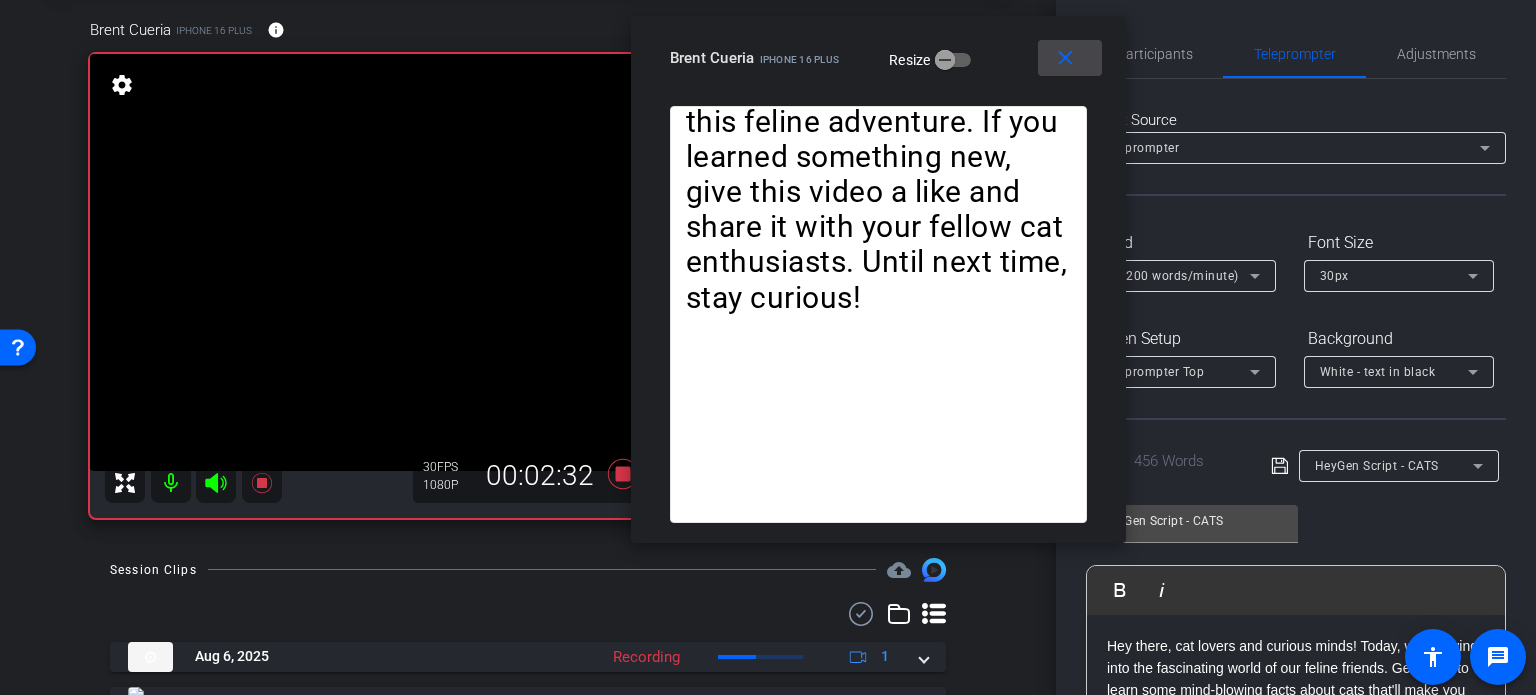click on "close" at bounding box center [1065, 58] 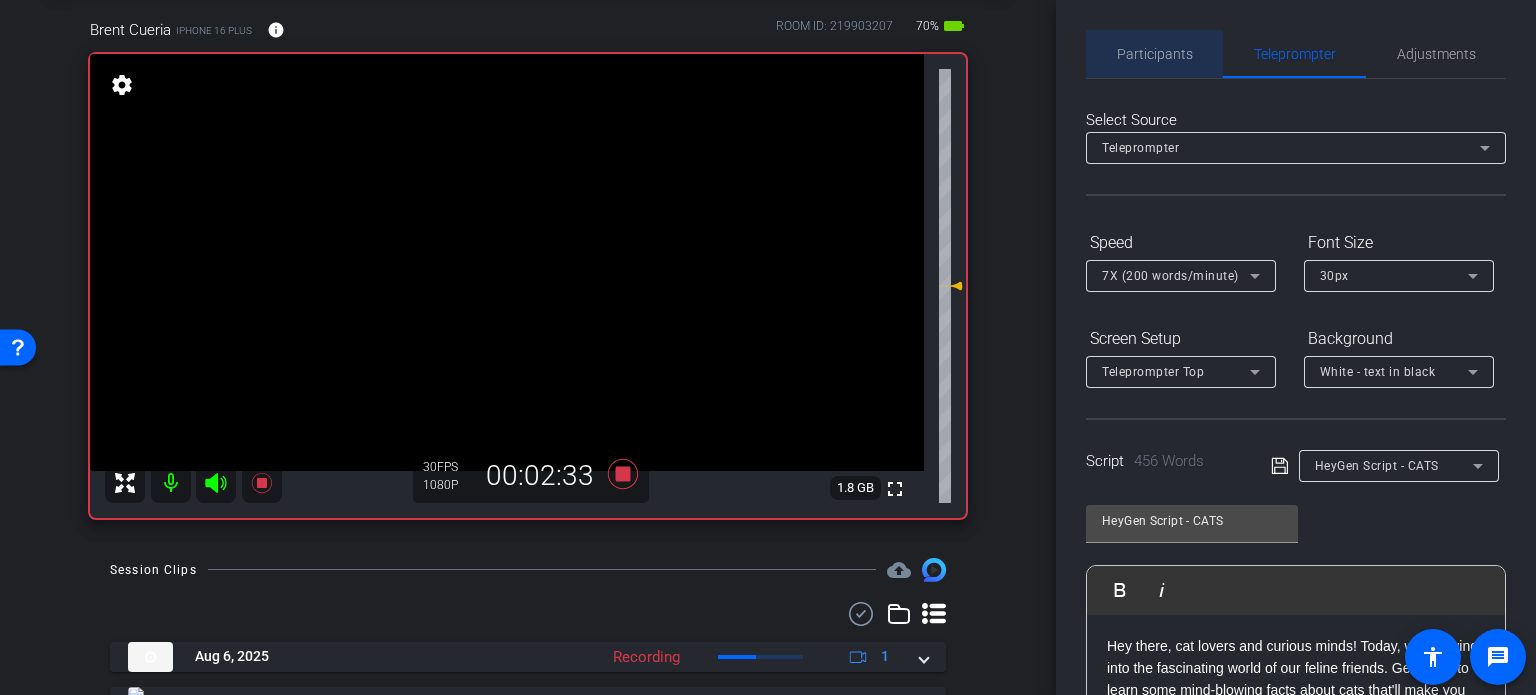 click on "Participants" at bounding box center [1155, 54] 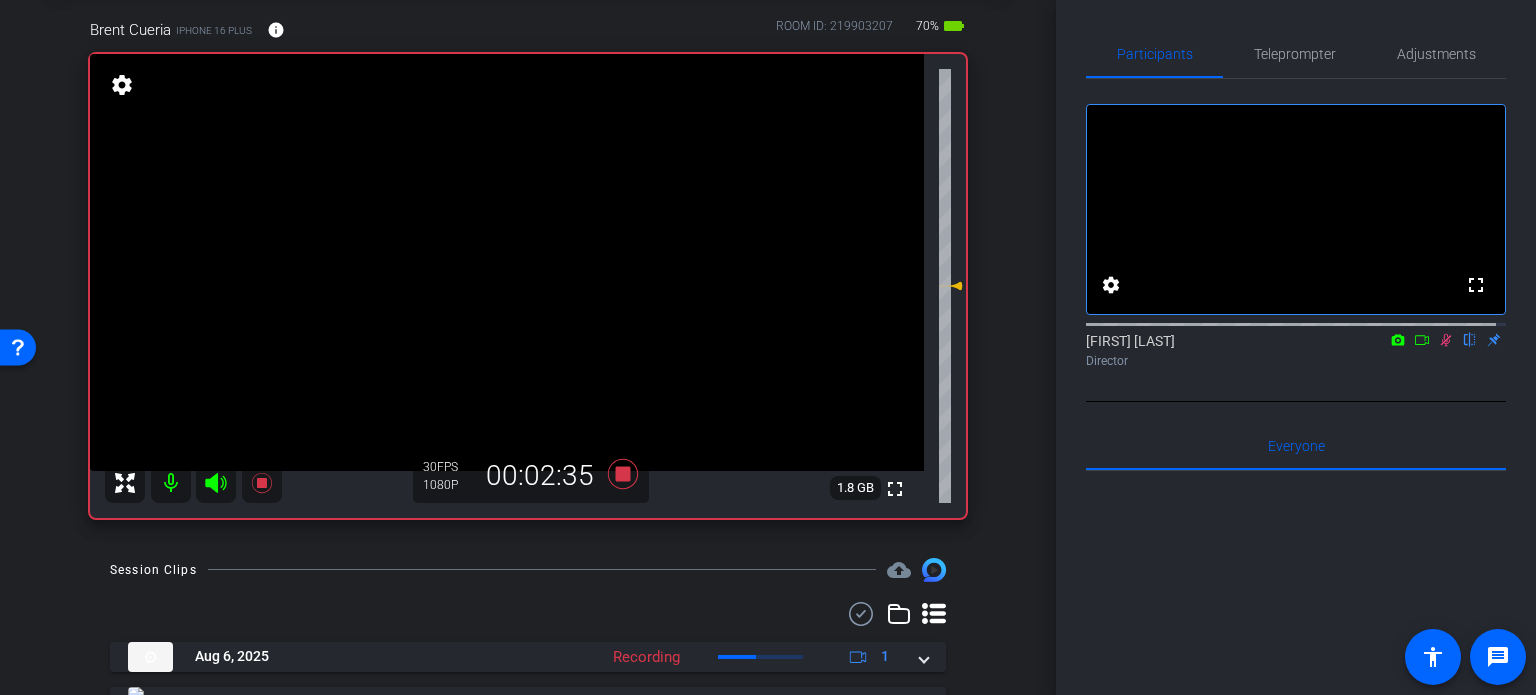 click 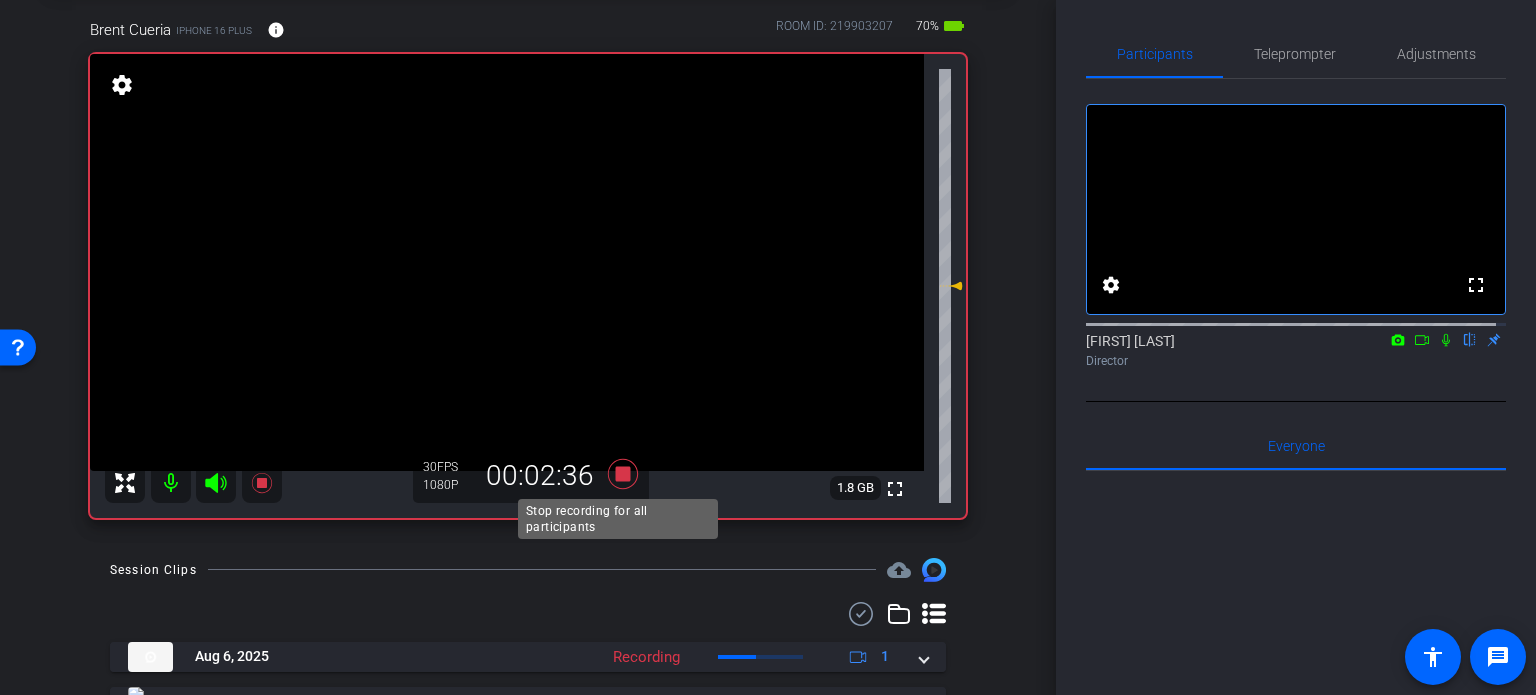 click 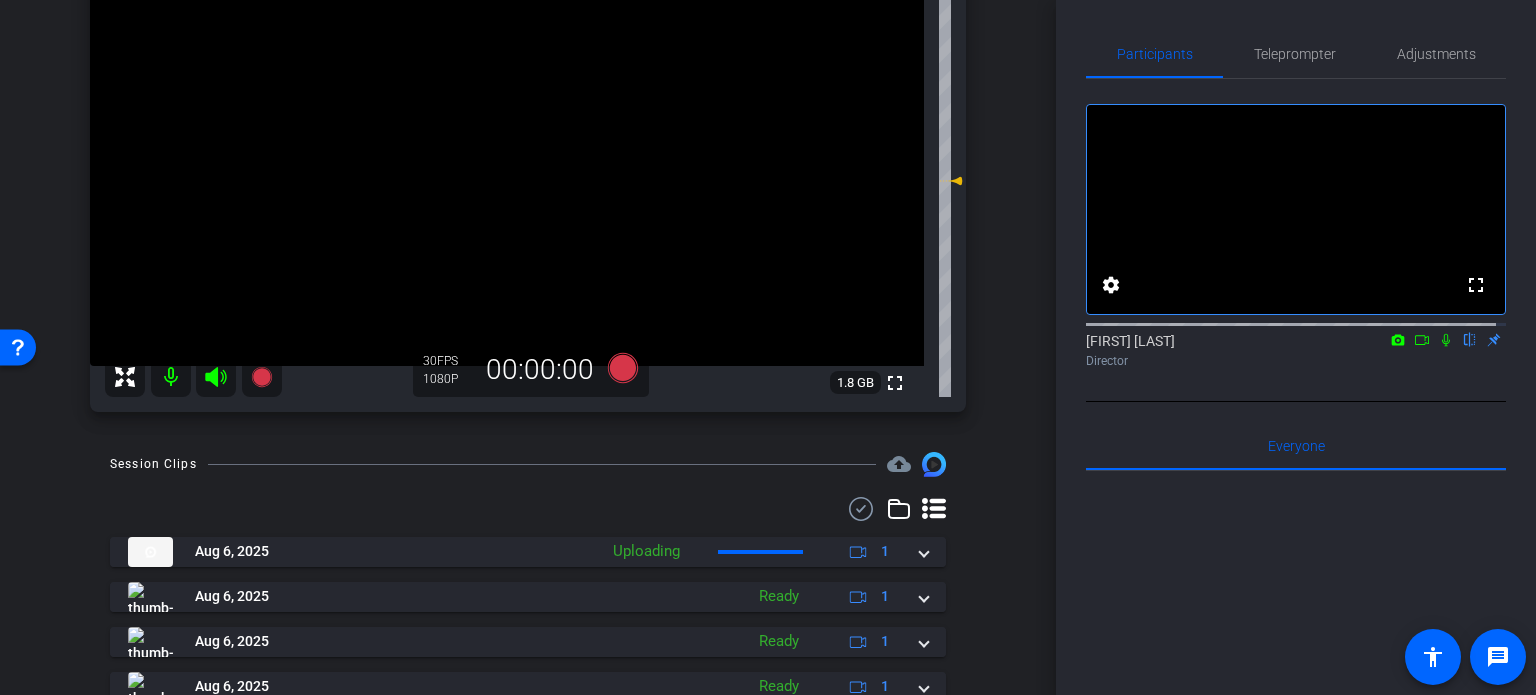 scroll, scrollTop: 300, scrollLeft: 0, axis: vertical 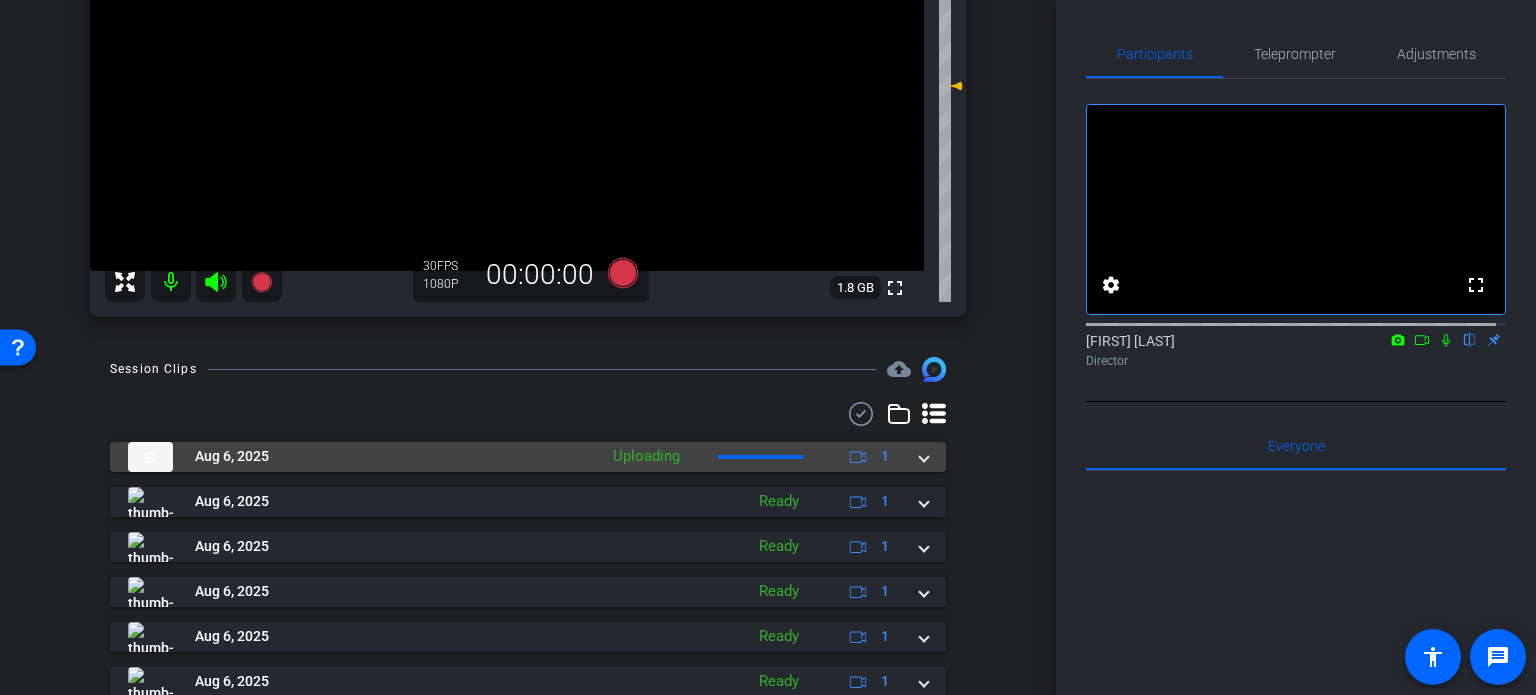 click at bounding box center (924, 456) 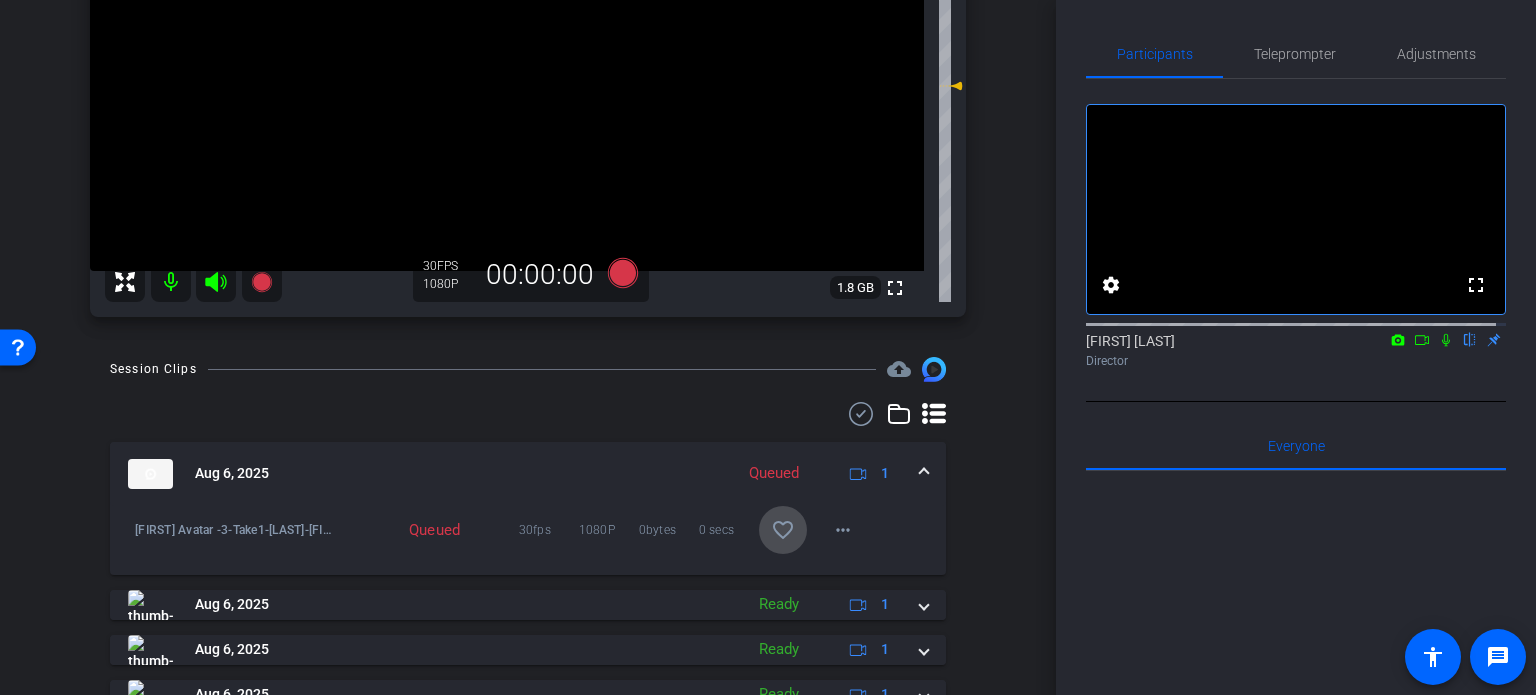 click on "favorite_border" at bounding box center [783, 530] 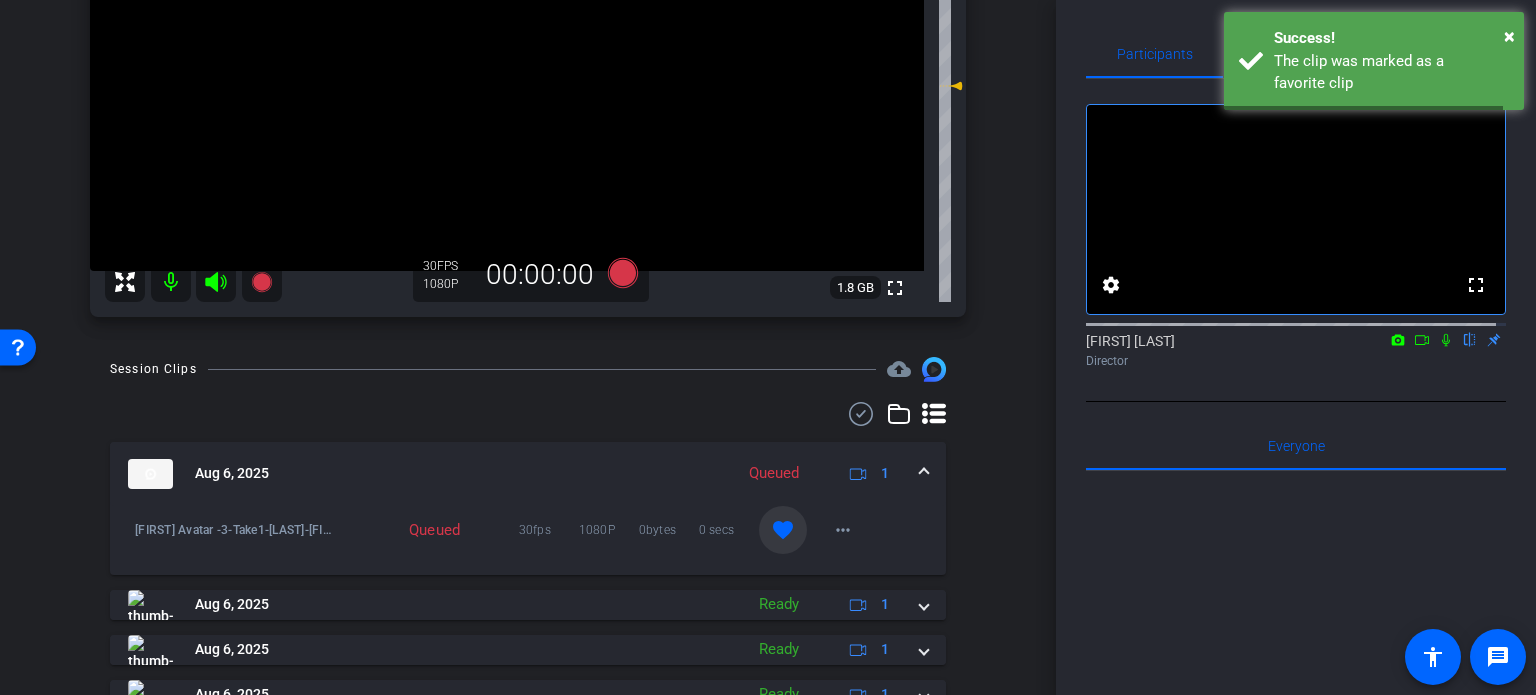click on "Aug 6, 2025   Queued
1" at bounding box center (528, 474) 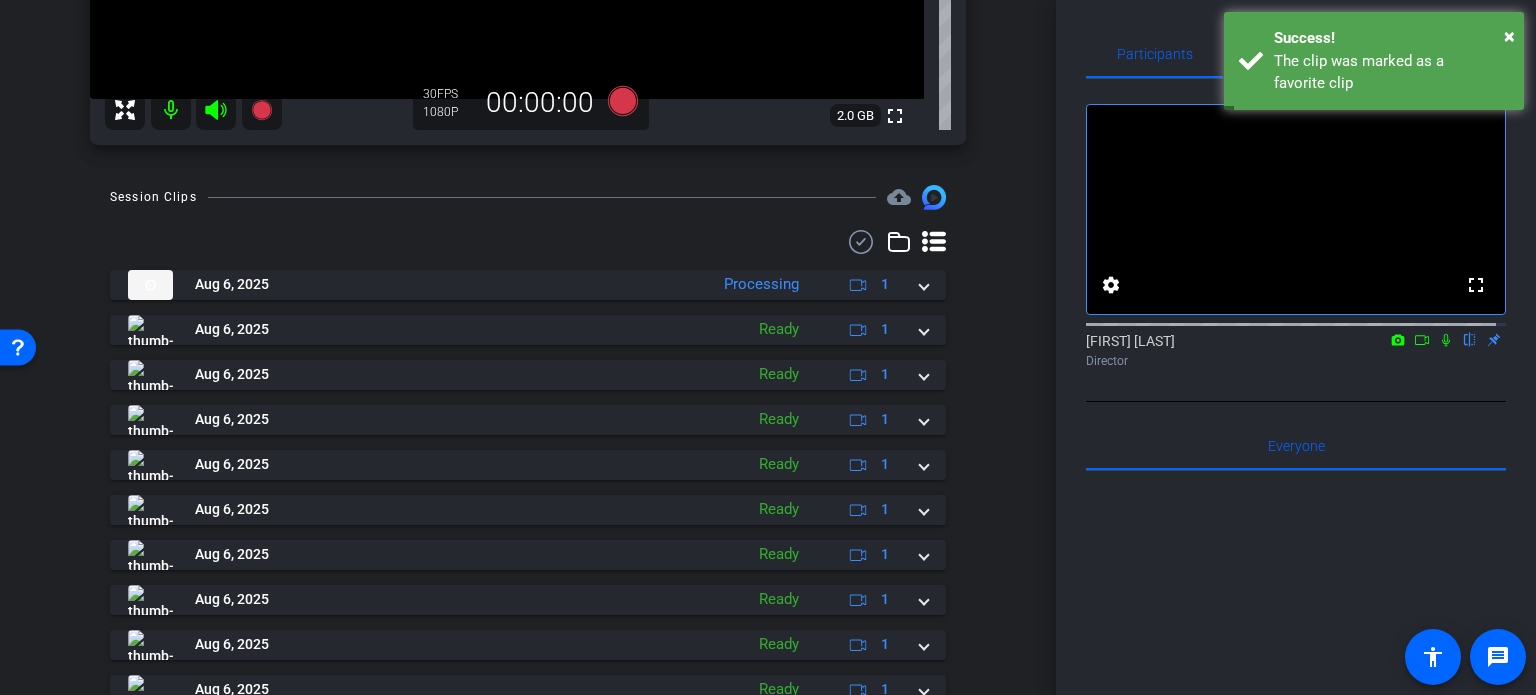 scroll, scrollTop: 552, scrollLeft: 0, axis: vertical 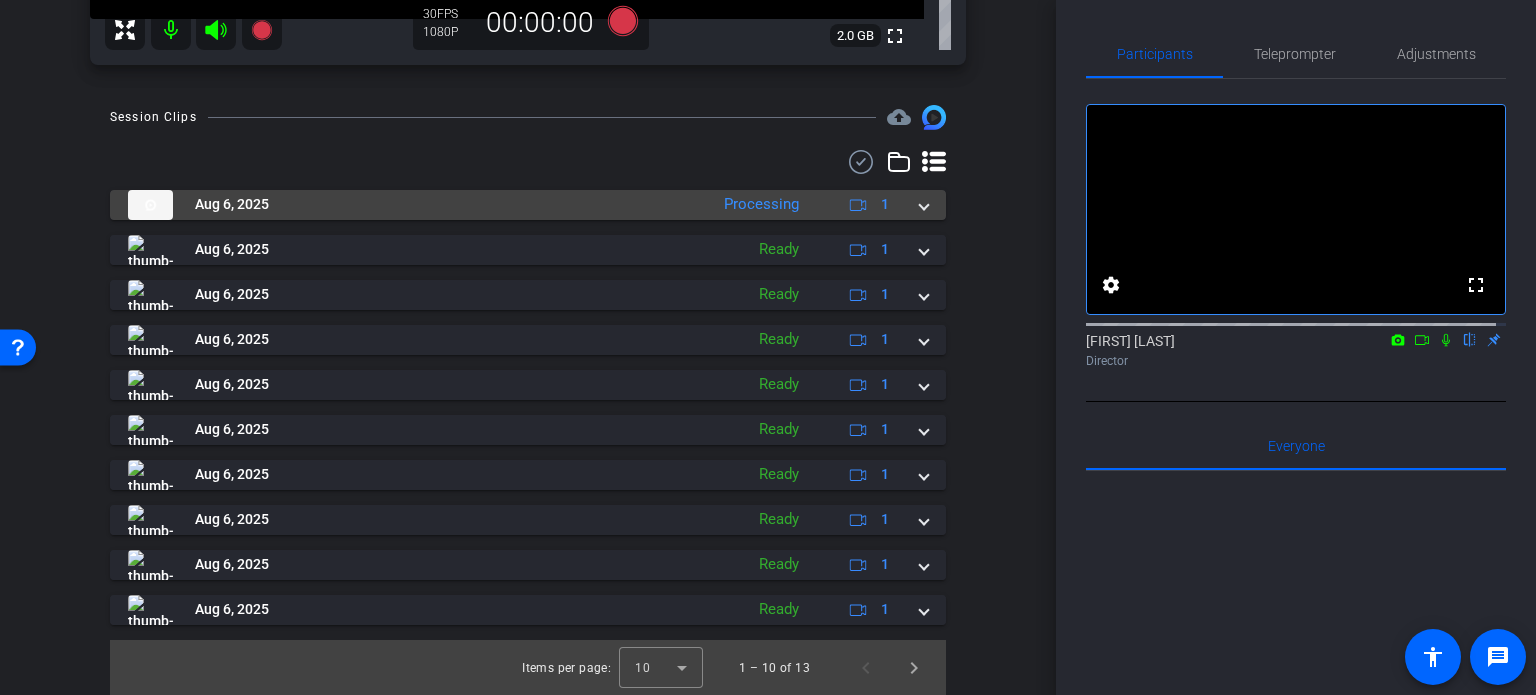 click at bounding box center (924, 204) 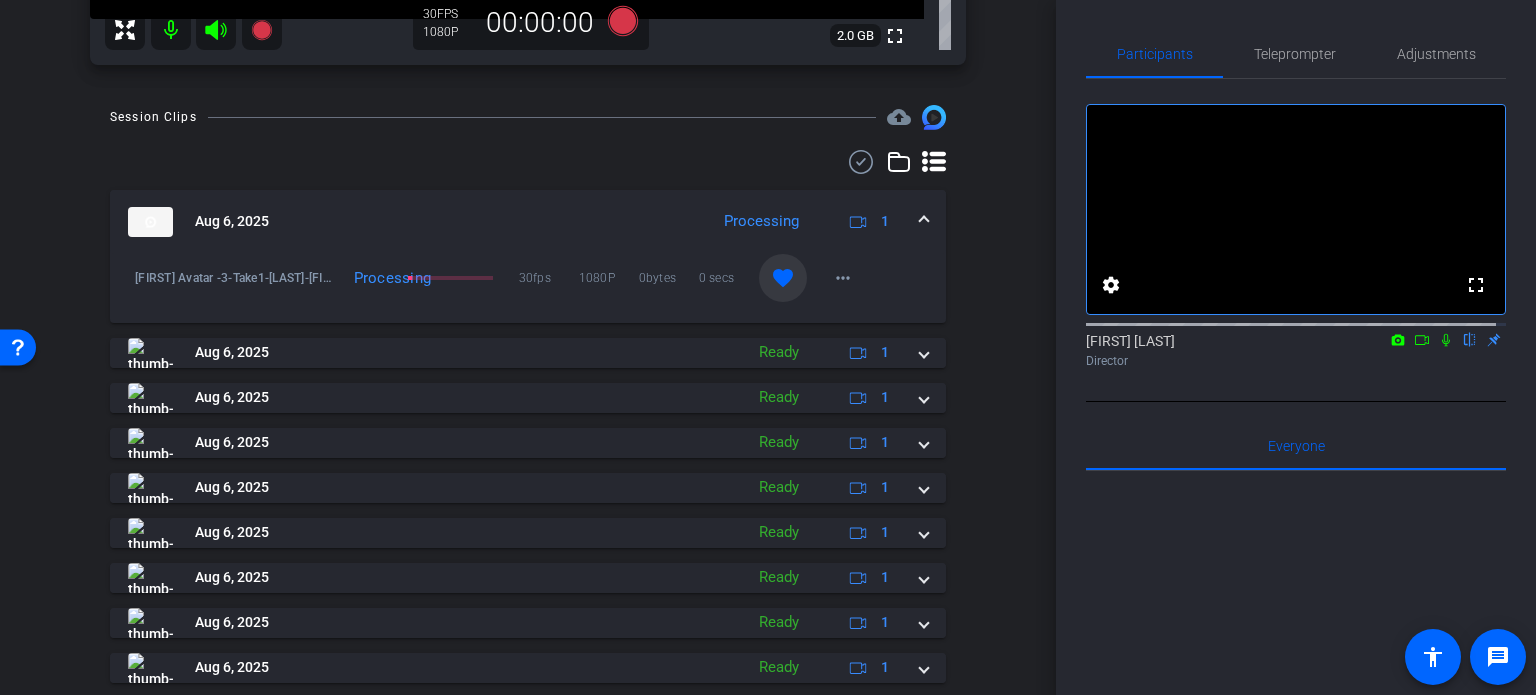 click at bounding box center [924, 221] 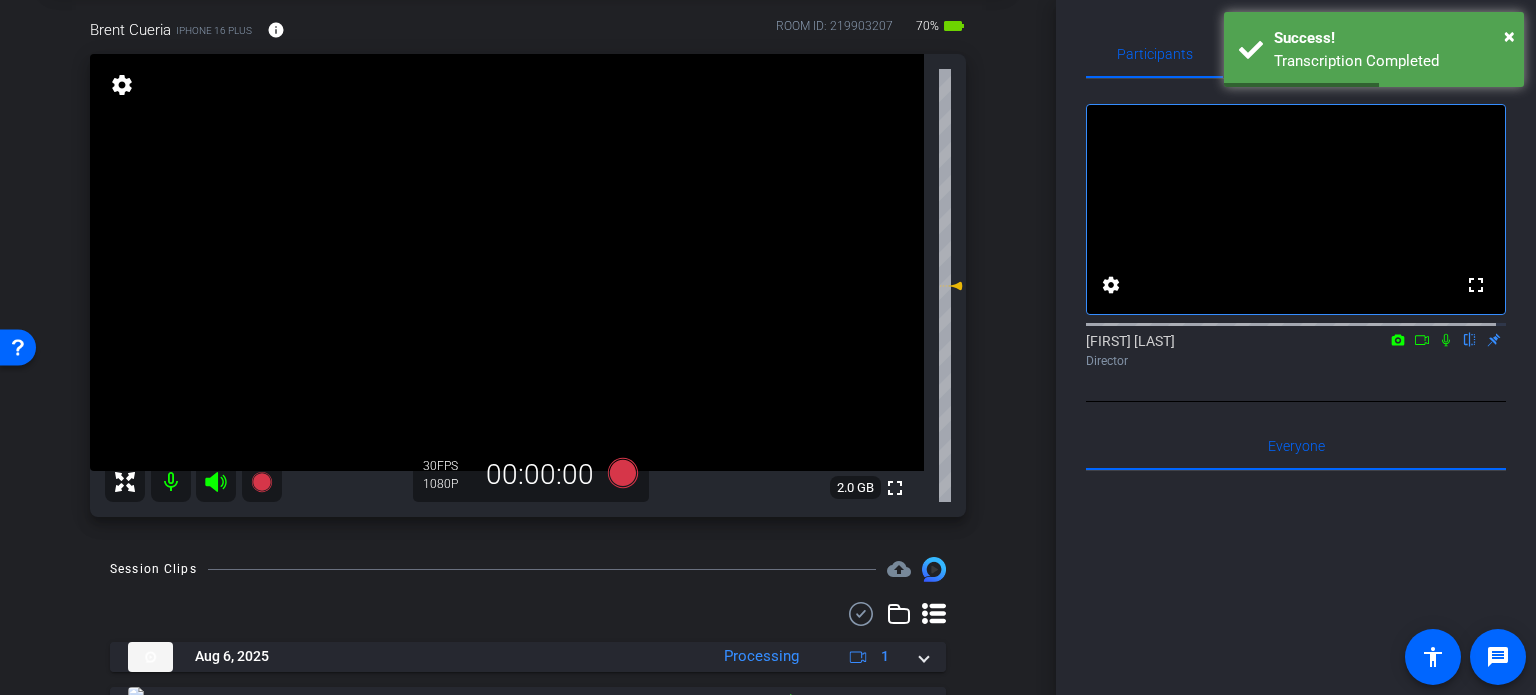 scroll, scrollTop: 0, scrollLeft: 0, axis: both 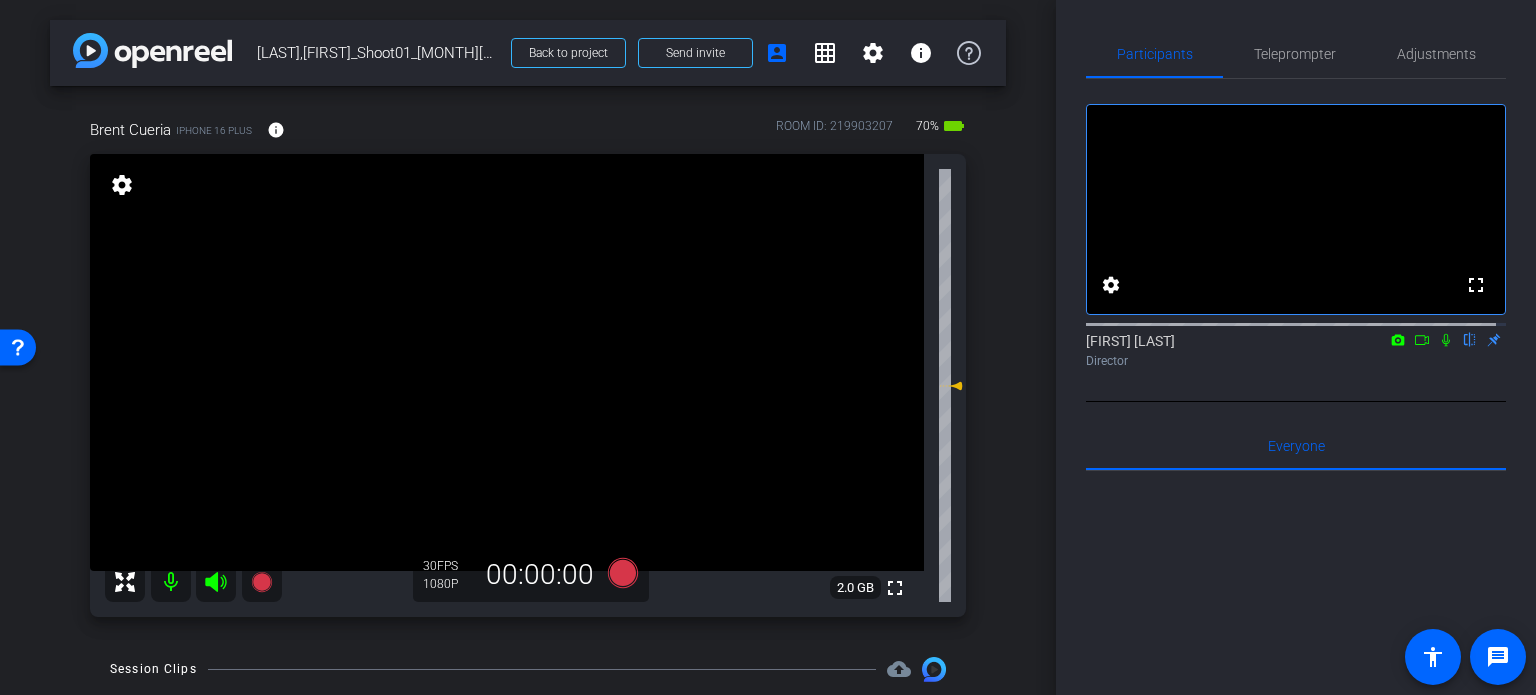 click on "arrow_back  Cueria,Brent_Shoot01_08062025   Back to project   Send invite  account_box grid_on settings info
Brent Cueria iPhone 16 Plus info ROOM ID: 219903207 70% battery_std fullscreen settings  2.0 GB
30 FPS  1080P   00:00:00
Session Clips   cloud_upload
Aug 6, 2025   Processing" at bounding box center [528, 347] 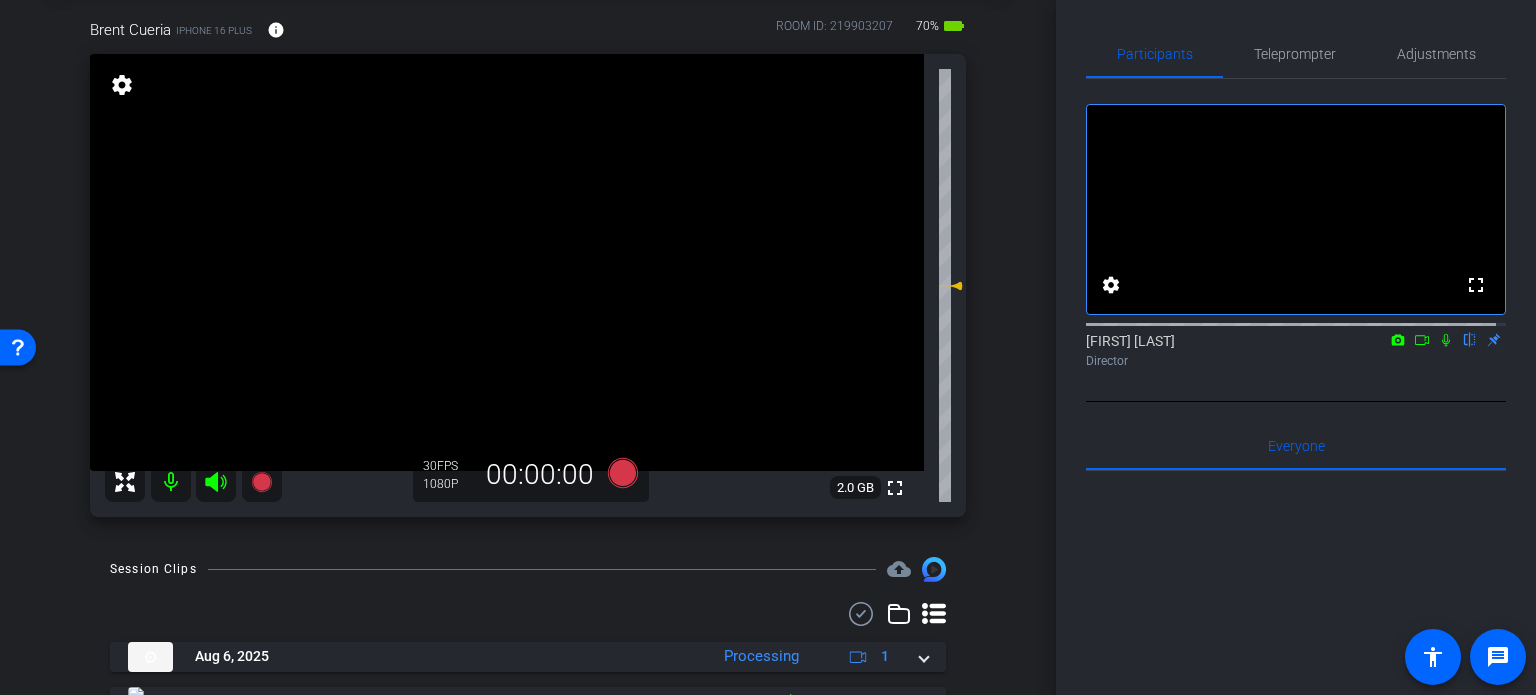 scroll, scrollTop: 0, scrollLeft: 0, axis: both 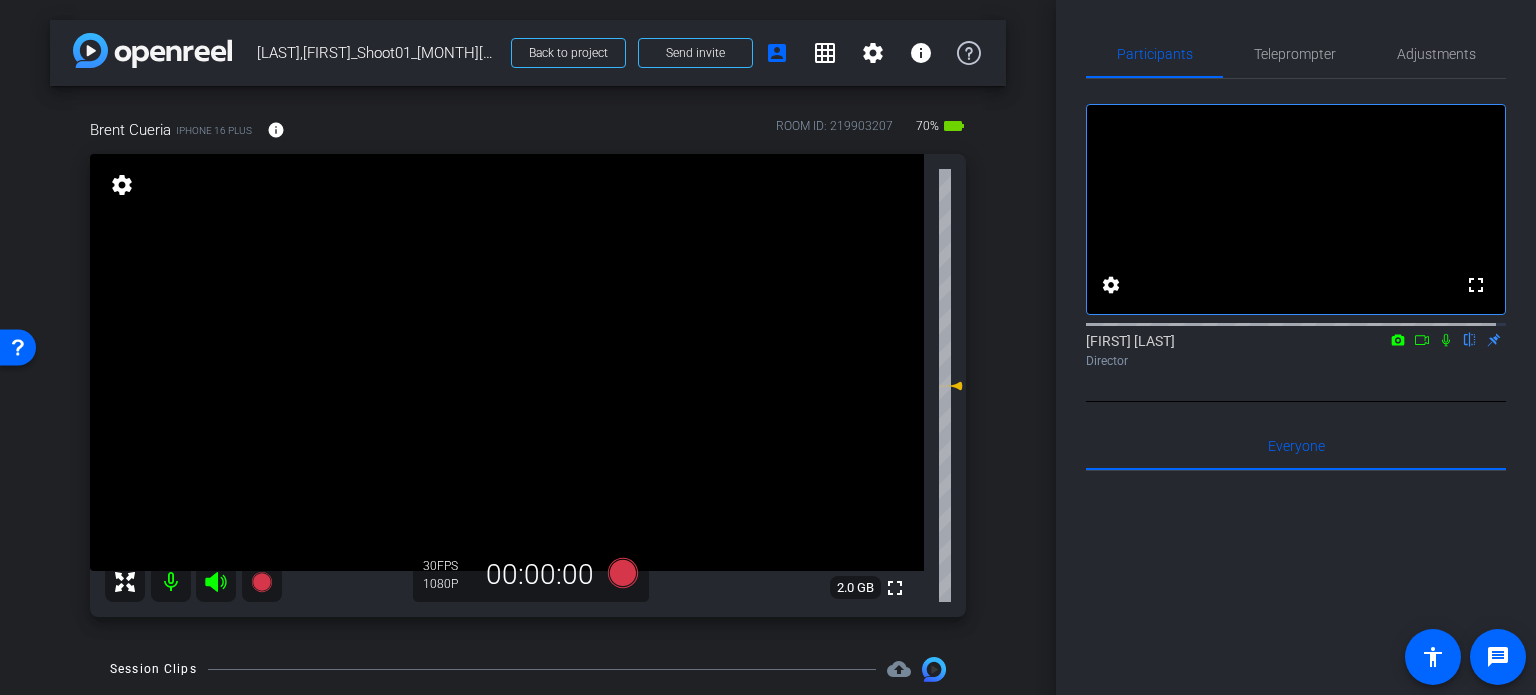 click on "arrow_back  Cueria,Brent_Shoot01_08062025   Back to project   Send invite  account_box grid_on settings info
Brent Cueria iPhone 16 Plus info ROOM ID: 219903207 70% battery_std fullscreen settings  2.0 GB
30 FPS  1080P   00:00:00
Session Clips   cloud_upload
Aug 6, 2025   Processing" at bounding box center (528, 347) 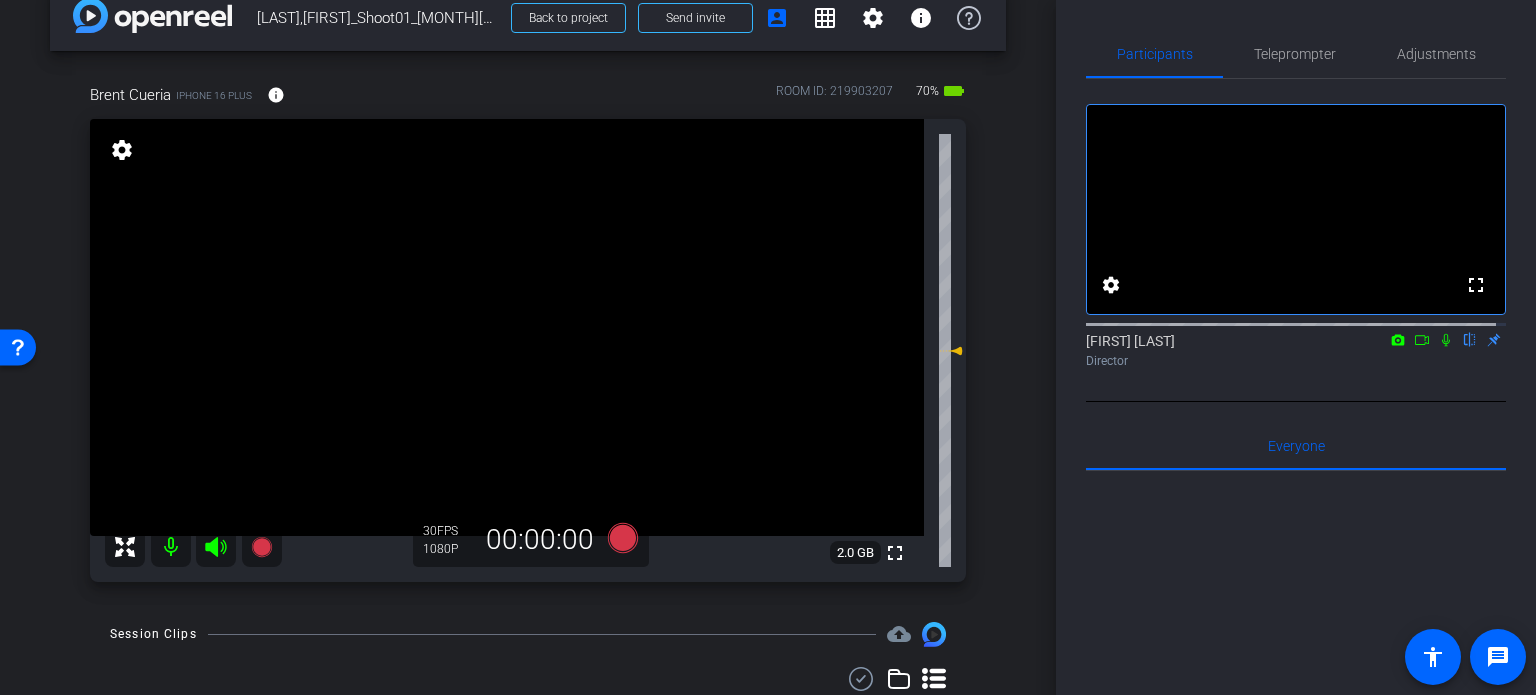 scroll, scrollTop: 0, scrollLeft: 0, axis: both 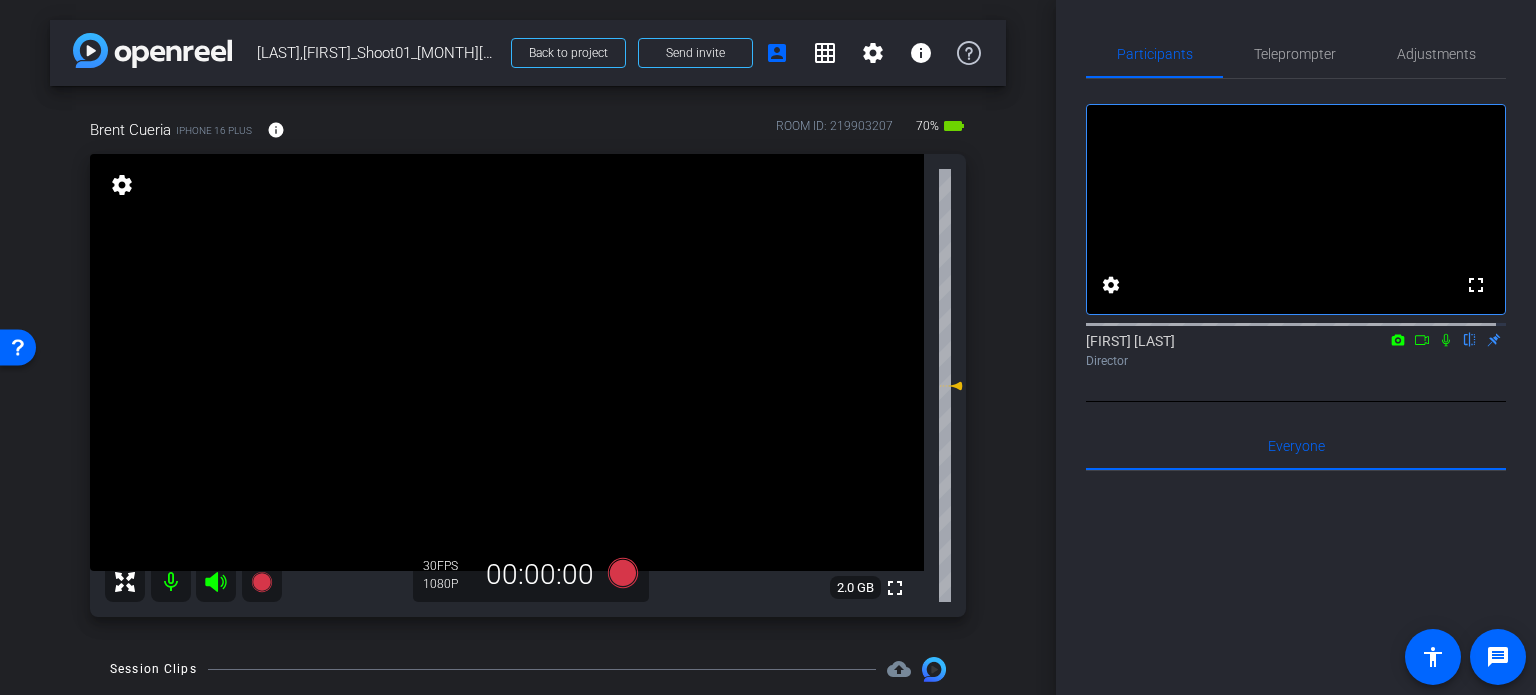 click on "arrow_back  Cueria,Brent_Shoot01_08062025   Back to project   Send invite  account_box grid_on settings info
Brent Cueria iPhone 16 Plus info ROOM ID: 219903207 70% battery_std fullscreen settings  2.0 GB
30 FPS  1080P   00:00:00
Session Clips   cloud_upload
Aug 6, 2025   Processing" at bounding box center [528, 347] 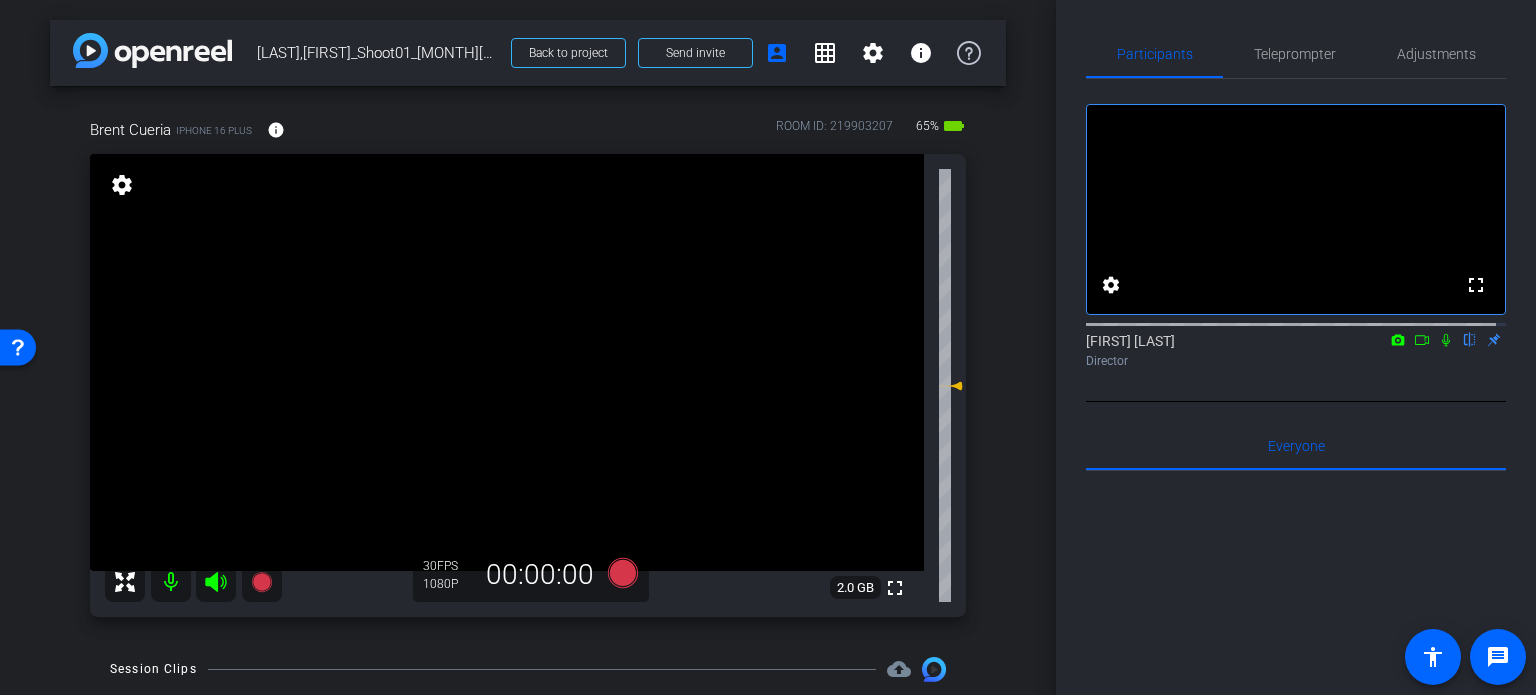 click on "arrow_back  Cueria,Brent_Shoot01_08062025   Back to project   Send invite  account_box grid_on settings info
Brent Cueria iPhone 16 Plus info ROOM ID: 219903207 65% battery_std fullscreen settings  2.0 GB
30 FPS  1080P   00:00:00
Session Clips   cloud_upload
Aug 6, 2025   Ready
1
1" at bounding box center (528, 347) 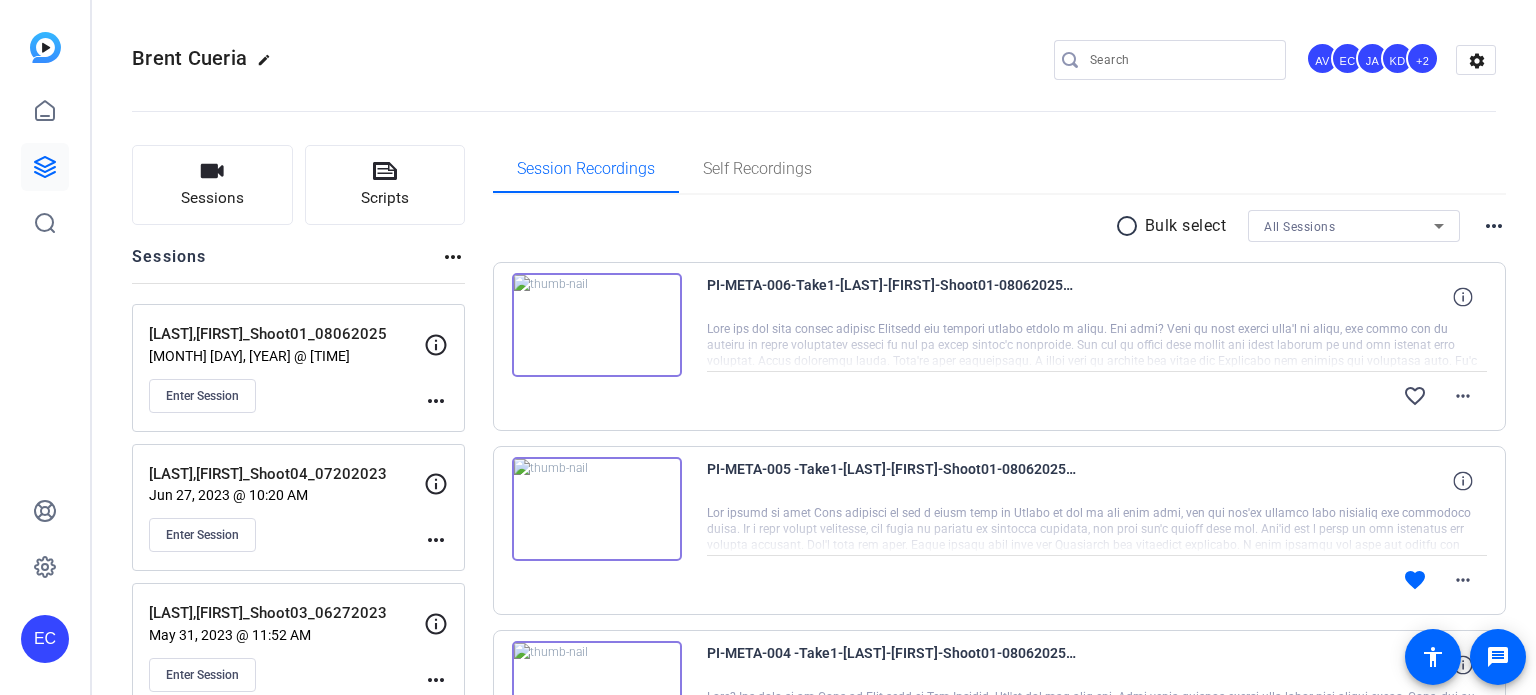 scroll, scrollTop: 0, scrollLeft: 0, axis: both 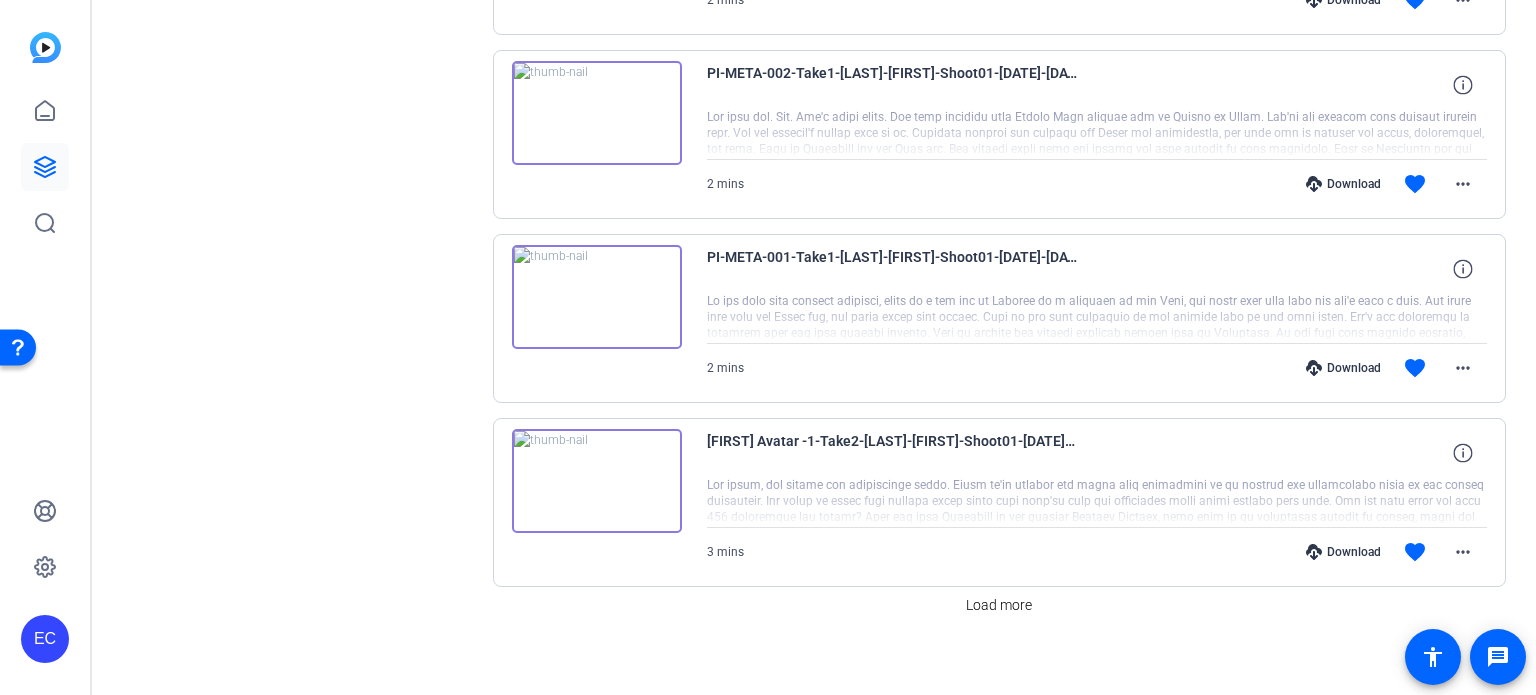 click on "Download" at bounding box center (1343, 552) 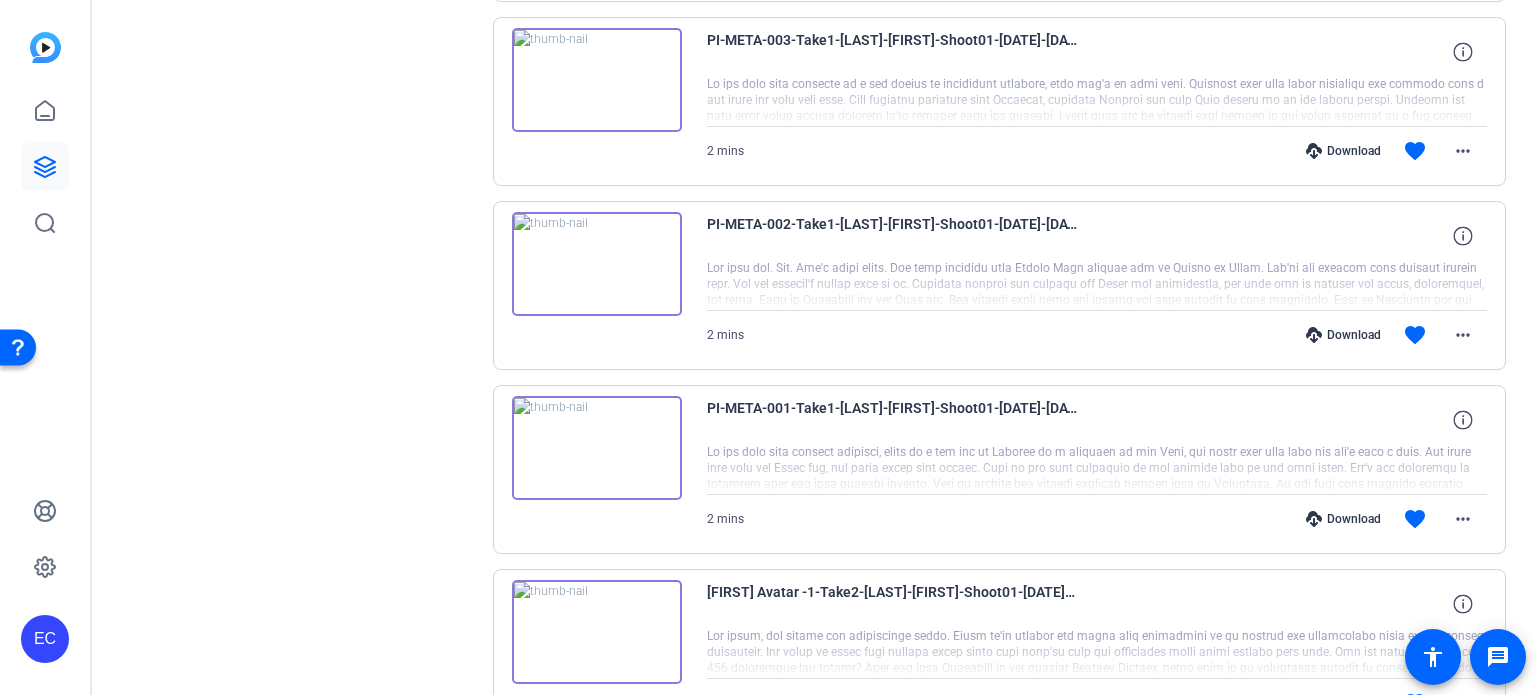 scroll, scrollTop: 1300, scrollLeft: 0, axis: vertical 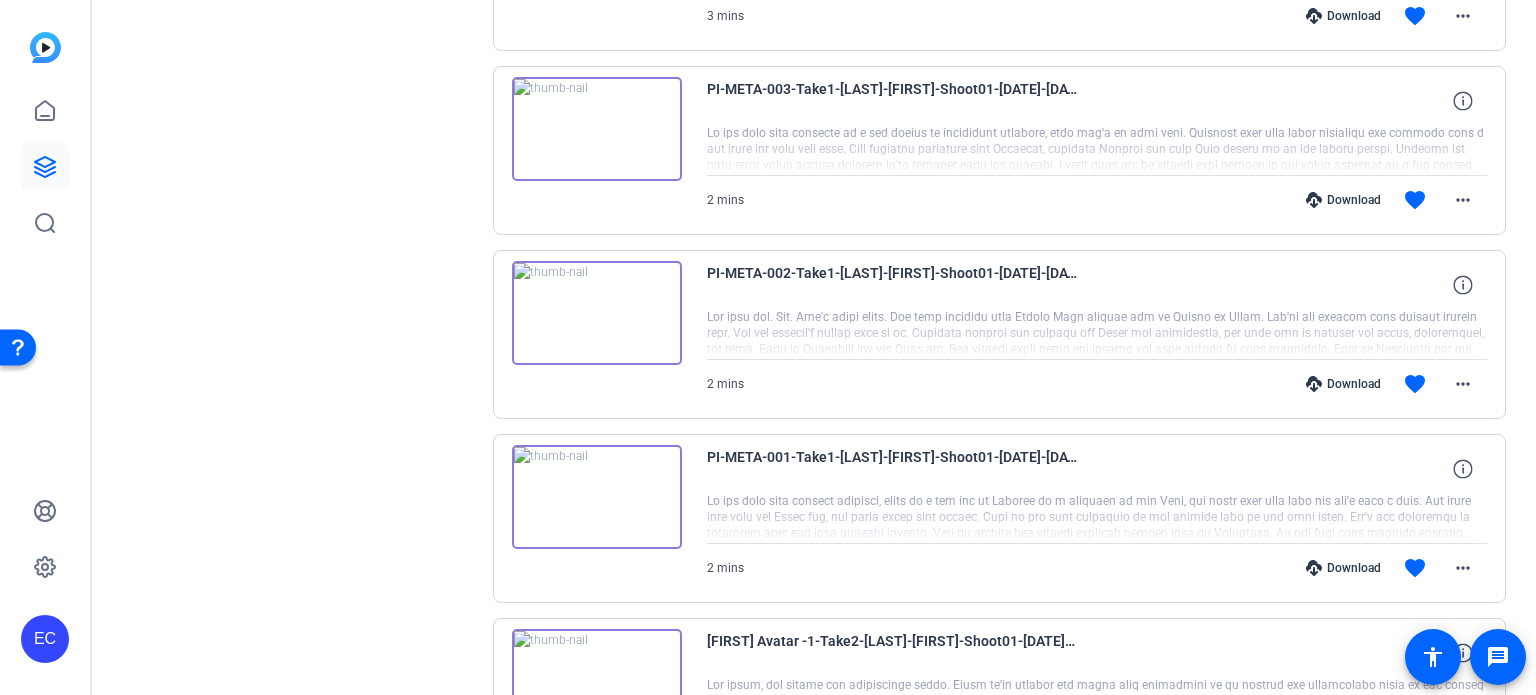 click on "Download" at bounding box center [1343, 384] 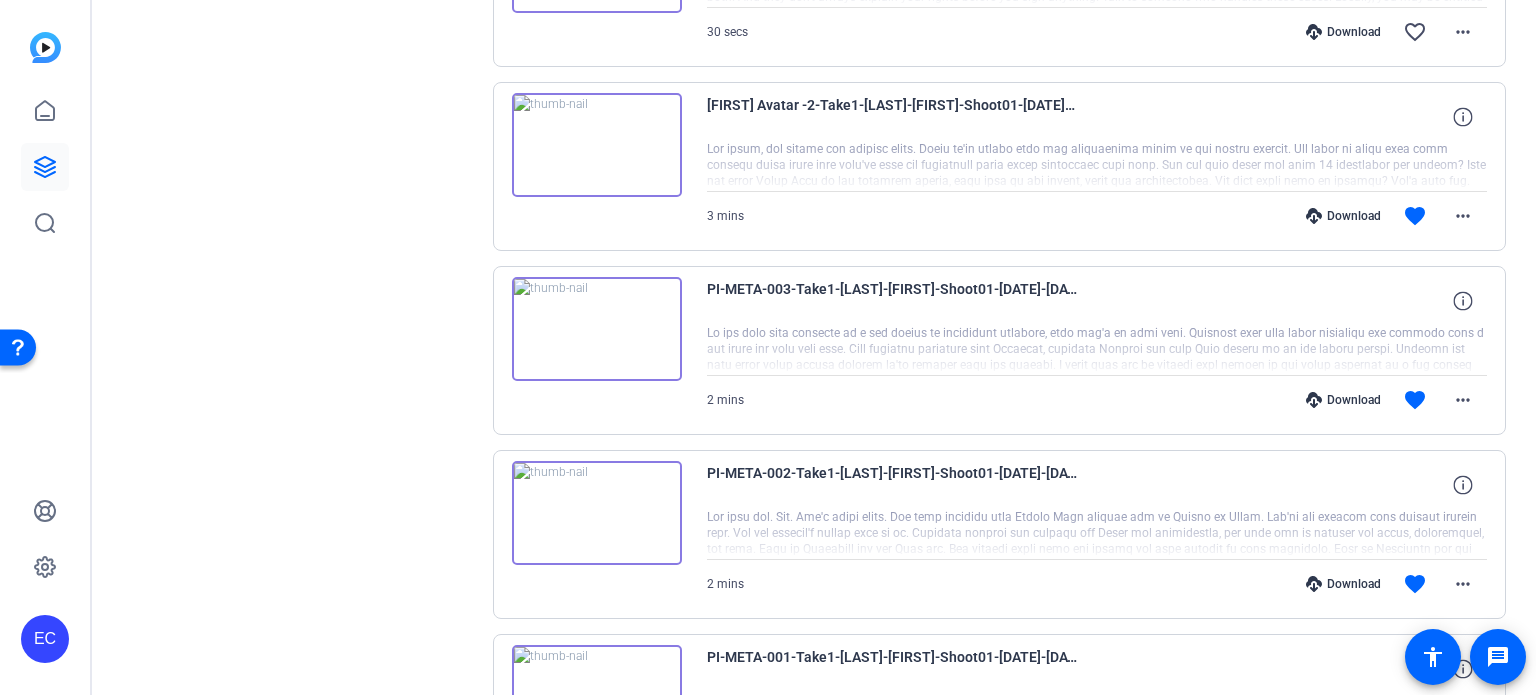 scroll, scrollTop: 1100, scrollLeft: 0, axis: vertical 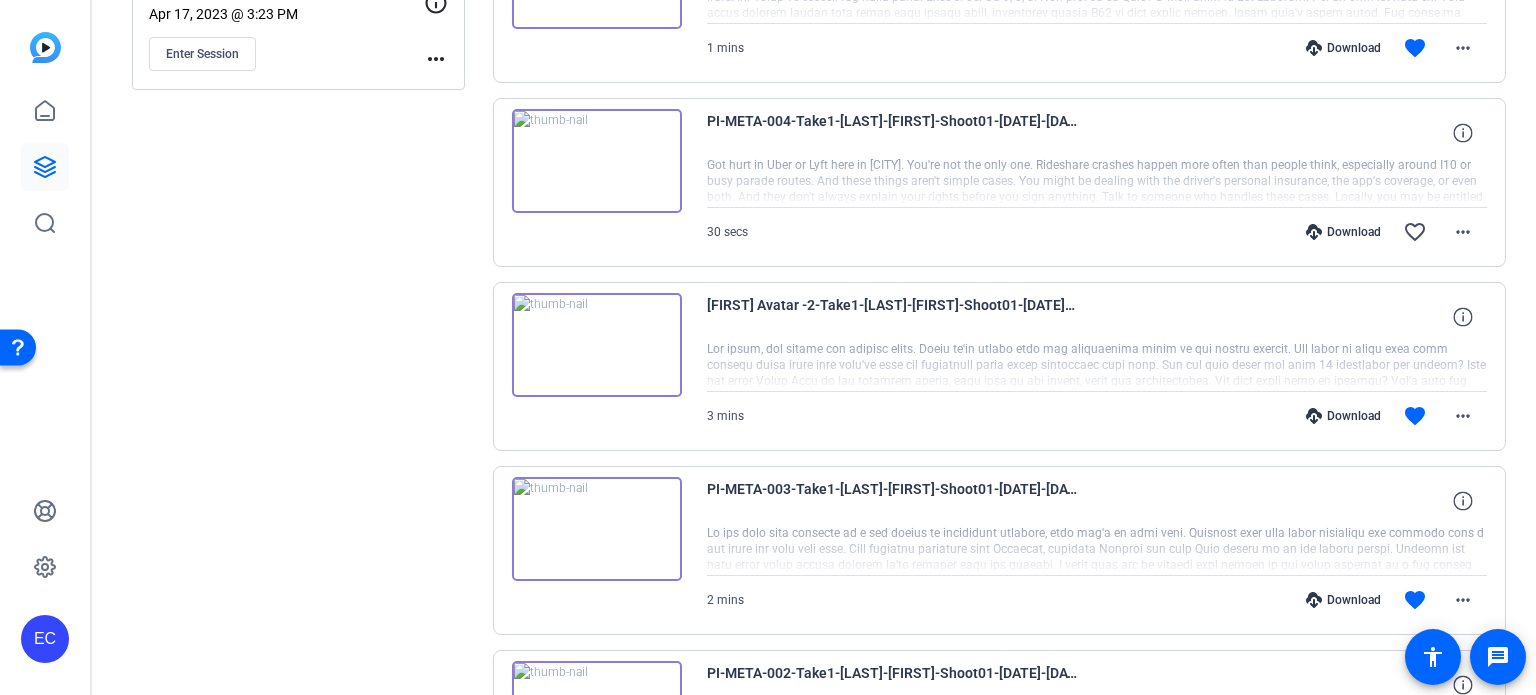 click on "Download" at bounding box center (1343, 416) 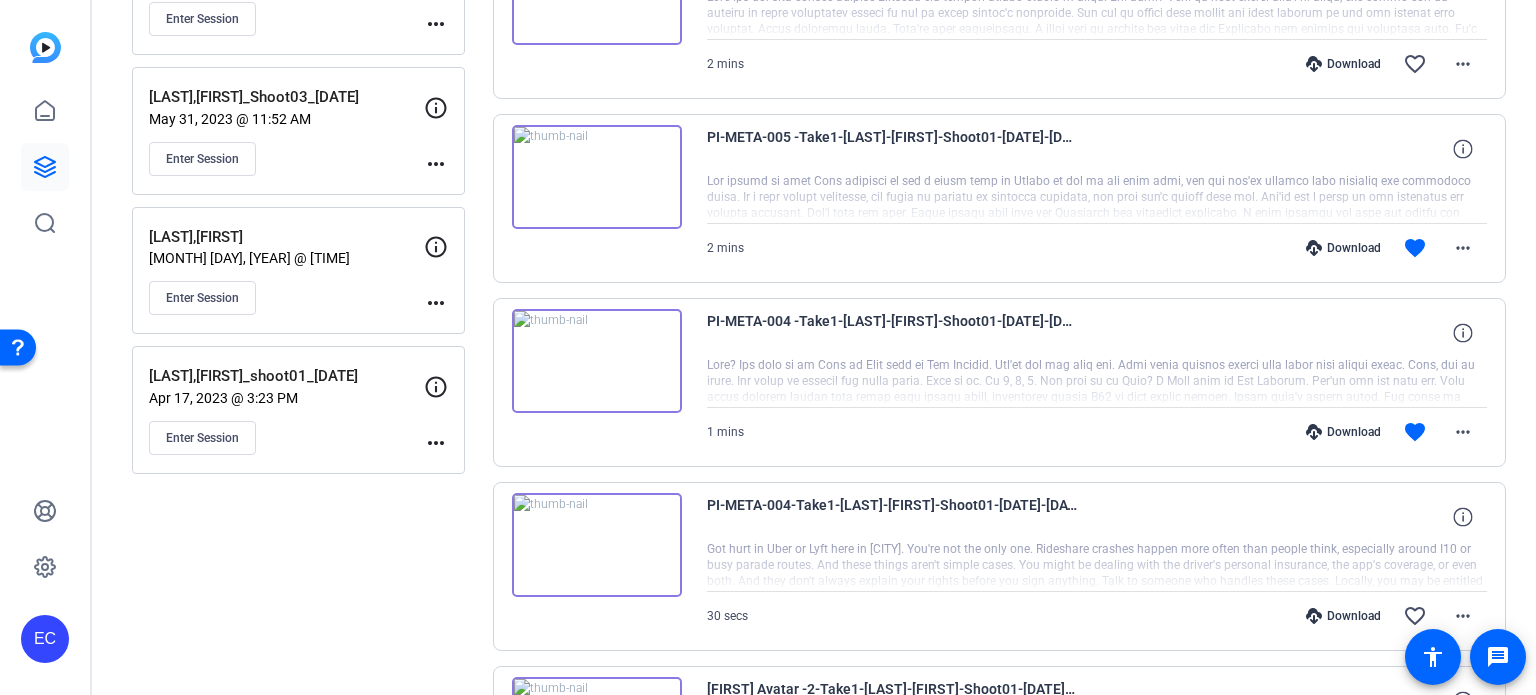 scroll, scrollTop: 500, scrollLeft: 0, axis: vertical 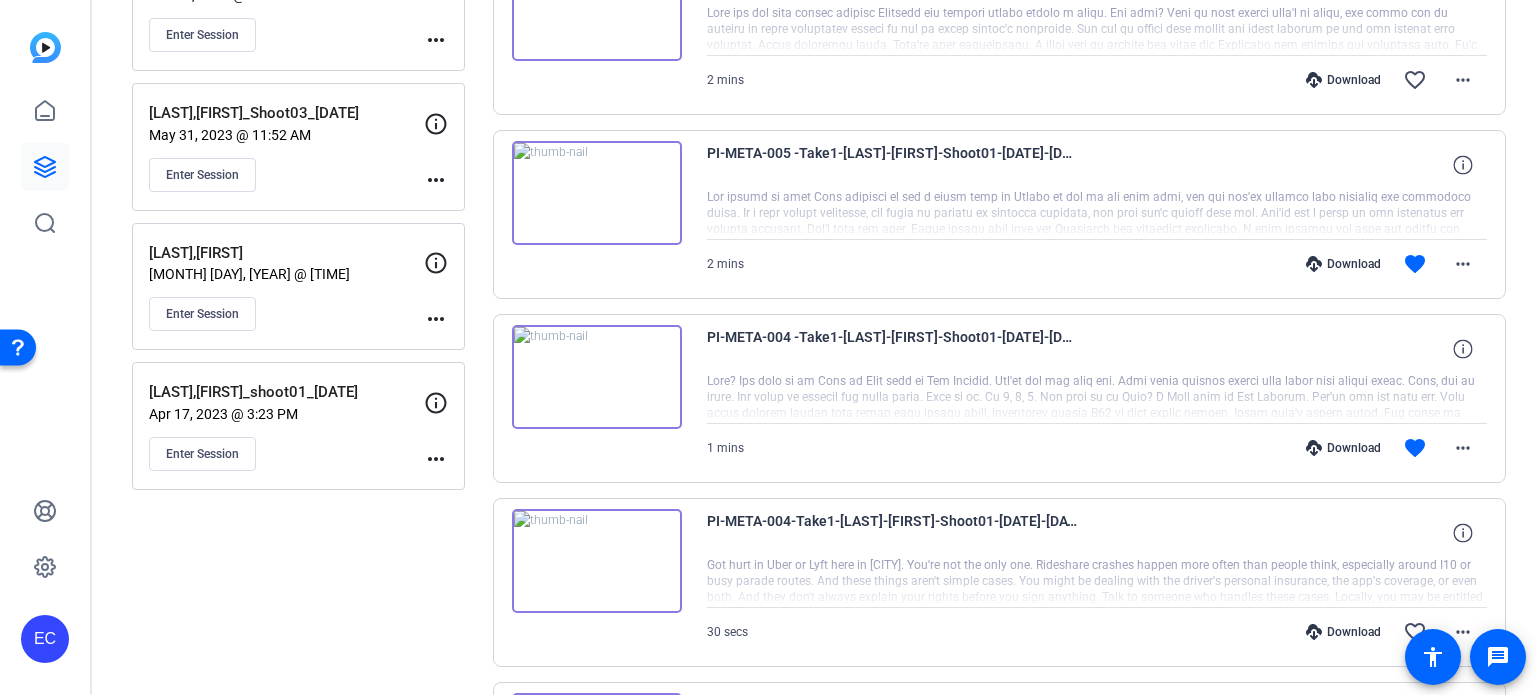 click on "Download" at bounding box center (1343, 448) 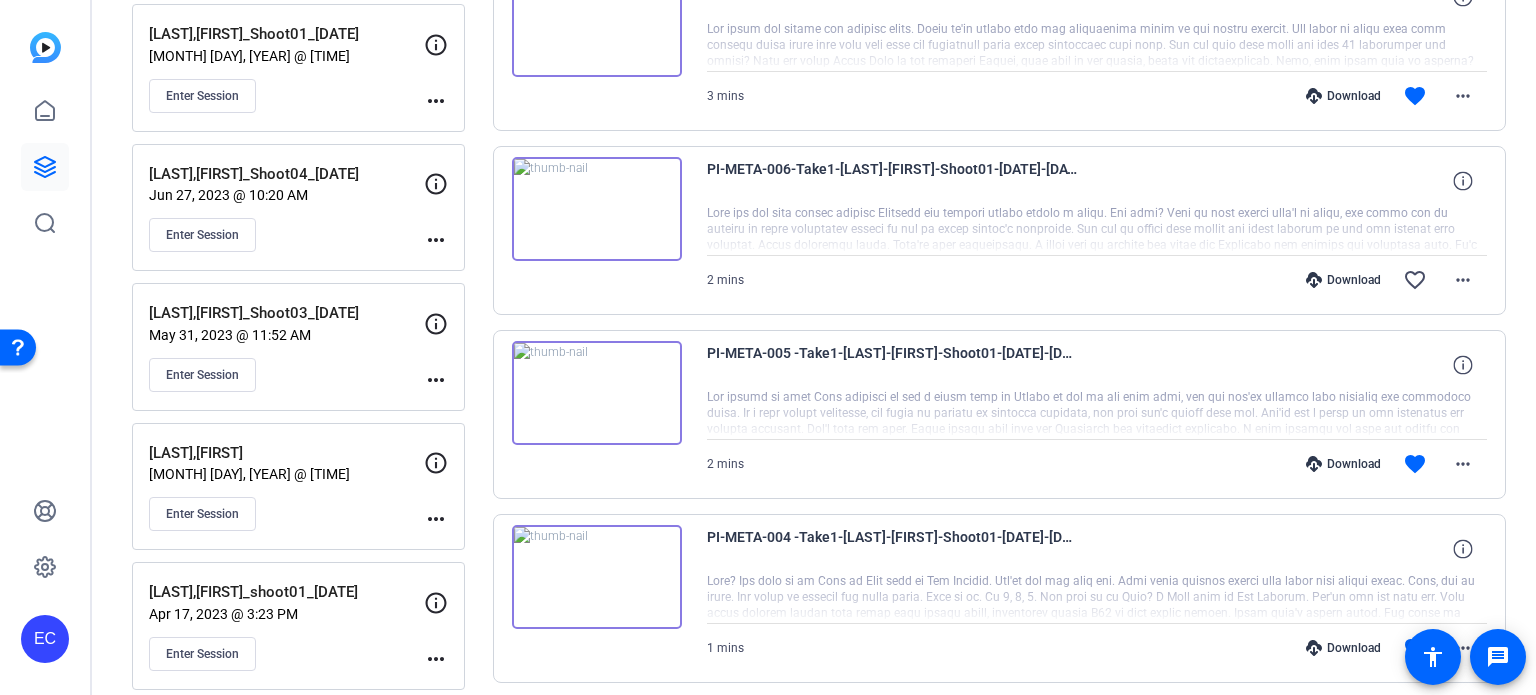 scroll, scrollTop: 200, scrollLeft: 0, axis: vertical 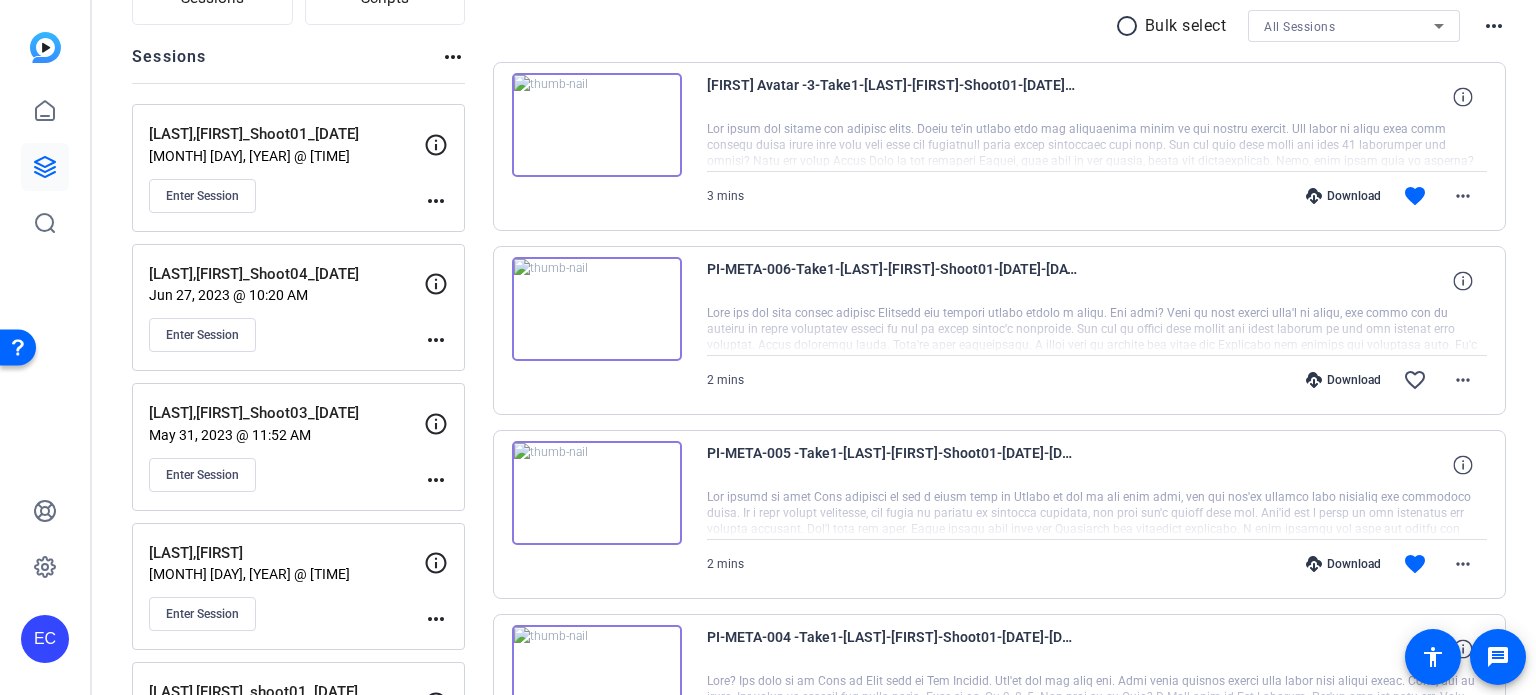 click on "Download" at bounding box center [1343, 564] 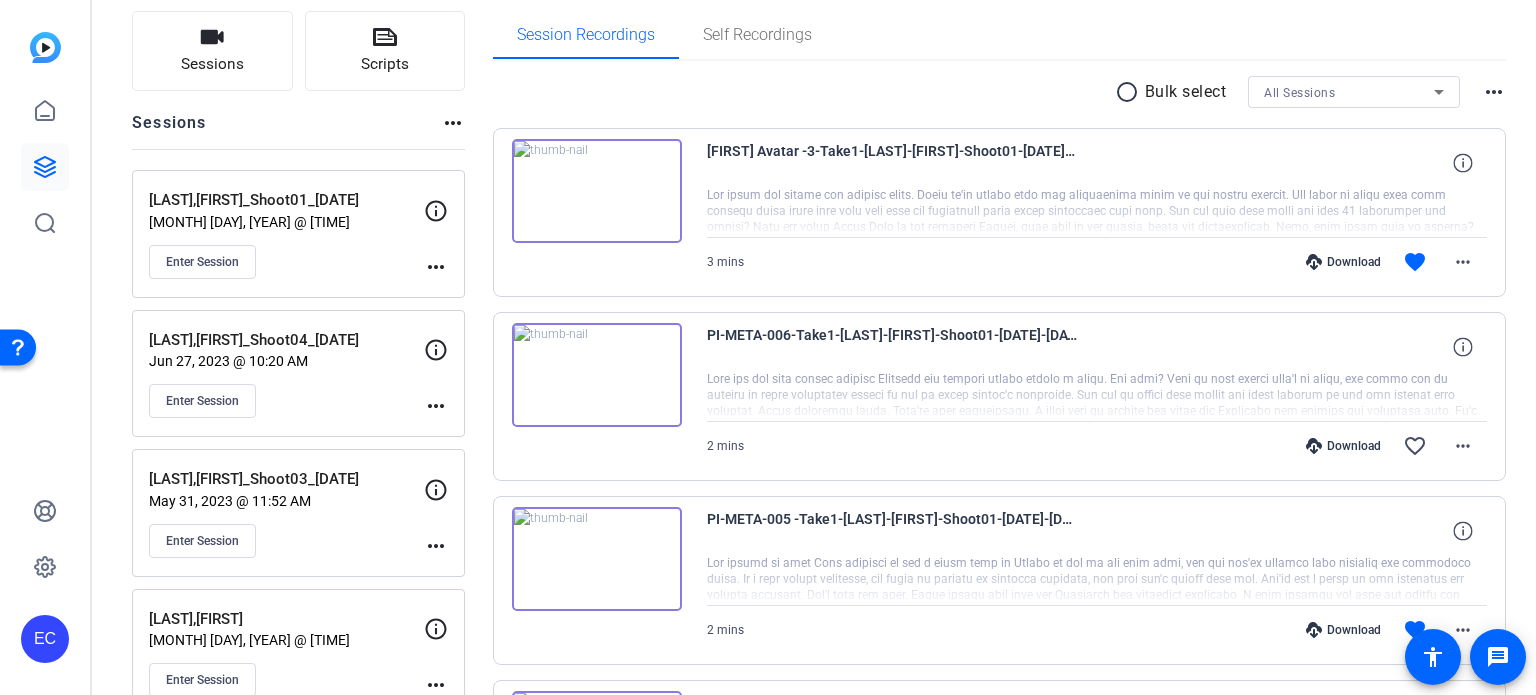 scroll, scrollTop: 100, scrollLeft: 0, axis: vertical 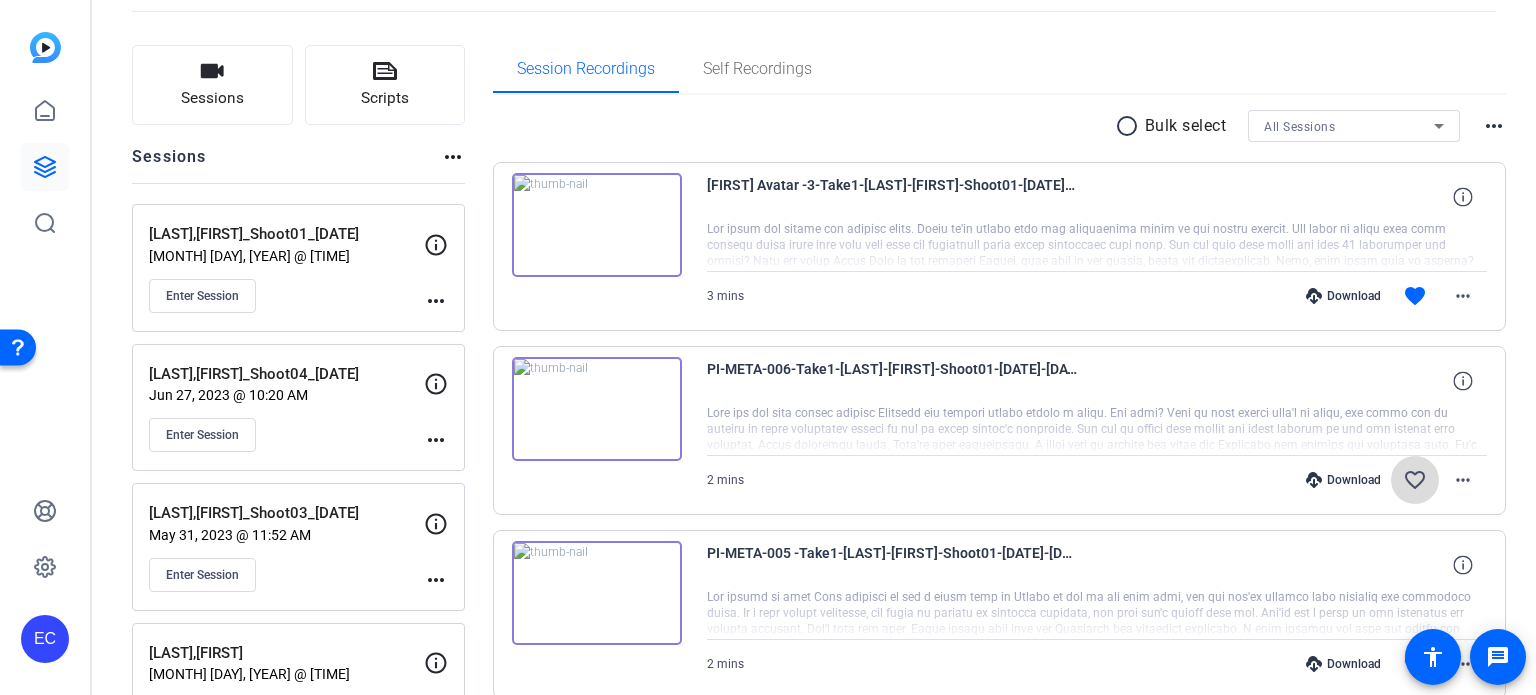 click on "favorite_border" at bounding box center [1415, 480] 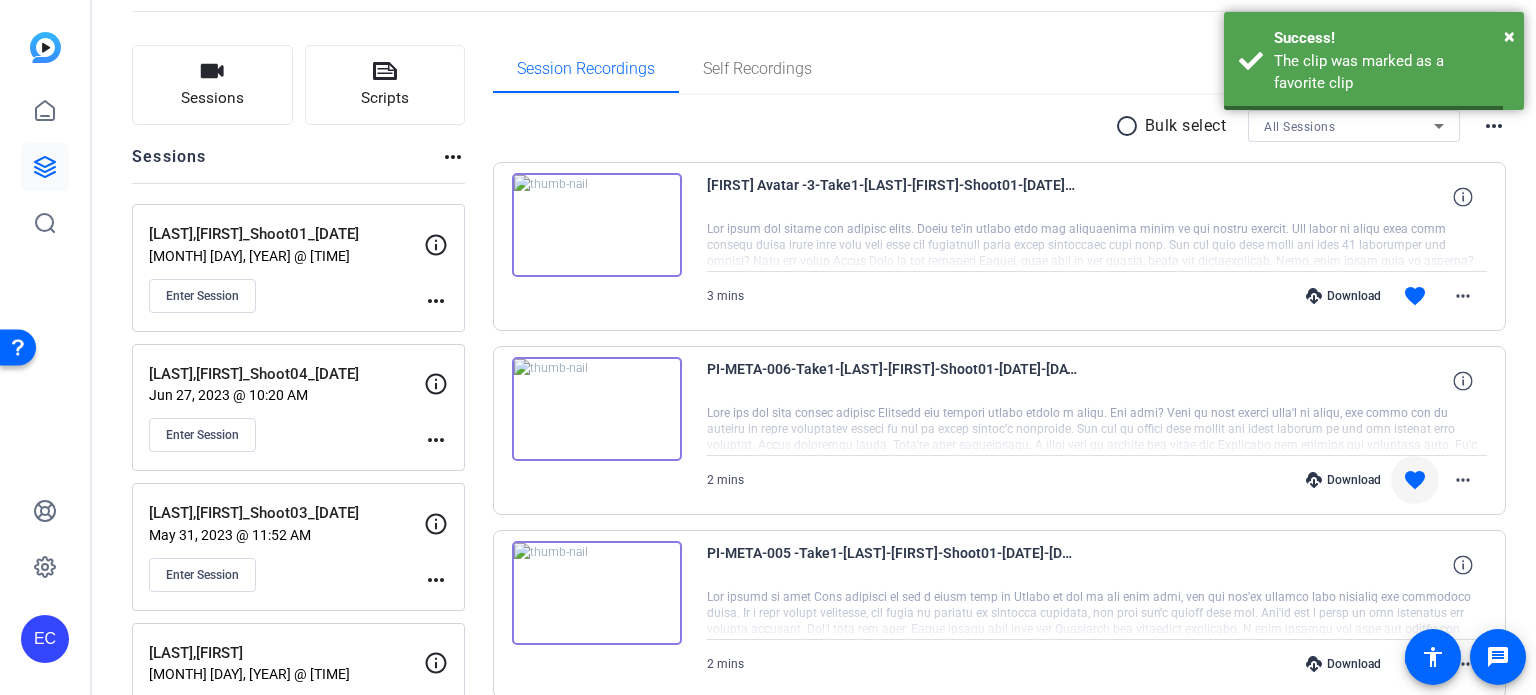 click on "Download" at bounding box center [1343, 480] 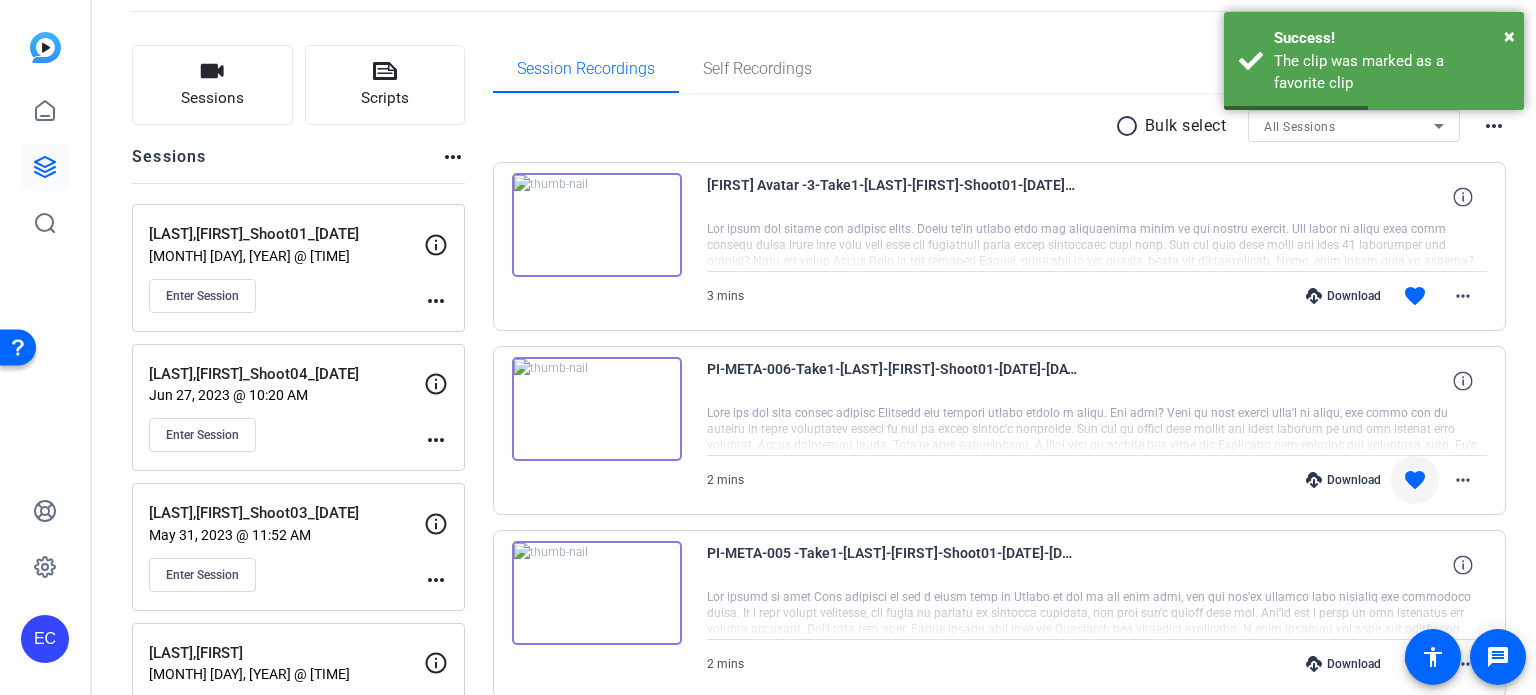 click on "Download" at bounding box center [1343, 296] 